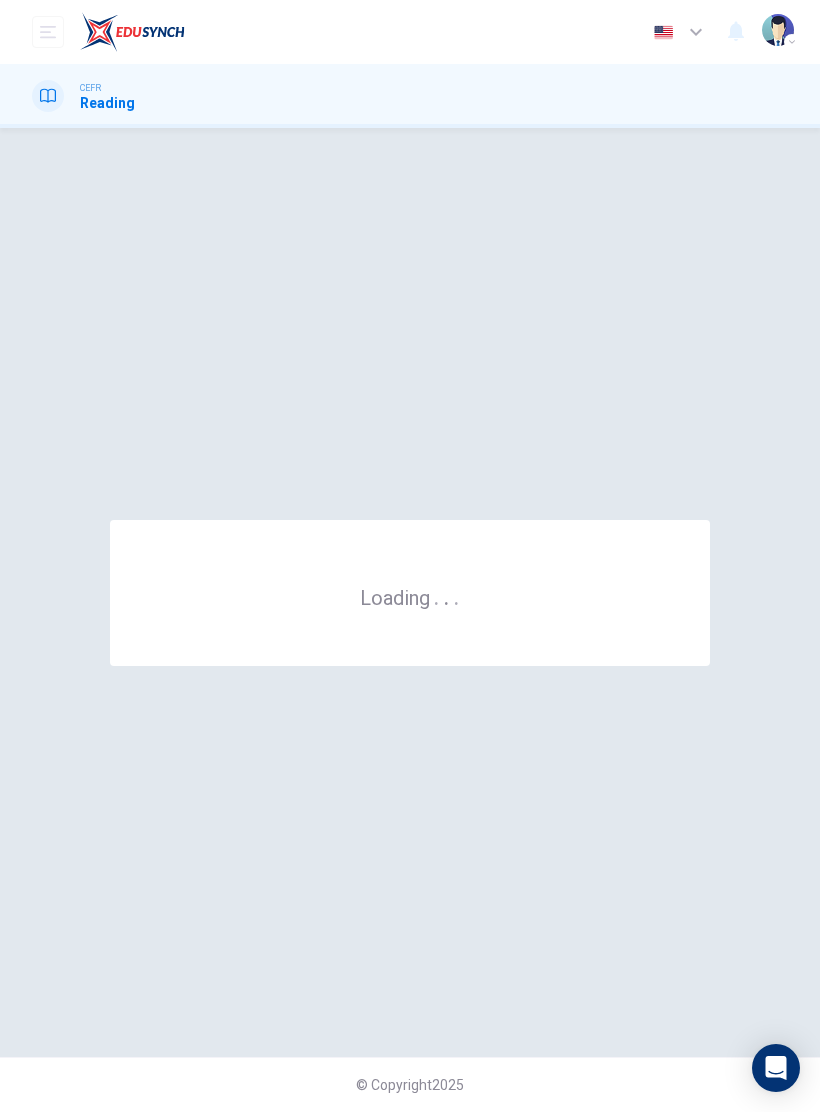 scroll, scrollTop: 0, scrollLeft: 0, axis: both 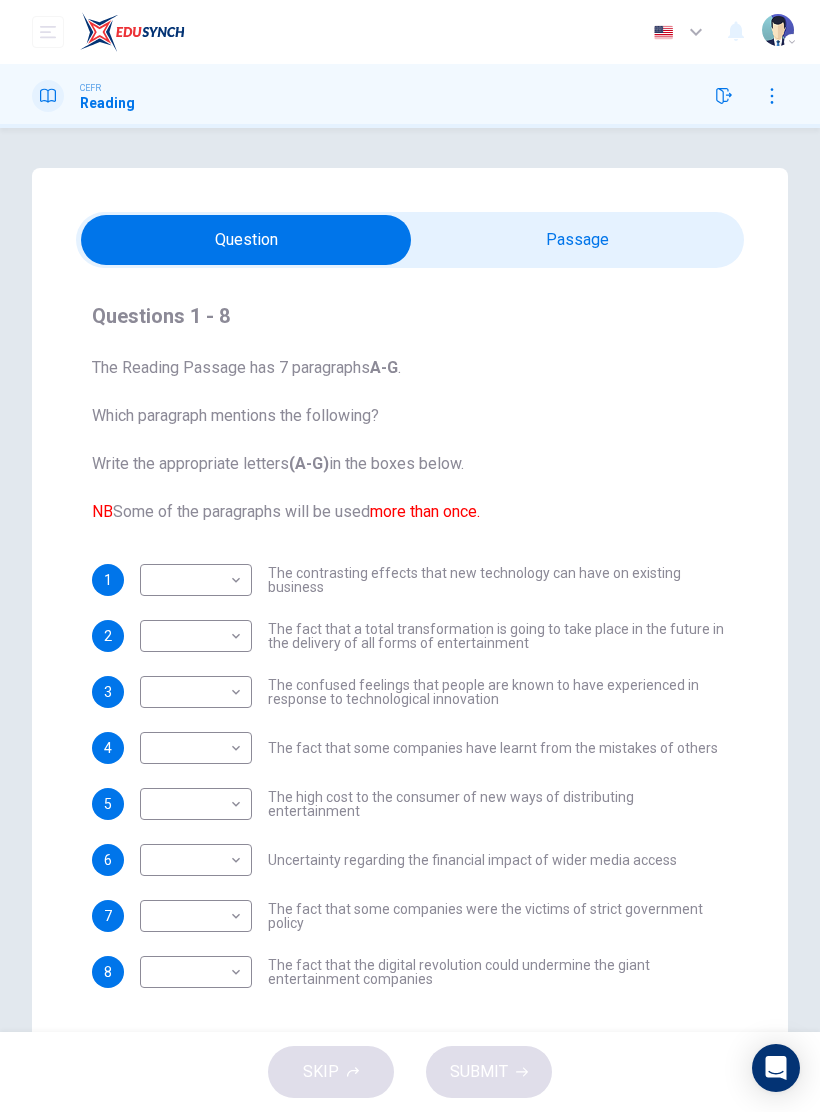 click at bounding box center [246, 240] 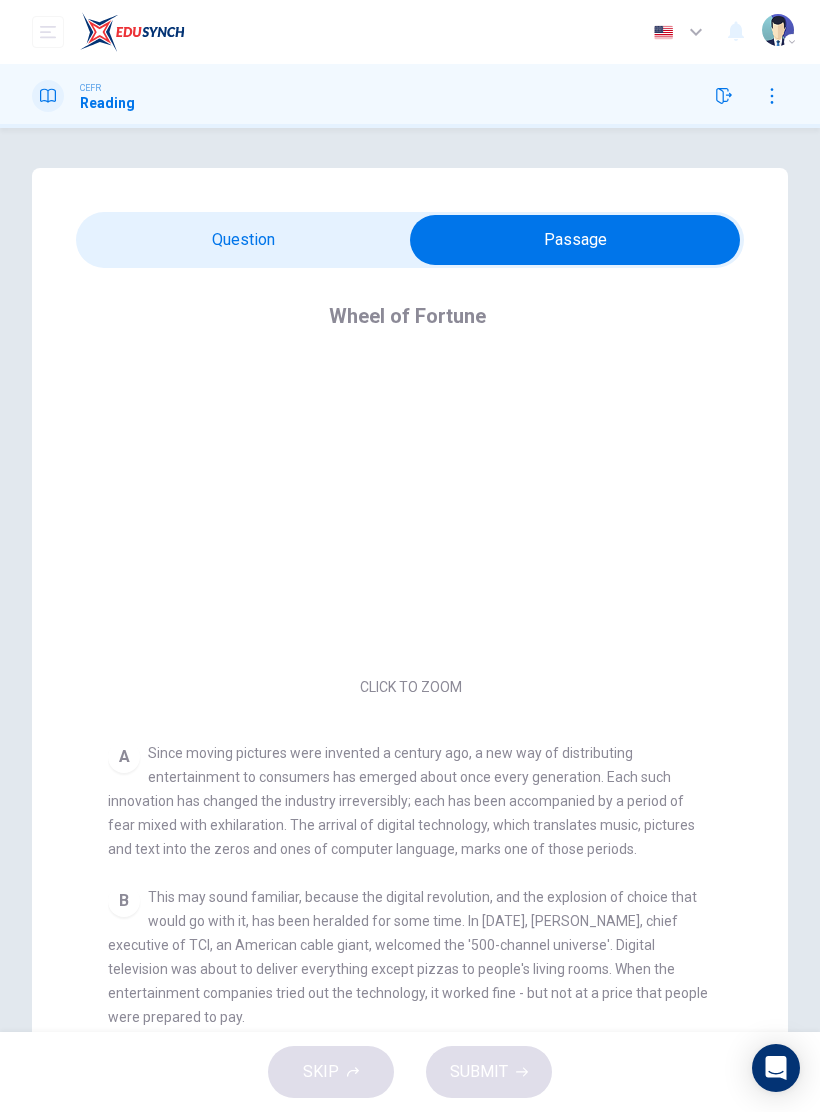 scroll, scrollTop: 0, scrollLeft: 0, axis: both 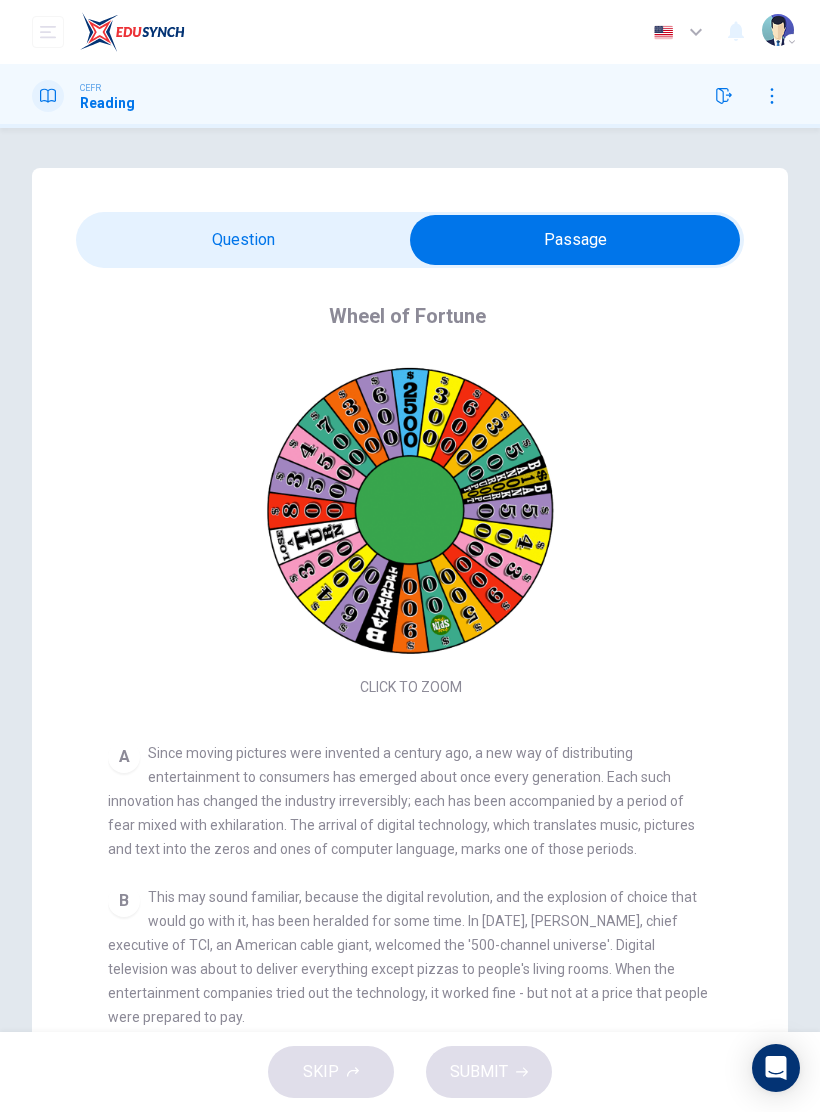click at bounding box center (748, 96) 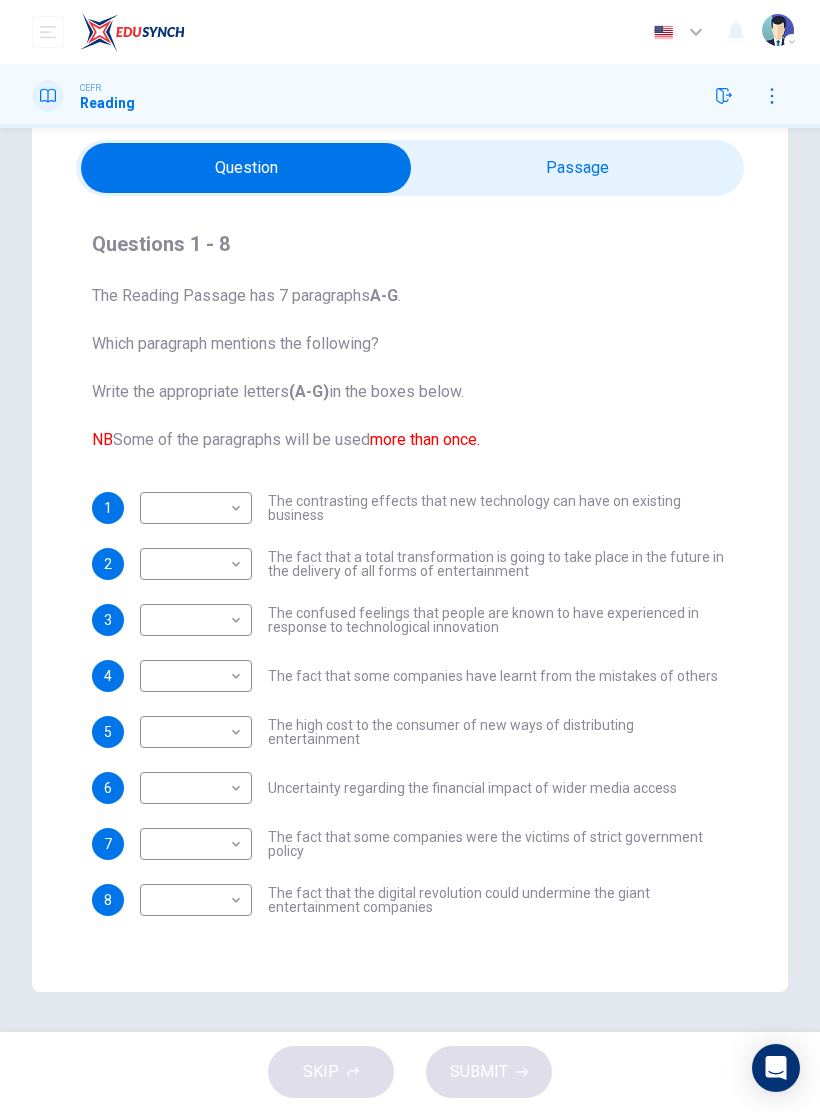 scroll, scrollTop: 72, scrollLeft: 0, axis: vertical 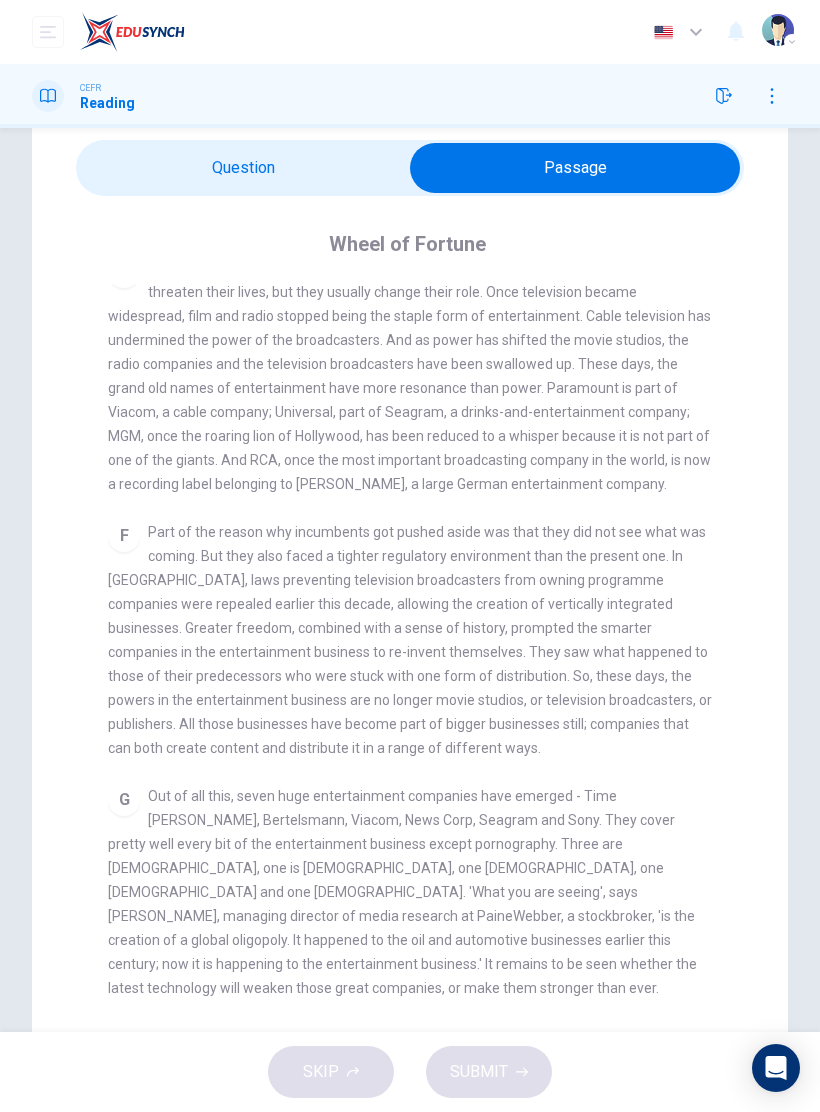 click at bounding box center [575, 168] 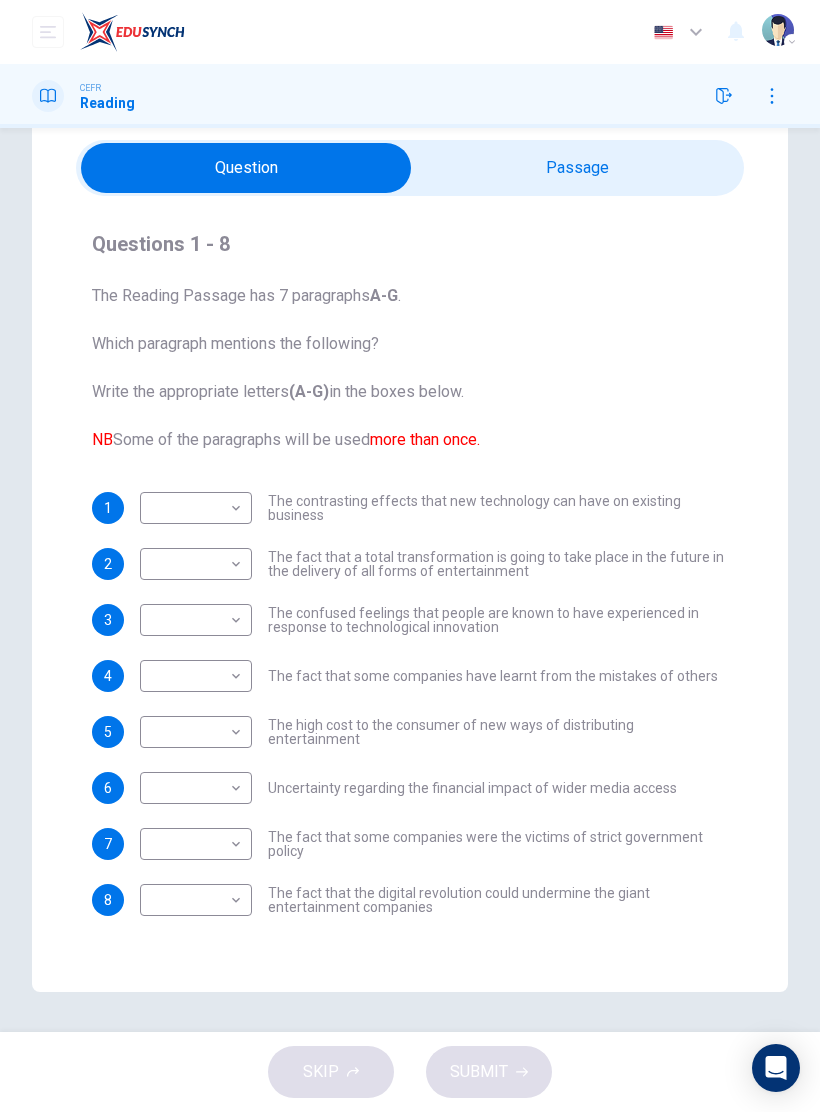 click at bounding box center (246, 168) 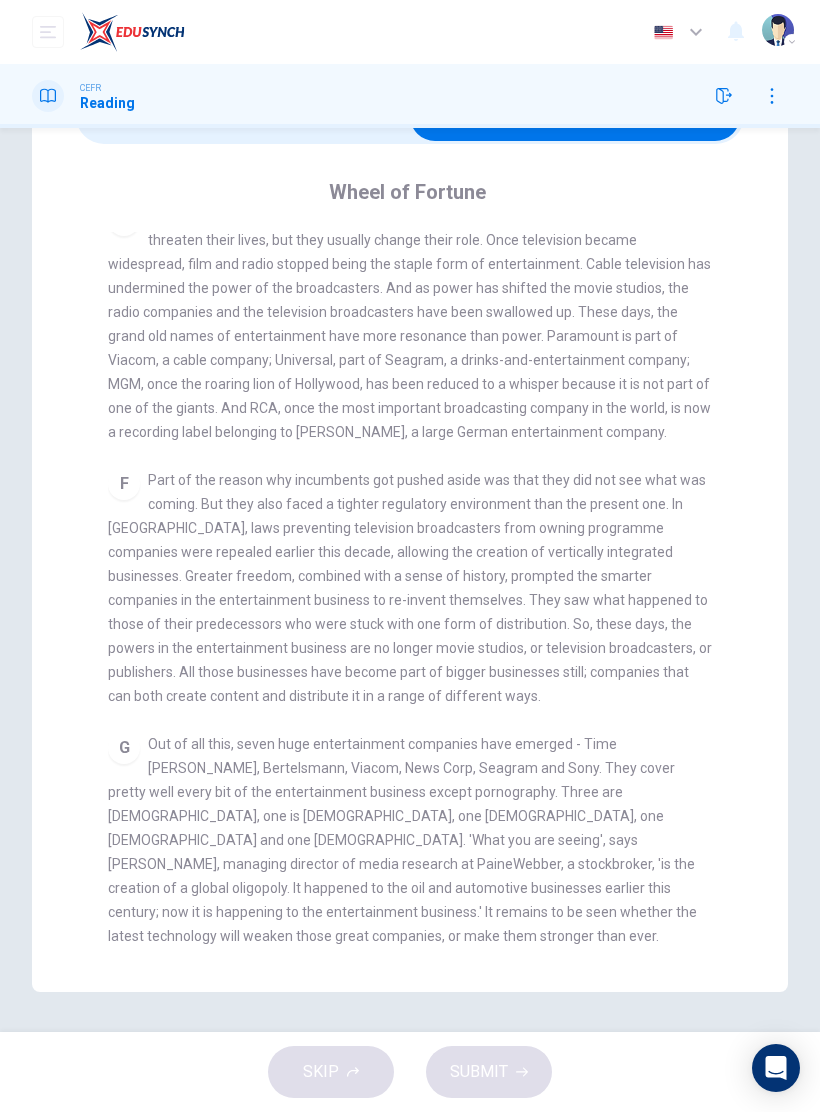 scroll, scrollTop: 124, scrollLeft: 0, axis: vertical 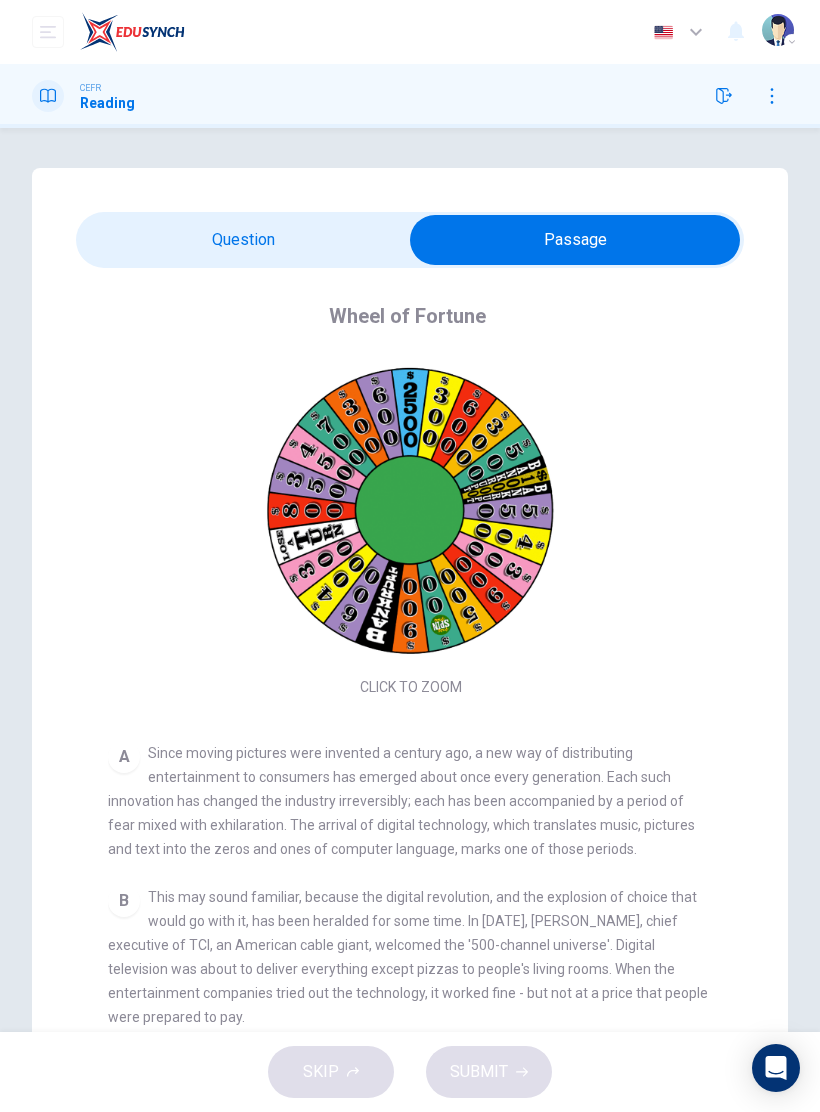 click at bounding box center [575, 240] 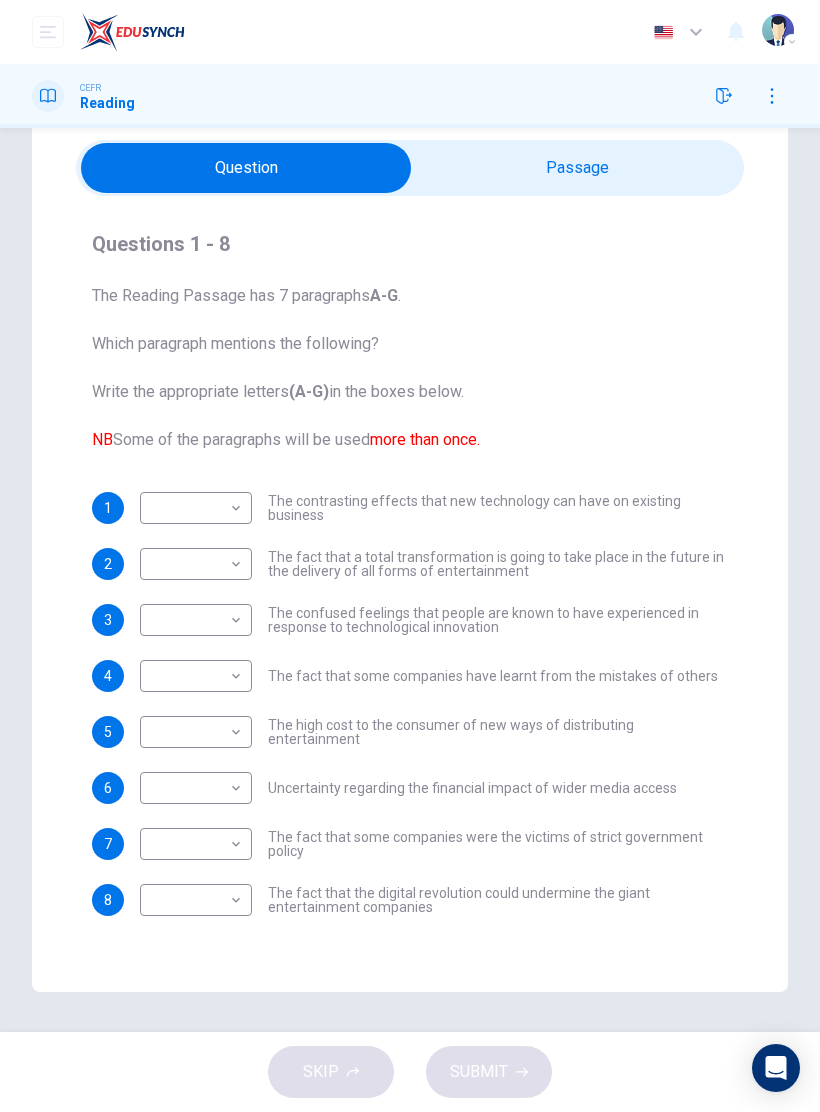 scroll, scrollTop: 72, scrollLeft: 0, axis: vertical 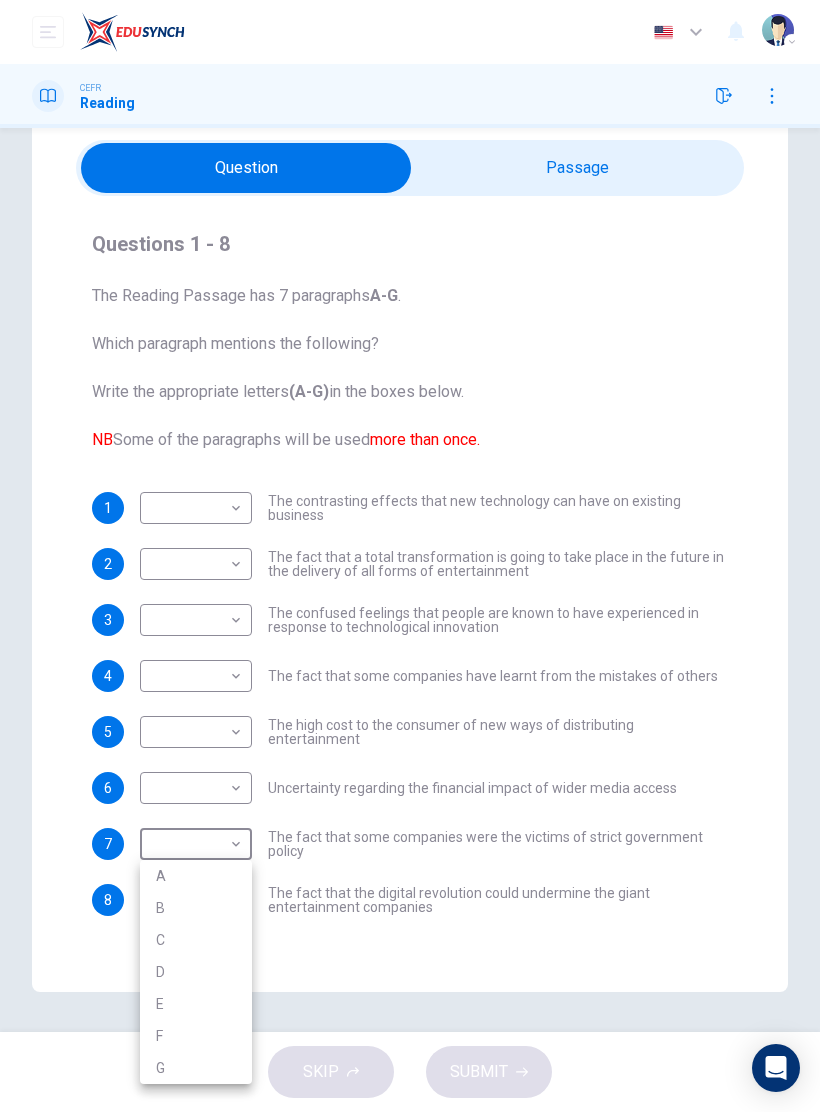 click on "F" at bounding box center [196, 1036] 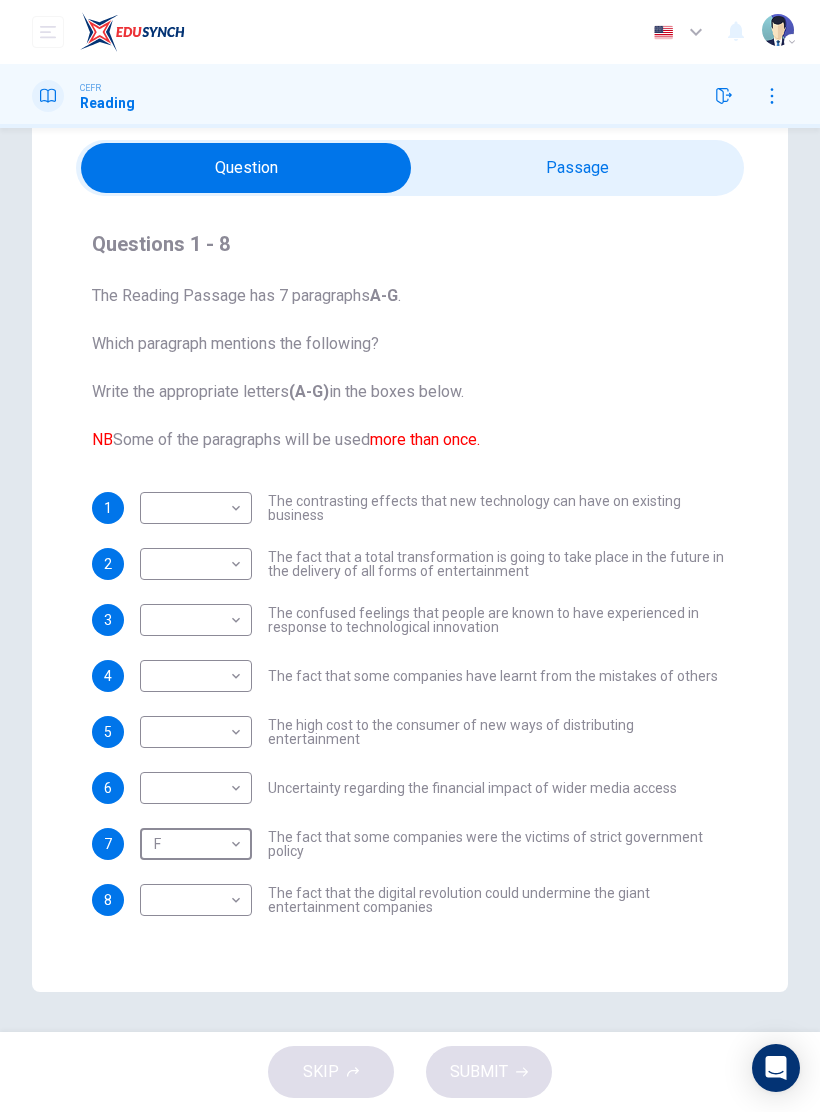 click on "Dashboard Practice Start a test Analysis English en ​ RAFIQ ADILA BINTI ISMAIL CEFR Reading Questions 1 - 8 The Reading Passage has 7 paragraphs  A-G .
Which paragraph mentions the following?
Write the appropriate letters  (A-G)  in the boxes below.
NB  Some of the paragraphs will be used  more than once. 1 ​ ​ The contrasting effects that new technology can have on existing business 2 ​ ​ The fact that a total transformation is going to take place in the future in the delivery of all forms of entertainment 3 ​ ​ The confused feelings that people are known to have experienced in response to technological innovation 4 ​ ​ The fact that some companies have learnt from the mistakes of others 5 ​ ​ The high cost to the consumer of new ways of distributing entertainment 6 ​ ​ Uncertainty regarding the financial impact of wider media access 7 F F ​ The fact that some companies were the victims of strict government policy 8 ​ ​ Wheel of Fortune CLICK TO ZOOM Click to Zoom A B C D" at bounding box center [410, 556] 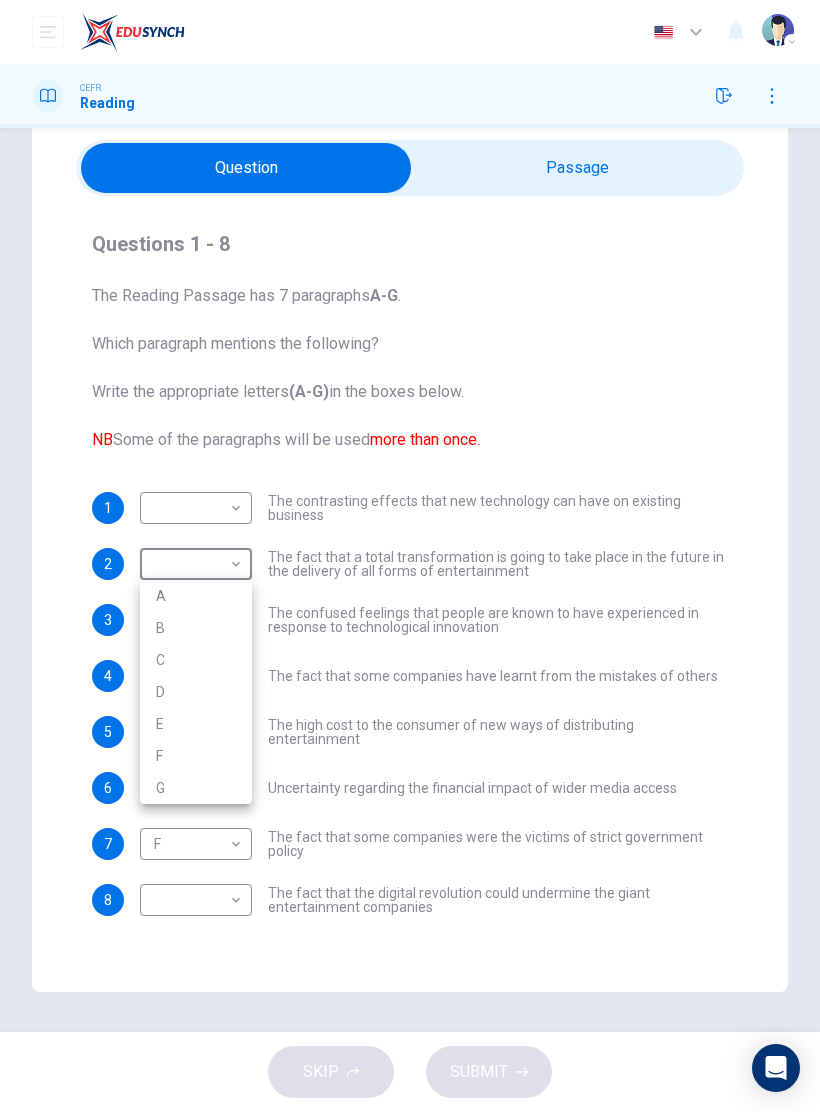 click on "G" at bounding box center [196, 788] 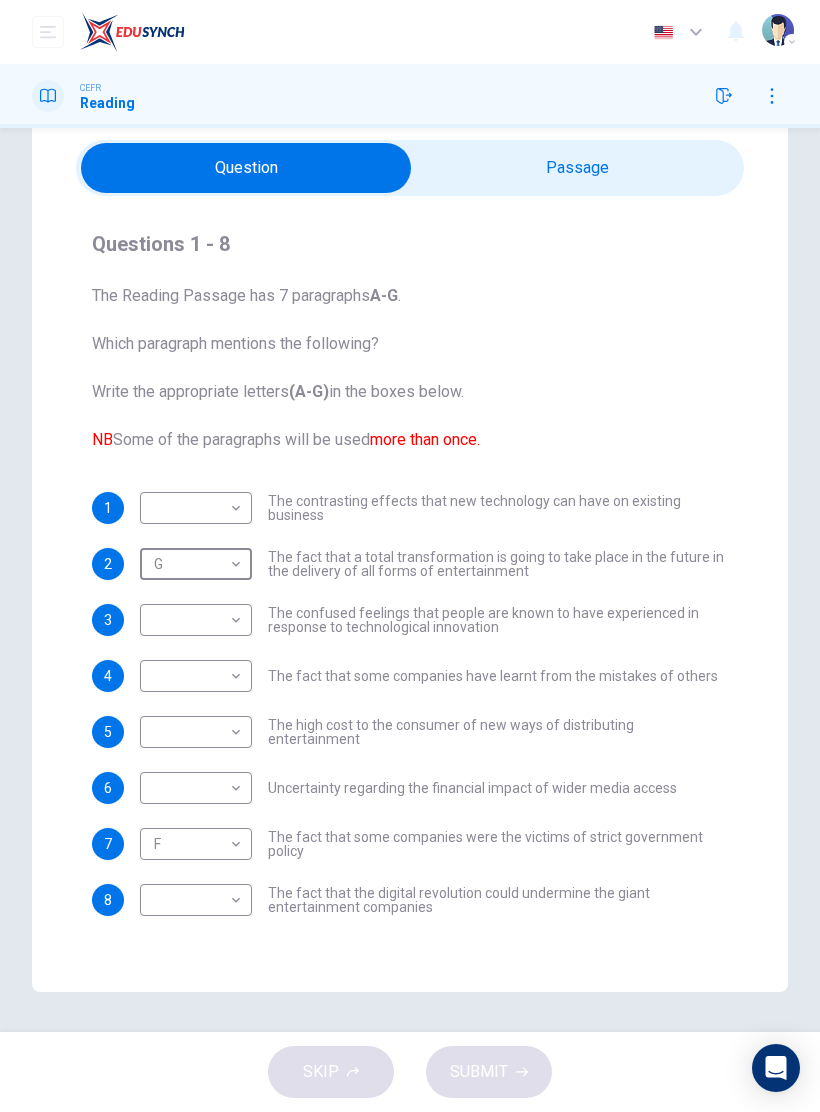 type on "G" 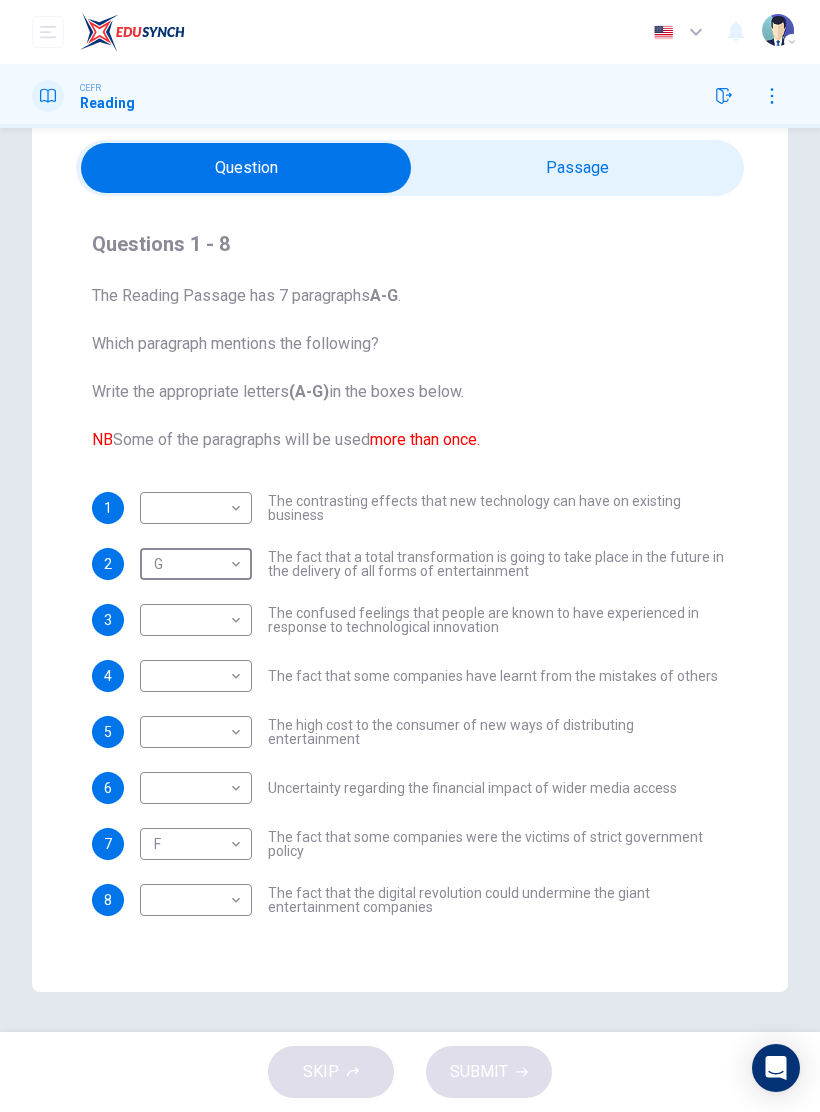 click at bounding box center [246, 168] 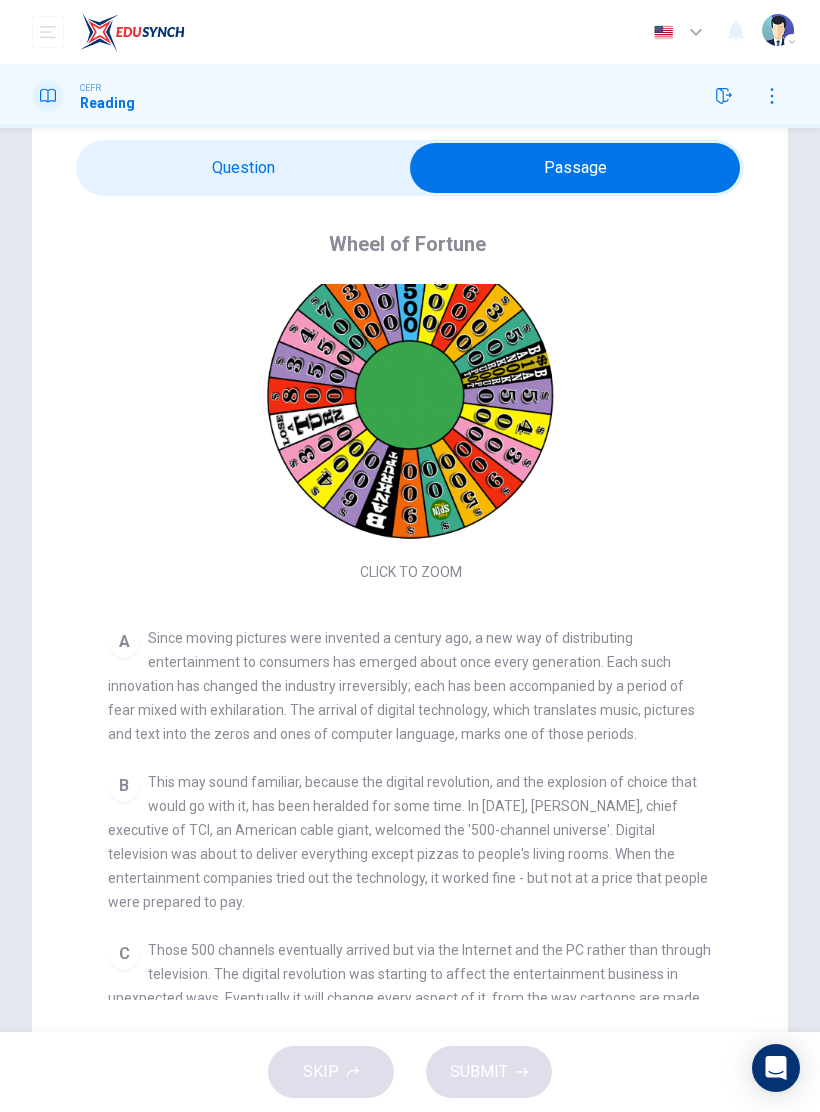 scroll, scrollTop: 44, scrollLeft: 0, axis: vertical 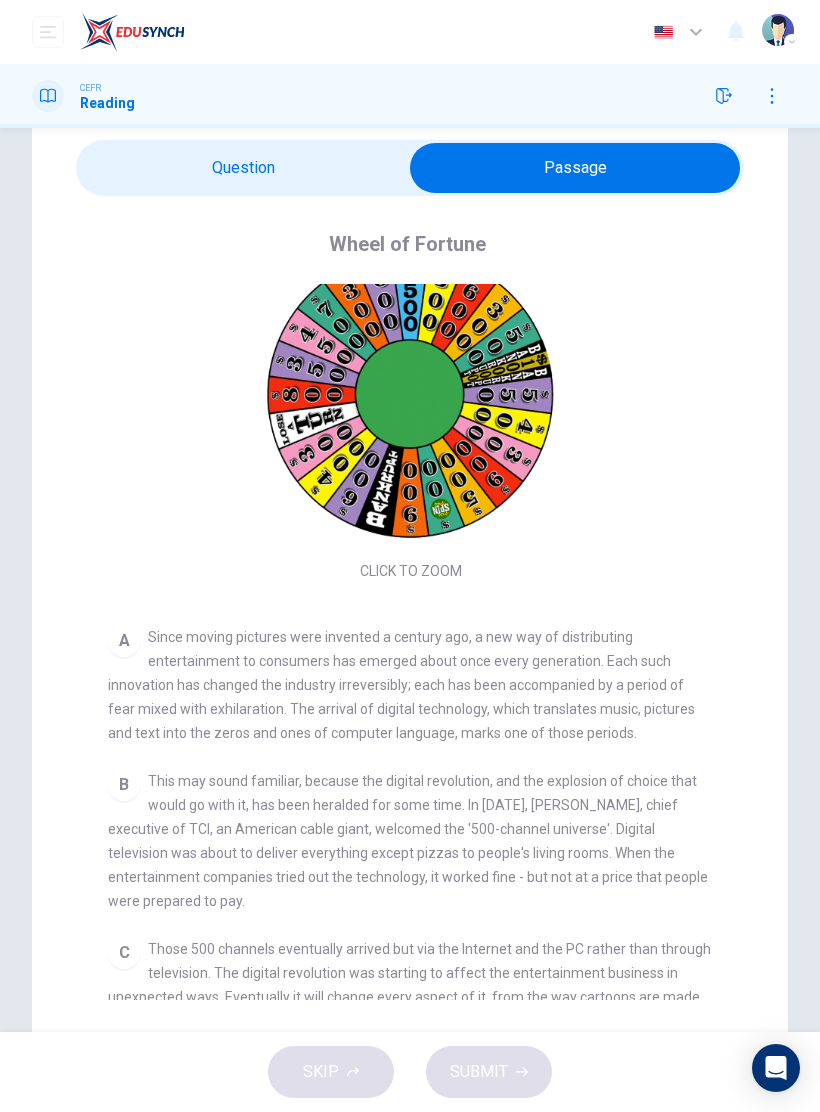 click at bounding box center (575, 168) 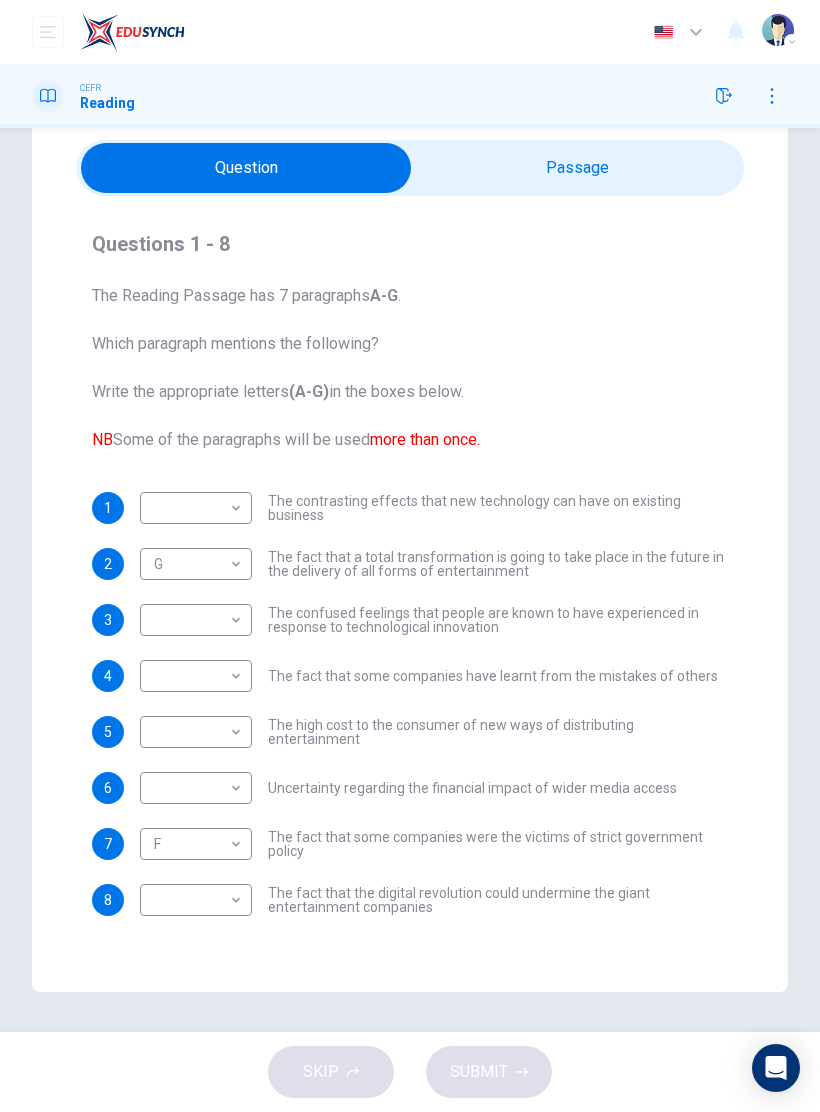 click on "Dashboard Practice Start a test Analysis English en ​ RAFIQ ADILA BINTI ISMAIL CEFR Reading Questions 1 - 8 The Reading Passage has 7 paragraphs  A-G .
Which paragraph mentions the following?
Write the appropriate letters  (A-G)  in the boxes below.
NB  Some of the paragraphs will be used  more than once. 1 ​ ​ The contrasting effects that new technology can have on existing business 2 G G ​ The fact that a total transformation is going to take place in the future in the delivery of all forms of entertainment 3 ​ ​ The confused feelings that people are known to have experienced in response to technological innovation 4 ​ ​ The fact that some companies have learnt from the mistakes of others 5 ​ ​ The high cost to the consumer of new ways of distributing entertainment 6 ​ ​ Uncertainty regarding the financial impact of wider media access 7 F F ​ The fact that some companies were the victims of strict government policy 8 ​ ​ Wheel of Fortune CLICK TO ZOOM Click to Zoom A B C D" at bounding box center (410, 556) 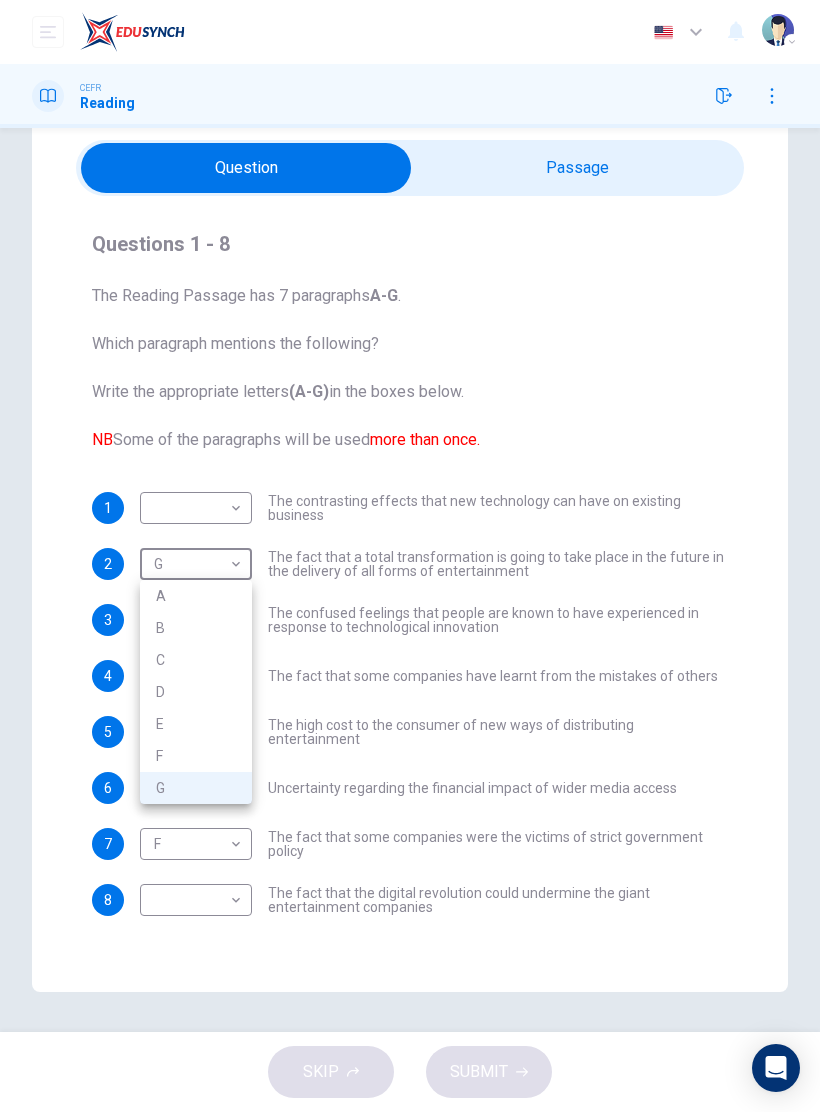click on "A" at bounding box center [196, 596] 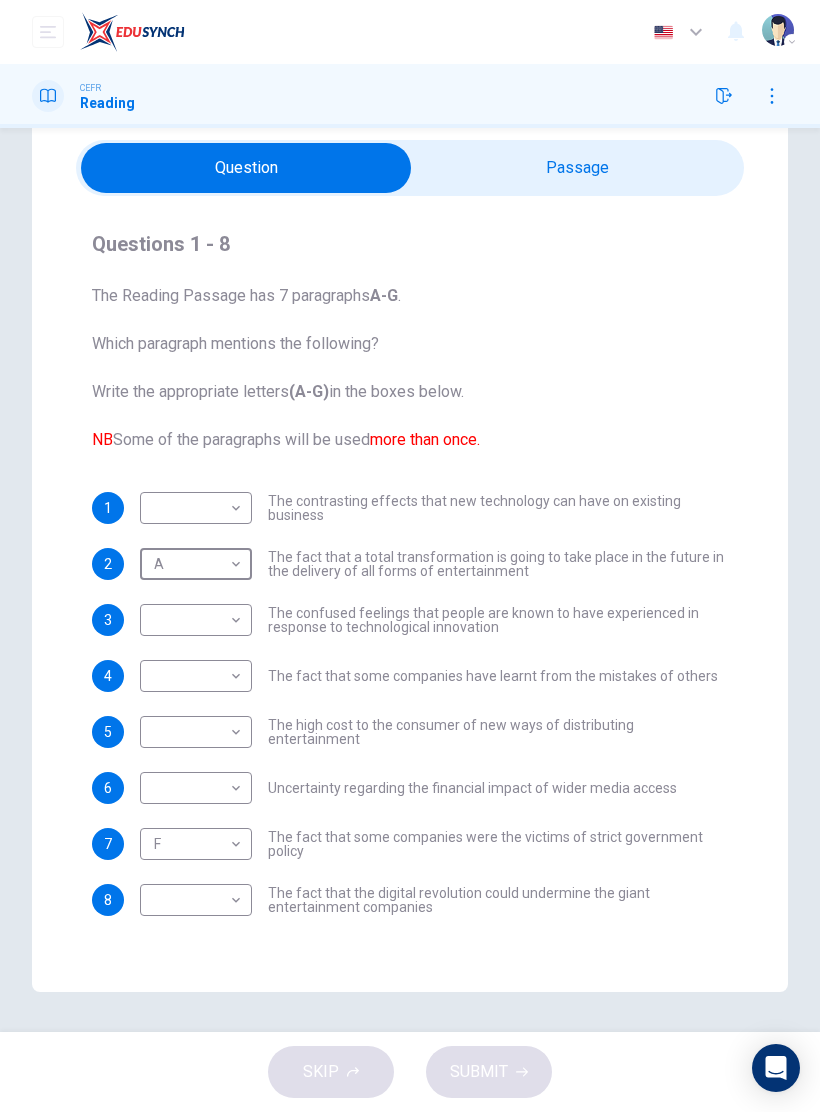 type on "A" 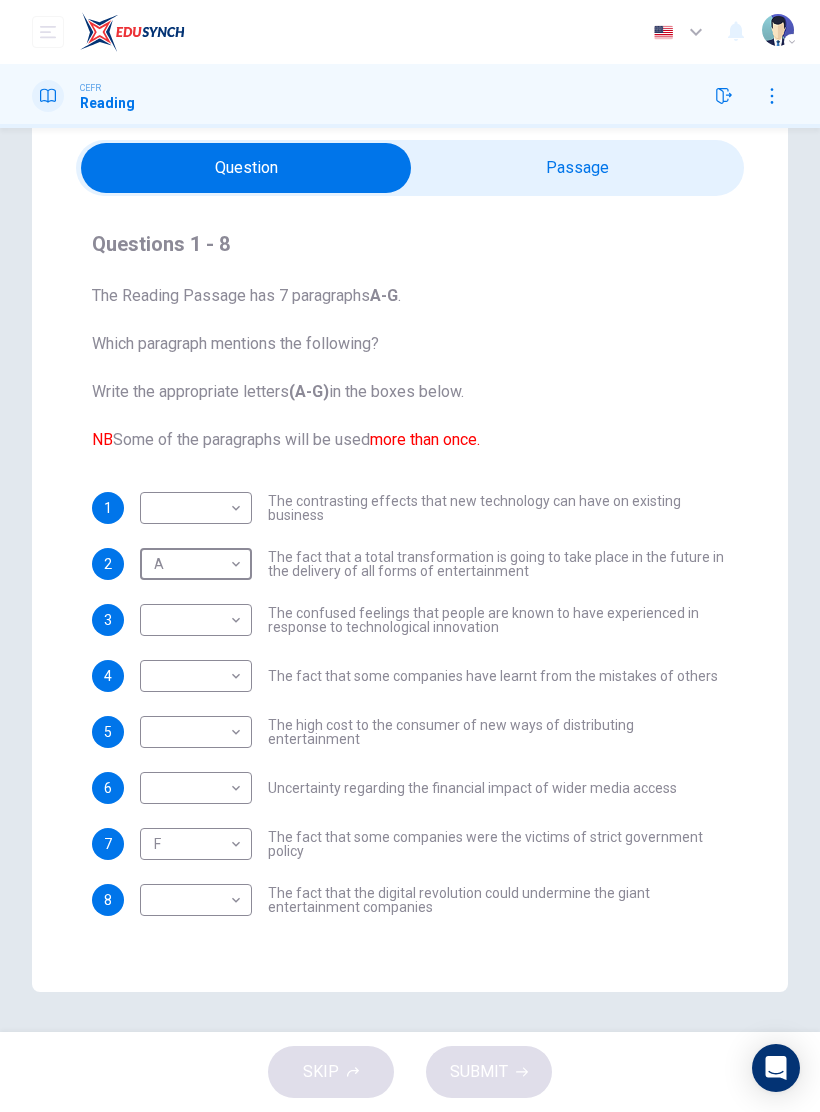 click at bounding box center (246, 168) 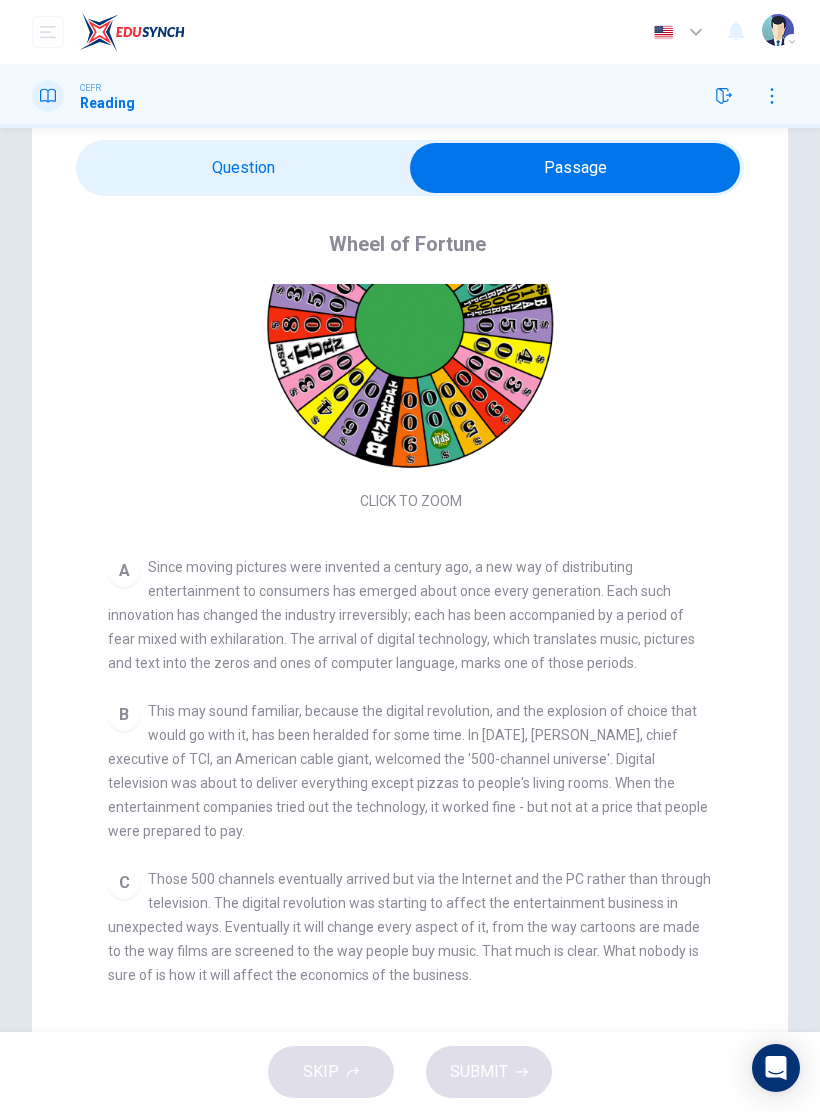 scroll, scrollTop: 144, scrollLeft: 0, axis: vertical 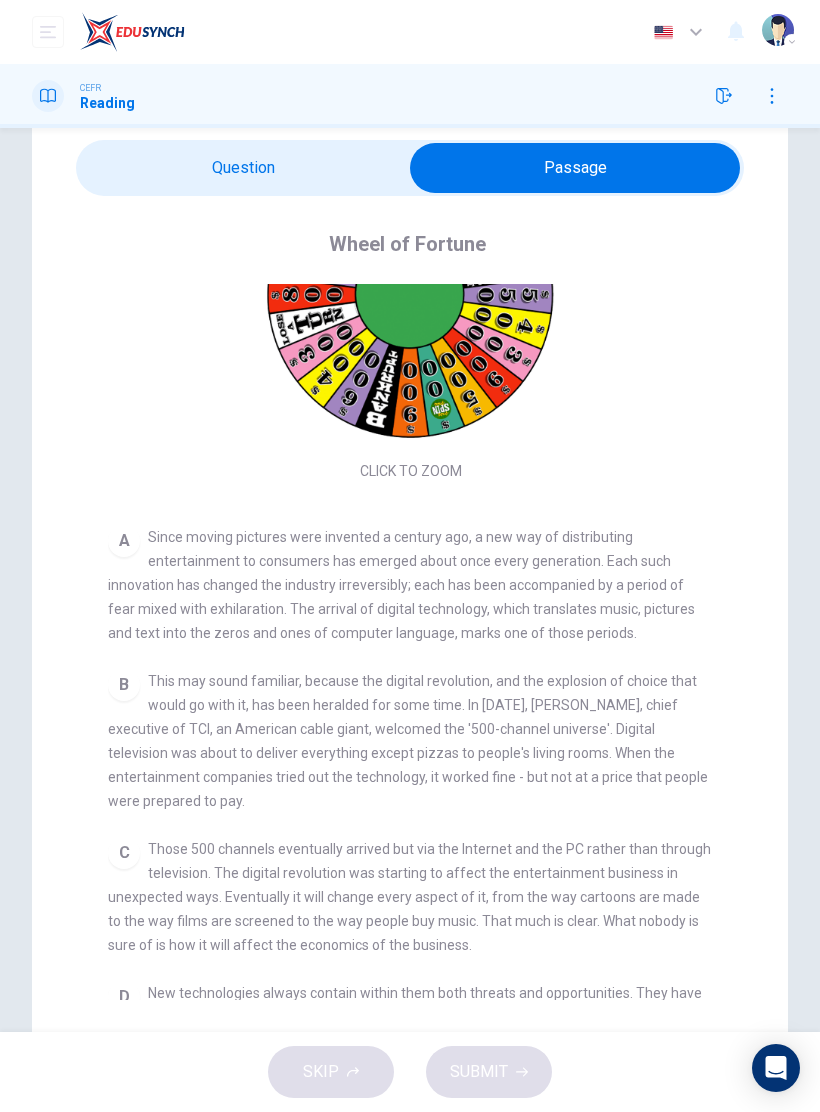 click at bounding box center [575, 168] 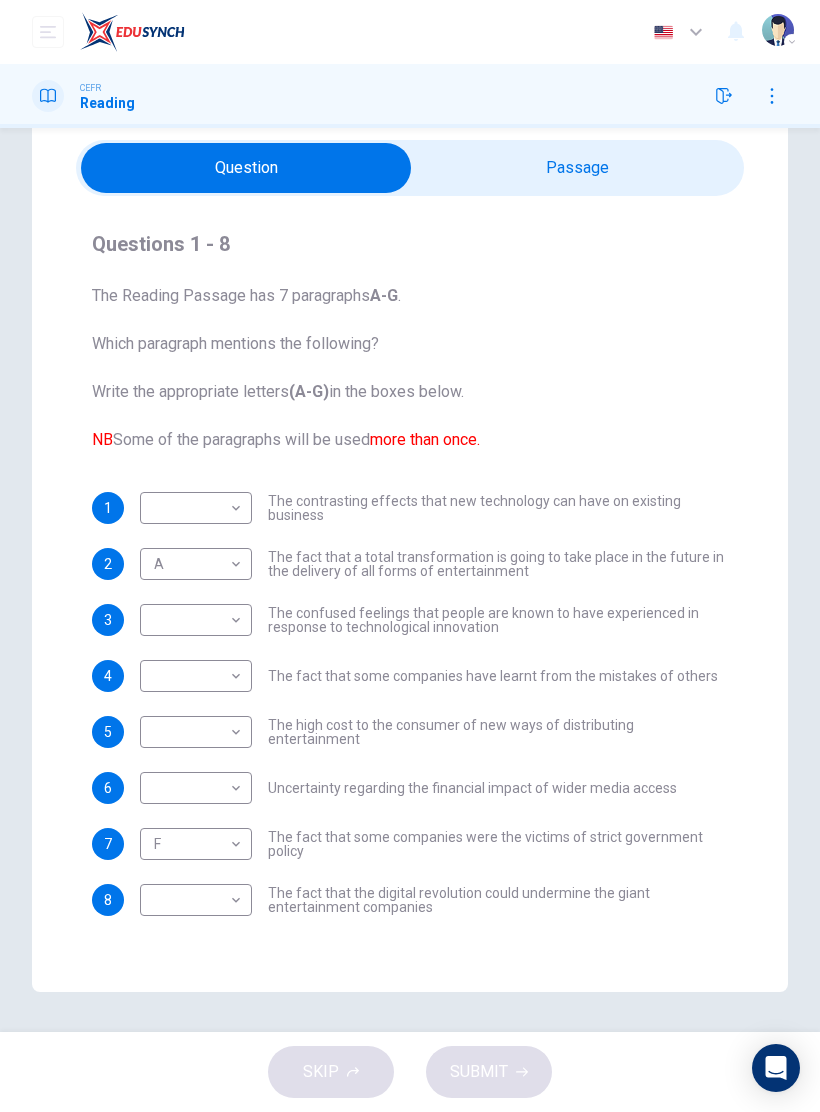 click on "Dashboard Practice Start a test Analysis English en ​ RAFIQ ADILA BINTI ISMAIL CEFR Reading Questions 1 - 8 The Reading Passage has 7 paragraphs  A-G .
Which paragraph mentions the following?
Write the appropriate letters  (A-G)  in the boxes below.
NB  Some of the paragraphs will be used  more than once. 1 ​ ​ The contrasting effects that new technology can have on existing business 2 A A ​ The fact that a total transformation is going to take place in the future in the delivery of all forms of entertainment 3 ​ ​ The confused feelings that people are known to have experienced in response to technological innovation 4 ​ ​ The fact that some companies have learnt from the mistakes of others 5 ​ ​ The high cost to the consumer of new ways of distributing entertainment 6 ​ ​ Uncertainty regarding the financial impact of wider media access 7 F F ​ The fact that some companies were the victims of strict government policy 8 ​ ​ Wheel of Fortune CLICK TO ZOOM Click to Zoom A B C D" at bounding box center [410, 556] 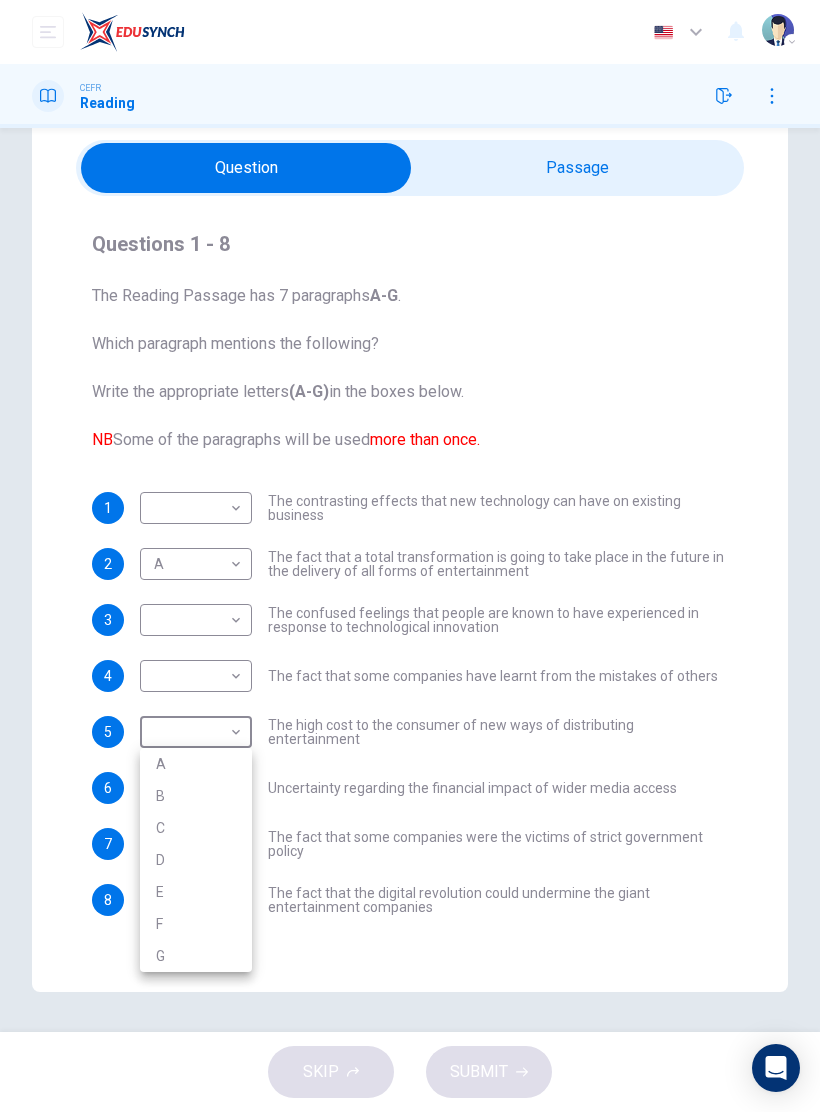 click at bounding box center (410, 556) 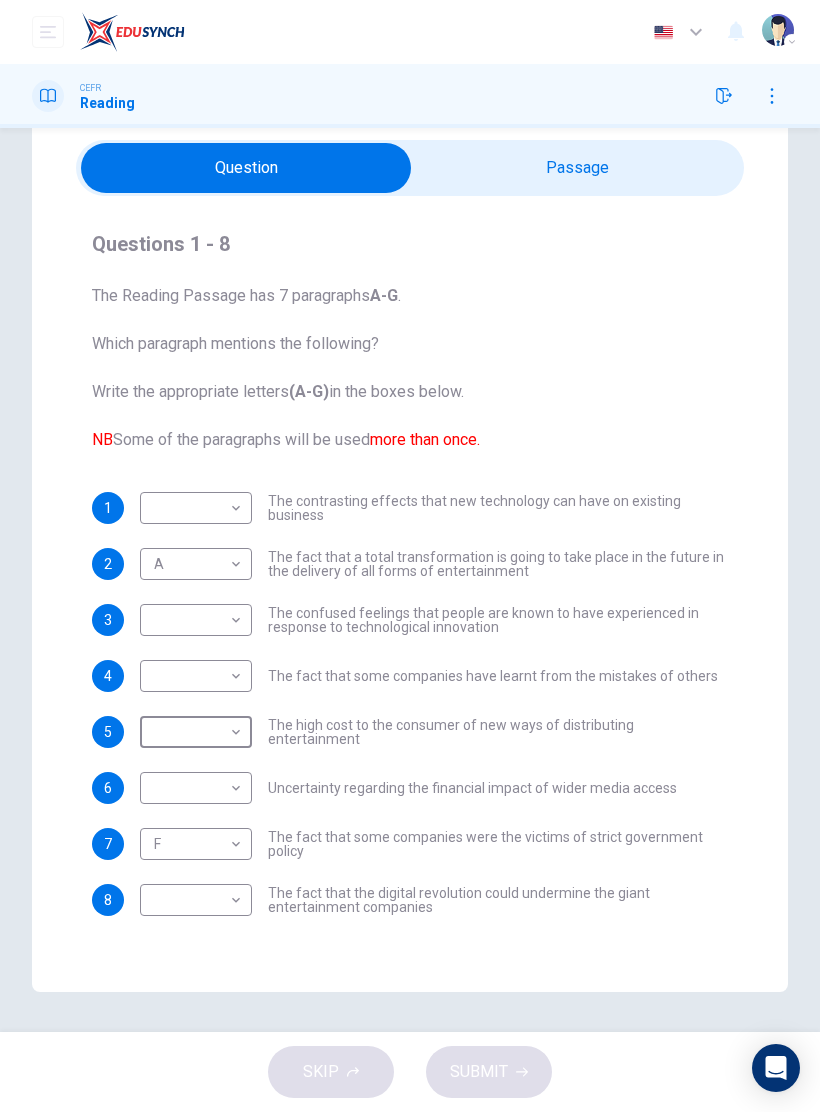 click on "Dashboard Practice Start a test Analysis English en ​ RAFIQ ADILA BINTI ISMAIL CEFR Reading Questions 1 - 8 The Reading Passage has 7 paragraphs  A-G .
Which paragraph mentions the following?
Write the appropriate letters  (A-G)  in the boxes below.
NB  Some of the paragraphs will be used  more than once. 1 ​ ​ The contrasting effects that new technology can have on existing business 2 A A ​ The fact that a total transformation is going to take place in the future in the delivery of all forms of entertainment 3 ​ ​ The confused feelings that people are known to have experienced in response to technological innovation 4 ​ ​ The fact that some companies have learnt from the mistakes of others 5 ​ ​ The high cost to the consumer of new ways of distributing entertainment 6 ​ ​ Uncertainty regarding the financial impact of wider media access 7 F F ​ The fact that some companies were the victims of strict government policy 8 ​ ​ Wheel of Fortune CLICK TO ZOOM Click to Zoom A B C D" at bounding box center [410, 556] 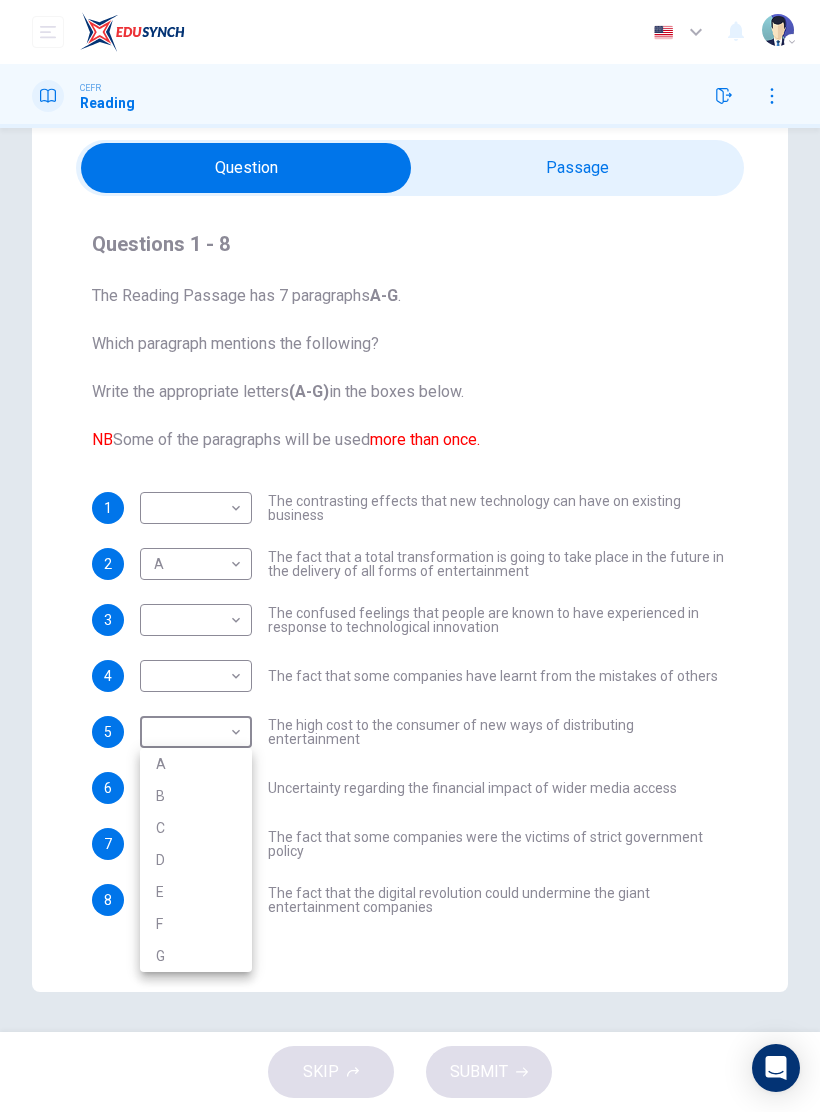 click at bounding box center [410, 556] 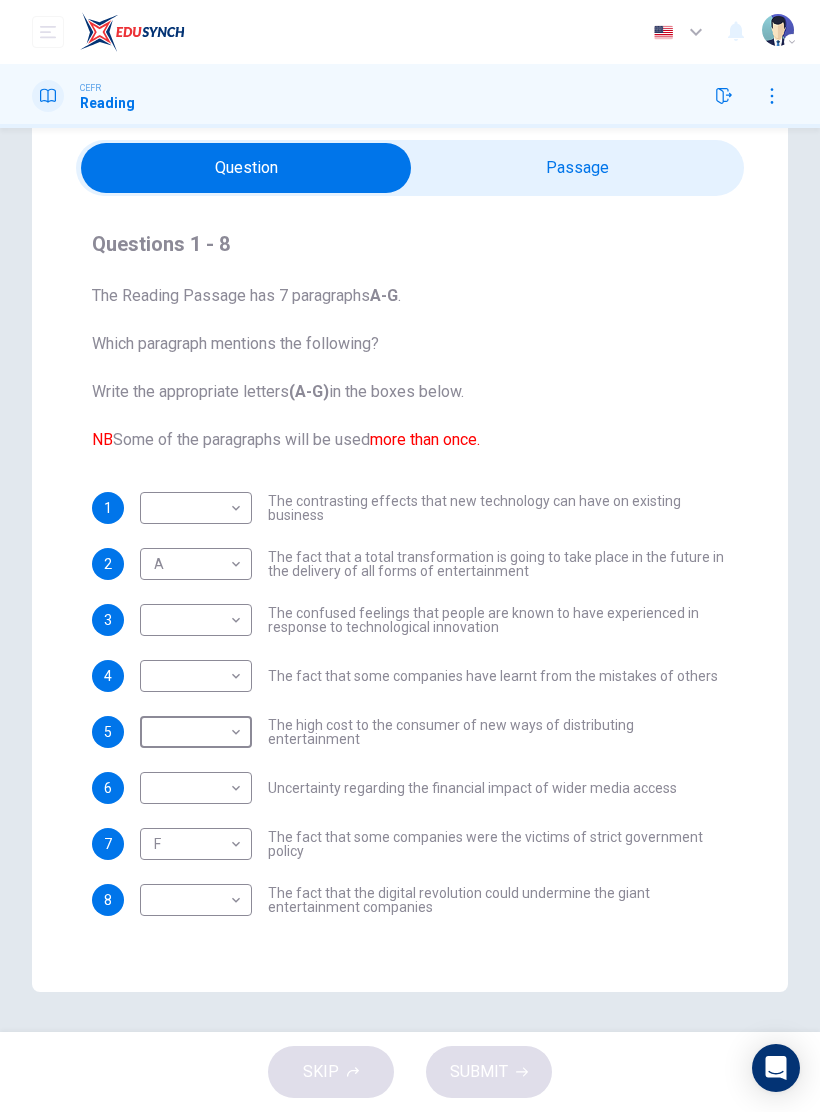 click at bounding box center (246, 168) 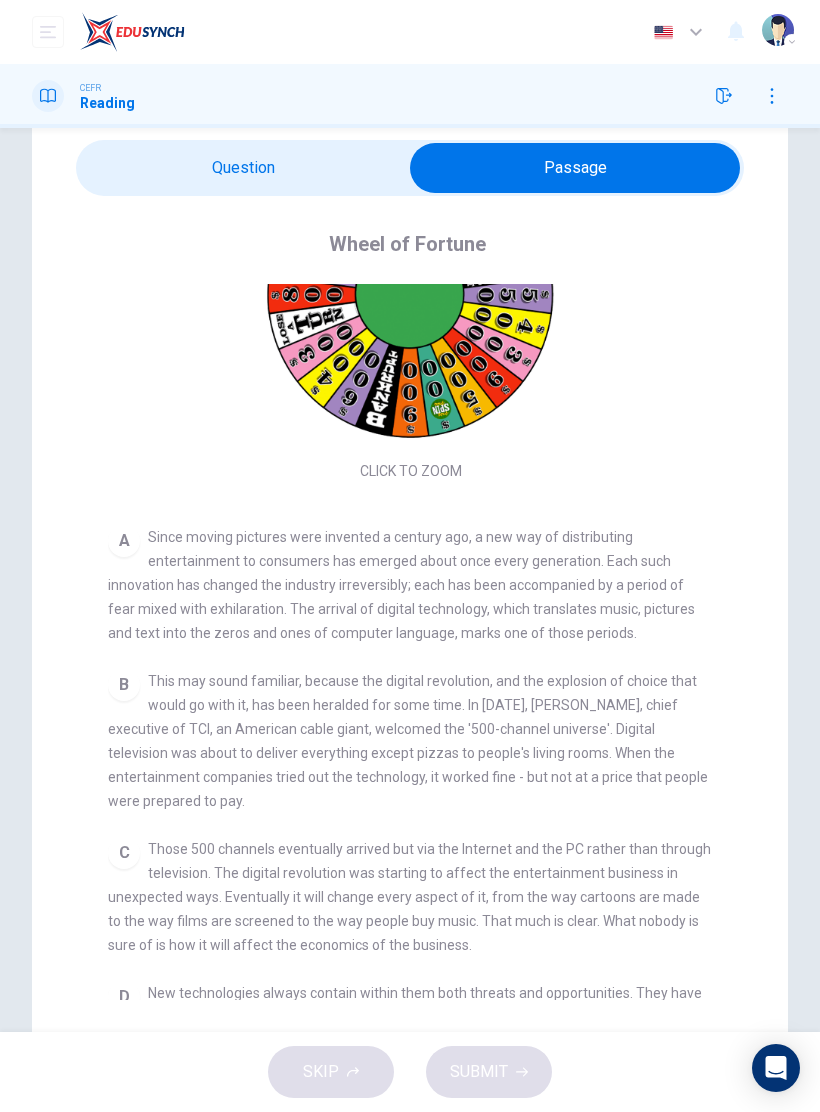 click at bounding box center (575, 168) 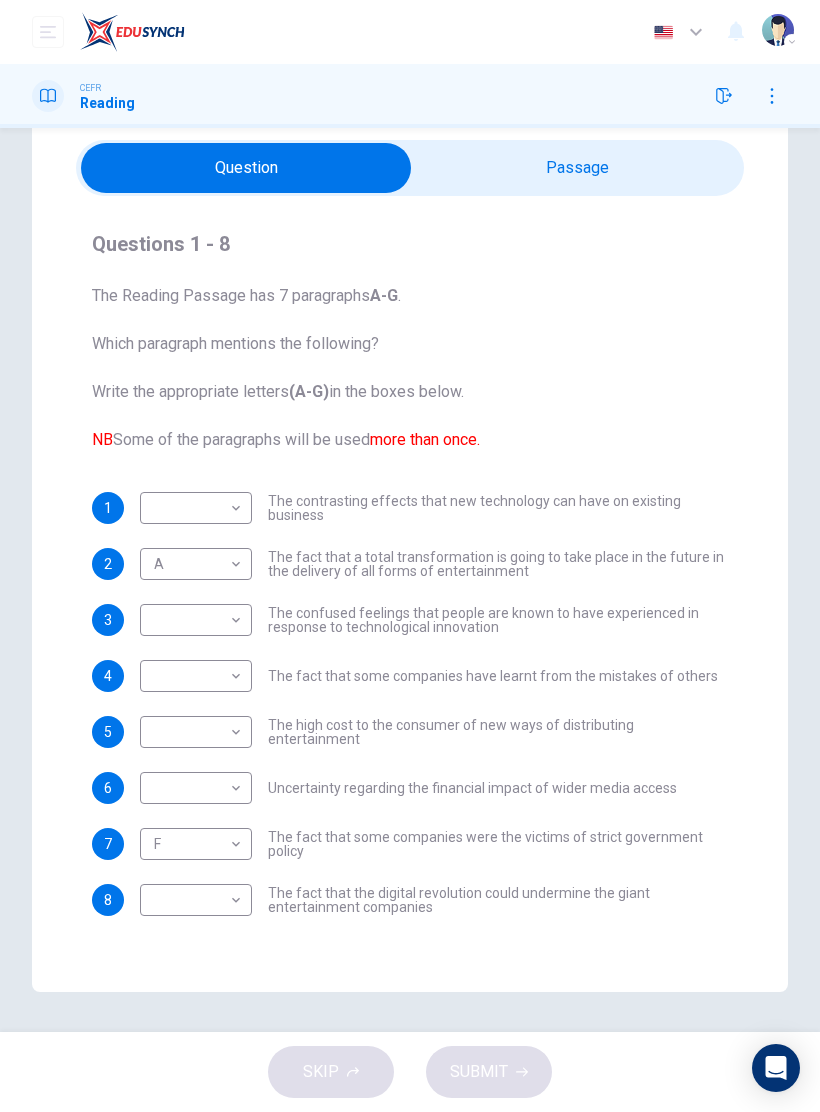click at bounding box center (246, 168) 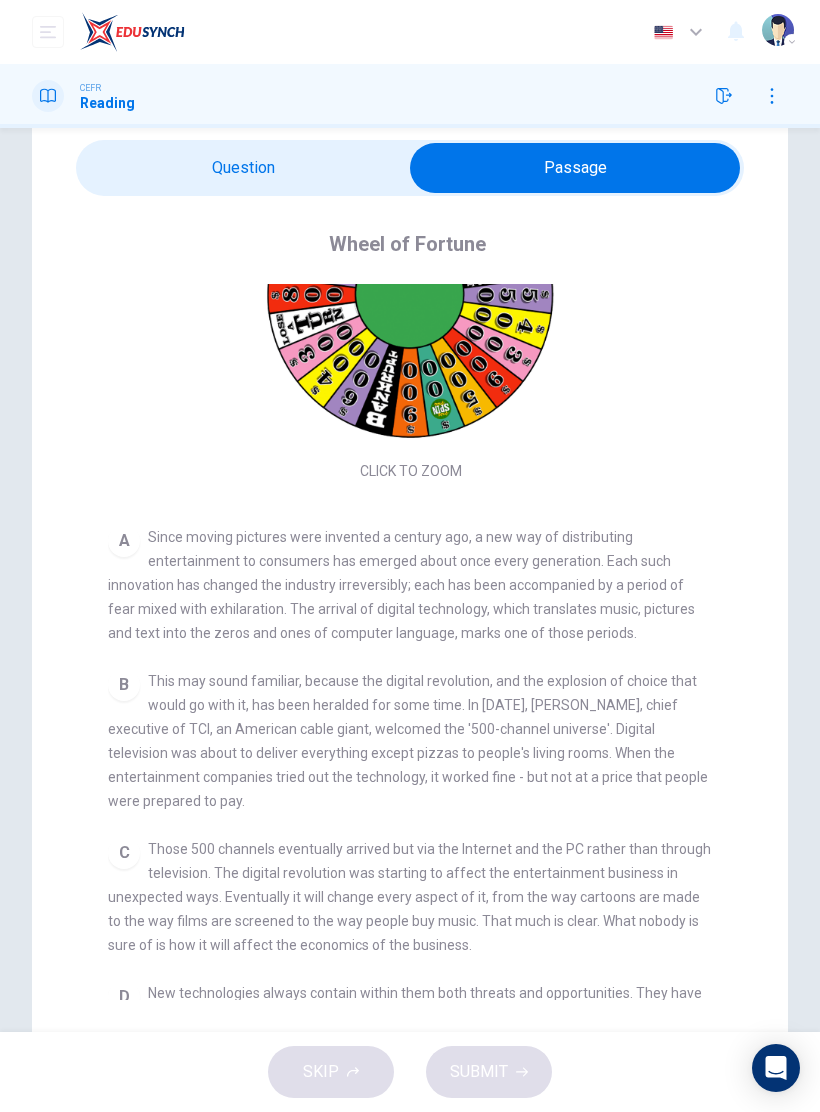 click at bounding box center (575, 168) 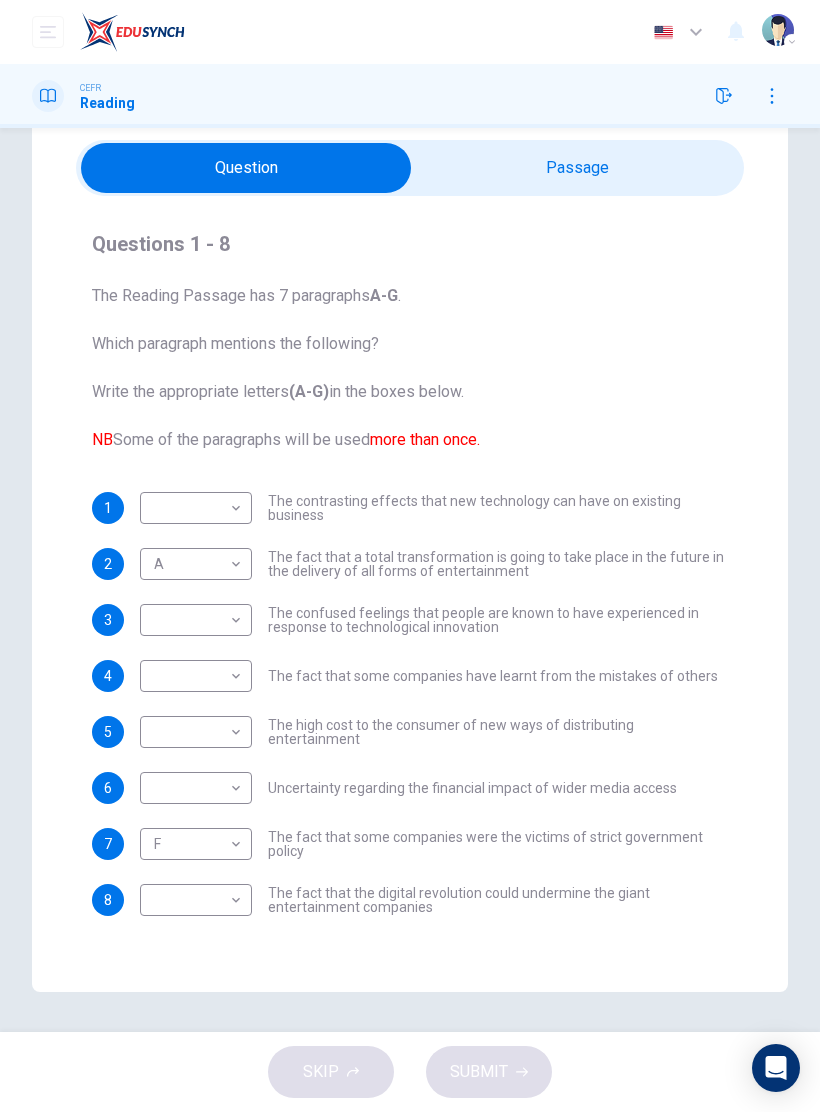 click on "Dashboard Practice Start a test Analysis English en ​ RAFIQ ADILA BINTI ISMAIL CEFR Reading Questions 1 - 8 The Reading Passage has 7 paragraphs  A-G .
Which paragraph mentions the following?
Write the appropriate letters  (A-G)  in the boxes below.
NB  Some of the paragraphs will be used  more than once. 1 ​ ​ The contrasting effects that new technology can have on existing business 2 A A ​ The fact that a total transformation is going to take place in the future in the delivery of all forms of entertainment 3 ​ ​ The confused feelings that people are known to have experienced in response to technological innovation 4 ​ ​ The fact that some companies have learnt from the mistakes of others 5 ​ ​ The high cost to the consumer of new ways of distributing entertainment 6 ​ ​ Uncertainty regarding the financial impact of wider media access 7 F F ​ The fact that some companies were the victims of strict government policy 8 ​ ​ Wheel of Fortune CLICK TO ZOOM Click to Zoom A B C D" at bounding box center (410, 556) 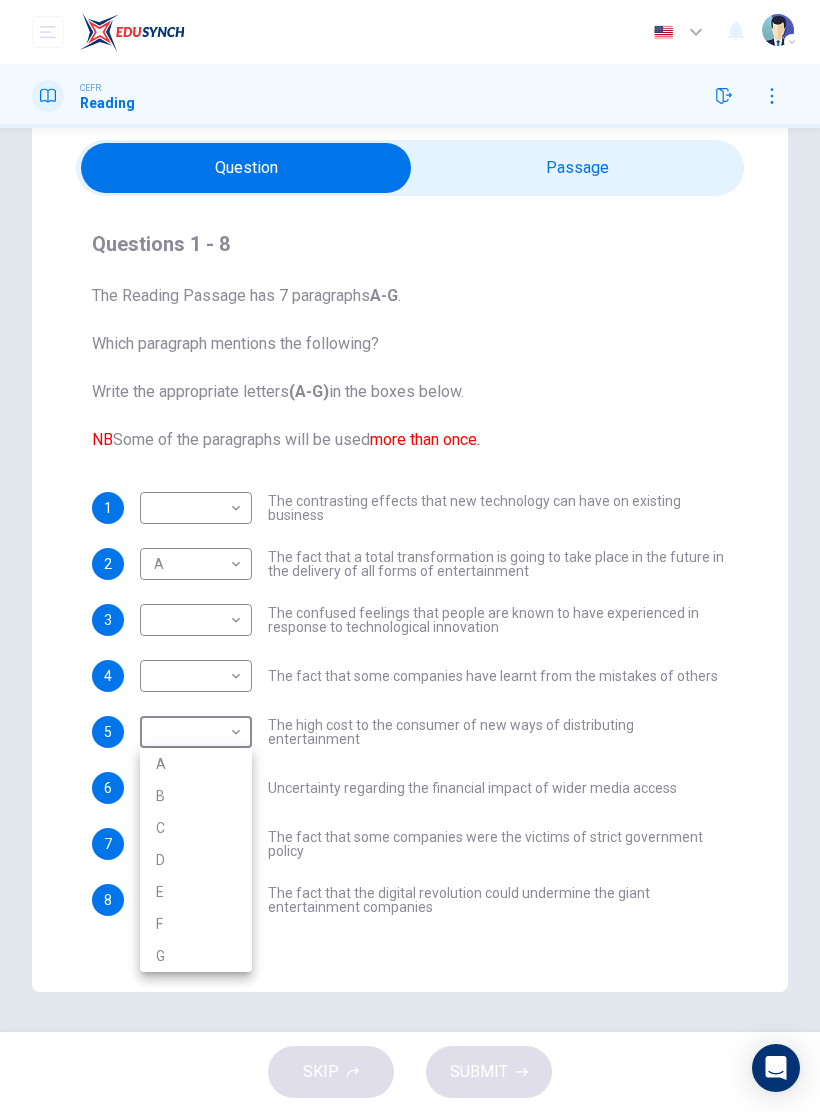 click on "B" at bounding box center (196, 796) 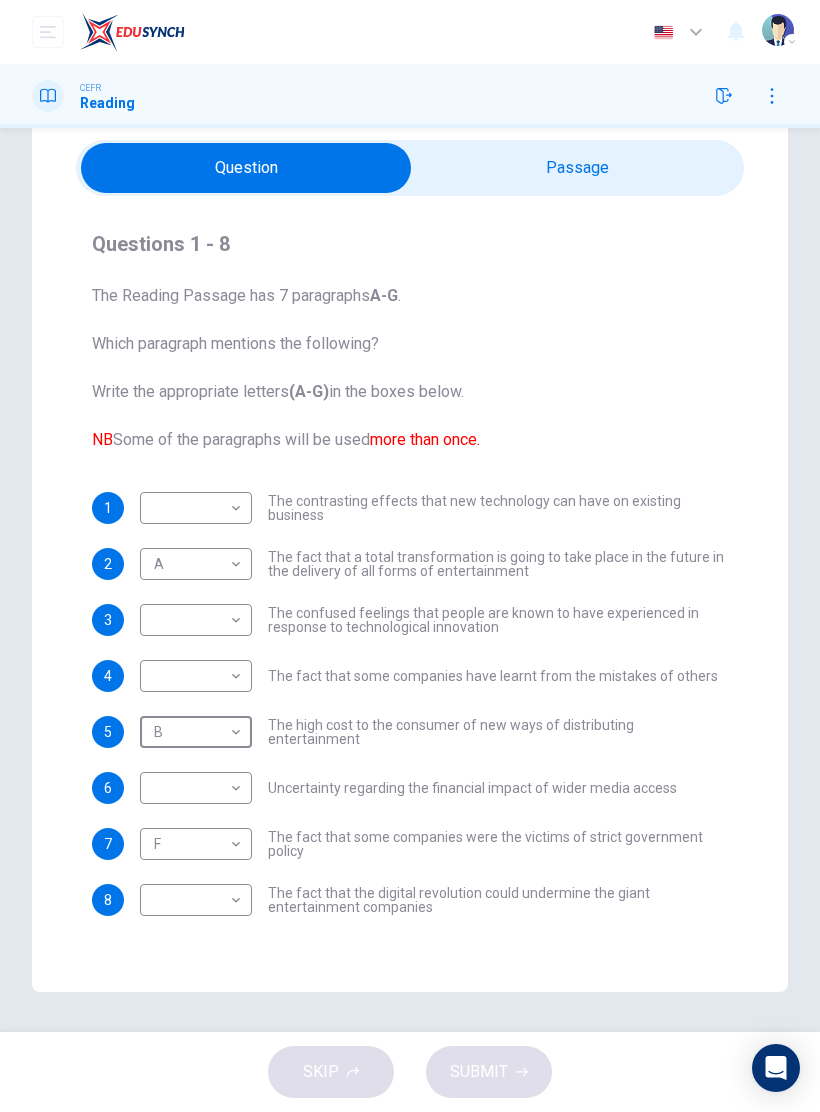 type on "B" 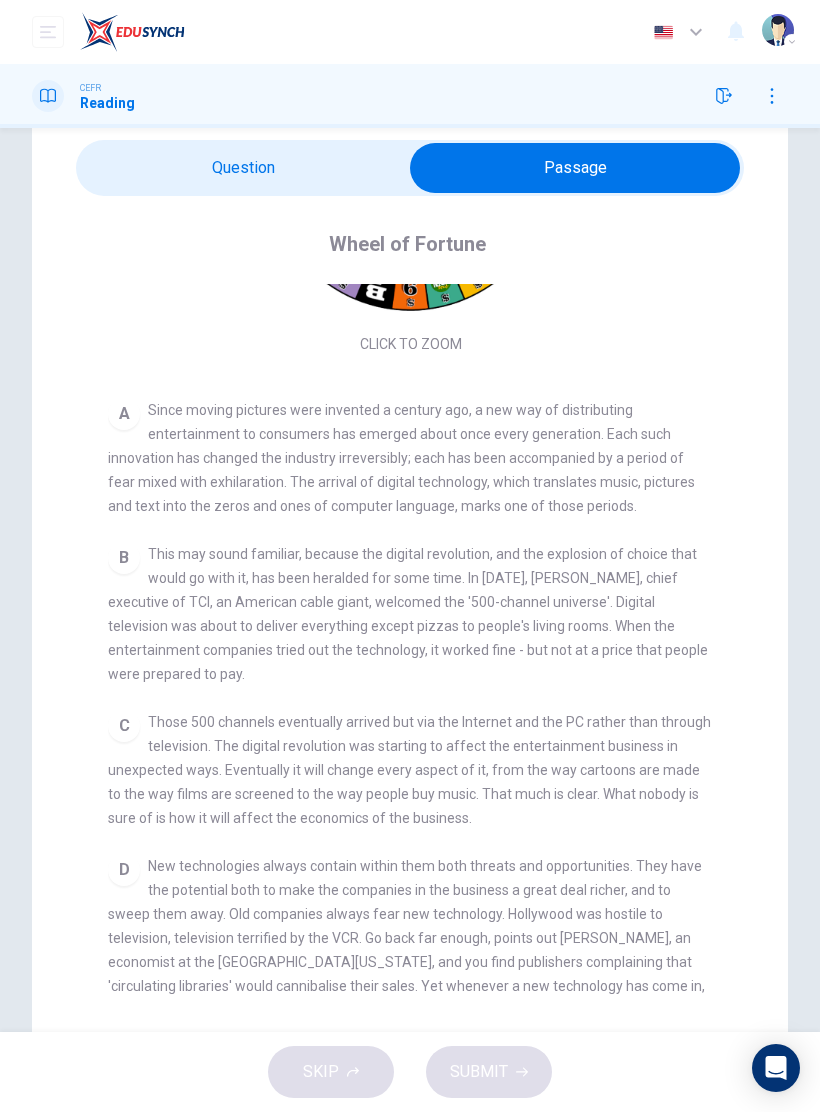scroll, scrollTop: 274, scrollLeft: 0, axis: vertical 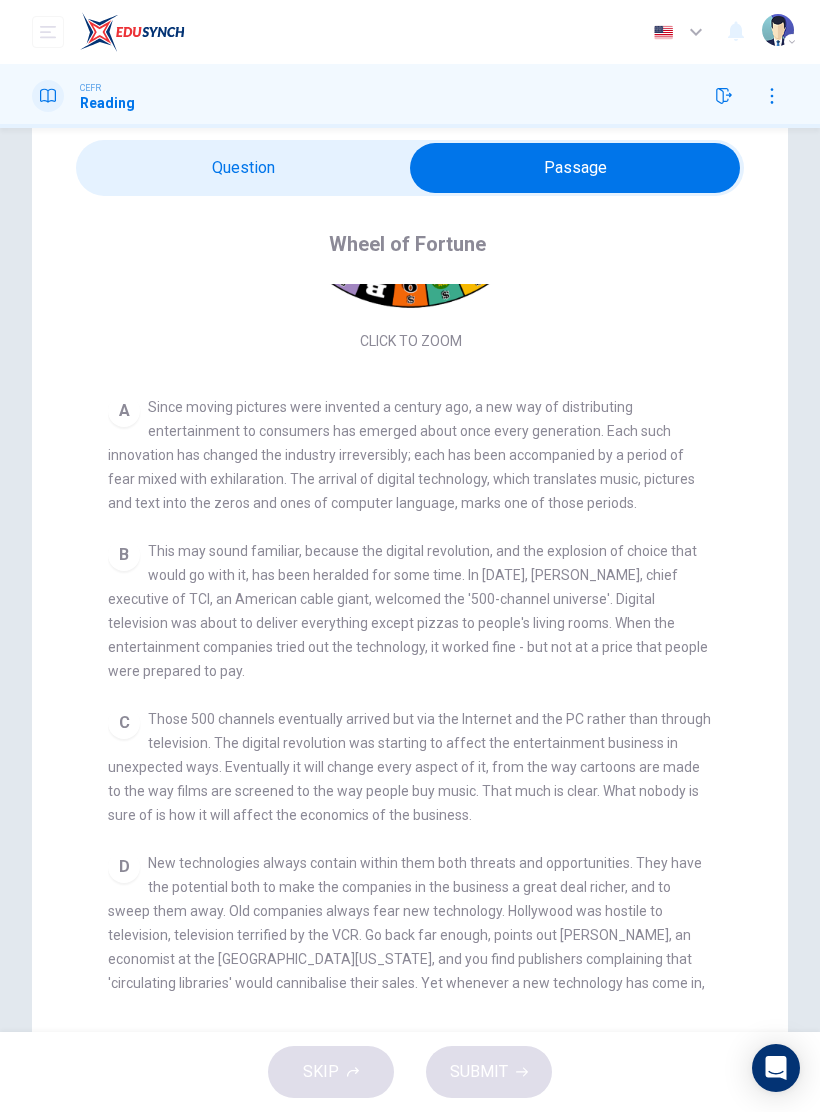 click at bounding box center (575, 168) 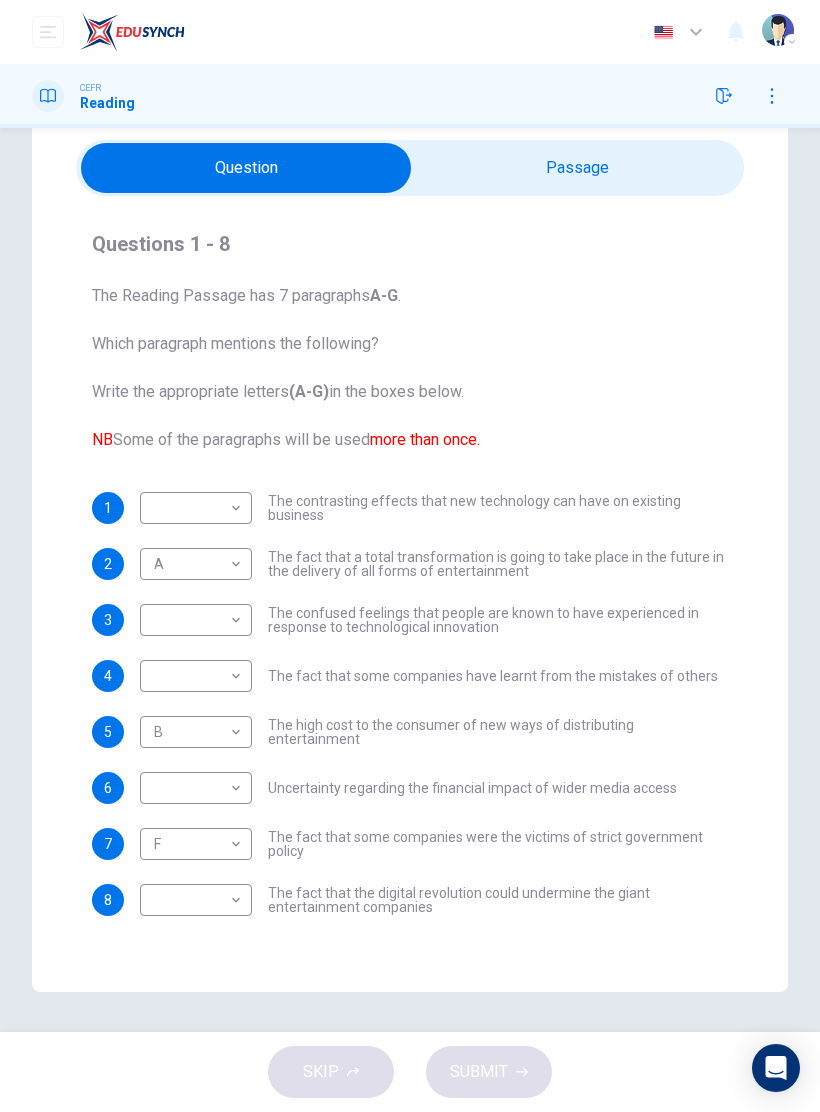 click on "Dashboard Practice Start a test Analysis English en ​ RAFIQ ADILA BINTI ISMAIL CEFR Reading Questions 1 - 8 The Reading Passage has 7 paragraphs  A-G .
Which paragraph mentions the following?
Write the appropriate letters  (A-G)  in the boxes below.
NB  Some of the paragraphs will be used  more than once. 1 ​ ​ The contrasting effects that new technology can have on existing business 2 A A ​ The fact that a total transformation is going to take place in the future in the delivery of all forms of entertainment 3 ​ ​ The confused feelings that people are known to have experienced in response to technological innovation 4 ​ ​ The fact that some companies have learnt from the mistakes of others 5 B B ​ The high cost to the consumer of new ways of distributing entertainment 6 ​ ​ Uncertainty regarding the financial impact of wider media access 7 F F ​ The fact that some companies were the victims of strict government policy 8 ​ ​ Wheel of Fortune CLICK TO ZOOM Click to Zoom A B C D" at bounding box center (410, 556) 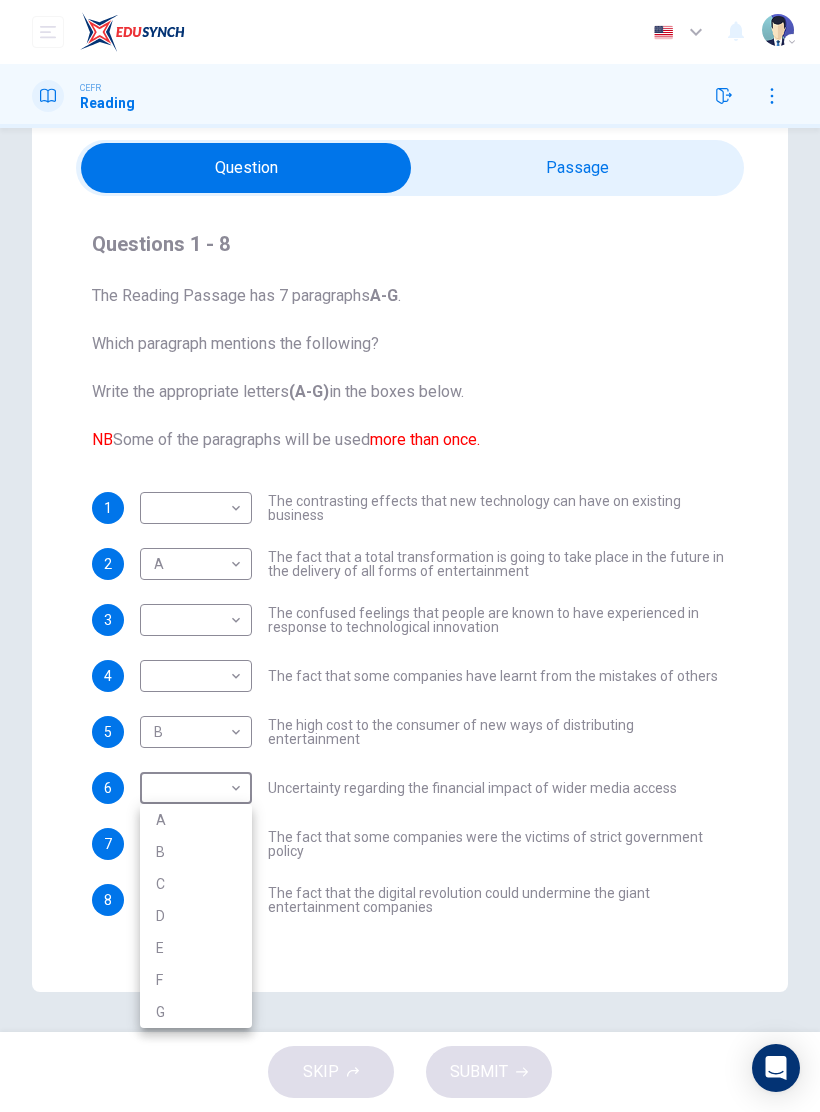 click on "C" at bounding box center [196, 884] 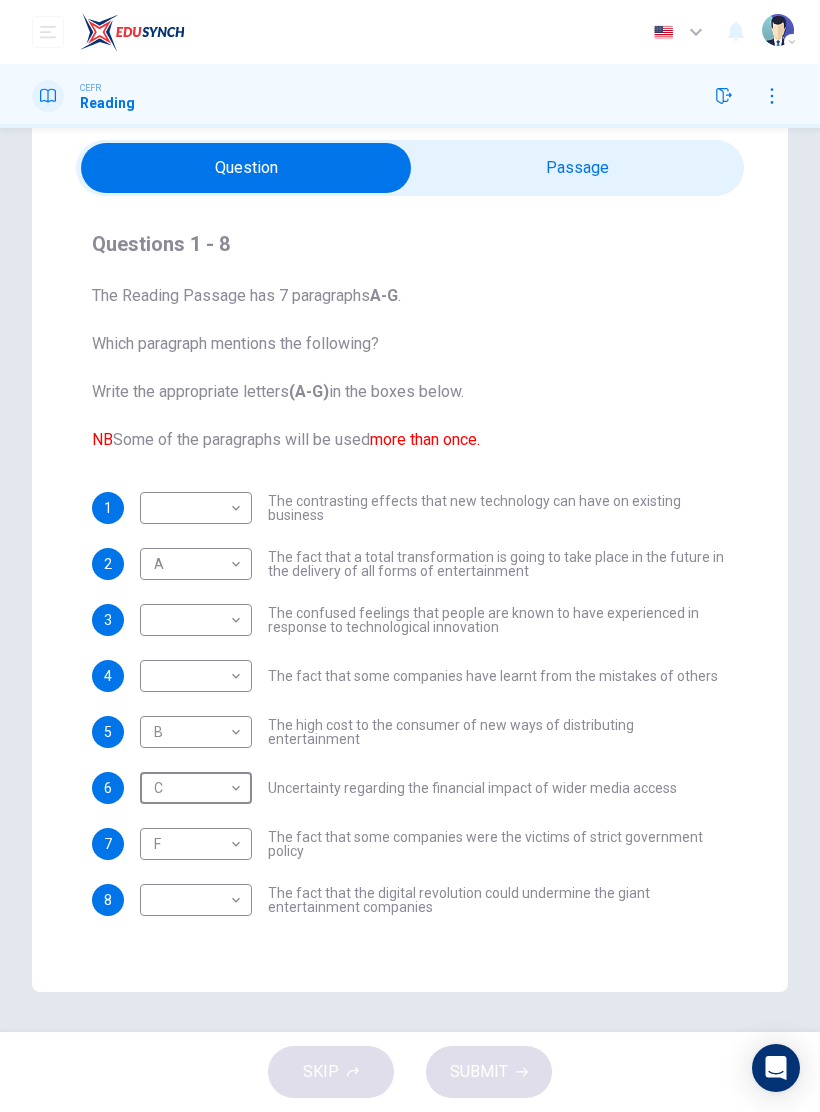 click at bounding box center (246, 168) 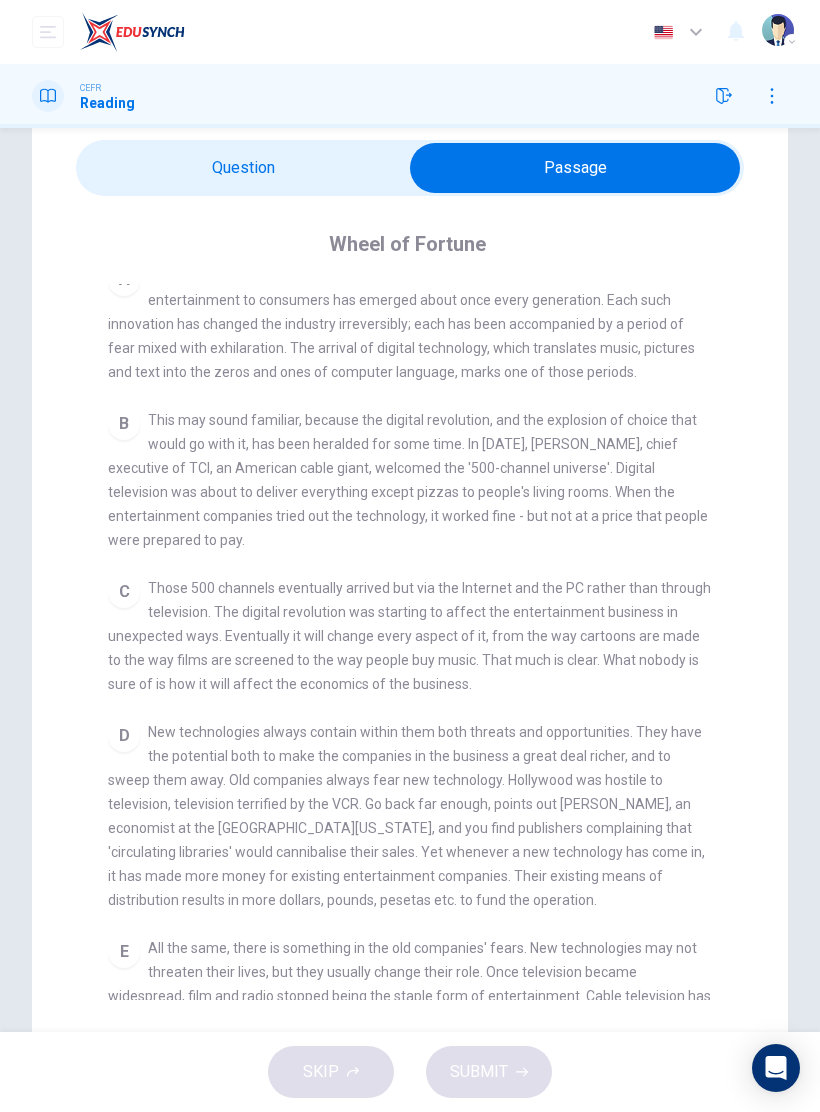 scroll, scrollTop: 404, scrollLeft: 0, axis: vertical 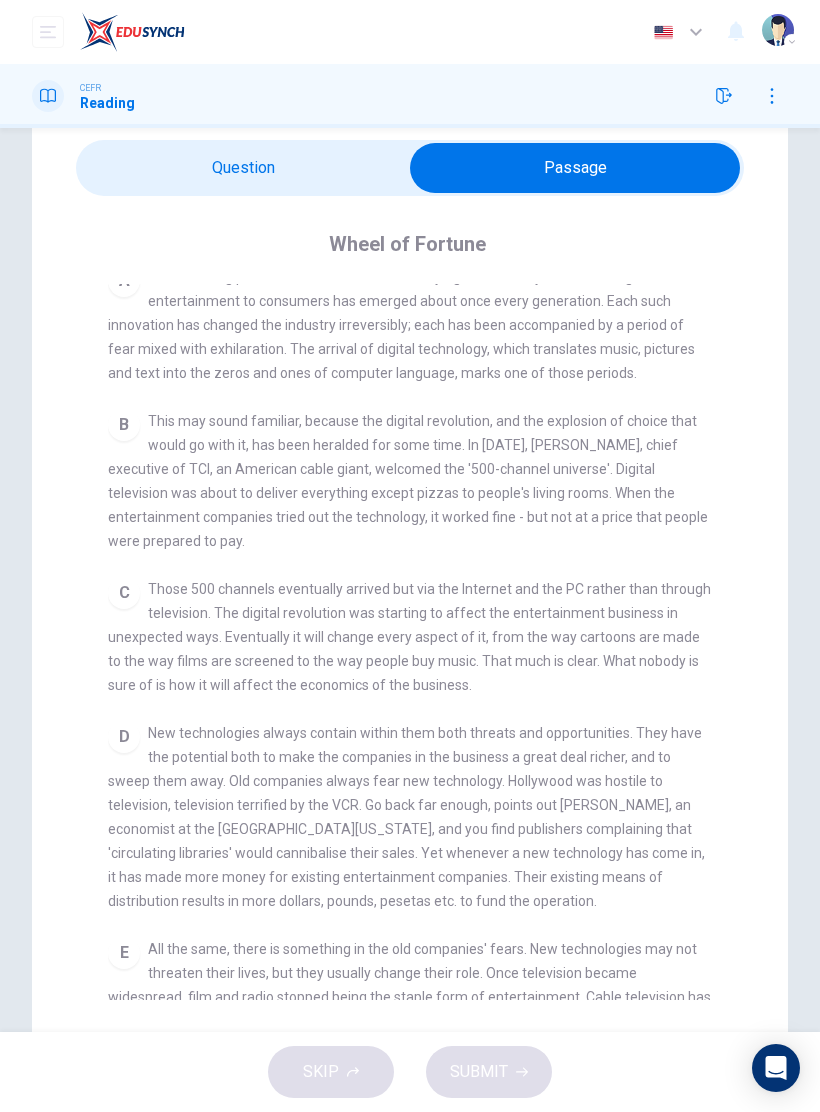 click at bounding box center (575, 168) 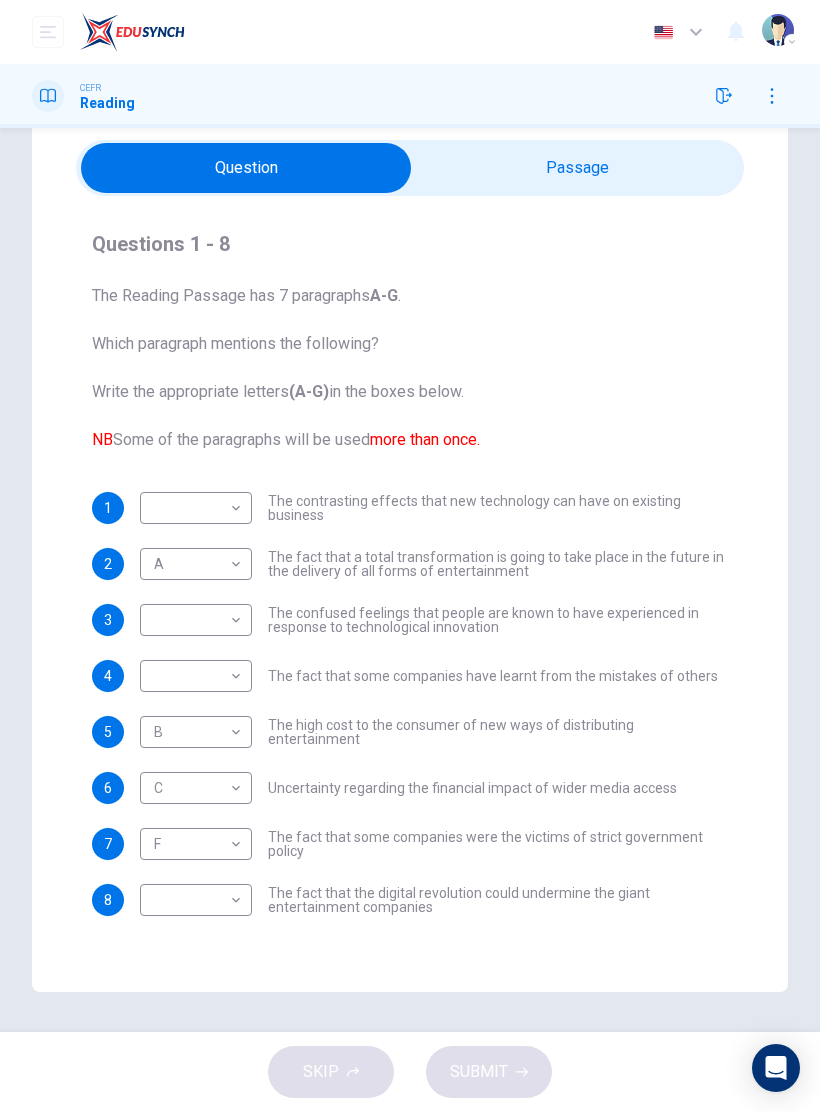 click on "Dashboard Practice Start a test Analysis English en ​ RAFIQ ADILA BINTI ISMAIL CEFR Reading Questions 1 - 8 The Reading Passage has 7 paragraphs  A-G .
Which paragraph mentions the following?
Write the appropriate letters  (A-G)  in the boxes below.
NB  Some of the paragraphs will be used  more than once. 1 ​ ​ The contrasting effects that new technology can have on existing business 2 A A ​ The fact that a total transformation is going to take place in the future in the delivery of all forms of entertainment 3 ​ ​ The confused feelings that people are known to have experienced in response to technological innovation 4 ​ ​ The fact that some companies have learnt from the mistakes of others 5 B B ​ The high cost to the consumer of new ways of distributing entertainment 6 C C ​ Uncertainty regarding the financial impact of wider media access 7 F F ​ The fact that some companies were the victims of strict government policy 8 ​ ​ Wheel of Fortune CLICK TO ZOOM Click to Zoom A B C D" at bounding box center (410, 556) 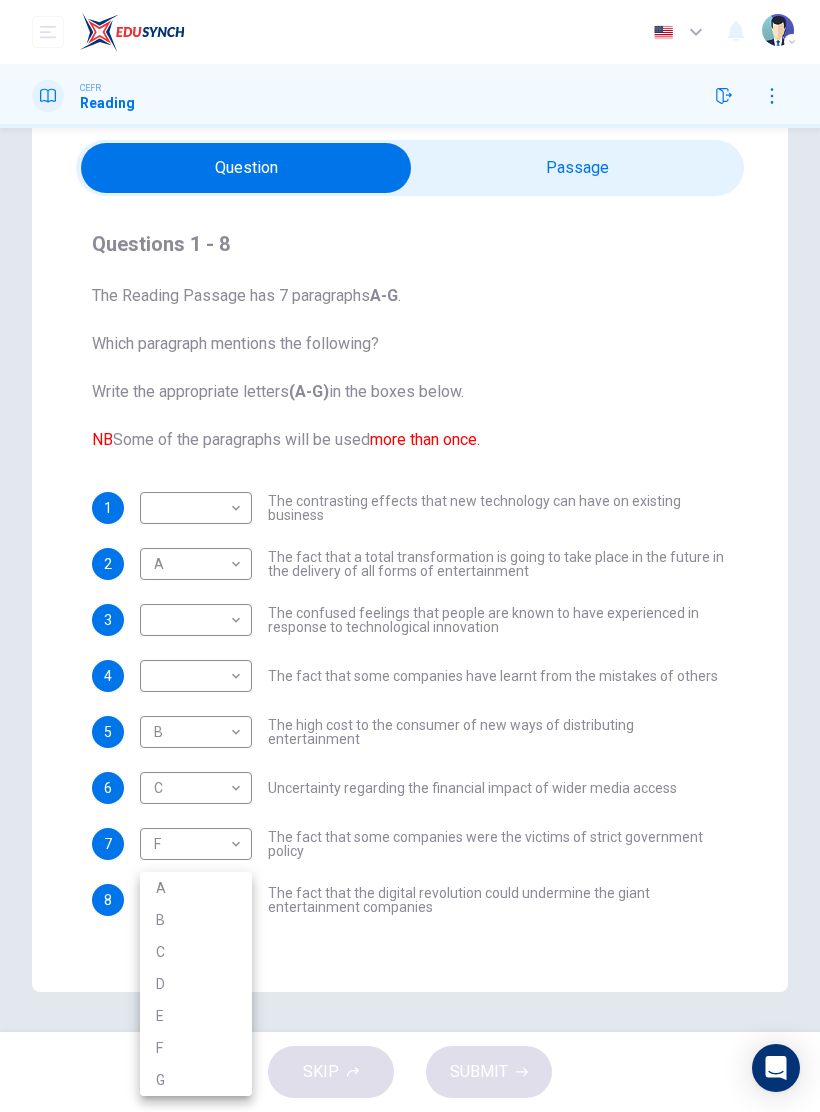 click on "D" at bounding box center [196, 984] 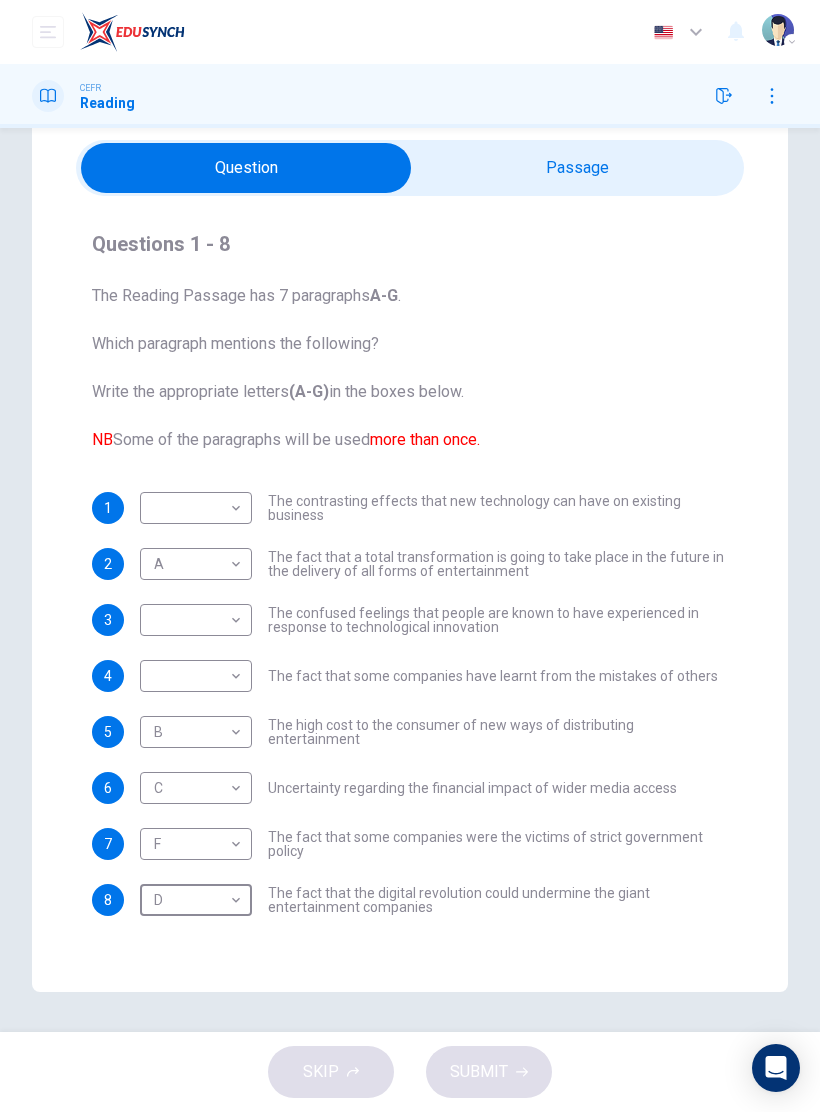 type on "D" 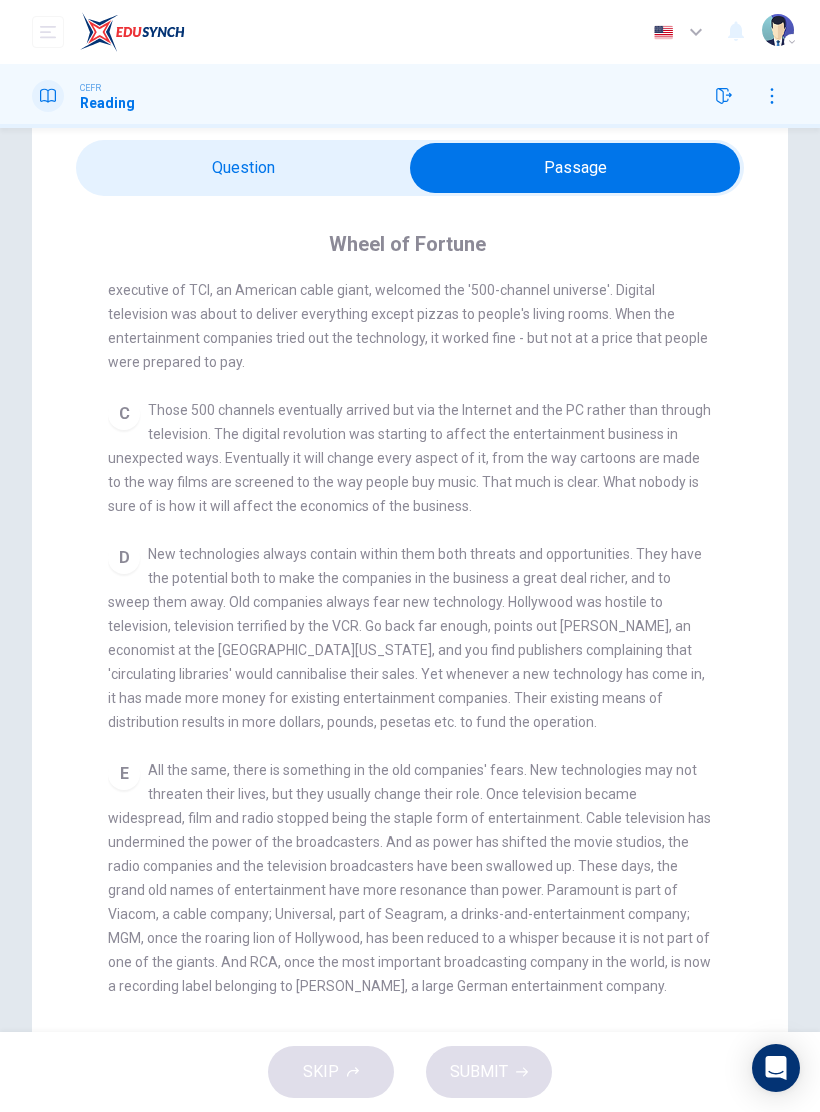scroll, scrollTop: 588, scrollLeft: 0, axis: vertical 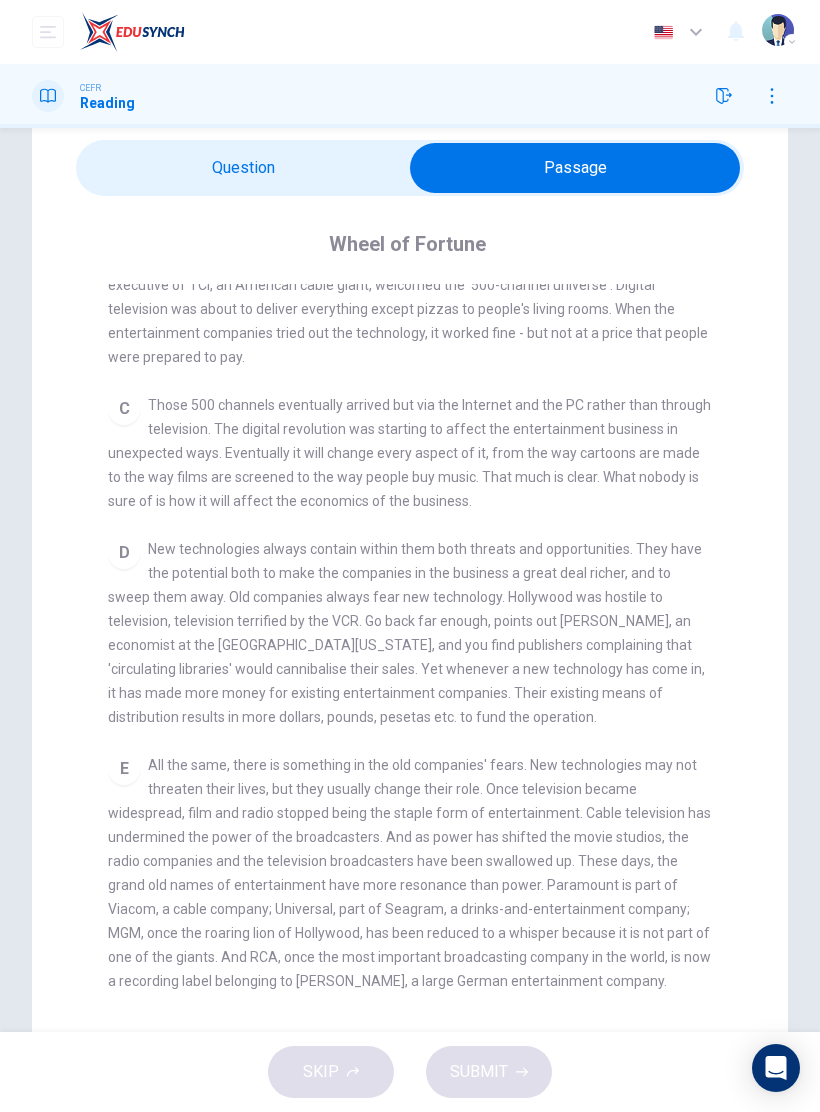 click at bounding box center [575, 168] 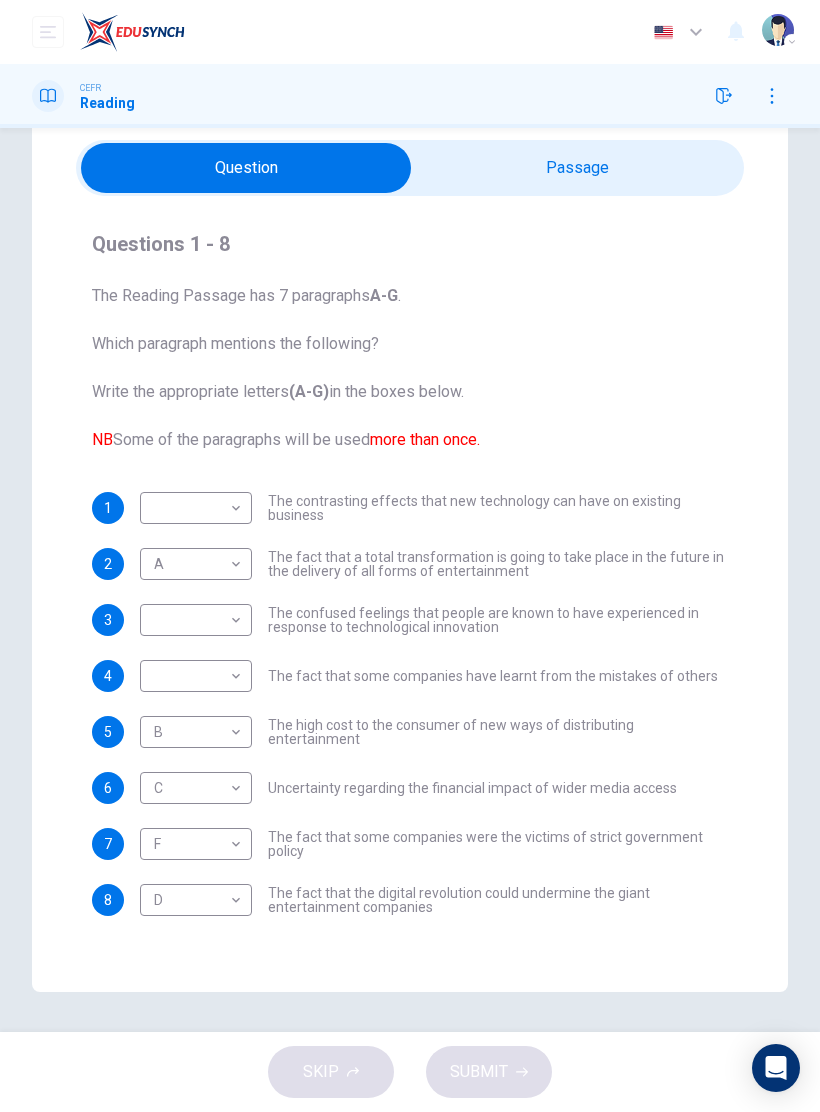 click at bounding box center [246, 168] 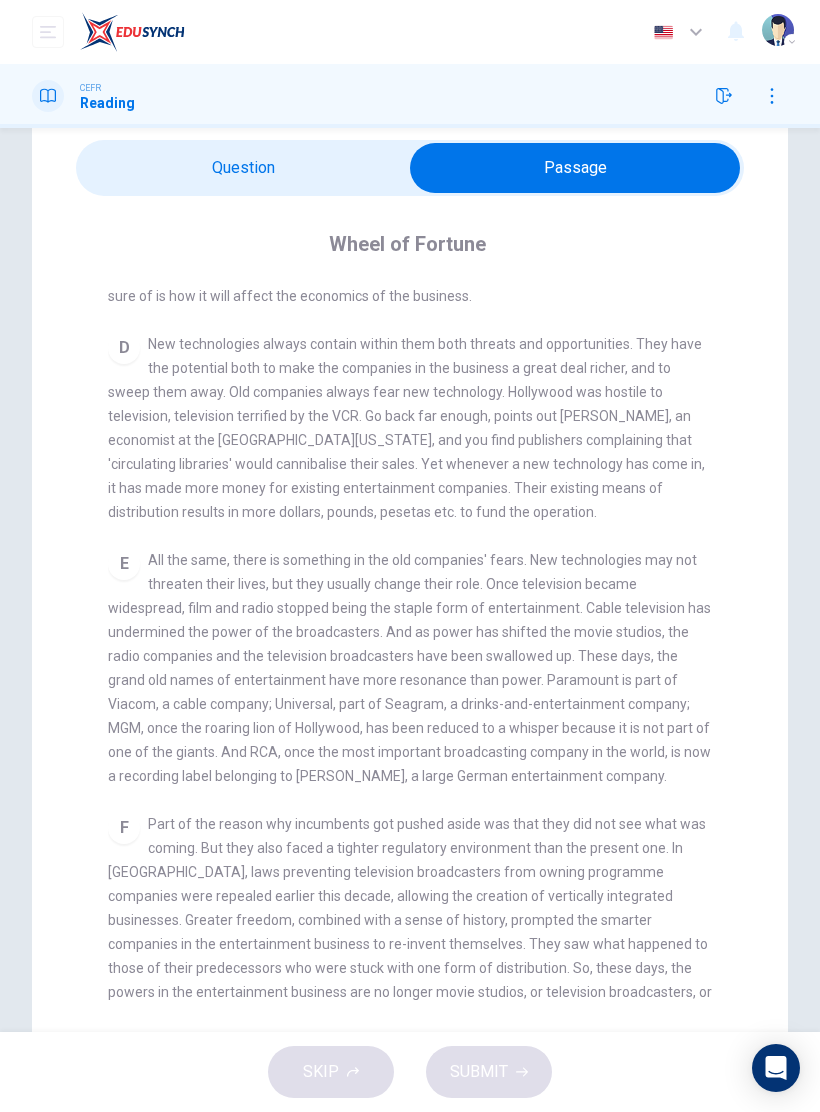 scroll, scrollTop: 875, scrollLeft: 0, axis: vertical 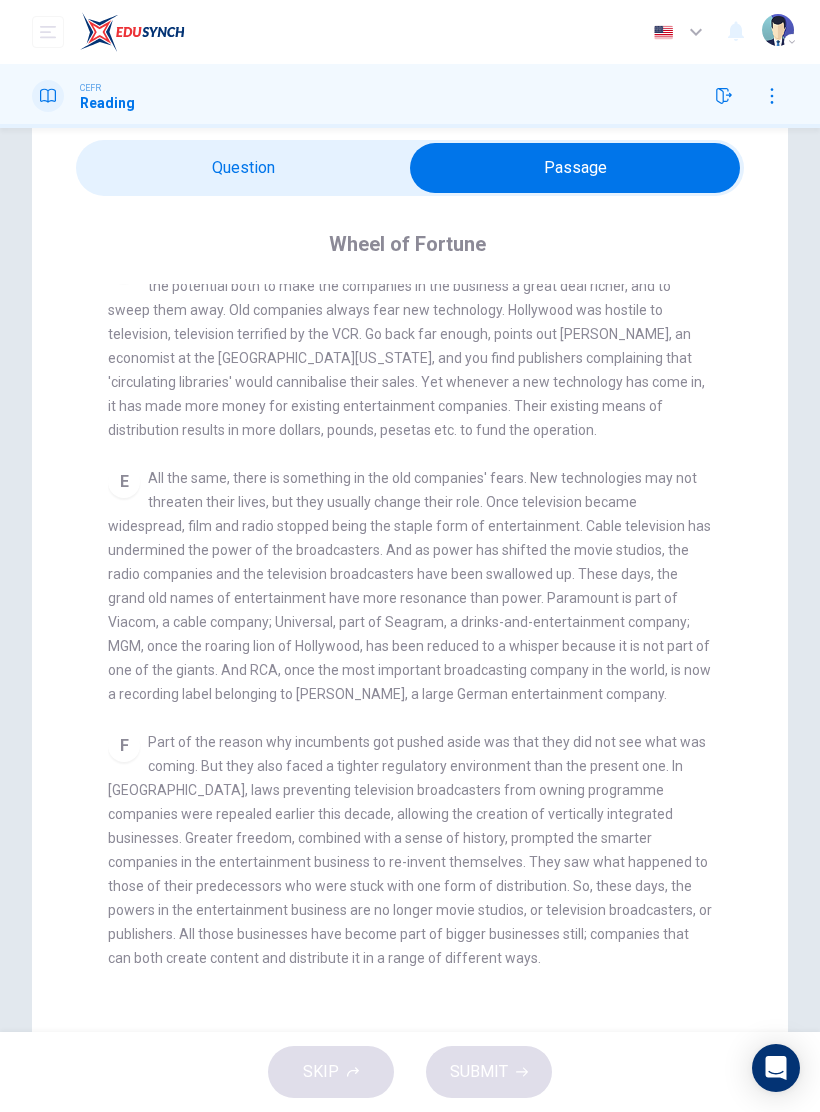click at bounding box center [575, 168] 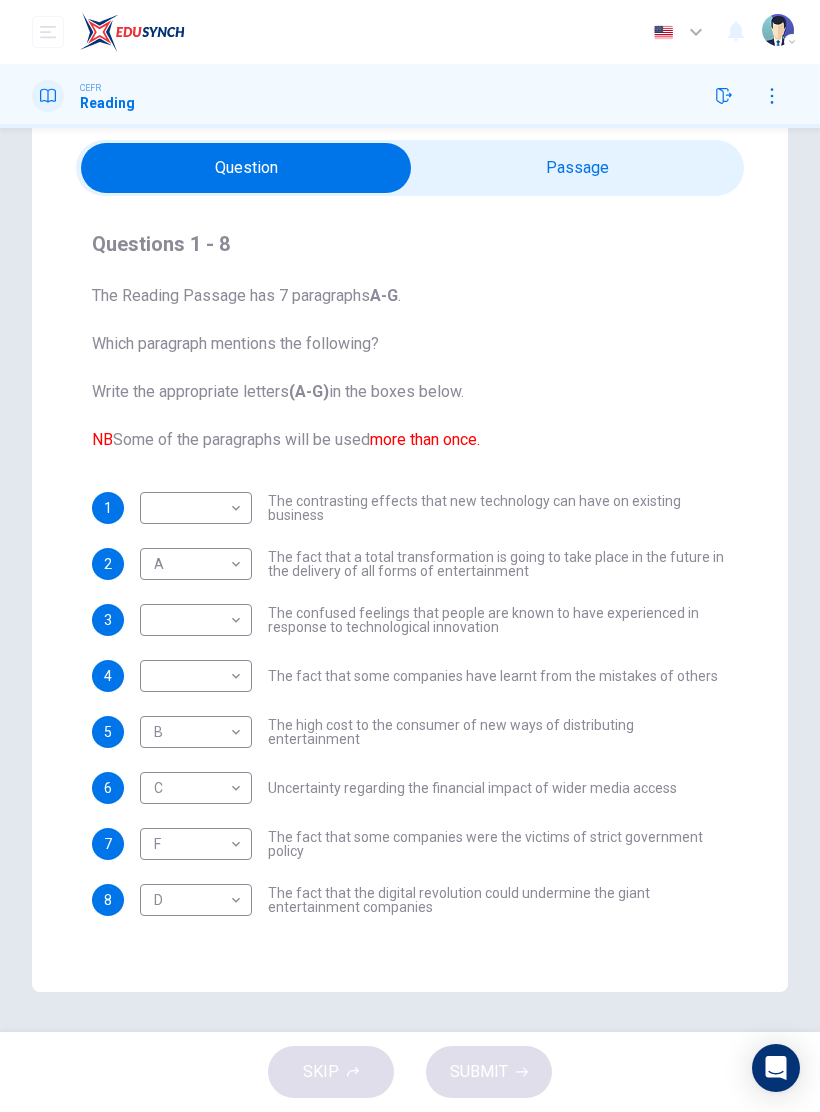 click at bounding box center (246, 168) 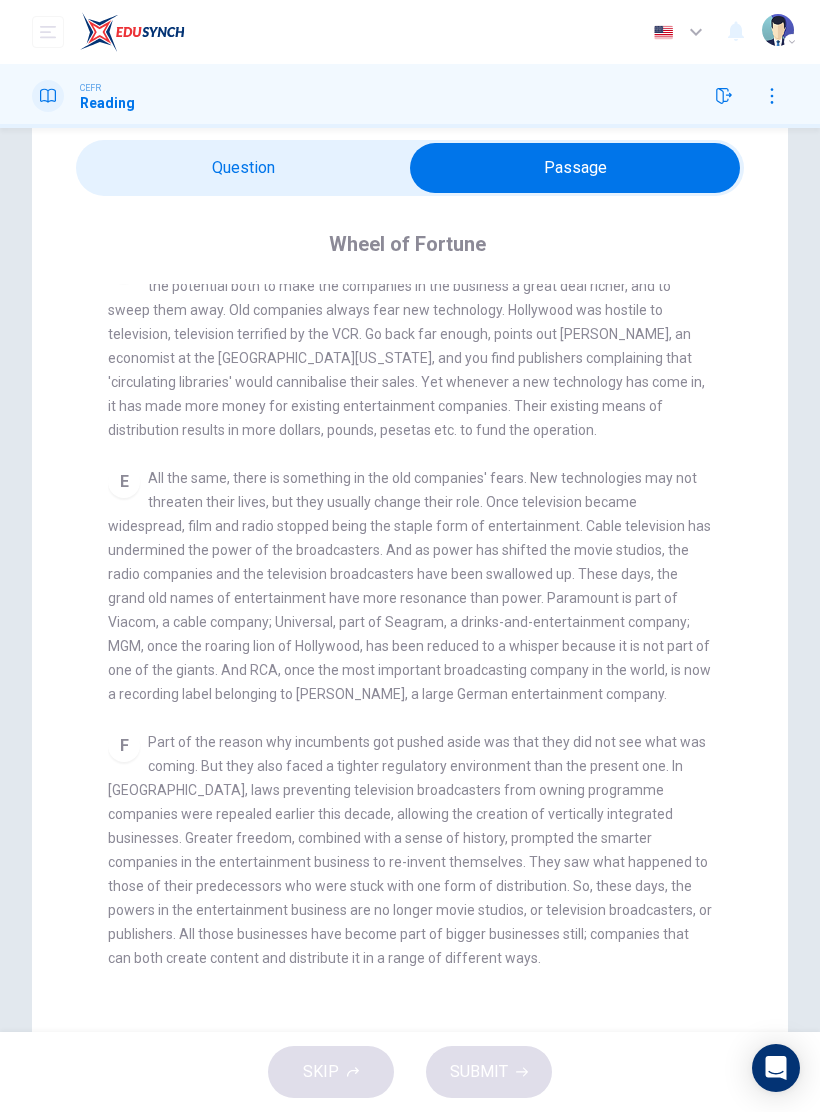 click at bounding box center [575, 168] 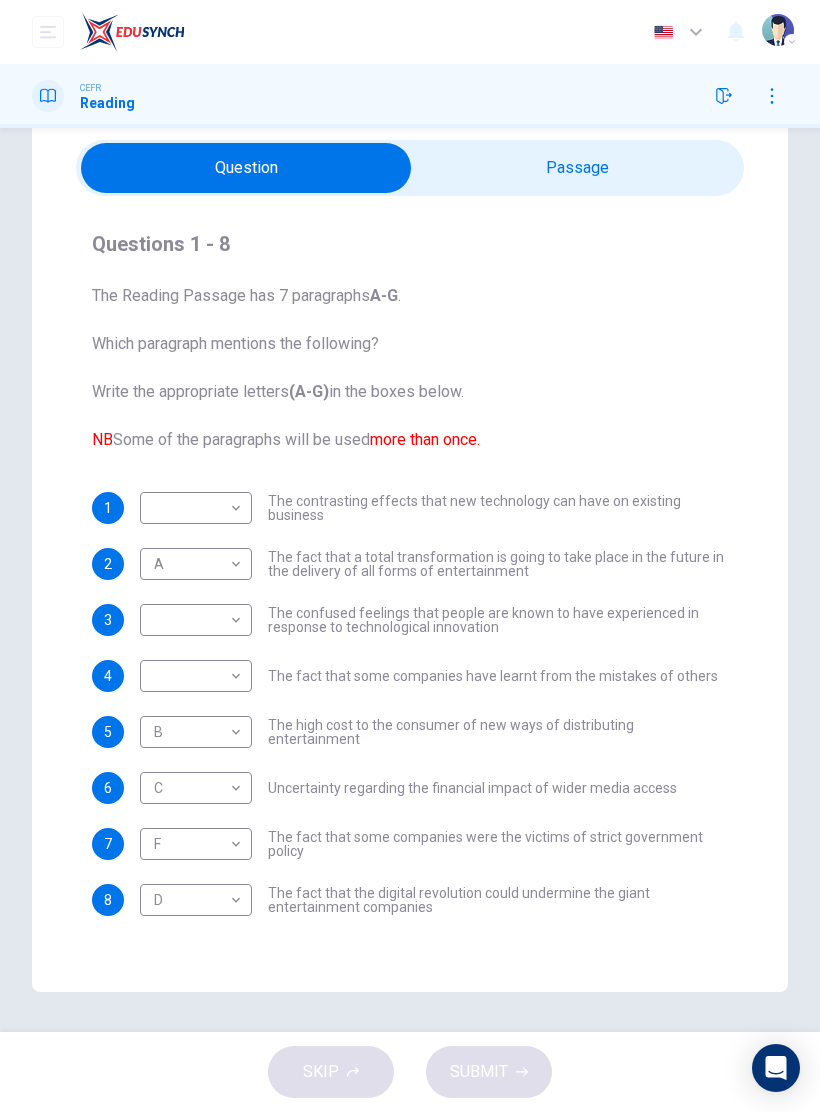click at bounding box center [246, 168] 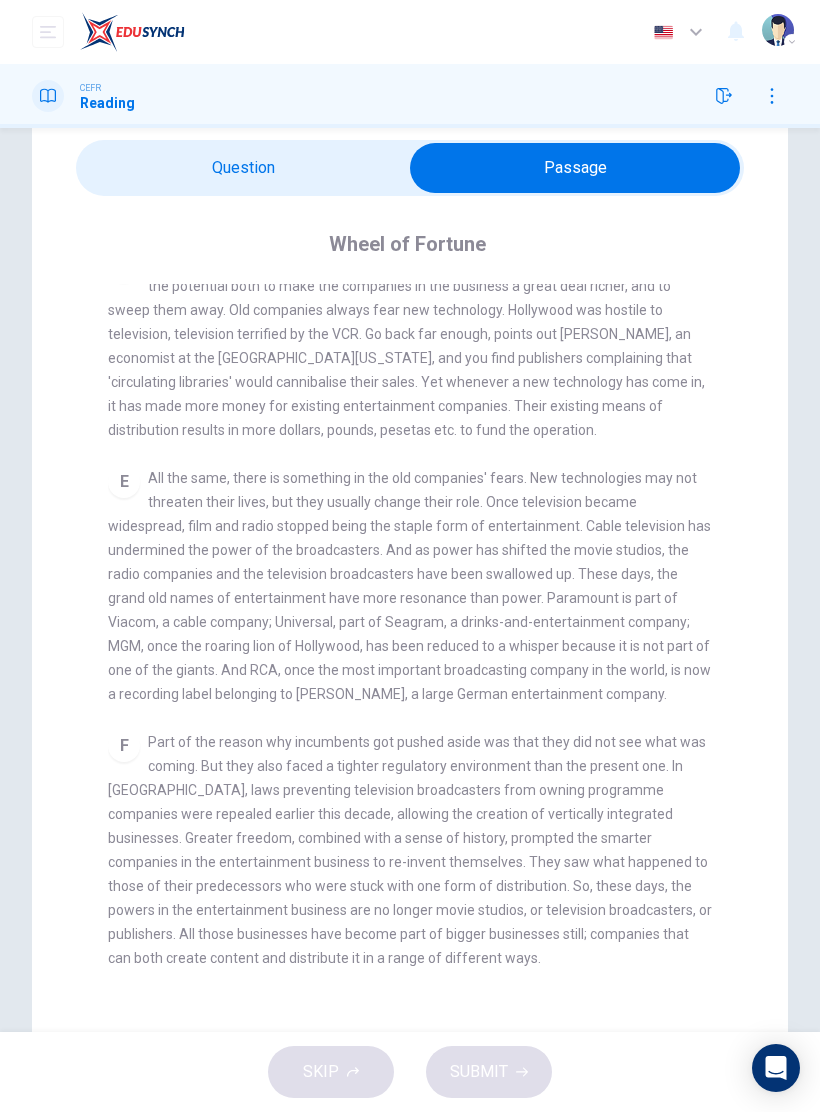 click at bounding box center (575, 168) 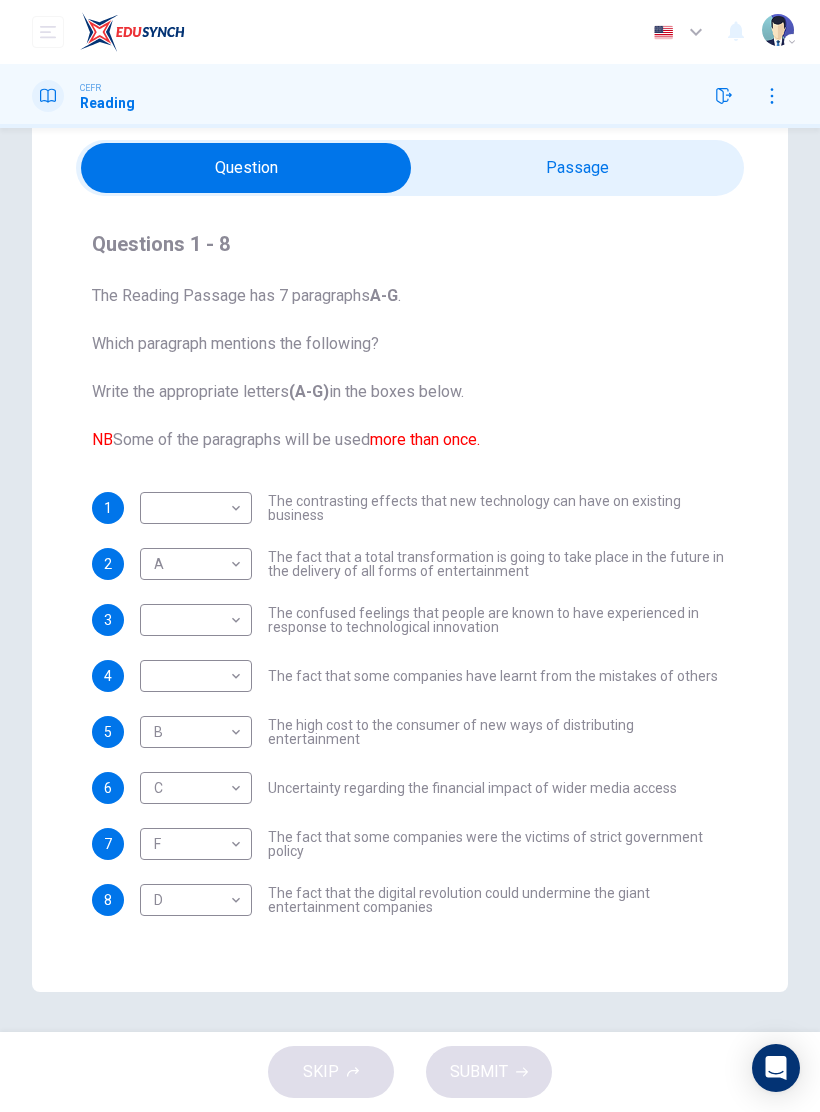 click on "Dashboard Practice Start a test Analysis English en ​ RAFIQ ADILA BINTI ISMAIL CEFR Reading Questions 1 - 8 The Reading Passage has 7 paragraphs  A-G .
Which paragraph mentions the following?
Write the appropriate letters  (A-G)  in the boxes below.
NB  Some of the paragraphs will be used  more than once. 1 ​ ​ The contrasting effects that new technology can have on existing business 2 A A ​ The fact that a total transformation is going to take place in the future in the delivery of all forms of entertainment 3 ​ ​ The confused feelings that people are known to have experienced in response to technological innovation 4 ​ ​ The fact that some companies have learnt from the mistakes of others 5 B B ​ The high cost to the consumer of new ways of distributing entertainment 6 C C ​ Uncertainty regarding the financial impact of wider media access 7 F F ​ The fact that some companies were the victims of strict government policy 8 D D ​ Wheel of Fortune CLICK TO ZOOM Click to Zoom A B C D" at bounding box center [410, 556] 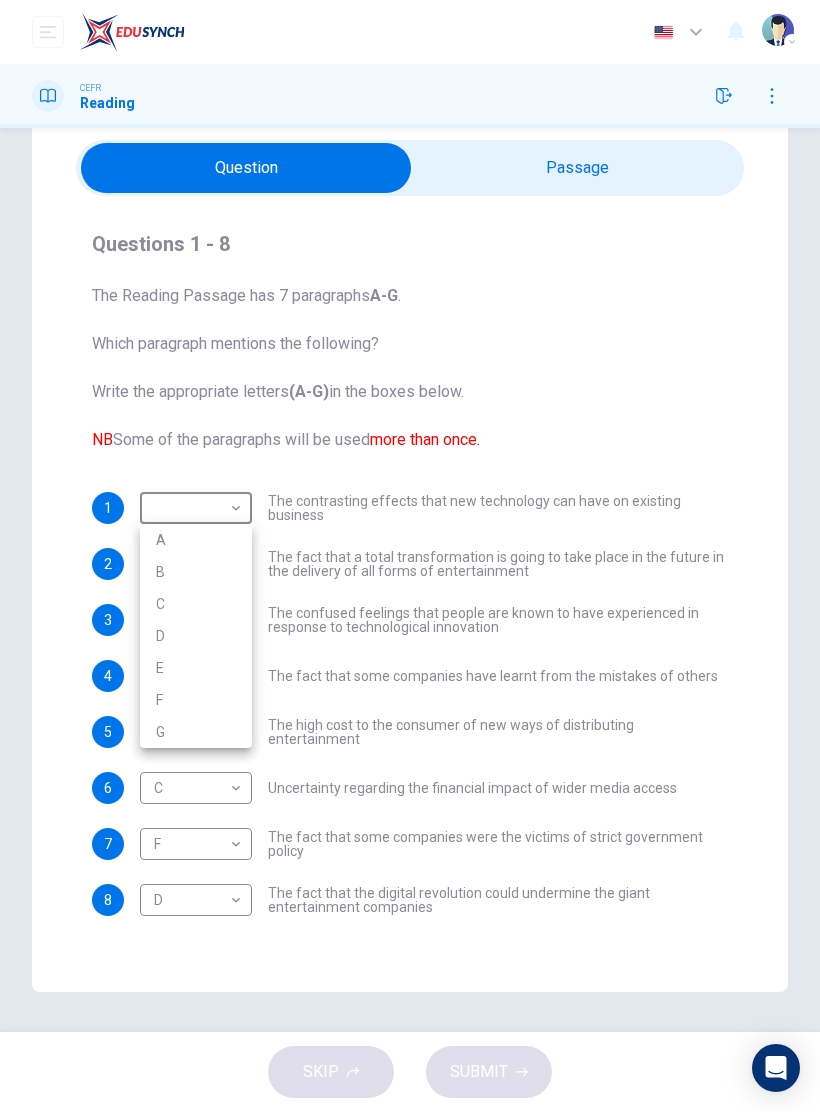 click on "E" at bounding box center (196, 668) 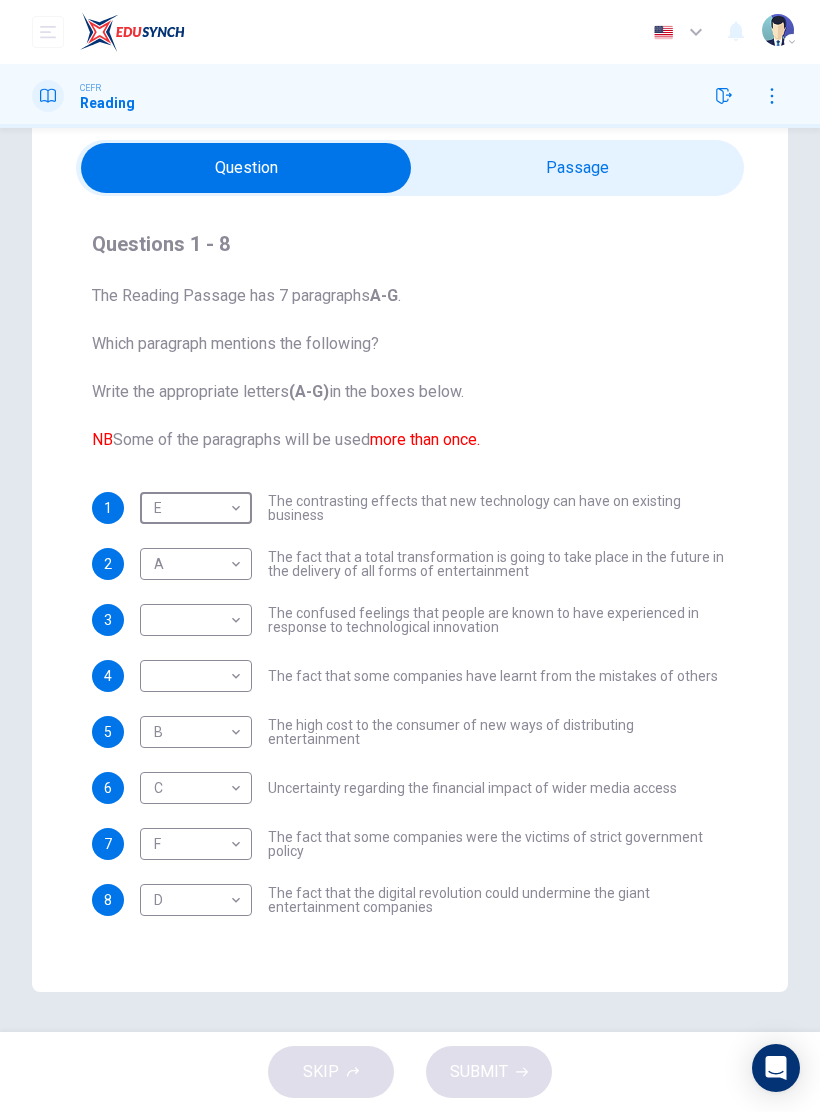 click at bounding box center [246, 168] 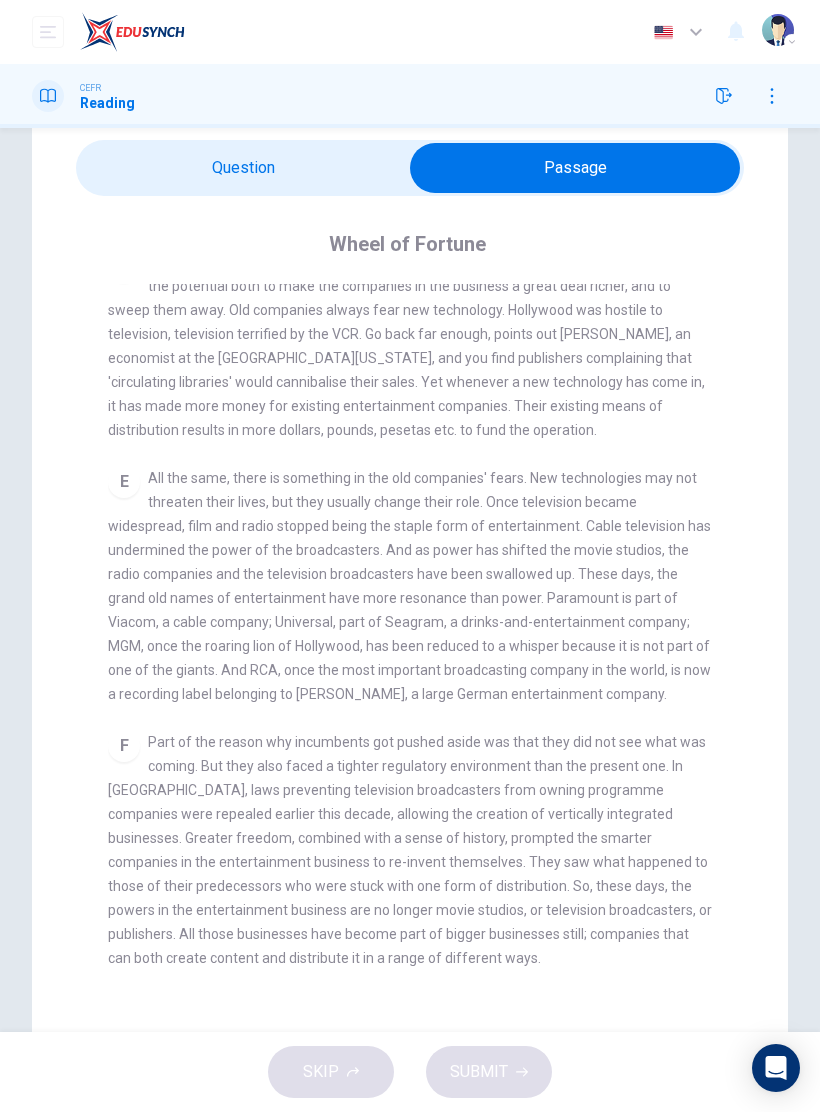 click at bounding box center (575, 168) 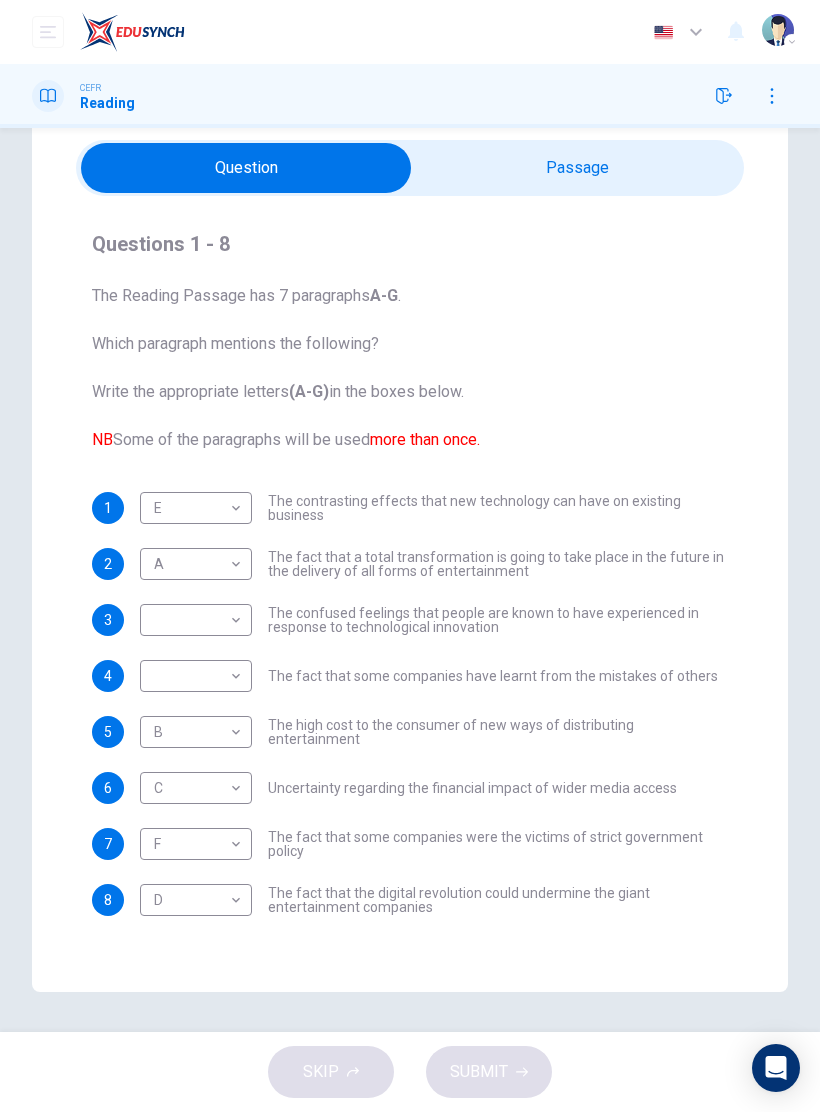 click at bounding box center (246, 168) 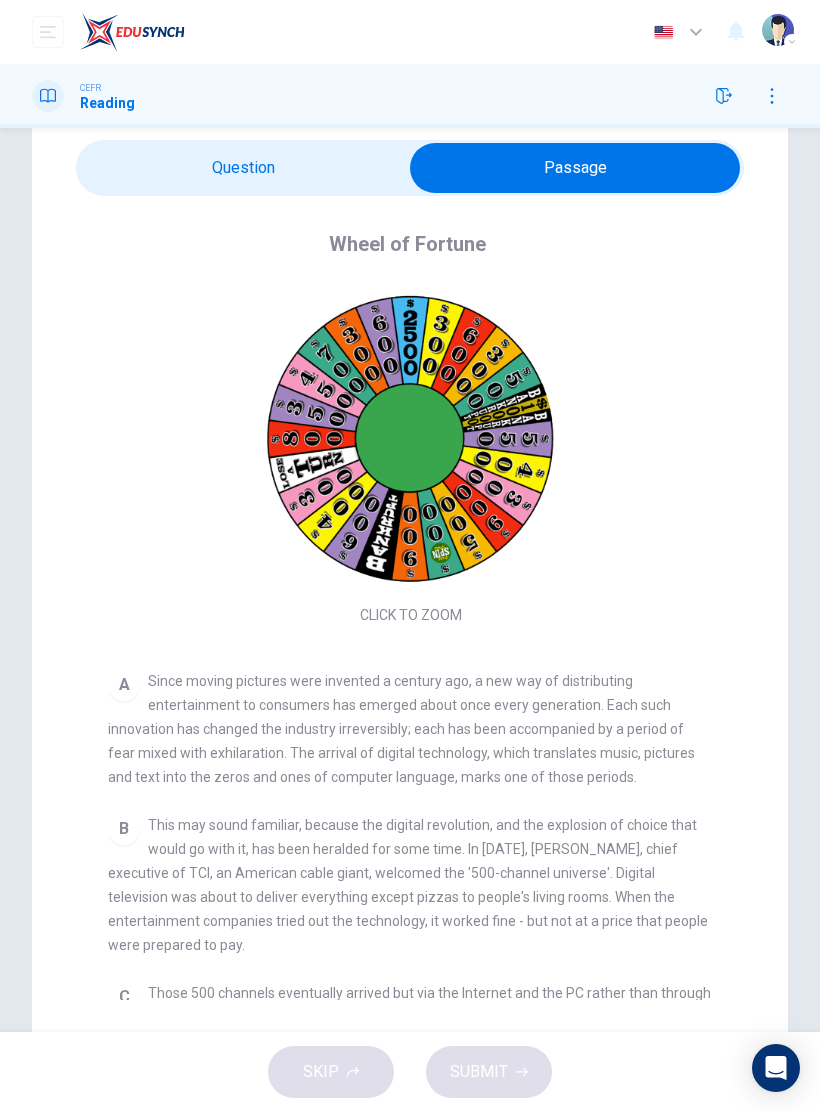 scroll, scrollTop: 0, scrollLeft: 0, axis: both 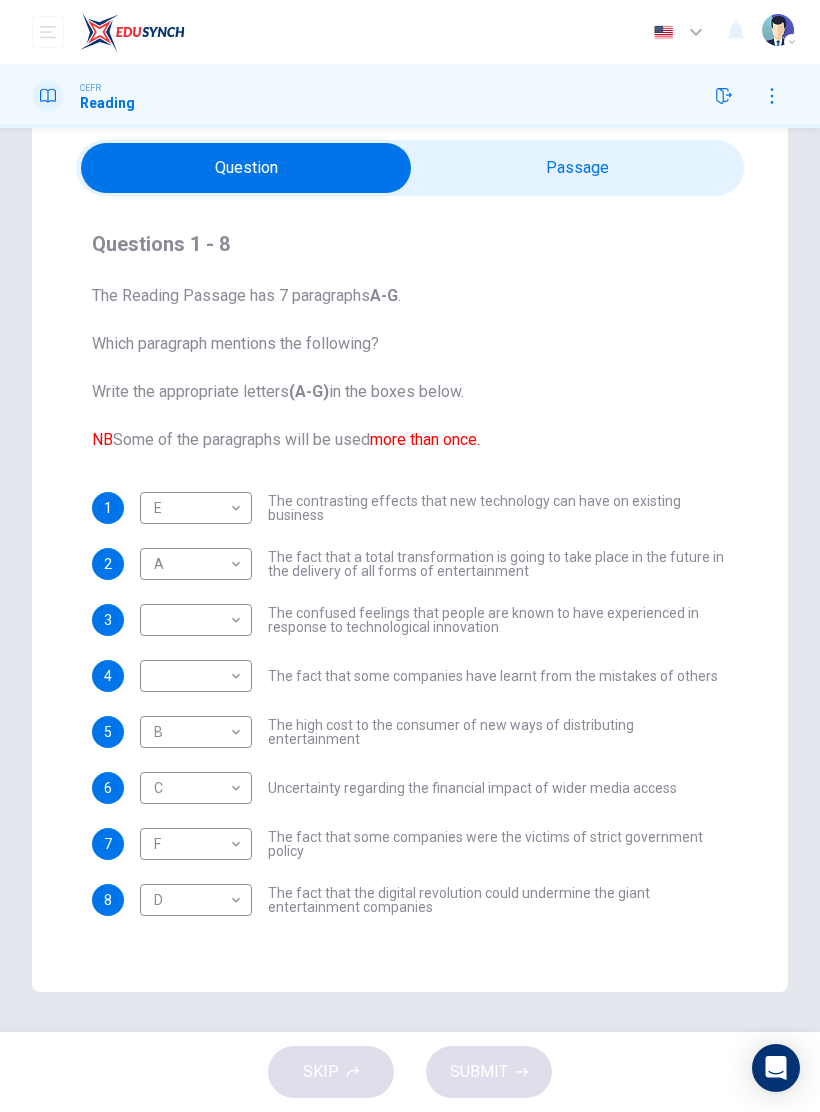 click on "Questions 1 - 8 The Reading Passage has 7 paragraphs  A-G .
Which paragraph mentions the following?
Write the appropriate letters  (A-G)  in the boxes below.
NB  Some of the paragraphs will be used  more than once. 1 E E ​ The contrasting effects that new technology can have on existing business 2 A A ​ The fact that a total transformation is going to take place in the future in the delivery of all forms of entertainment 3 ​ ​ The confused feelings that people are known to have experienced in response to technological innovation 4 ​ ​ The fact that some companies have learnt from the mistakes of others 5 B B ​ The high cost to the consumer of new ways of distributing entertainment 6 C C ​ Uncertainty regarding the financial impact of wider media access 7 F F ​ The fact that some companies were the victims of strict government policy 8 D D ​ The fact that the digital revolution could undermine the giant entertainment companies Wheel of Fortune CLICK TO ZOOM Click to Zoom A B C D E F G" at bounding box center [410, 544] 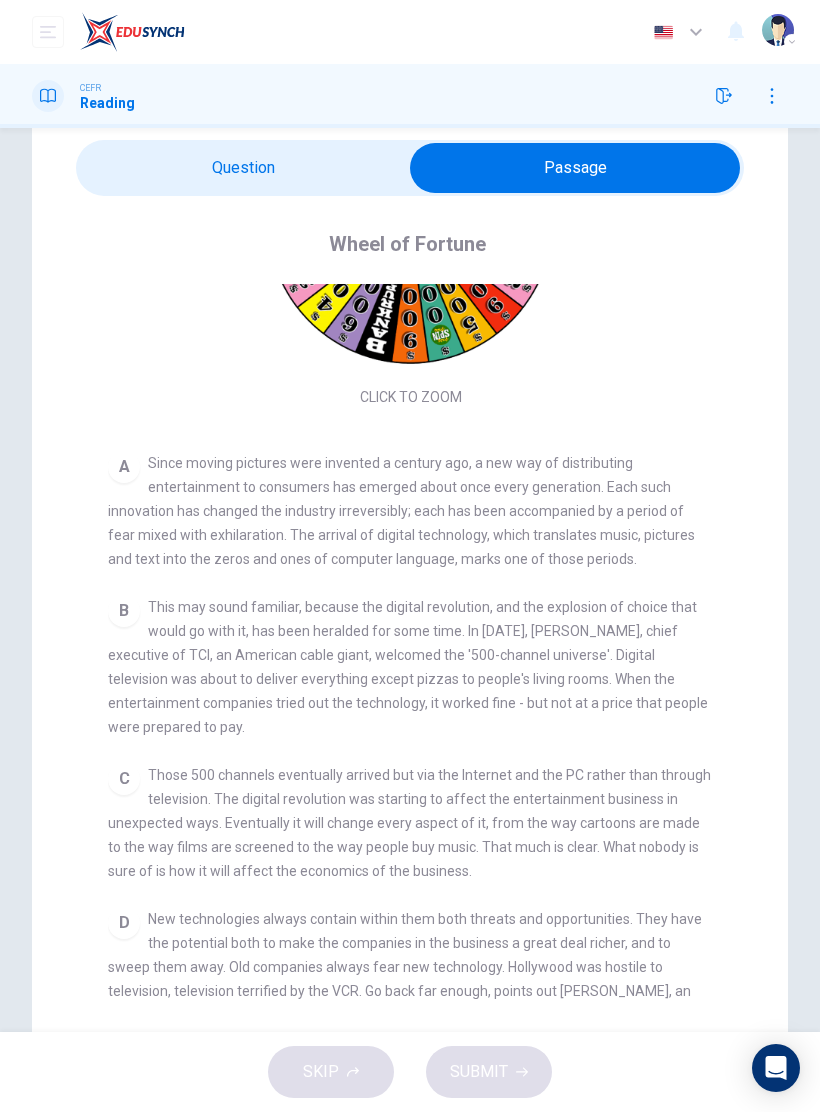 scroll, scrollTop: 80, scrollLeft: 0, axis: vertical 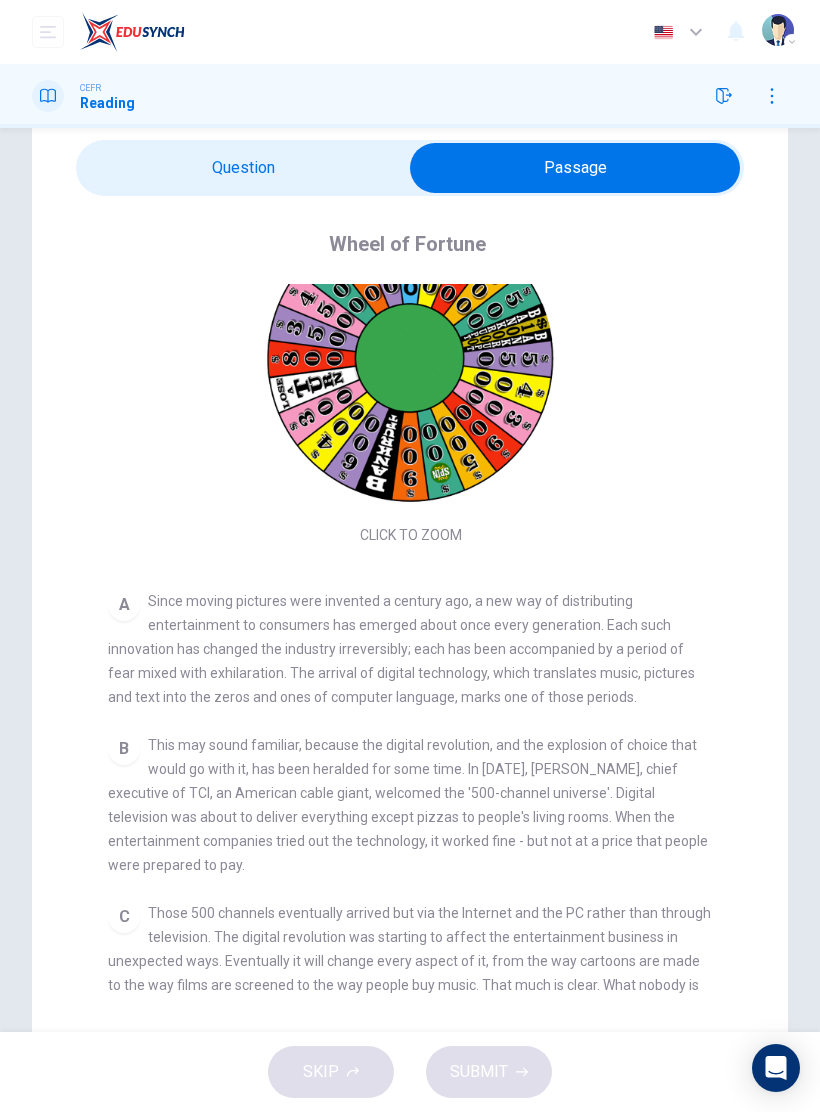 click at bounding box center (575, 168) 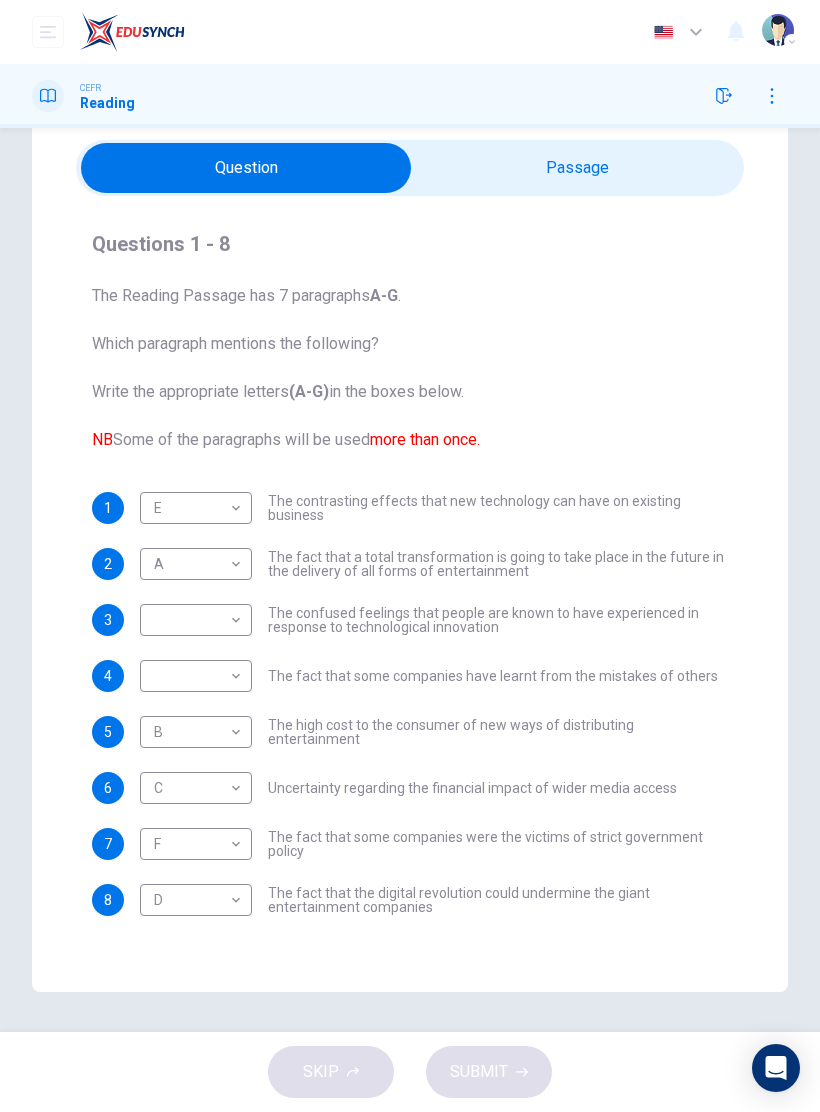 click at bounding box center [246, 168] 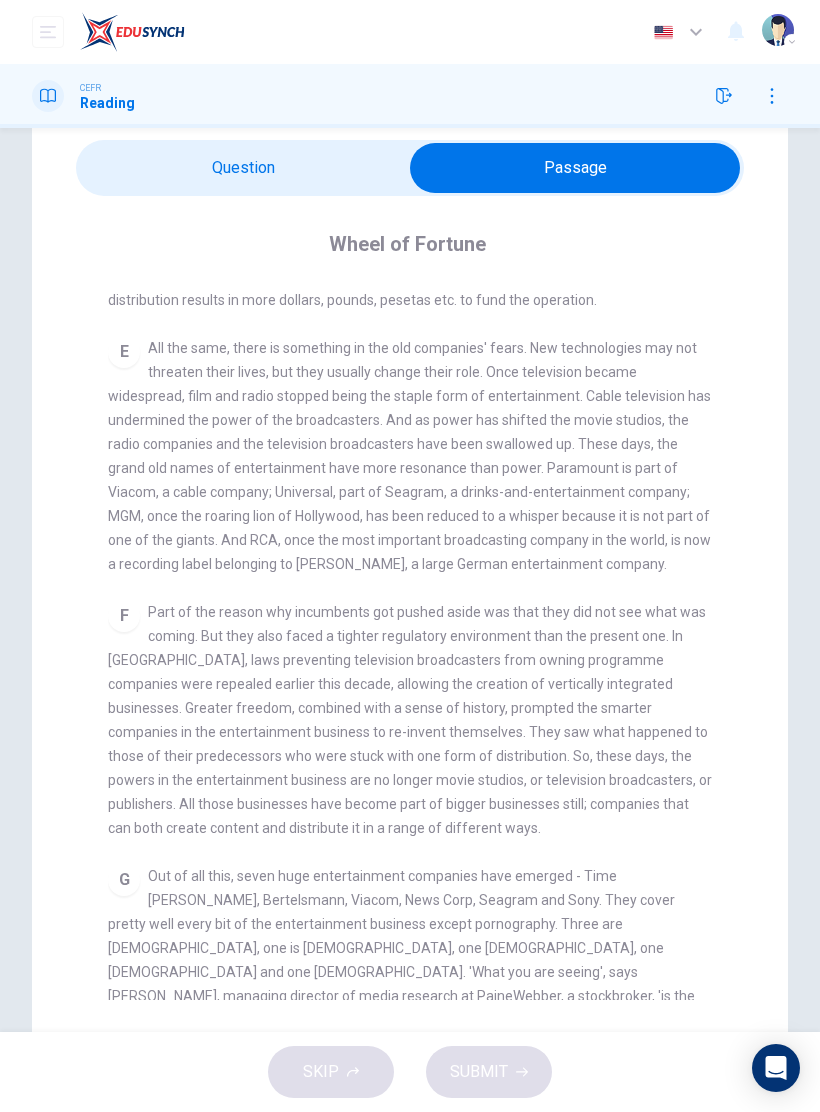 scroll, scrollTop: 1006, scrollLeft: 0, axis: vertical 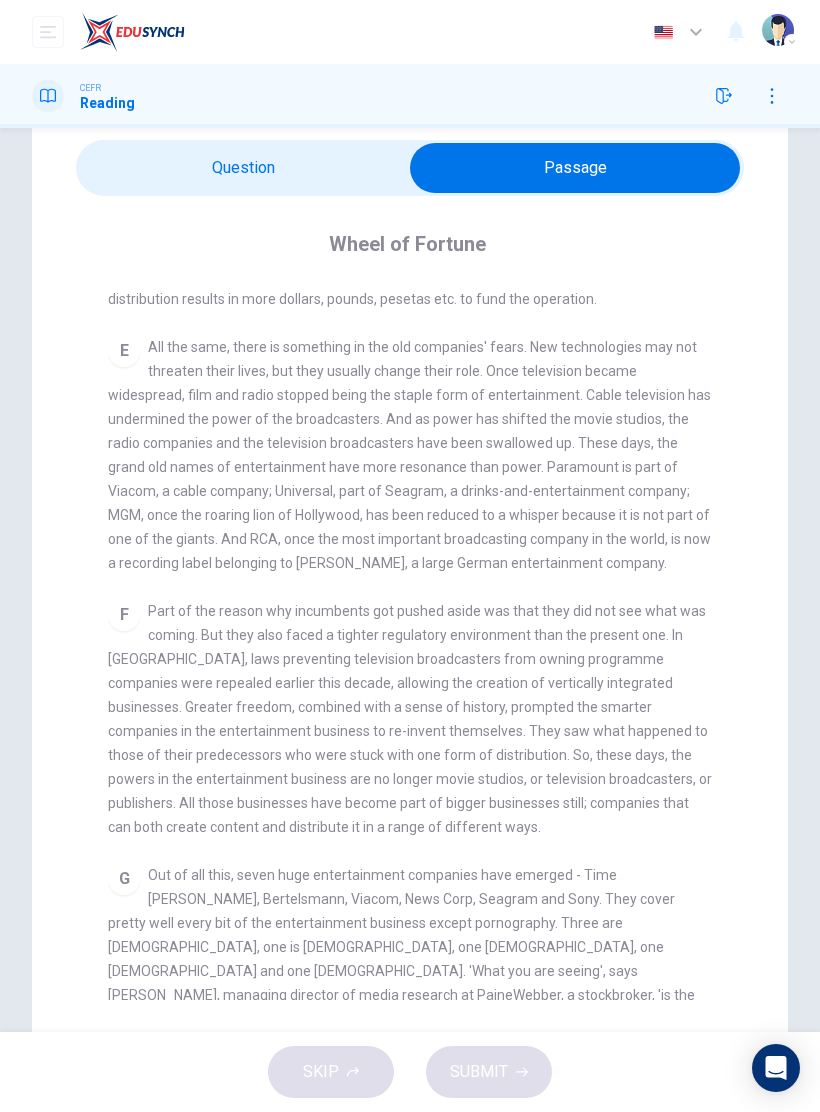 click at bounding box center (575, 168) 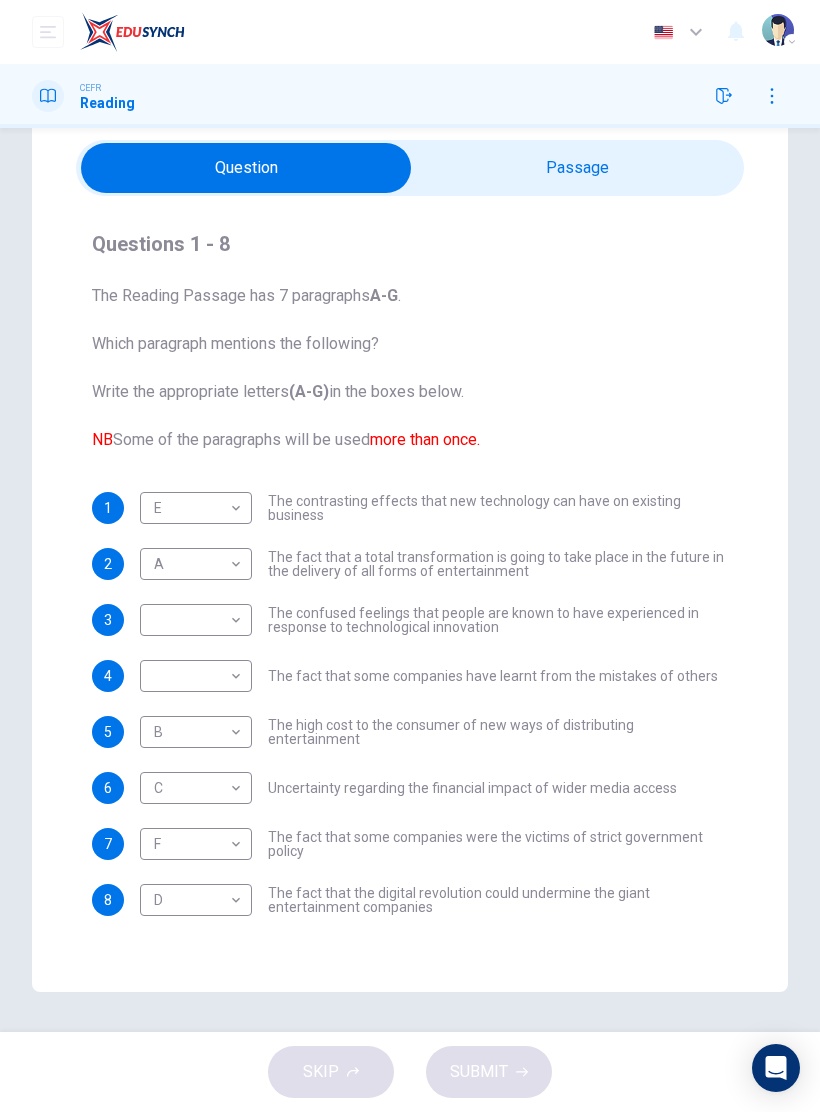 click on "Dashboard Practice Start a test Analysis English en ​ RAFIQ ADILA BINTI ISMAIL CEFR Reading Questions 1 - 8 The Reading Passage has 7 paragraphs  A-G .
Which paragraph mentions the following?
Write the appropriate letters  (A-G)  in the boxes below.
NB  Some of the paragraphs will be used  more than once. 1 E E ​ The contrasting effects that new technology can have on existing business 2 A A ​ The fact that a total transformation is going to take place in the future in the delivery of all forms of entertainment 3 ​ ​ The confused feelings that people are known to have experienced in response to technological innovation 4 ​ ​ The fact that some companies have learnt from the mistakes of others 5 B B ​ The high cost to the consumer of new ways of distributing entertainment 6 C C ​ Uncertainty regarding the financial impact of wider media access 7 F F ​ The fact that some companies were the victims of strict government policy 8 D D ​ Wheel of Fortune CLICK TO ZOOM Click to Zoom A B C D" at bounding box center (410, 556) 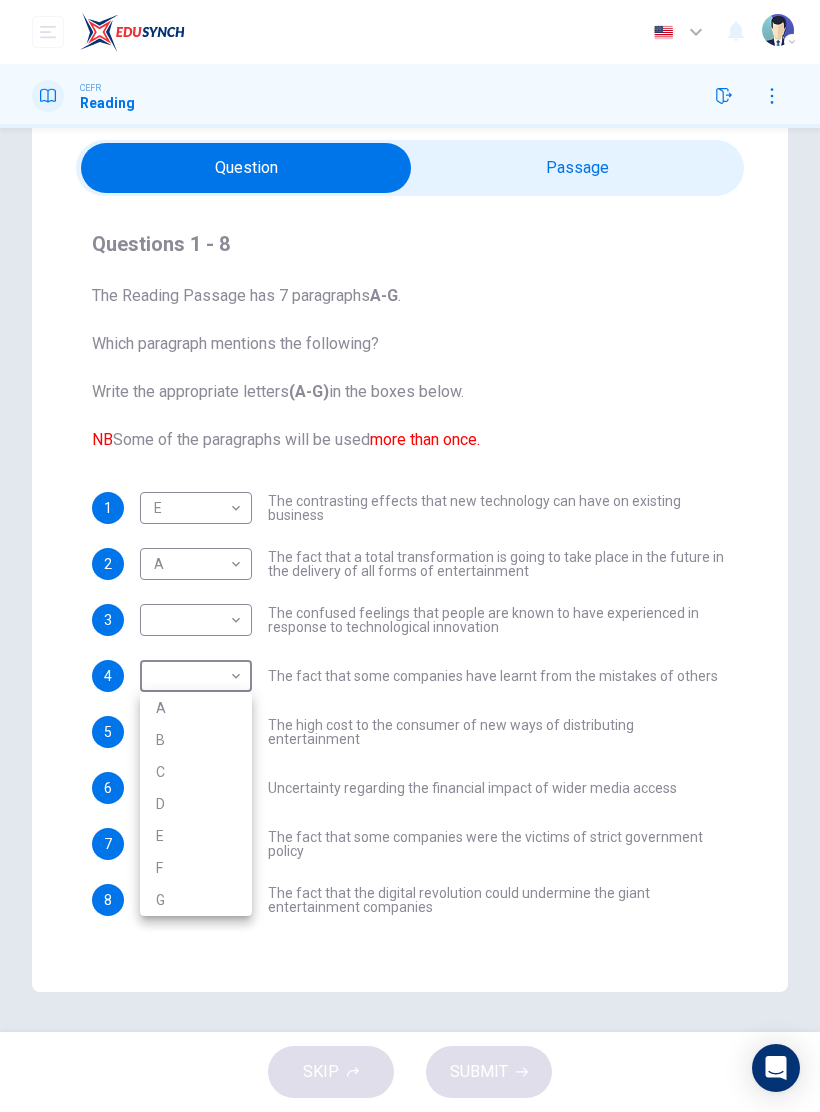 click on "F" at bounding box center [196, 868] 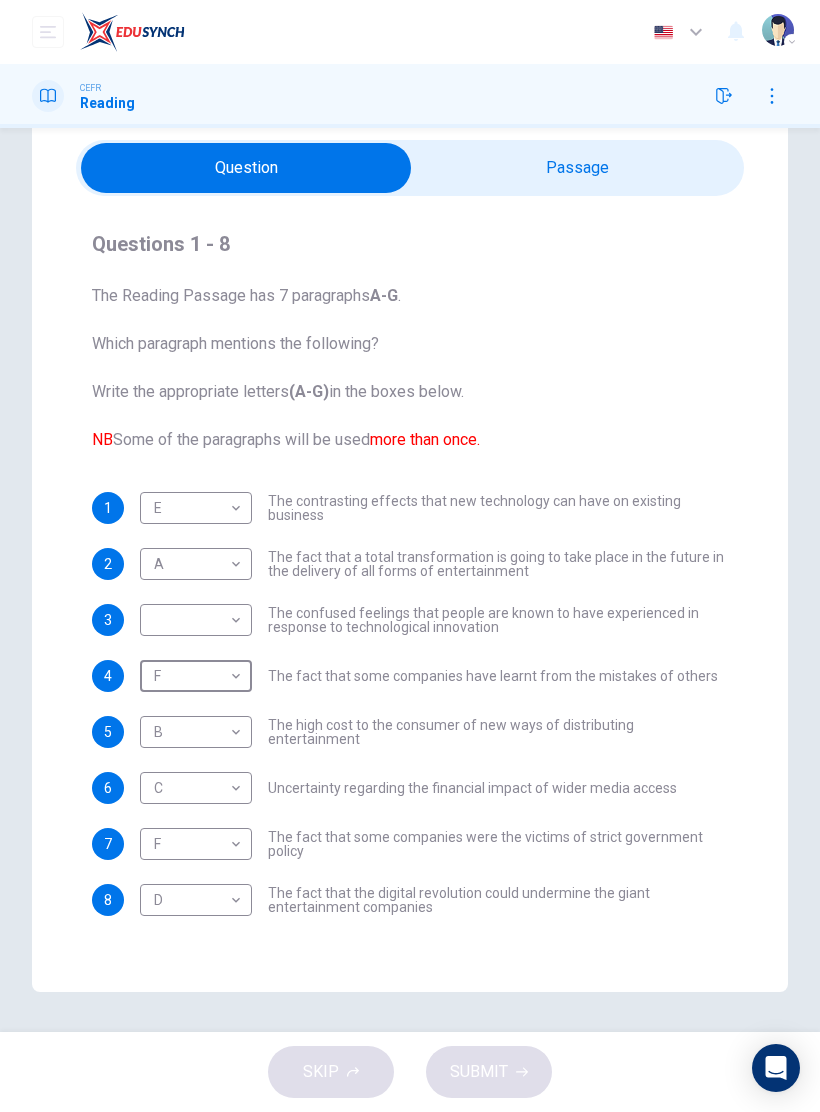click at bounding box center (246, 168) 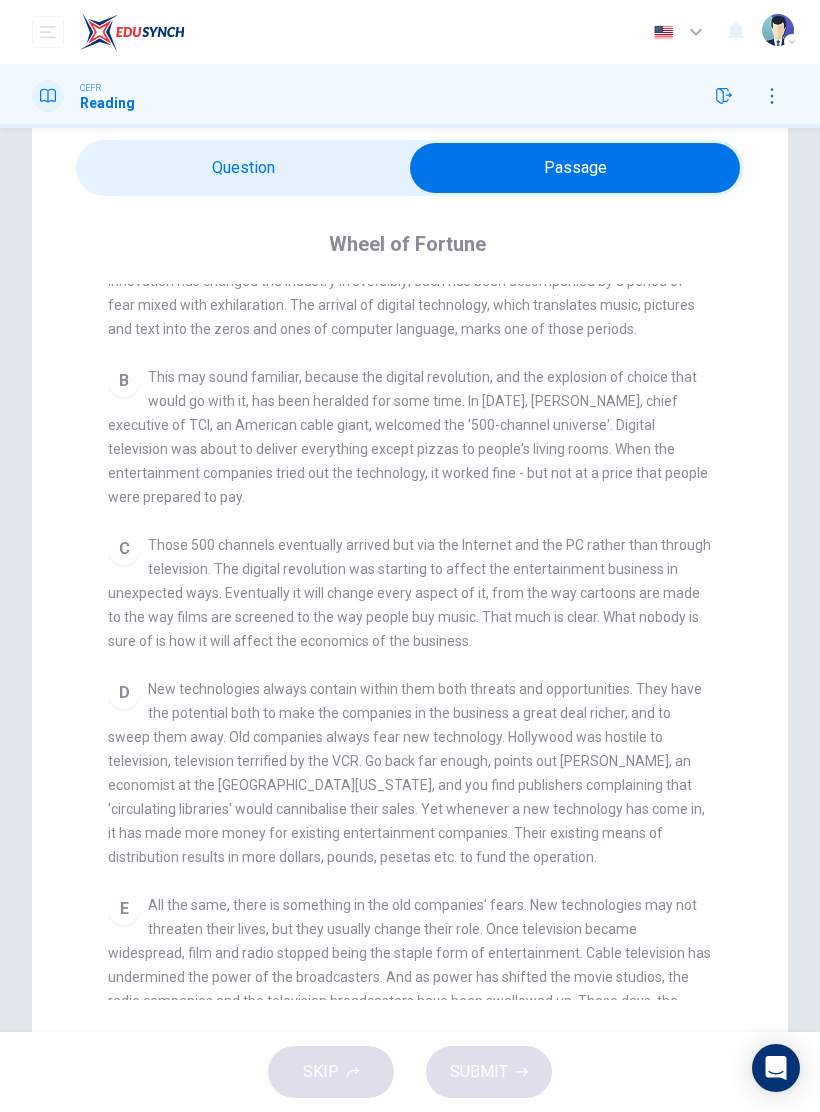 scroll, scrollTop: 445, scrollLeft: 0, axis: vertical 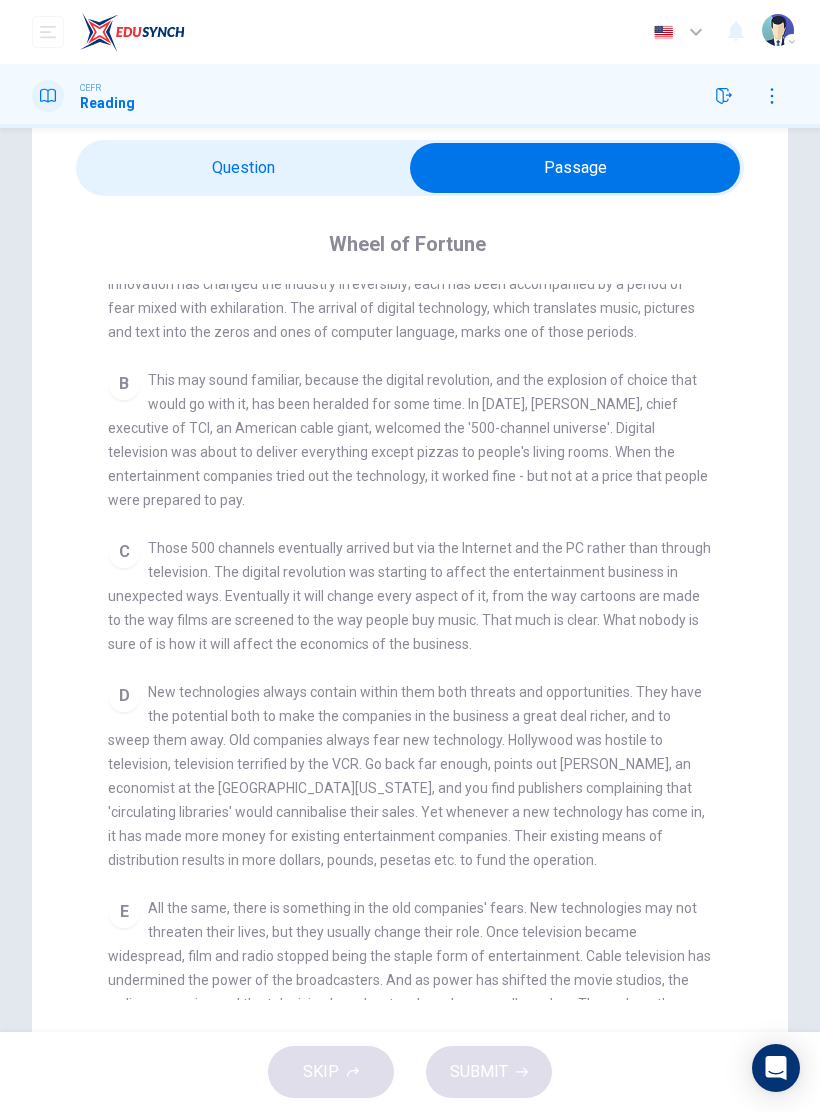 click at bounding box center [575, 168] 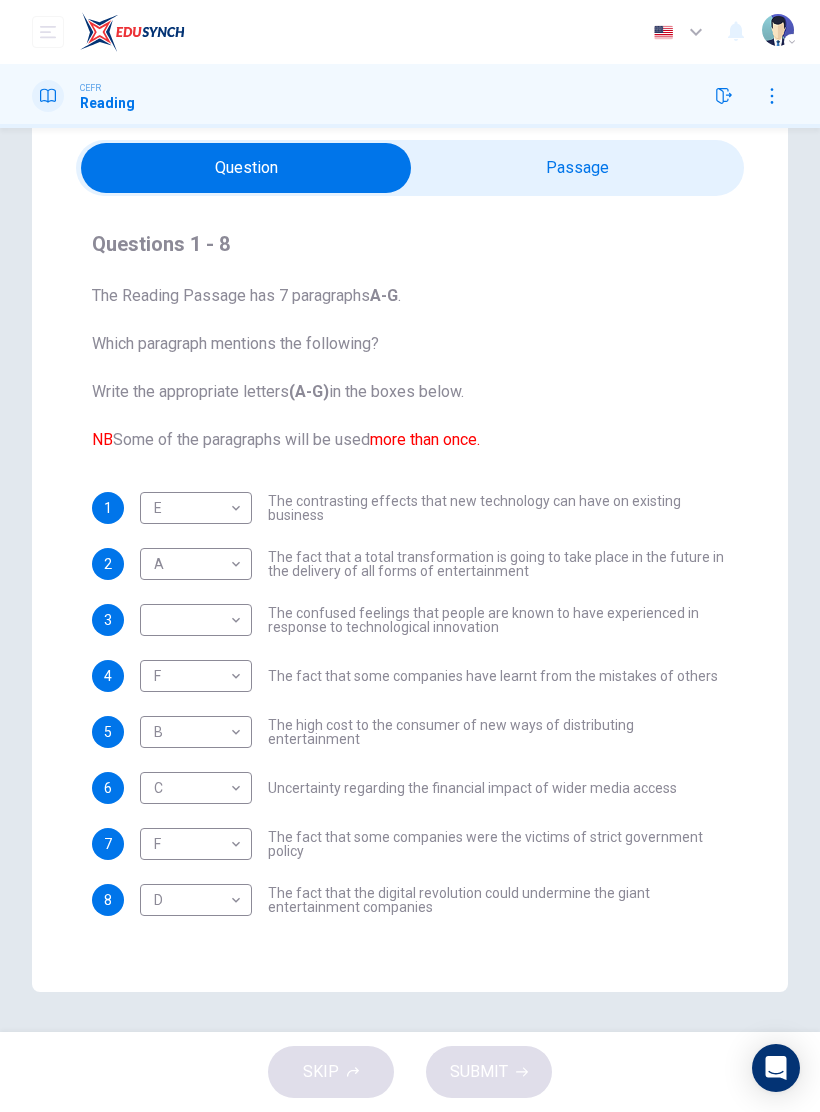 click at bounding box center (246, 168) 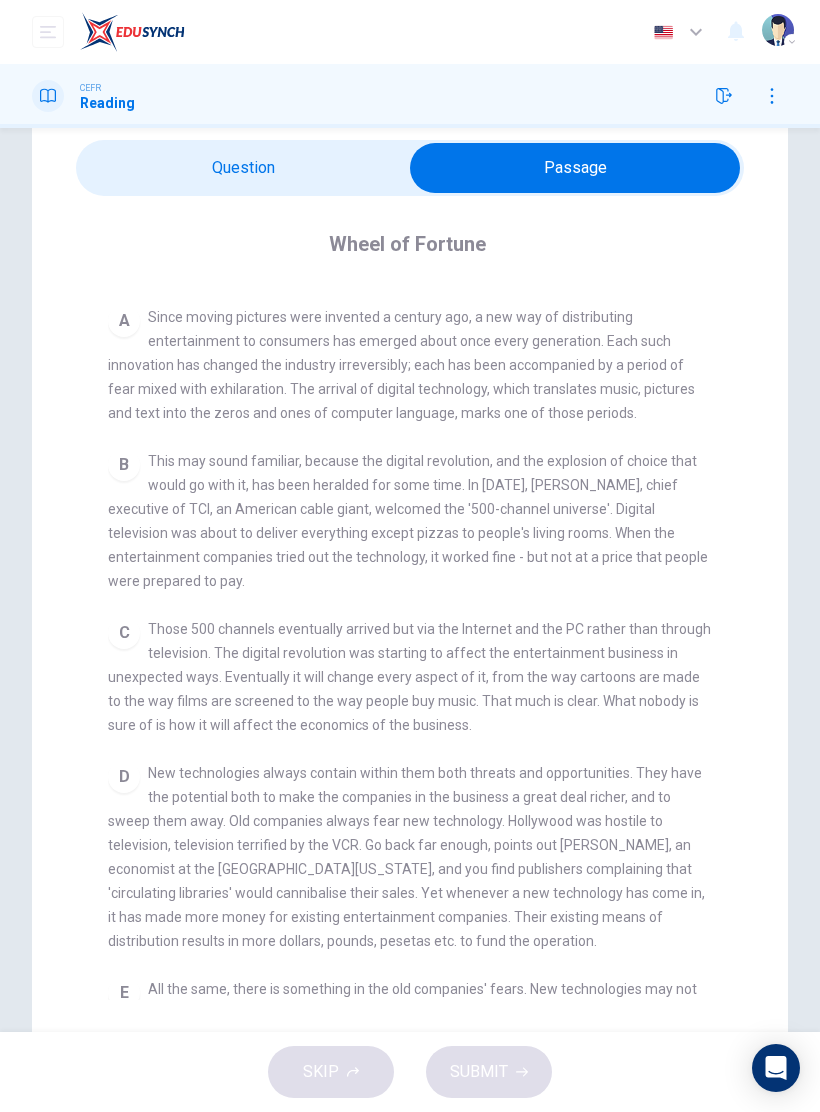 scroll, scrollTop: 365, scrollLeft: 0, axis: vertical 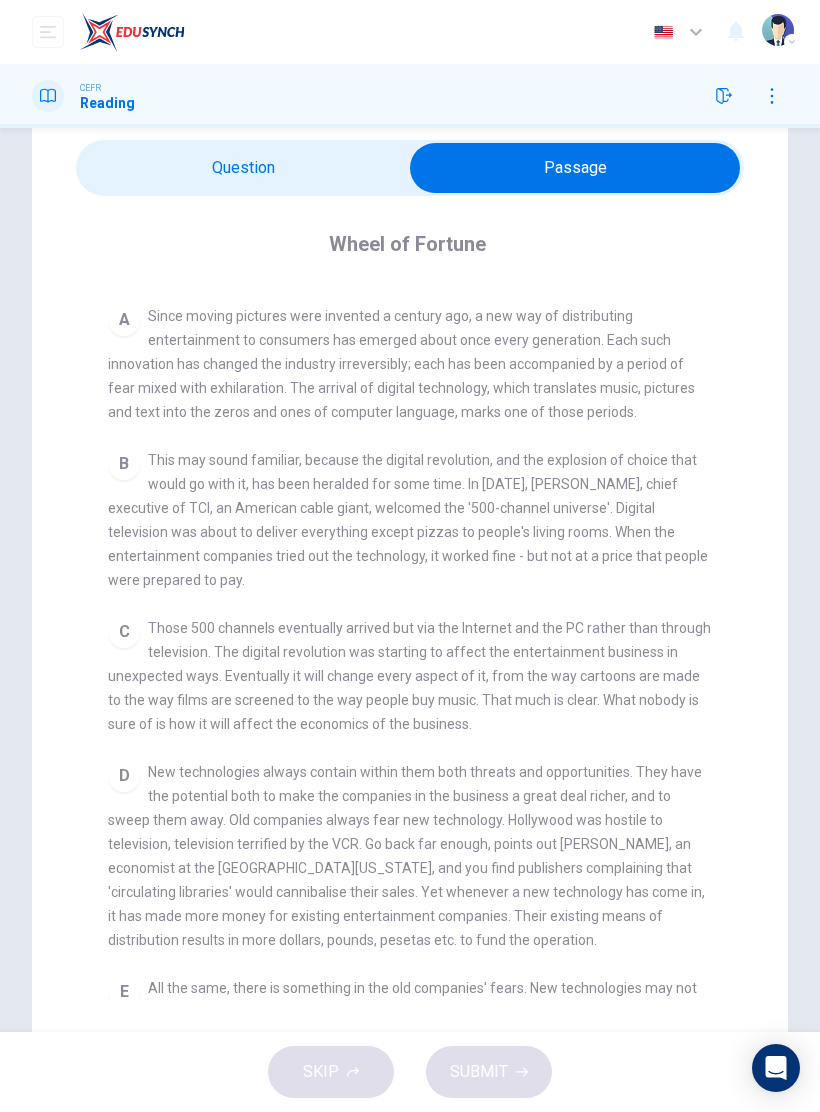 click at bounding box center (575, 168) 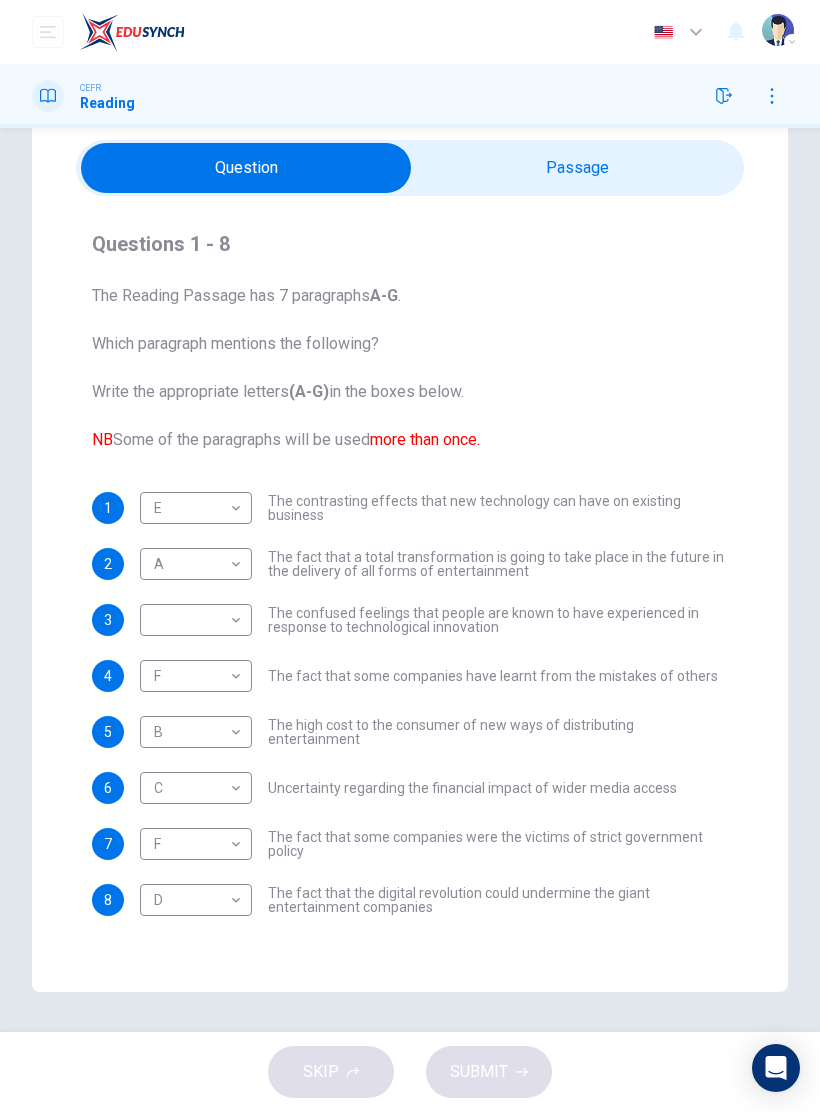 click on "Dashboard Practice Start a test Analysis English en ​ RAFIQ ADILA BINTI ISMAIL CEFR Reading Questions 1 - 8 The Reading Passage has 7 paragraphs  A-G .
Which paragraph mentions the following?
Write the appropriate letters  (A-G)  in the boxes below.
NB  Some of the paragraphs will be used  more than once. 1 E E ​ The contrasting effects that new technology can have on existing business 2 A A ​ The fact that a total transformation is going to take place in the future in the delivery of all forms of entertainment 3 ​ ​ The confused feelings that people are known to have experienced in response to technological innovation 4 F F ​ The fact that some companies have learnt from the mistakes of others 5 B B ​ The high cost to the consumer of new ways of distributing entertainment 6 C C ​ Uncertainty regarding the financial impact of wider media access 7 F F ​ The fact that some companies were the victims of strict government policy 8 D D ​ Wheel of Fortune CLICK TO ZOOM Click to Zoom A B C D" at bounding box center (410, 556) 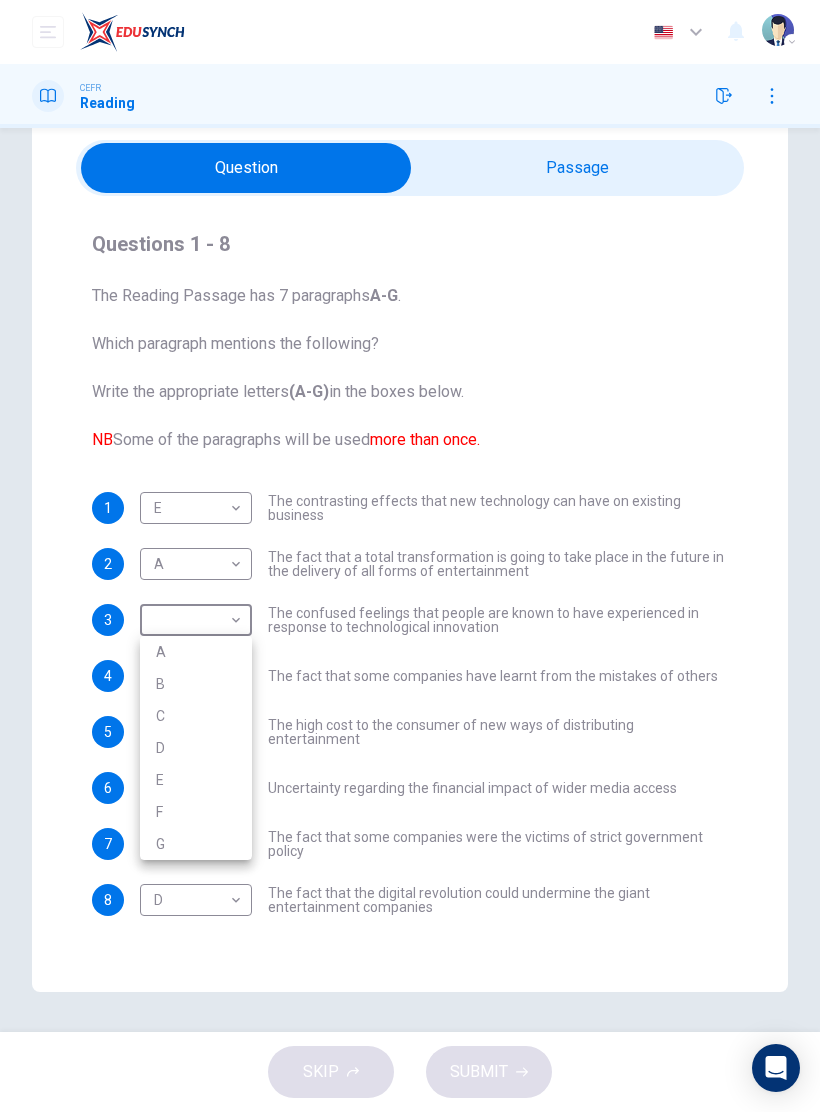 click on "B" at bounding box center (196, 684) 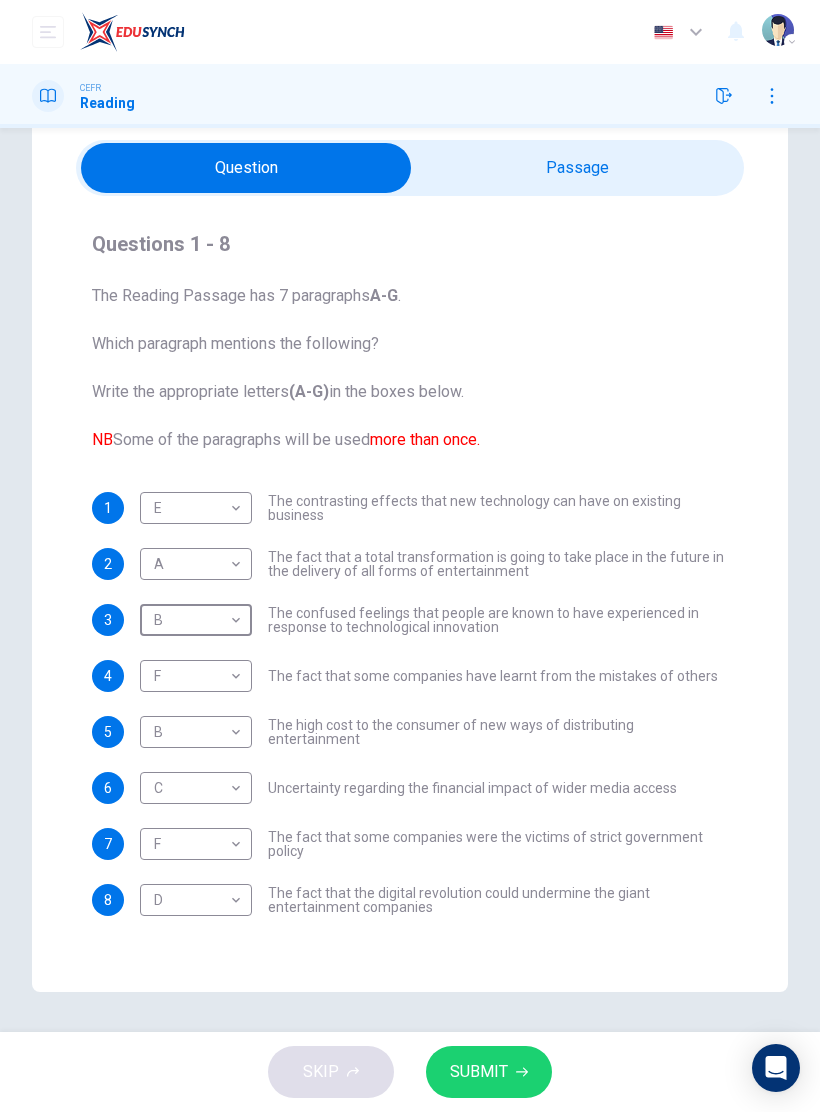 click at bounding box center [246, 168] 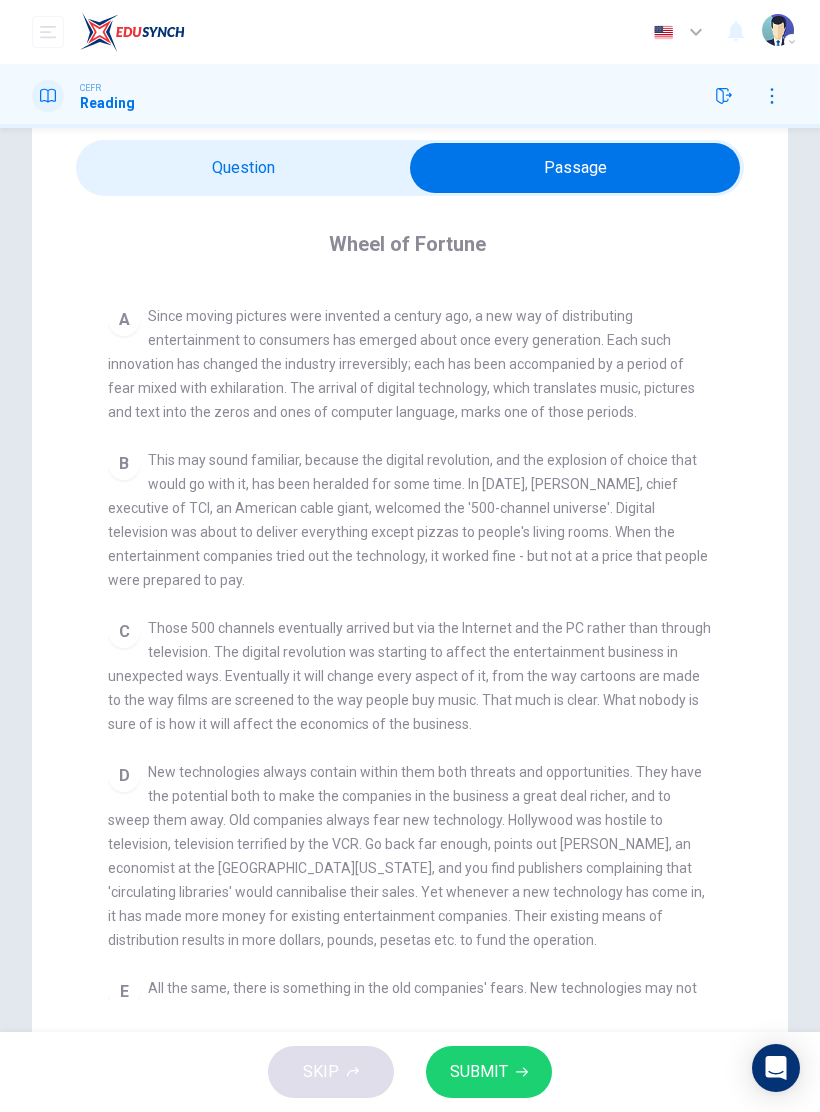 click at bounding box center (575, 168) 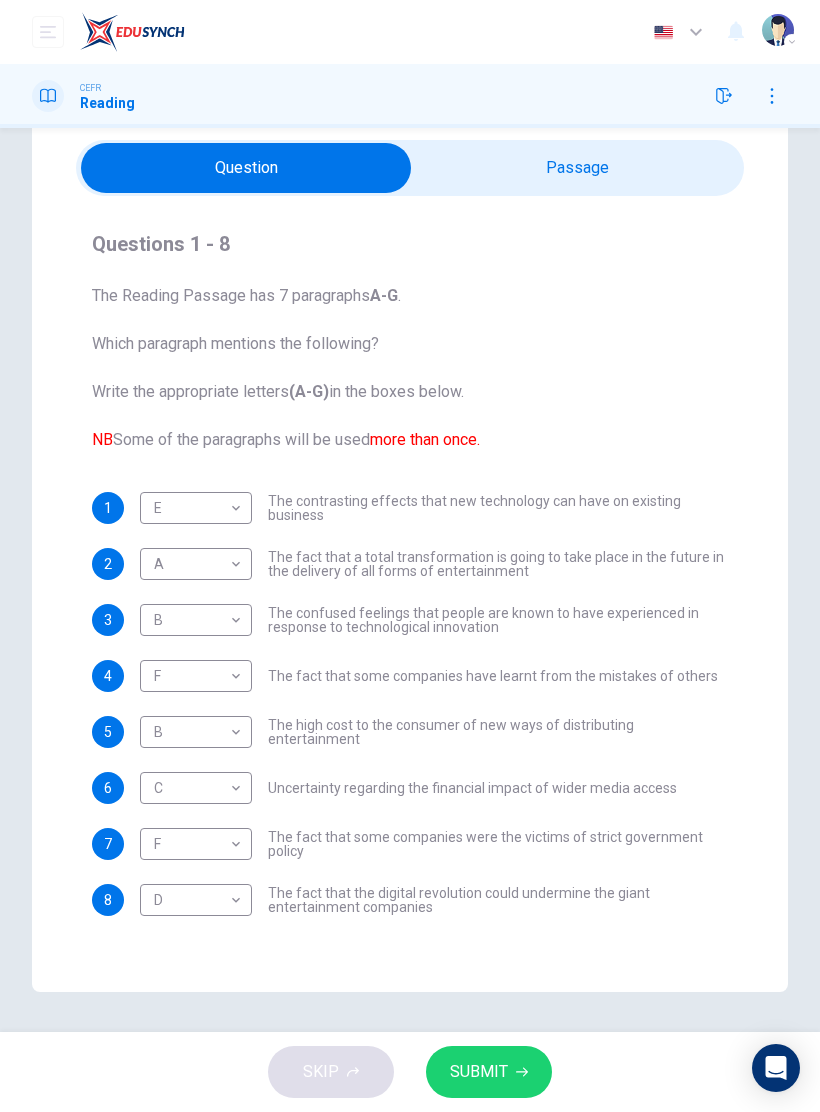 click on "SUBMIT" at bounding box center (479, 1072) 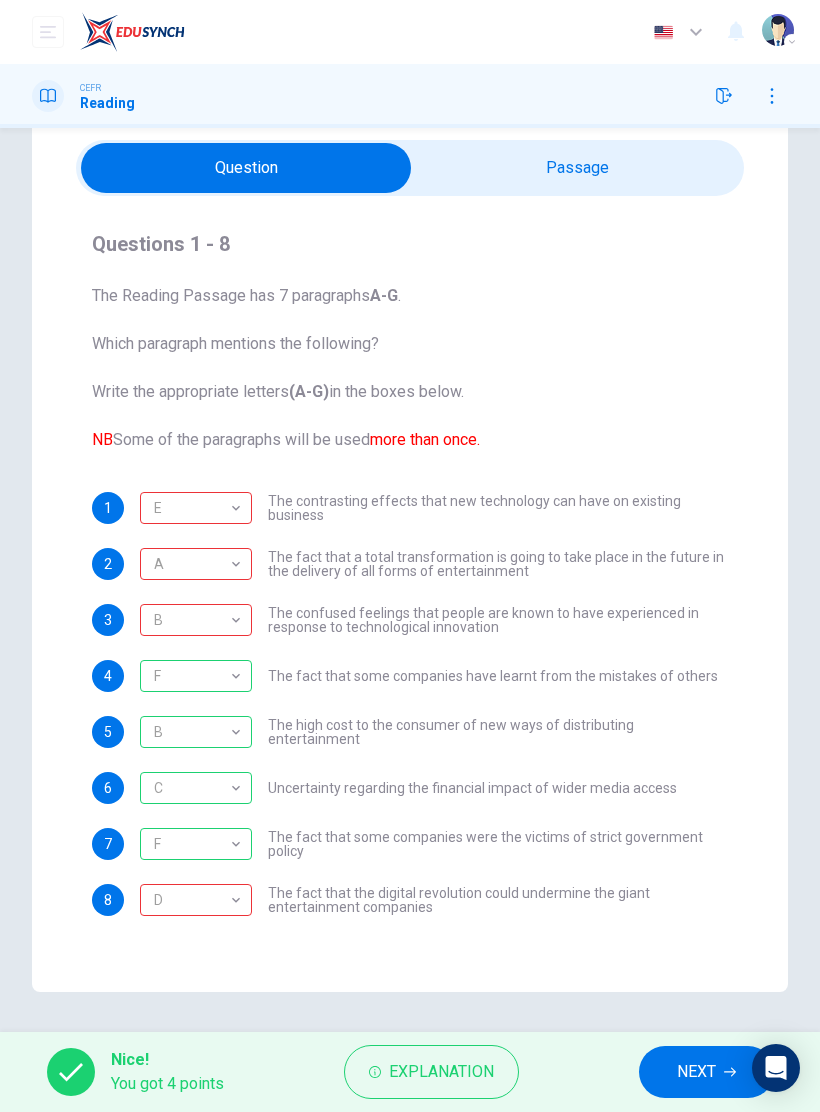 click on "NEXT" at bounding box center (696, 1072) 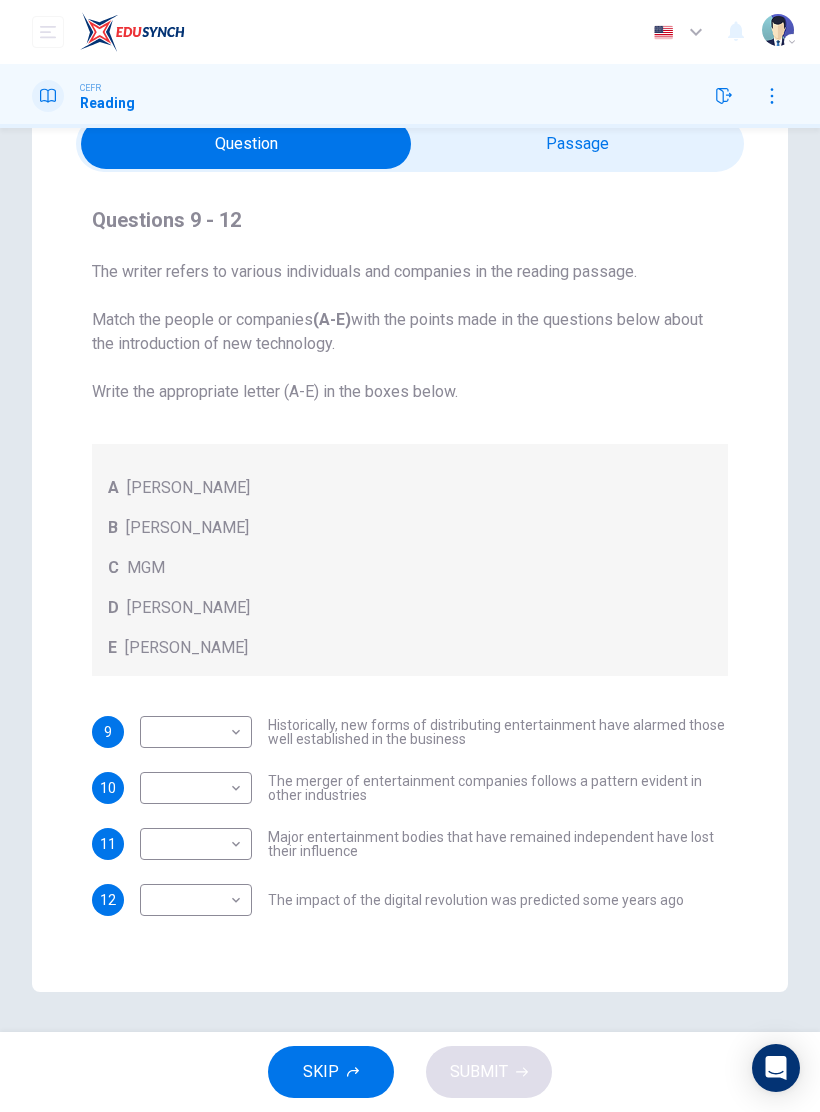 scroll, scrollTop: 96, scrollLeft: 0, axis: vertical 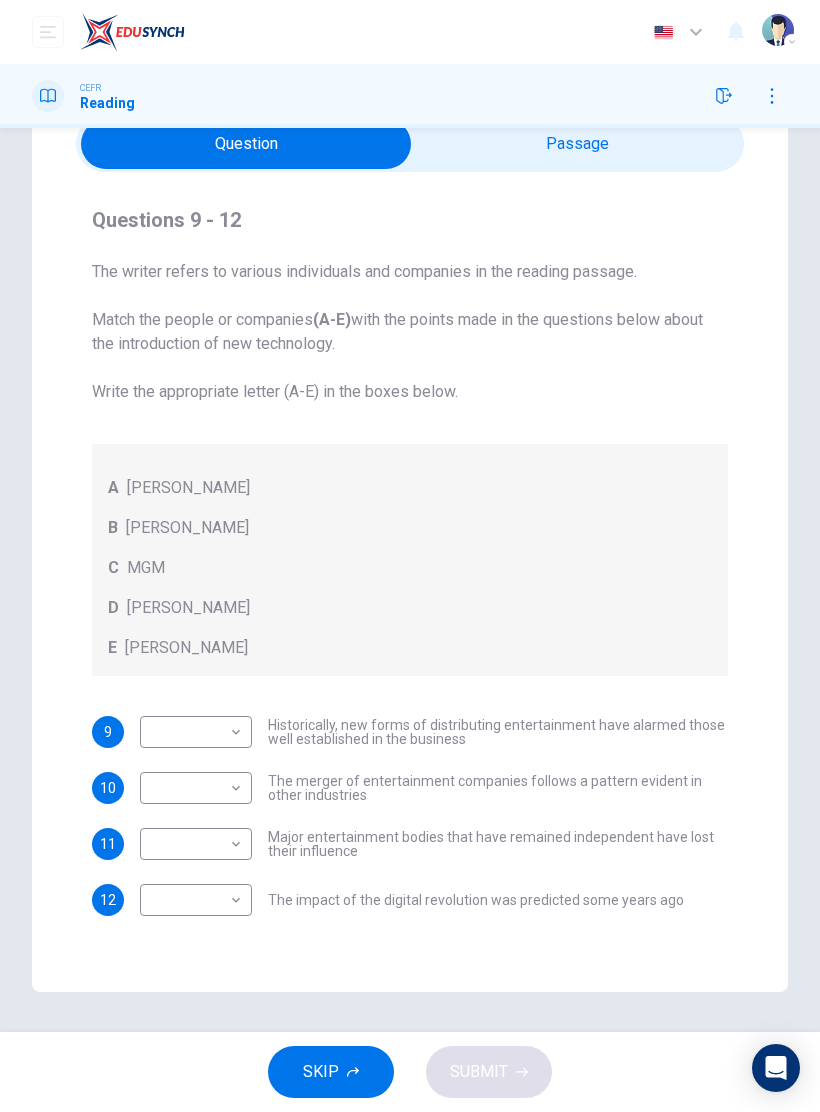 click on "The writer refers to various individuals and companies in the reading passage.
Match the people or companies  (A-E)  with the points made in the questions below about the introduction of new technology.
Write the appropriate letter (A-E) in the boxes below." at bounding box center [410, 332] 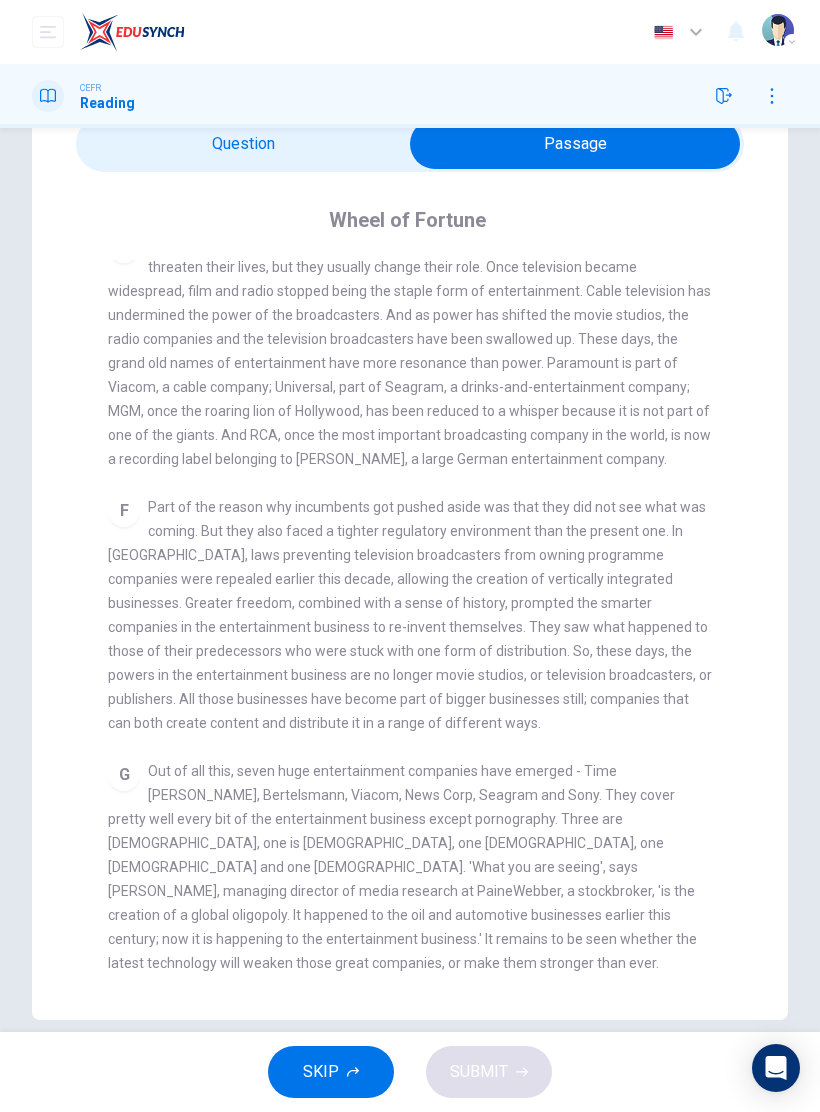 scroll, scrollTop: 1085, scrollLeft: 0, axis: vertical 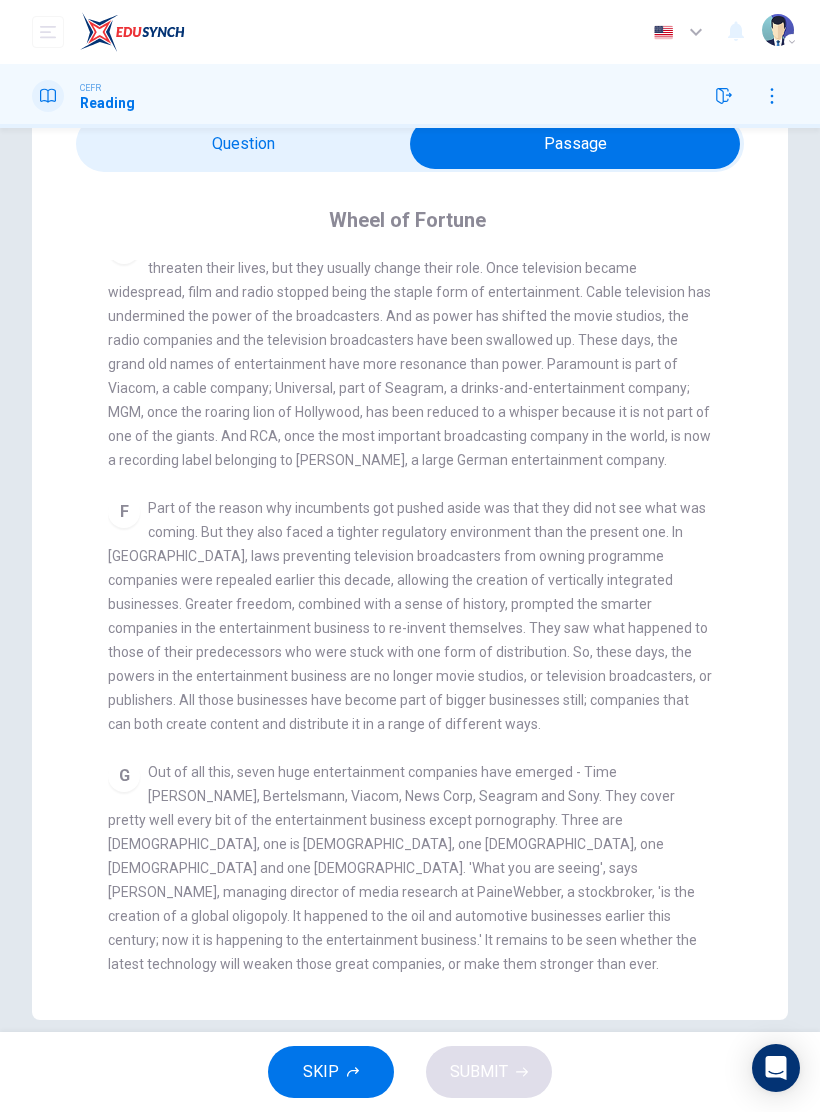 click at bounding box center [575, 144] 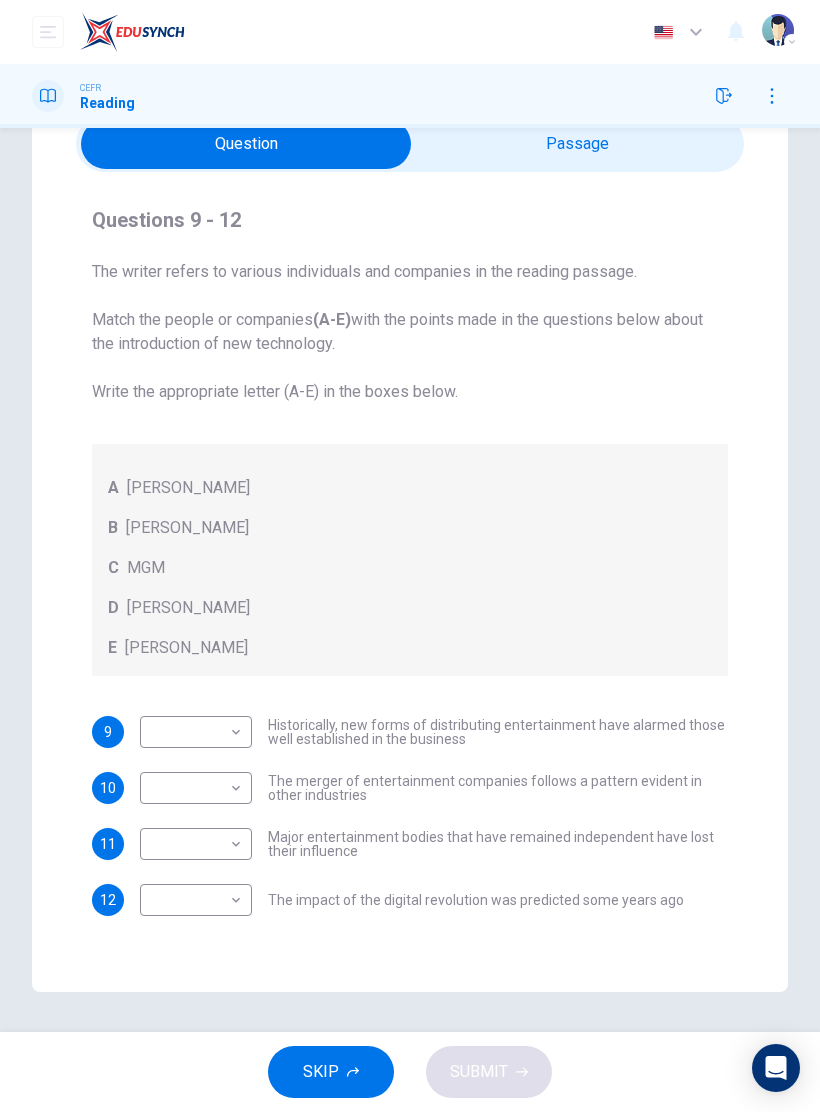 click at bounding box center [246, 144] 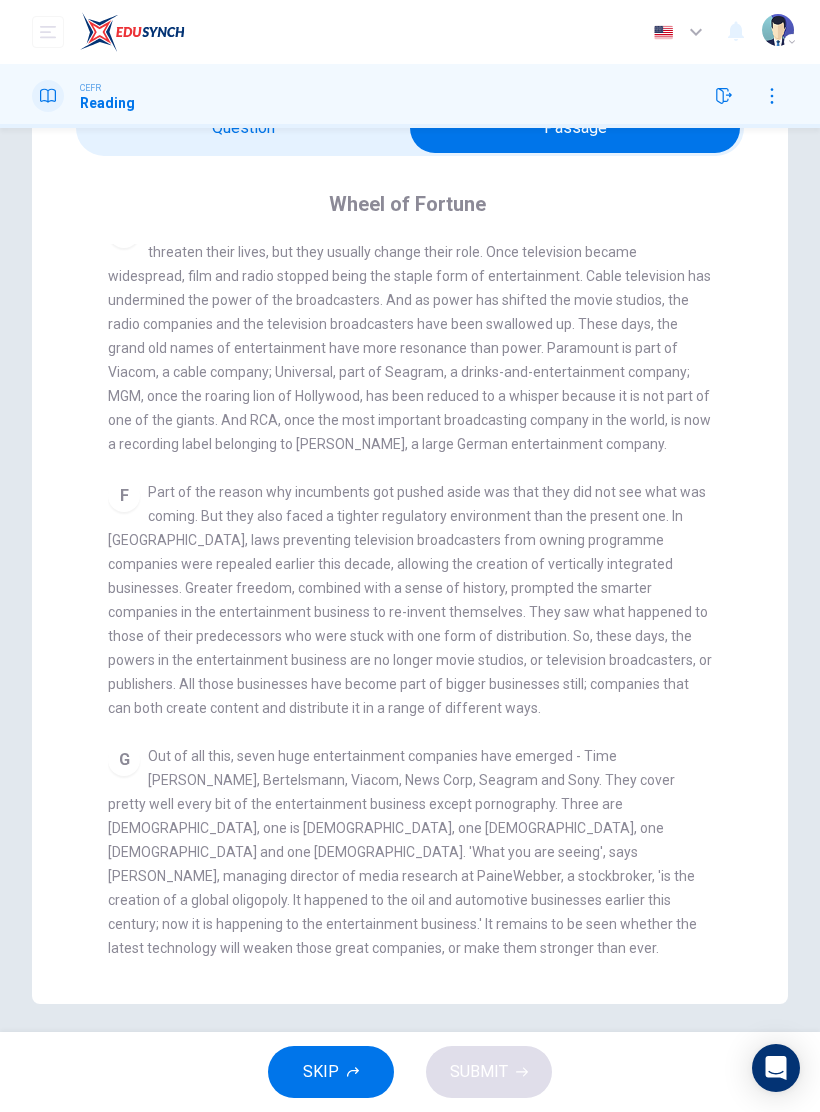scroll, scrollTop: 115, scrollLeft: 0, axis: vertical 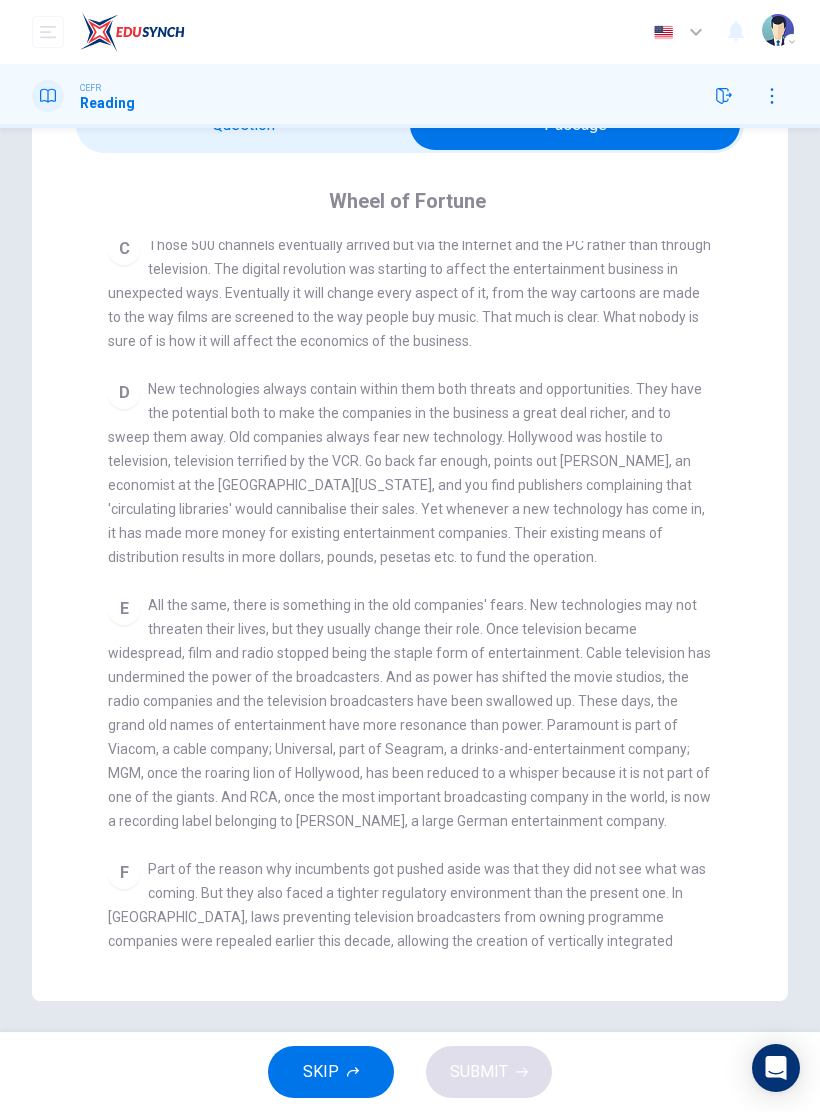 click at bounding box center [575, 125] 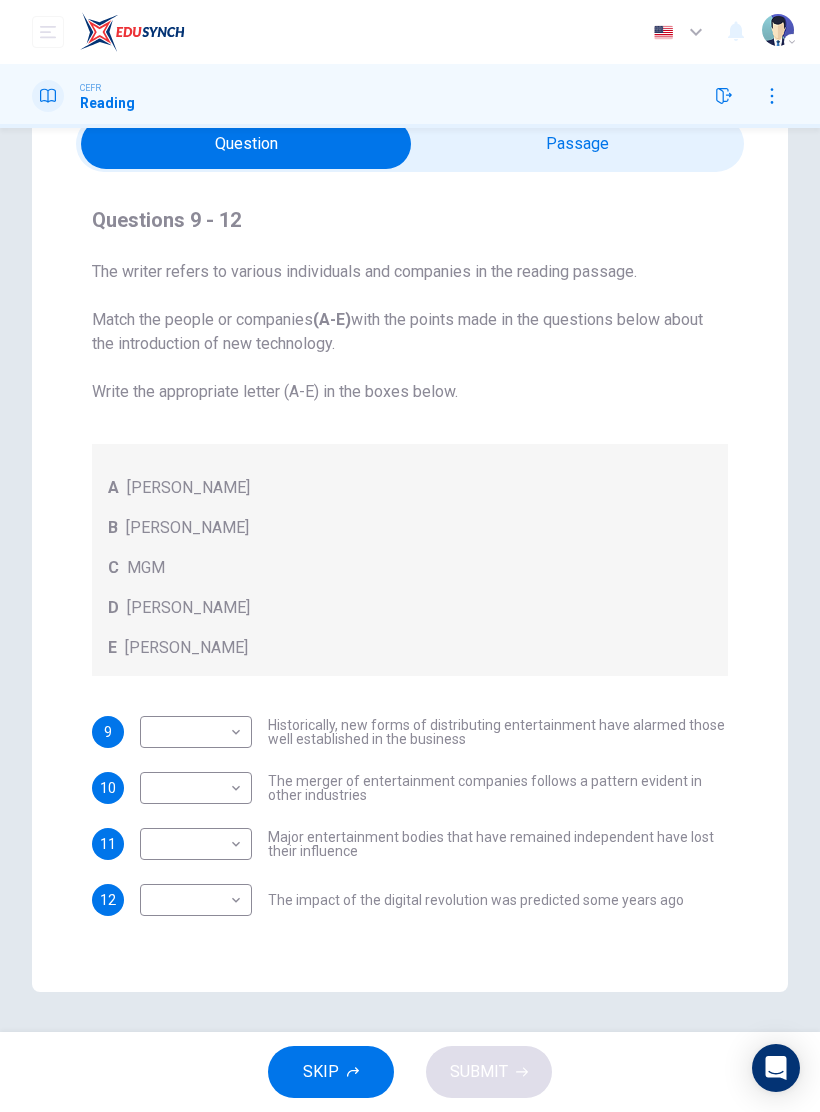 click at bounding box center (246, 144) 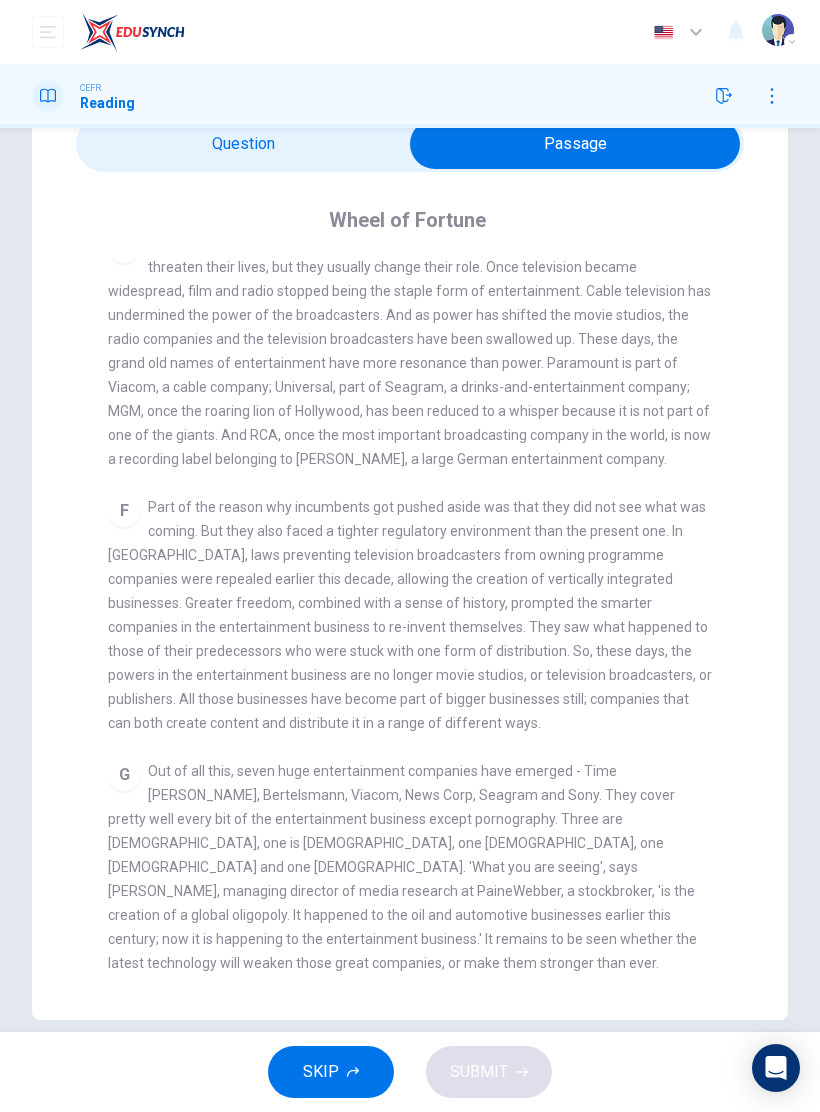 scroll, scrollTop: 1085, scrollLeft: 0, axis: vertical 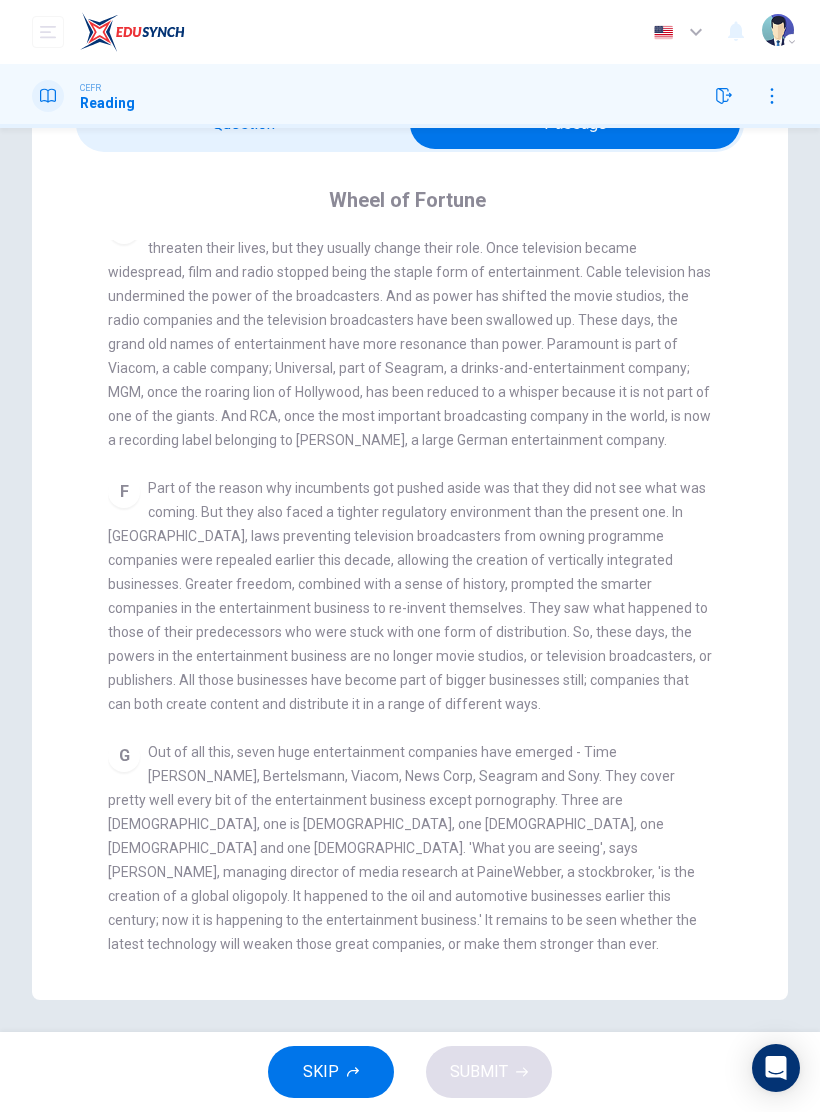 click on "CLICK TO ZOOM Click to Zoom A Since moving pictures were invented a century ago, a new way of distributing entertainment to consumers has emerged about once every generation. Each such innovation has changed the industry irreversibly; each has been accompanied by a period of fear mixed with exhilaration. The arrival of digital technology, which translates music, pictures and text into the zeros and ones of computer language, marks one of those periods. B This may sound familiar, because the digital revolution, and the explosion of choice that would go with it, has been heralded for some time. In 1992, John Malone, chief executive of TCI, an American cable giant, welcomed the '500-channel universe'. Digital television was about to deliver everything except pizzas to people's living rooms. When the entertainment companies tried out the technology, it worked fine - but not at a price that people were prepared to pay. C D E F G" at bounding box center [423, 598] 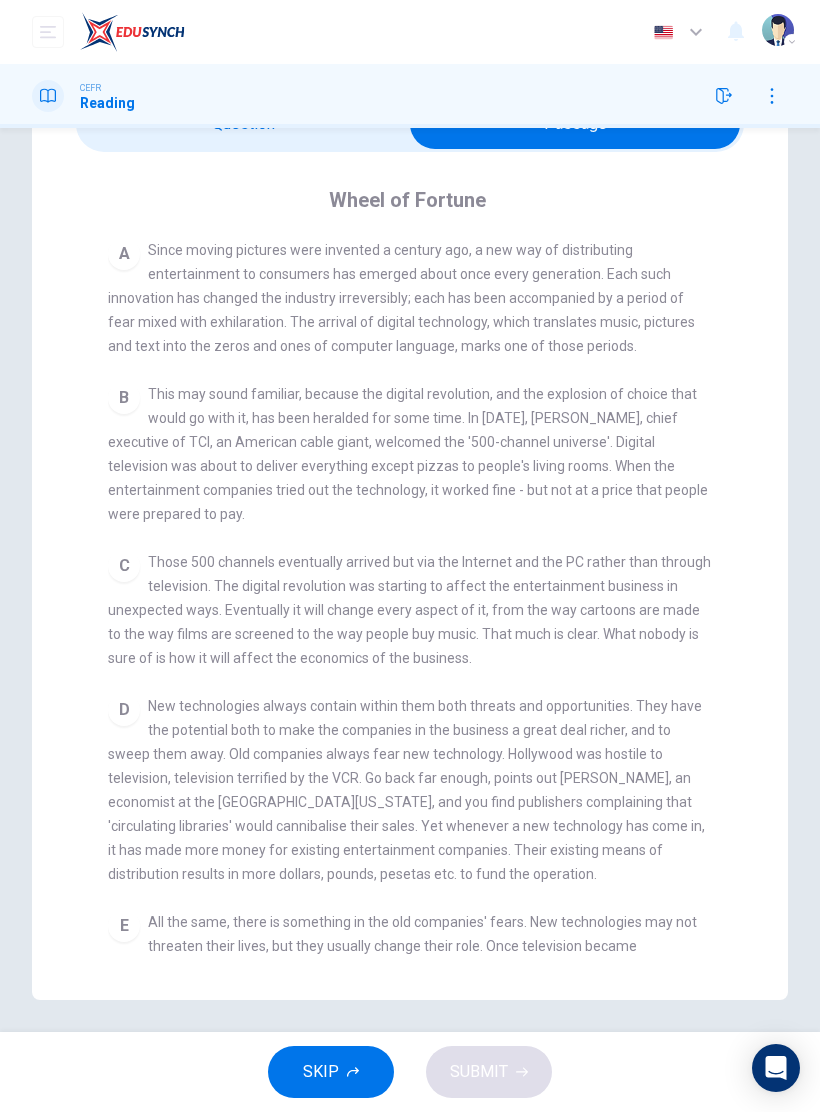 scroll, scrollTop: 386, scrollLeft: 0, axis: vertical 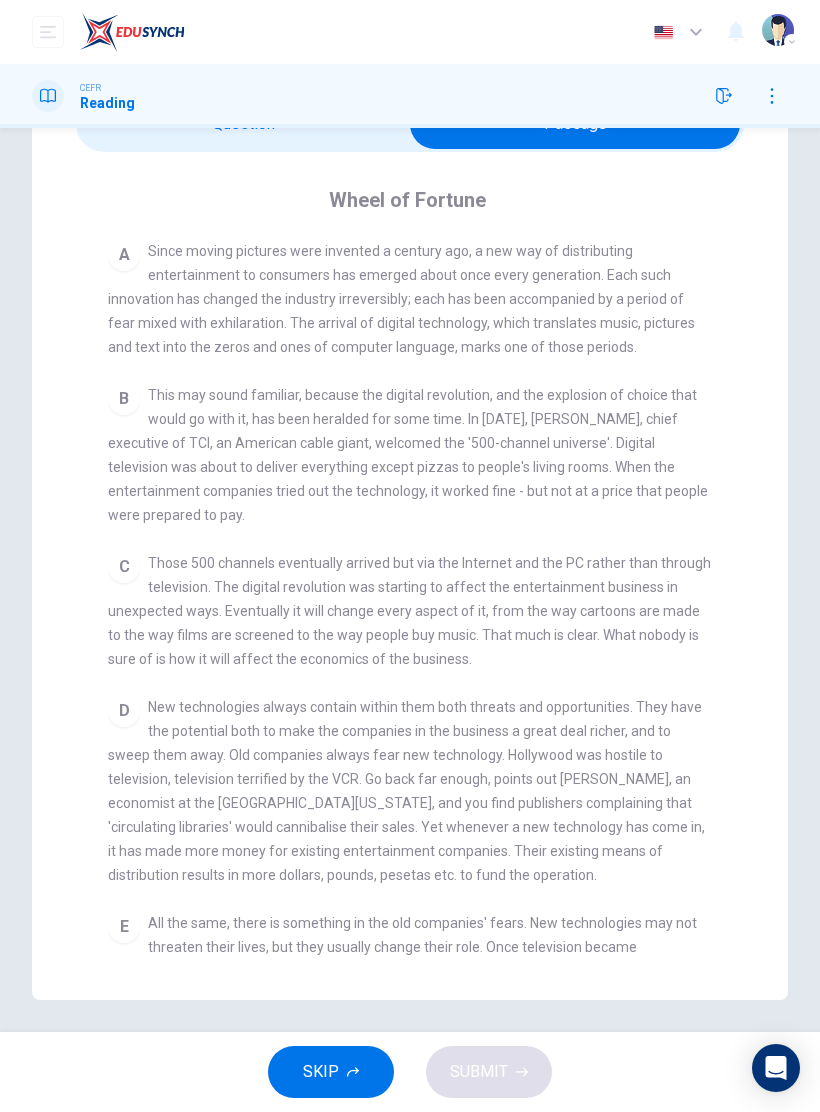 click at bounding box center [575, 124] 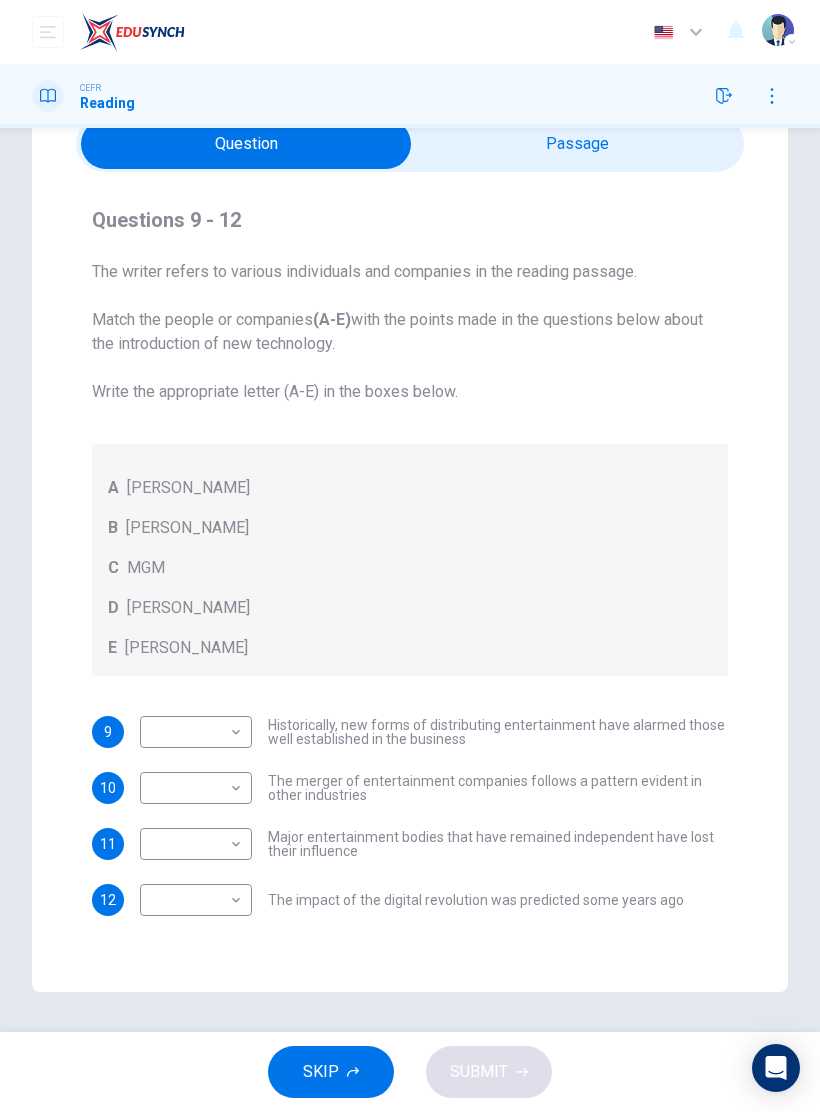 click on "Dashboard Practice Start a test Analysis English en ​ RAFIQ ADILA BINTI ISMAIL CEFR Reading Questions 9 - 12 The writer refers to various individuals and companies in the reading passage.
Match the people or companies  (A-E)  with the points made in the questions below about the introduction of new technology.
Write the appropriate letter (A-E) in the boxes below. A John Malone B Hal Valarian C MGM D Walt Disney E Christopher Dixon 9 ​ ​ Historically, new forms of distributing entertainment have alarmed those well established in the business 10 ​ ​ The merger of entertainment companies follows a pattern evident in other industries 11 ​ ​ Major entertainment bodies that have remained independent have lost their influence 12 ​ ​ The impact of the digital revolution was predicted some years ago Wheel of Fortune CLICK TO ZOOM Click to Zoom A B C D E F G SKIP SUBMIT EduSynch - Online Language Proficiency Testing
Dashboard Practice Start a test Analysis Notifications © Copyright  2025" at bounding box center (410, 556) 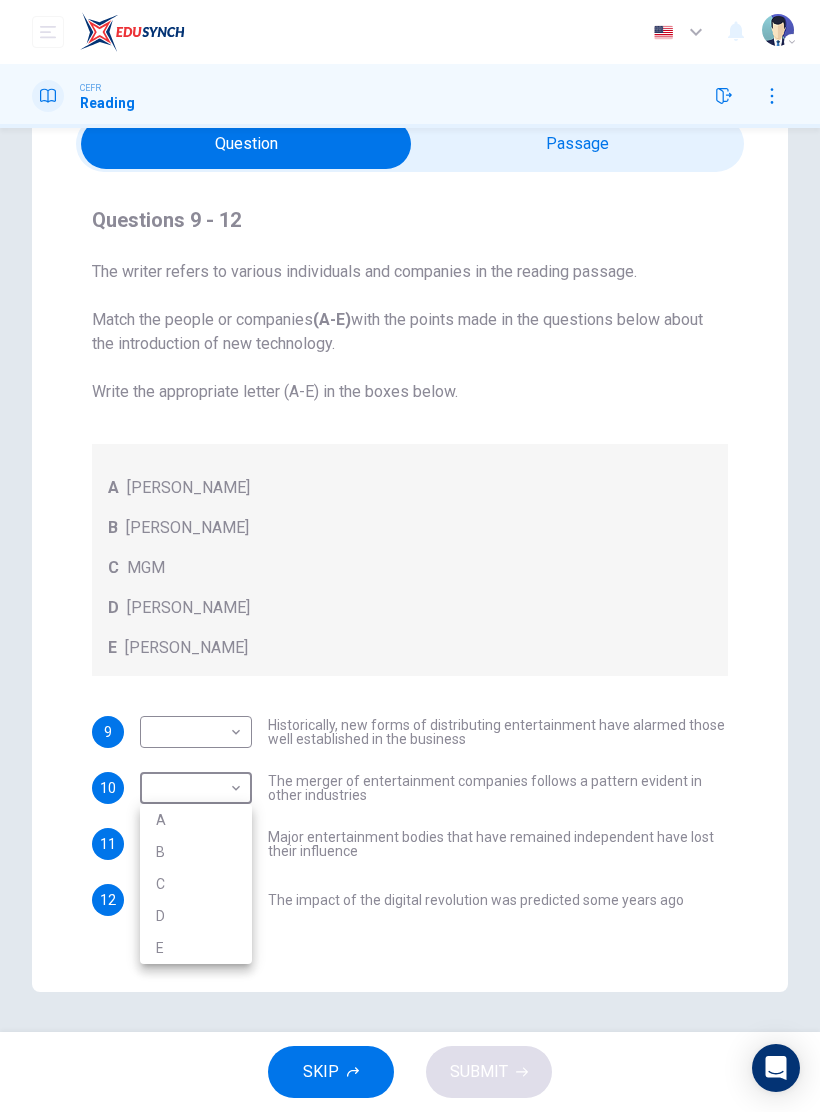 click on "B" at bounding box center [196, 852] 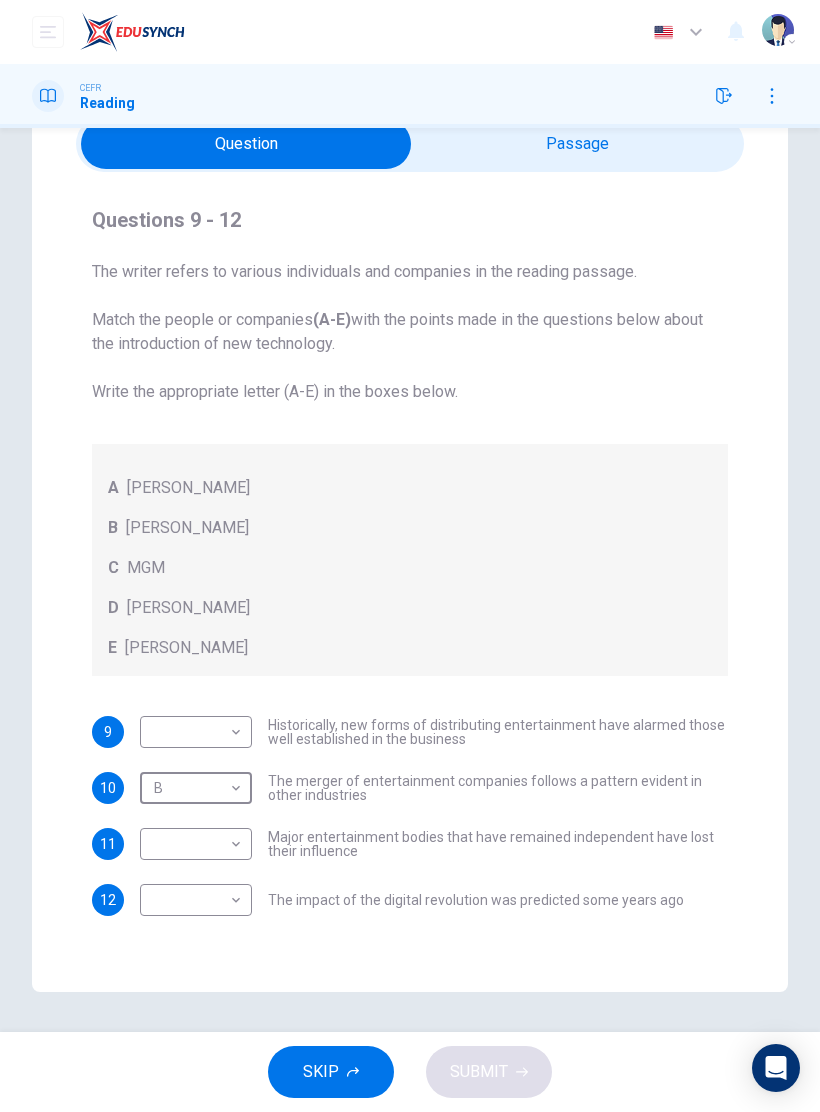 click at bounding box center (246, 144) 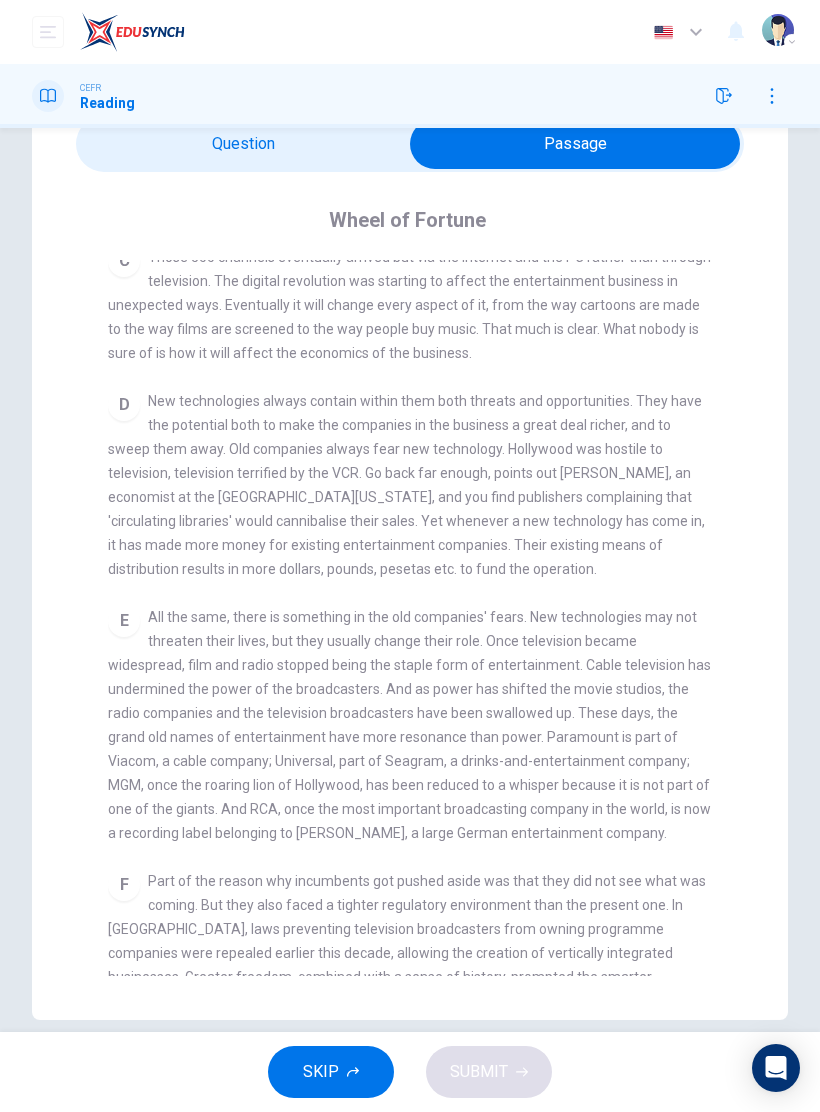scroll, scrollTop: 716, scrollLeft: 0, axis: vertical 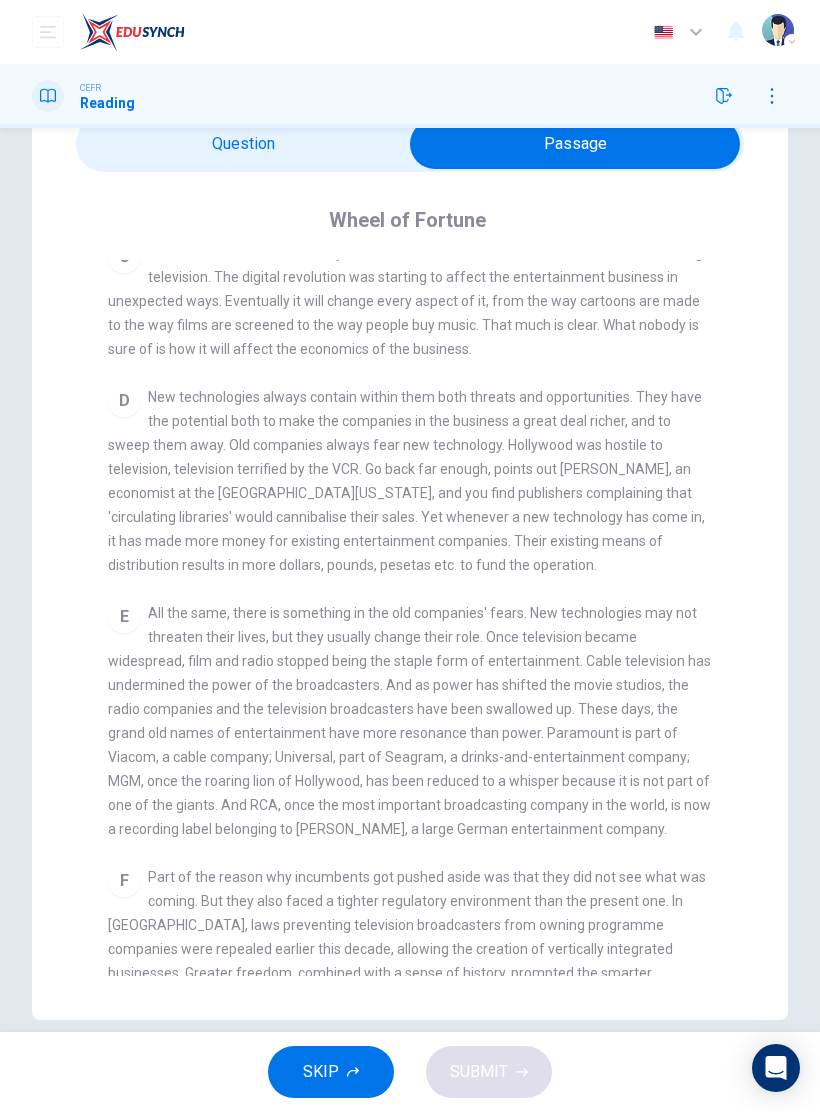 click at bounding box center [575, 144] 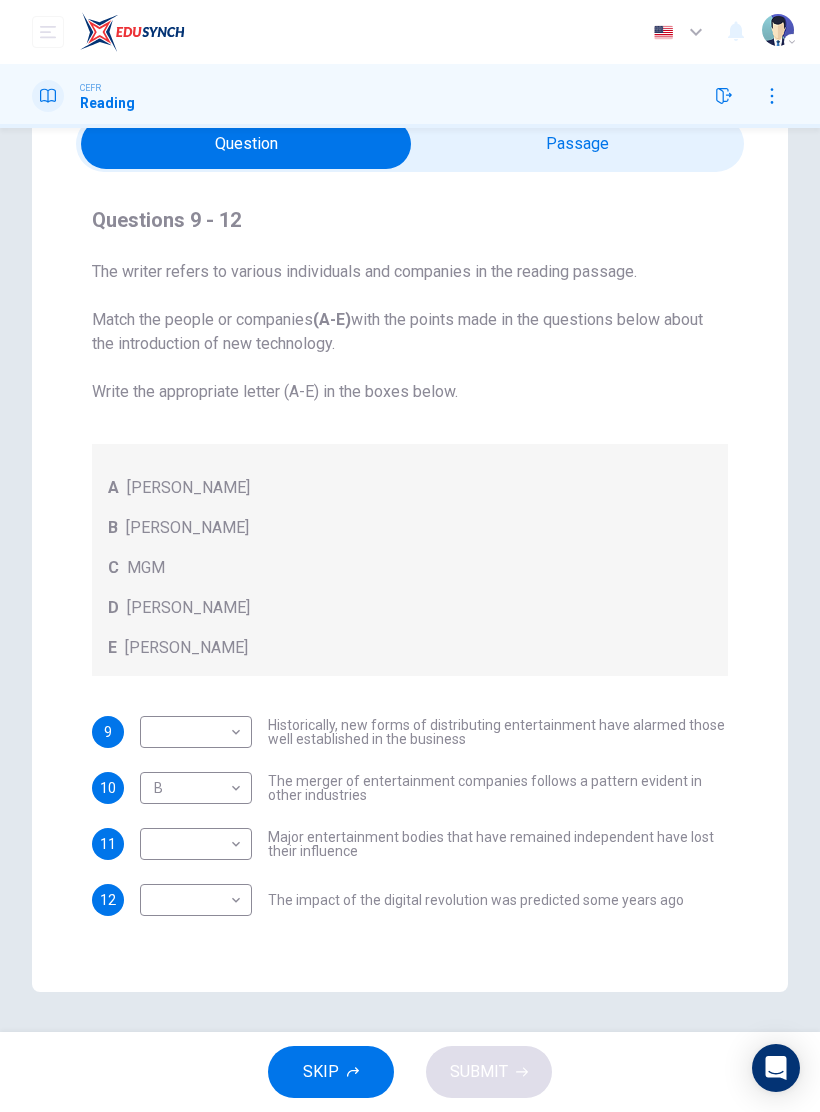 click at bounding box center (246, 144) 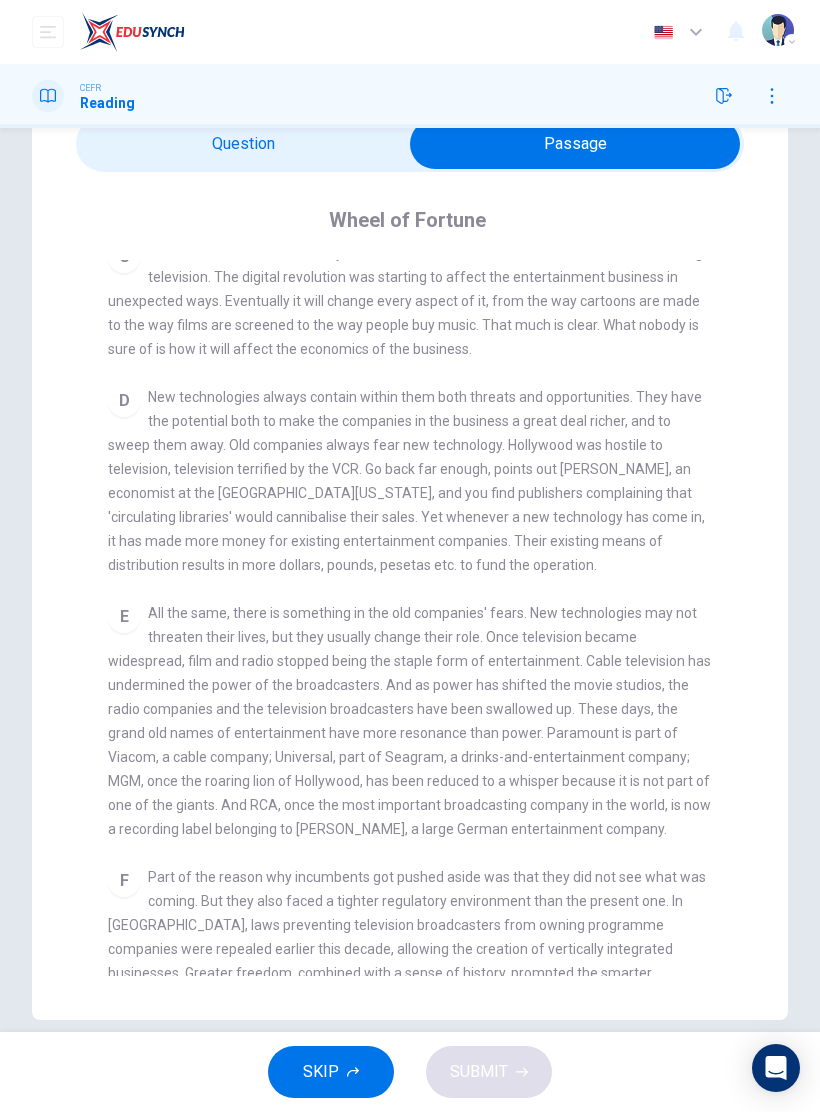 click at bounding box center [575, 144] 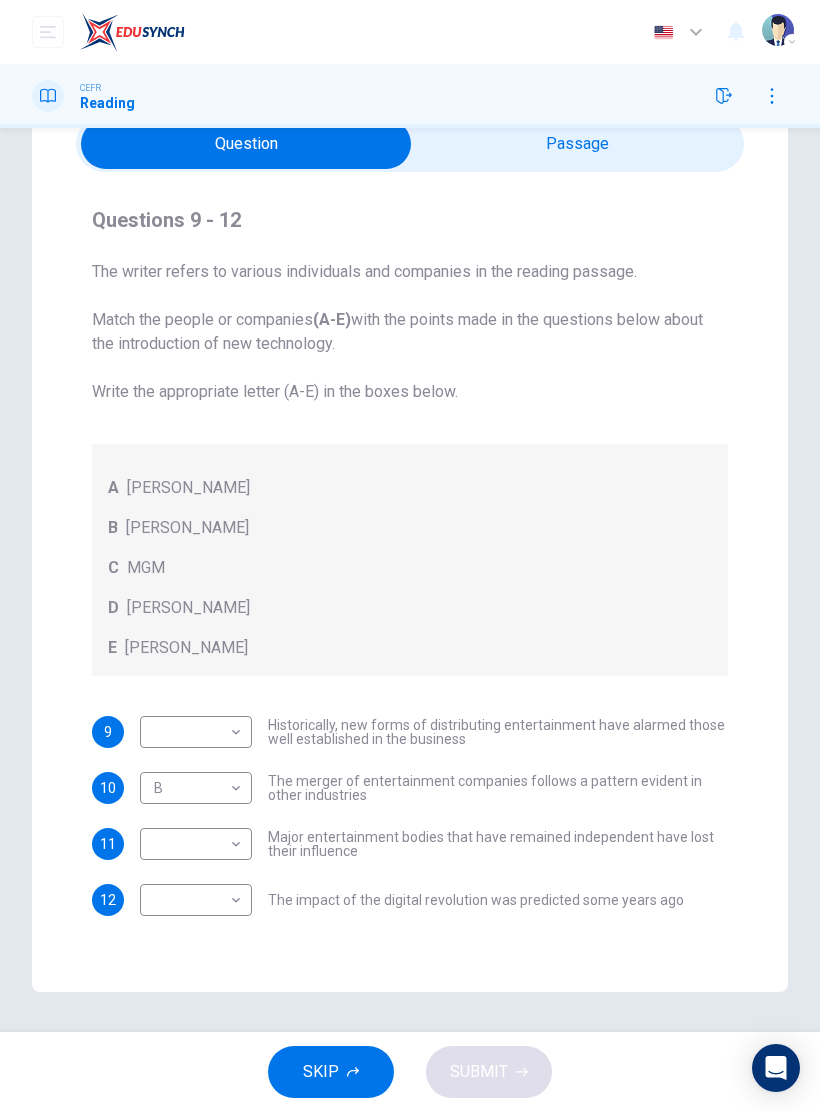 click at bounding box center (246, 144) 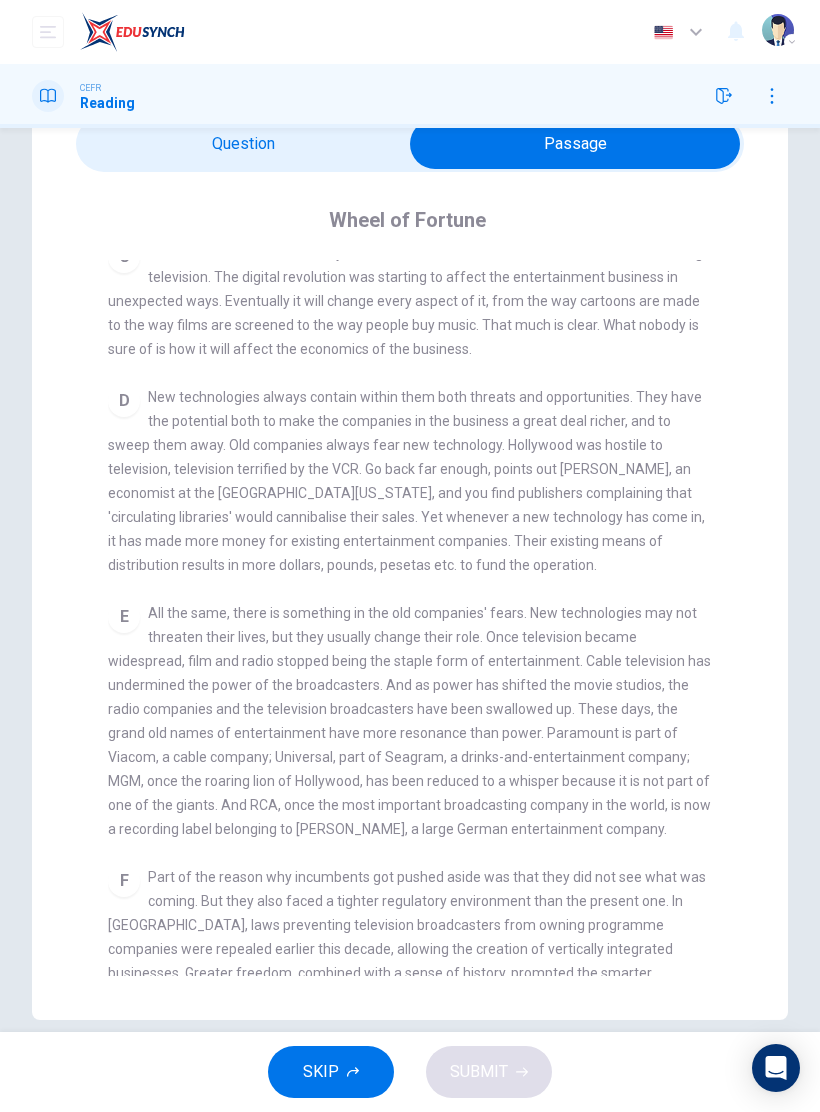 click at bounding box center [575, 144] 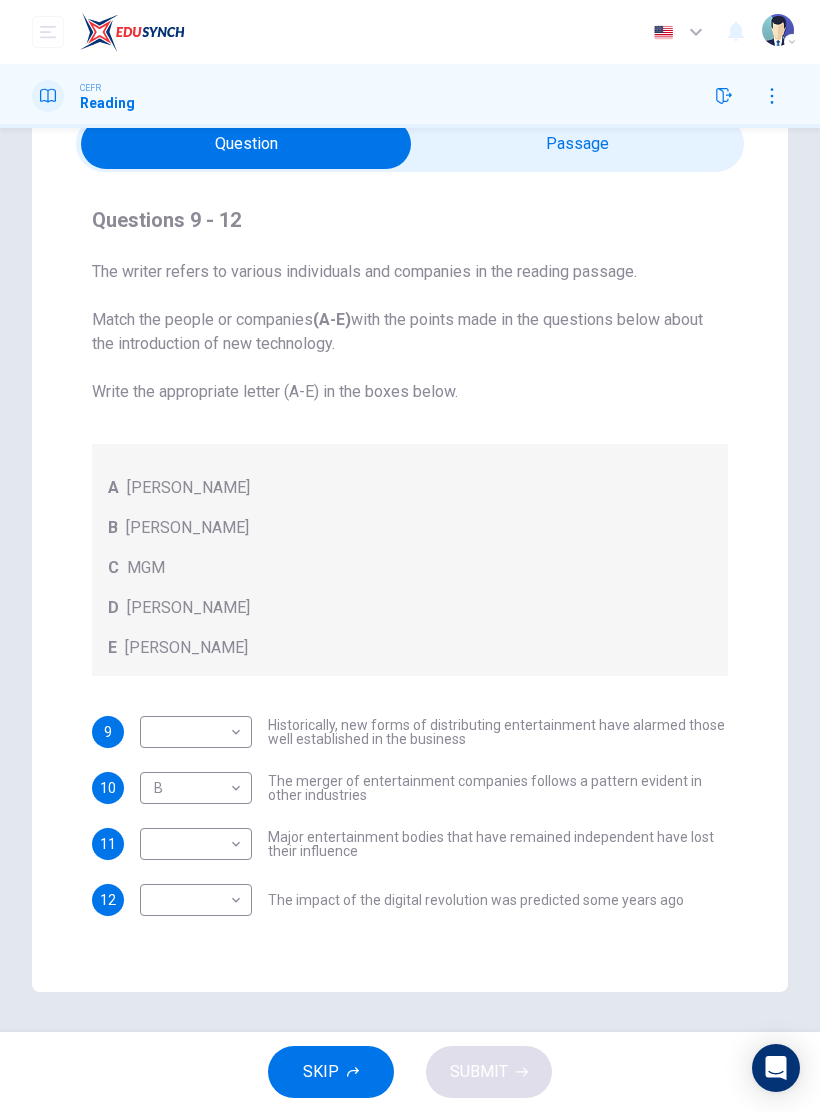 click at bounding box center (246, 144) 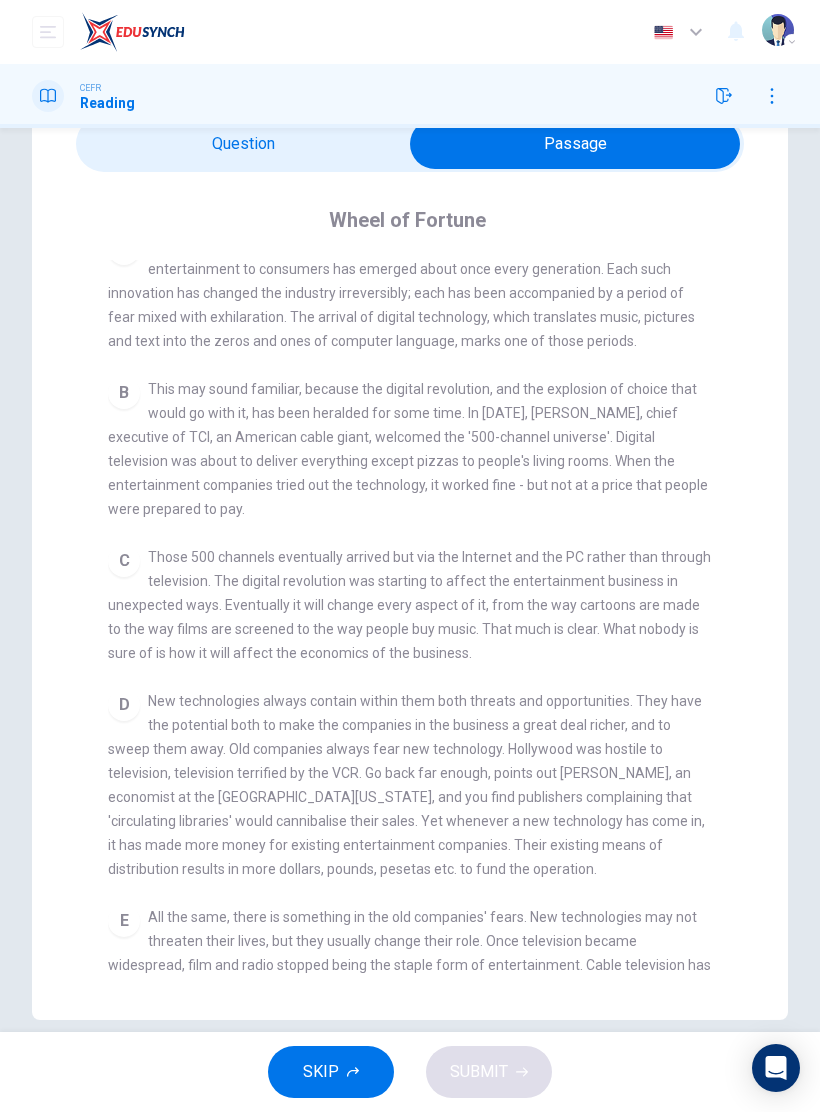 scroll, scrollTop: 410, scrollLeft: 0, axis: vertical 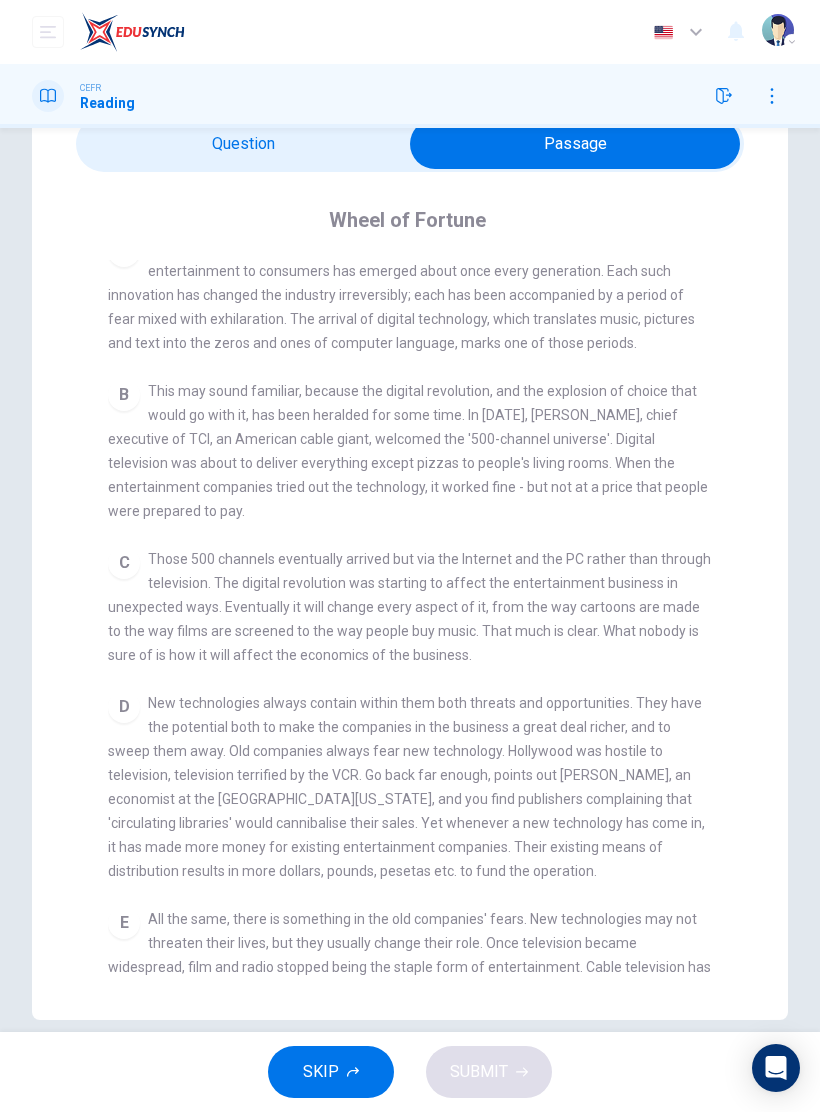 click at bounding box center [575, 144] 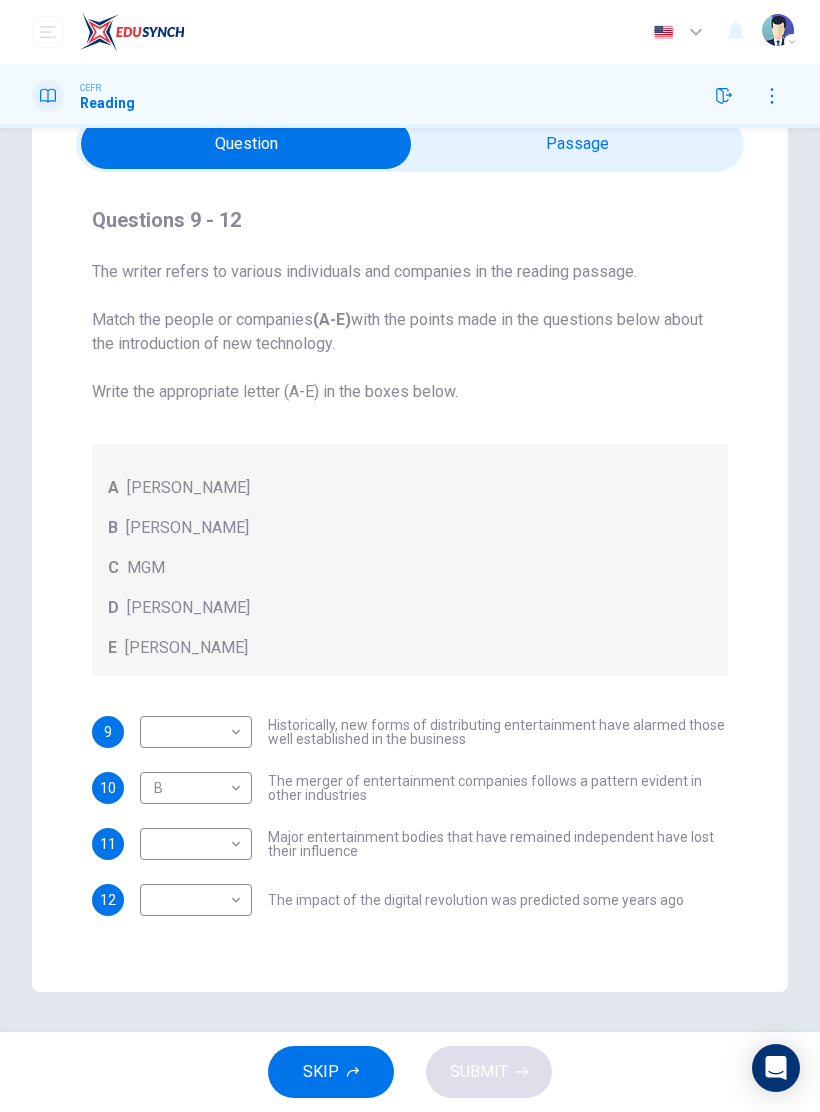 click at bounding box center [246, 144] 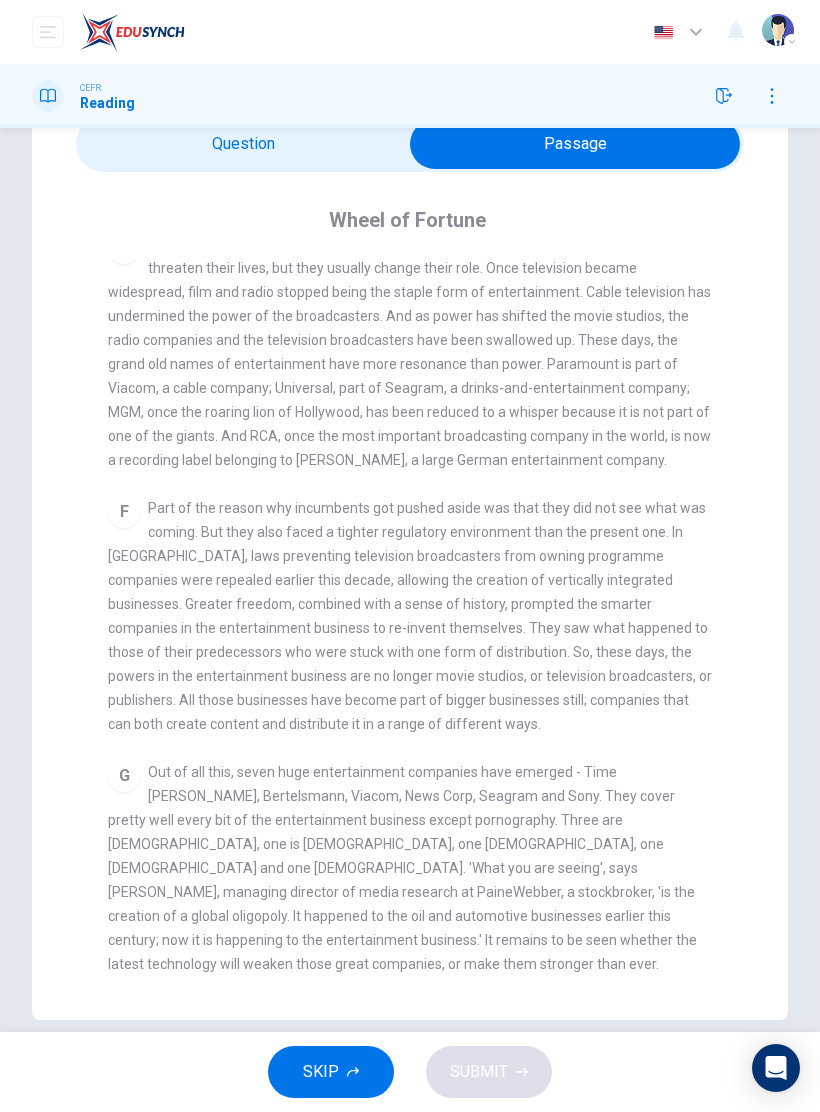 scroll, scrollTop: 1085, scrollLeft: 0, axis: vertical 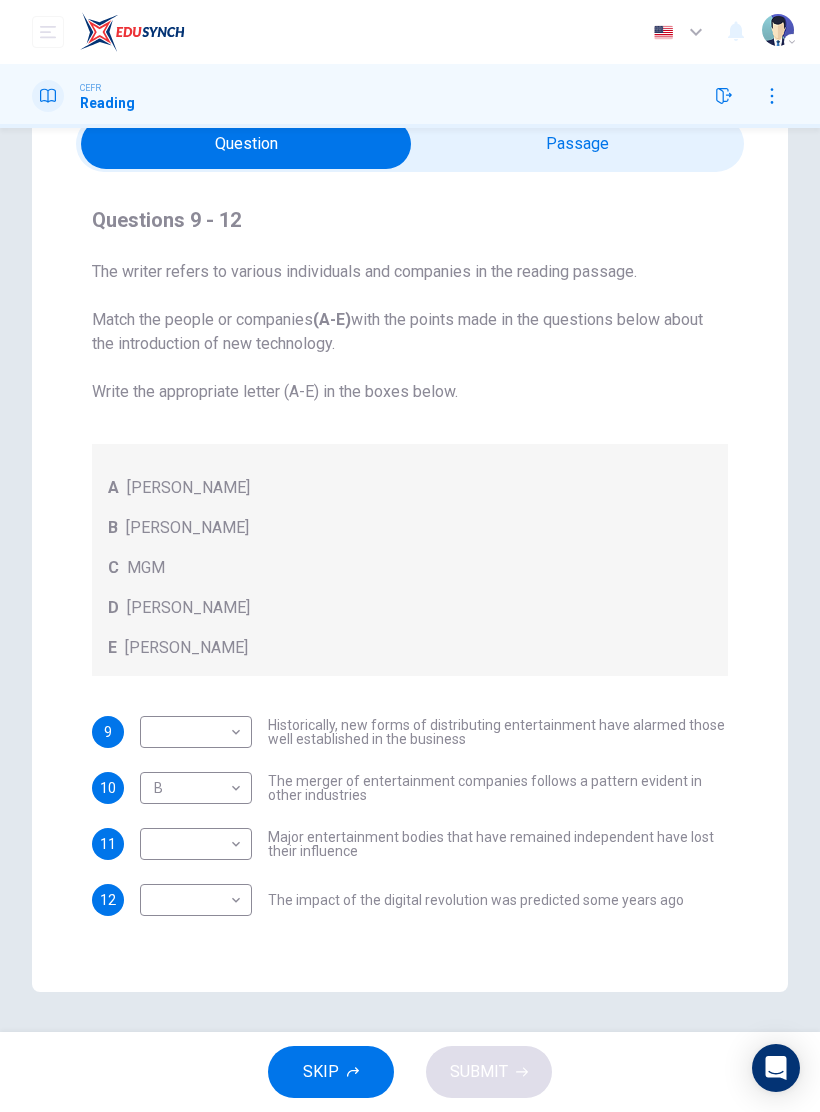 click on "Dashboard Practice Start a test Analysis English en ​ RAFIQ ADILA BINTI ISMAIL CEFR Reading Questions 9 - 12 The writer refers to various individuals and companies in the reading passage.
Match the people or companies  (A-E)  with the points made in the questions below about the introduction of new technology.
Write the appropriate letter (A-E) in the boxes below. A John Malone B Hal Valarian C MGM D Walt Disney E Christopher Dixon 9 ​ ​ Historically, new forms of distributing entertainment have alarmed those well established in the business 10 B B ​ The merger of entertainment companies follows a pattern evident in other industries 11 ​ ​ Major entertainment bodies that have remained independent have lost their influence 12 ​ ​ The impact of the digital revolution was predicted some years ago Wheel of Fortune CLICK TO ZOOM Click to Zoom A B C D E F G SKIP SUBMIT EduSynch - Online Language Proficiency Testing
Dashboard Practice Start a test Analysis Notifications © Copyright  2025" at bounding box center [410, 556] 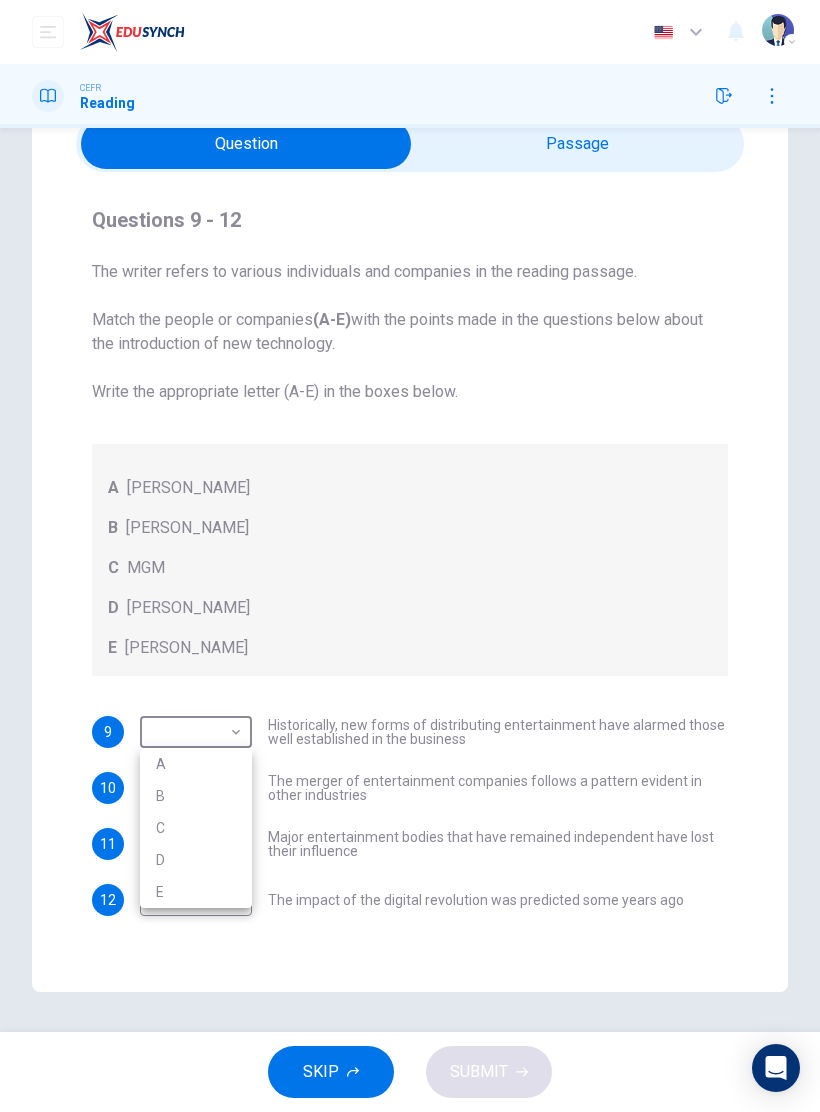 click on "C" at bounding box center [196, 828] 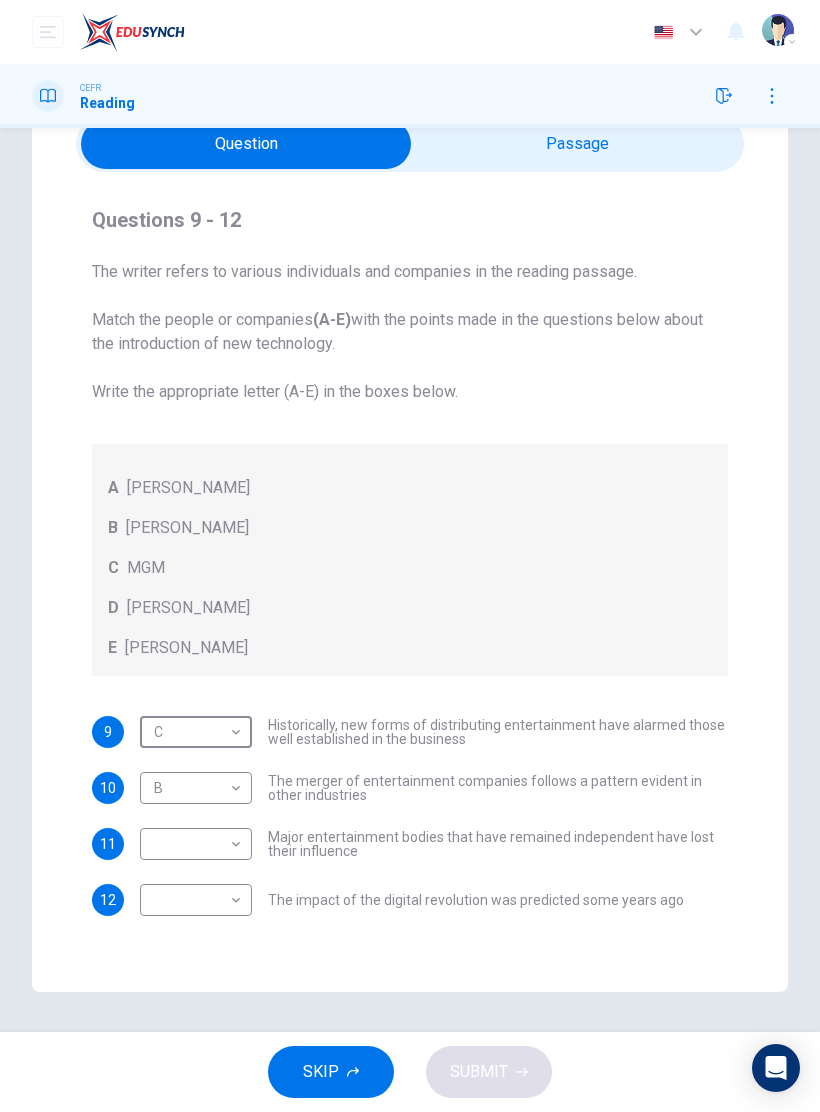 type on "C" 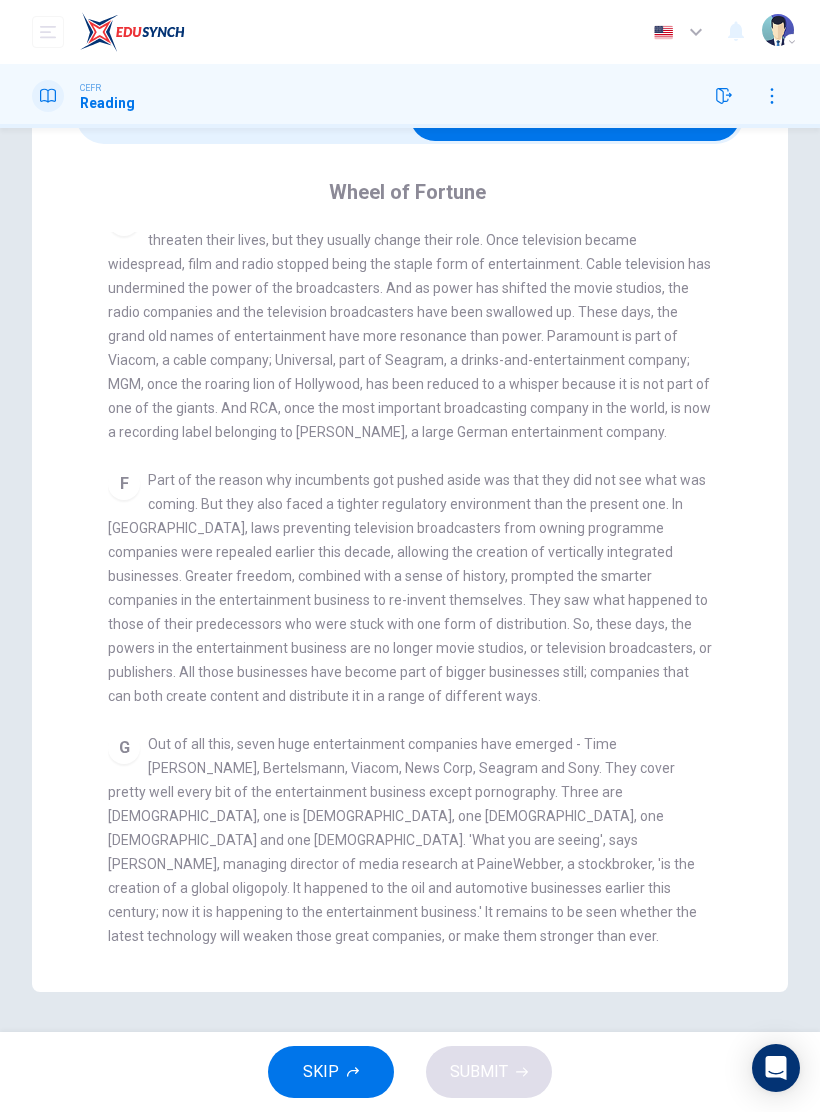 scroll, scrollTop: 124, scrollLeft: 0, axis: vertical 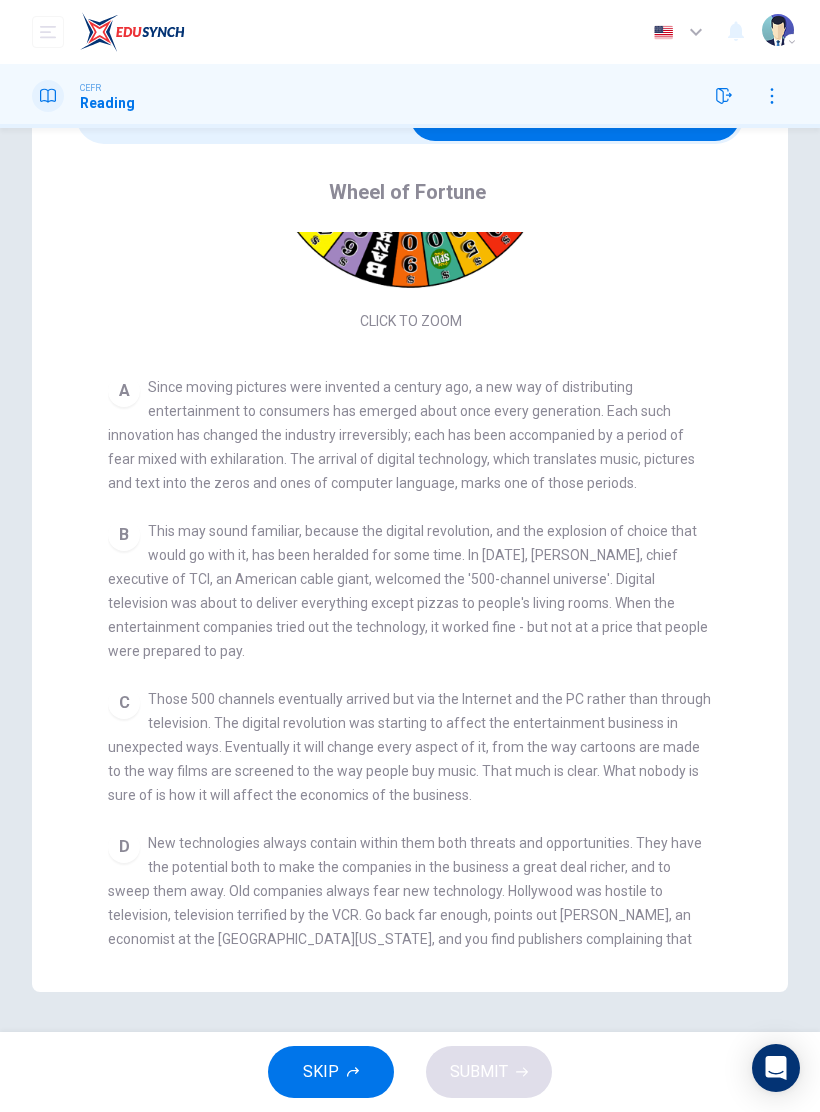 click on "CLICK TO ZOOM Click to Zoom A Since moving pictures were invented a century ago, a new way of distributing entertainment to consumers has emerged about once every generation. Each such innovation has changed the industry irreversibly; each has been accompanied by a period of fear mixed with exhilaration. The arrival of digital technology, which translates music, pictures and text into the zeros and ones of computer language, marks one of those periods. B This may sound familiar, because the digital revolution, and the explosion of choice that would go with it, has been heralded for some time. In 1992, John Malone, chief executive of TCI, an American cable giant, welcomed the '500-channel universe'. Digital television was about to deliver everything except pizzas to people's living rooms. When the entertainment companies tried out the technology, it worked fine - but not at a price that people were prepared to pay. C D E F G" at bounding box center (423, 590) 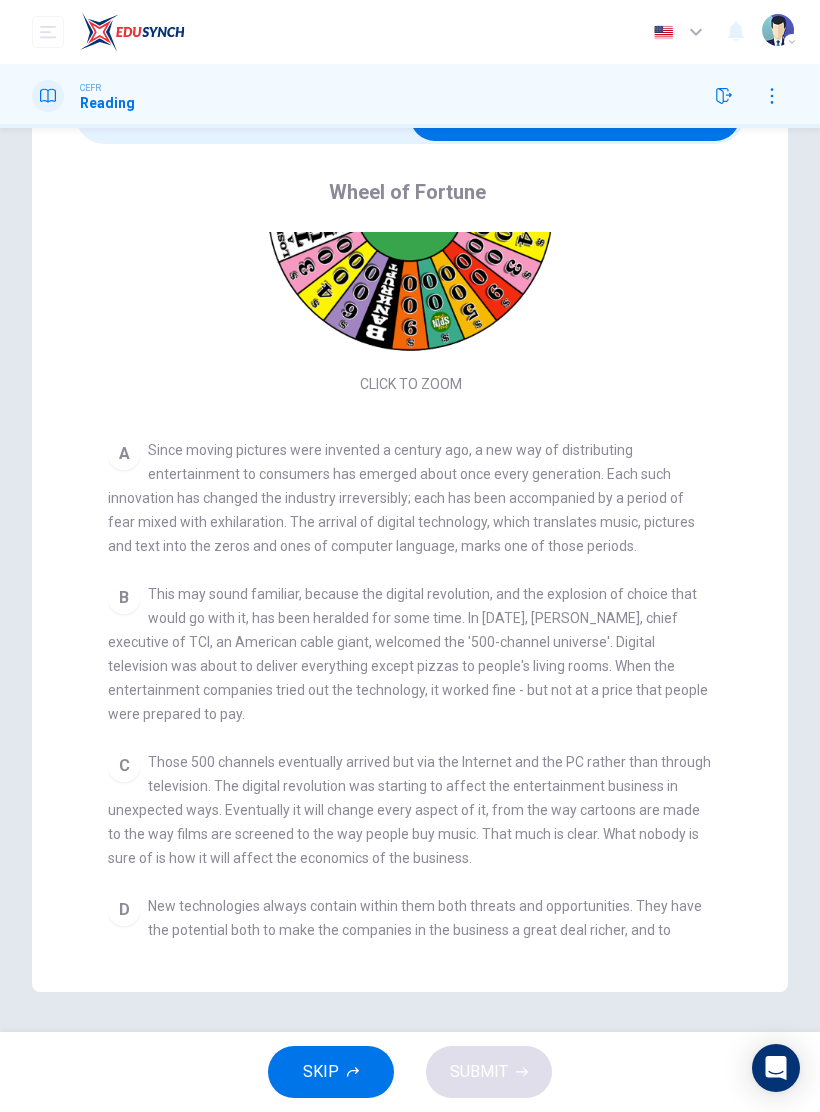 click at bounding box center [575, 116] 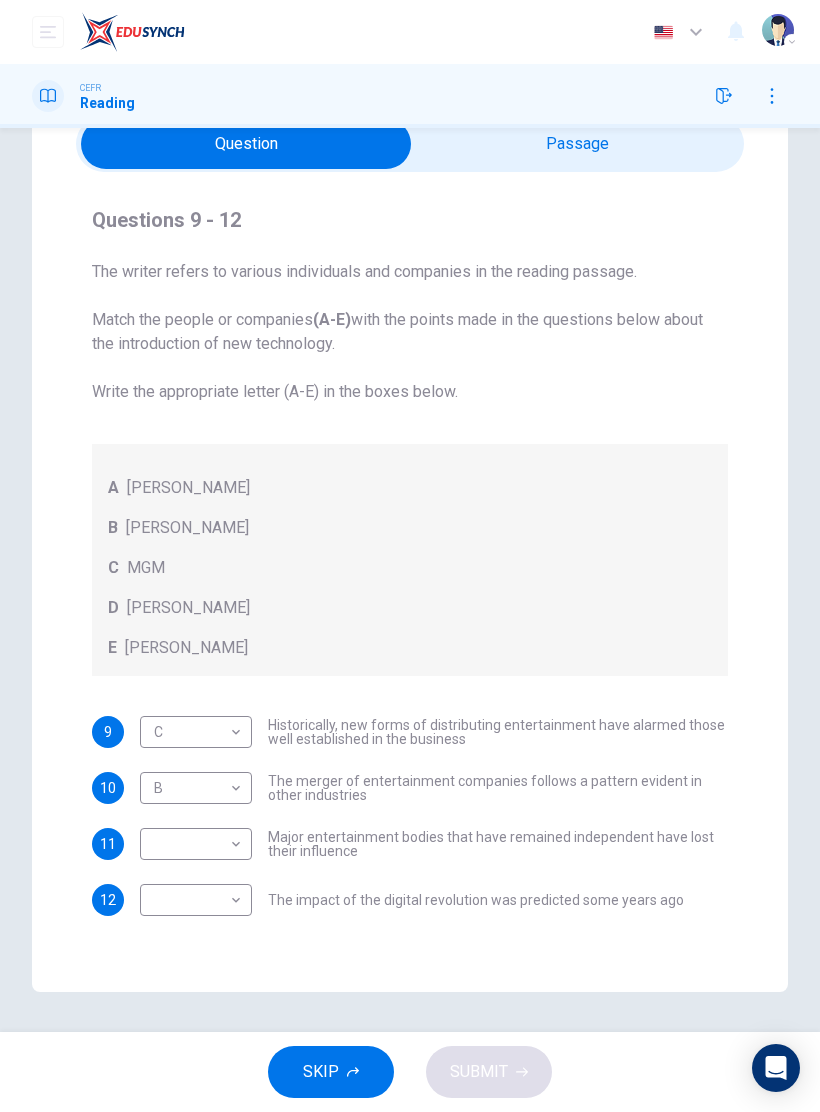click at bounding box center [246, 144] 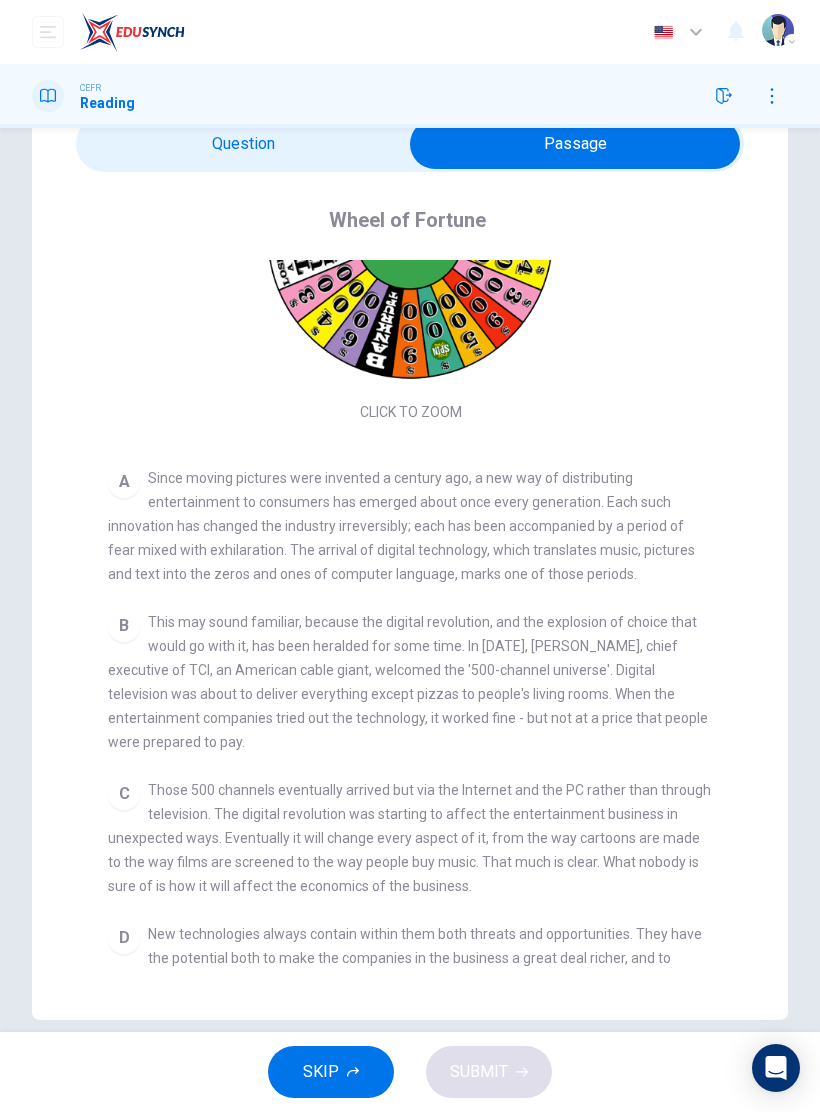 click at bounding box center (575, 144) 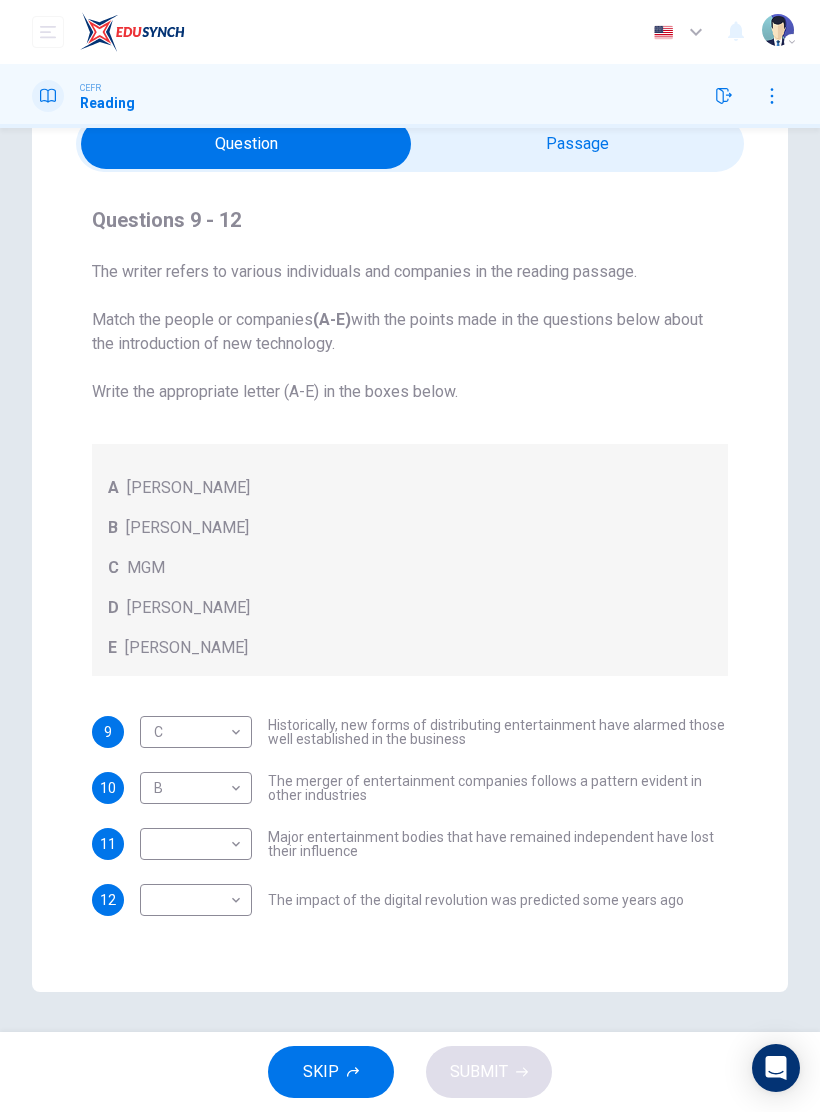 click on "Dashboard Practice Start a test Analysis English en ​ RAFIQ ADILA BINTI ISMAIL CEFR Reading Questions 9 - 12 The writer refers to various individuals and companies in the reading passage.
Match the people or companies  (A-E)  with the points made in the questions below about the introduction of new technology.
Write the appropriate letter (A-E) in the boxes below. A John Malone B Hal Valarian C MGM D Walt Disney E Christopher Dixon 9 C C ​ Historically, new forms of distributing entertainment have alarmed those well established in the business 10 B B ​ The merger of entertainment companies follows a pattern evident in other industries 11 ​ ​ Major entertainment bodies that have remained independent have lost their influence 12 ​ ​ The impact of the digital revolution was predicted some years ago Wheel of Fortune CLICK TO ZOOM Click to Zoom A B C D E F G SKIP SUBMIT EduSynch - Online Language Proficiency Testing
Dashboard Practice Start a test Analysis Notifications © Copyright  2025" at bounding box center [410, 556] 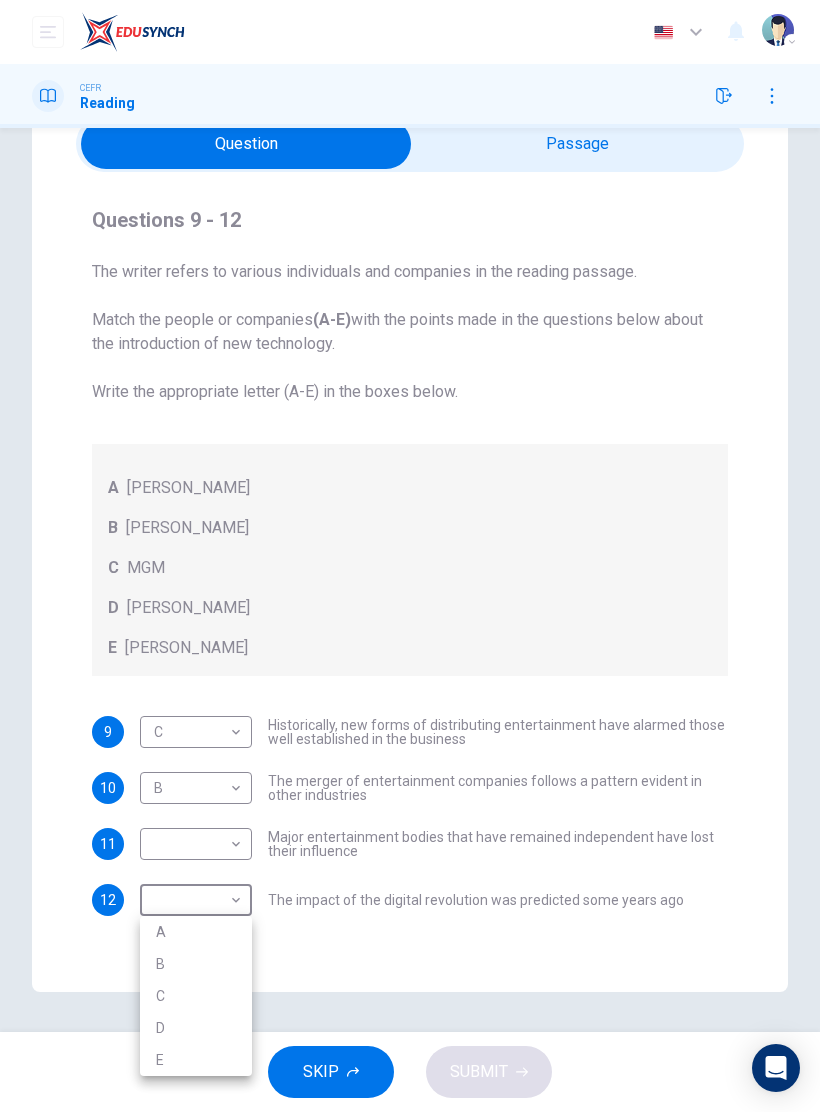 click on "A" at bounding box center [196, 932] 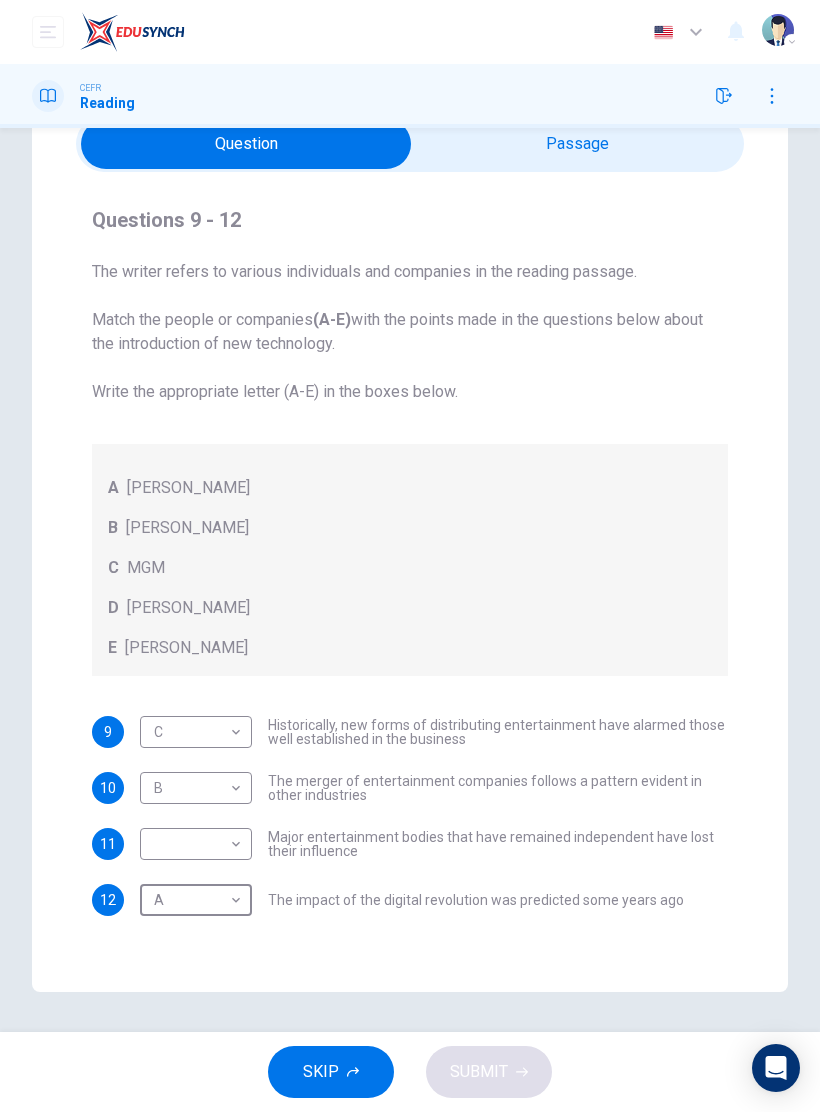 click at bounding box center (246, 144) 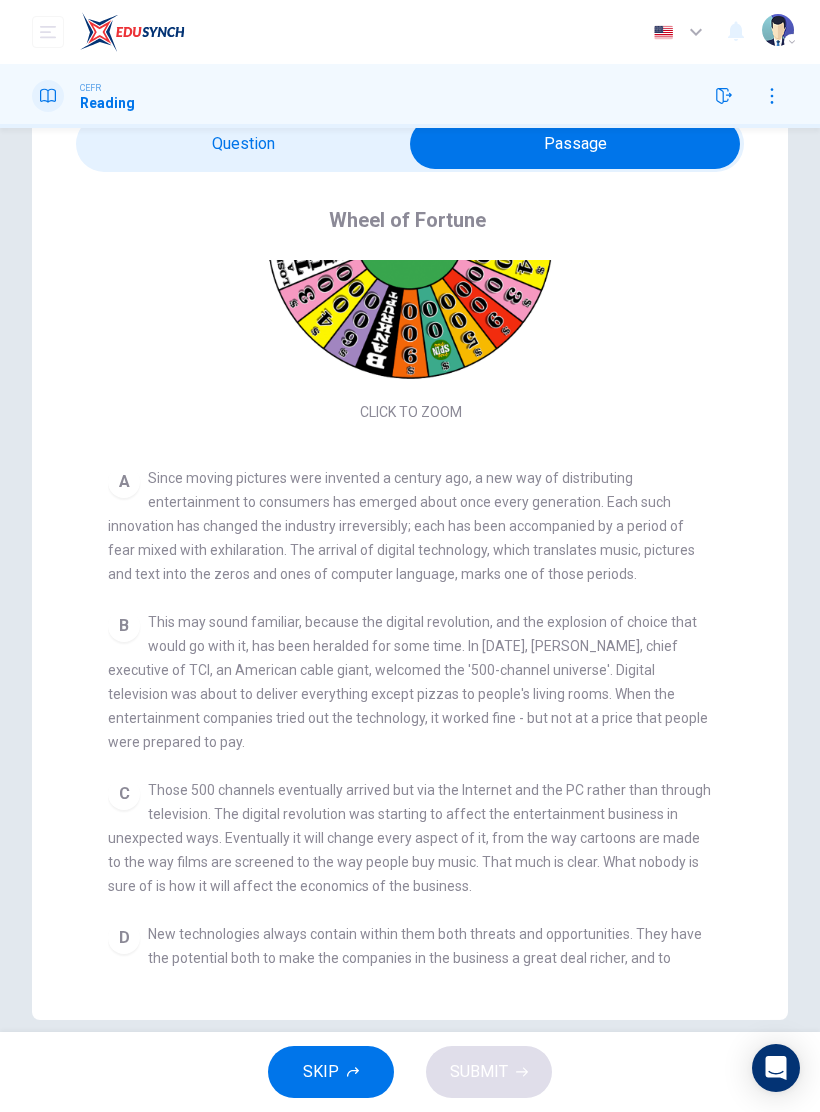 click at bounding box center [575, 144] 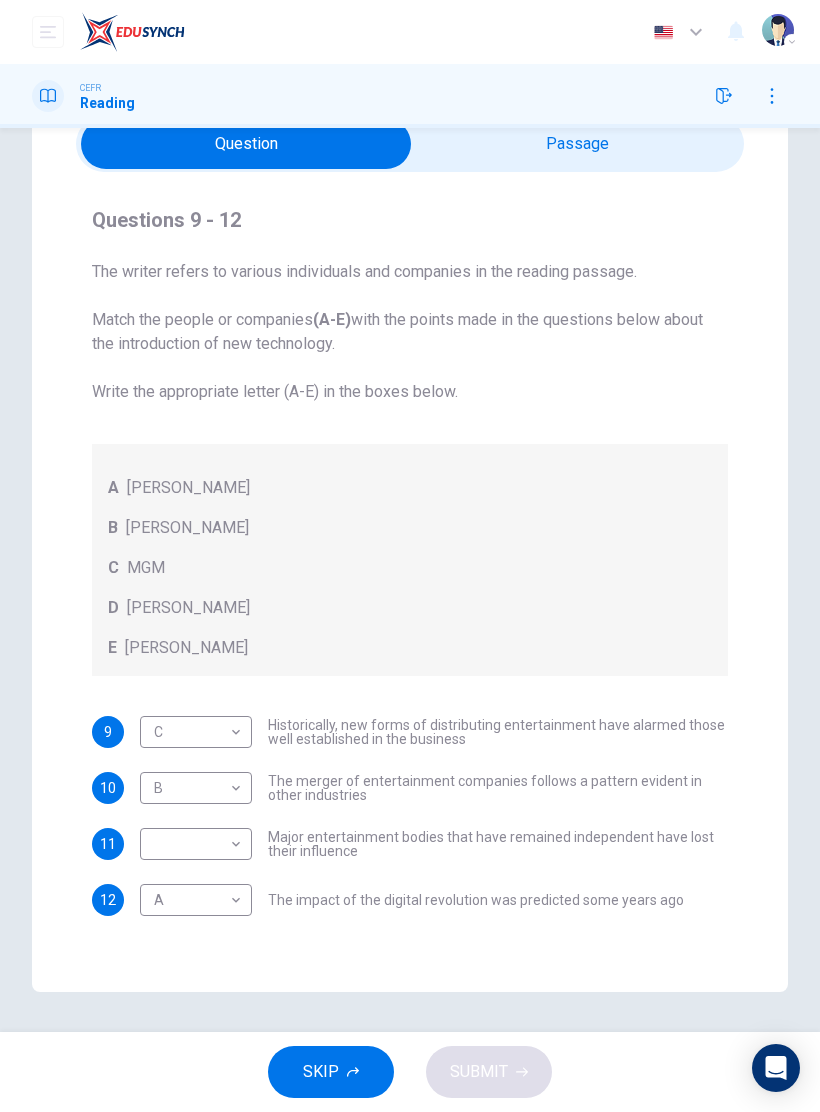 click at bounding box center [246, 144] 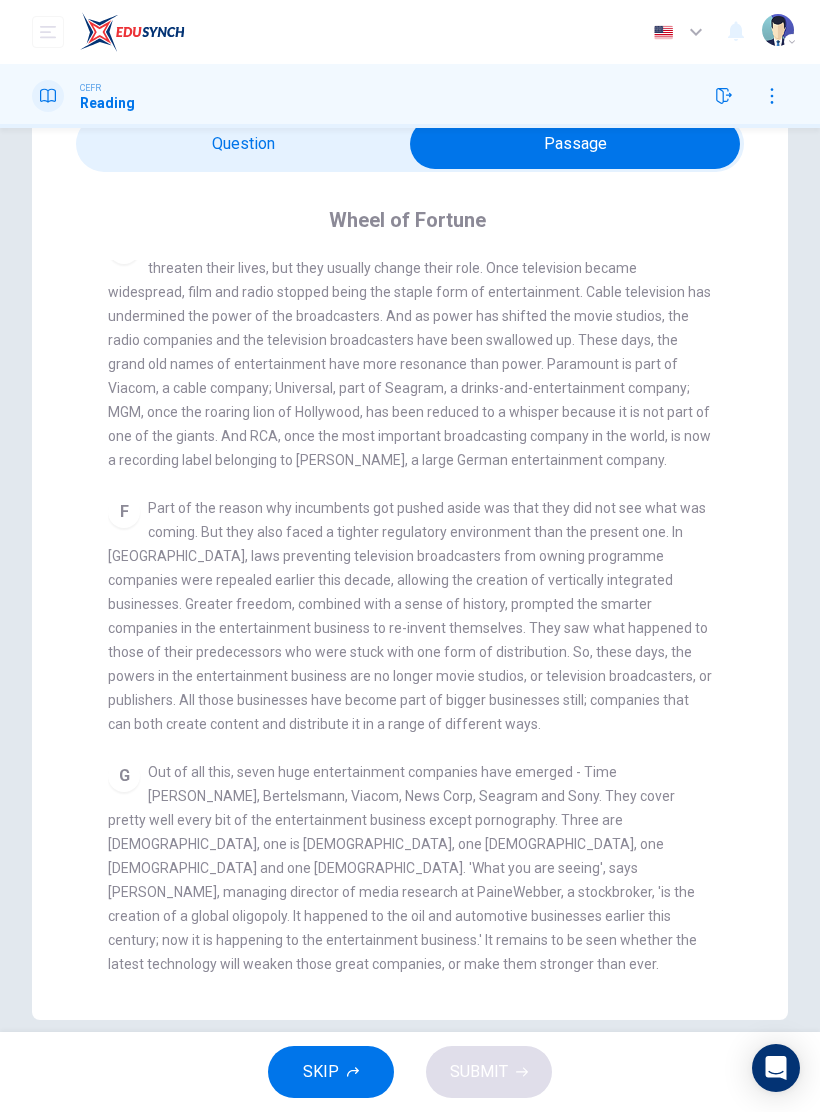 scroll, scrollTop: 1085, scrollLeft: 0, axis: vertical 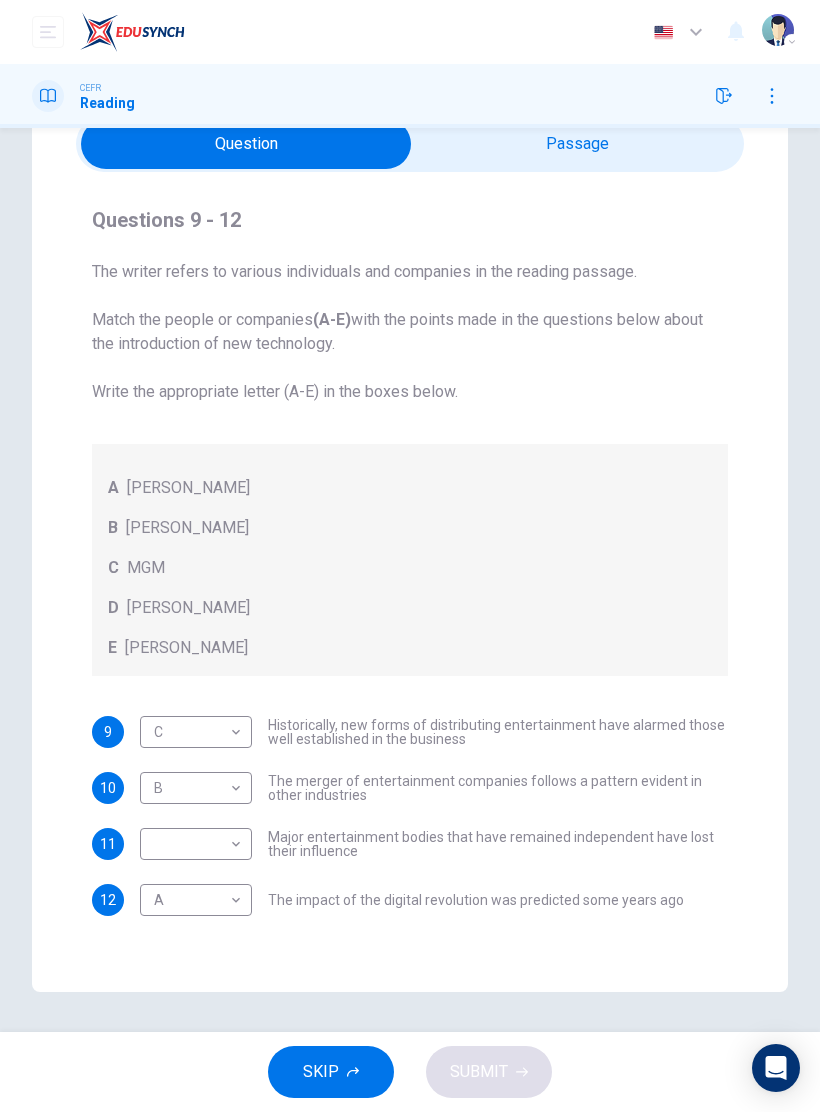 click at bounding box center (246, 144) 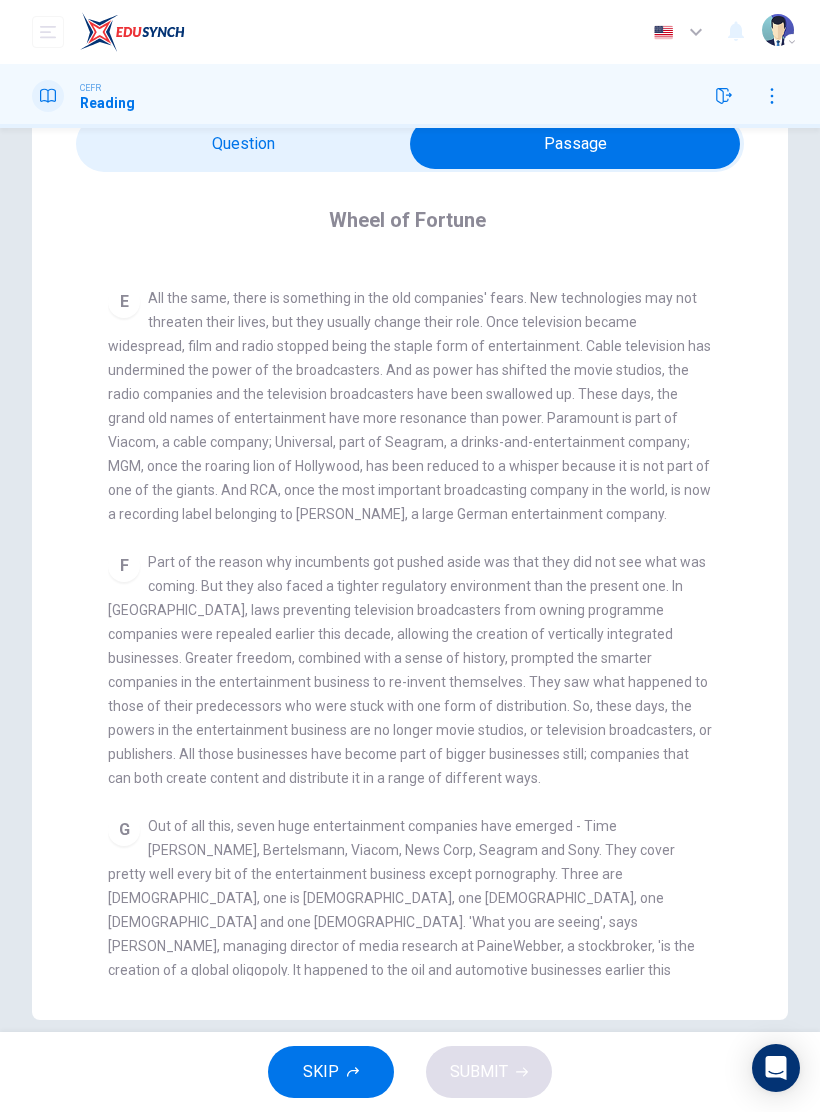 scroll, scrollTop: 1030, scrollLeft: 0, axis: vertical 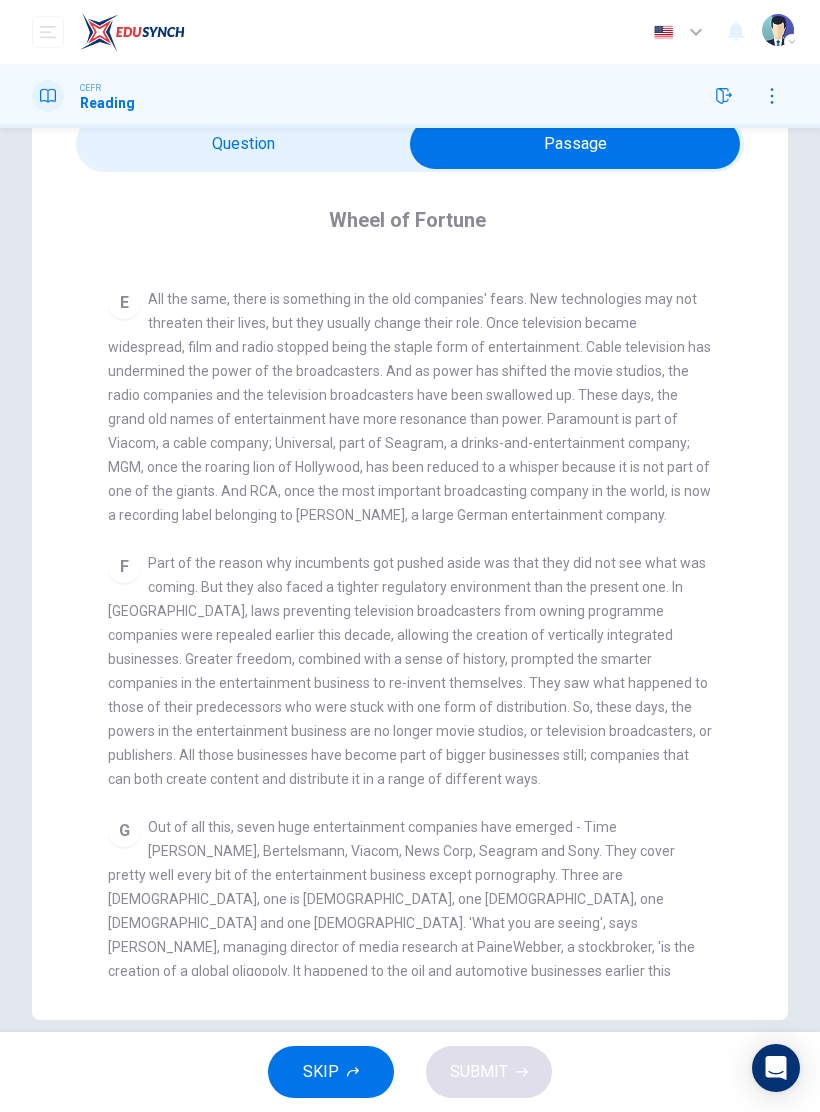 click at bounding box center (575, 144) 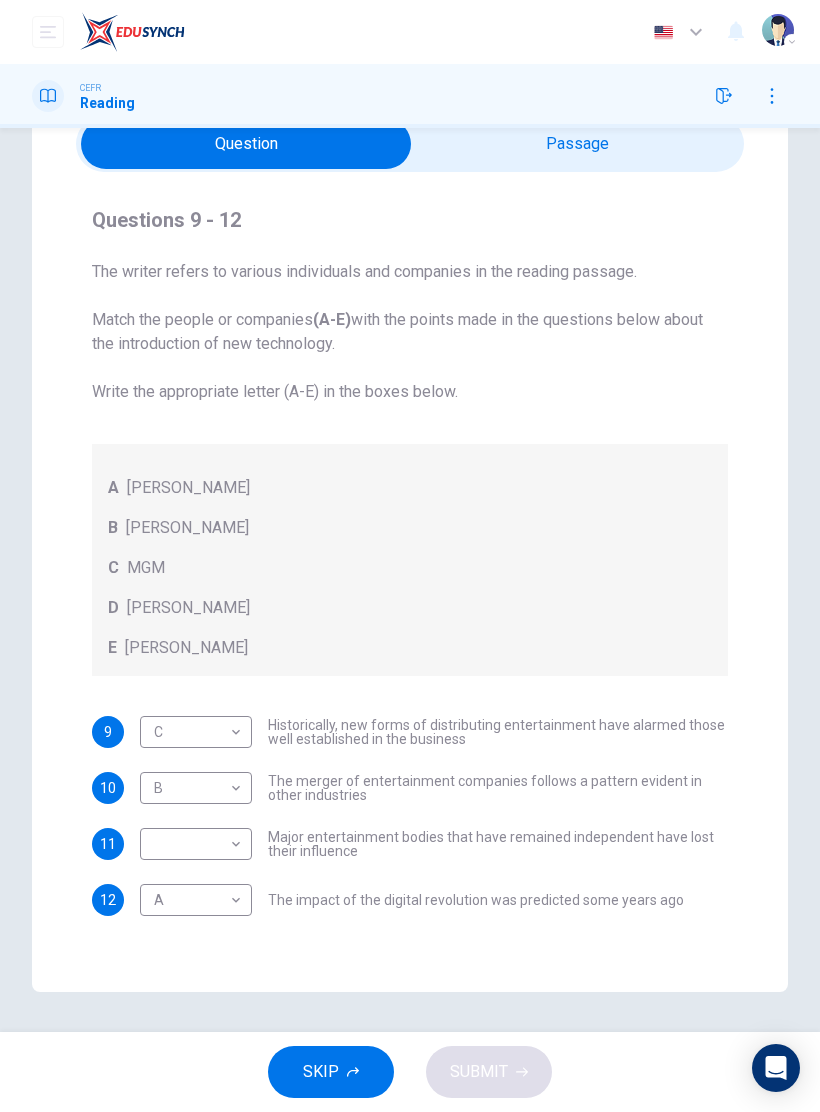 click on "Dashboard Practice Start a test Analysis English en ​ RAFIQ ADILA BINTI ISMAIL CEFR Reading Questions 9 - 12 The writer refers to various individuals and companies in the reading passage.
Match the people or companies  (A-E)  with the points made in the questions below about the introduction of new technology.
Write the appropriate letter (A-E) in the boxes below. A John Malone B Hal Valarian C MGM D Walt Disney E Christopher Dixon 9 C C ​ Historically, new forms of distributing entertainment have alarmed those well established in the business 10 B B ​ The merger of entertainment companies follows a pattern evident in other industries 11 ​ ​ Major entertainment bodies that have remained independent have lost their influence 12 A A ​ The impact of the digital revolution was predicted some years ago Wheel of Fortune CLICK TO ZOOM Click to Zoom A B C D E F G SKIP SUBMIT EduSynch - Online Language Proficiency Testing
Dashboard Practice Start a test Analysis Notifications © Copyright  2025" at bounding box center [410, 556] 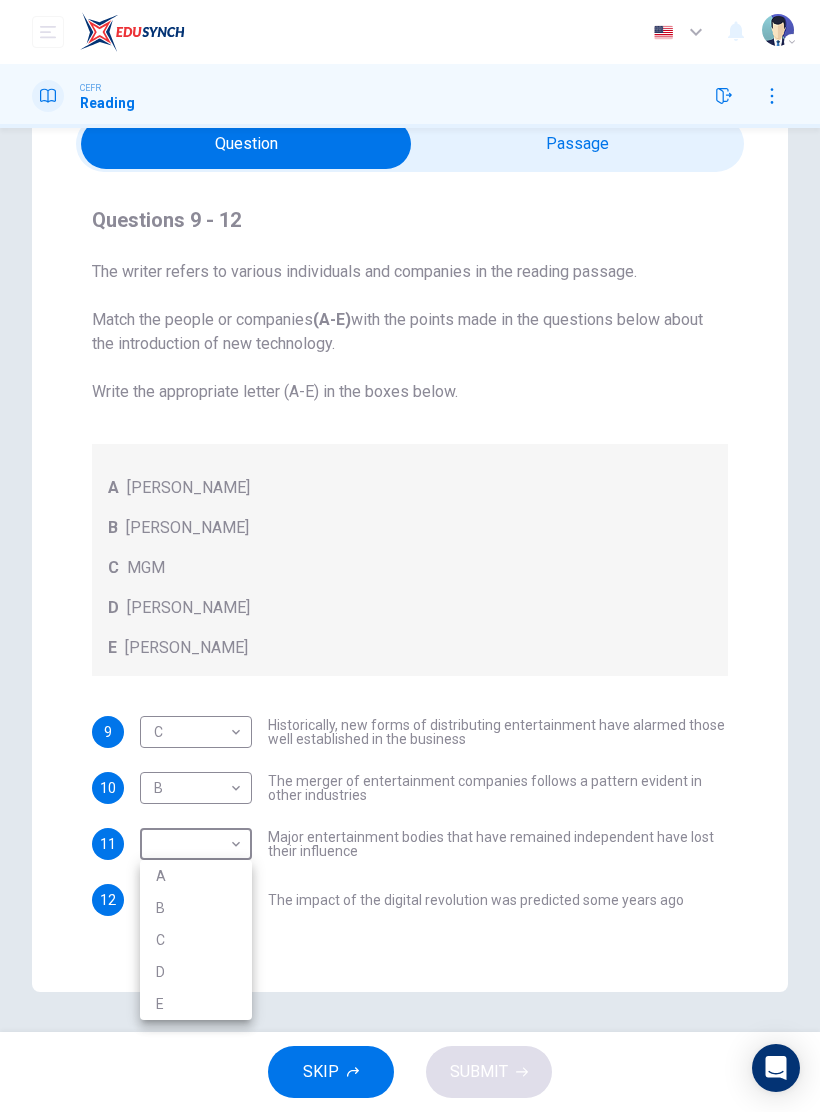 click on "C" at bounding box center (196, 940) 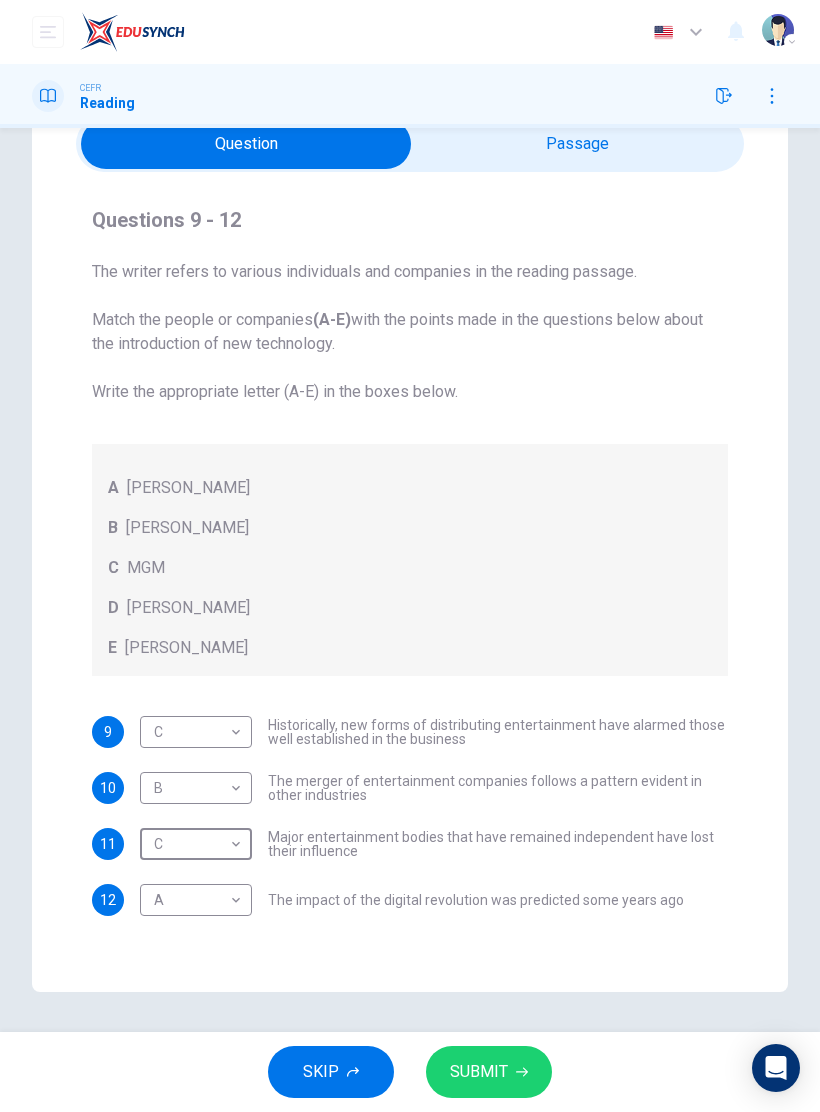 click at bounding box center (246, 144) 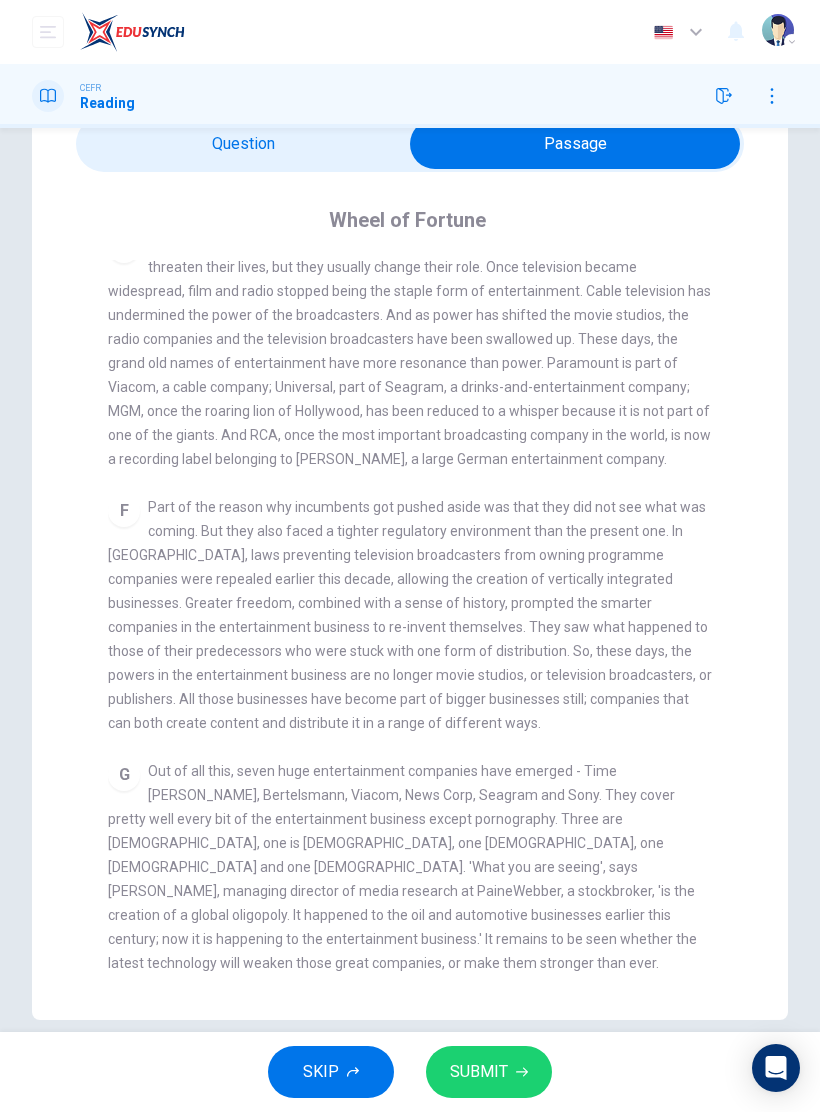 scroll, scrollTop: 1085, scrollLeft: 0, axis: vertical 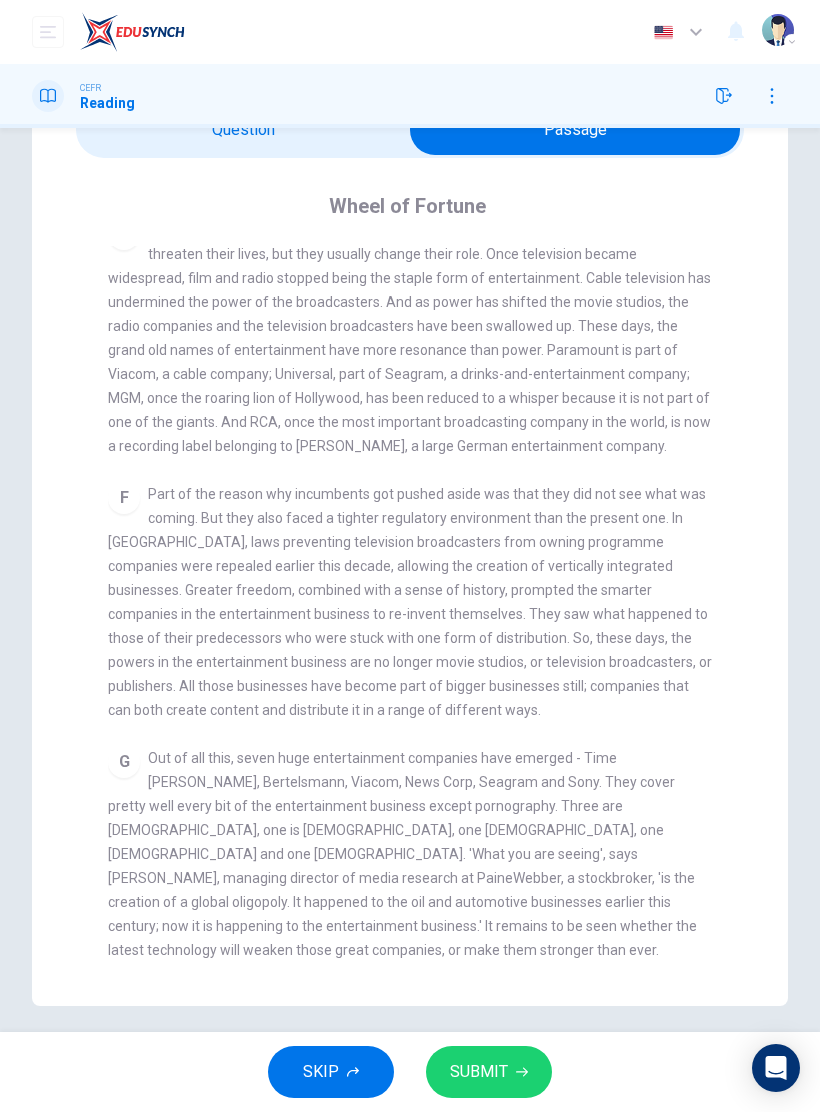 click on "Part of the reason why incumbents got pushed aside was that they did not see what was coming. But they also faced a tighter regulatory environment than the present one. In America, laws preventing television broadcasters from owning programme companies were repealed earlier this decade, allowing the creation of vertically integrated businesses. Greater freedom, combined with a sense of history, prompted the smarter companies in the entertainment business to re-invent themselves. They saw what happened to those of their predecessors who were stuck with one form of distribution. So, these days, the powers in the entertainment business are no longer movie studios, or television broadcasters, or publishers. All those businesses have become part of bigger businesses still; companies that can both create content and distribute it in a range of different ways." at bounding box center (410, 602) 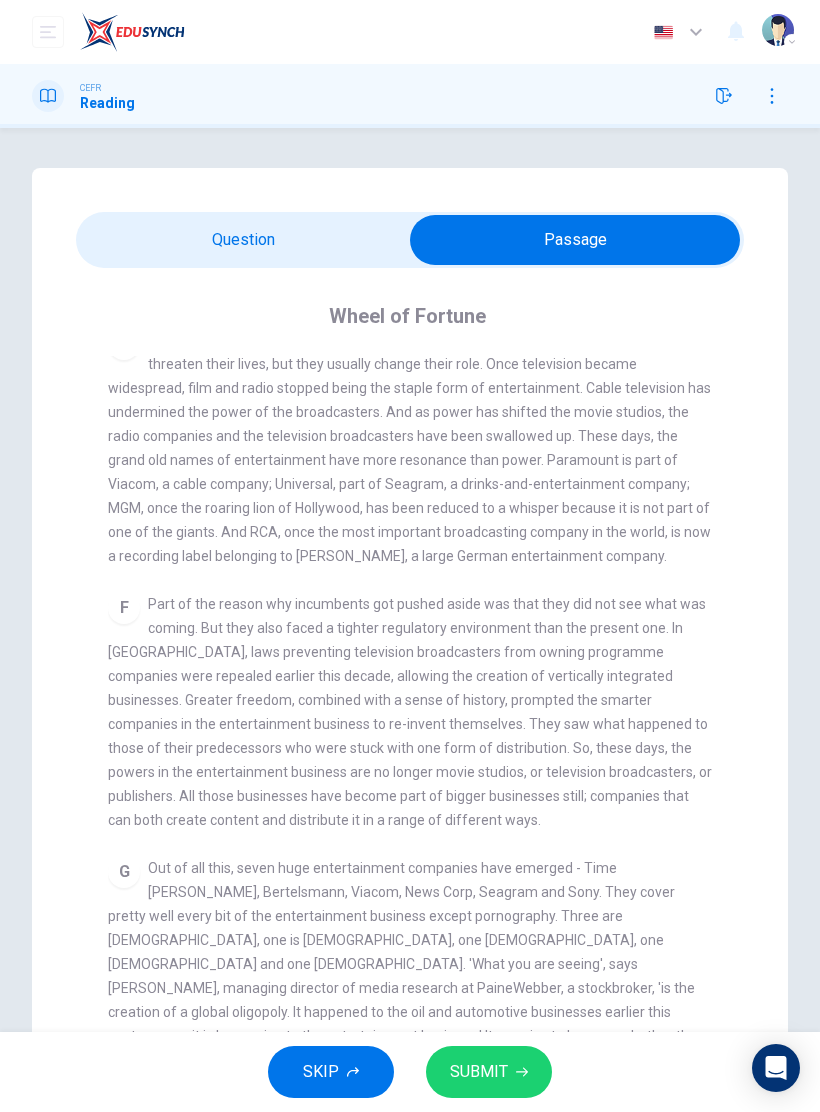 scroll, scrollTop: 0, scrollLeft: 0, axis: both 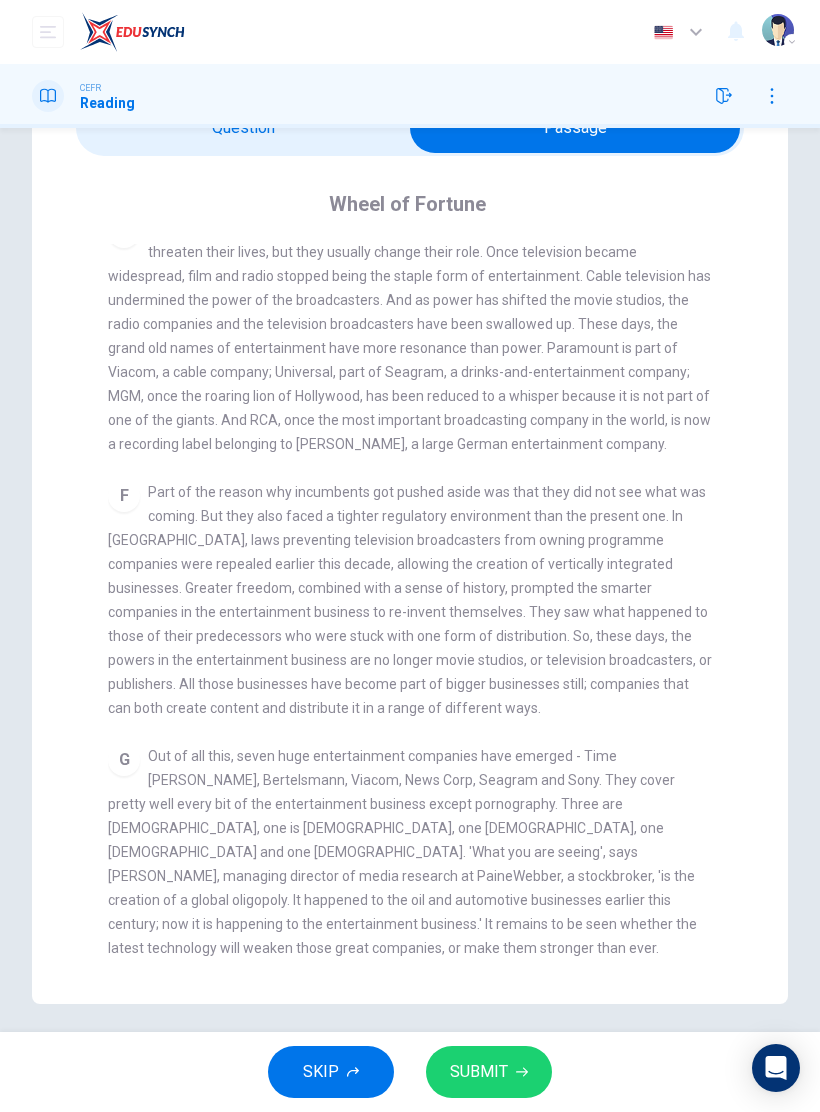 click at bounding box center (575, 128) 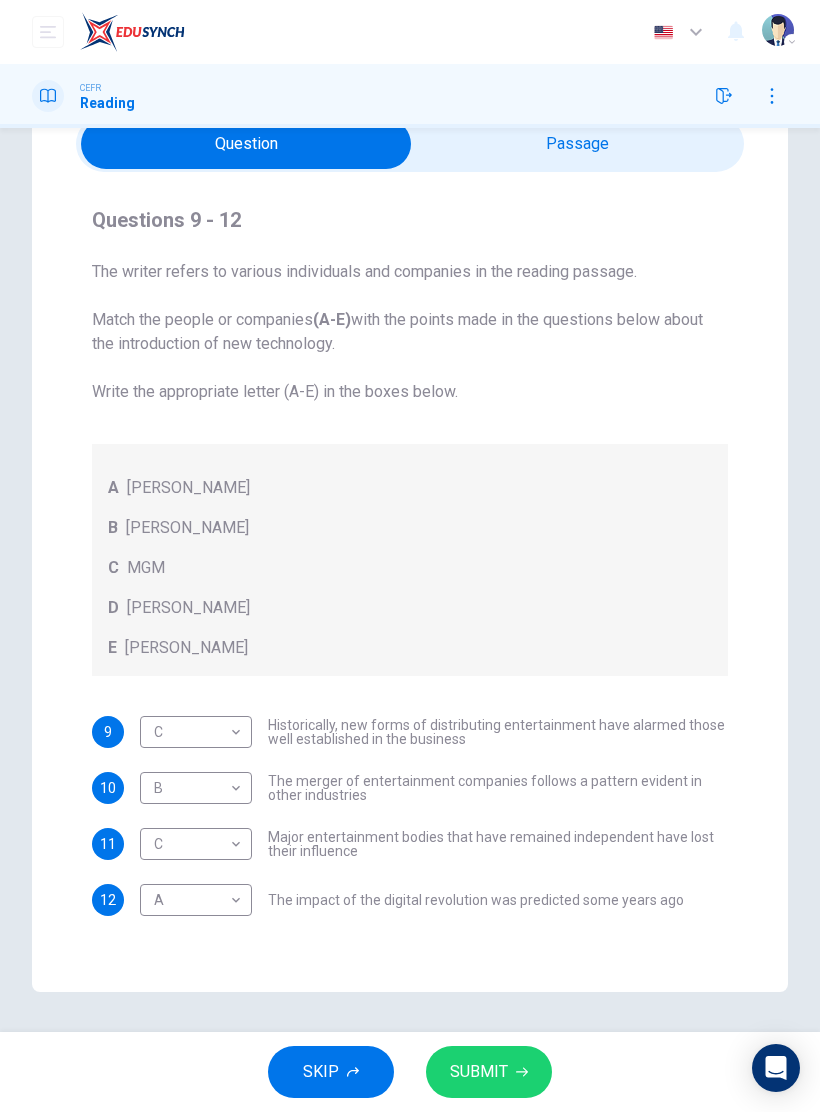 click on "Dashboard Practice Start a test Analysis English en ​ RAFIQ ADILA BINTI ISMAIL CEFR Reading Questions 9 - 12 The writer refers to various individuals and companies in the reading passage.
Match the people or companies  (A-E)  with the points made in the questions below about the introduction of new technology.
Write the appropriate letter (A-E) in the boxes below. A John Malone B Hal Valarian C MGM D Walt Disney E Christopher Dixon 9 C C ​ Historically, new forms of distributing entertainment have alarmed those well established in the business 10 B B ​ The merger of entertainment companies follows a pattern evident in other industries 11 C C ​ Major entertainment bodies that have remained independent have lost their influence 12 A A ​ The impact of the digital revolution was predicted some years ago Wheel of Fortune CLICK TO ZOOM Click to Zoom A B C D E F G SKIP SUBMIT EduSynch - Online Language Proficiency Testing
Dashboard Practice Start a test Analysis Notifications © Copyright  2025" at bounding box center [410, 556] 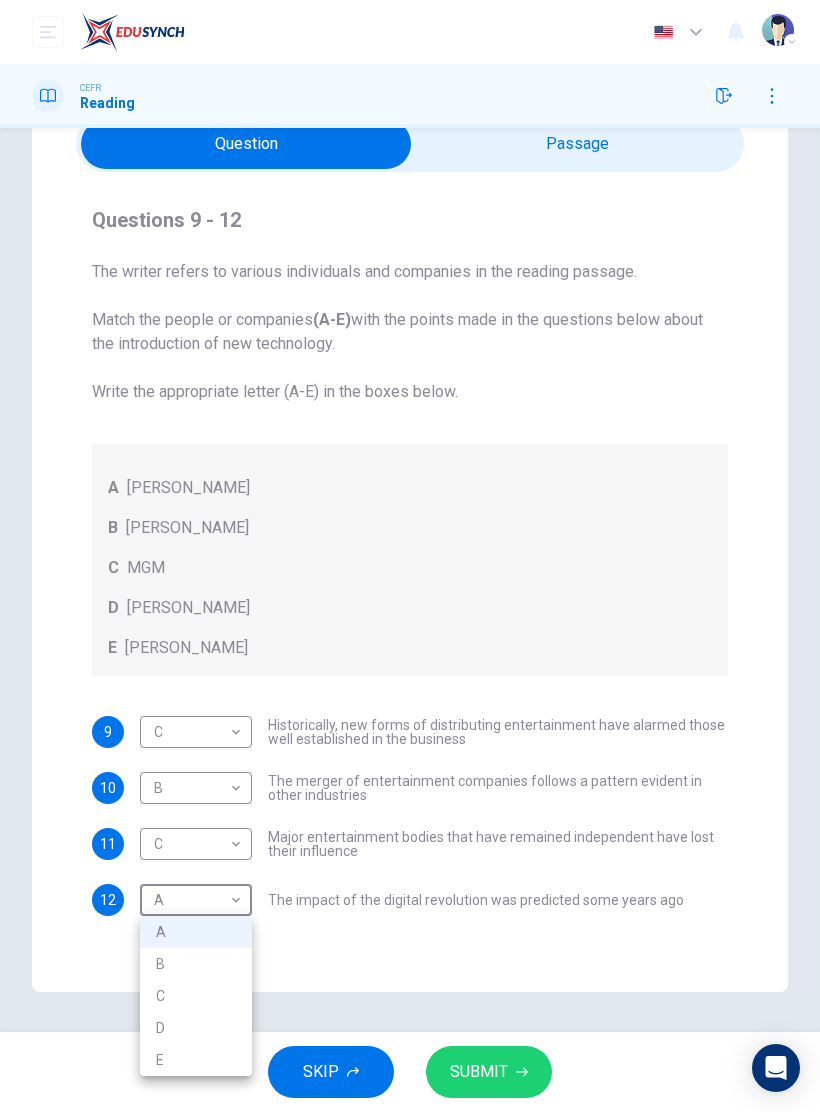 click on "E" at bounding box center (196, 1060) 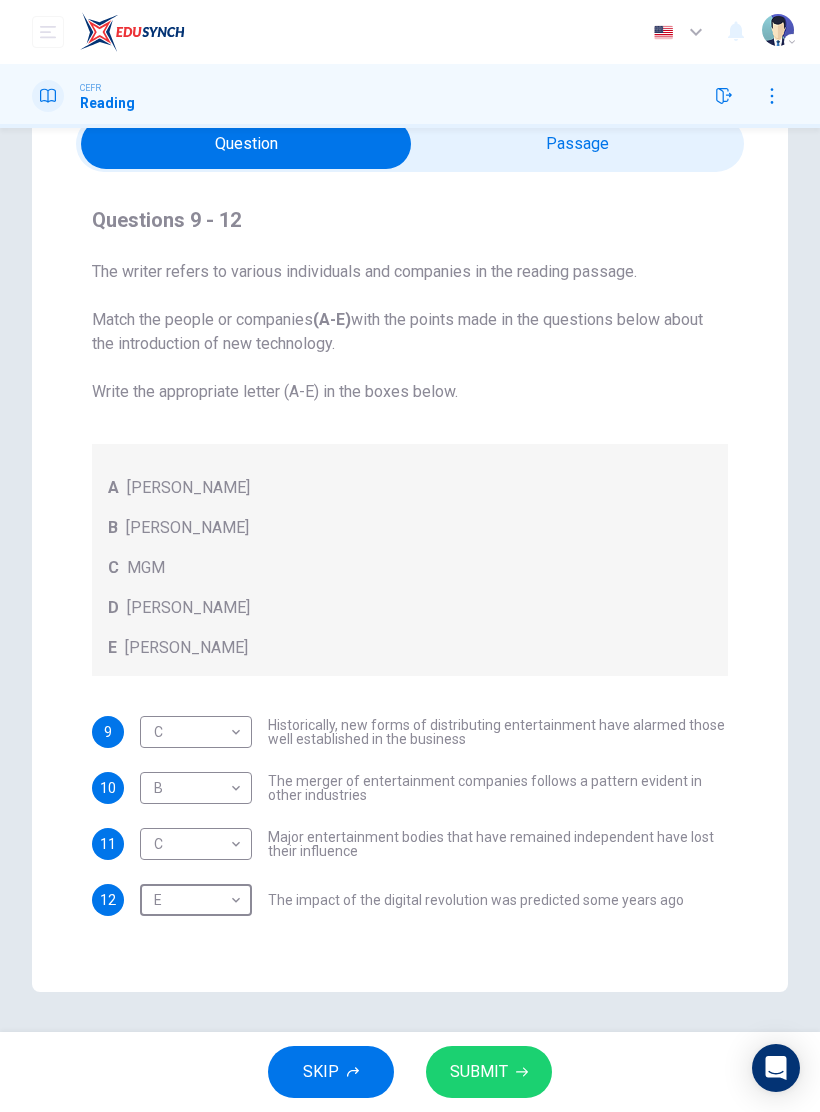 click at bounding box center [246, 144] 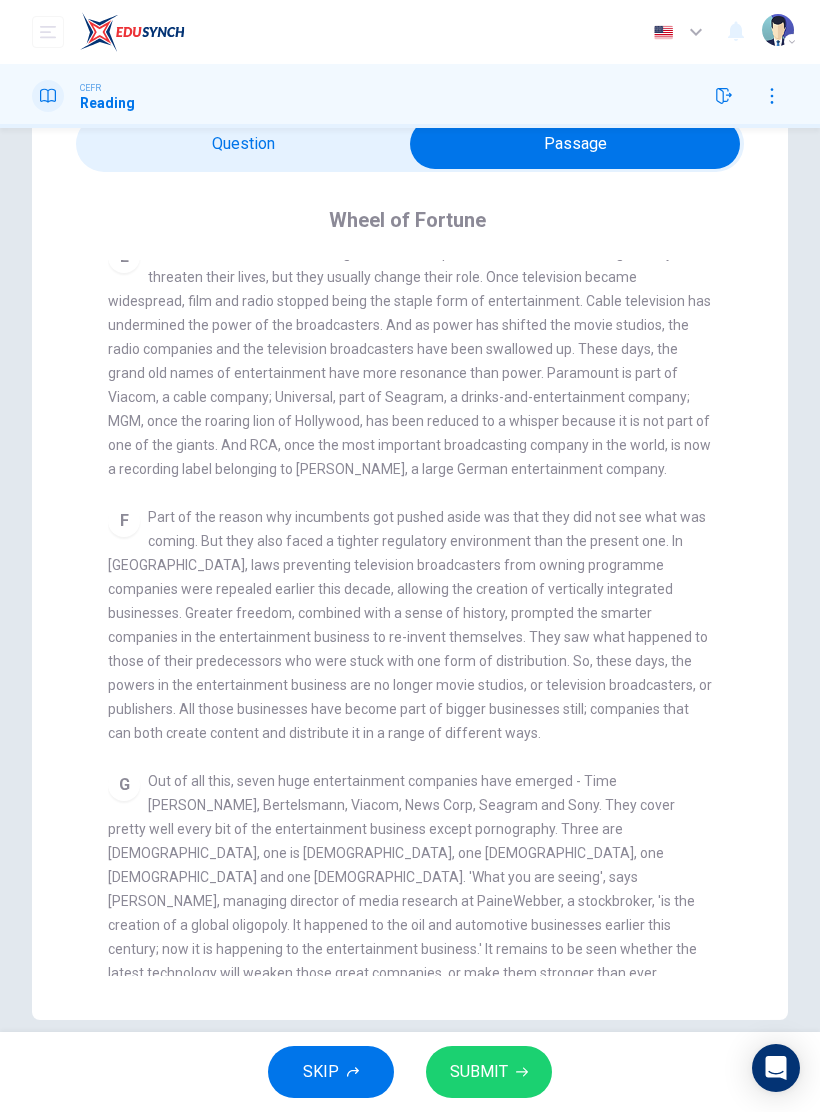scroll, scrollTop: 1072, scrollLeft: 0, axis: vertical 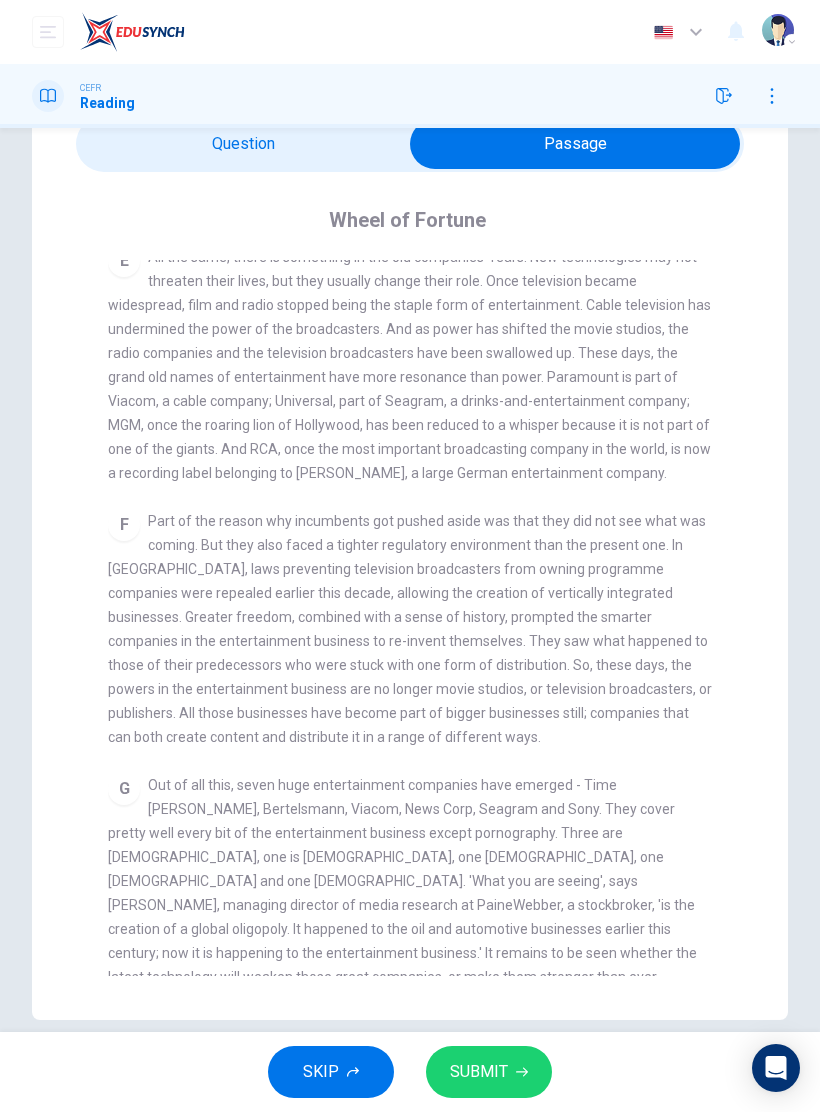 click on "CEFR Reading" at bounding box center [410, 96] 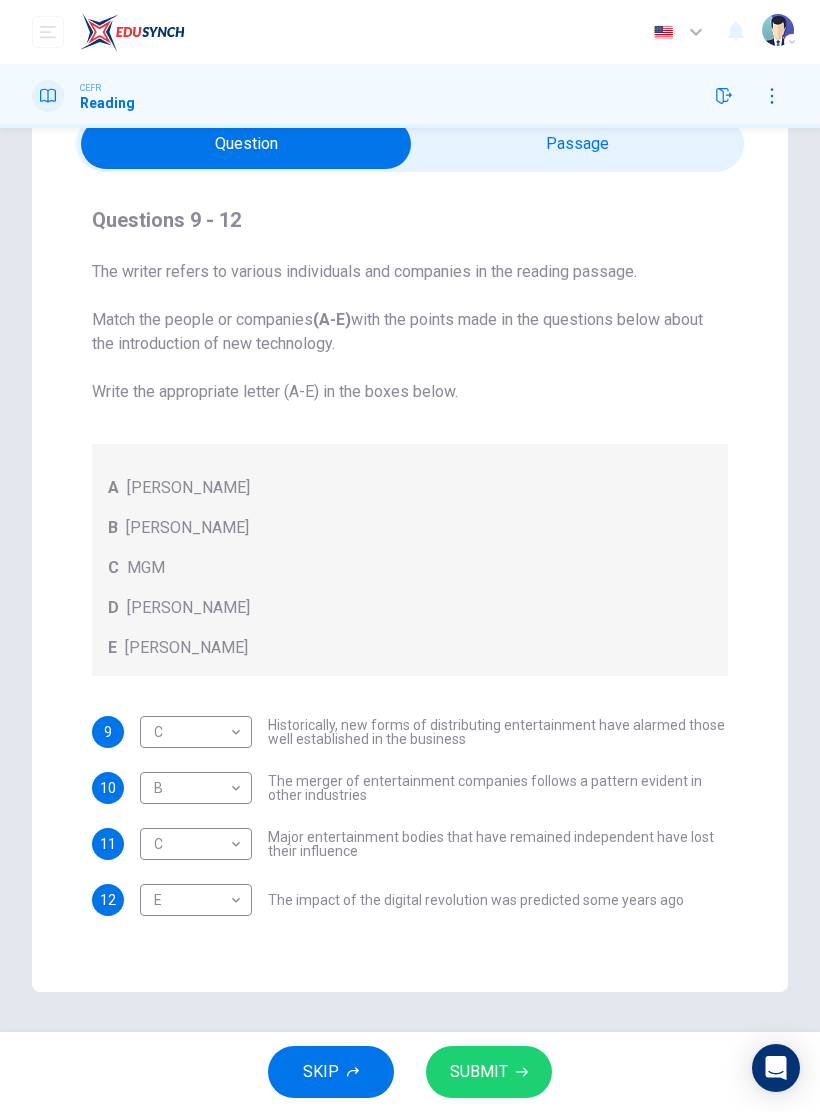 click at bounding box center (246, 144) 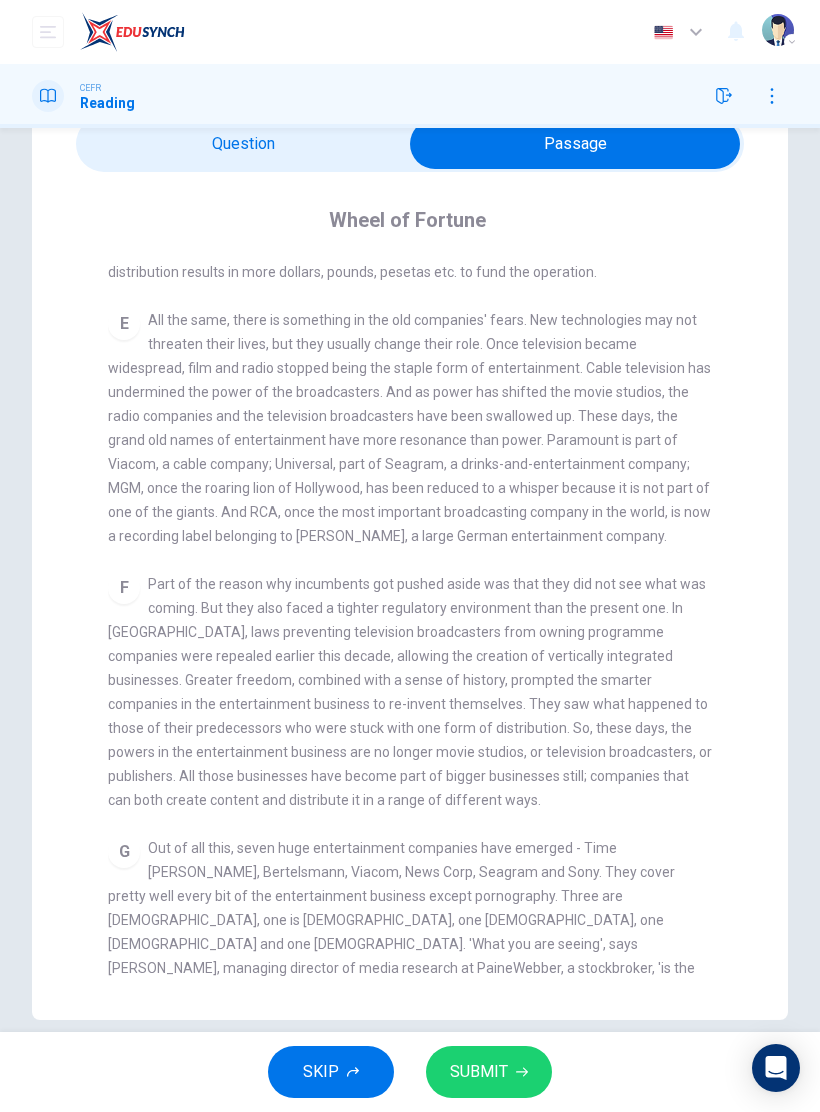 scroll, scrollTop: 1008, scrollLeft: 0, axis: vertical 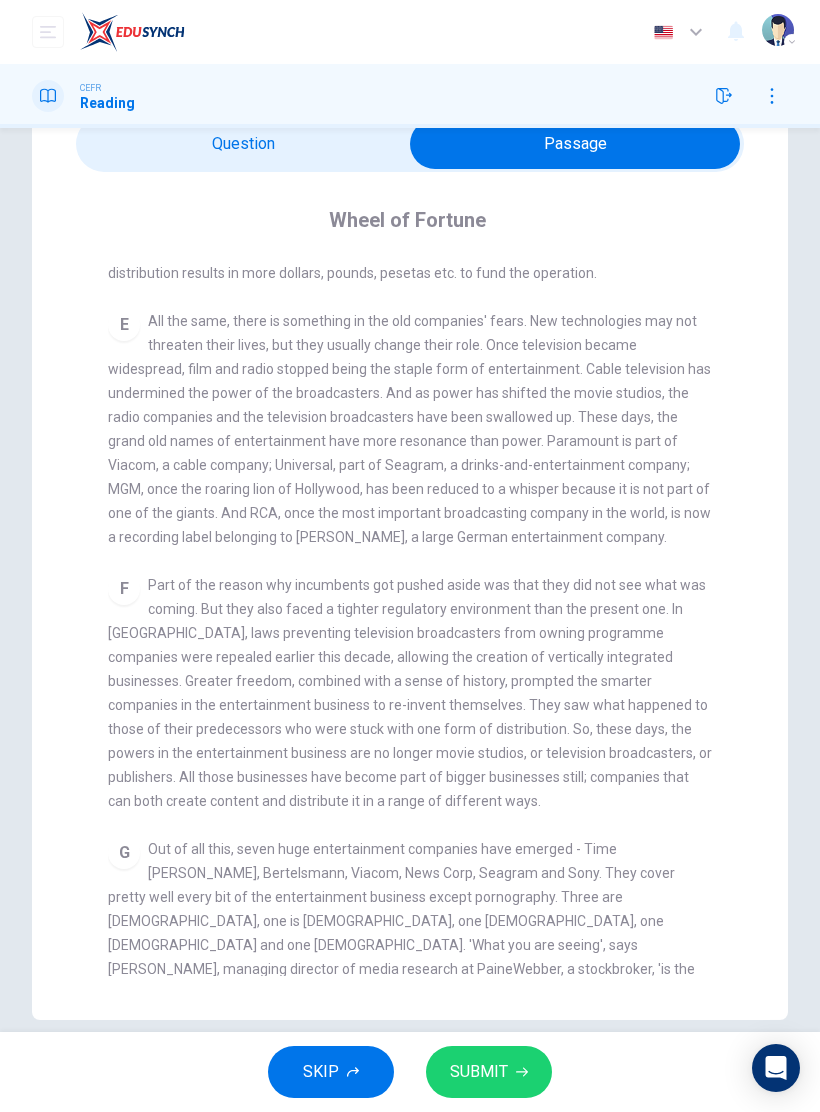 click at bounding box center (575, 144) 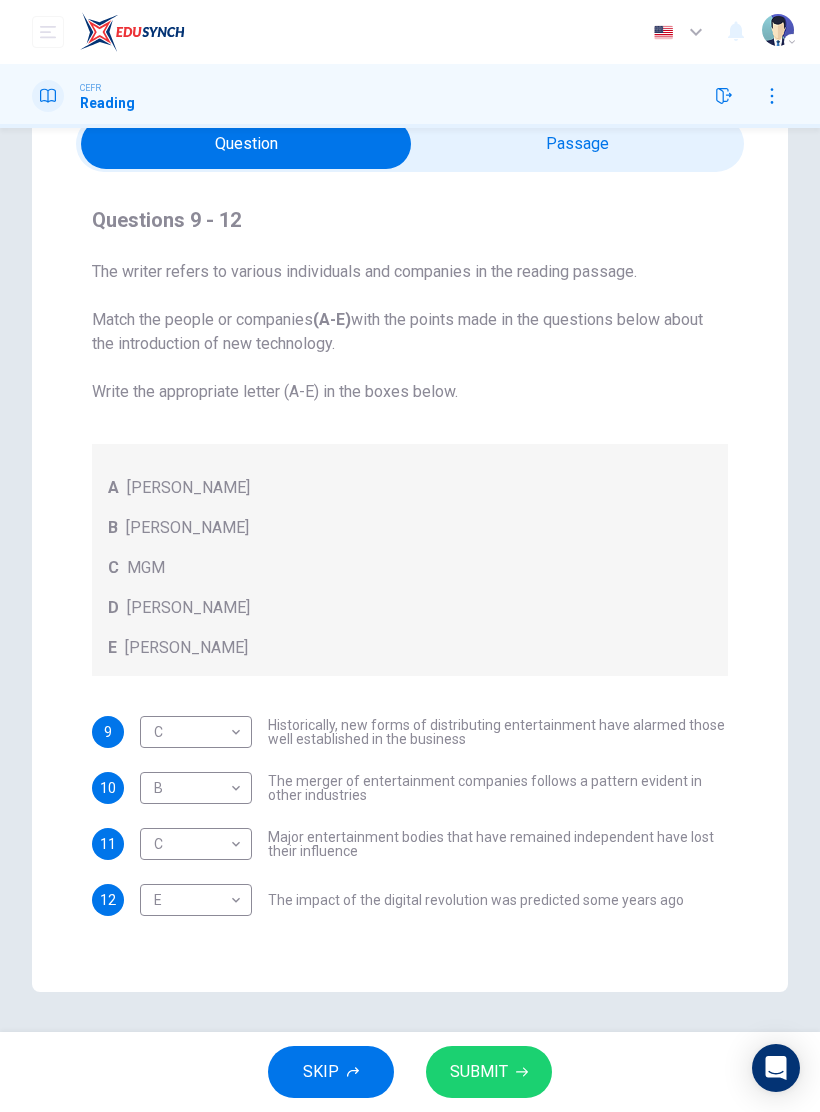 click at bounding box center (246, 144) 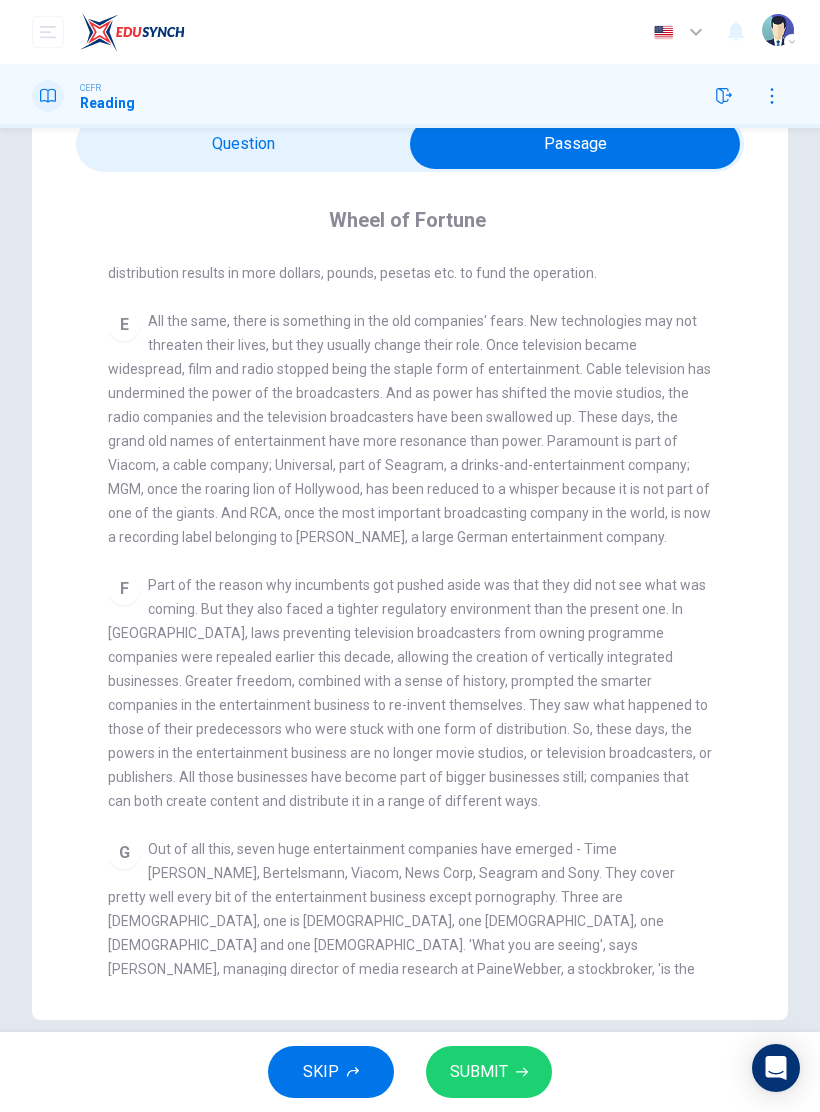 click at bounding box center [575, 144] 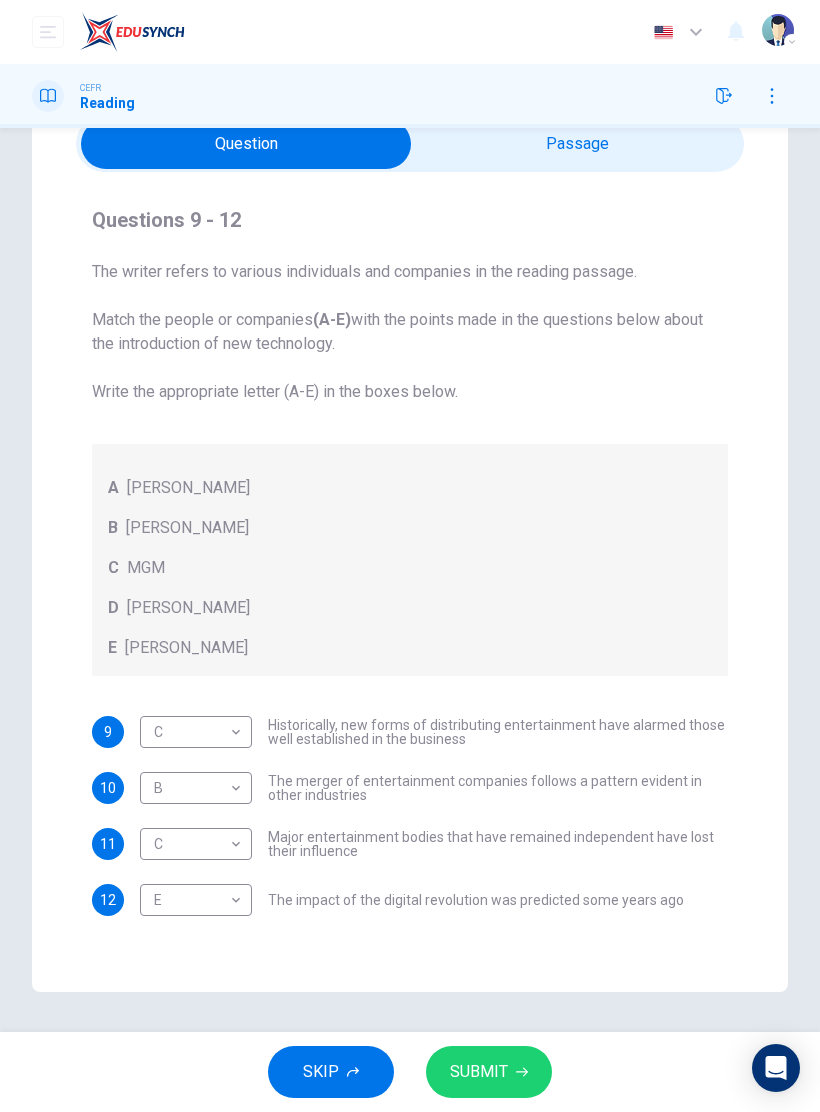 click at bounding box center [246, 144] 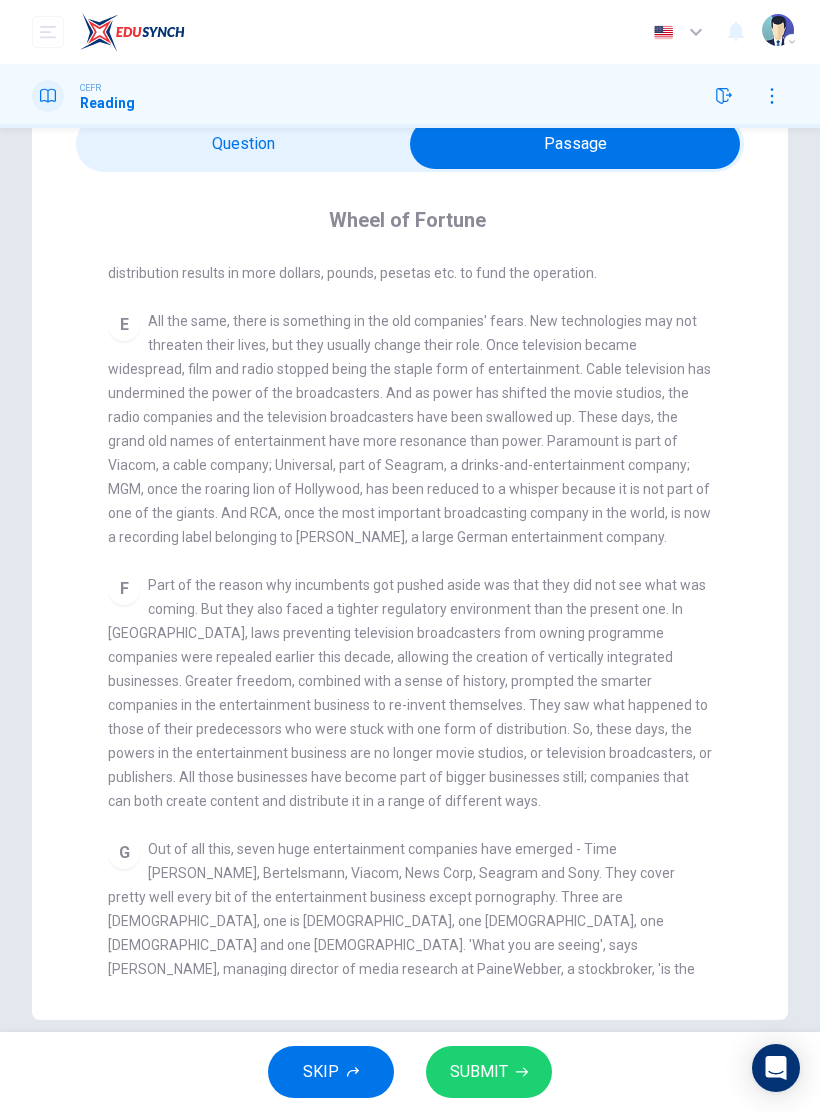 click at bounding box center (575, 144) 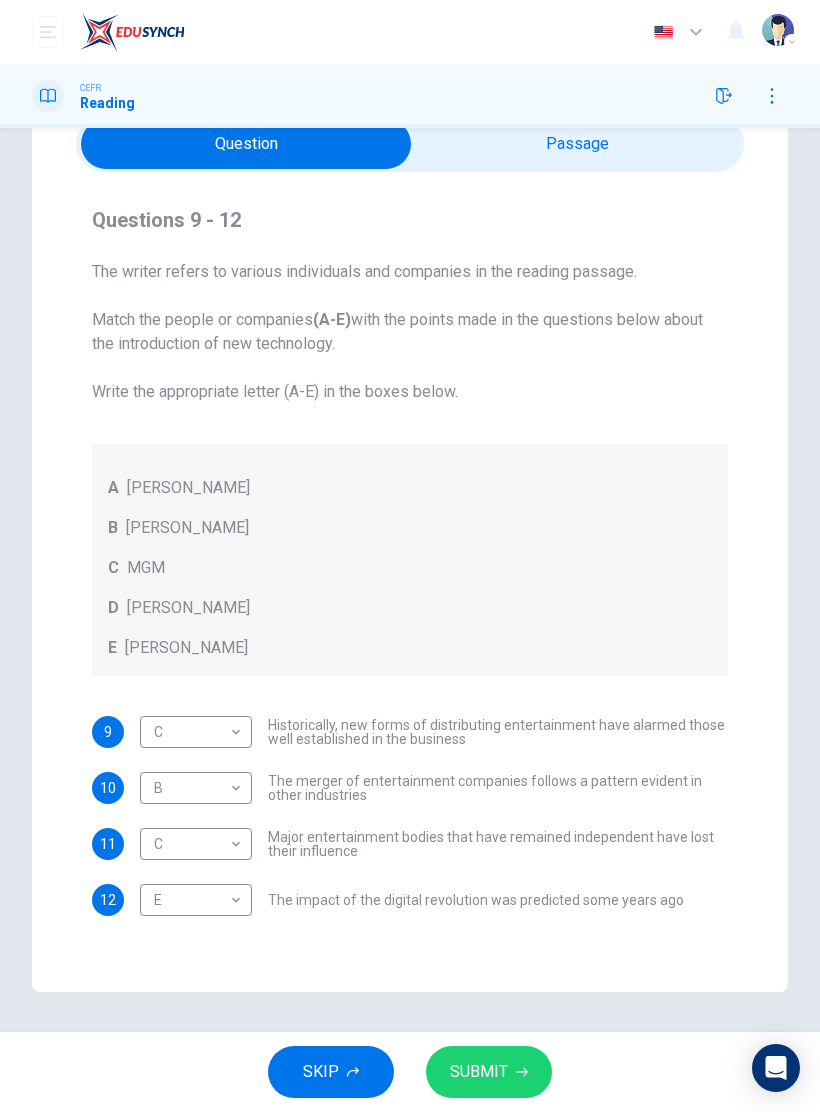 click at bounding box center (246, 144) 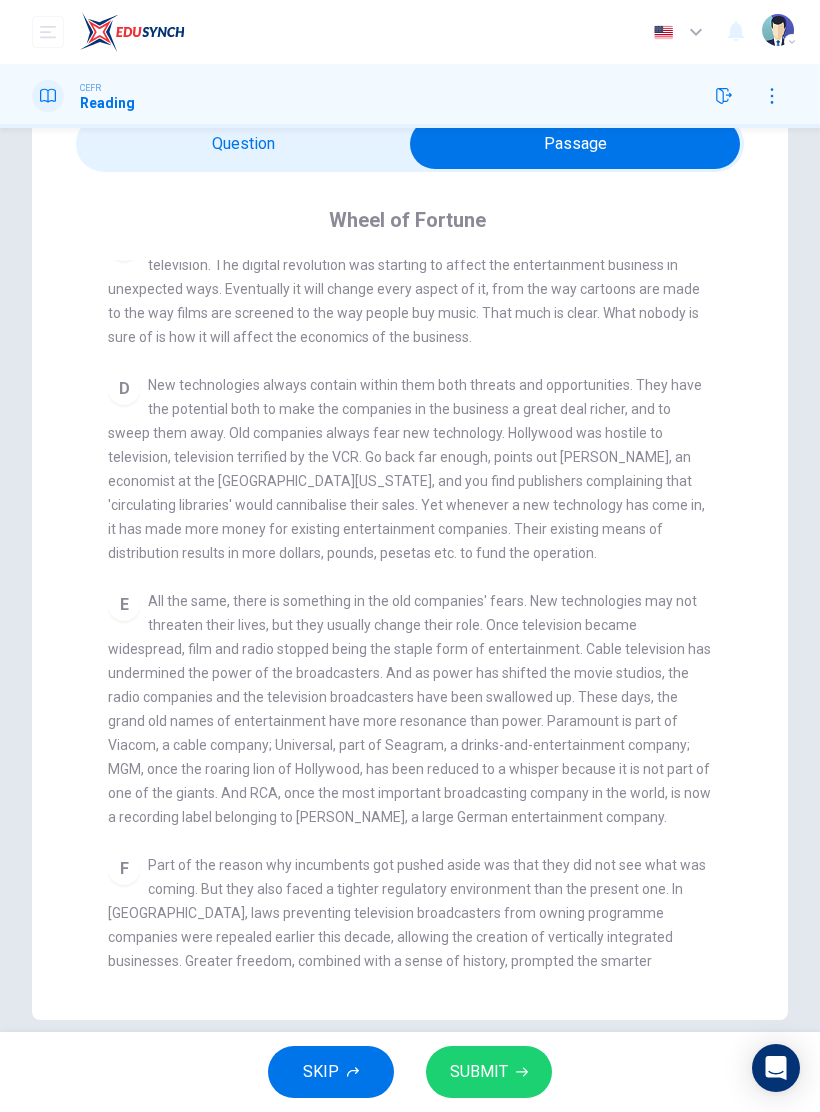 scroll, scrollTop: 727, scrollLeft: 0, axis: vertical 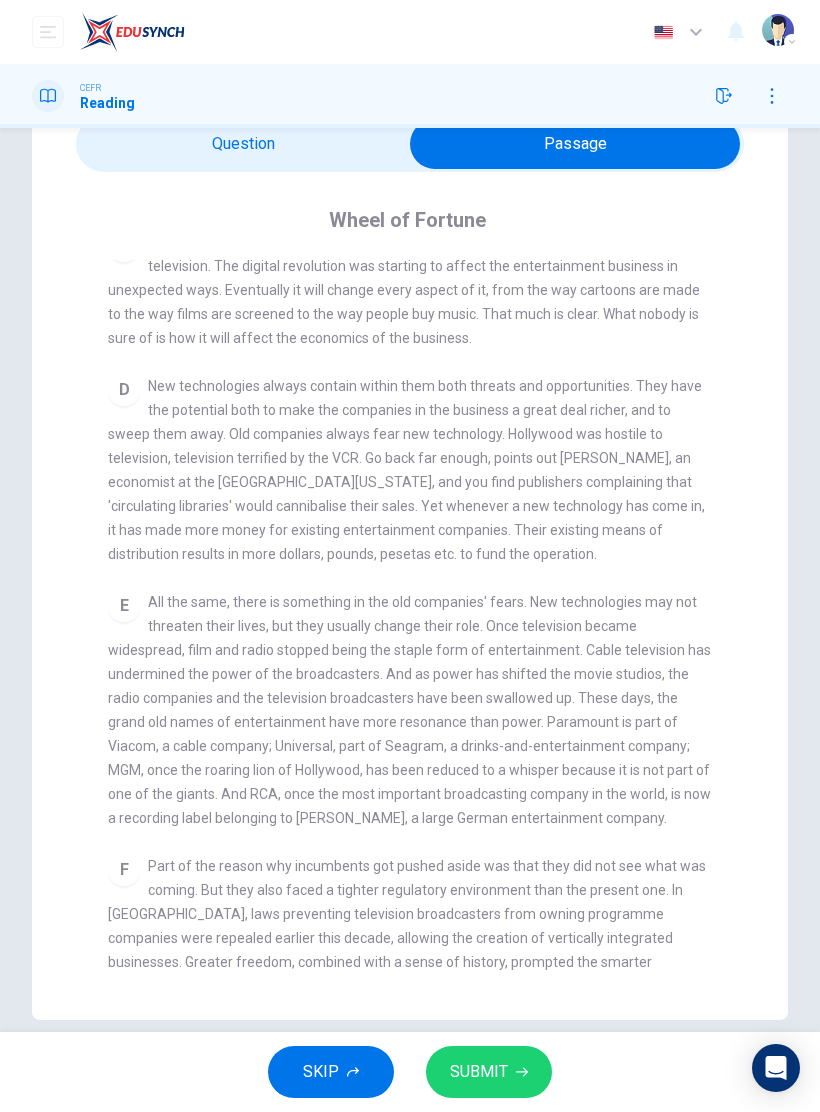 click at bounding box center (575, 144) 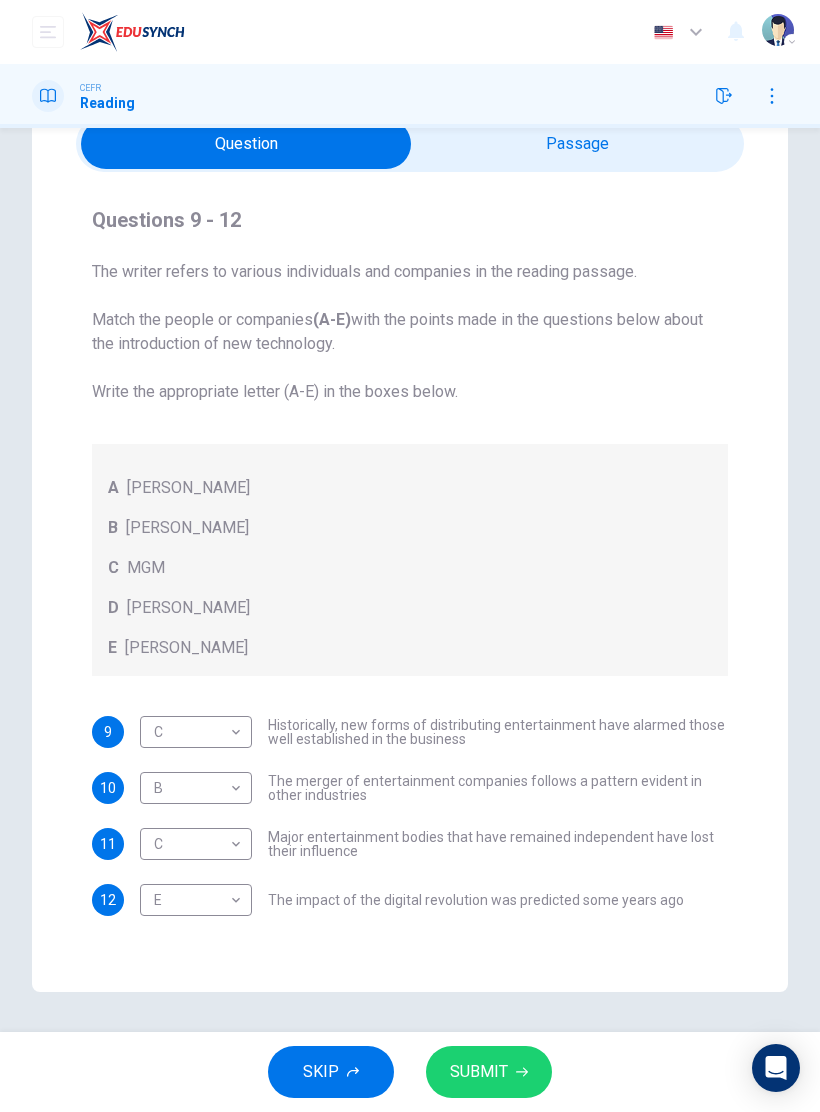 click on "Dashboard Practice Start a test Analysis English en ​ RAFIQ ADILA BINTI ISMAIL CEFR Reading Questions 9 - 12 The writer refers to various individuals and companies in the reading passage.
Match the people or companies  (A-E)  with the points made in the questions below about the introduction of new technology.
Write the appropriate letter (A-E) in the boxes below. A John Malone B Hal Valarian C MGM D Walt Disney E Christopher Dixon 9 C C ​ Historically, new forms of distributing entertainment have alarmed those well established in the business 10 B B ​ The merger of entertainment companies follows a pattern evident in other industries 11 C C ​ Major entertainment bodies that have remained independent have lost their influence 12 E E ​ The impact of the digital revolution was predicted some years ago Wheel of Fortune CLICK TO ZOOM Click to Zoom A B C D E F G SKIP SUBMIT EduSynch - Online Language Proficiency Testing
Dashboard Practice Start a test Analysis Notifications © Copyright  2025" at bounding box center [410, 556] 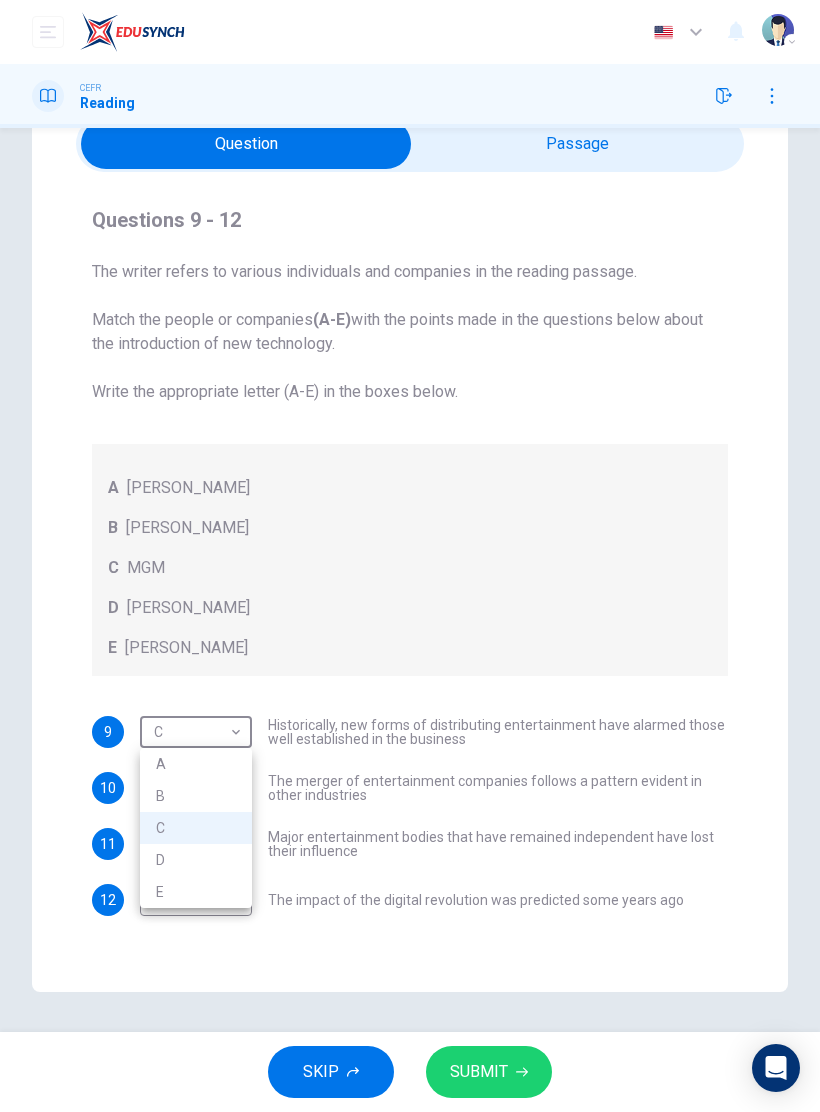 click on "B" at bounding box center (196, 796) 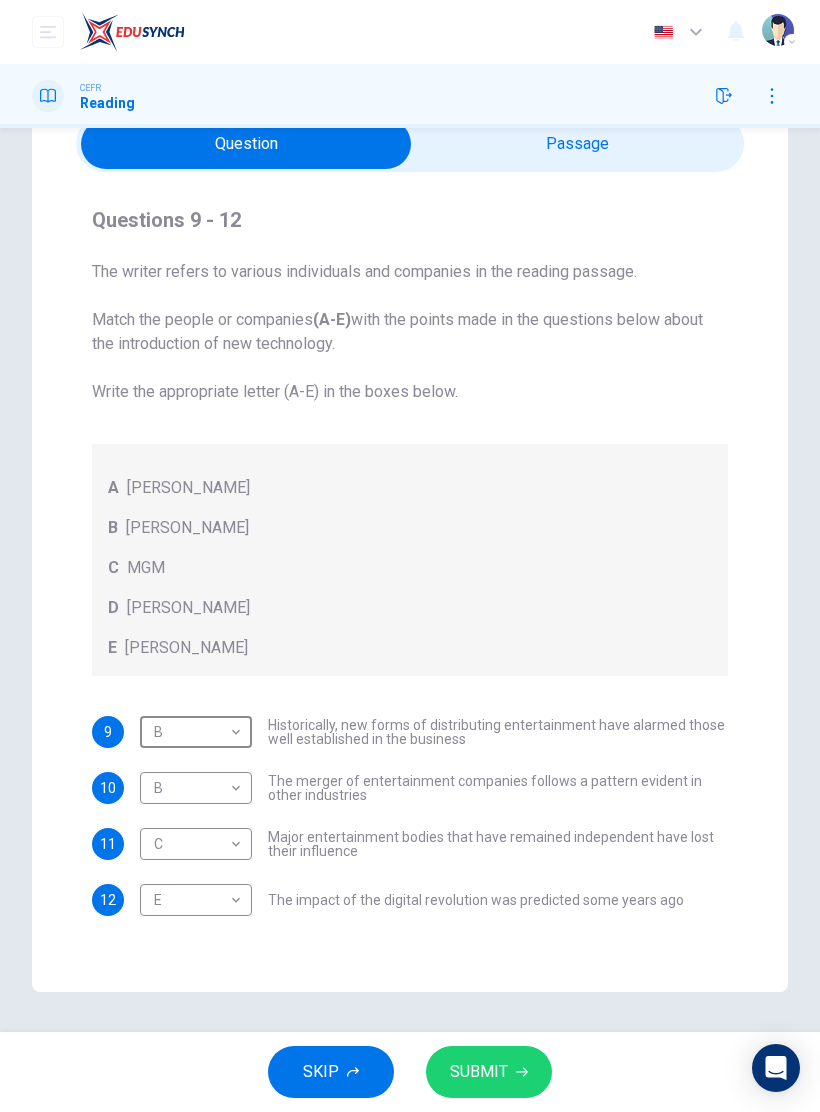 click at bounding box center [246, 144] 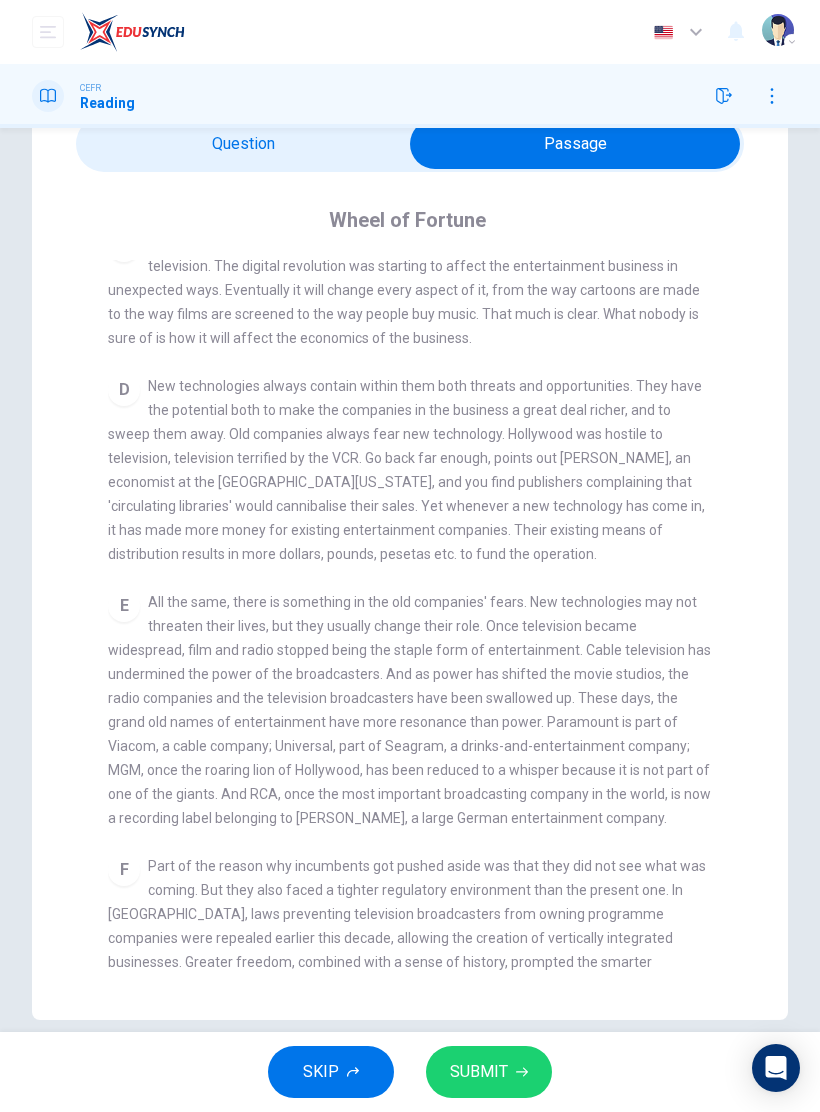 click at bounding box center [575, 144] 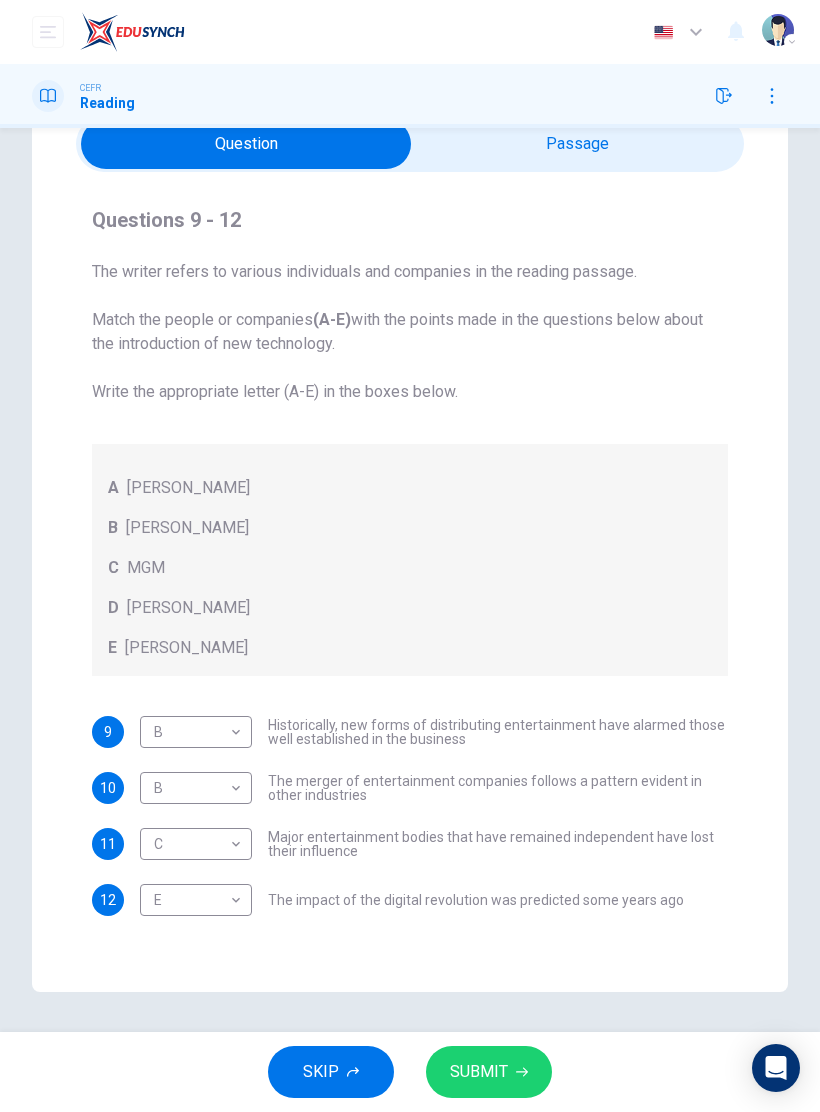 click at bounding box center [246, 144] 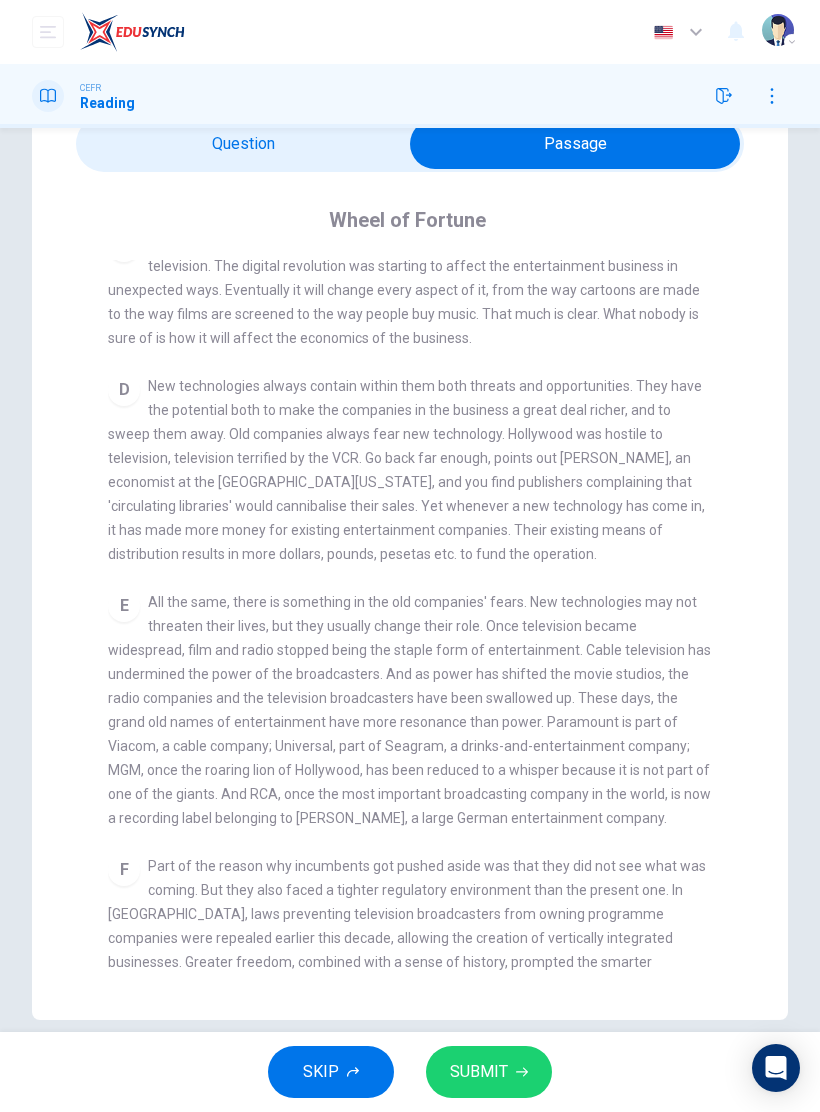 click at bounding box center (575, 144) 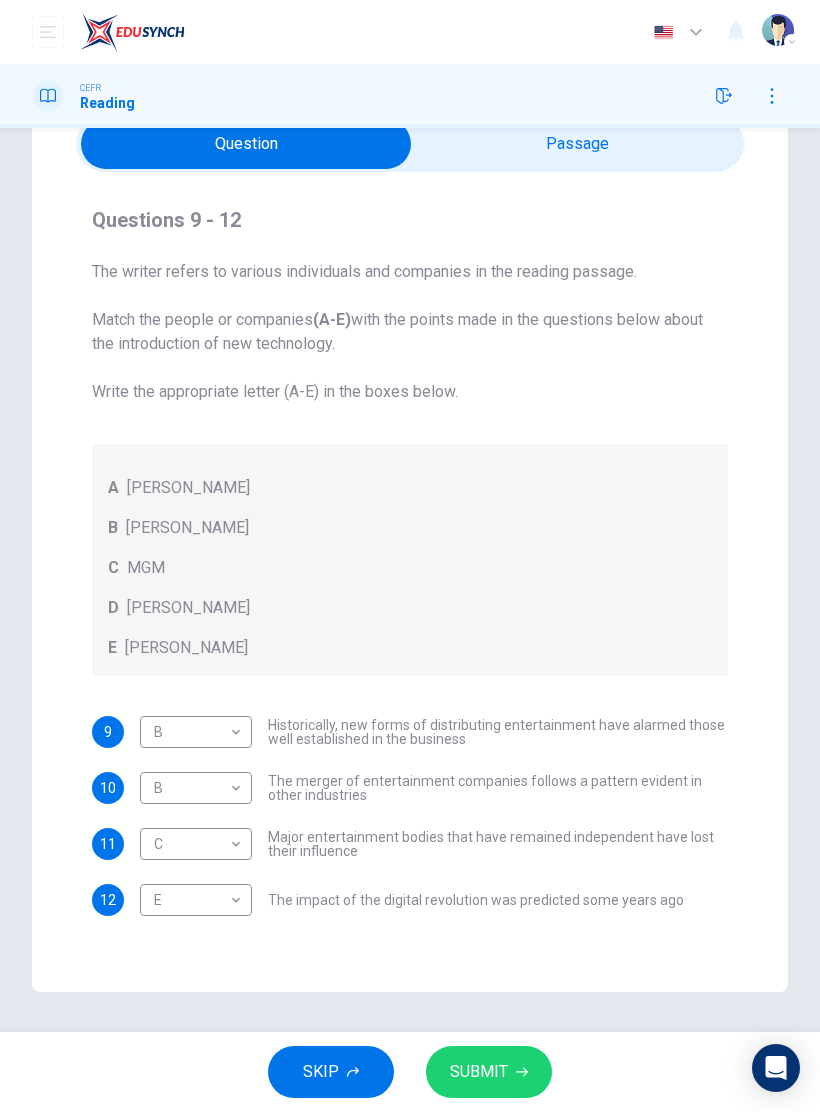 click on "Dashboard Practice Start a test Analysis English en ​ RAFIQ ADILA BINTI ISMAIL CEFR Reading Questions 9 - 12 The writer refers to various individuals and companies in the reading passage.
Match the people or companies  (A-E)  with the points made in the questions below about the introduction of new technology.
Write the appropriate letter (A-E) in the boxes below. A John Malone B Hal Valarian C MGM D Walt Disney E Christopher Dixon 9 B B ​ Historically, new forms of distributing entertainment have alarmed those well established in the business 10 B B ​ The merger of entertainment companies follows a pattern evident in other industries 11 C C ​ Major entertainment bodies that have remained independent have lost their influence 12 E E ​ The impact of the digital revolution was predicted some years ago Wheel of Fortune CLICK TO ZOOM Click to Zoom A B C D E F G SKIP SUBMIT EduSynch - Online Language Proficiency Testing
Dashboard Practice Start a test Analysis Notifications © Copyright  2025" at bounding box center [410, 556] 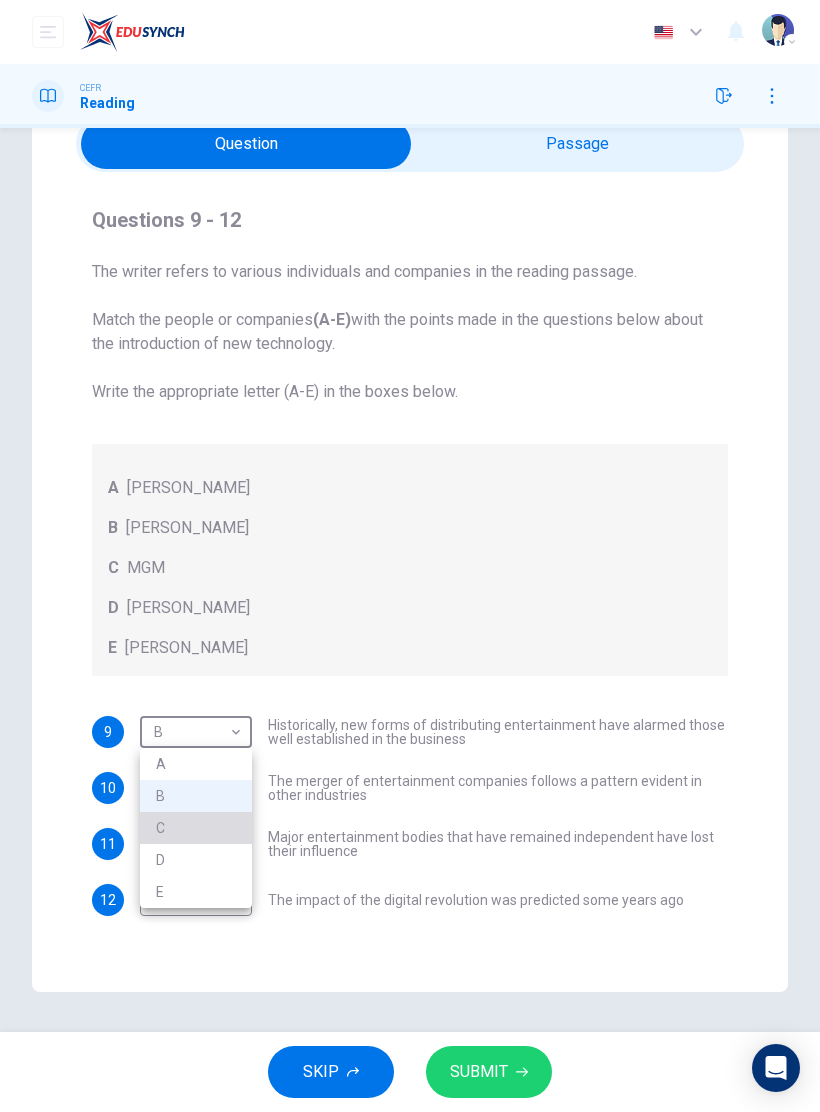 click on "C" at bounding box center [196, 828] 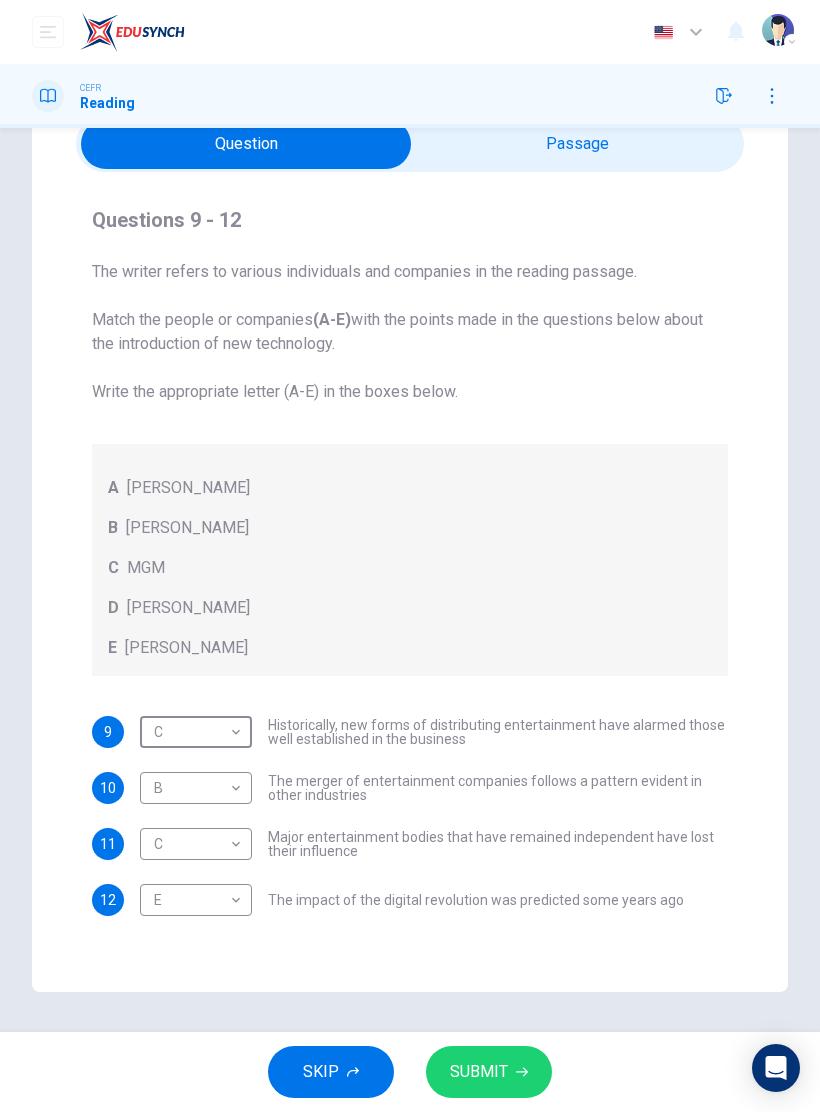 click at bounding box center [246, 144] 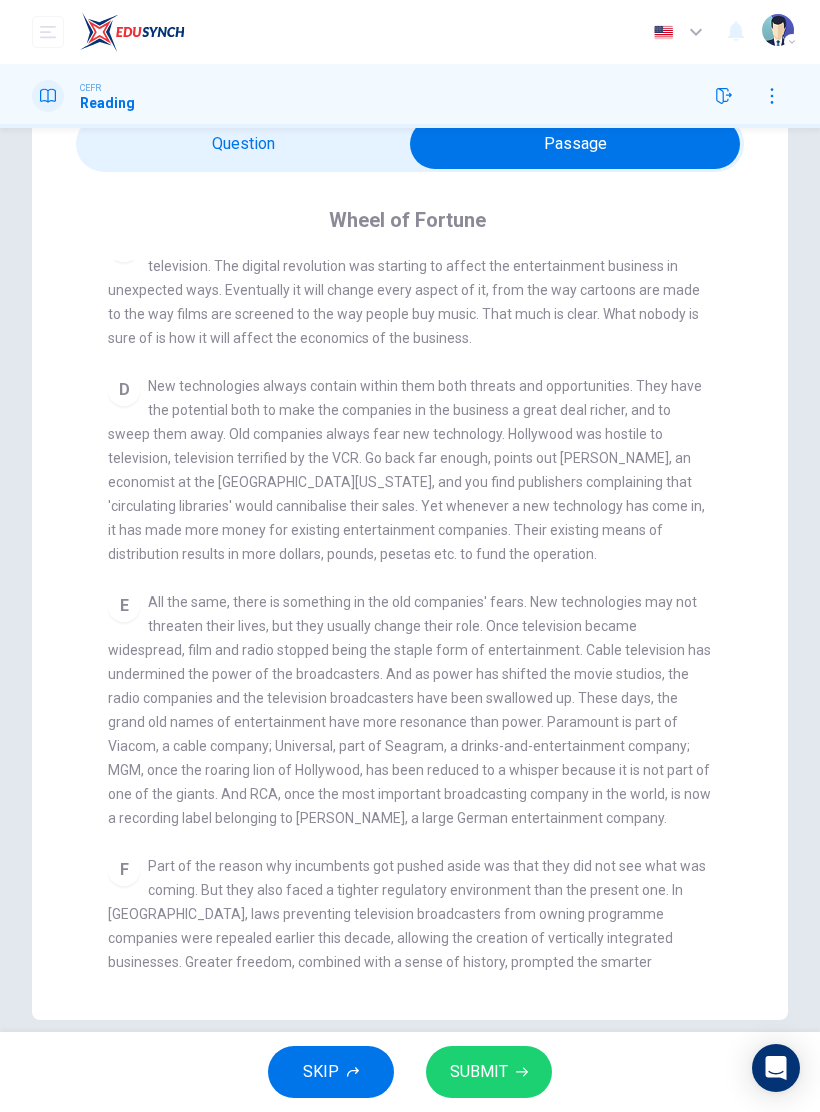 click at bounding box center (575, 144) 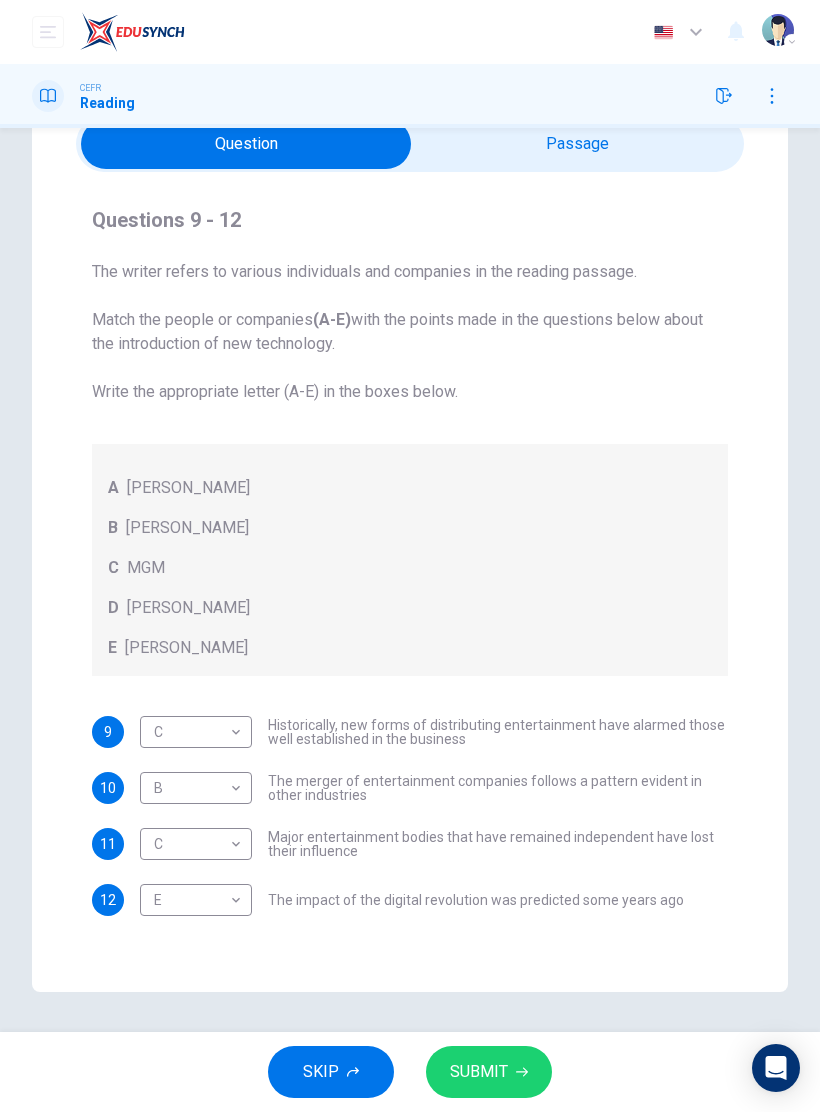 click at bounding box center (246, 144) 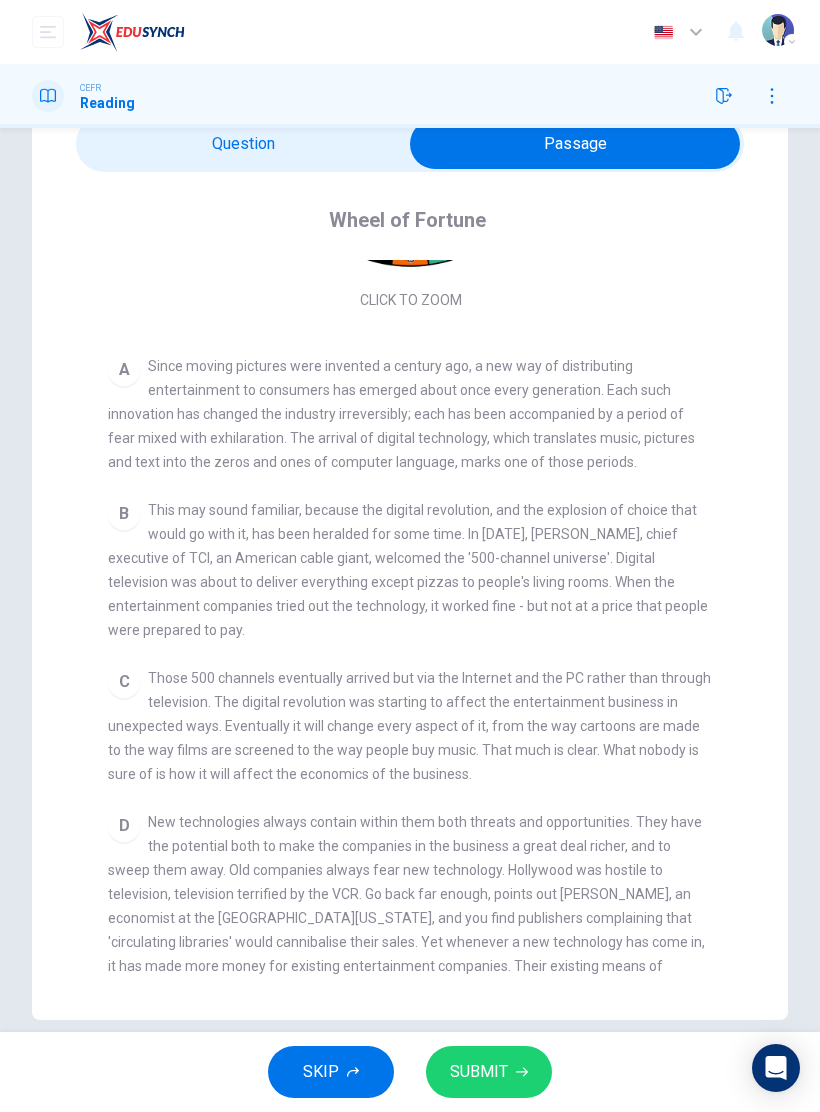 scroll, scrollTop: 288, scrollLeft: 0, axis: vertical 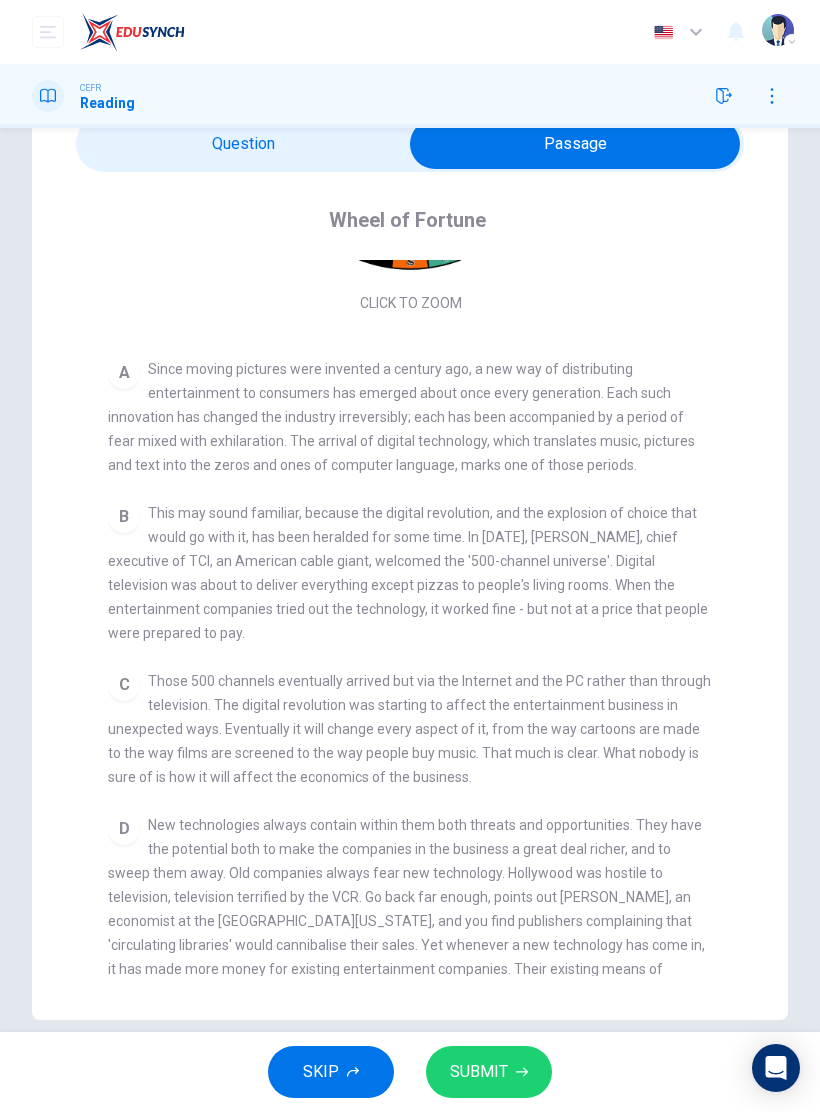click at bounding box center [575, 144] 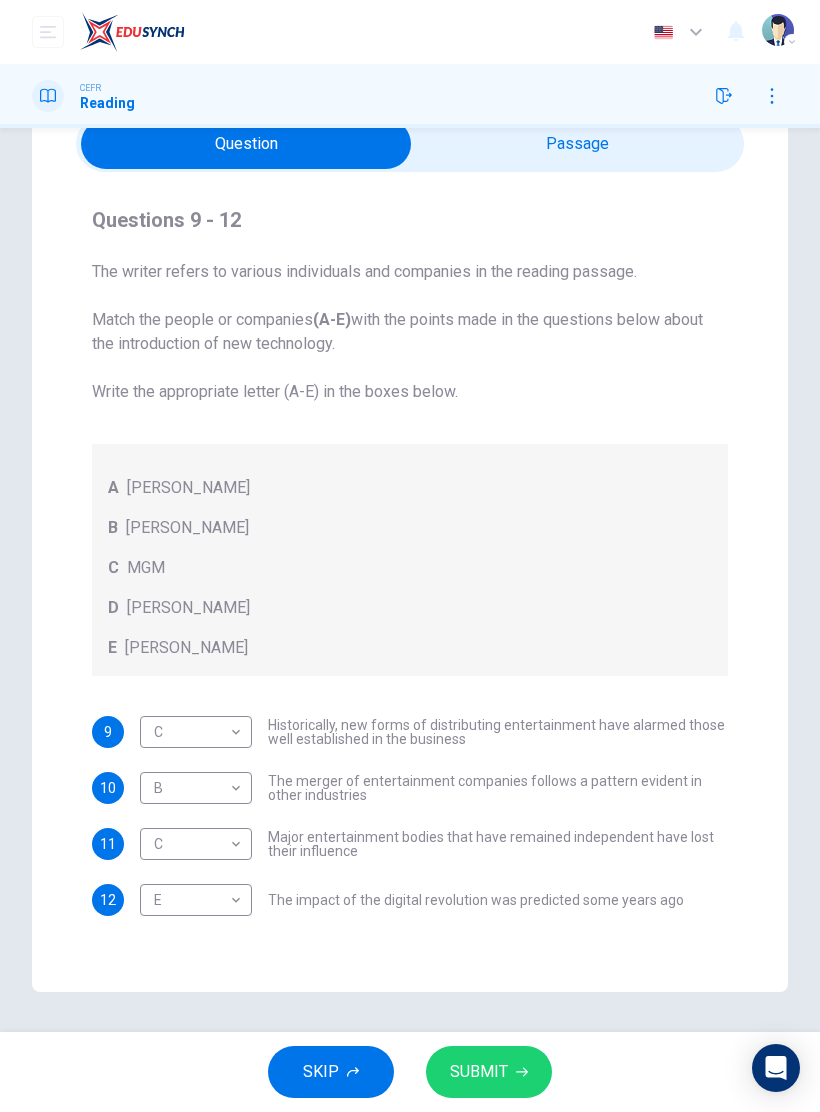 click at bounding box center (246, 144) 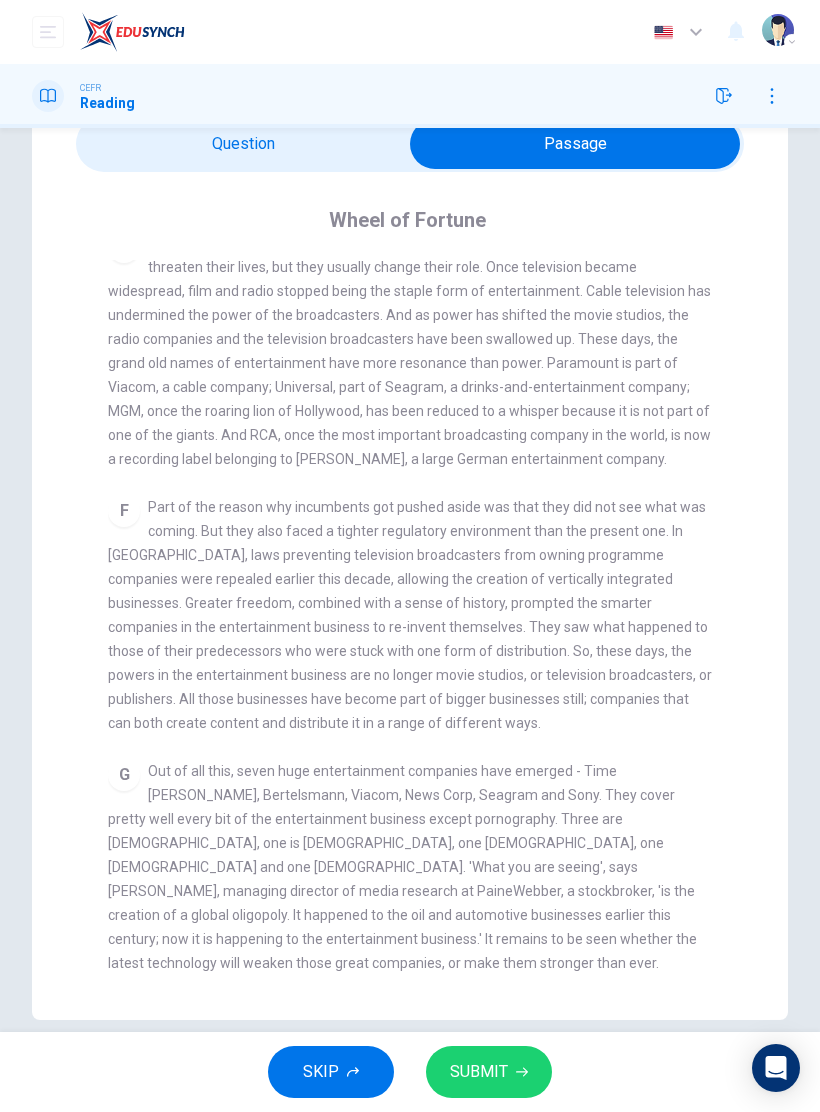 scroll, scrollTop: 1085, scrollLeft: 0, axis: vertical 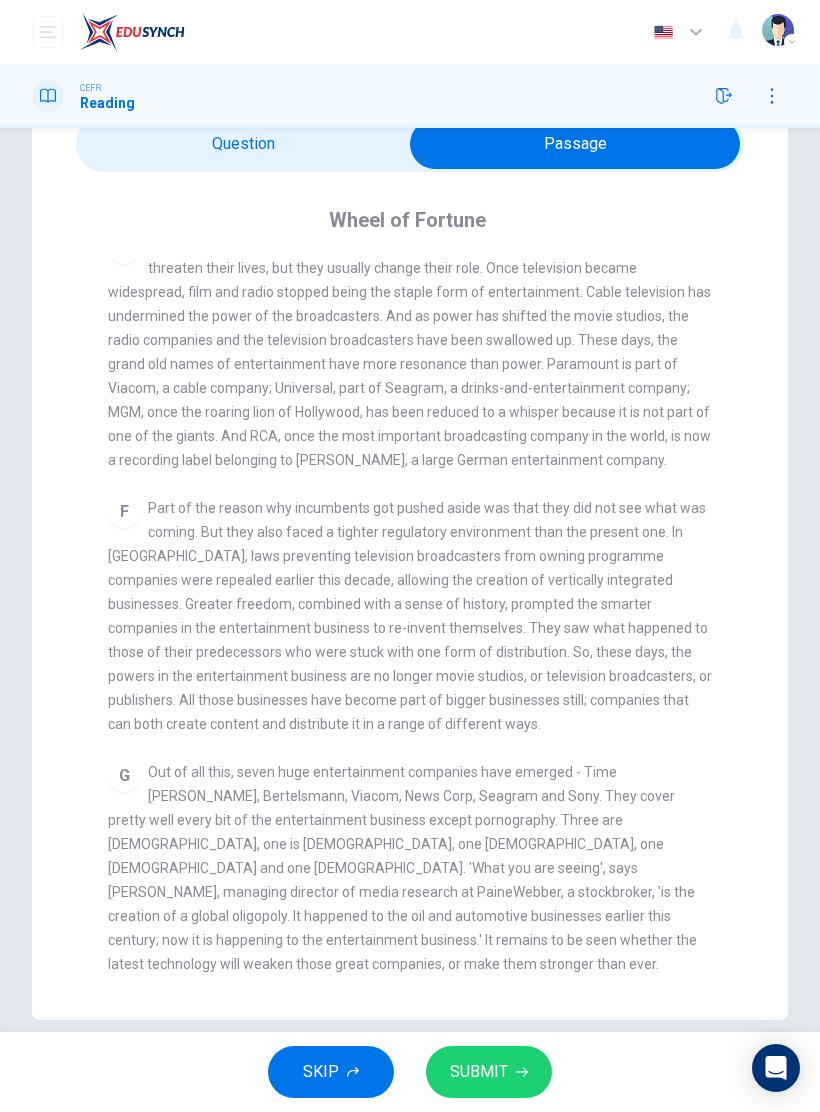 click at bounding box center (575, 144) 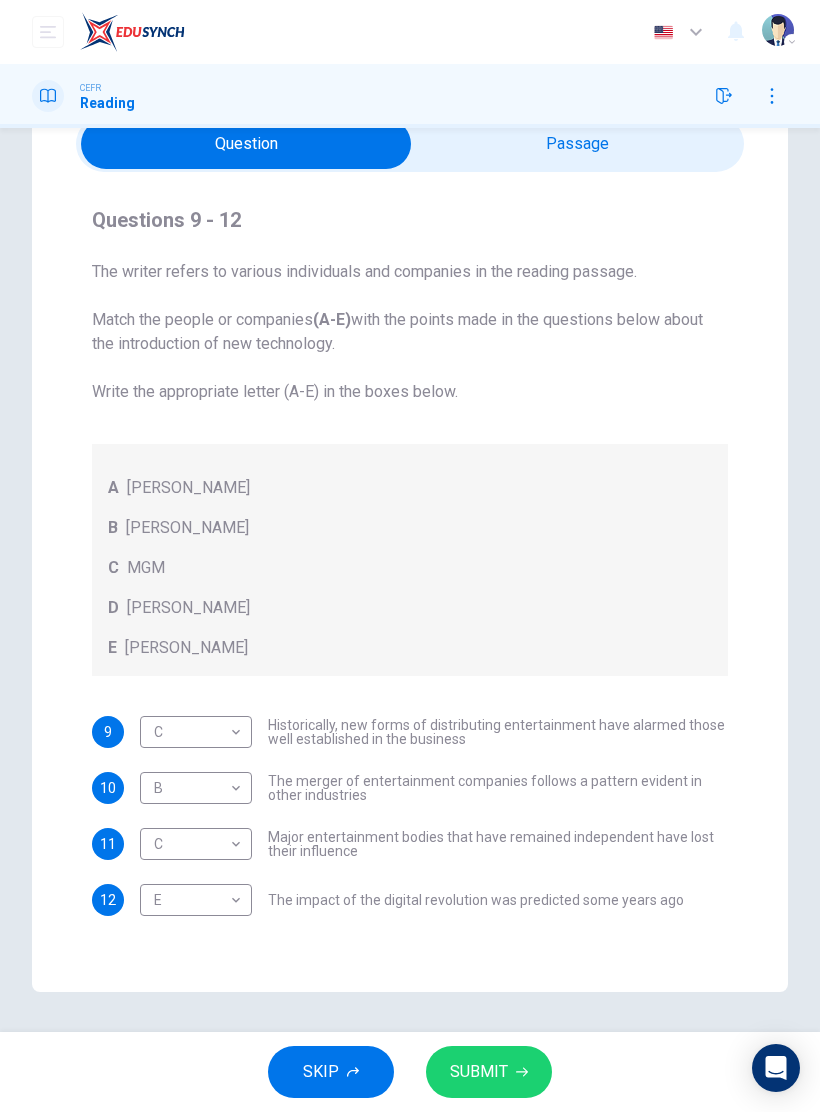 click at bounding box center (246, 144) 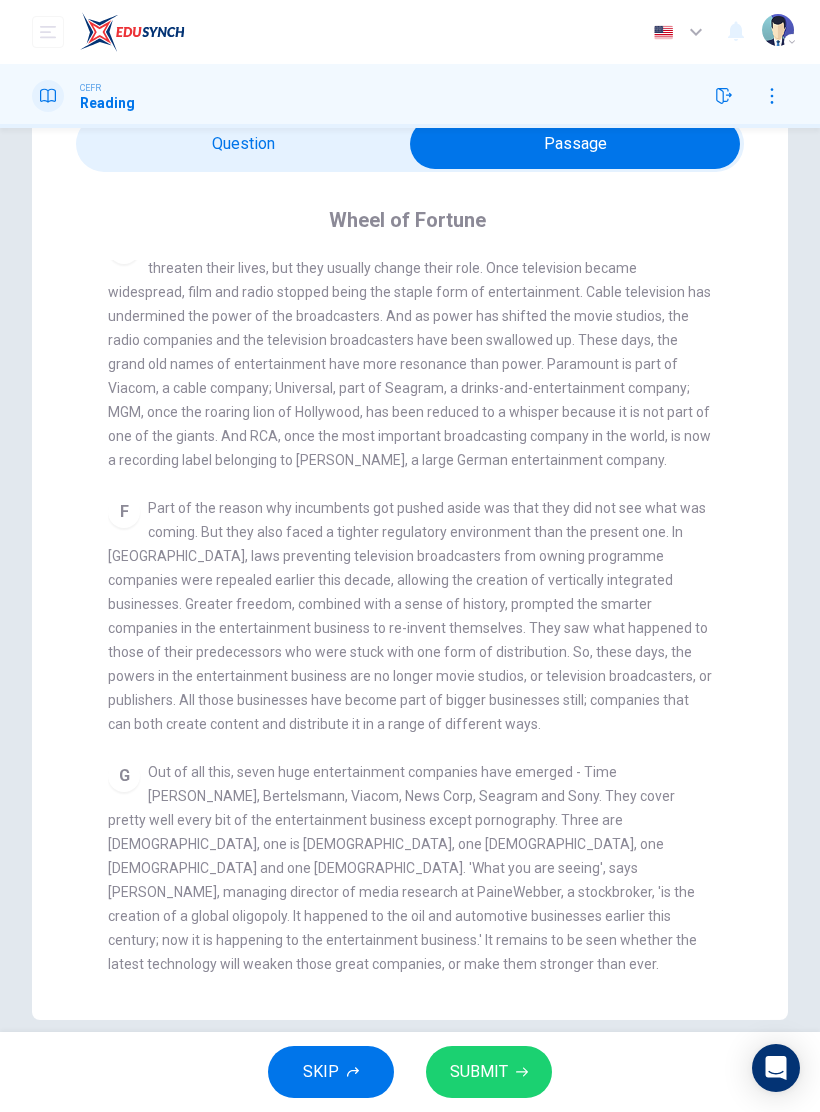 click at bounding box center [575, 144] 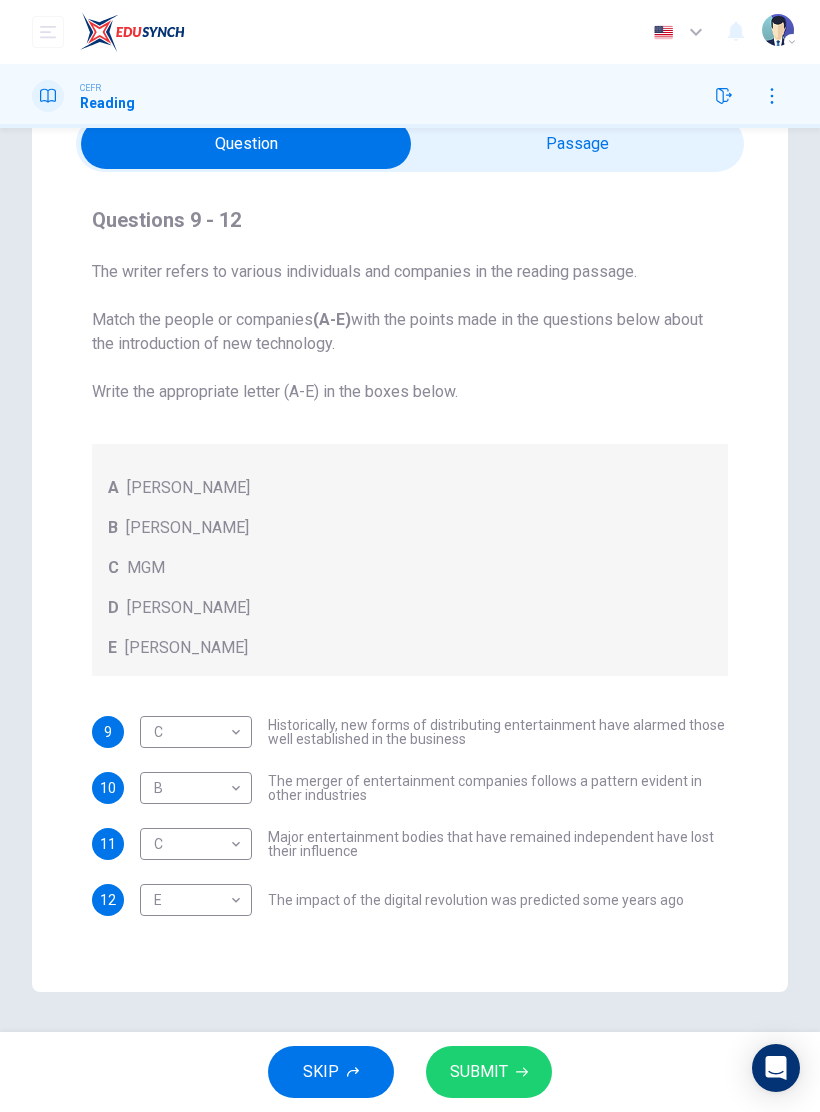 click at bounding box center [246, 144] 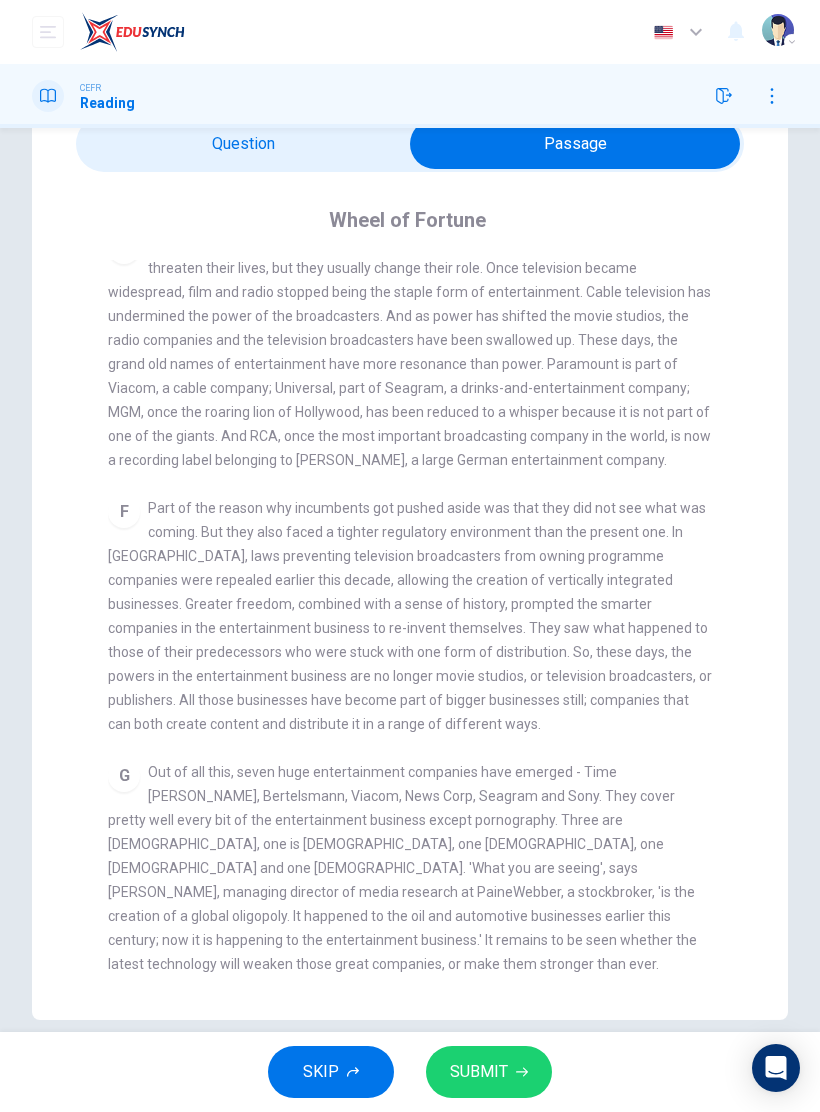 click at bounding box center [575, 144] 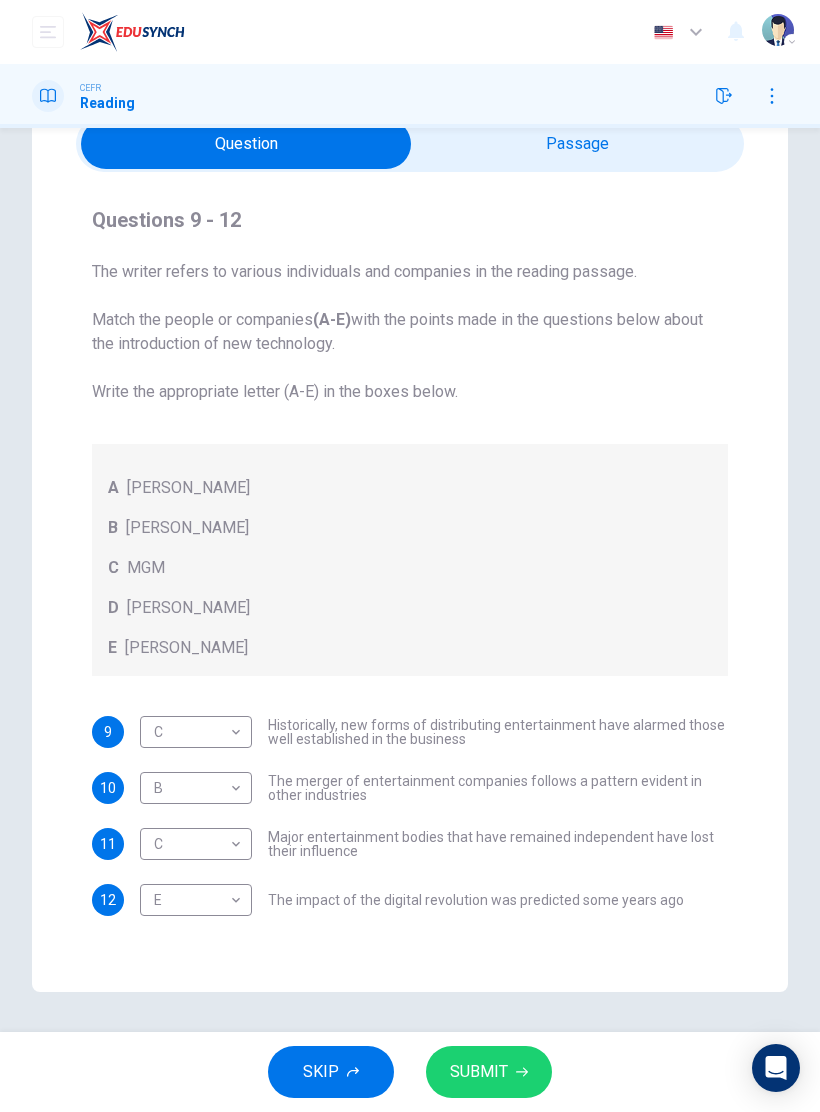 click on "Dashboard Practice Start a test Analysis English en ​ RAFIQ ADILA BINTI ISMAIL CEFR Reading Questions 9 - 12 The writer refers to various individuals and companies in the reading passage.
Match the people or companies  (A-E)  with the points made in the questions below about the introduction of new technology.
Write the appropriate letter (A-E) in the boxes below. A John Malone B Hal Valarian C MGM D Walt Disney E Christopher Dixon 9 C C ​ Historically, new forms of distributing entertainment have alarmed those well established in the business 10 B B ​ The merger of entertainment companies follows a pattern evident in other industries 11 C C ​ Major entertainment bodies that have remained independent have lost their influence 12 E E ​ The impact of the digital revolution was predicted some years ago Wheel of Fortune CLICK TO ZOOM Click to Zoom A B C D E F G SKIP SUBMIT EduSynch - Online Language Proficiency Testing
Dashboard Practice Start a test Analysis Notifications © Copyright  2025" at bounding box center [410, 556] 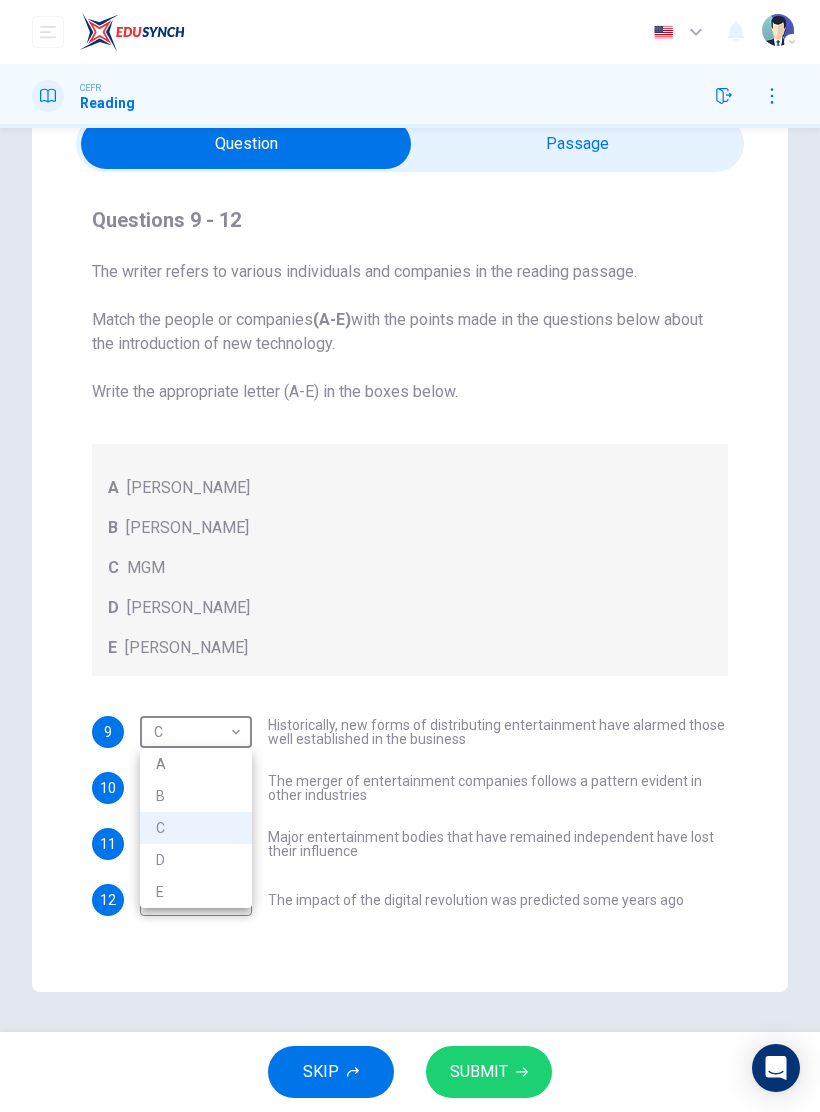 click on "A" at bounding box center [196, 764] 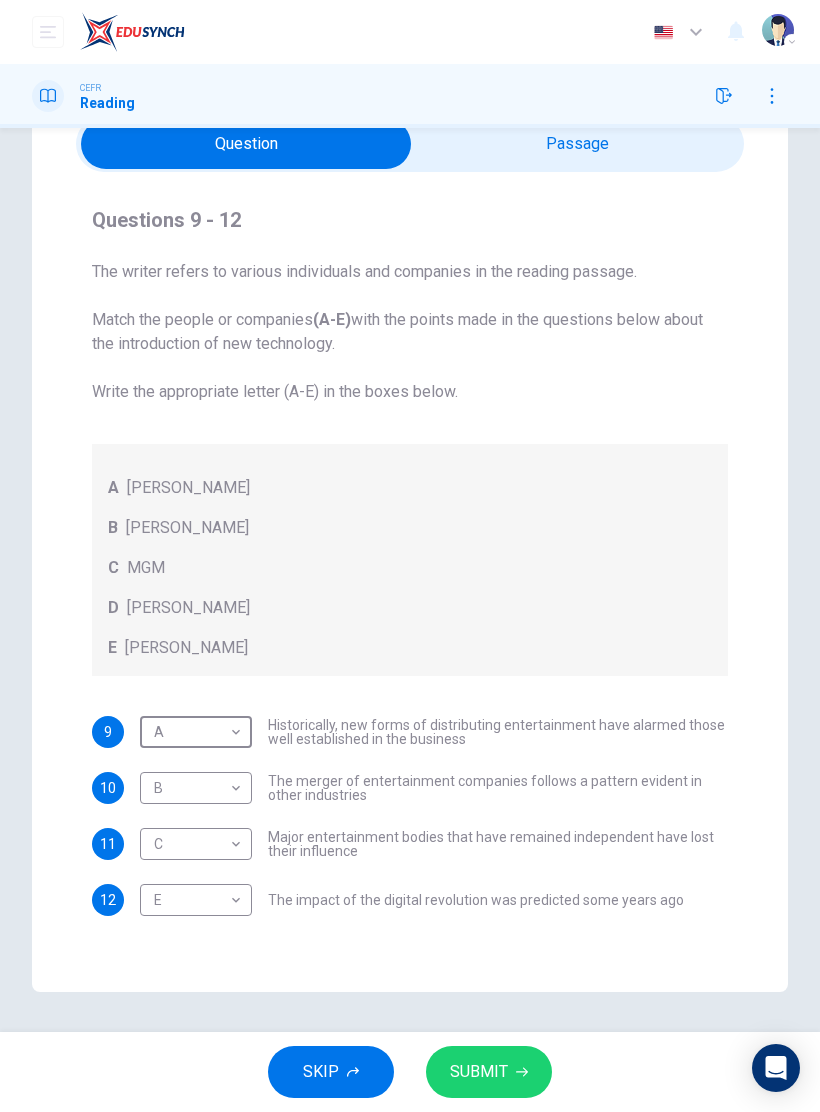 click on "SUBMIT" at bounding box center [489, 1072] 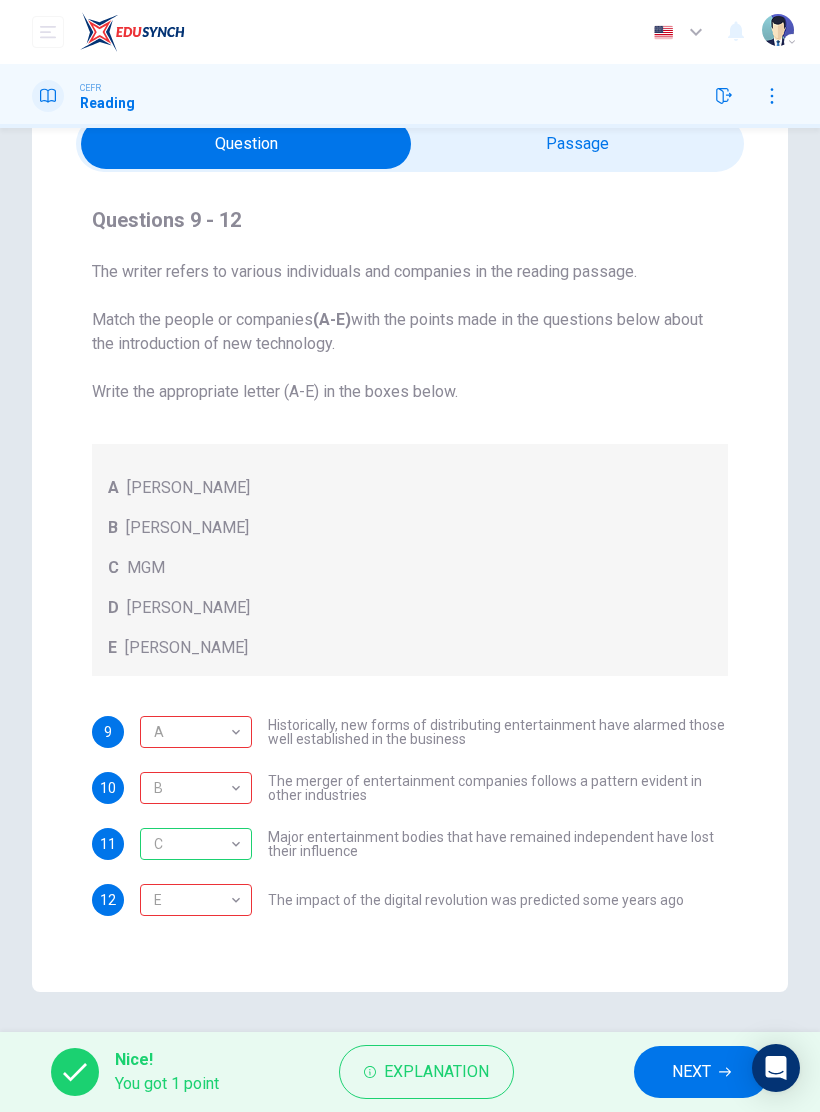 click on "Explanation" at bounding box center [436, 1072] 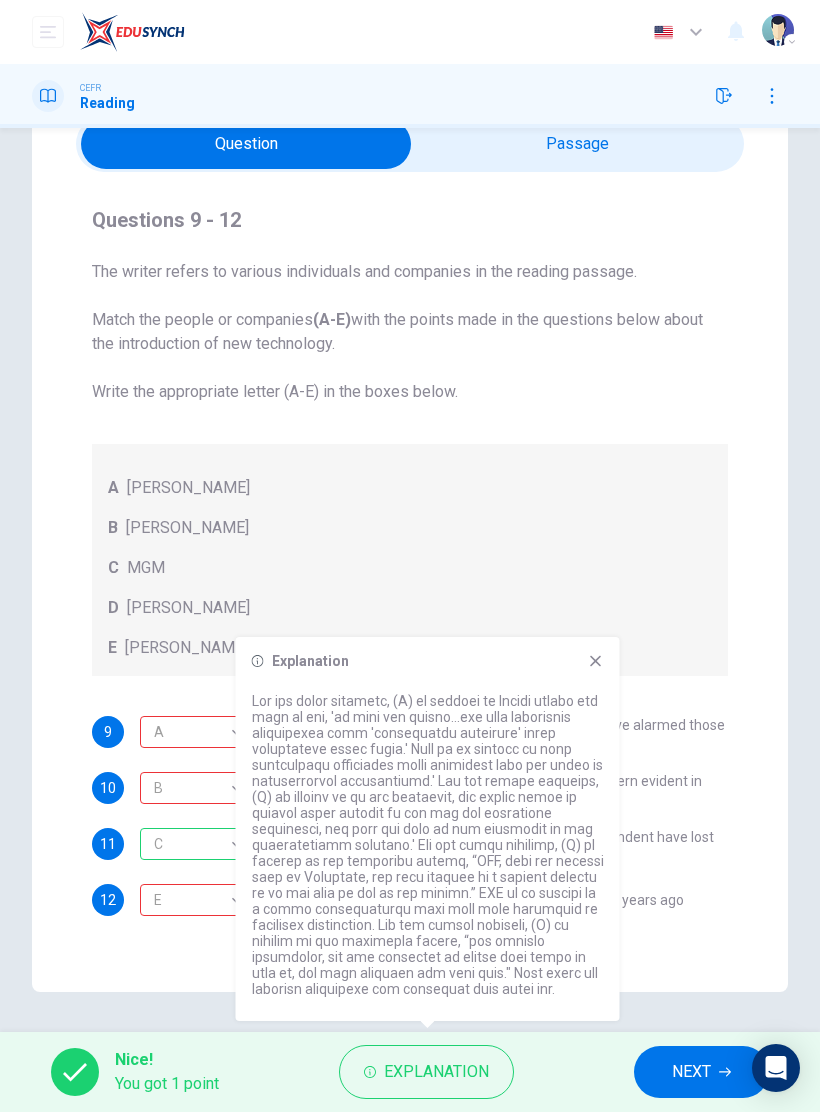 click on "Explanation" at bounding box center [428, 829] 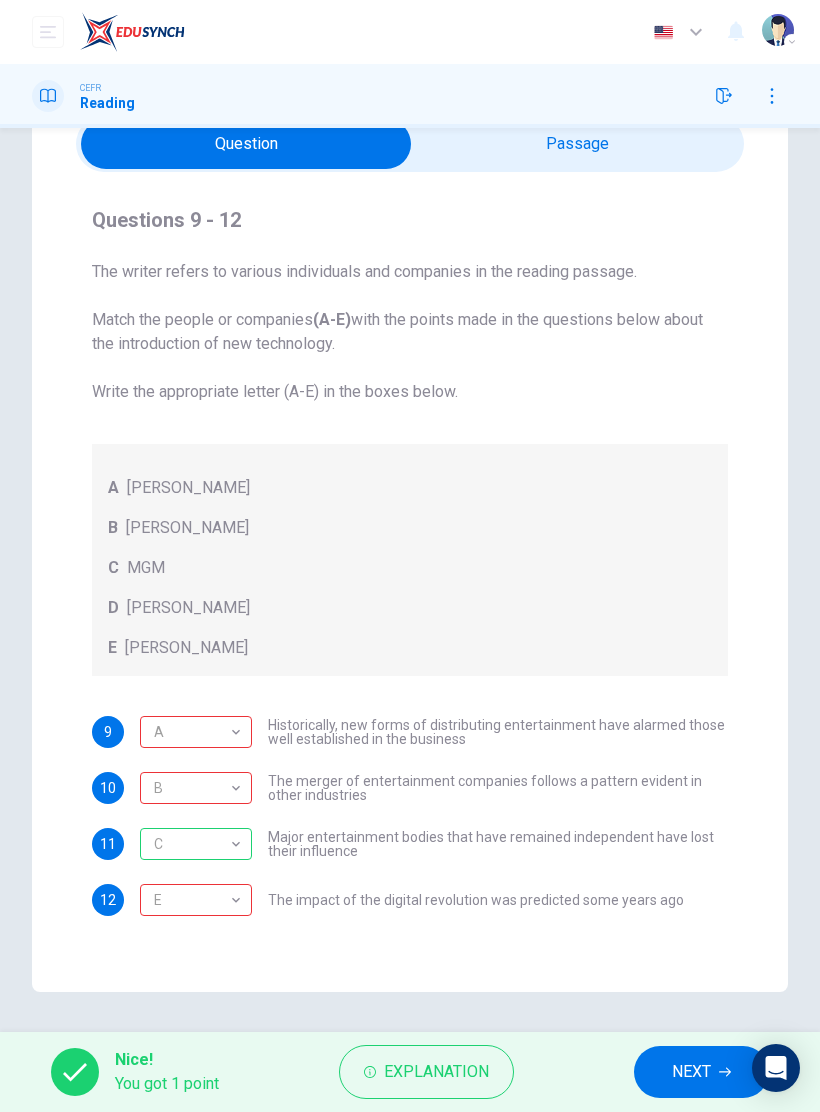 click on "Explanation" at bounding box center [436, 1072] 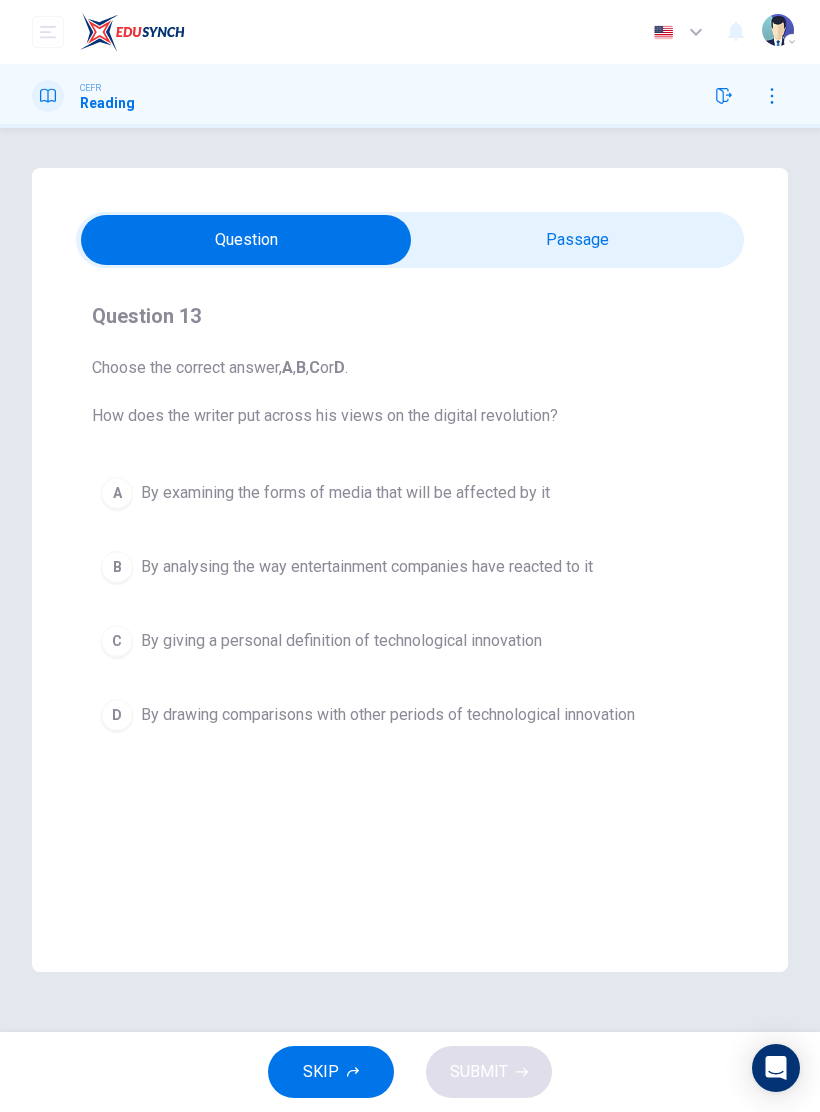 click on "B By analysing the way entertainment companies have reacted to it" at bounding box center [410, 567] 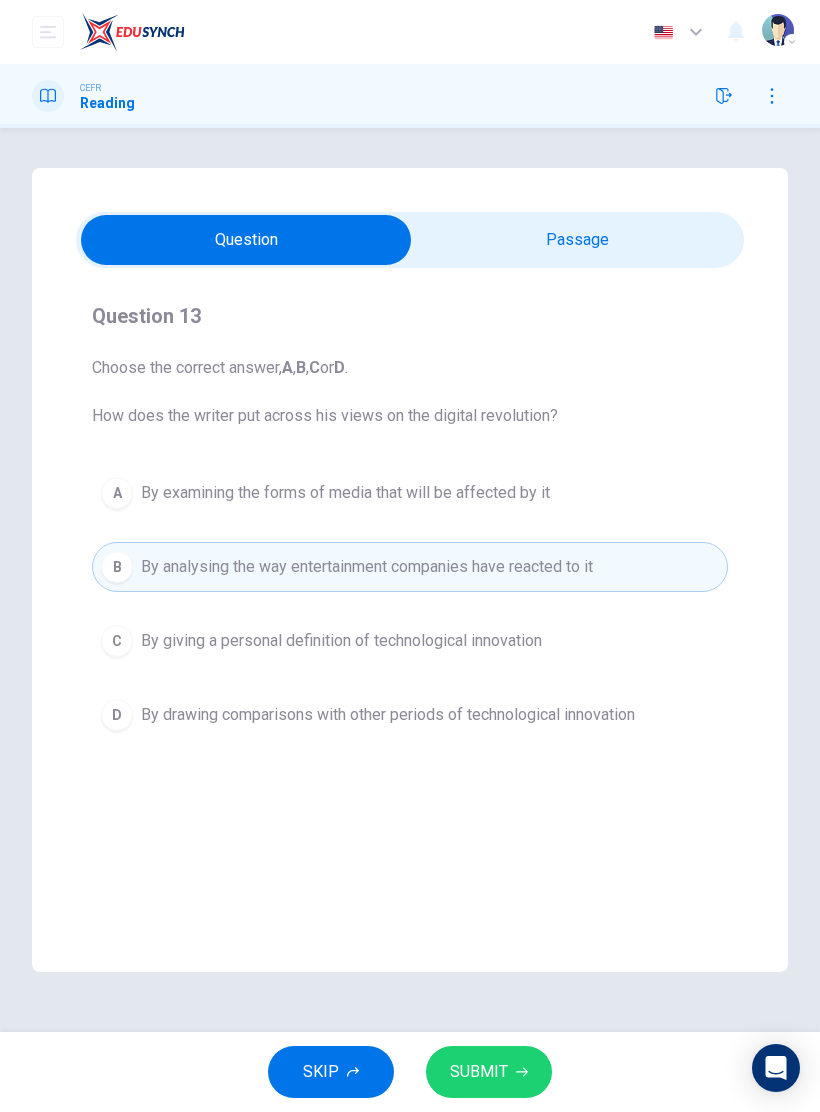 click on "SUBMIT" at bounding box center [479, 1072] 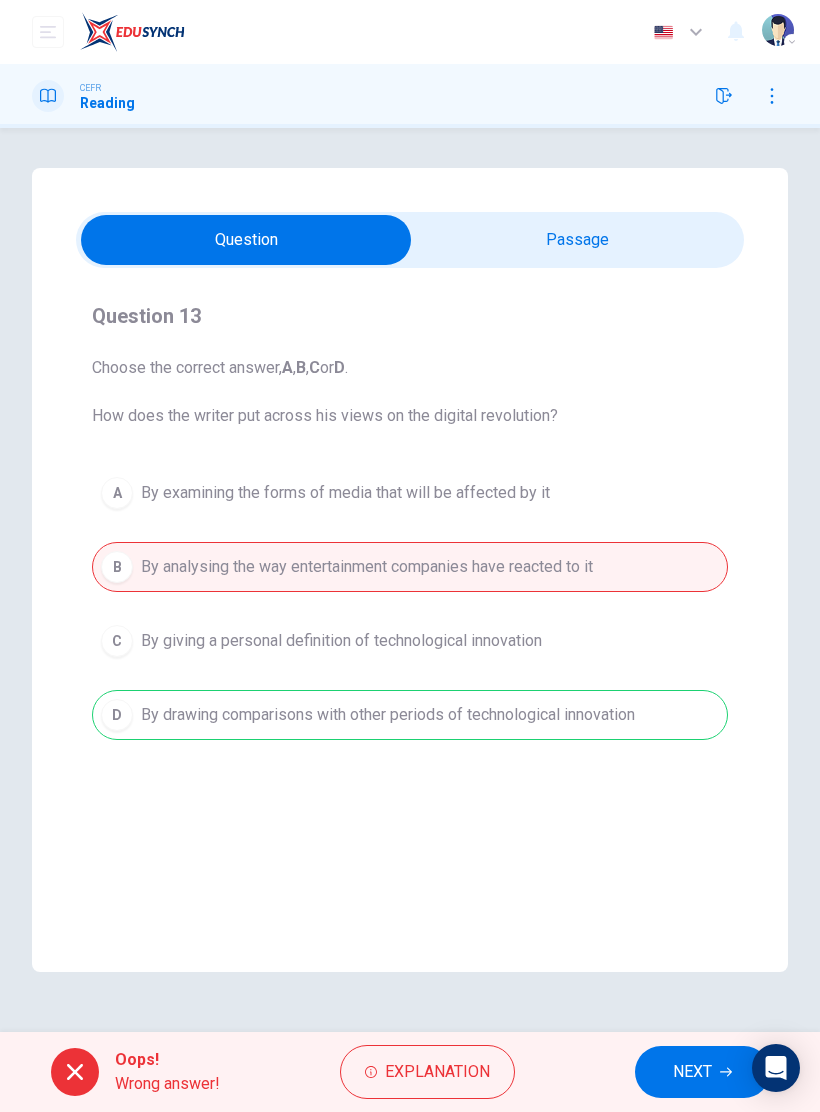 click on "Explanation" at bounding box center [437, 1072] 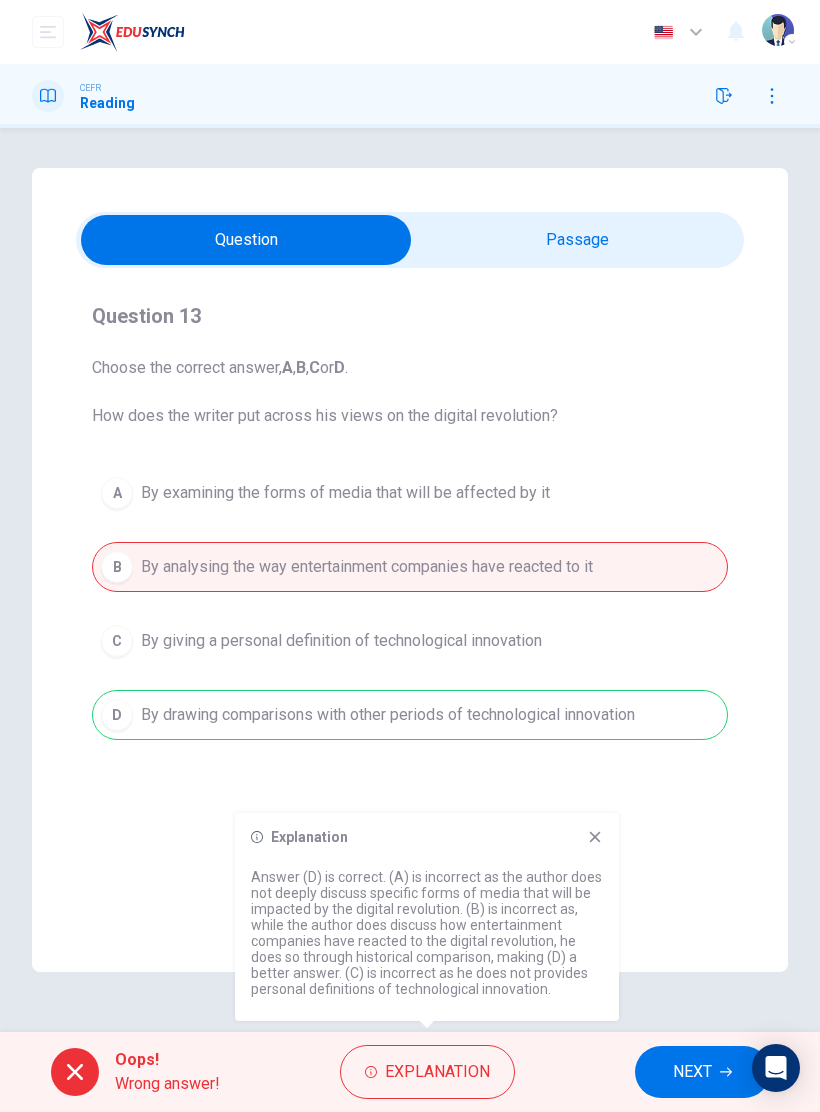 click 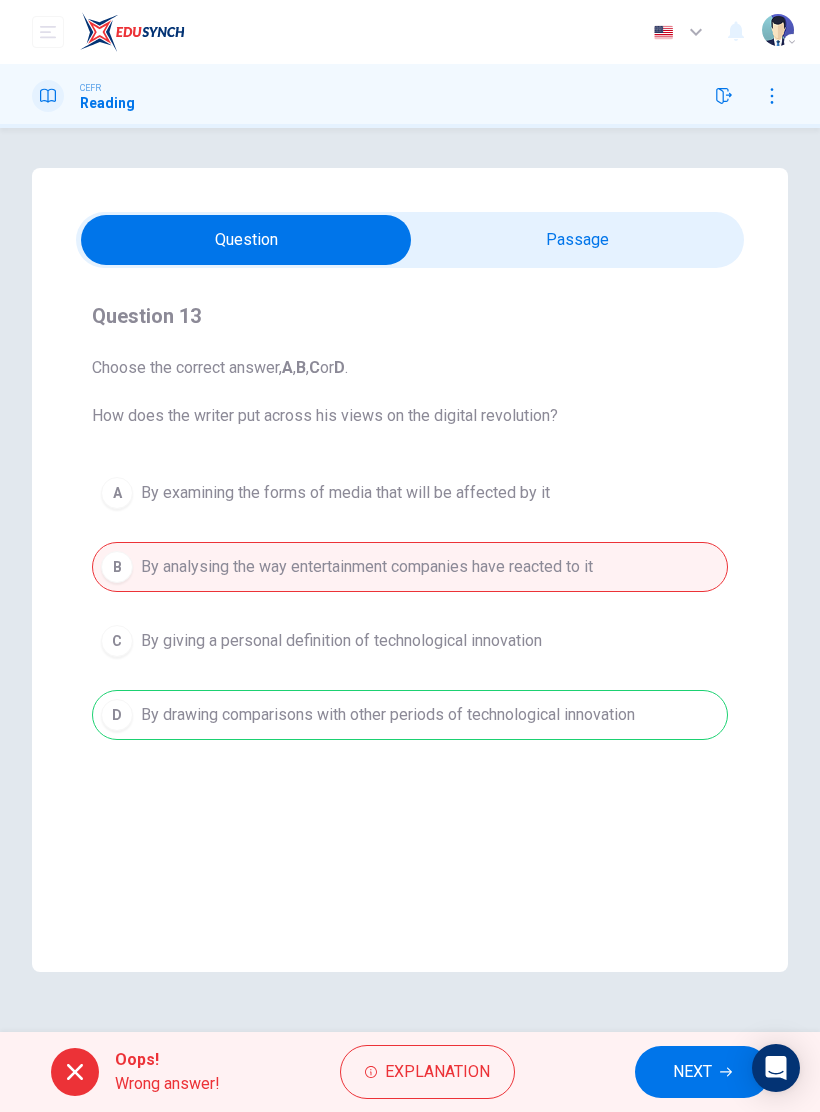 click on "NEXT" at bounding box center (692, 1072) 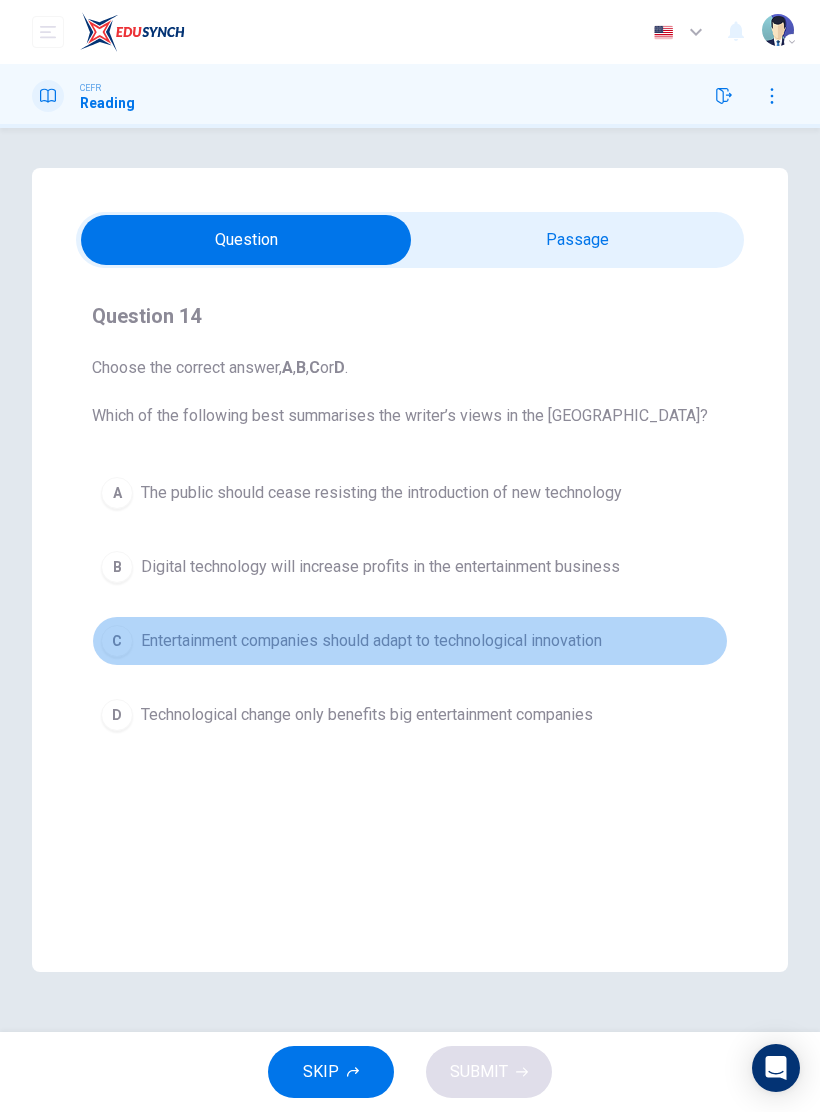 click on "Entertainment companies should adapt to technological innovation" at bounding box center [371, 641] 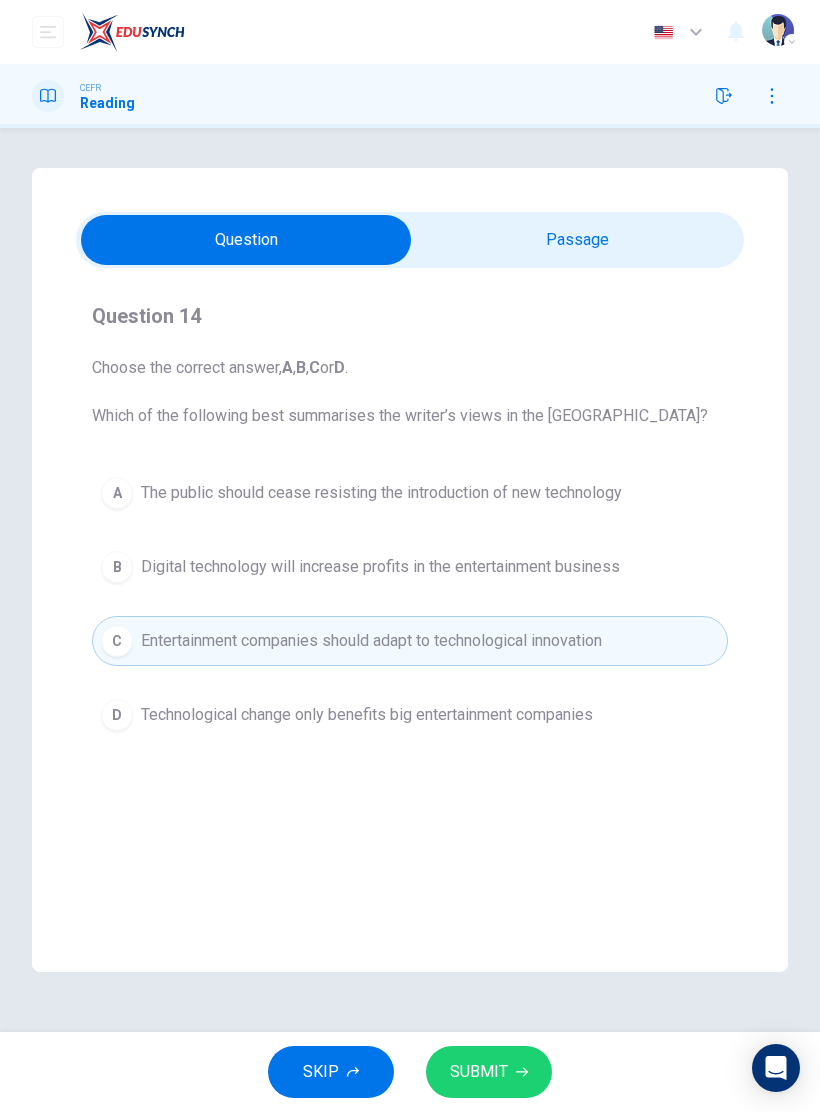 click on "SUBMIT" at bounding box center [479, 1072] 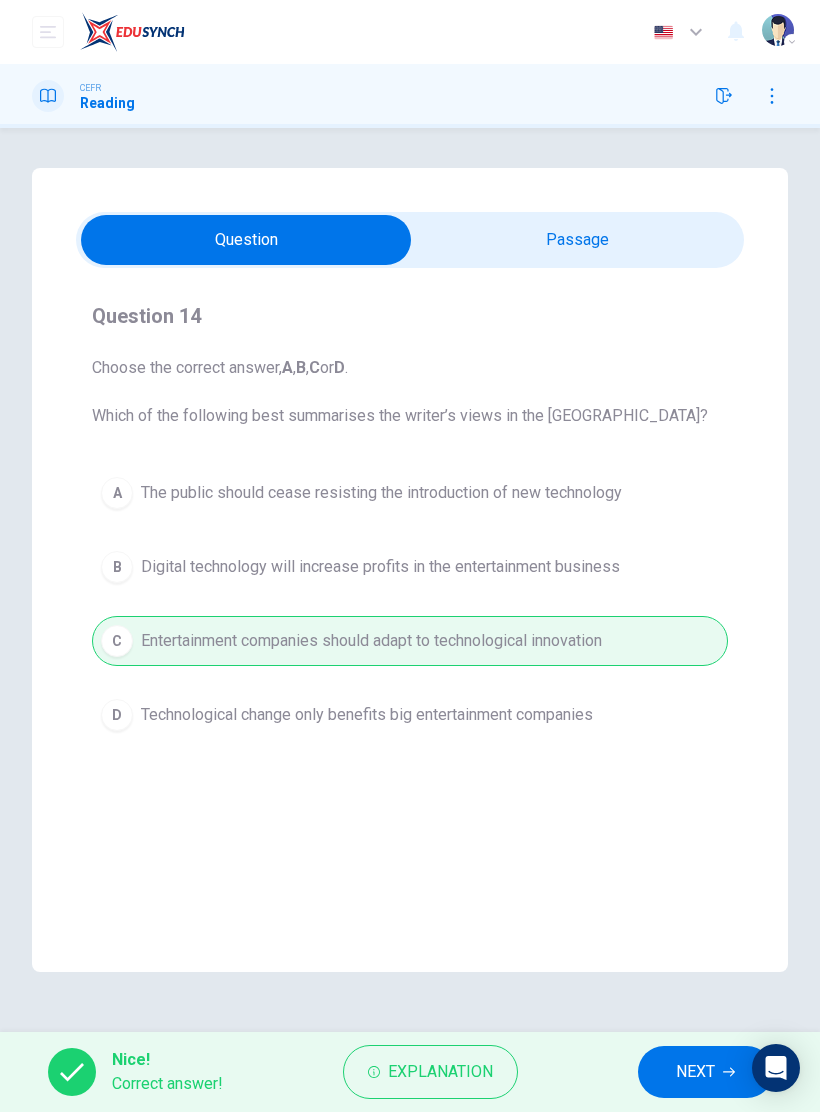 click on "NEXT" at bounding box center (695, 1072) 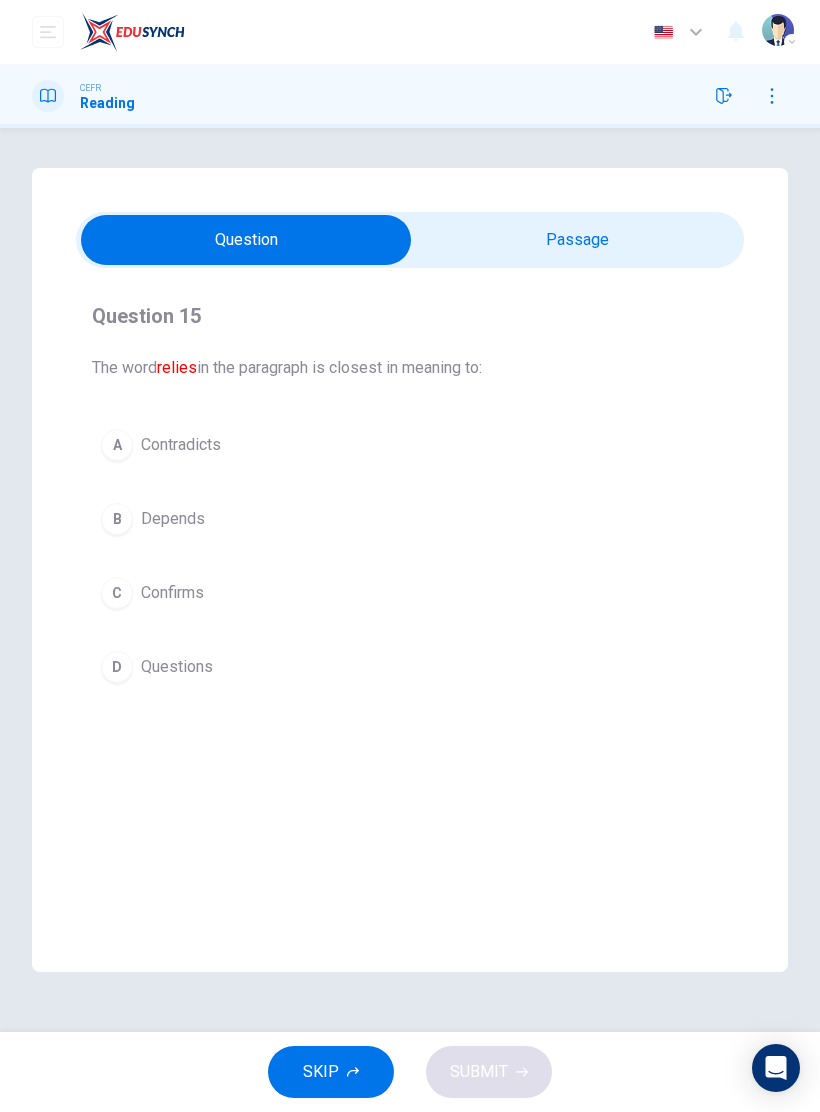 click on "B" at bounding box center (117, 519) 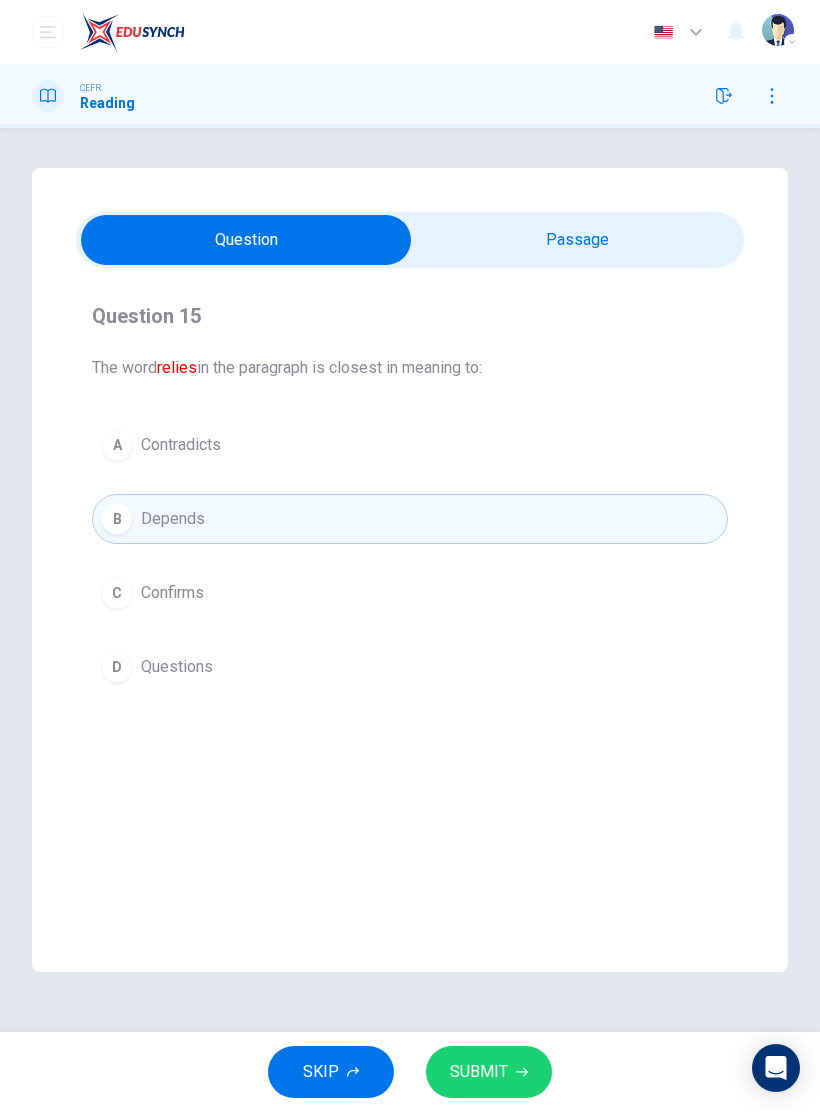 click on "SUBMIT" at bounding box center [489, 1072] 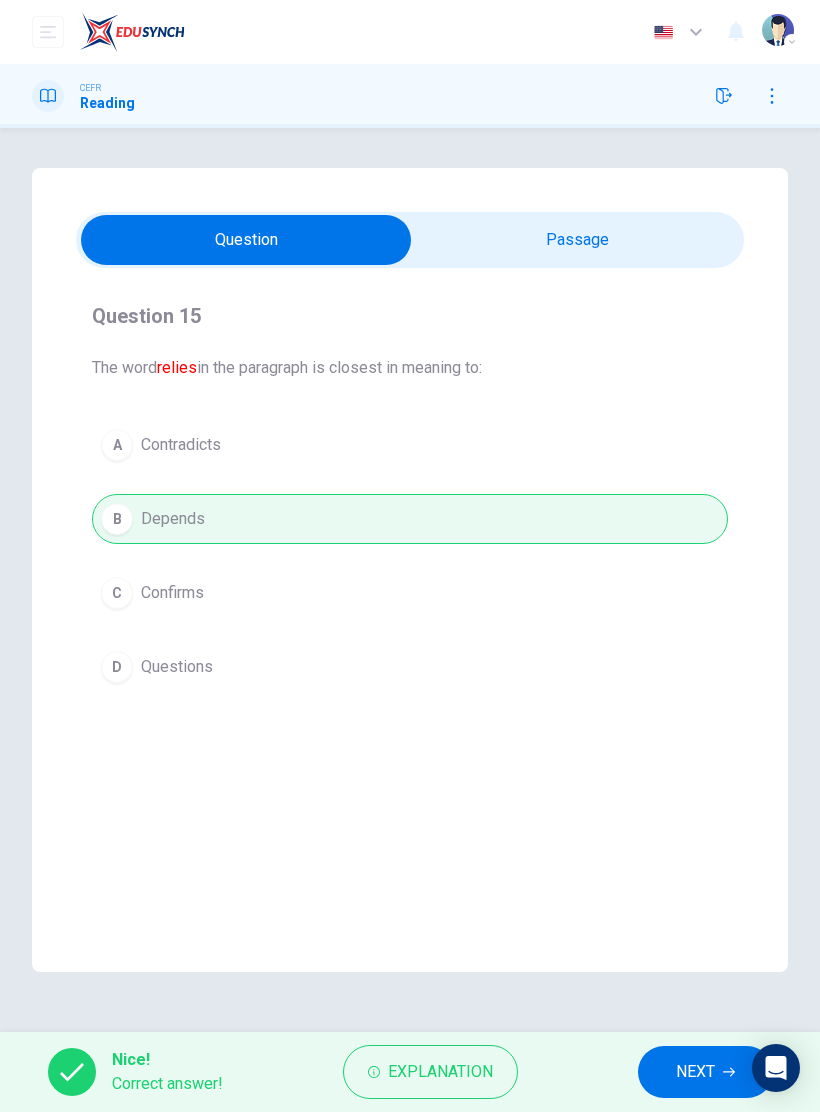 click on "NEXT" at bounding box center [695, 1072] 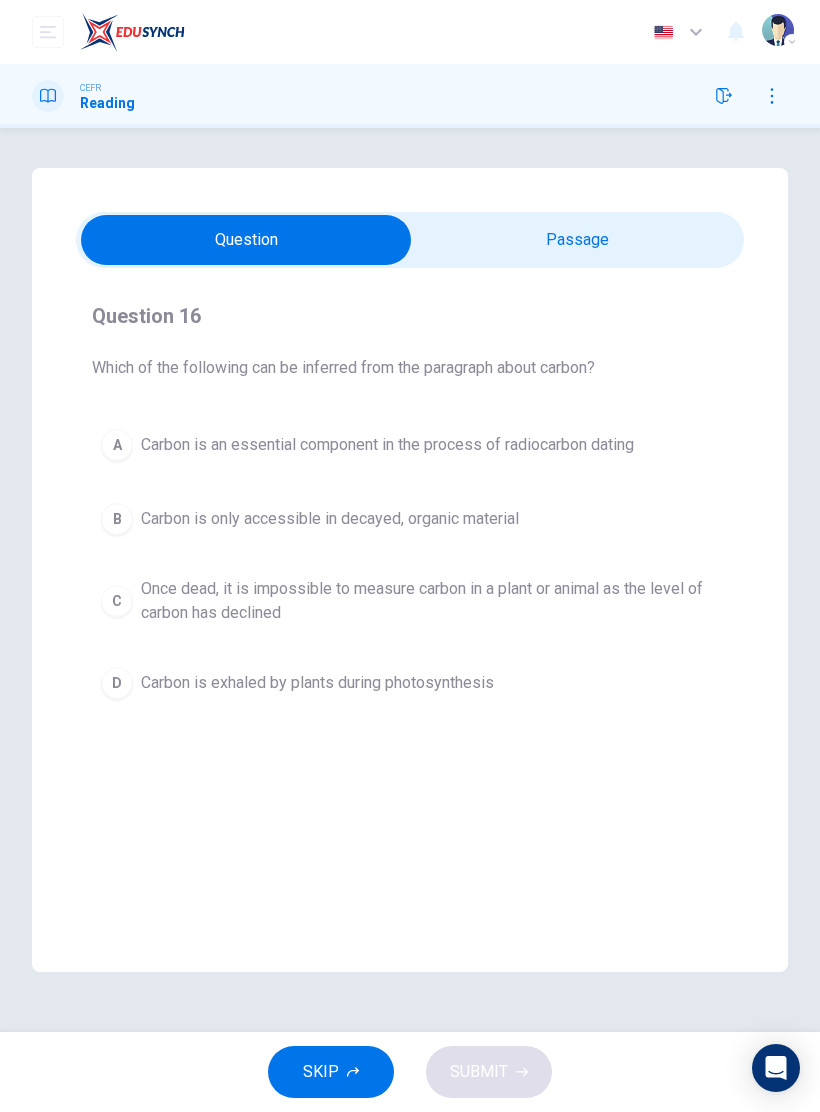 click at bounding box center (246, 240) 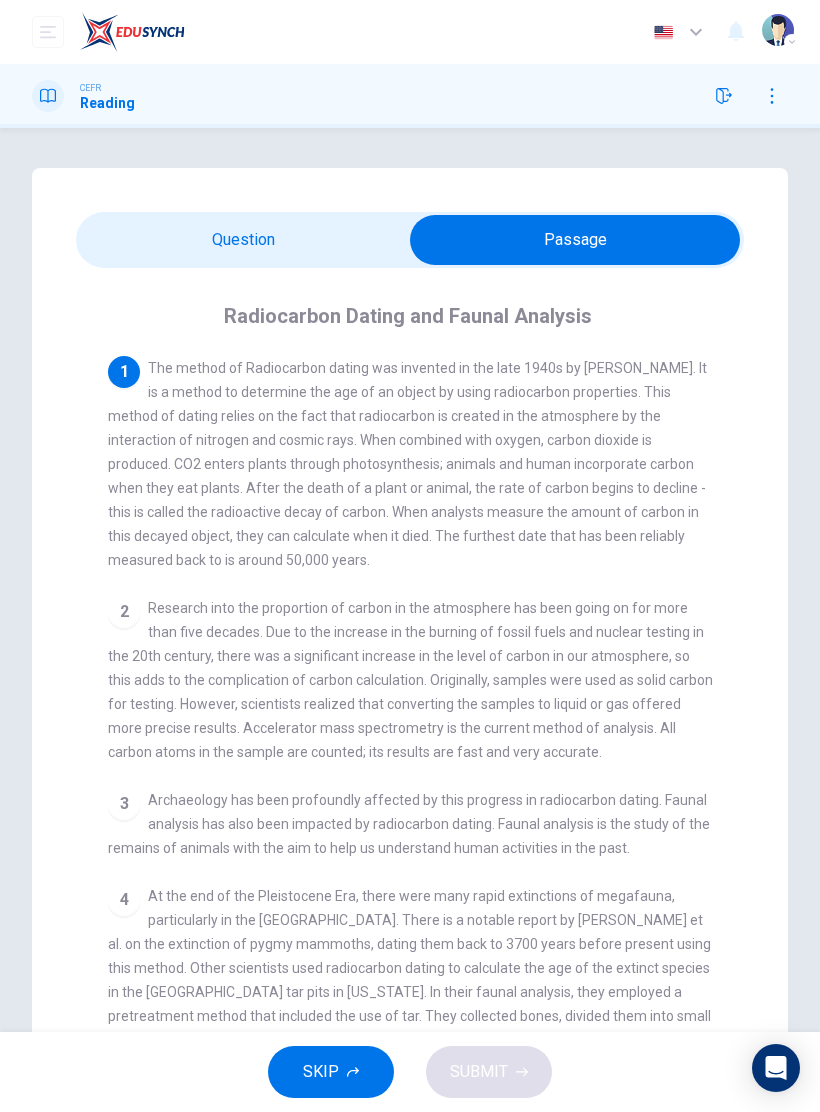 scroll, scrollTop: 0, scrollLeft: 0, axis: both 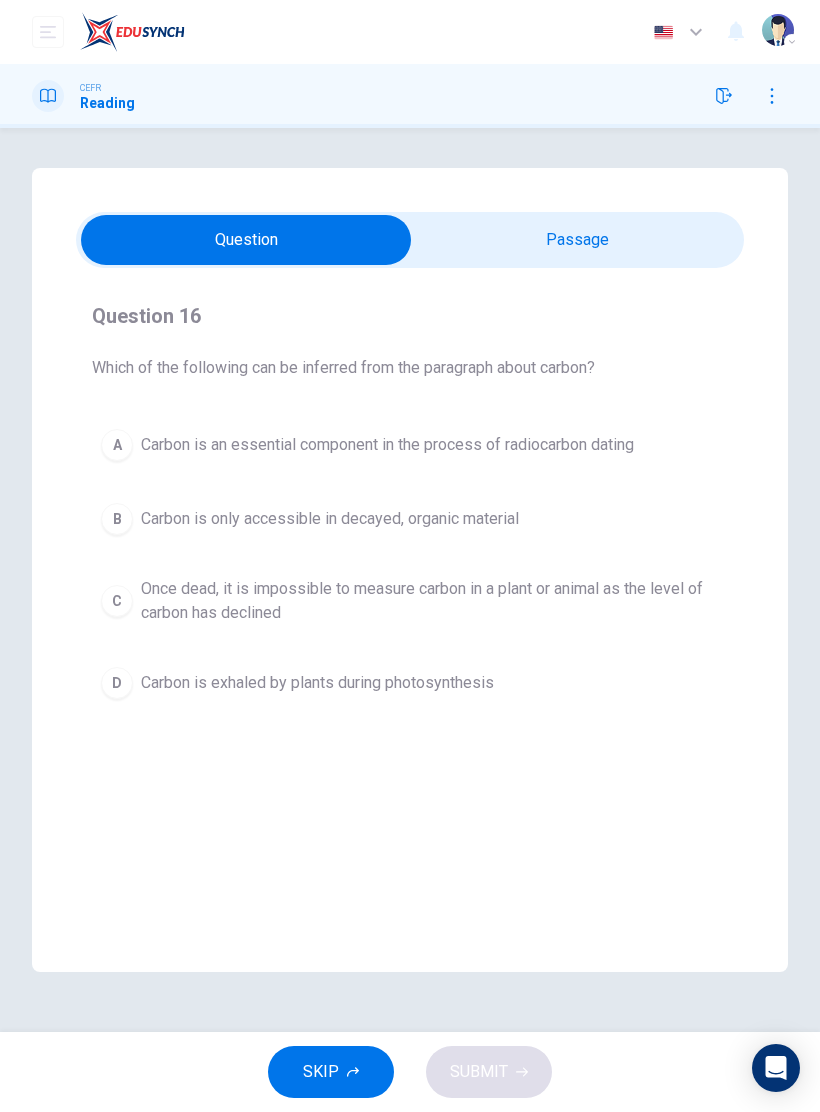 click at bounding box center (246, 240) 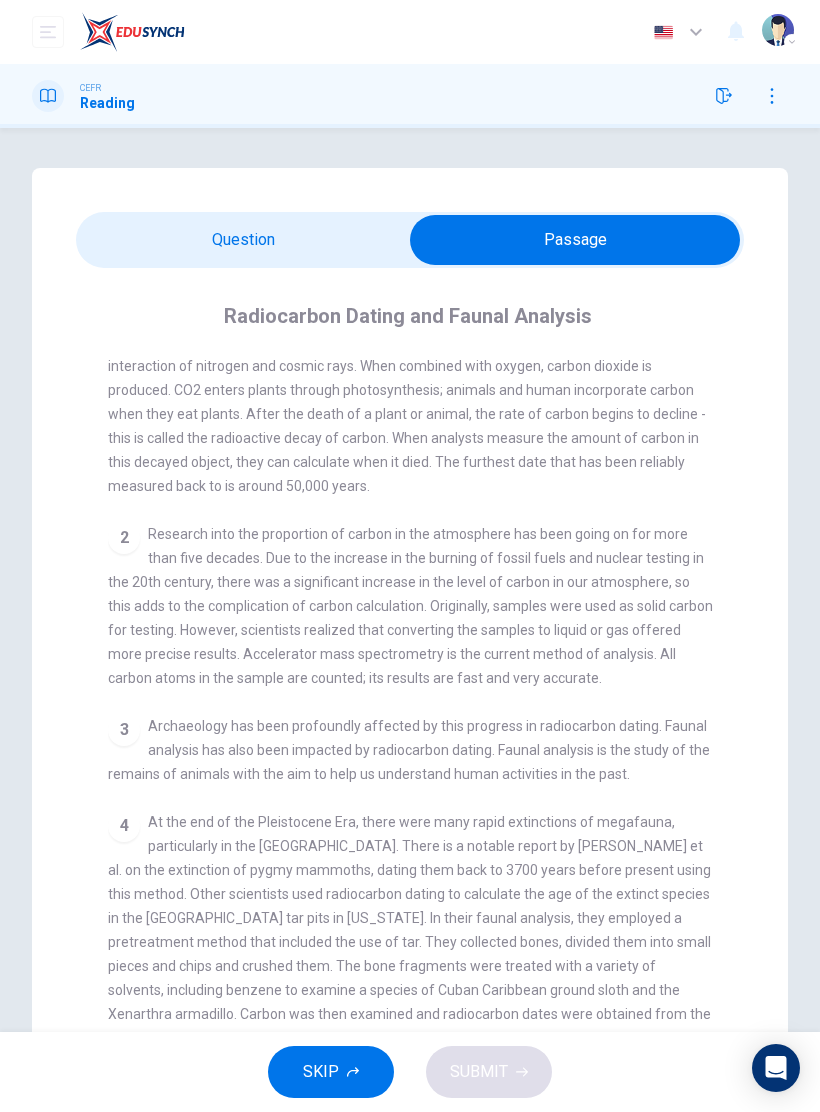 scroll, scrollTop: 89, scrollLeft: 0, axis: vertical 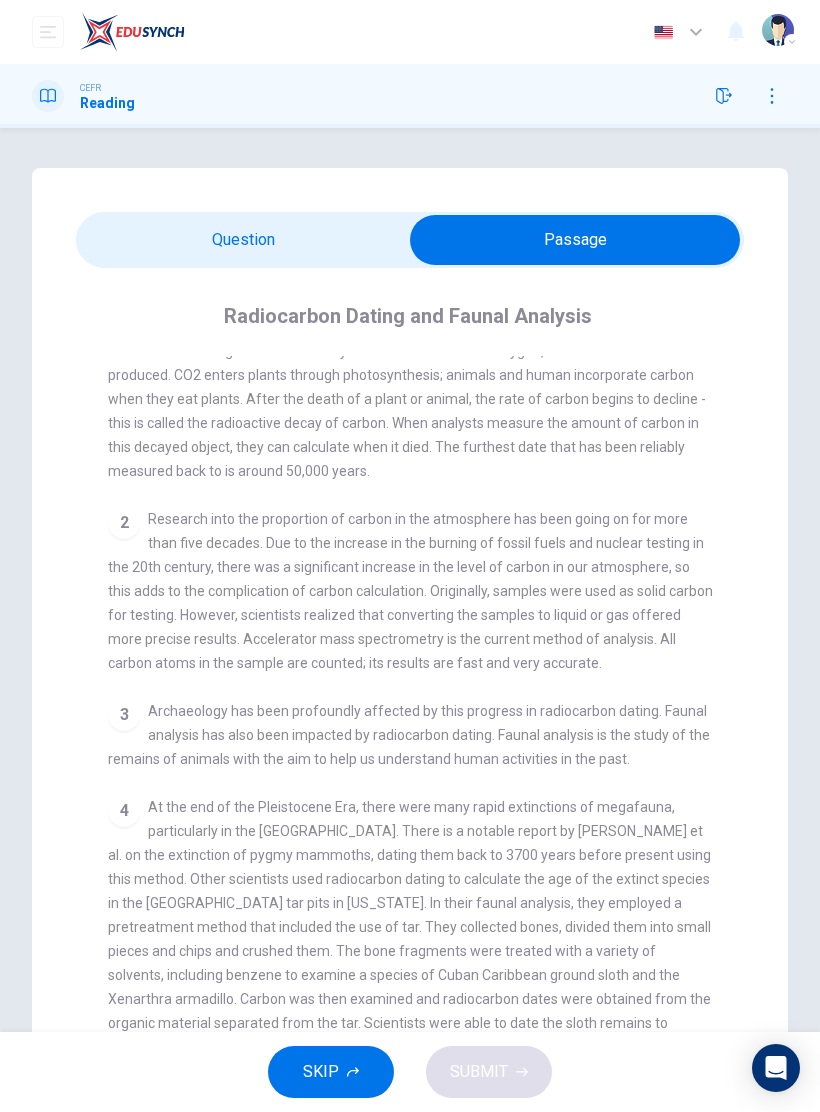 click at bounding box center (575, 240) 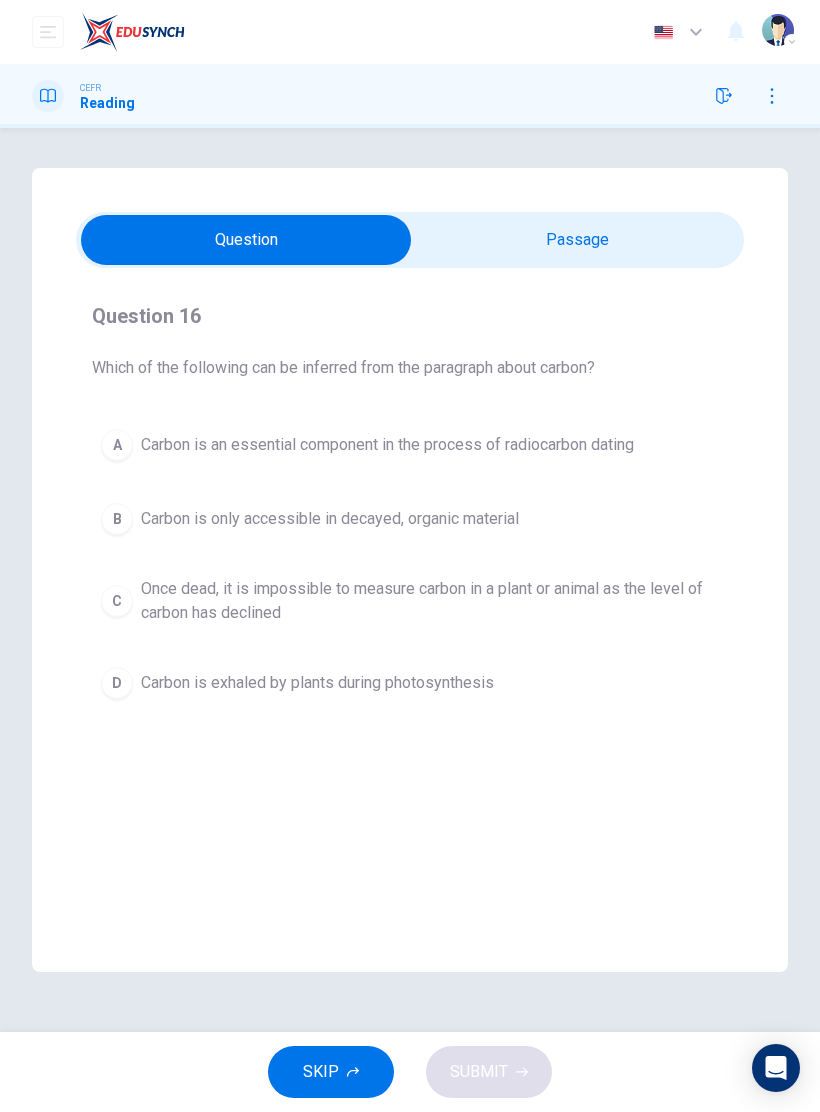 click at bounding box center (246, 240) 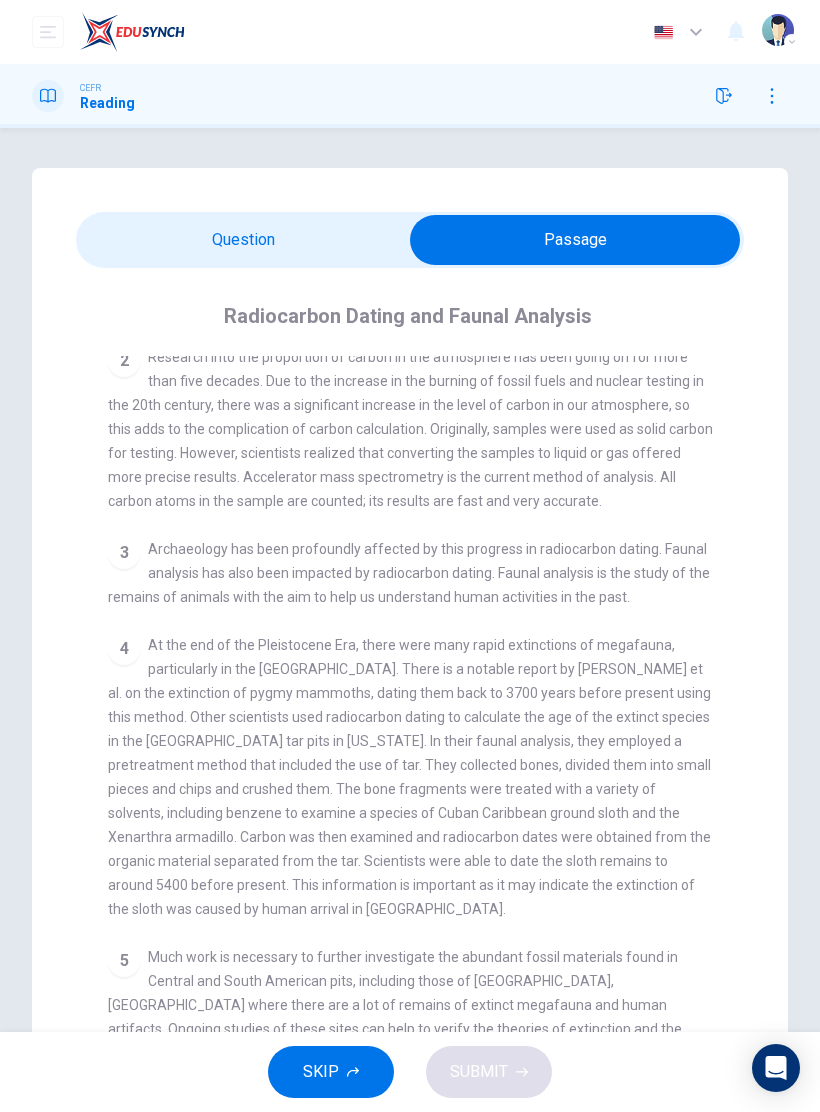 scroll, scrollTop: 250, scrollLeft: 0, axis: vertical 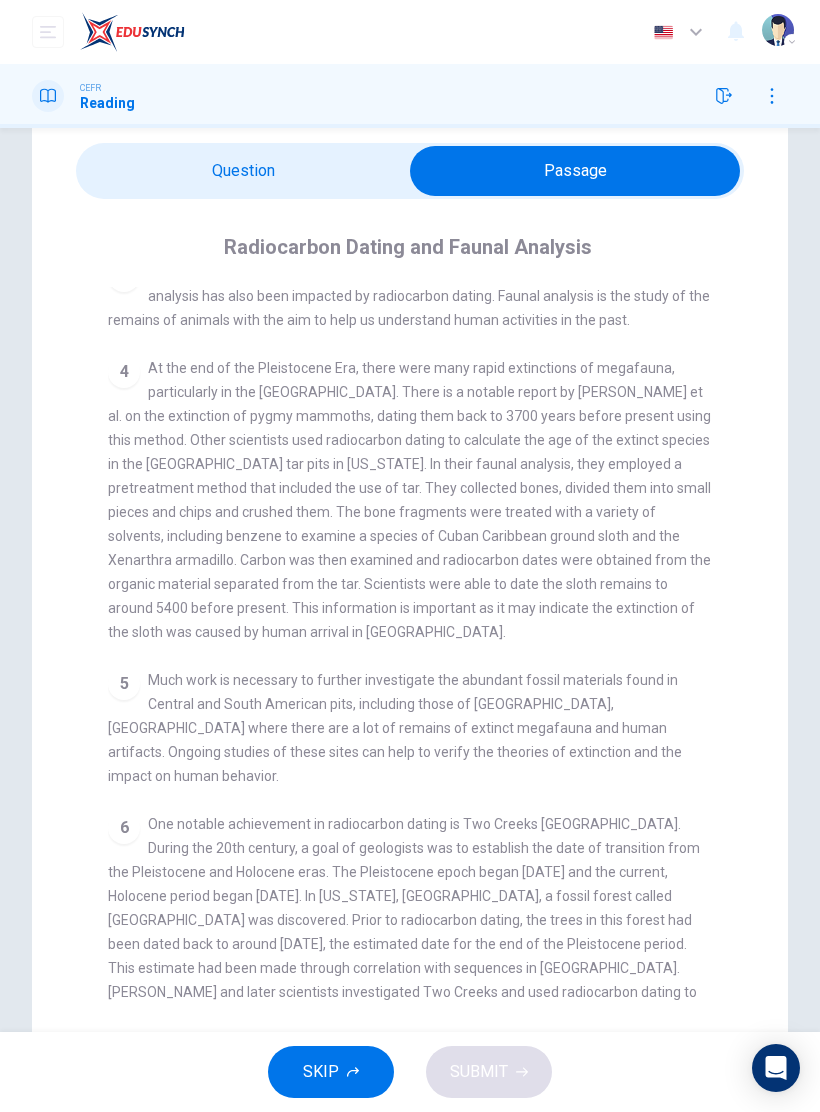 click at bounding box center [575, 171] 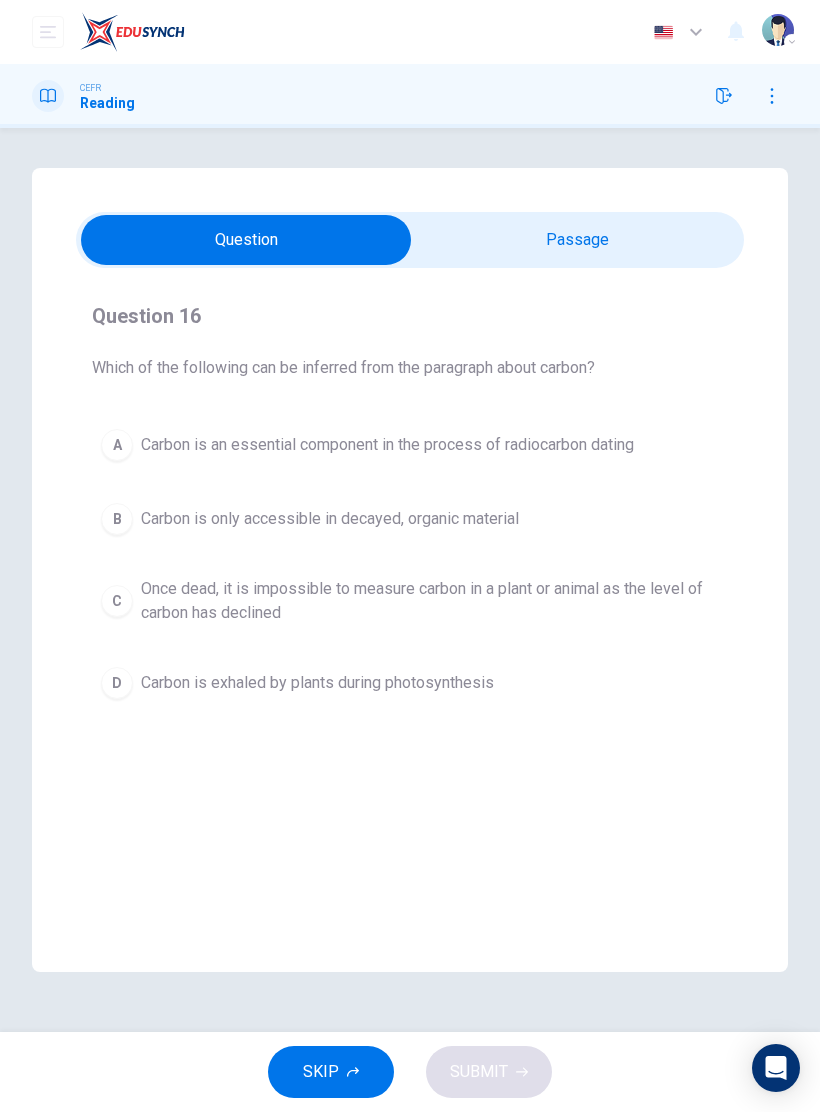 click at bounding box center (246, 240) 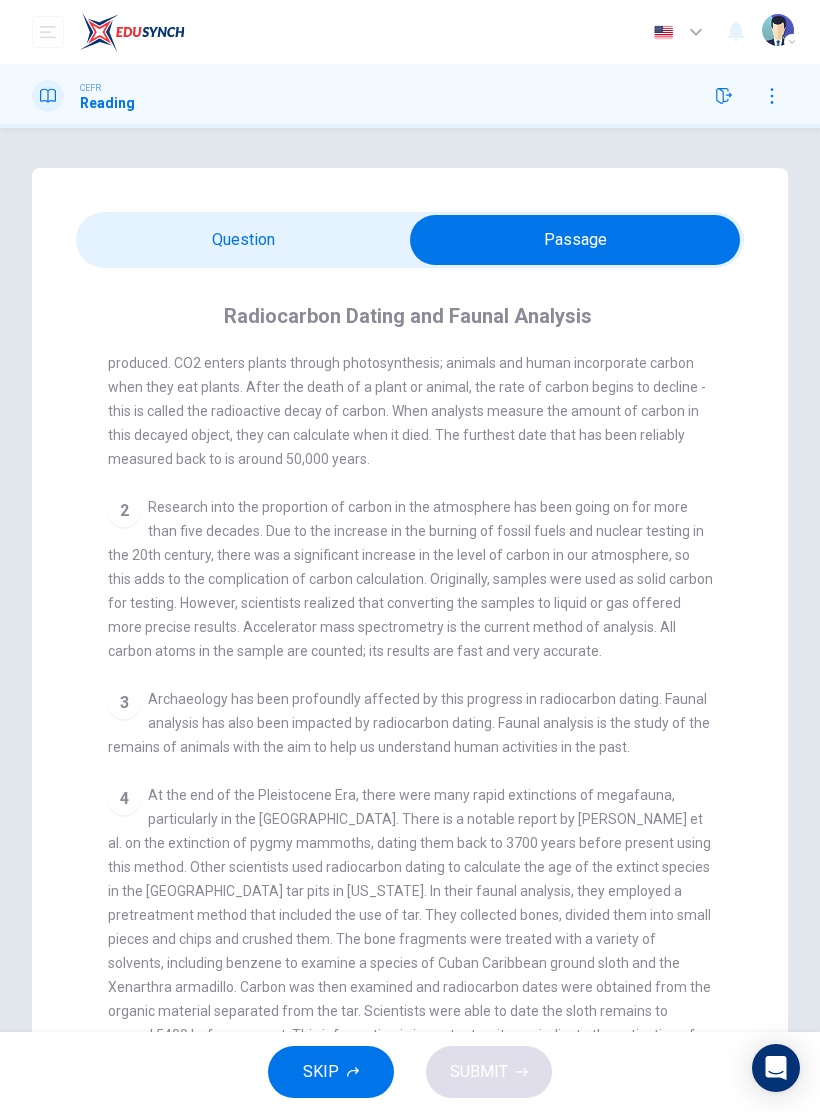 scroll, scrollTop: 99, scrollLeft: 0, axis: vertical 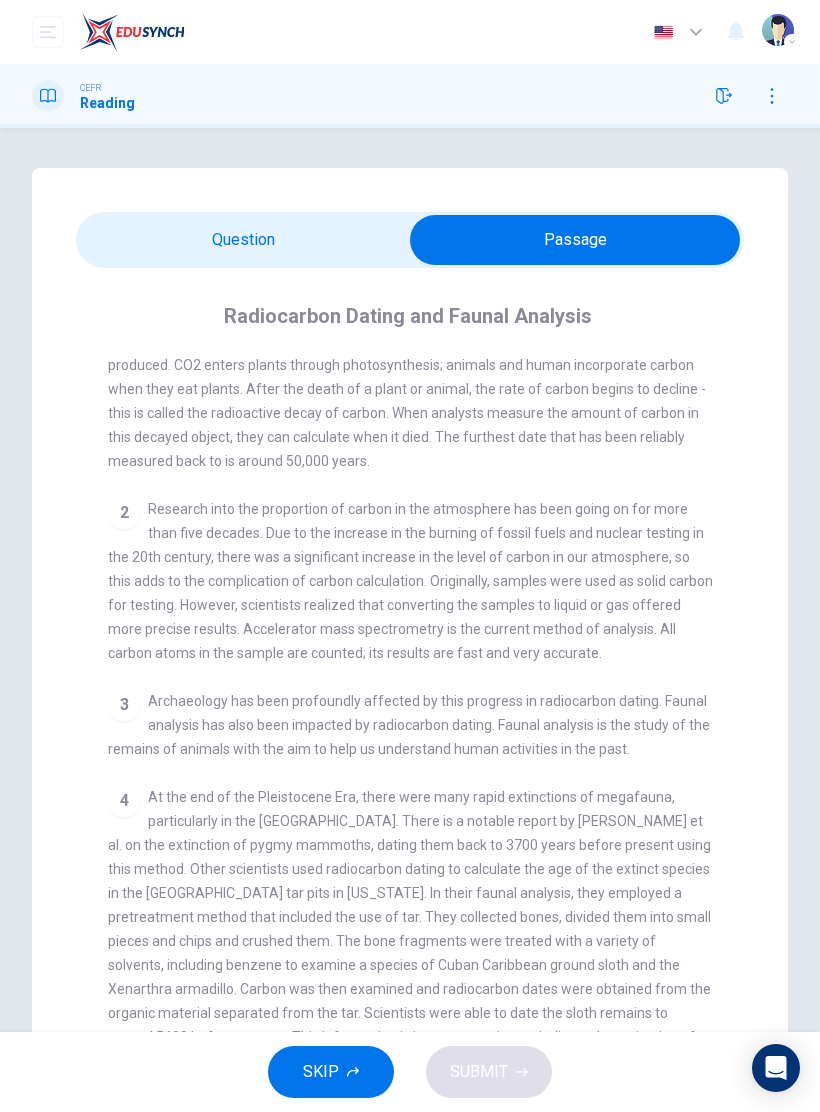 click at bounding box center [575, 240] 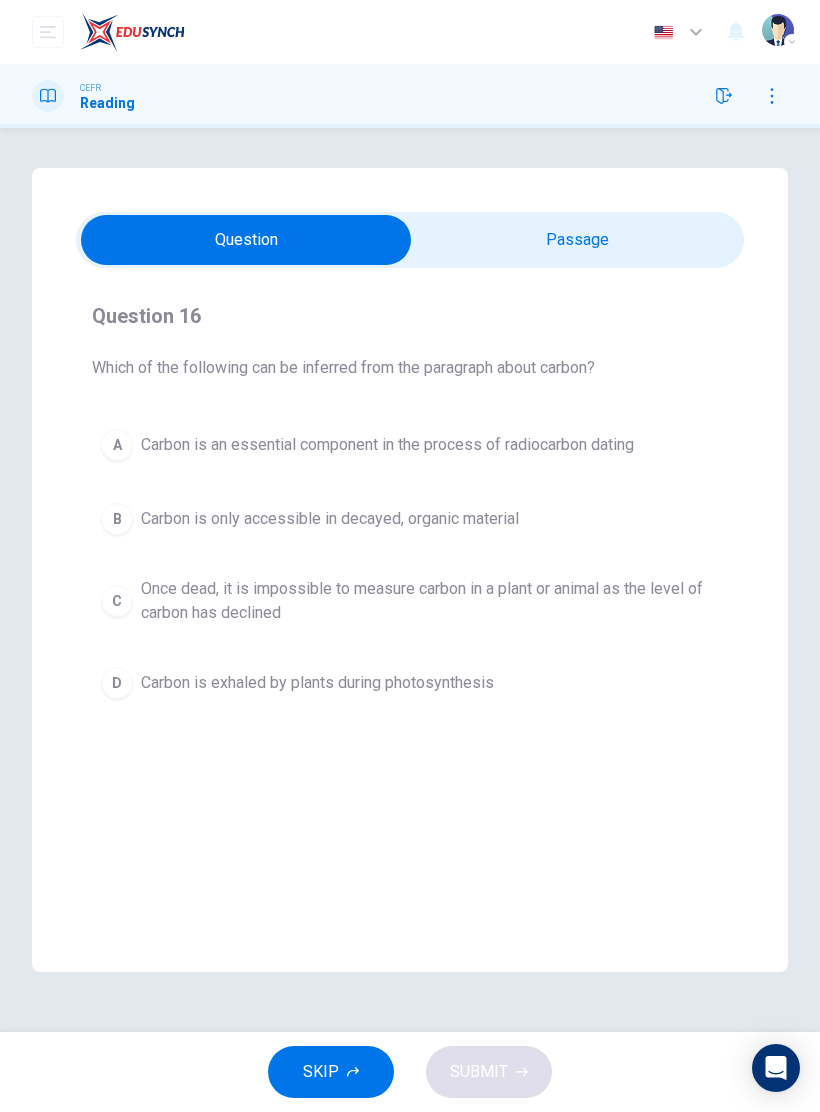 click on "Carbon is an essential component in the process of radiocarbon dating" at bounding box center (387, 445) 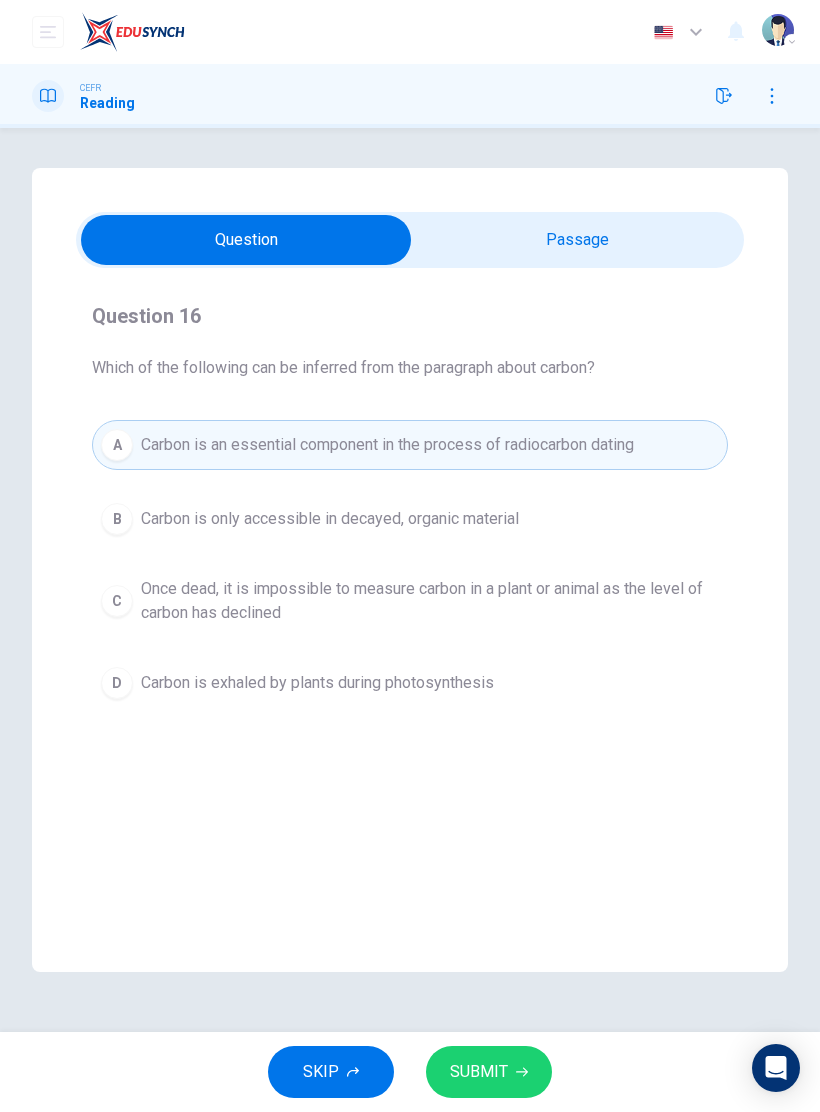 click on "SUBMIT" at bounding box center (479, 1072) 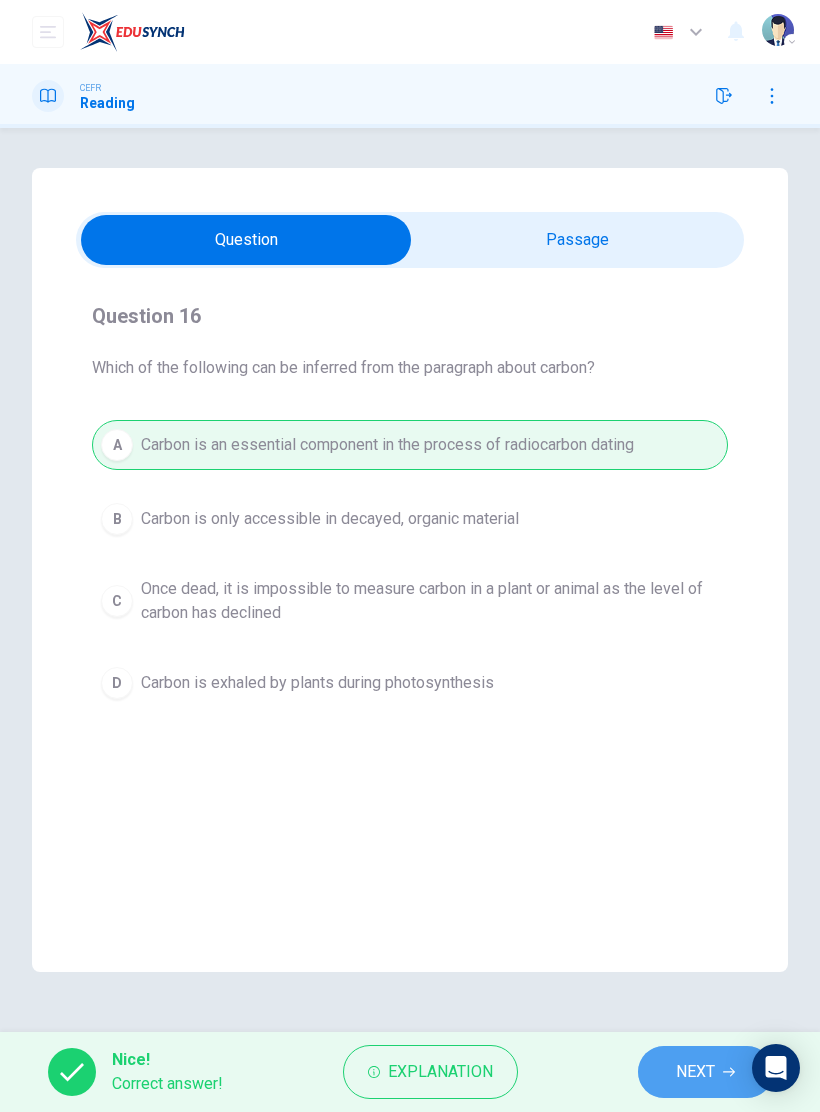 click on "NEXT" at bounding box center (695, 1072) 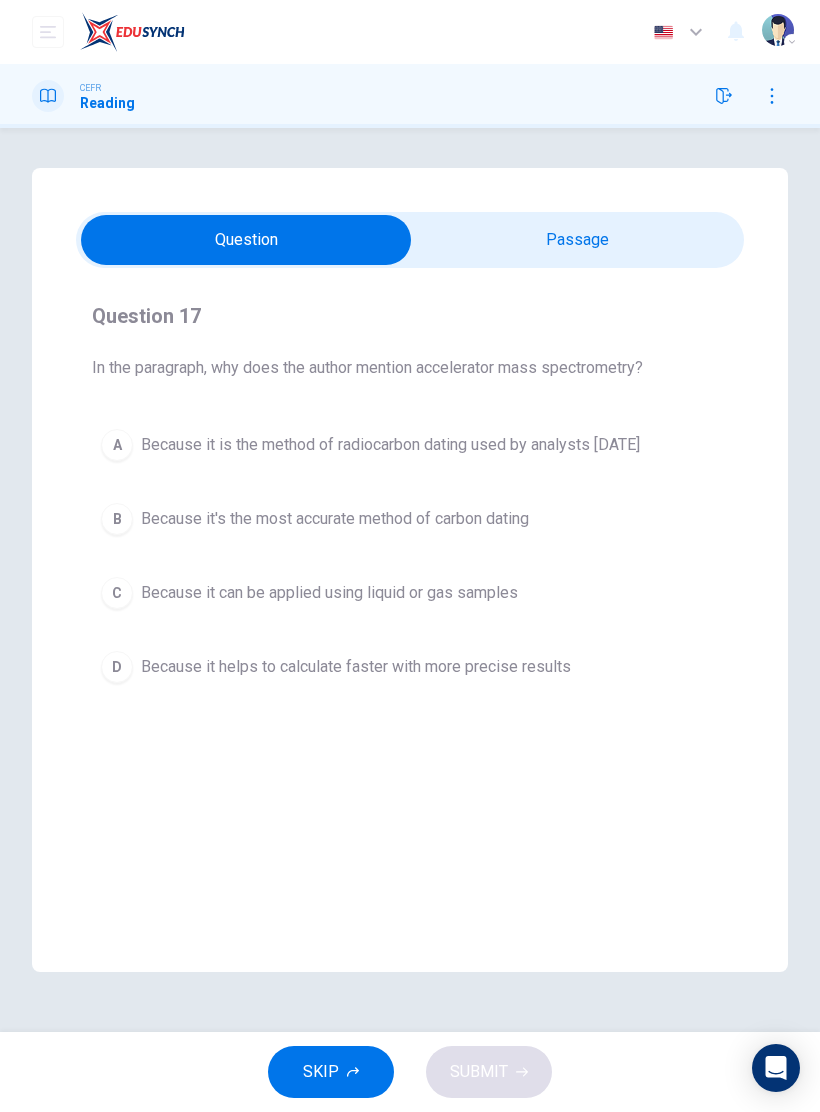 click at bounding box center (246, 240) 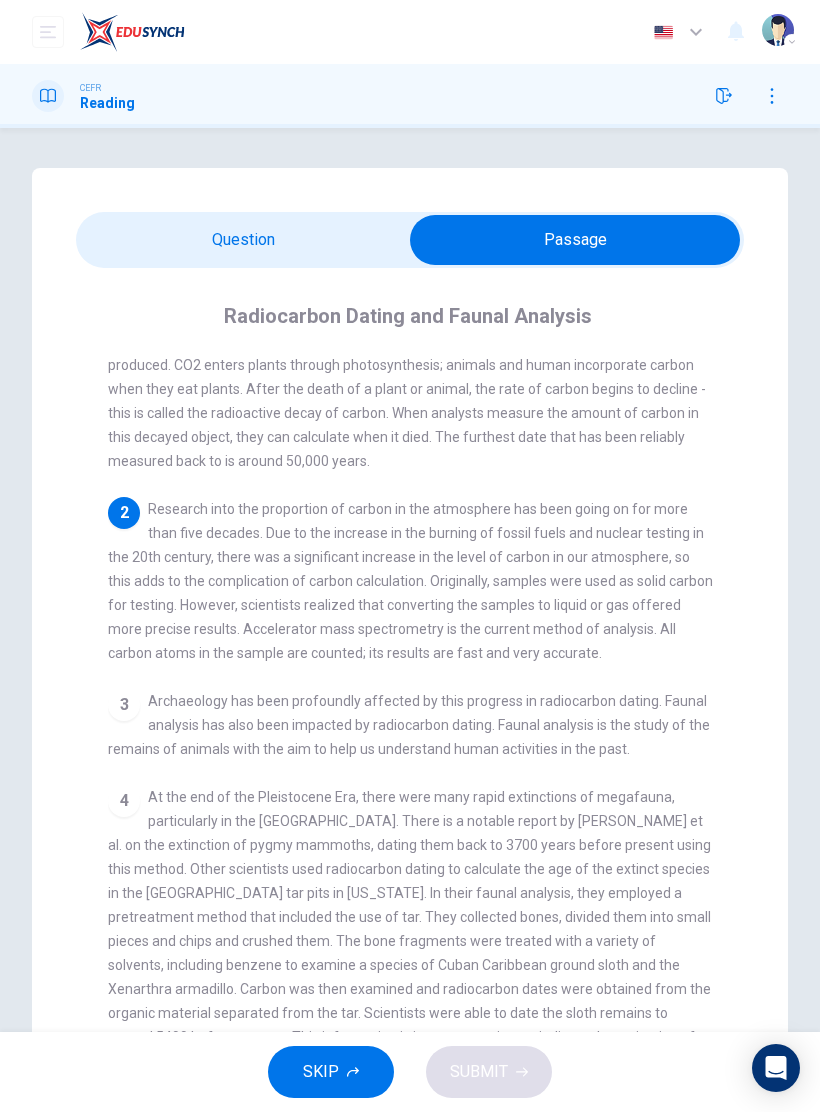 click at bounding box center [575, 240] 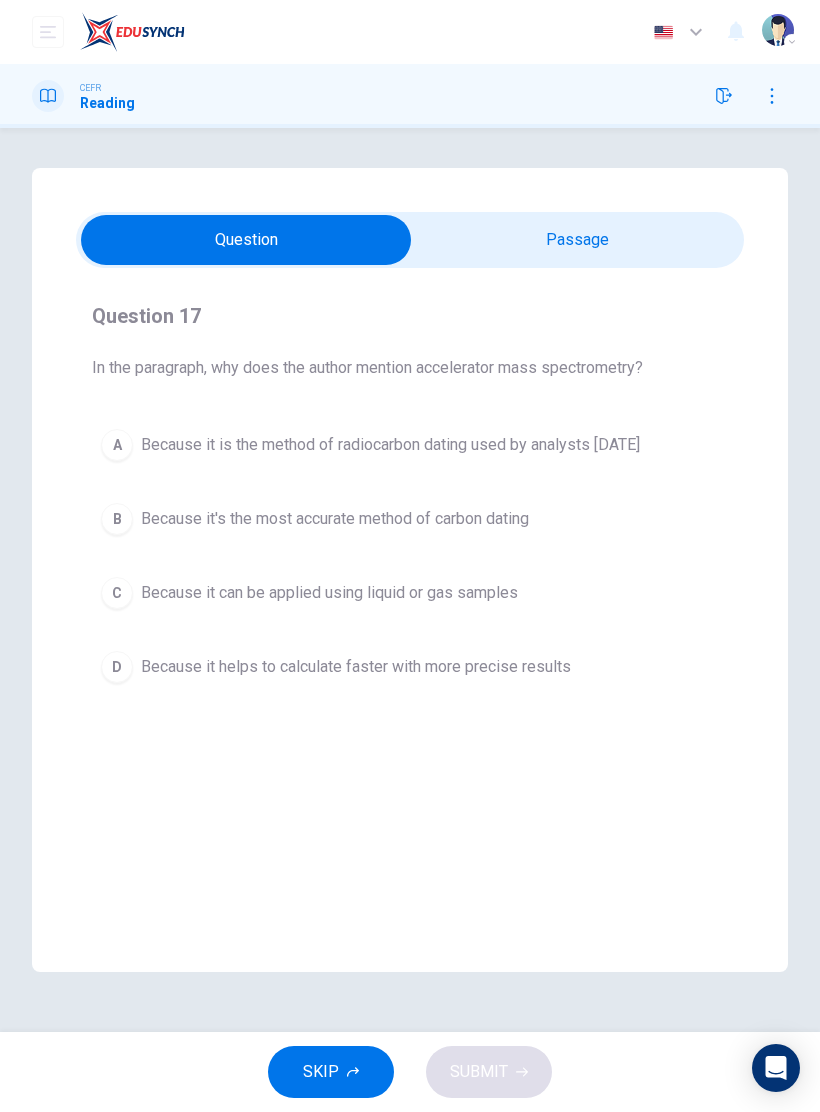 click at bounding box center (246, 240) 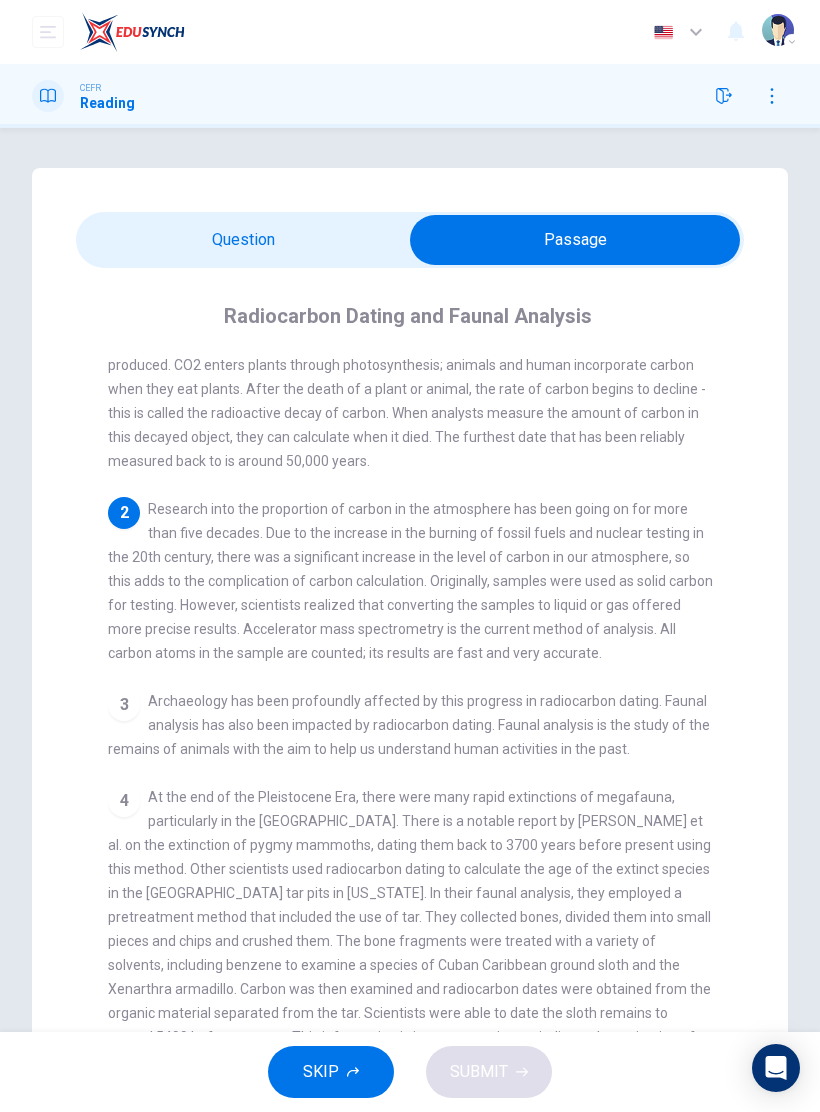 click at bounding box center [575, 240] 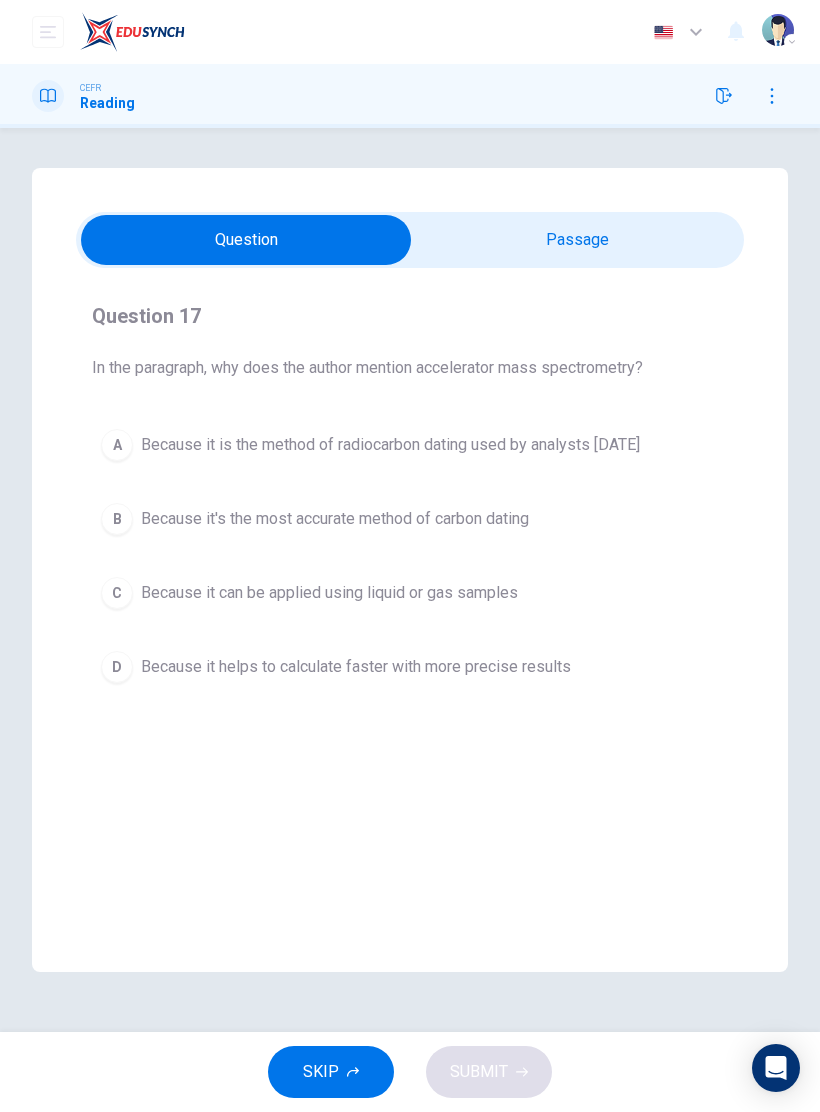 click on "D" at bounding box center [117, 667] 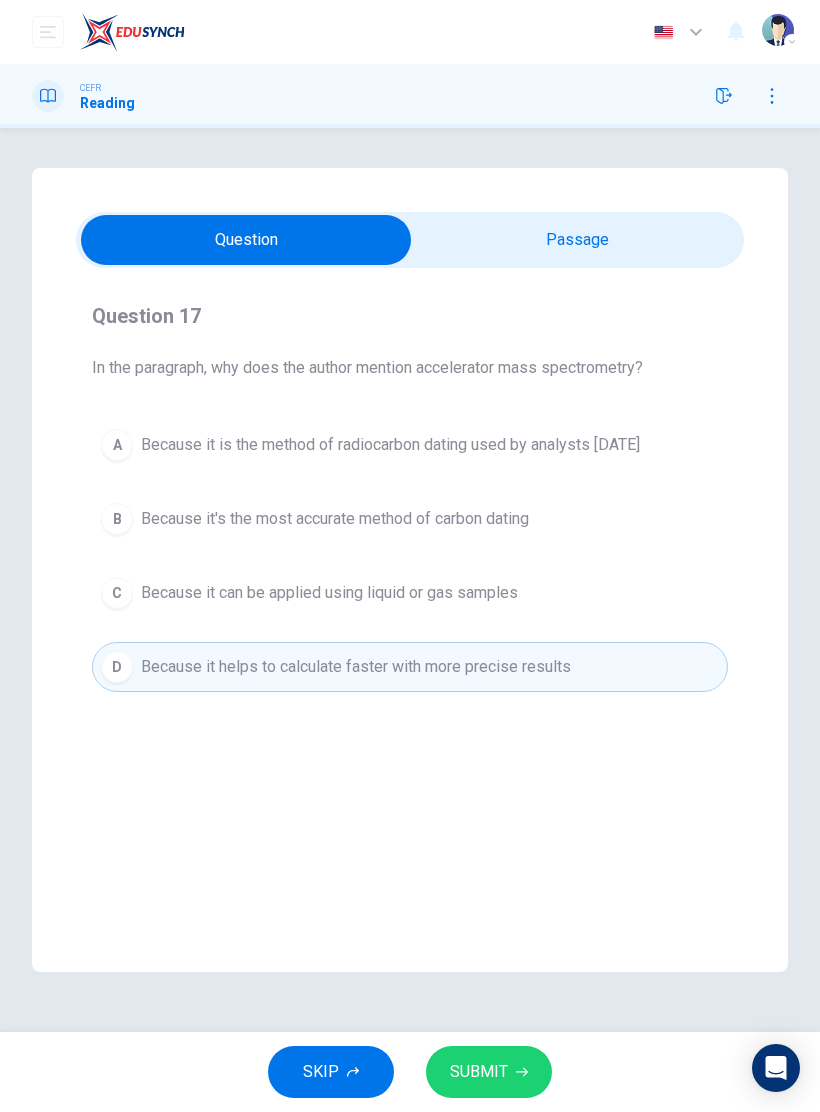 click on "SUBMIT" at bounding box center [489, 1072] 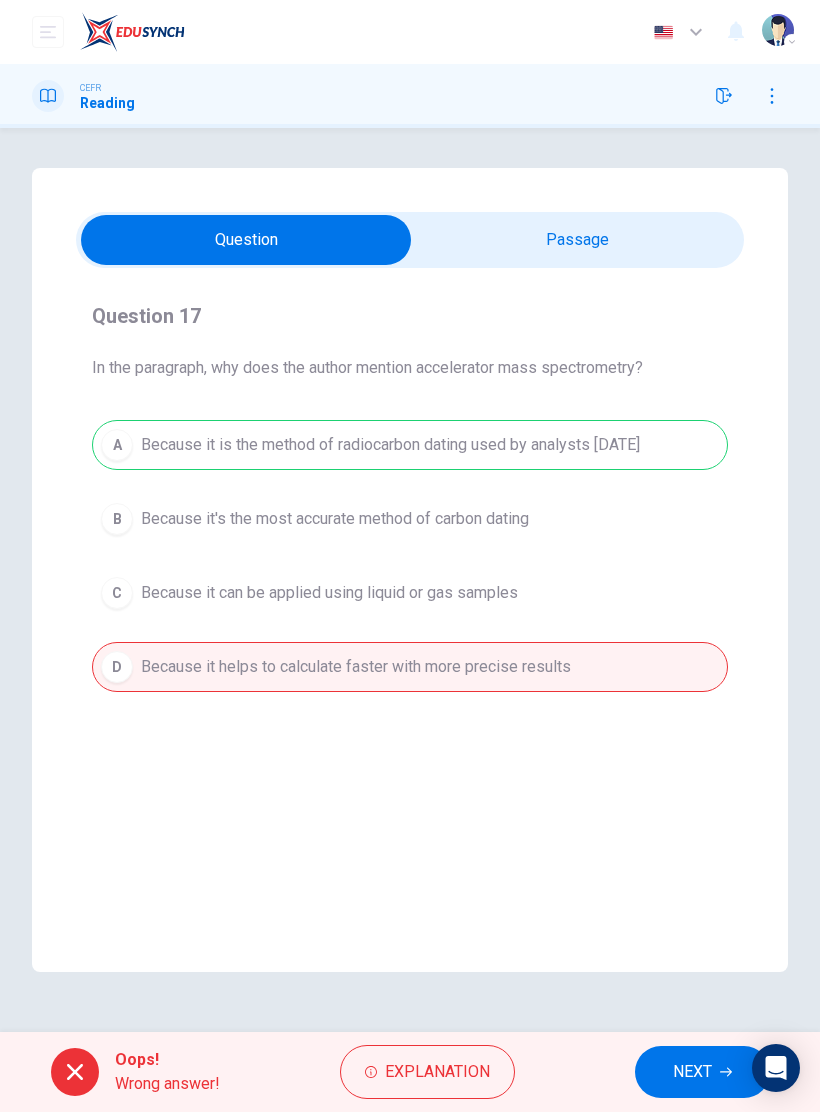 click on "NEXT" at bounding box center (702, 1072) 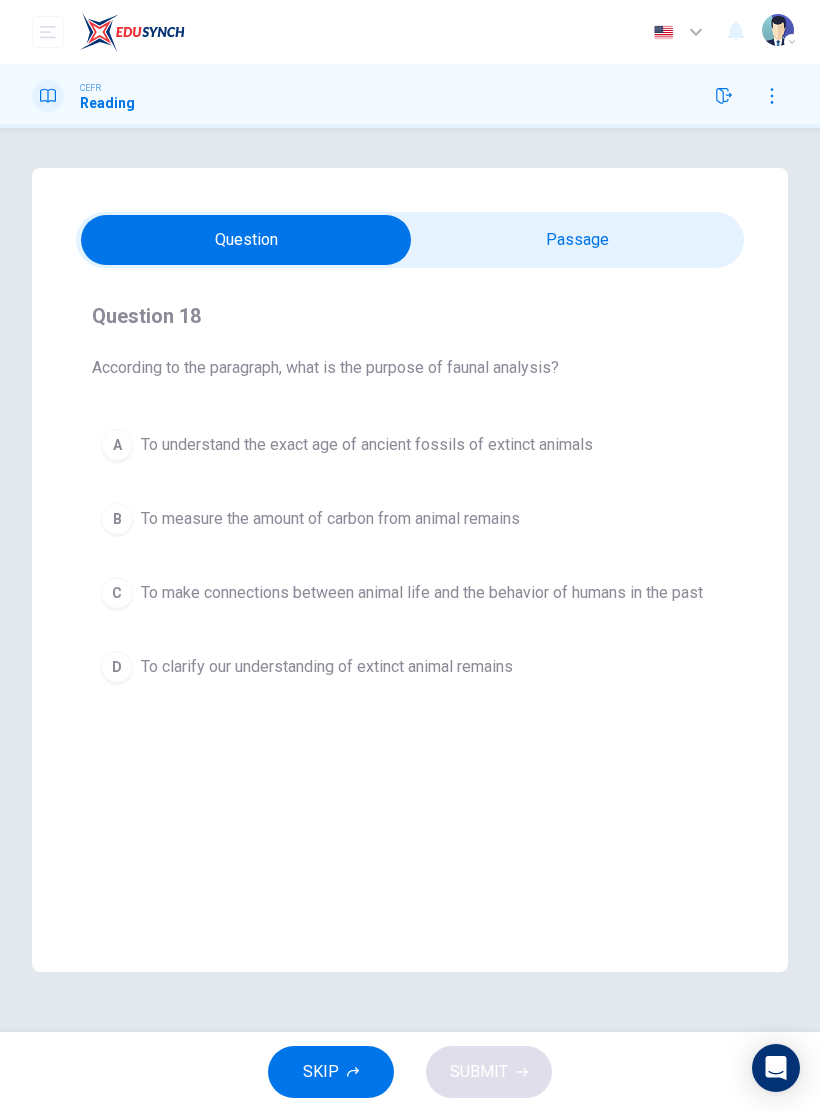click at bounding box center (246, 240) 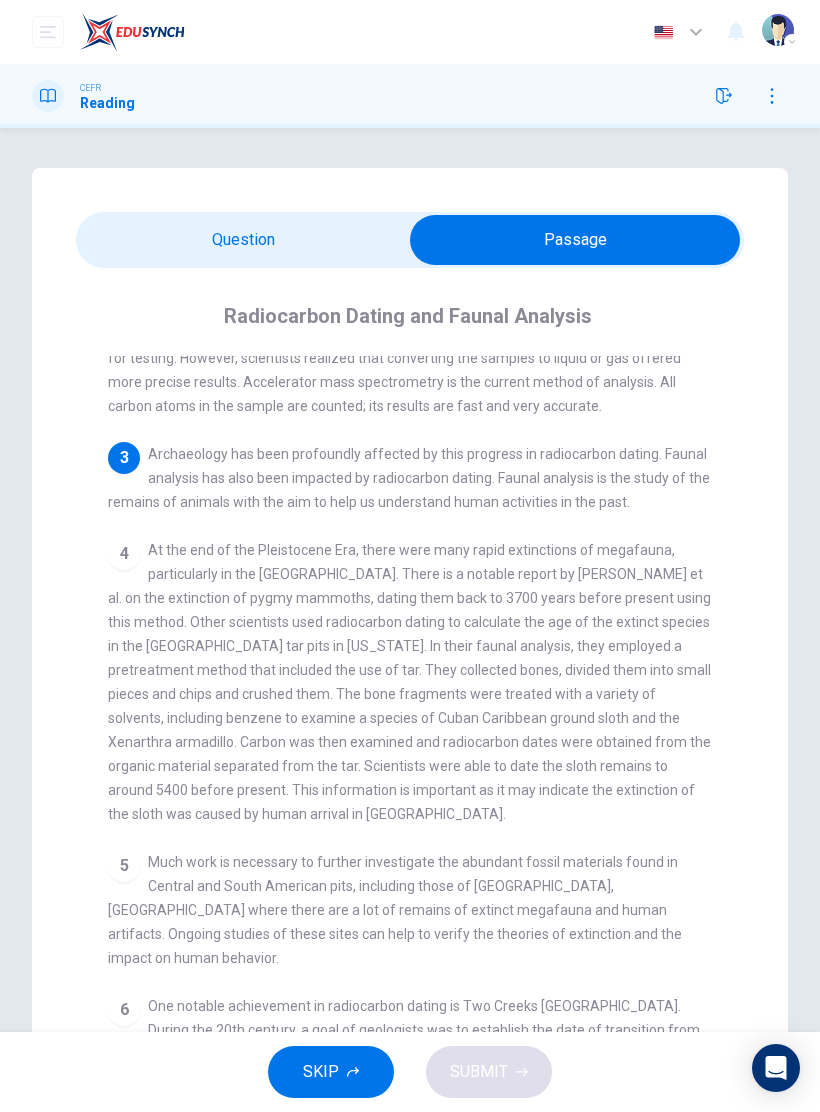 scroll, scrollTop: 348, scrollLeft: 0, axis: vertical 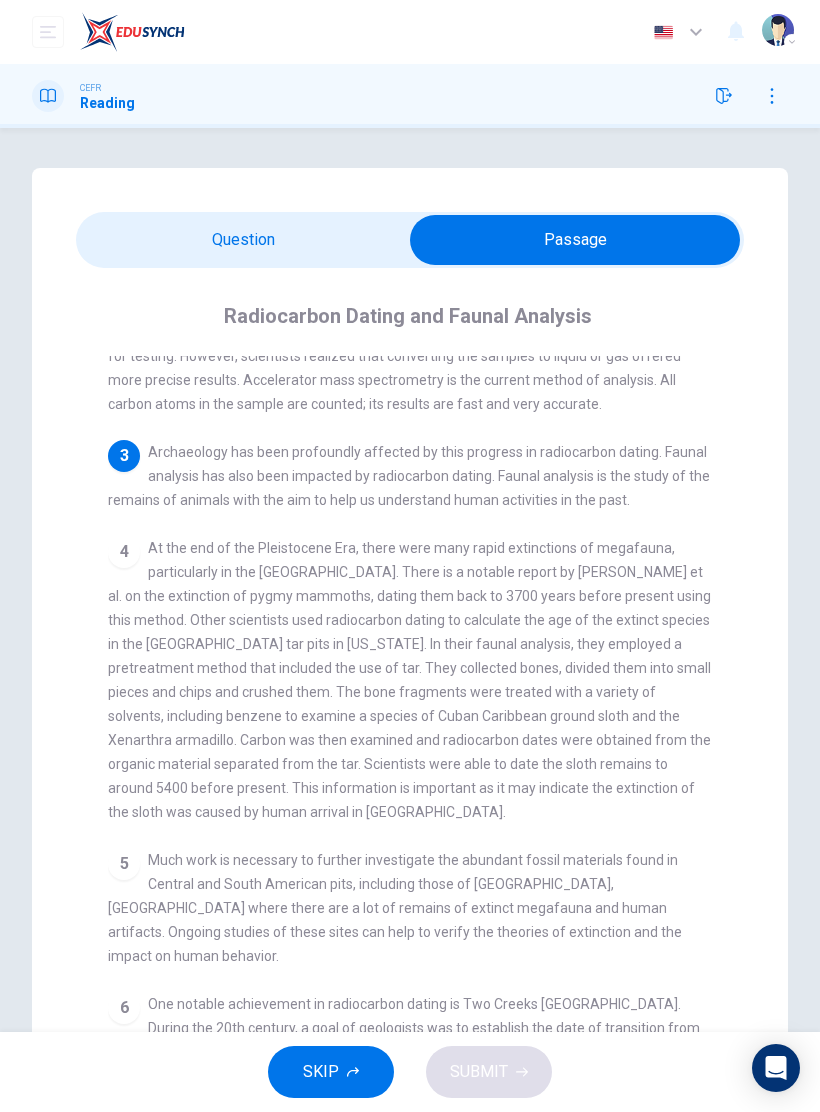 click at bounding box center (575, 240) 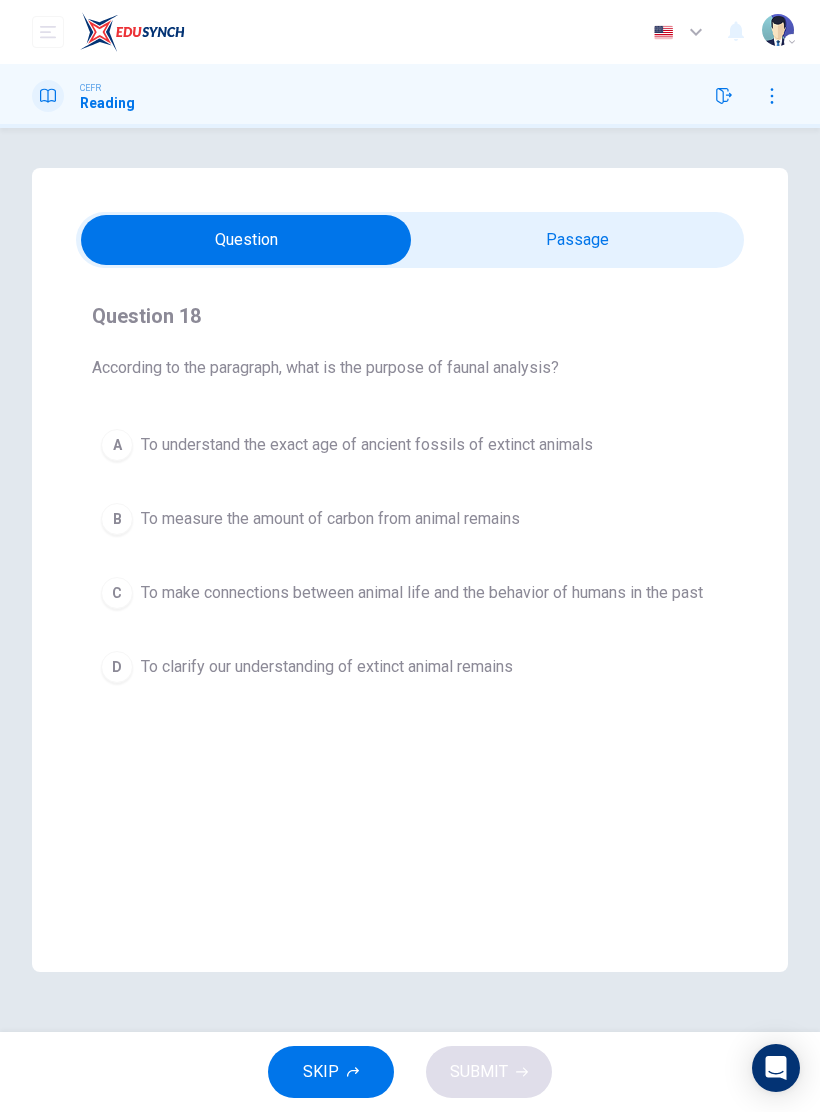 click at bounding box center [246, 240] 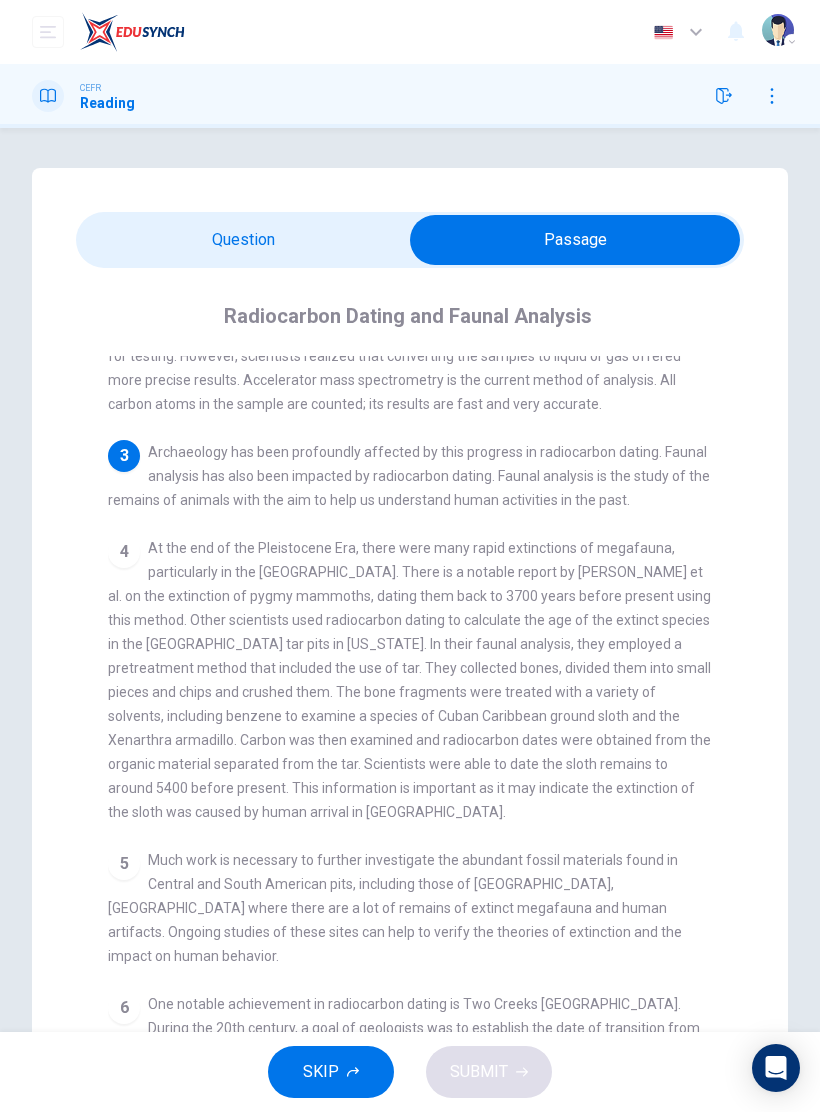 click at bounding box center (575, 240) 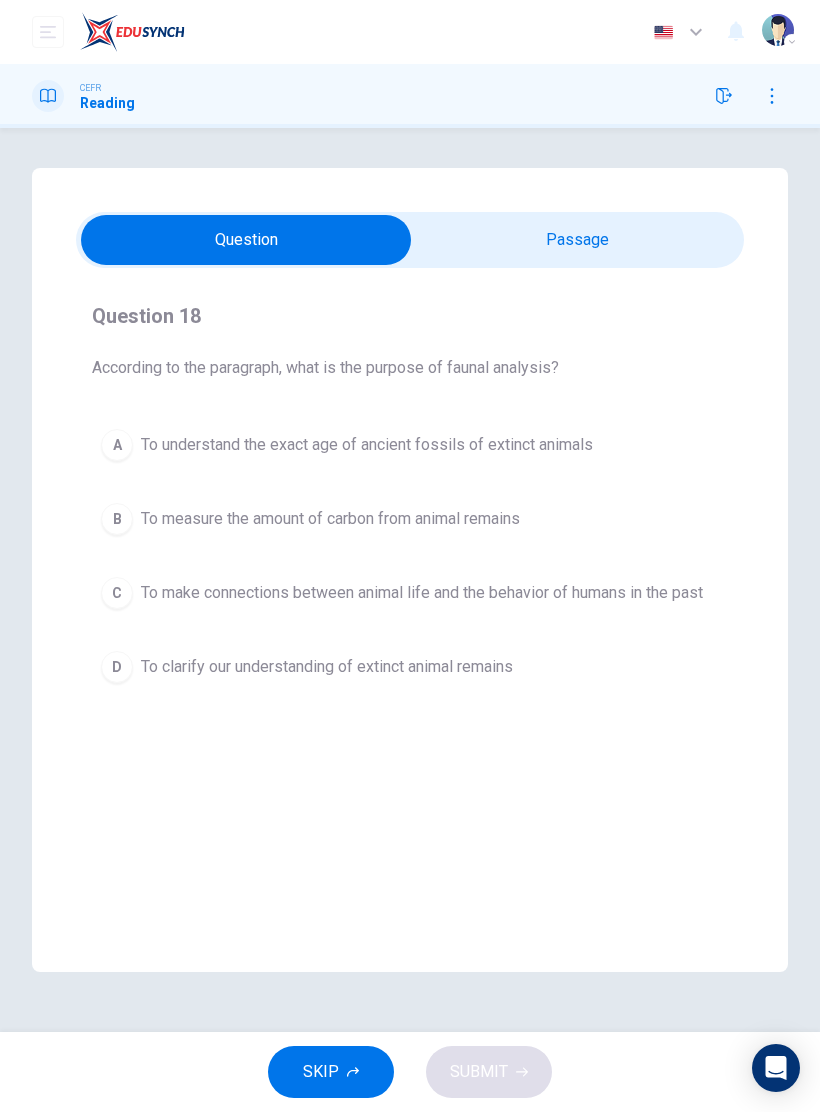 click on "A To understand the exact age of ancient fossils of extinct animals" at bounding box center (410, 445) 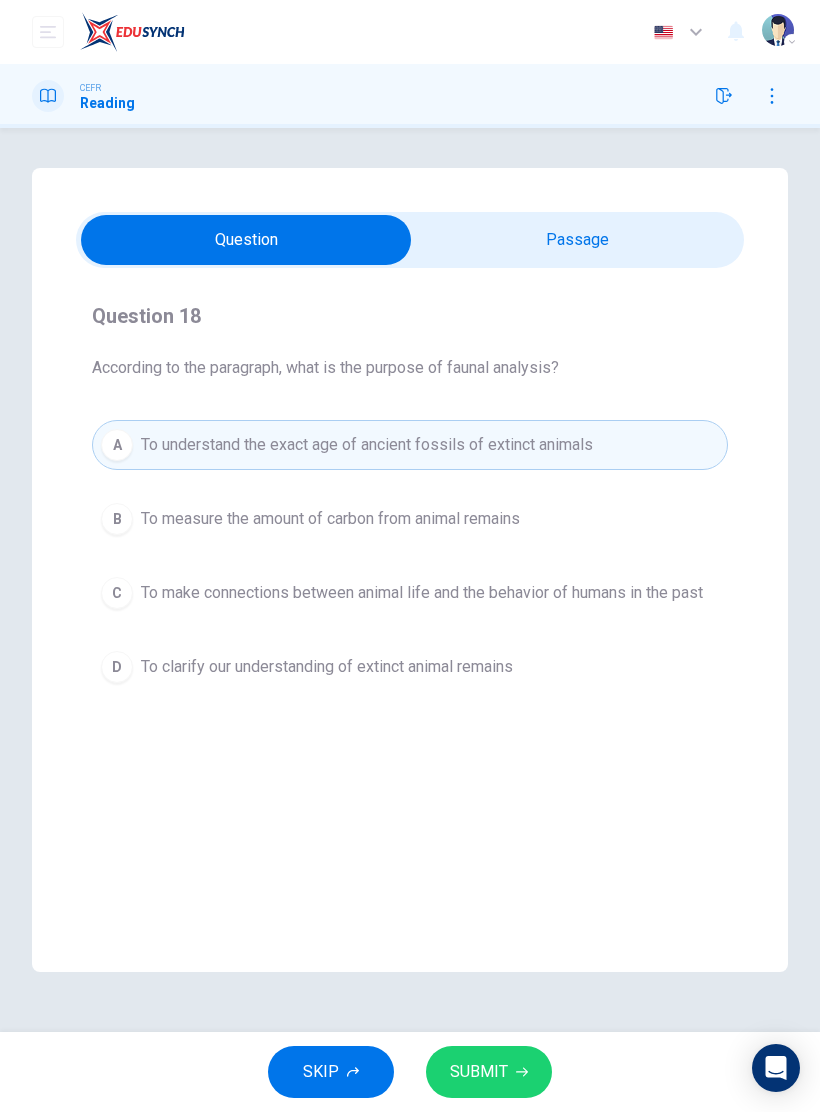 click on "SUBMIT" at bounding box center (479, 1072) 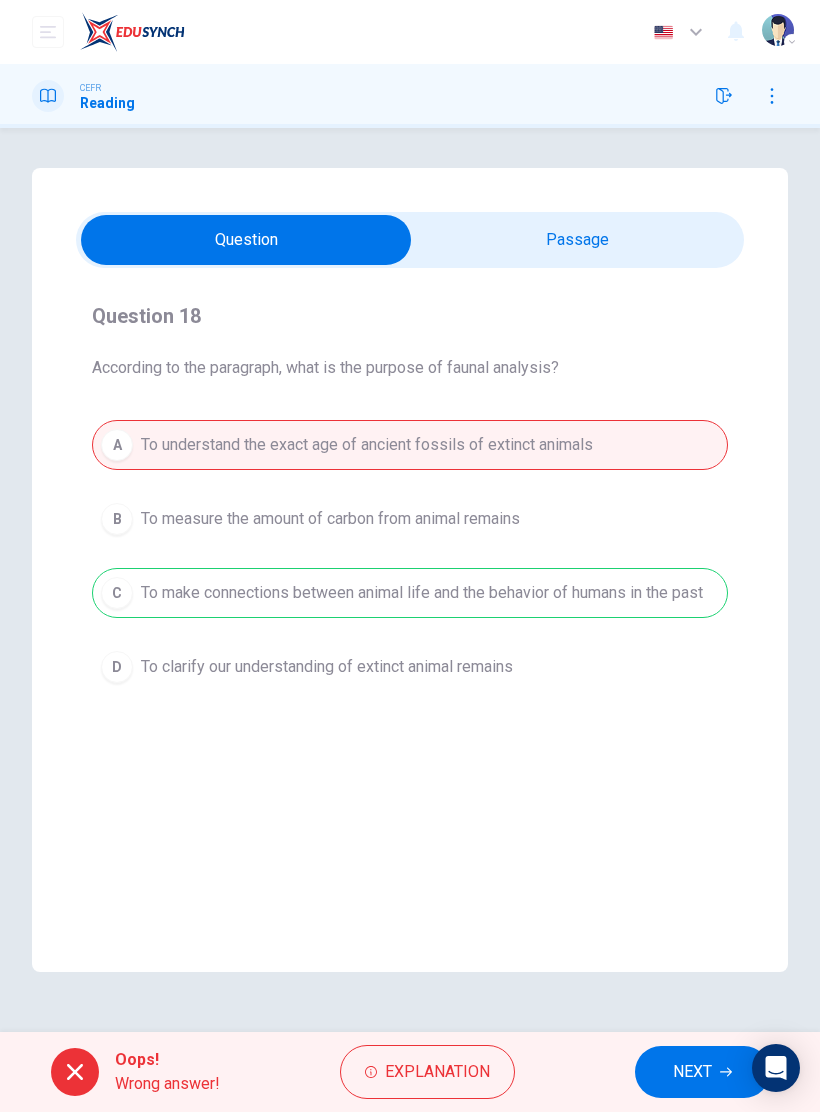 click on "NEXT" at bounding box center (702, 1072) 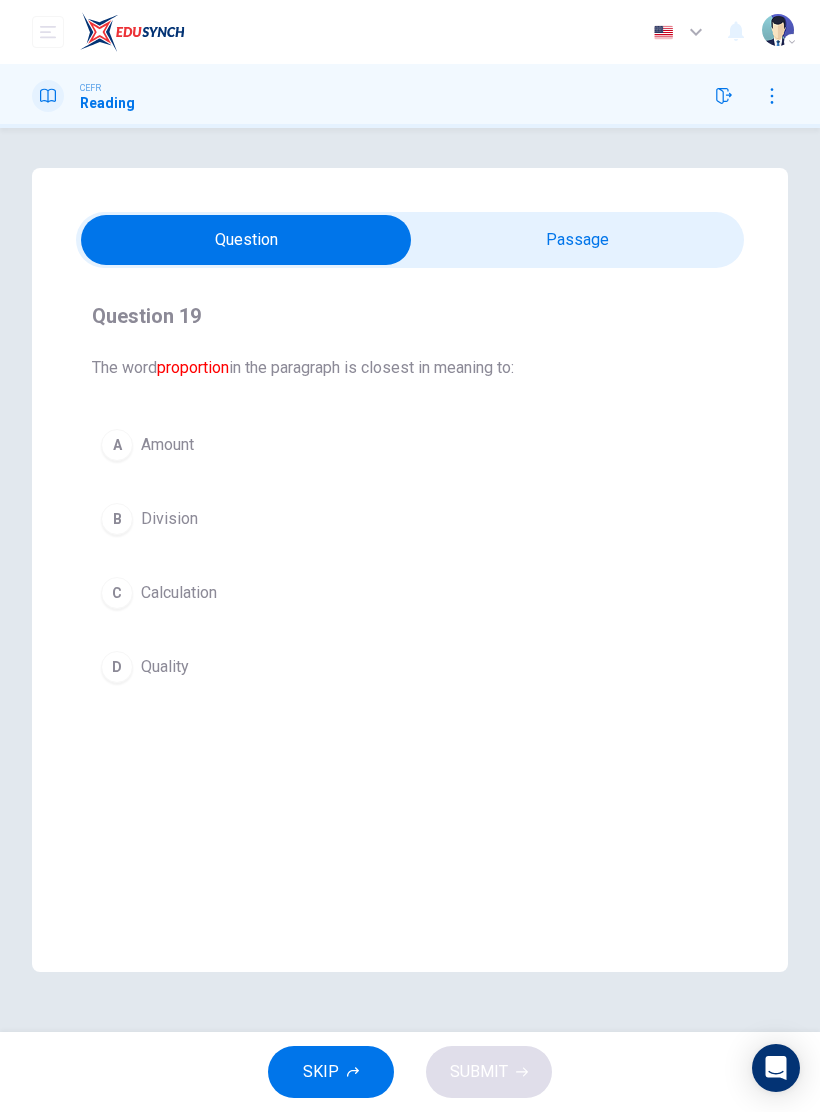 click at bounding box center [246, 240] 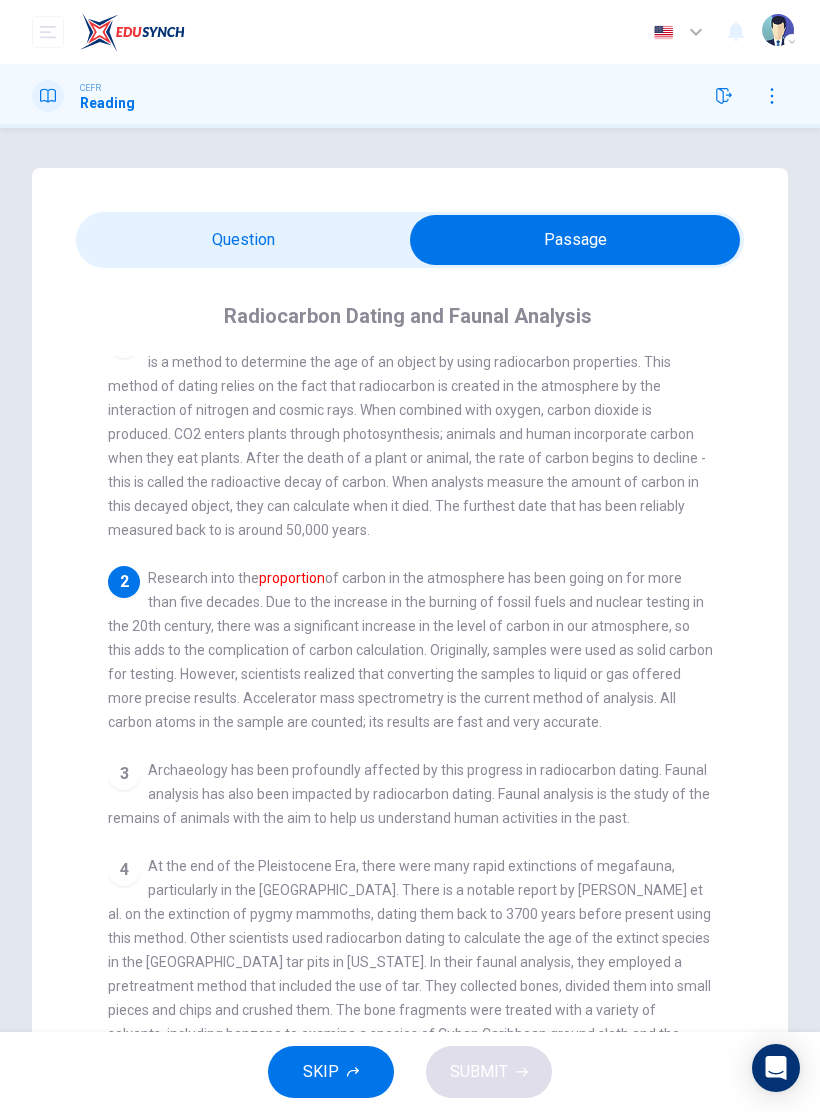 scroll, scrollTop: 29, scrollLeft: 0, axis: vertical 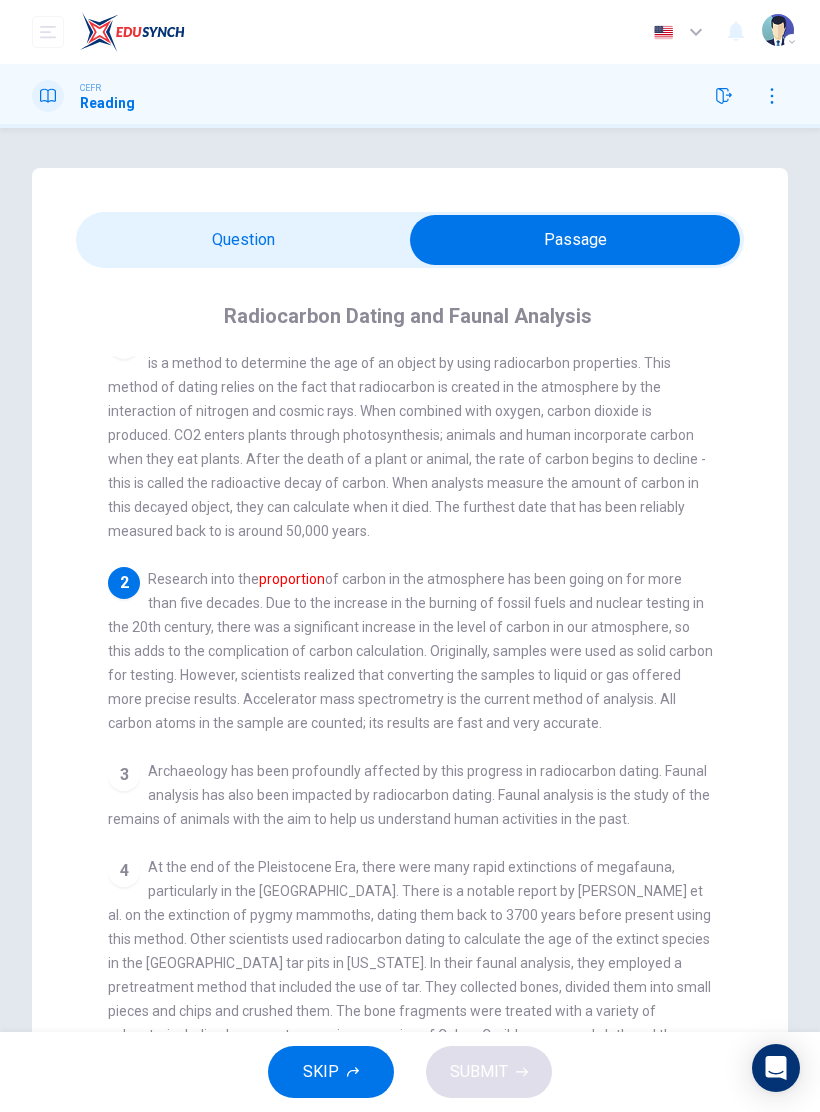 click at bounding box center [575, 240] 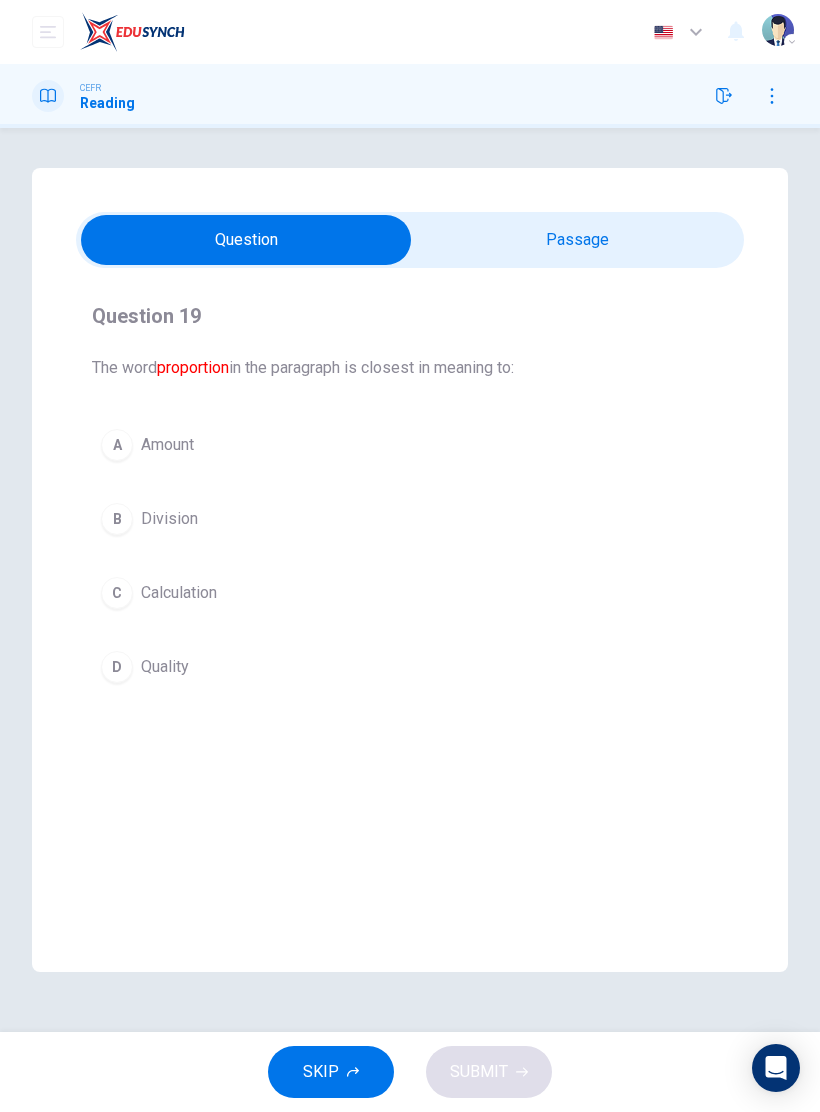 click at bounding box center [246, 240] 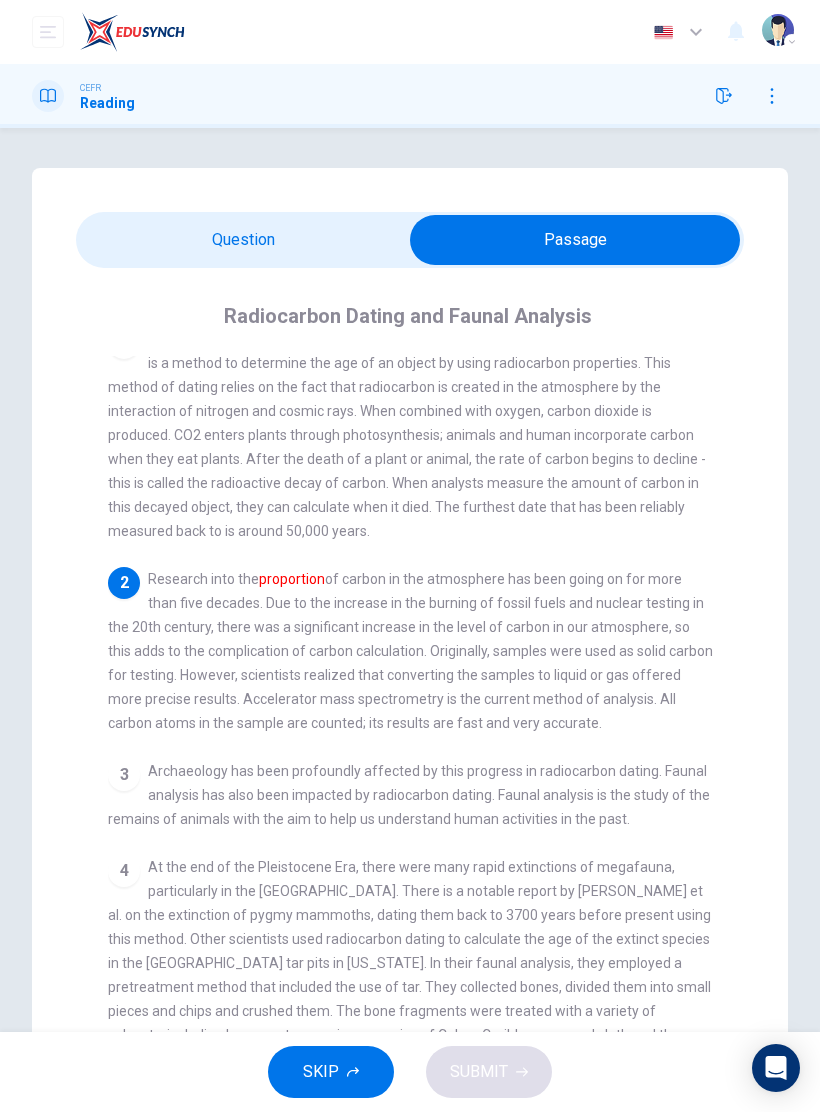 click at bounding box center (575, 240) 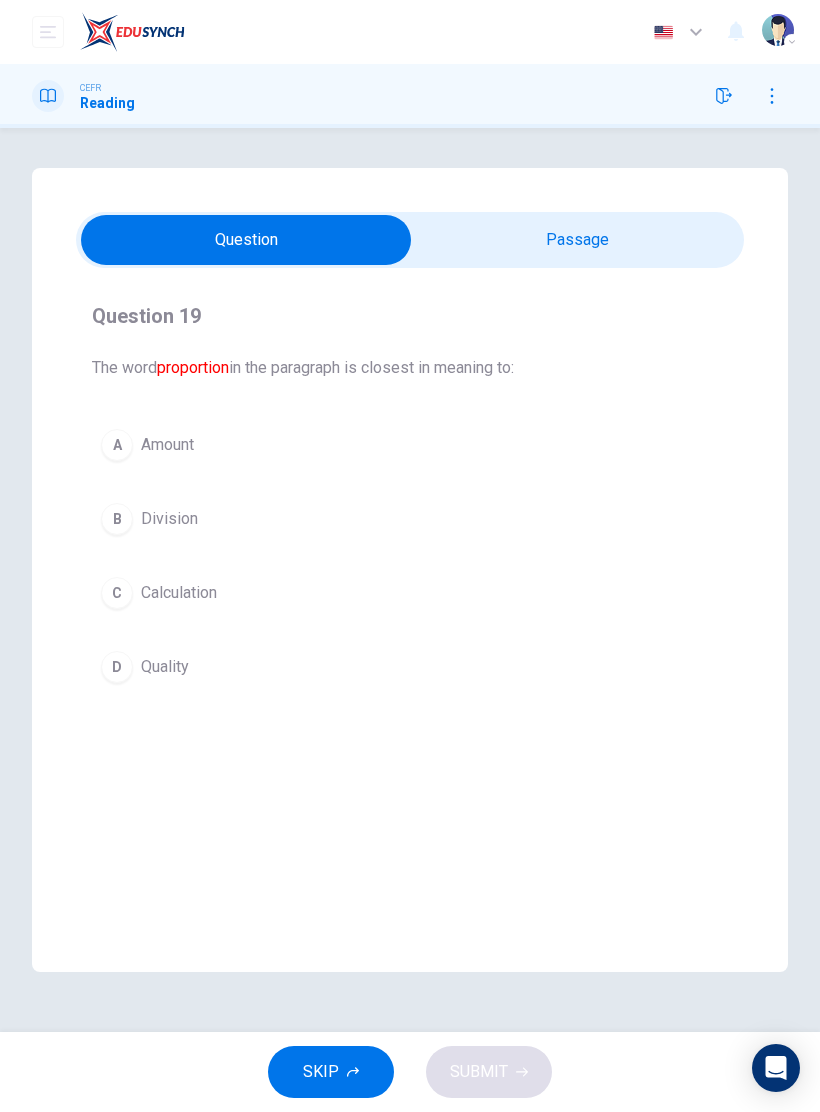 click at bounding box center [246, 240] 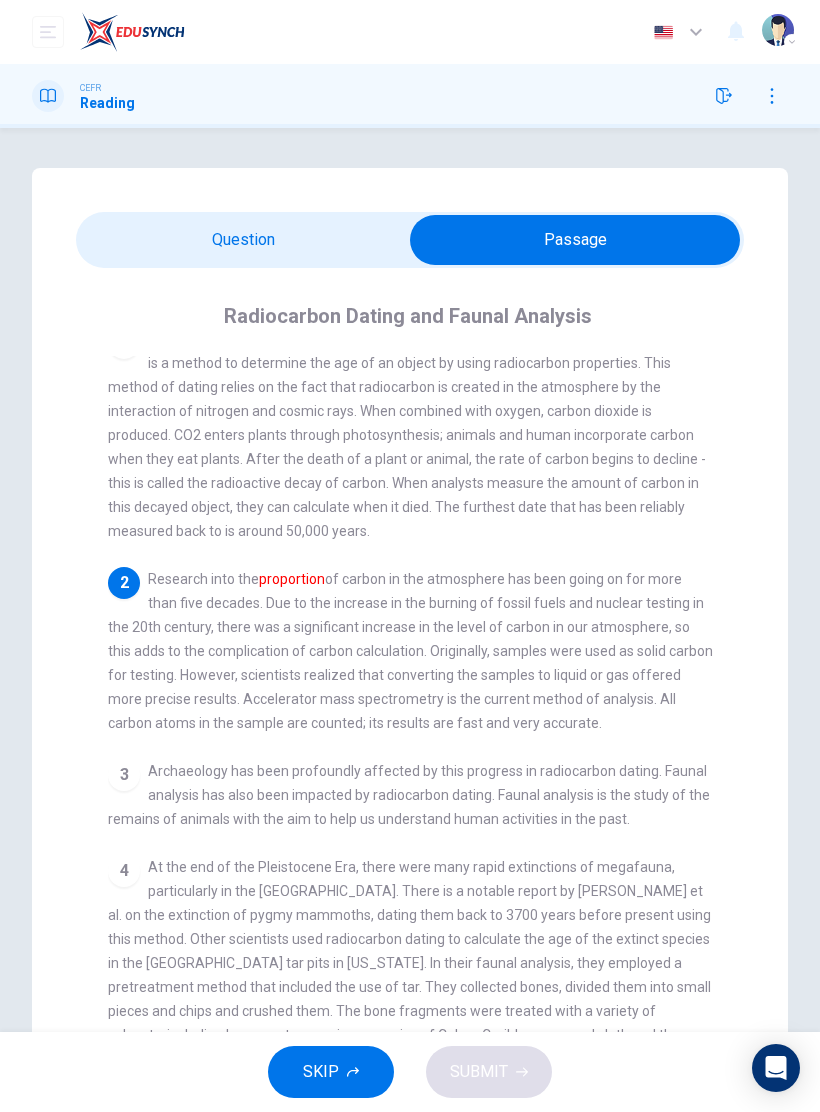 click at bounding box center (575, 240) 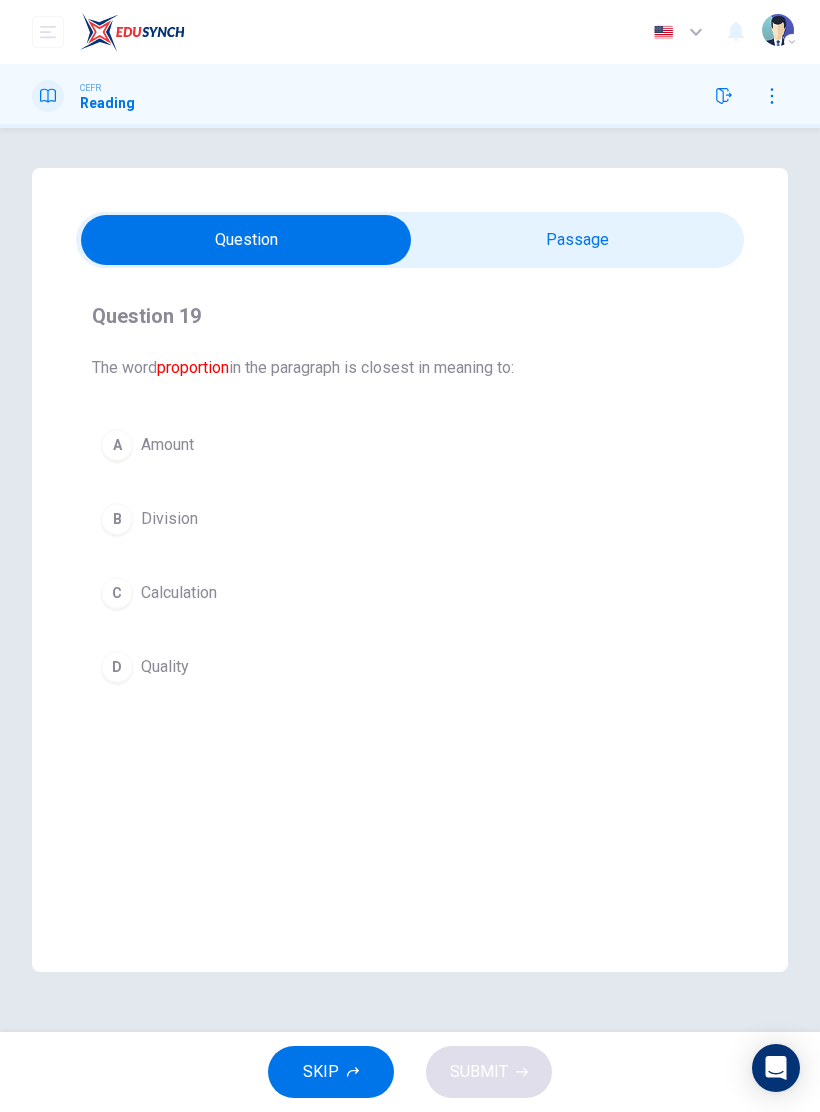 click on "C" at bounding box center (117, 593) 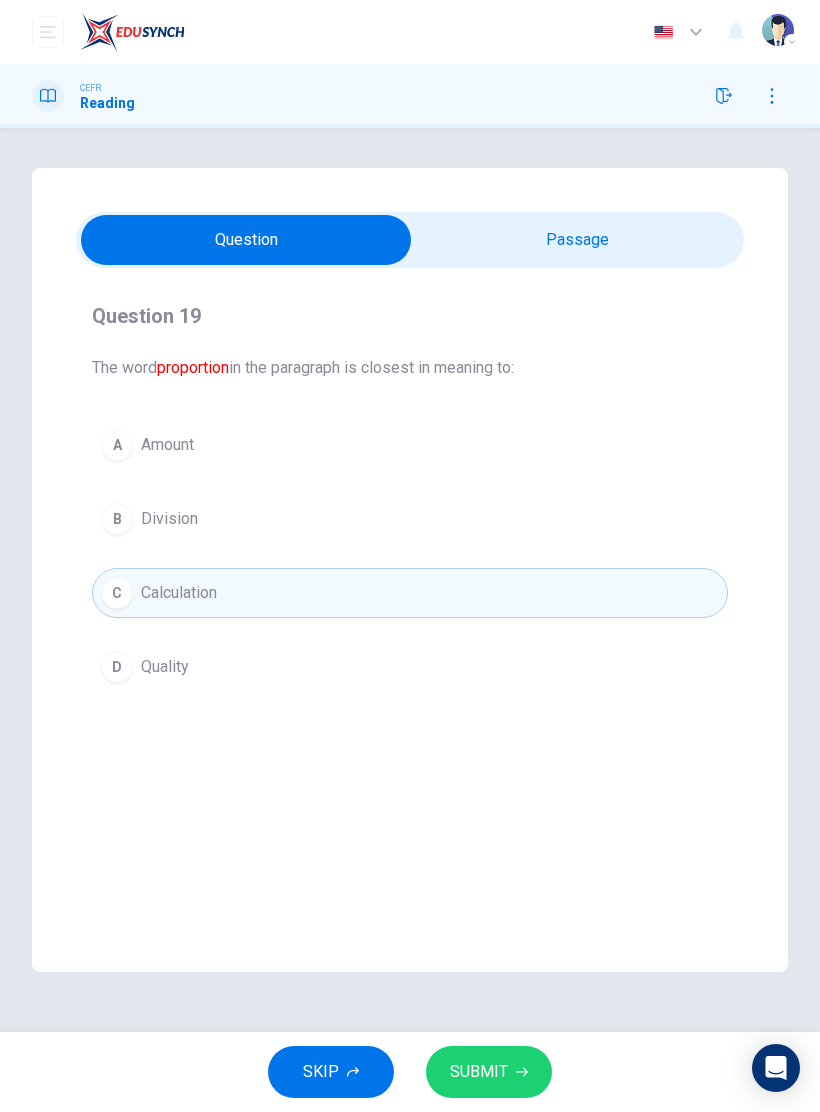 click on "SUBMIT" at bounding box center [479, 1072] 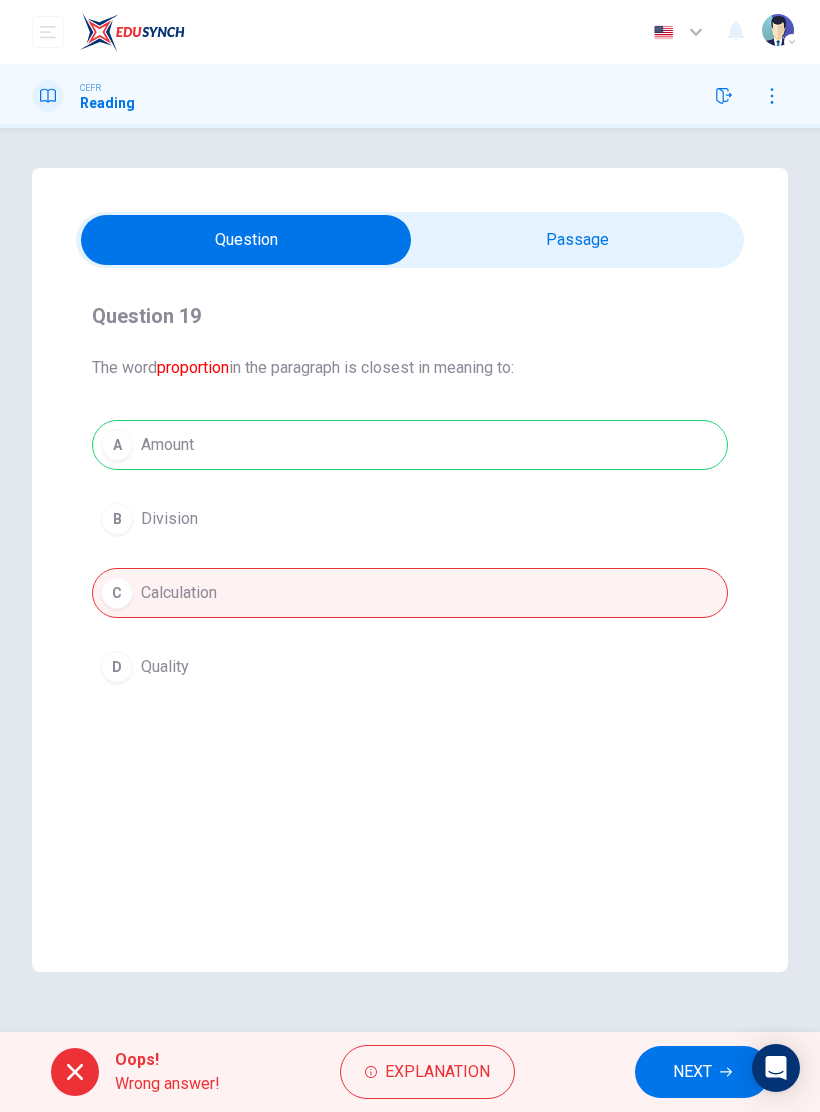 click on "Question 19 The word  proportion  in the paragraph is closest in meaning to: A Amount B Division C Calculation D Quality Radiocarbon Dating and Faunal Analysis 1 The method of Radiocarbon dating was invented in the late 1940s by Willard Libby. It is a method to determine the age of an object by using radiocarbon properties. This method of dating relies on the fact that radiocarbon is created in the atmosphere by the interaction of nitrogen and cosmic rays. When combined with oxygen, carbon dioxide is produced. CO2 enters plants through photosynthesis; animals and human incorporate carbon when they eat plants. After the death of a plant or animal, the rate of carbon begins to decline - this is called the radioactive decay of carbon. When analysts measure the amount of carbon in this decayed object, they can calculate when it died. The furthest date that has been reliably measured back to is around 50,000 years. 2 Research into the  proportion 3 4 5 6" at bounding box center (410, 580) 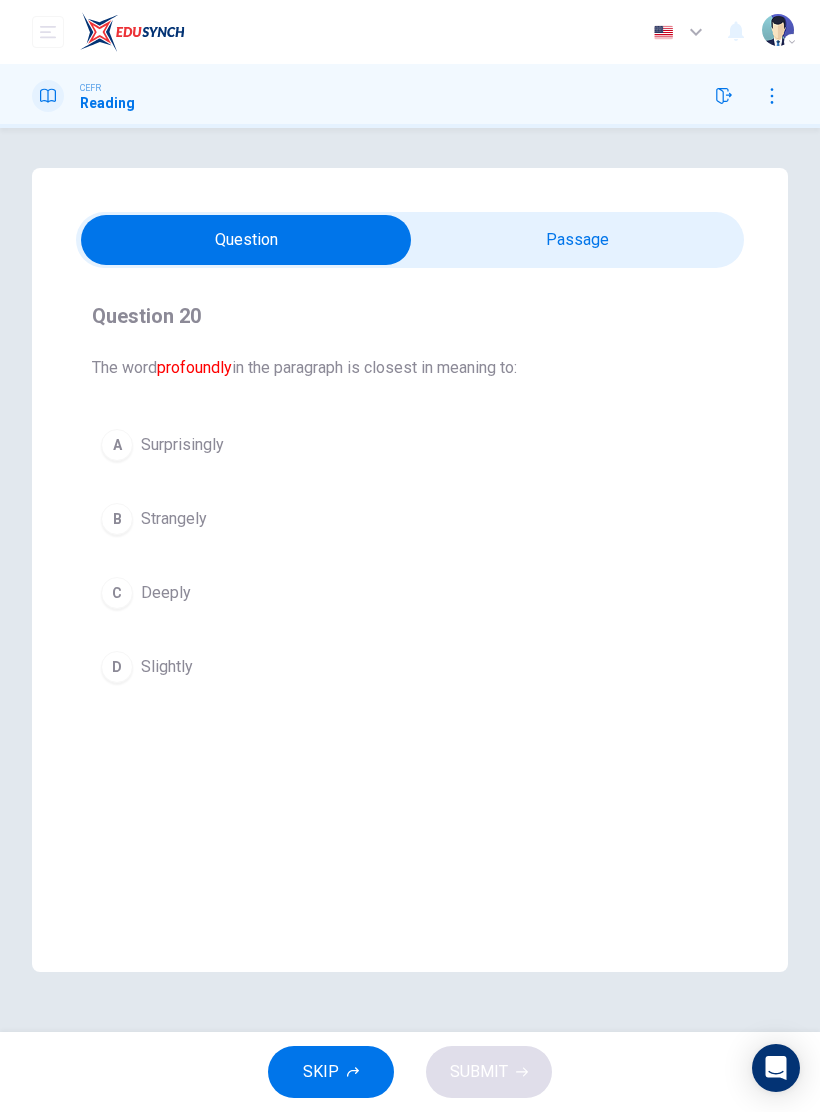 click at bounding box center [246, 240] 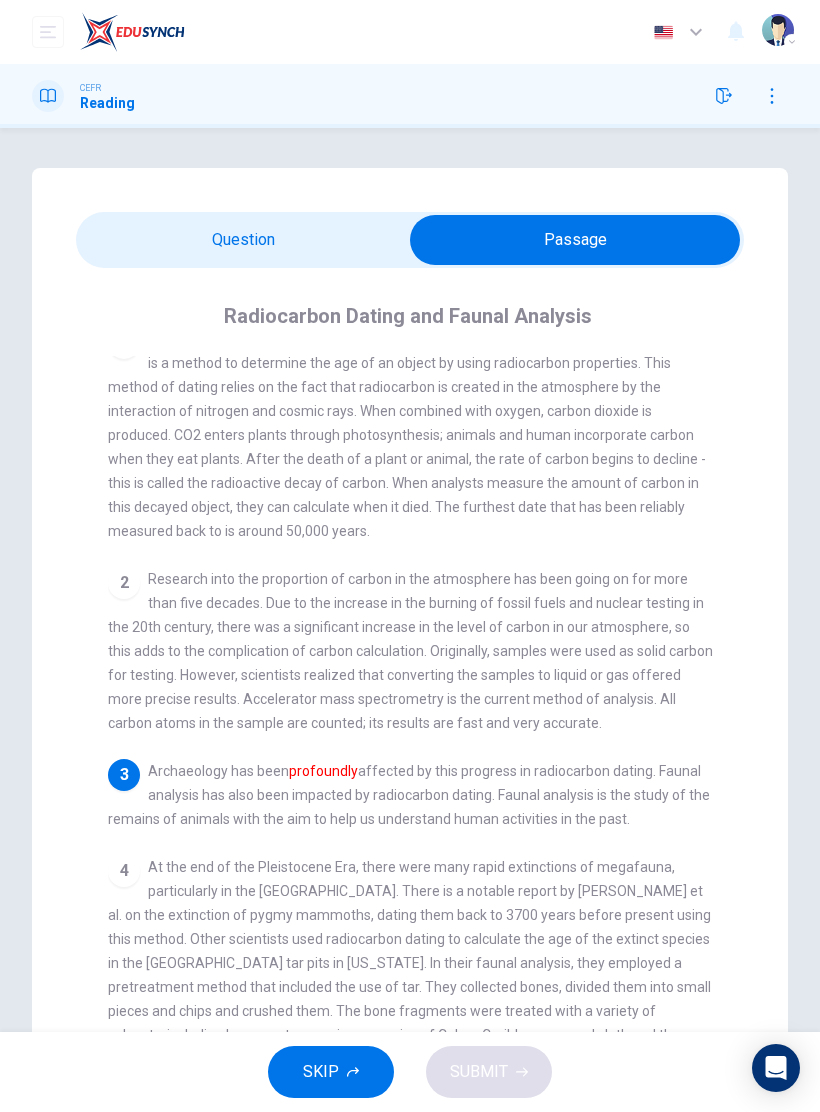 click at bounding box center [575, 240] 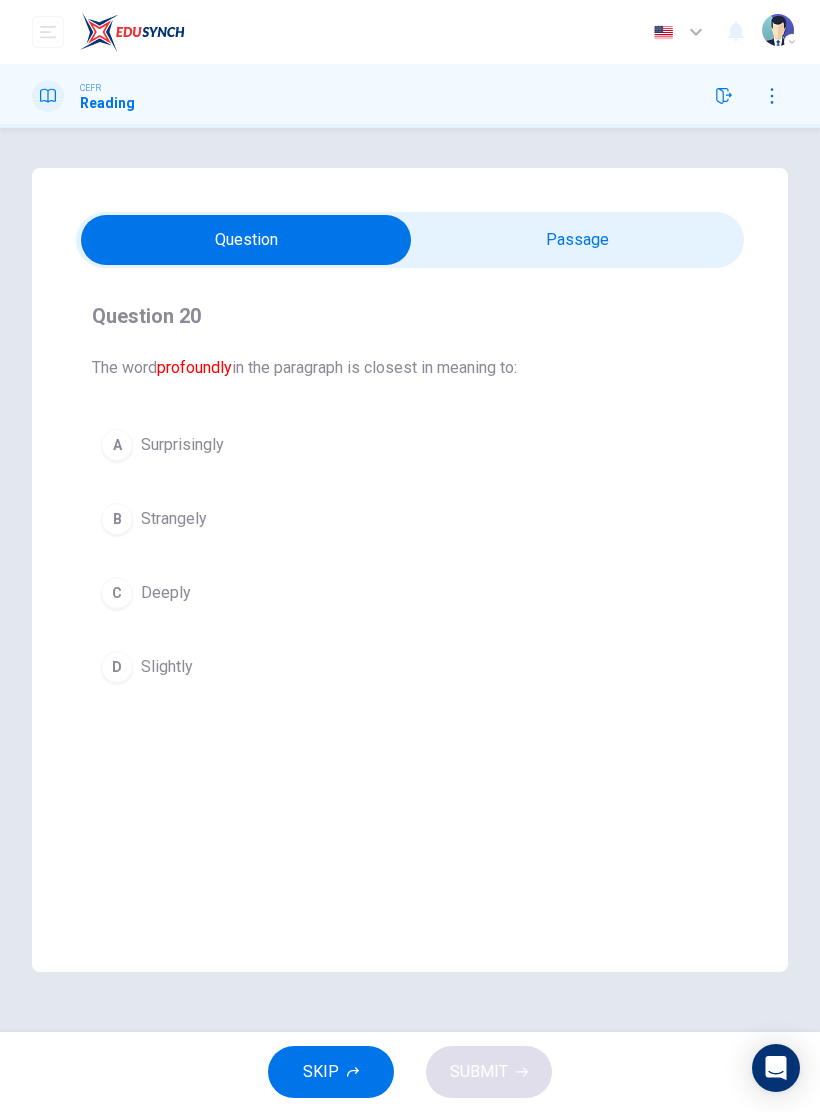 click on "C" at bounding box center (117, 593) 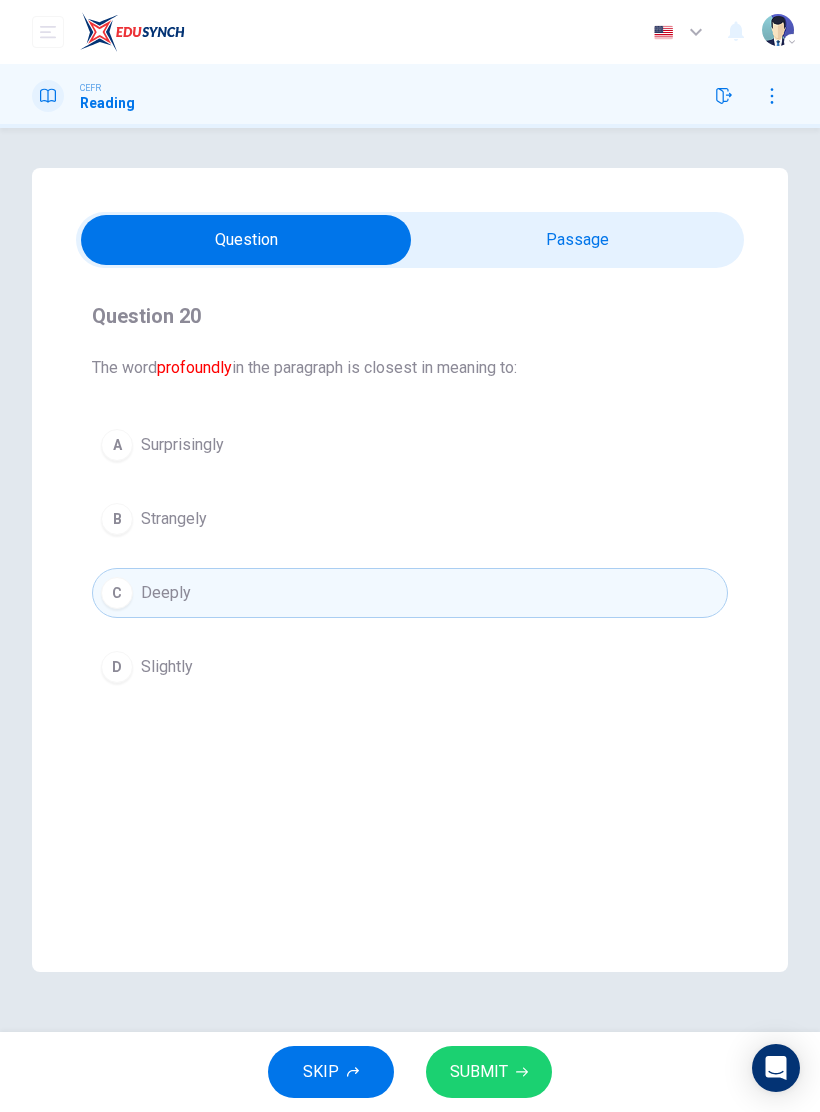 click on "SUBMIT" at bounding box center [489, 1072] 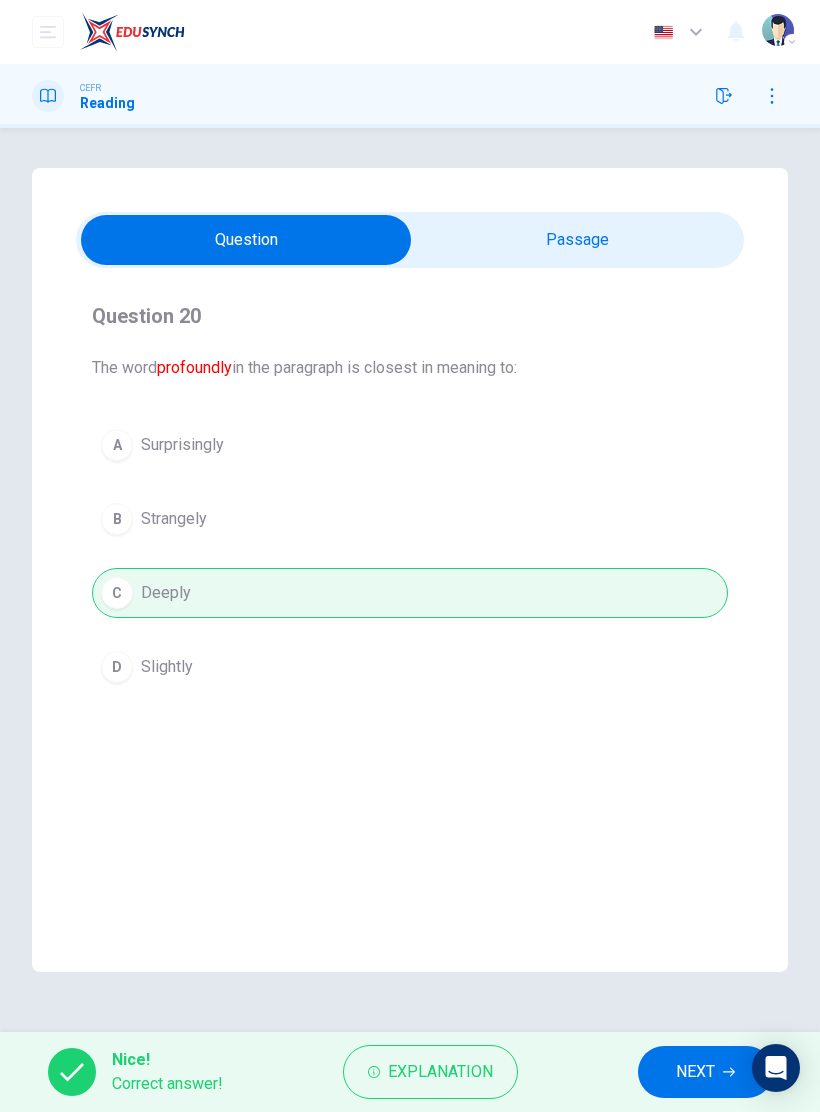 click on "NEXT" at bounding box center (695, 1072) 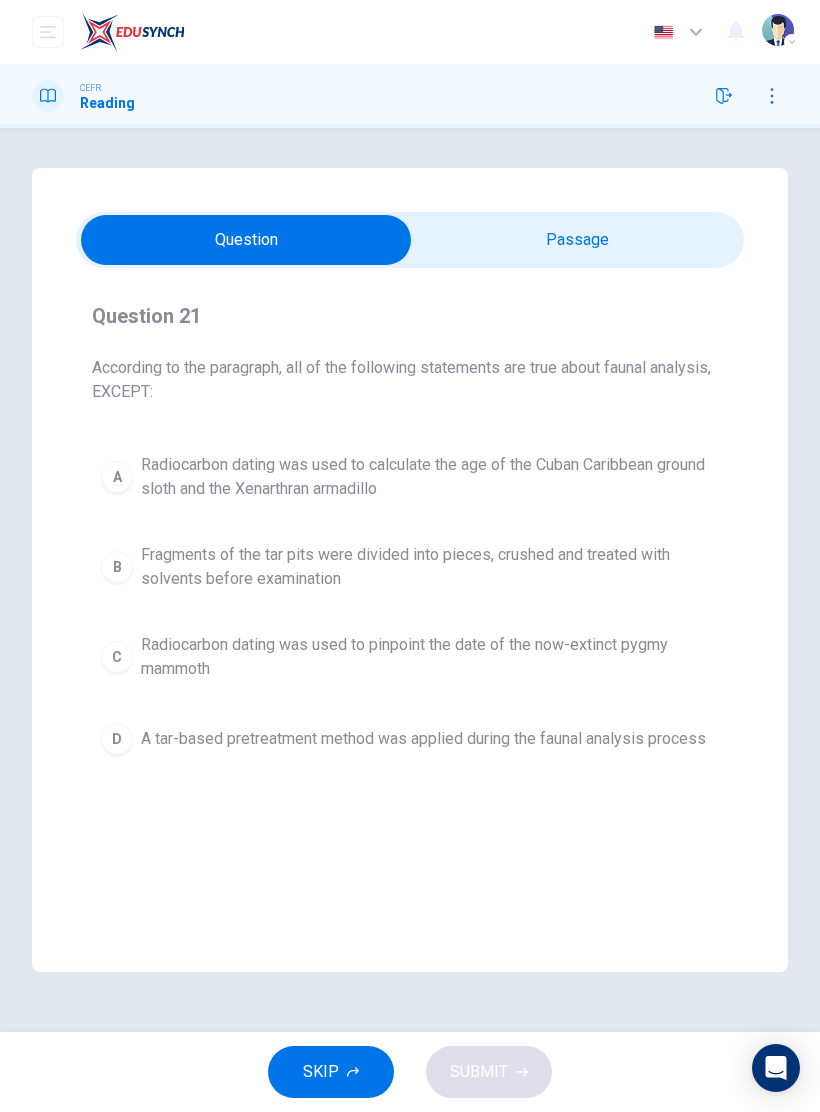 click on "C" at bounding box center [117, 657] 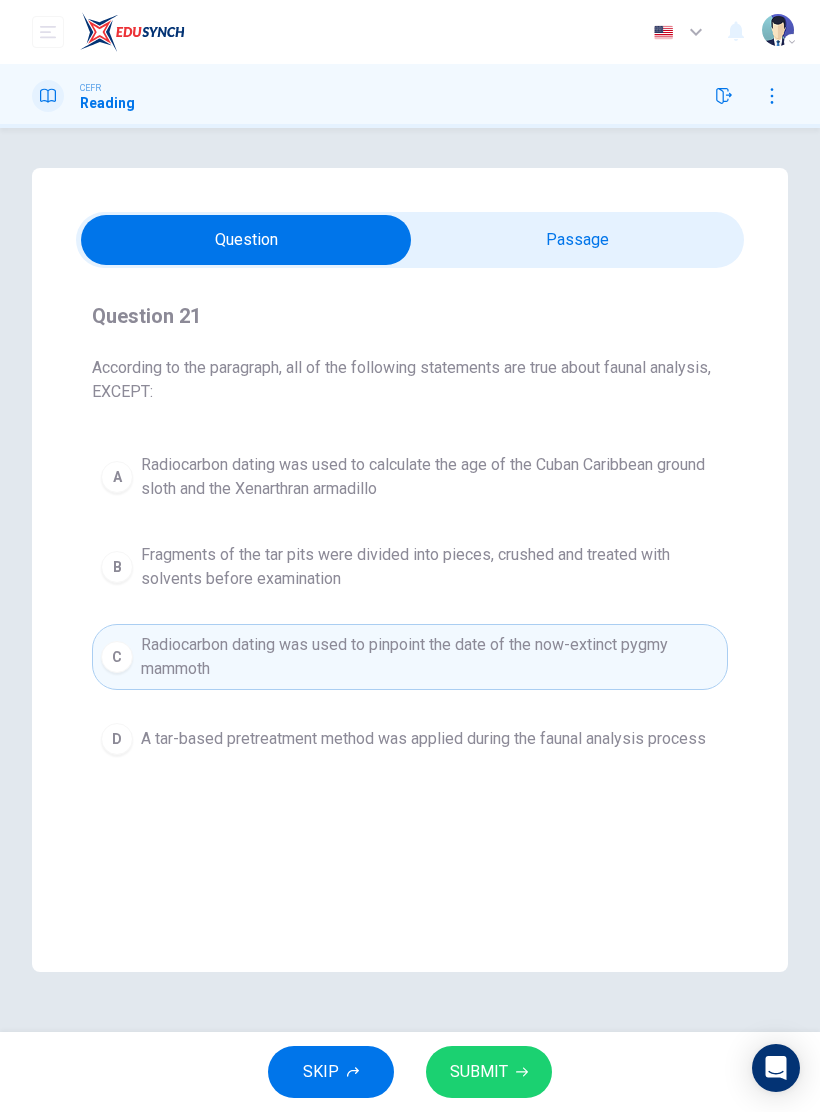click on "SUBMIT" at bounding box center [479, 1072] 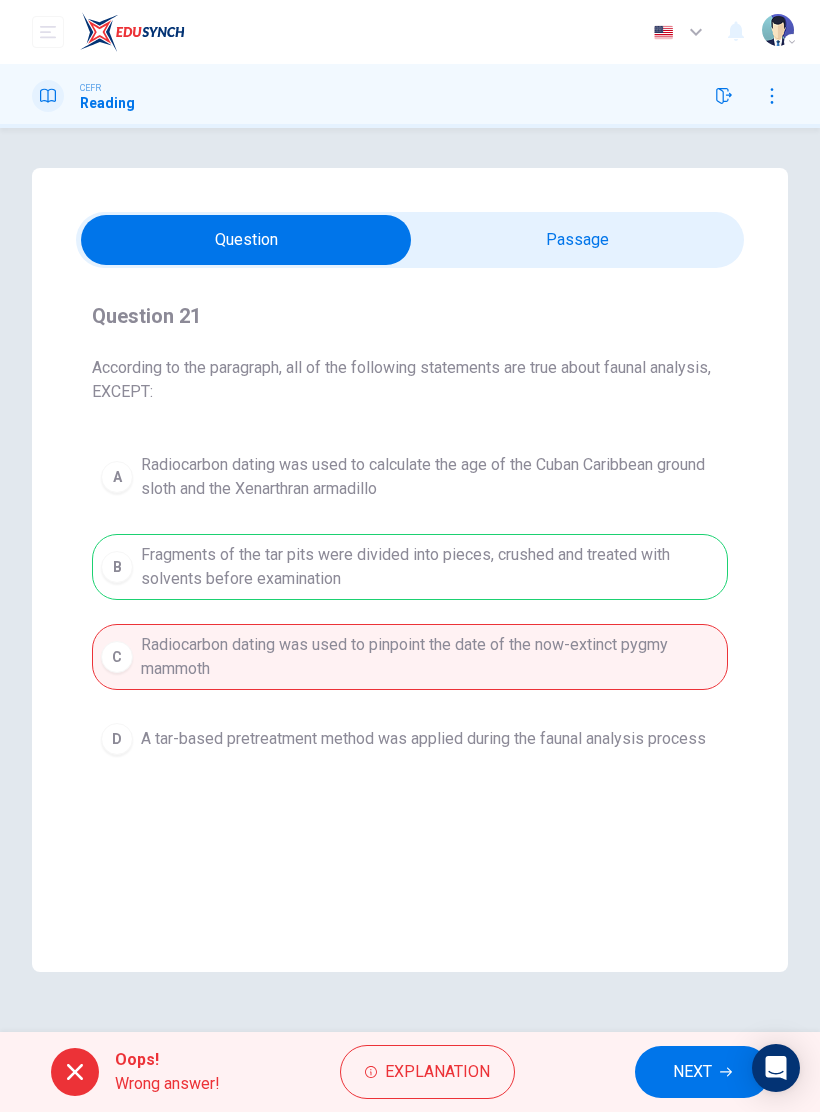 click on "Explanation" at bounding box center (427, 1072) 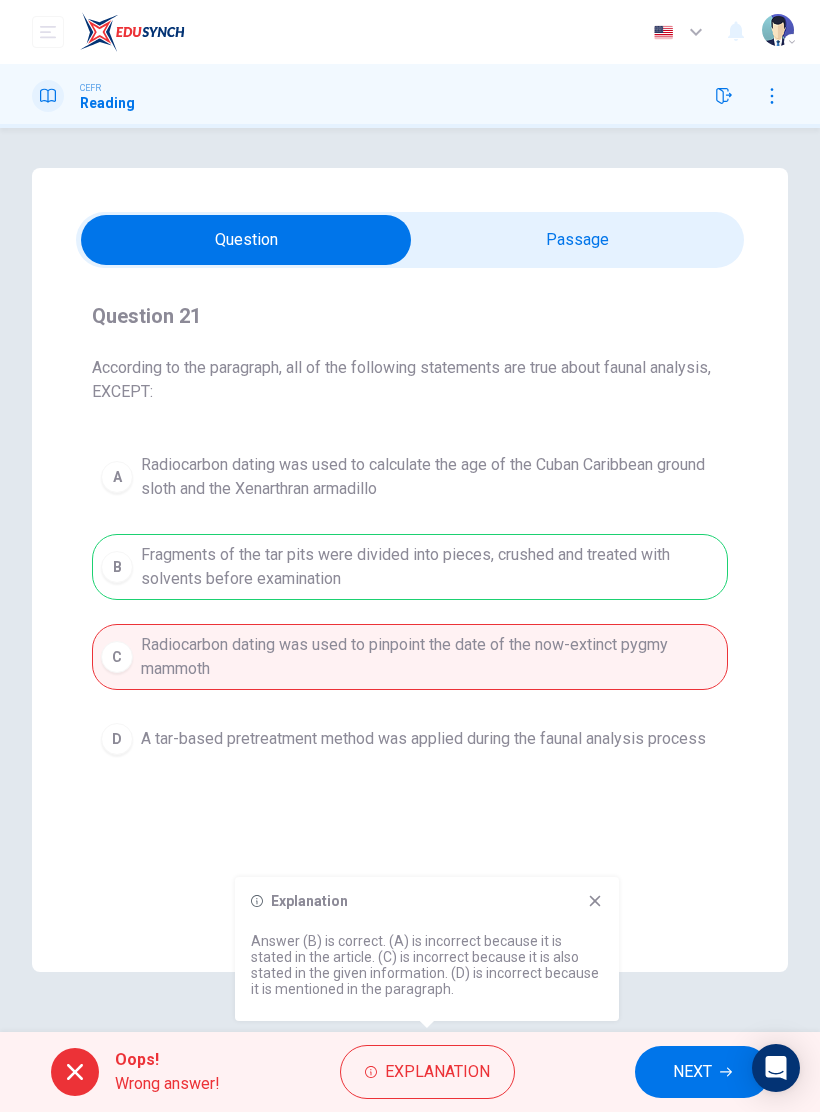click 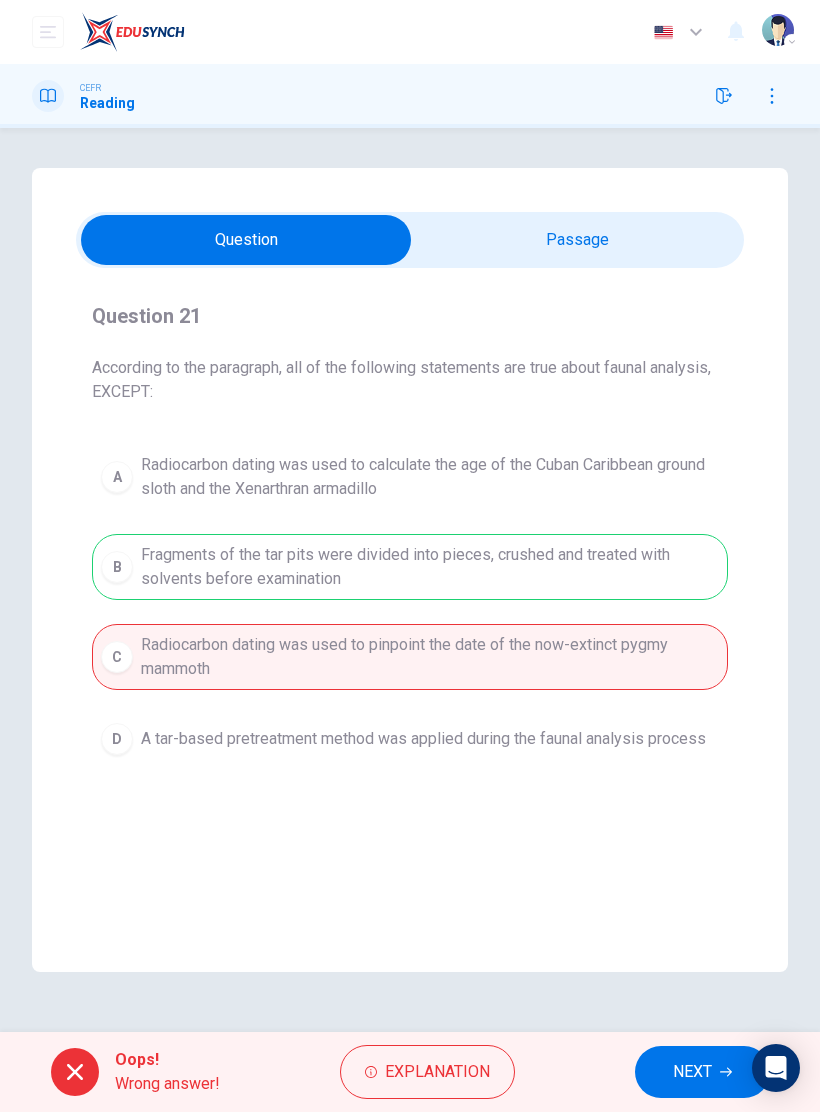 click on "NEXT" at bounding box center (692, 1072) 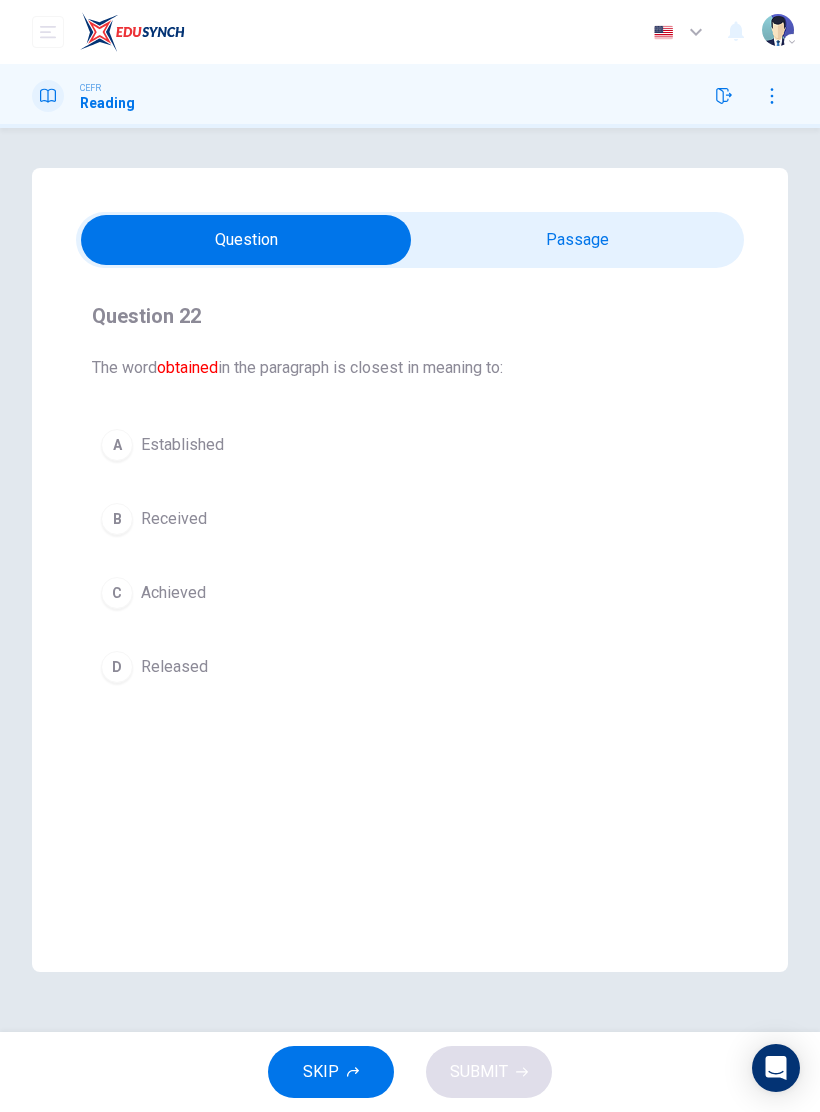 click on "B" at bounding box center [117, 519] 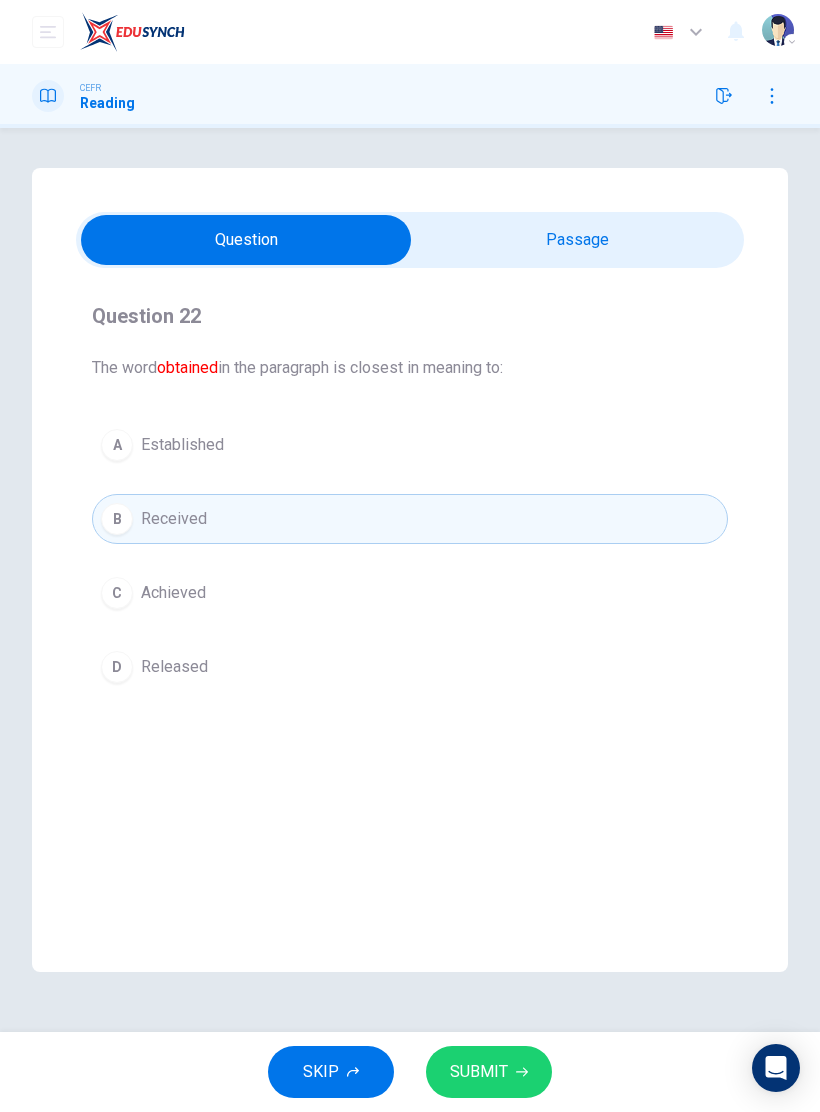 click on "SUBMIT" at bounding box center [489, 1072] 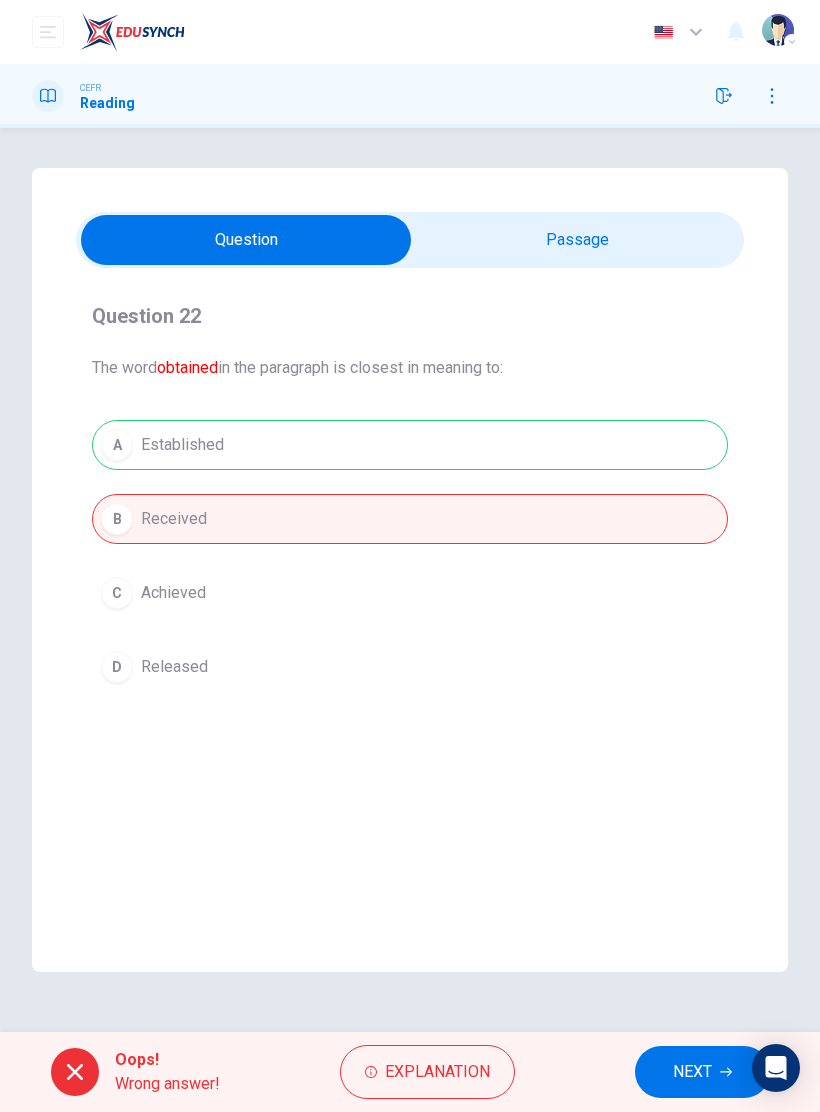 click on "NEXT" at bounding box center (692, 1072) 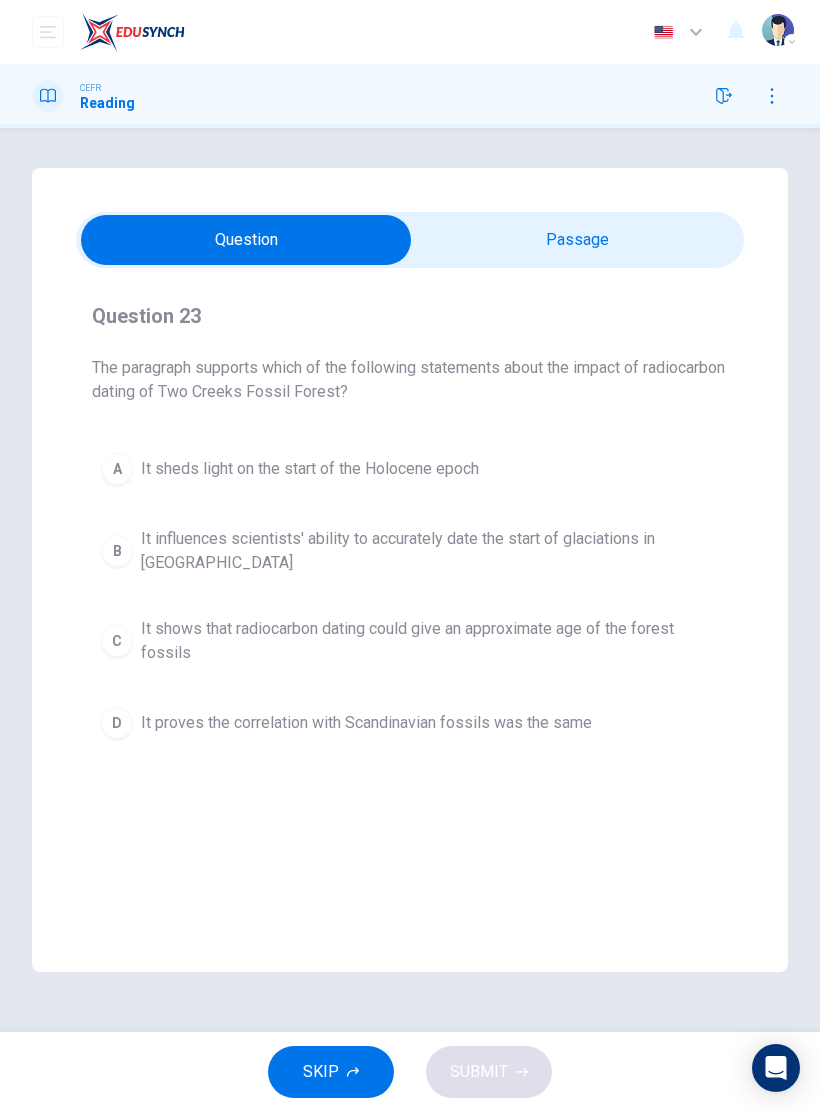 click at bounding box center [246, 240] 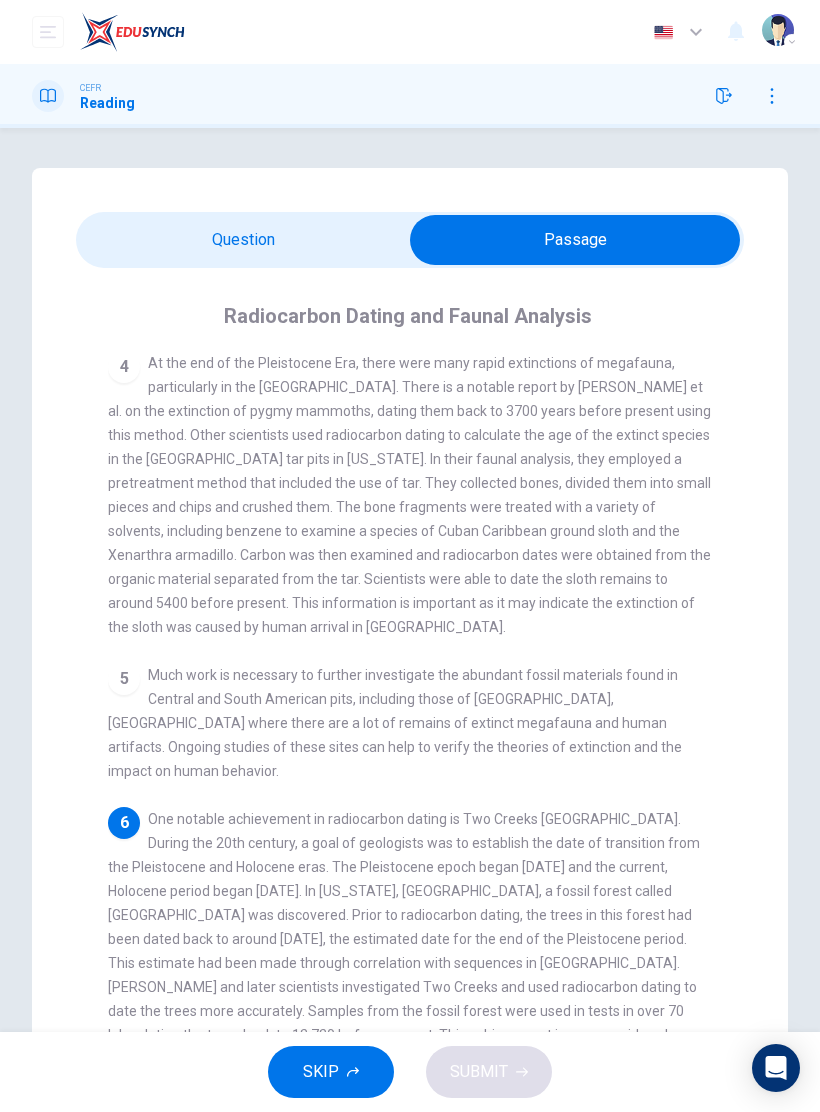 scroll, scrollTop: 532, scrollLeft: 0, axis: vertical 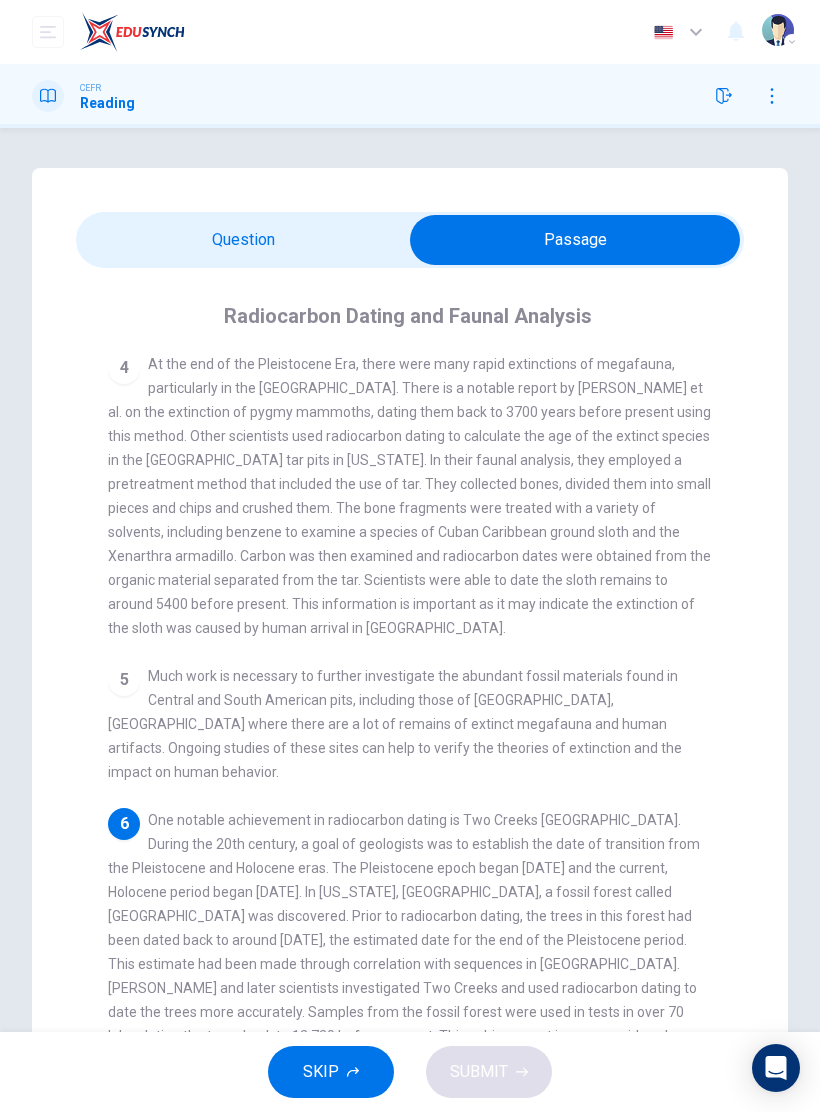 click at bounding box center [575, 240] 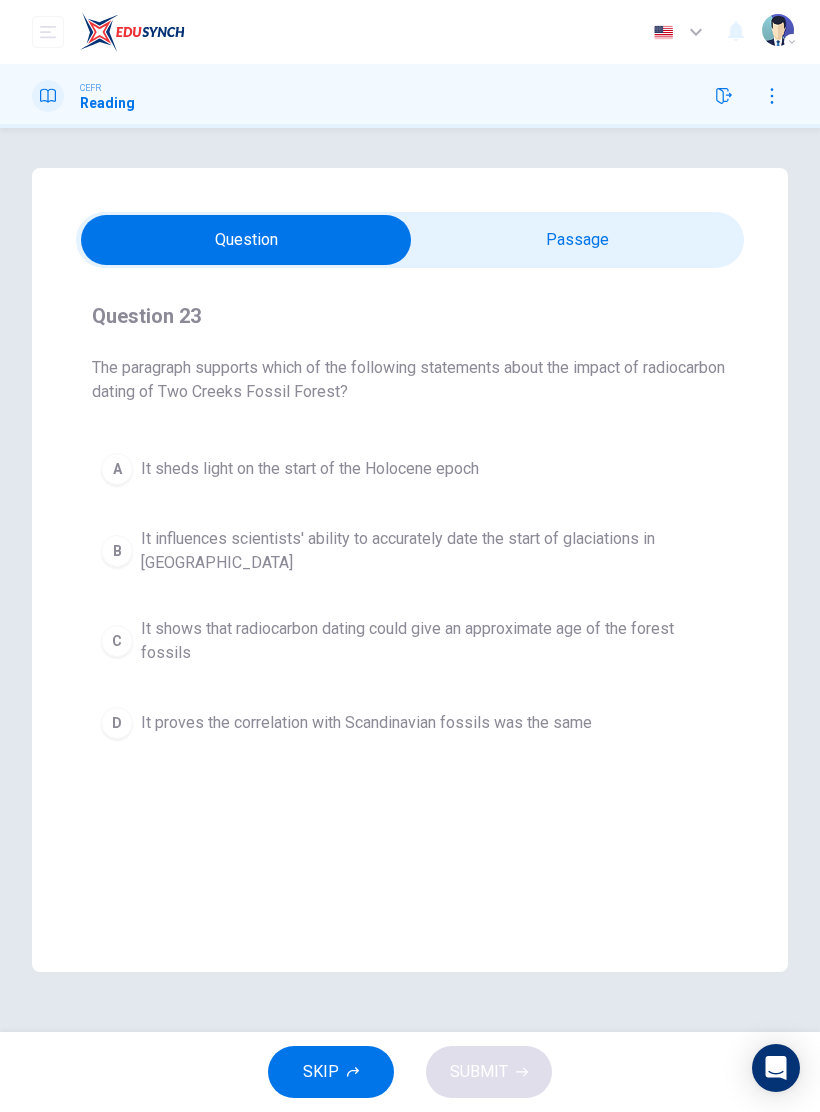 click at bounding box center [246, 240] 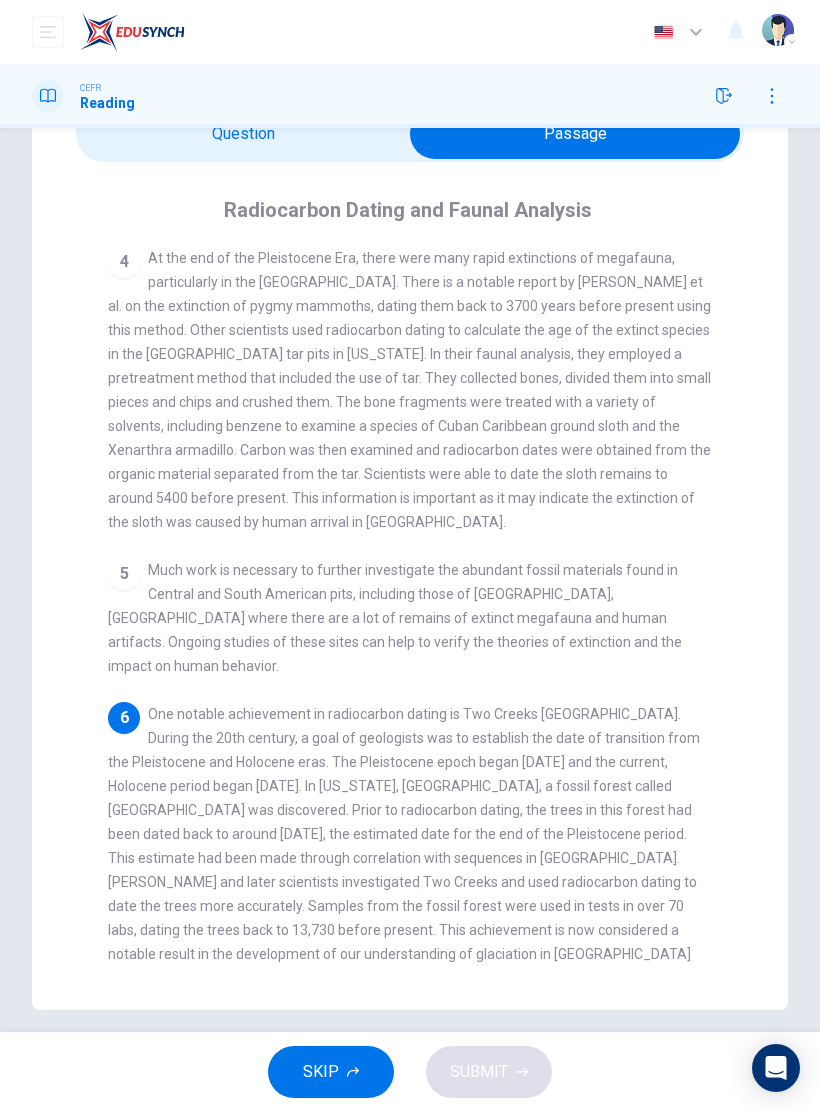 scroll, scrollTop: 105, scrollLeft: 0, axis: vertical 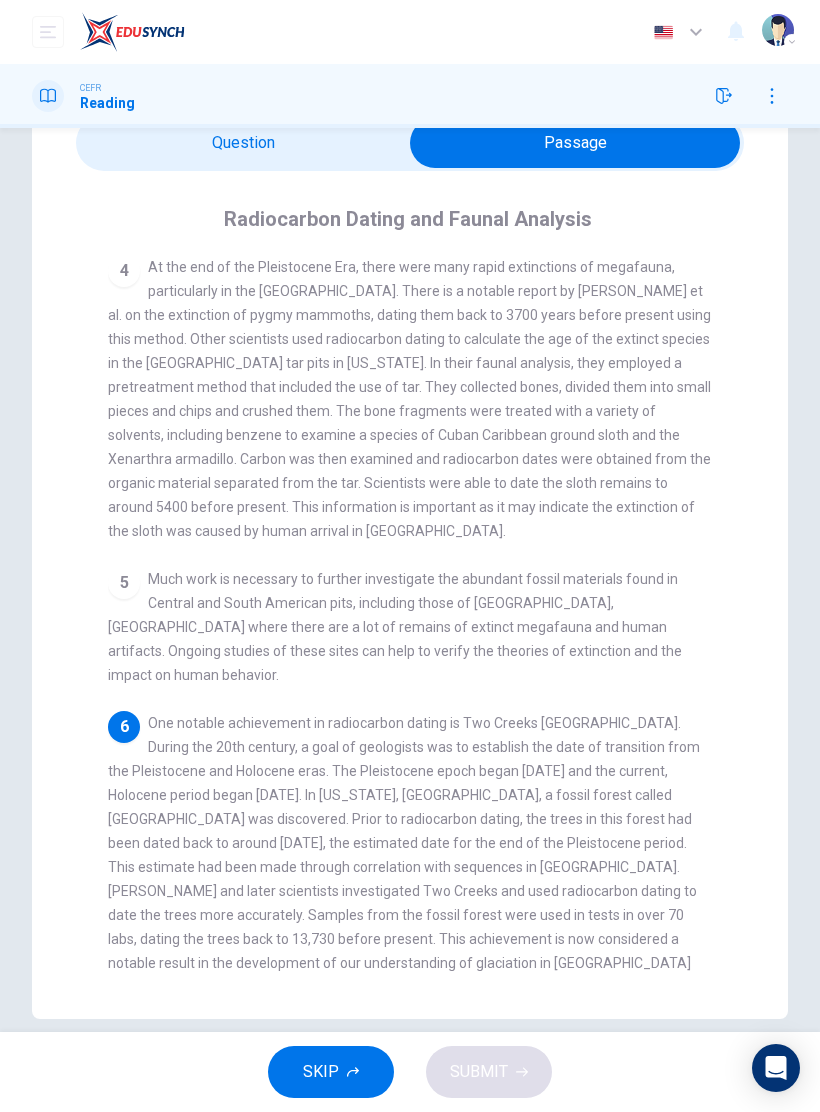 click on "One notable achievement in radiocarbon dating is Two Creeks Fossil Forest. During the 20th century, a goal of geologists was to establish the date of transition from the Pleistocene and Holocene eras. The Pleistocene epoch began 2.6 million years ago and the current, Holocene period began 11,700 years ago. In Wisconsin, USA, a fossil forest called Two Creeks was discovered. Prior to radiocarbon dating, the trees in this forest had been dated back to around 24,000 years ago, the estimated date for the end of the Pleistocene period. This estimate had been made through correlation with sequences in Scandinavia. Libby and later scientists investigated Two Creeks and used radiocarbon dating to date the trees more accurately. Samples from the fossil forest were used in tests in over 70 labs, dating the trees back to 13,730 before present. This achievement is now considered a notable result in the development of our understanding of glaciation in North America and the end of the Pleistocene epoch." at bounding box center (404, 855) 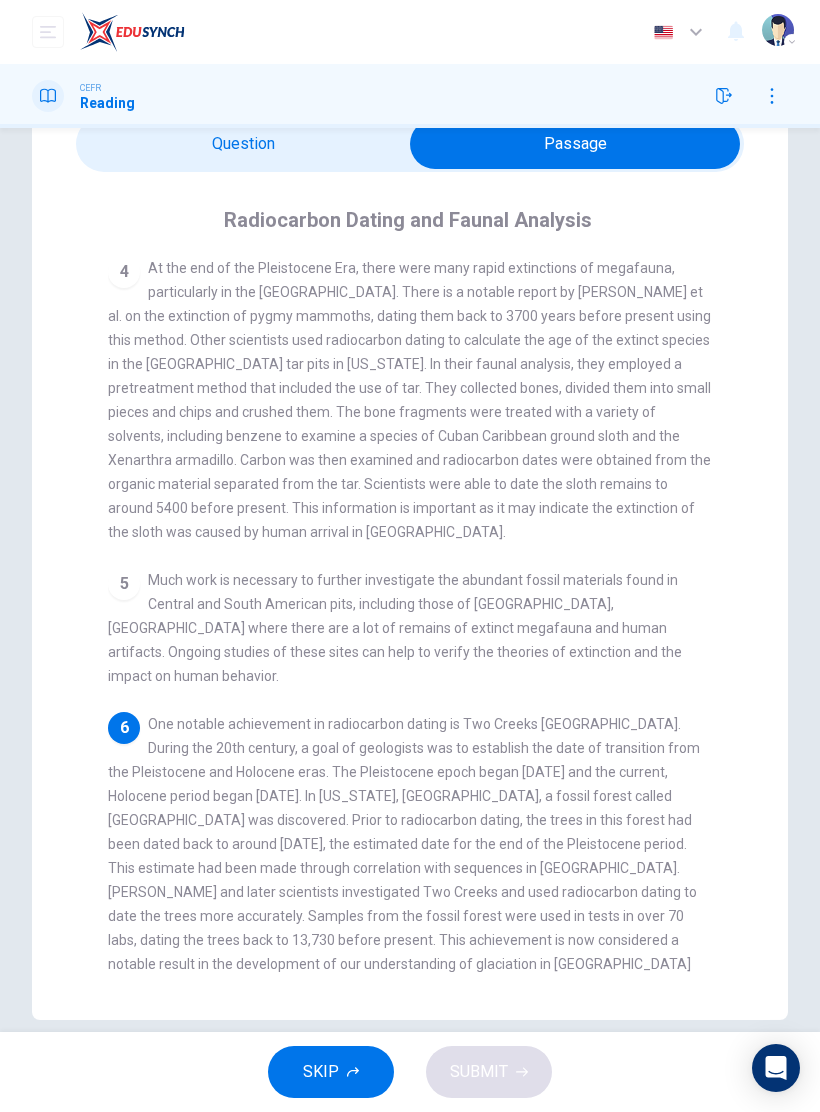 click at bounding box center (575, 144) 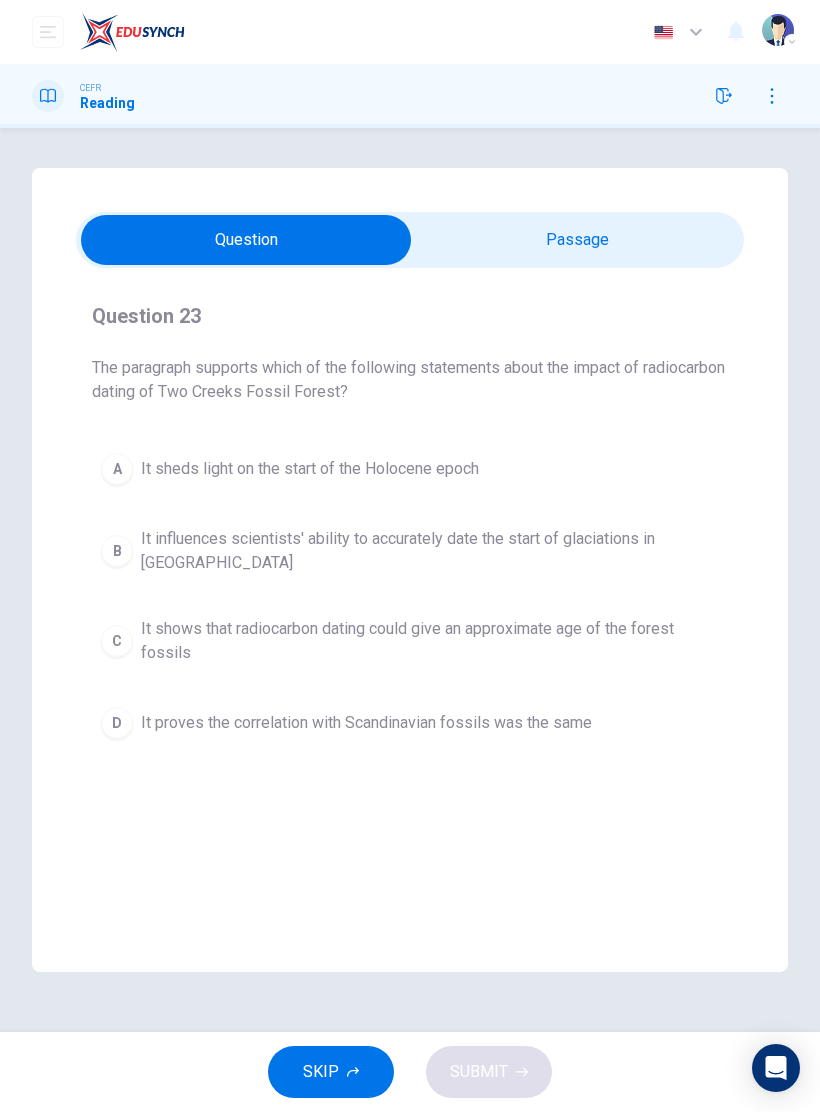 click on "B" at bounding box center (117, 551) 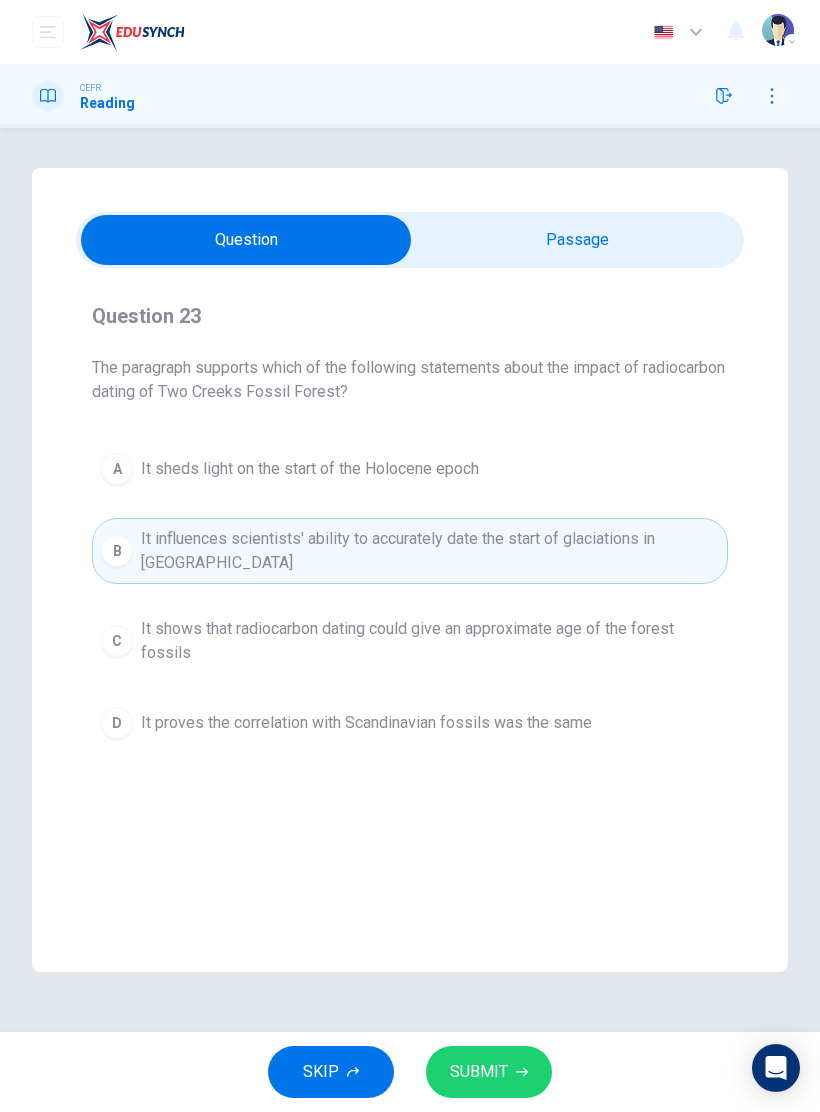 click on "SUBMIT" at bounding box center [479, 1072] 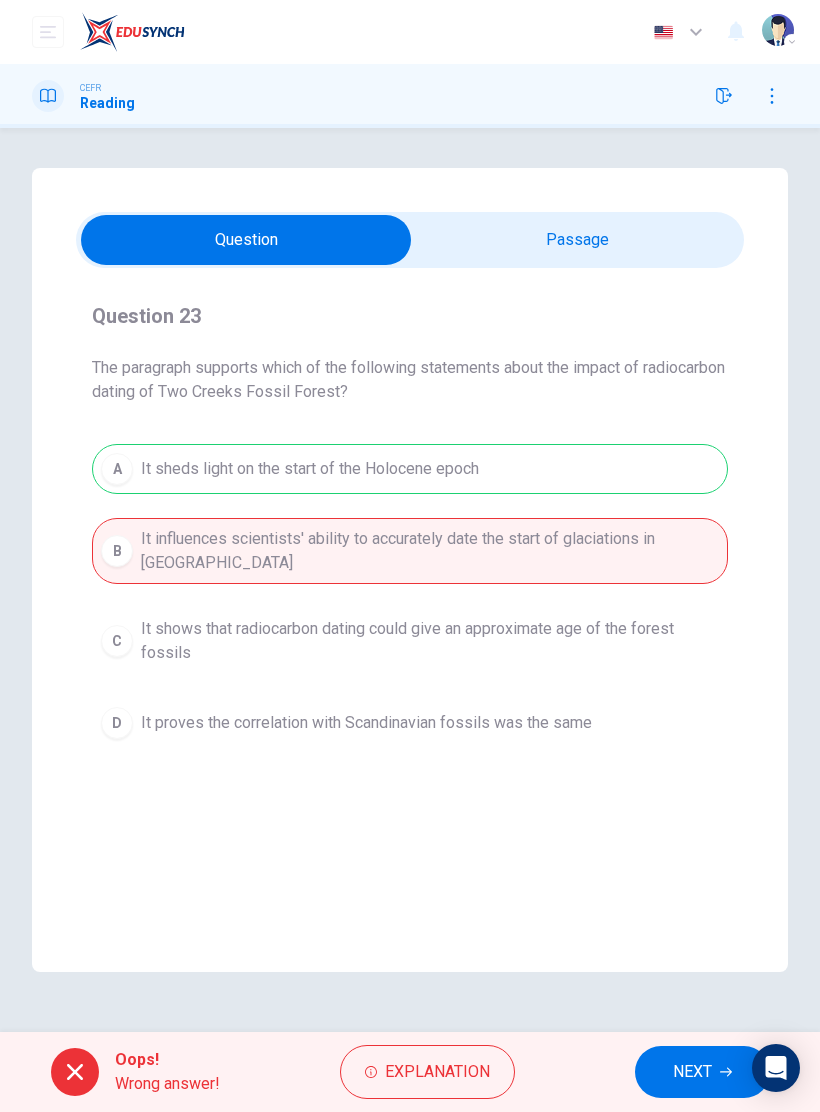 click on "NEXT" at bounding box center (692, 1072) 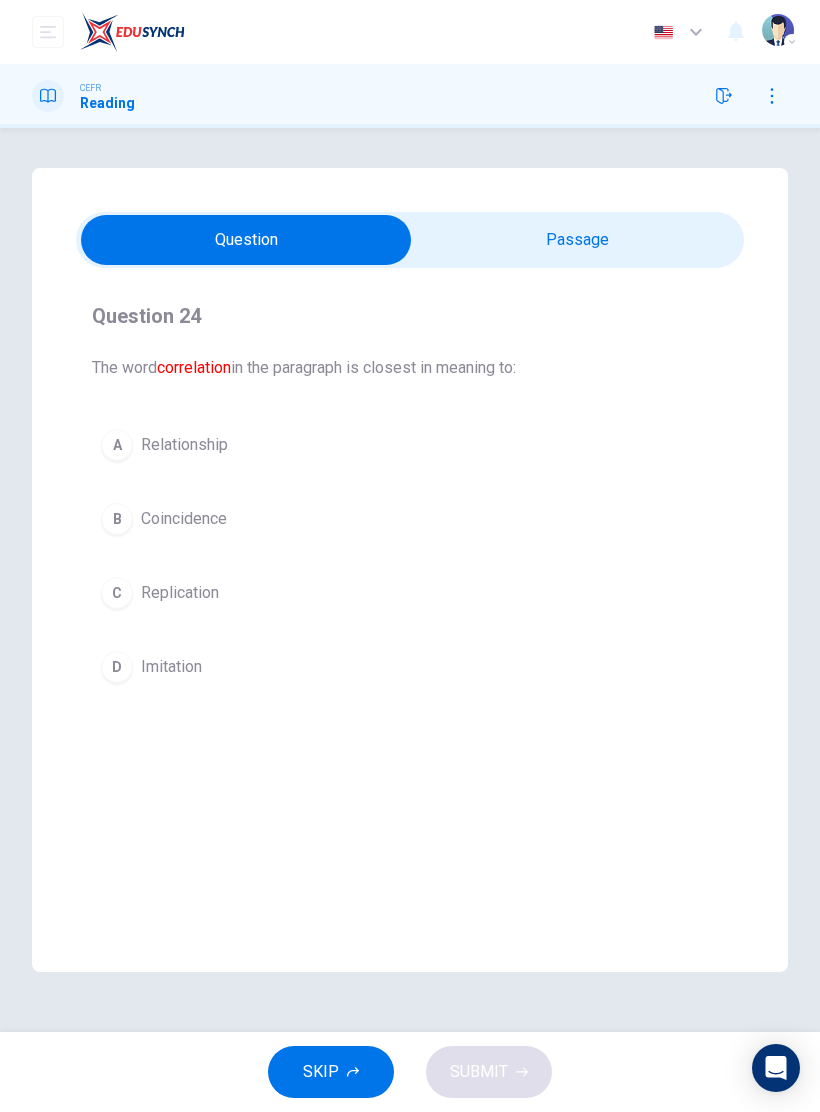 click on "A" at bounding box center (117, 445) 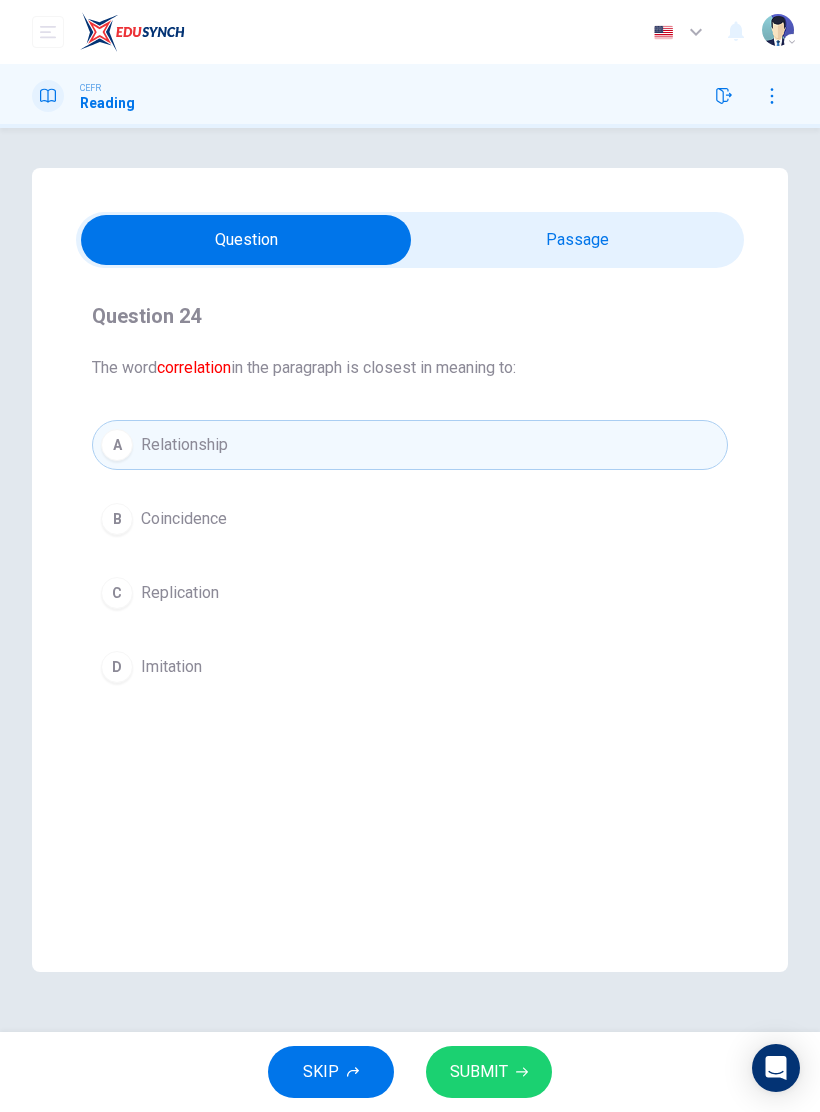 click on "SUBMIT" at bounding box center [479, 1072] 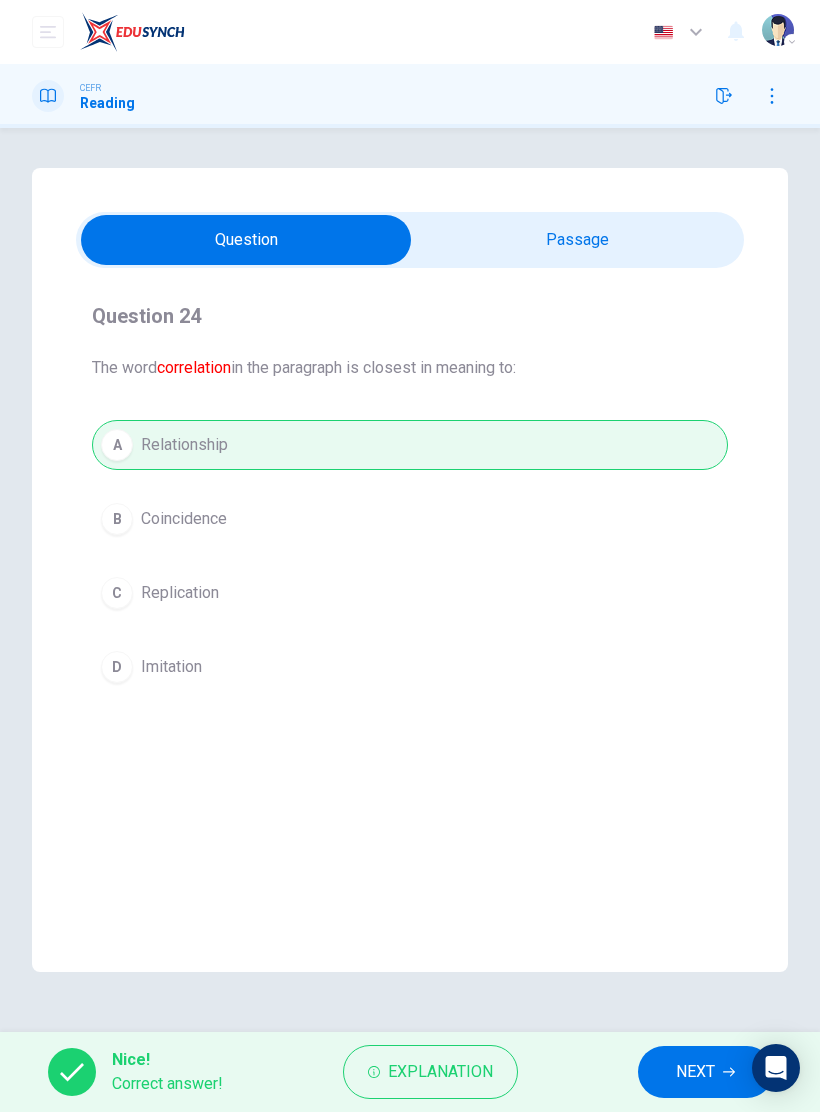 click on "NEXT" at bounding box center (695, 1072) 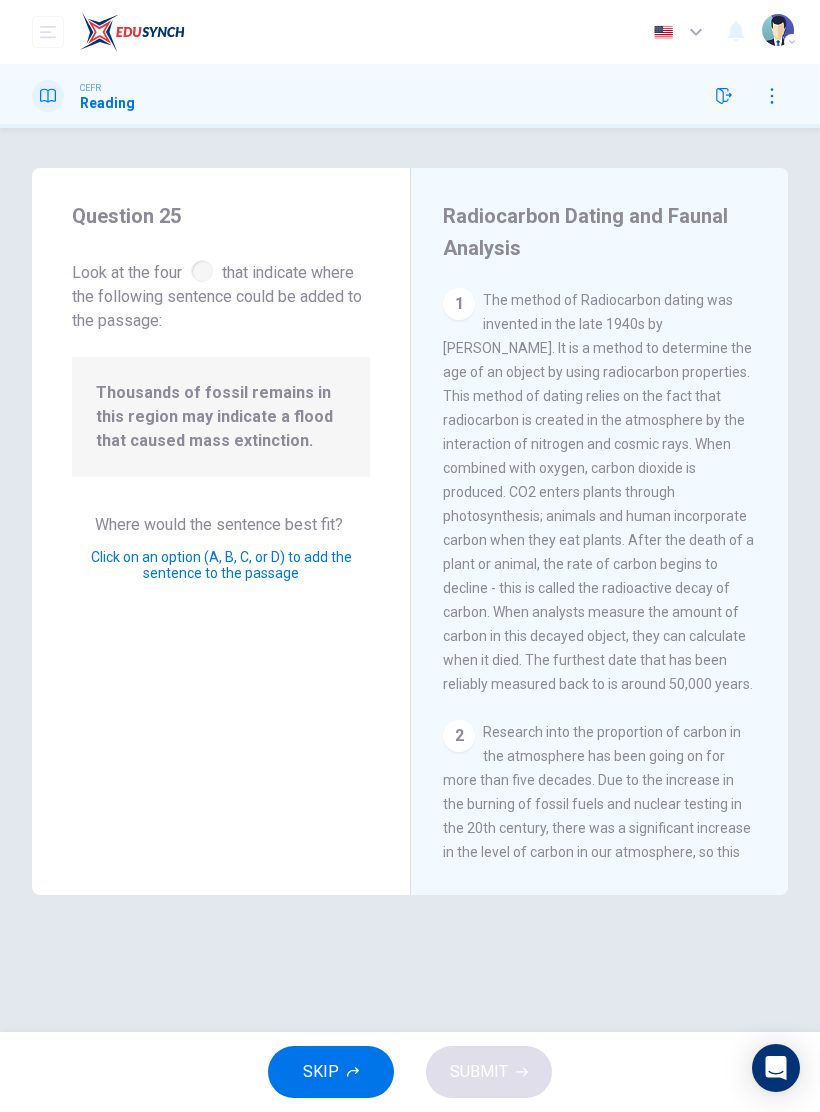 scroll, scrollTop: 1361, scrollLeft: 0, axis: vertical 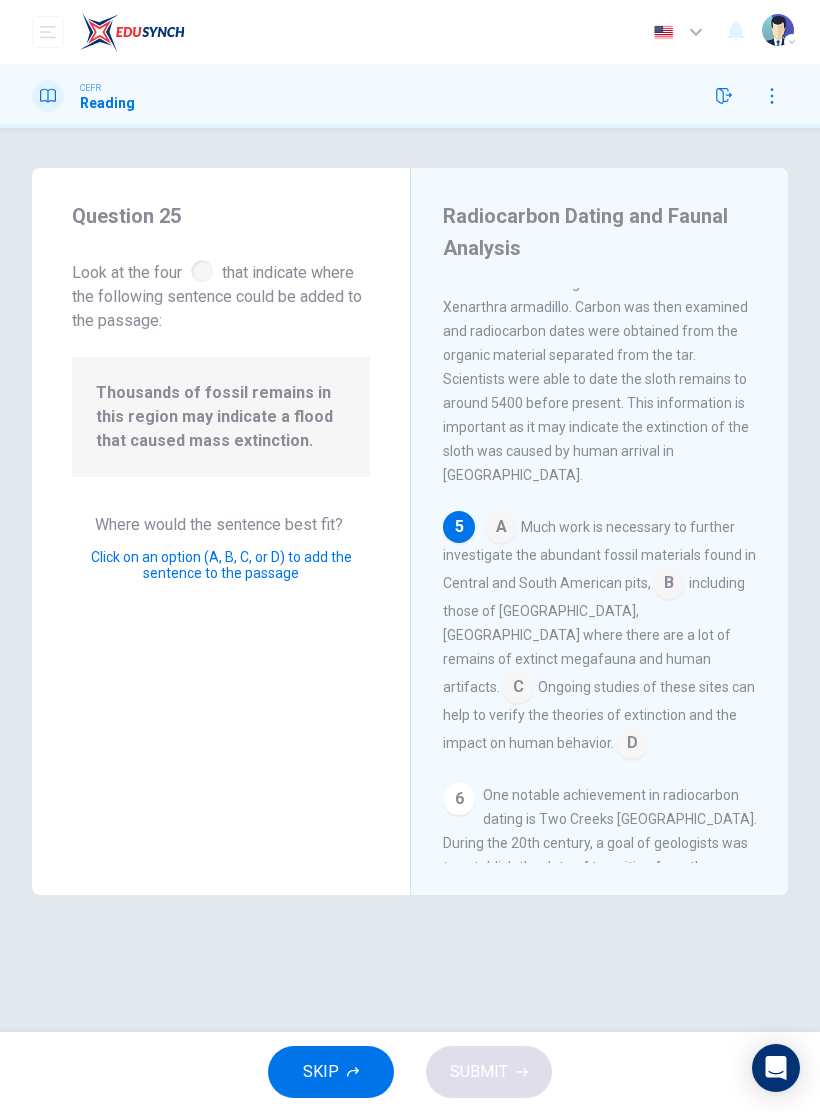 click at bounding box center [669, 585] 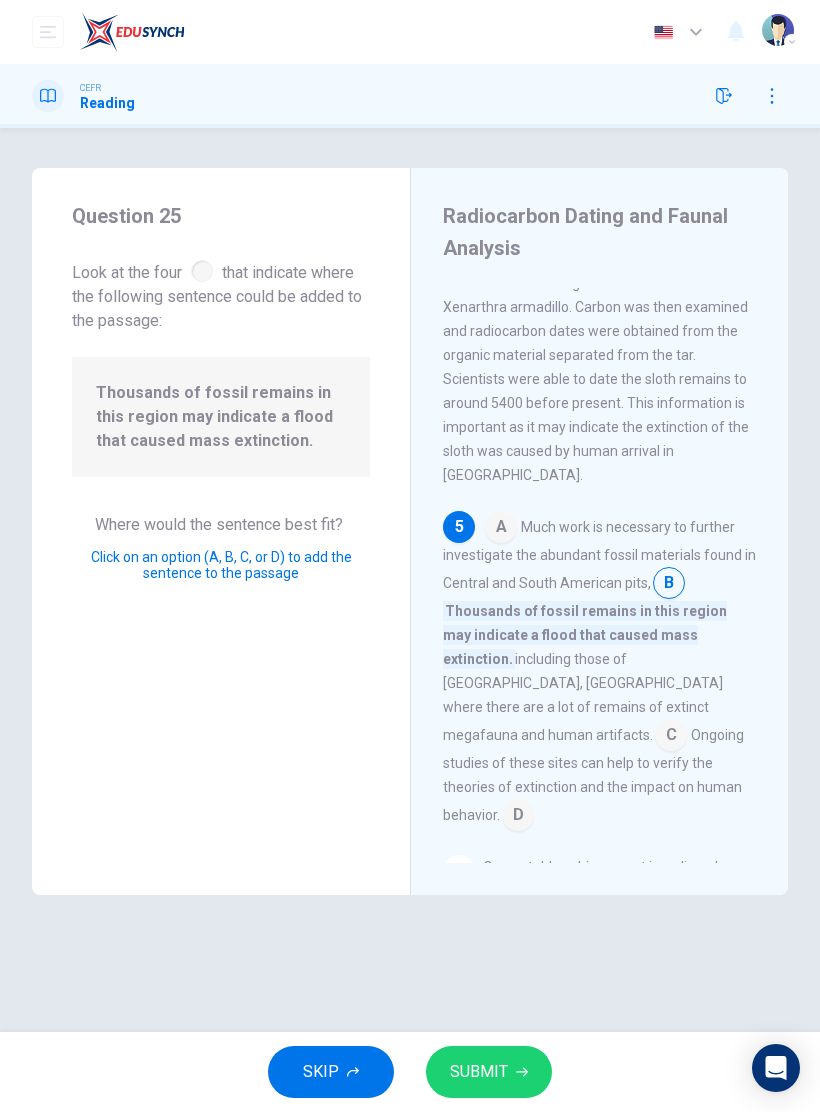 click on "SUBMIT" at bounding box center [479, 1072] 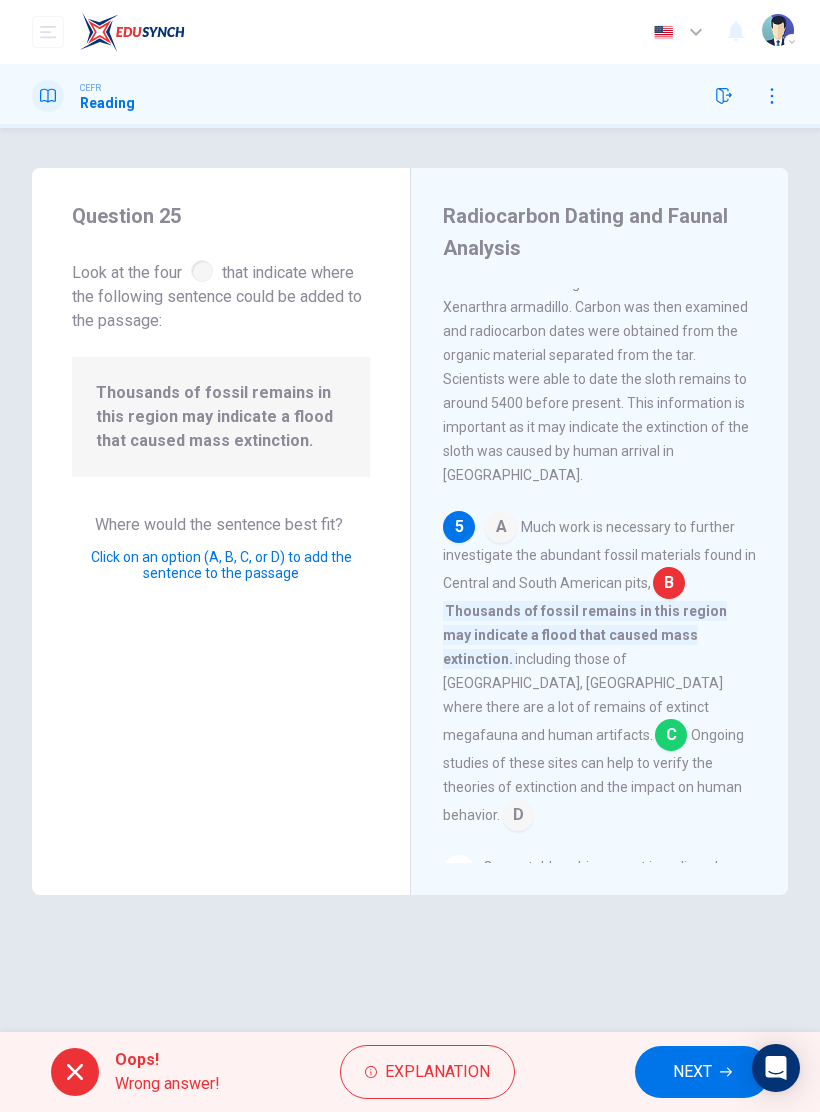 click on "Explanation" at bounding box center (427, 1072) 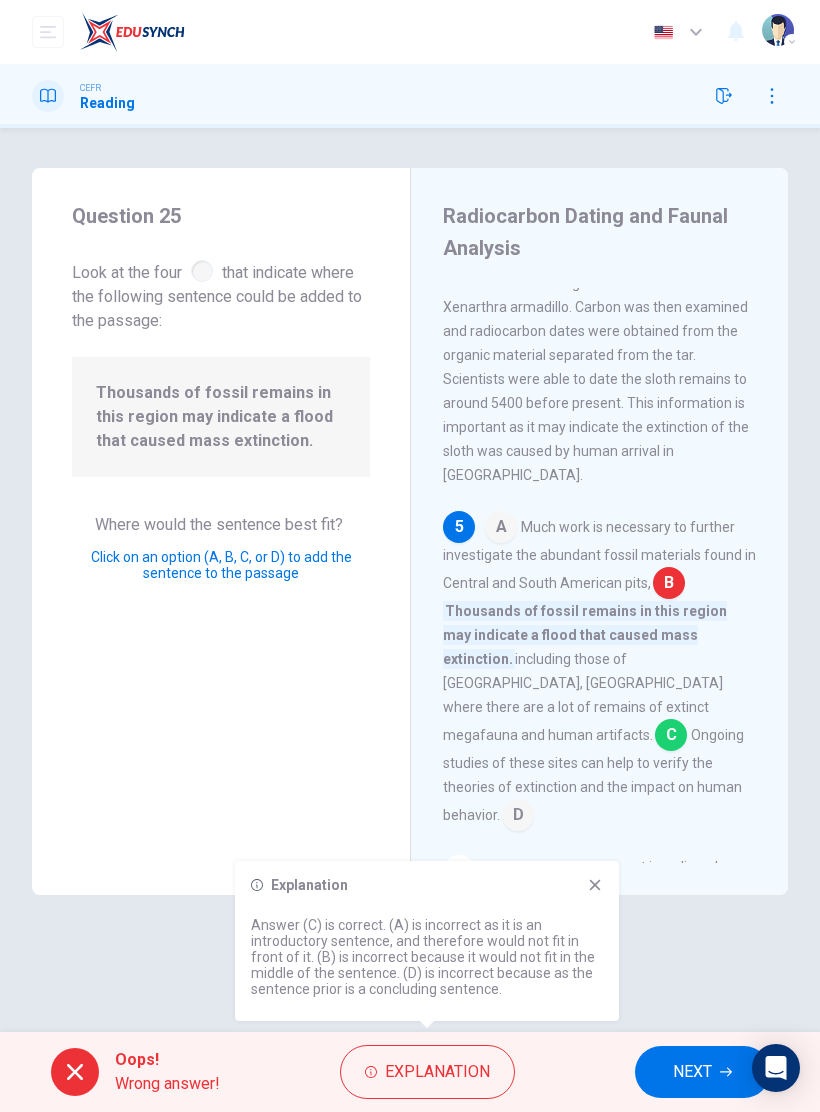 click on "NEXT" at bounding box center [692, 1072] 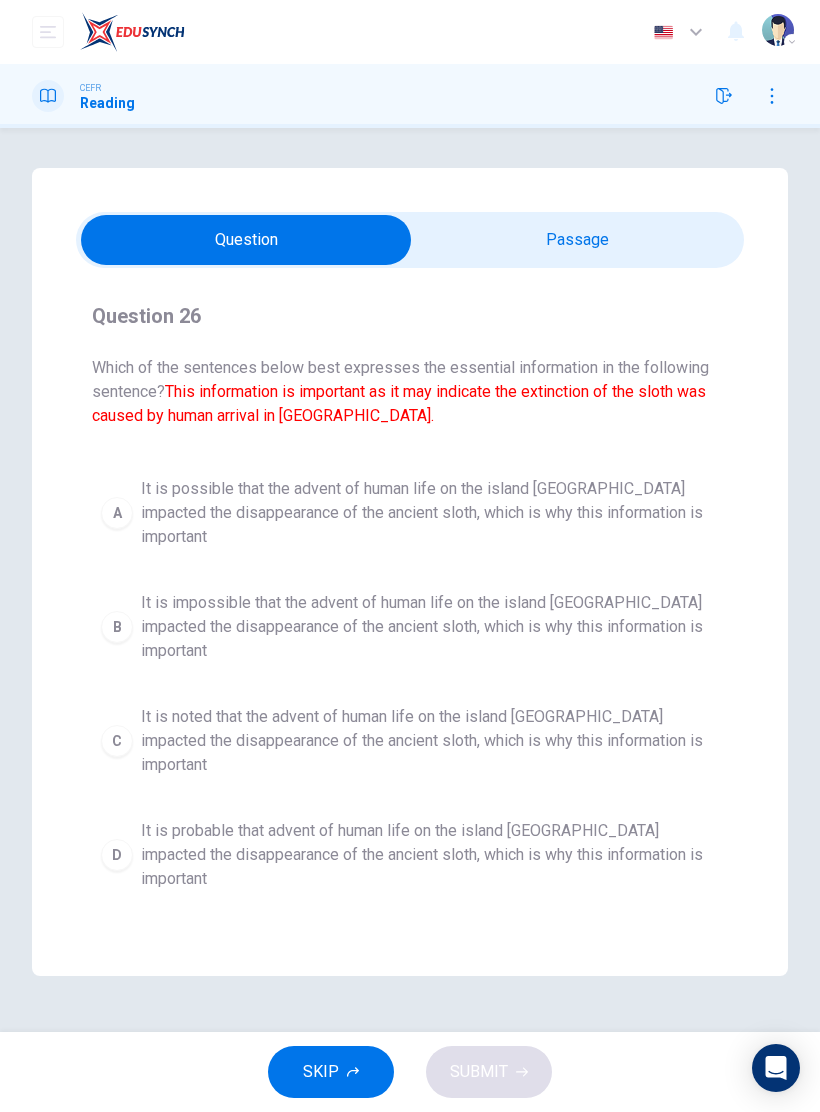 click on "D" at bounding box center [117, 855] 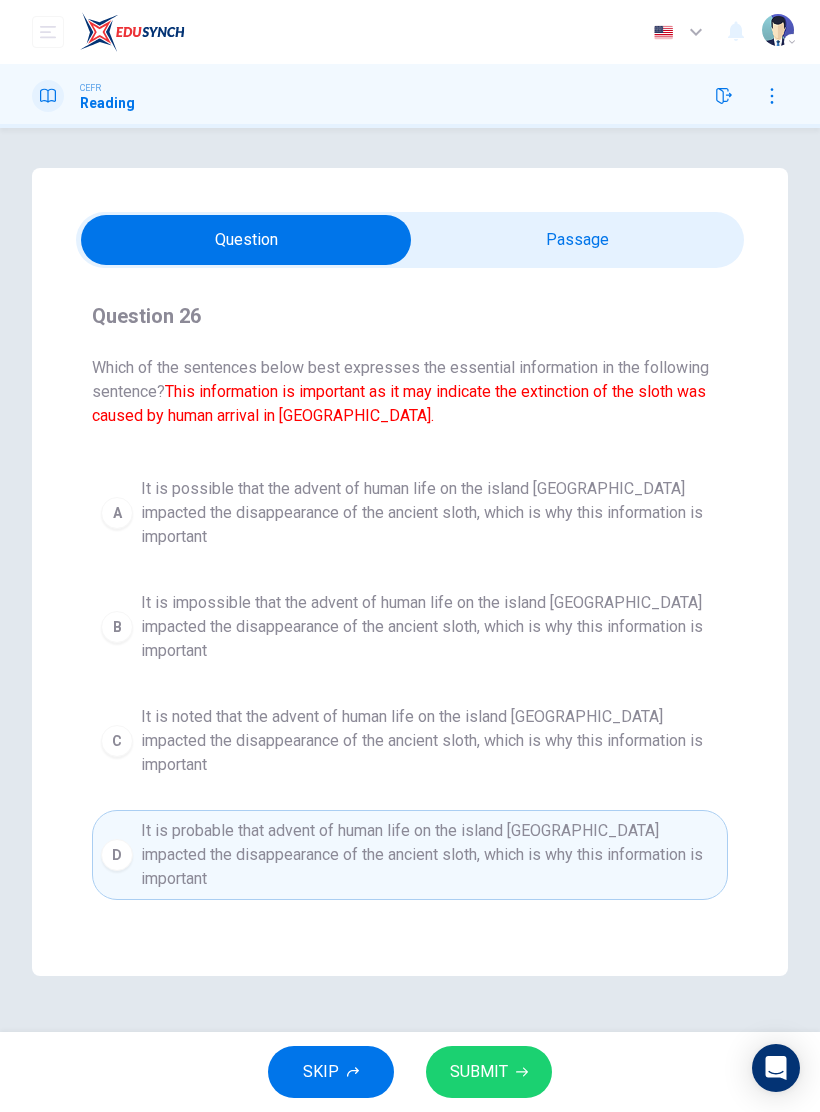 click 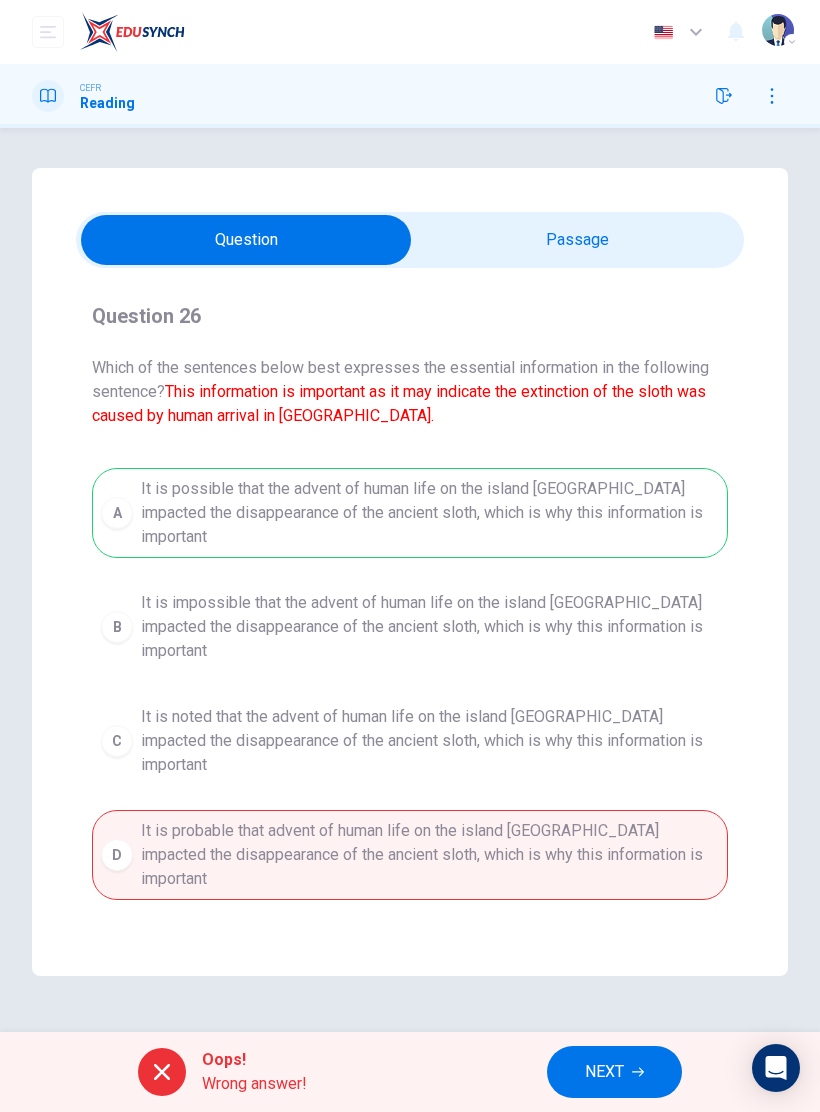 click on "NEXT" at bounding box center [604, 1072] 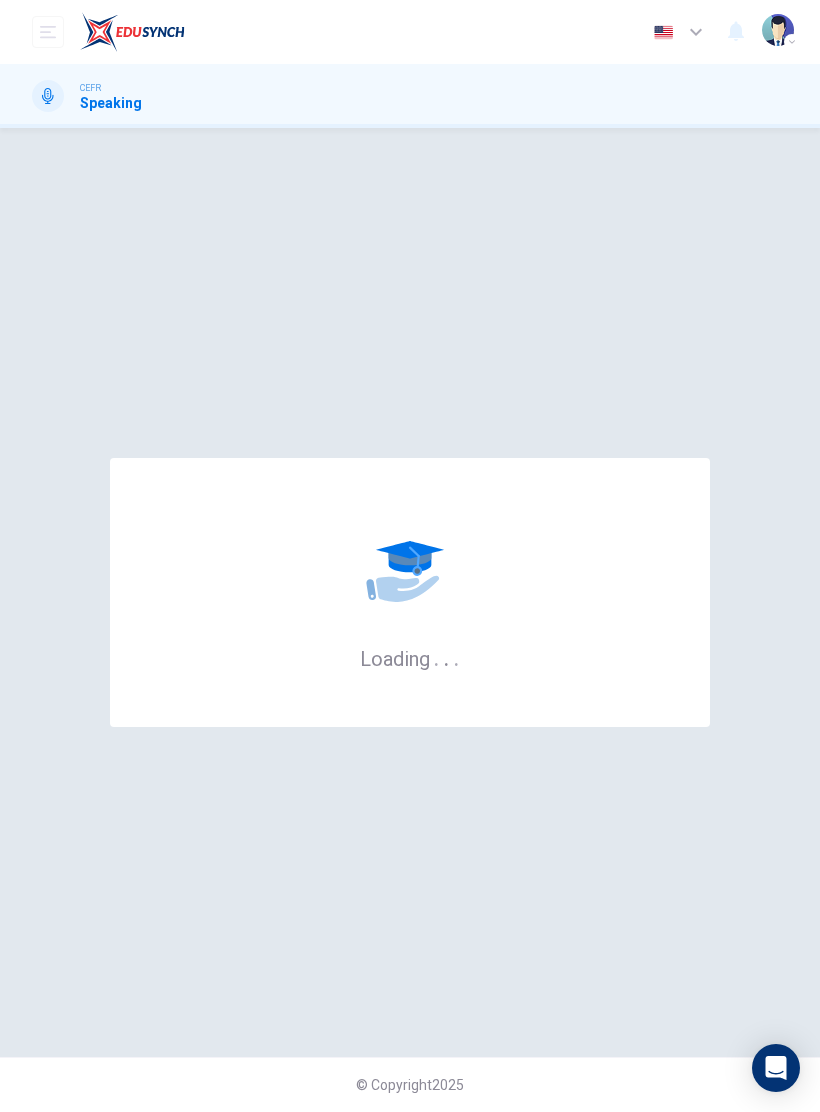scroll, scrollTop: 0, scrollLeft: 0, axis: both 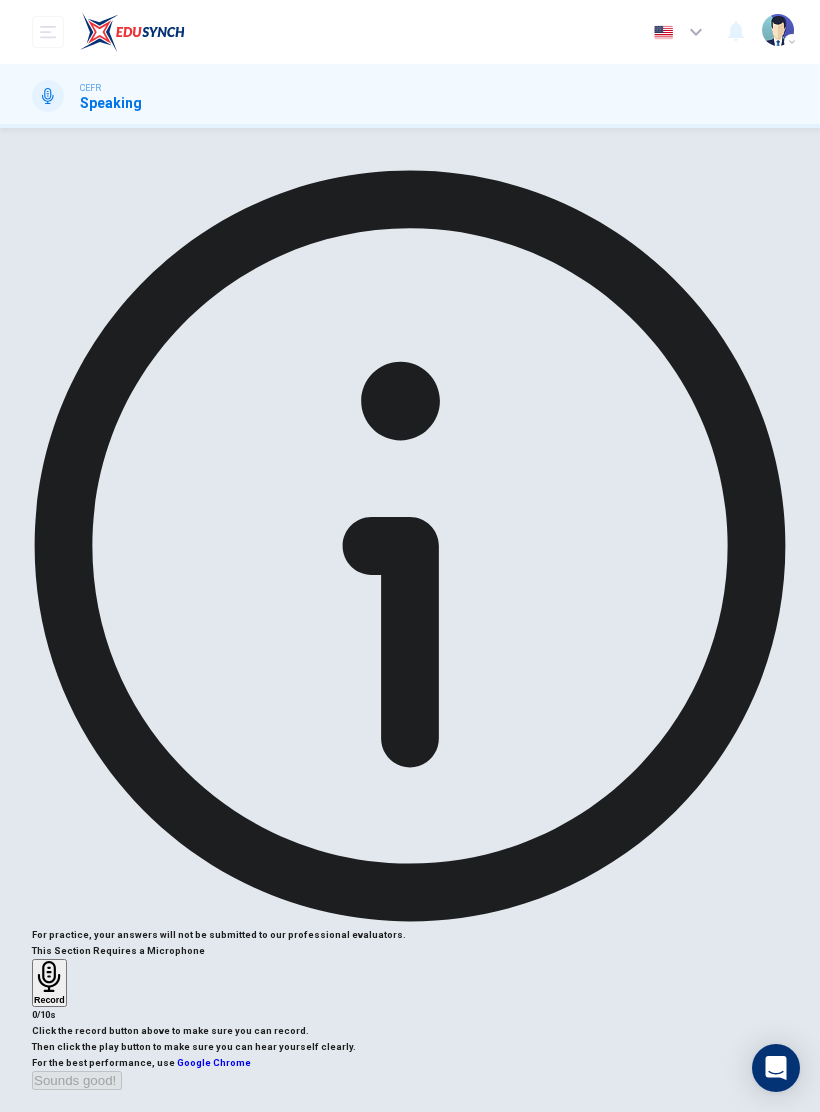 click 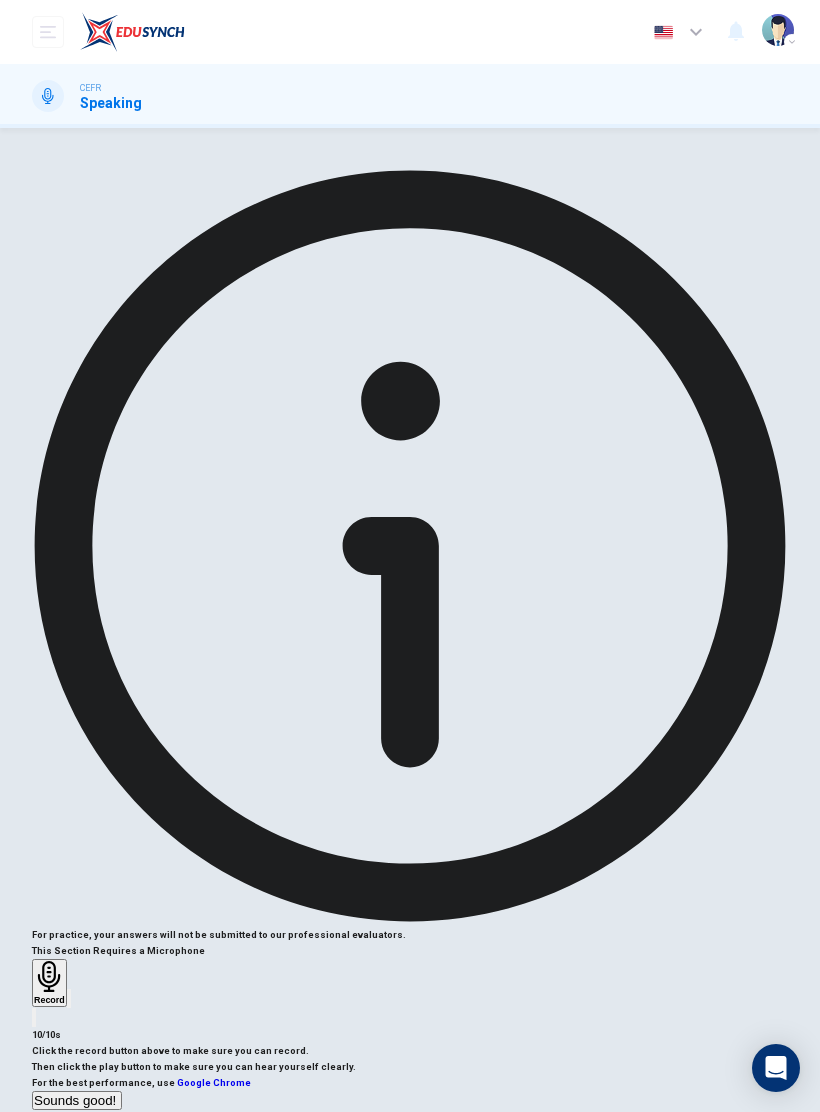 click at bounding box center (69, 998) 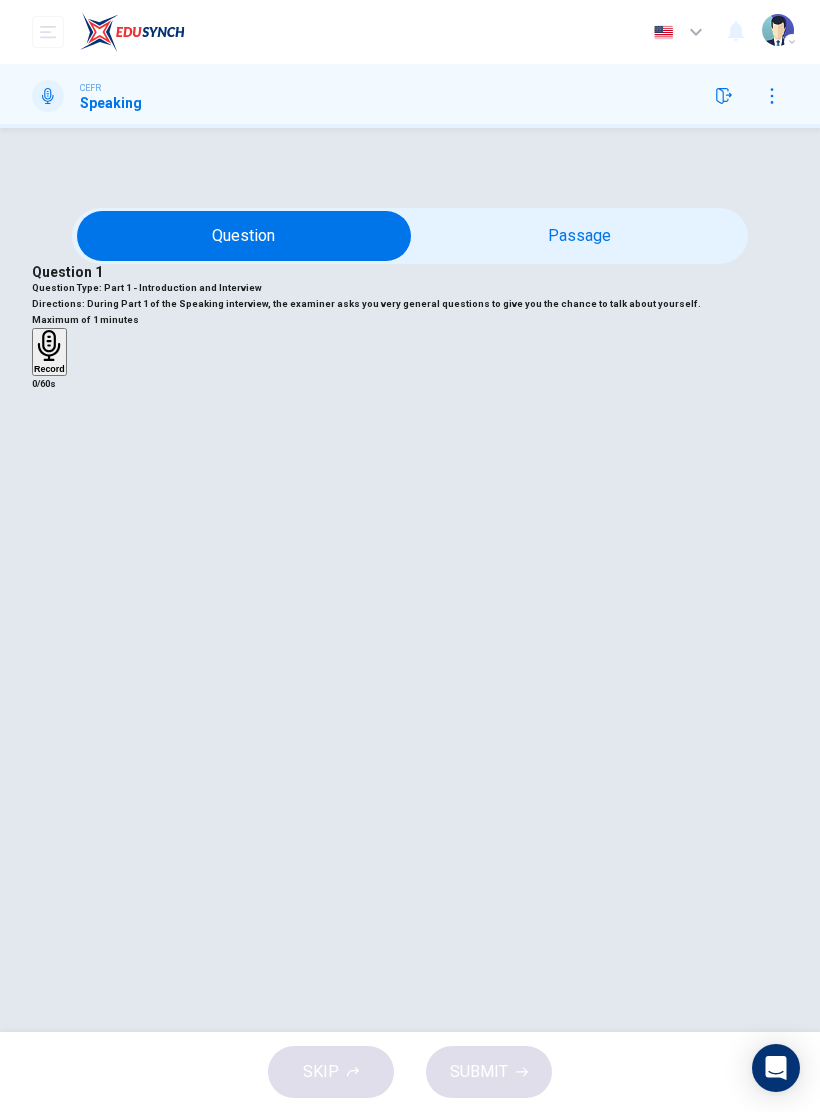 click at bounding box center [244, 236] 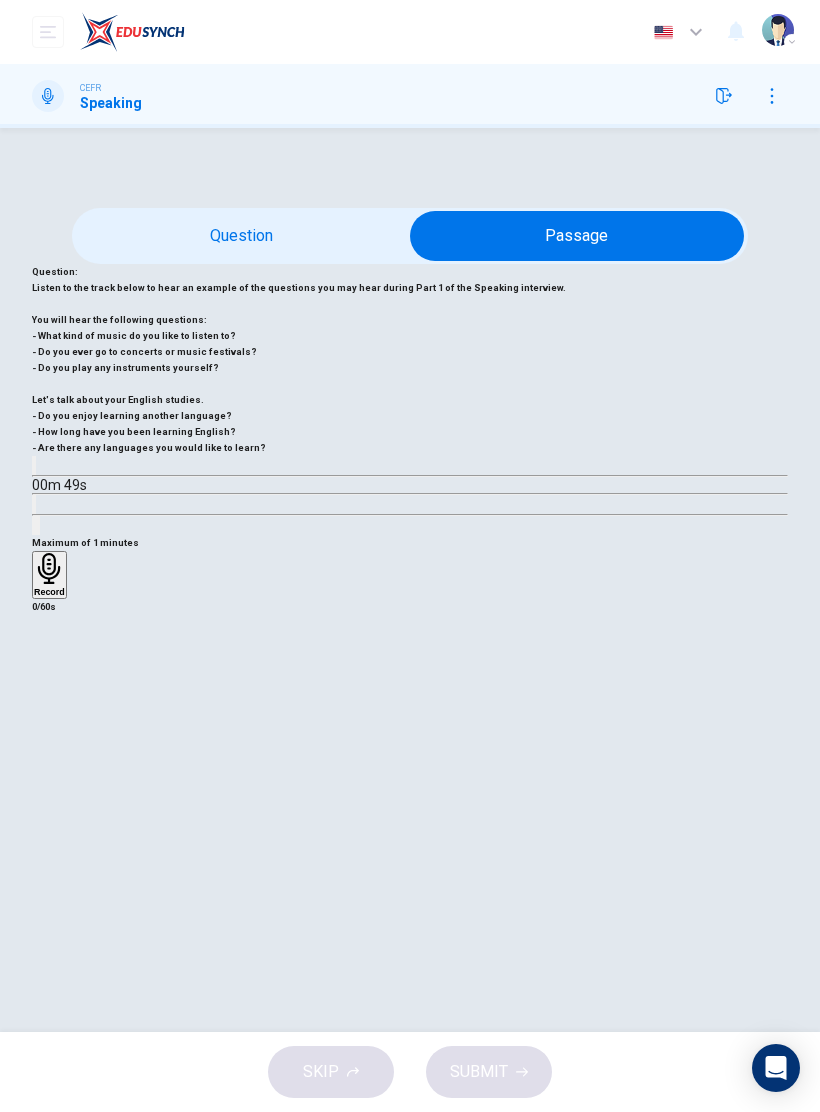 click 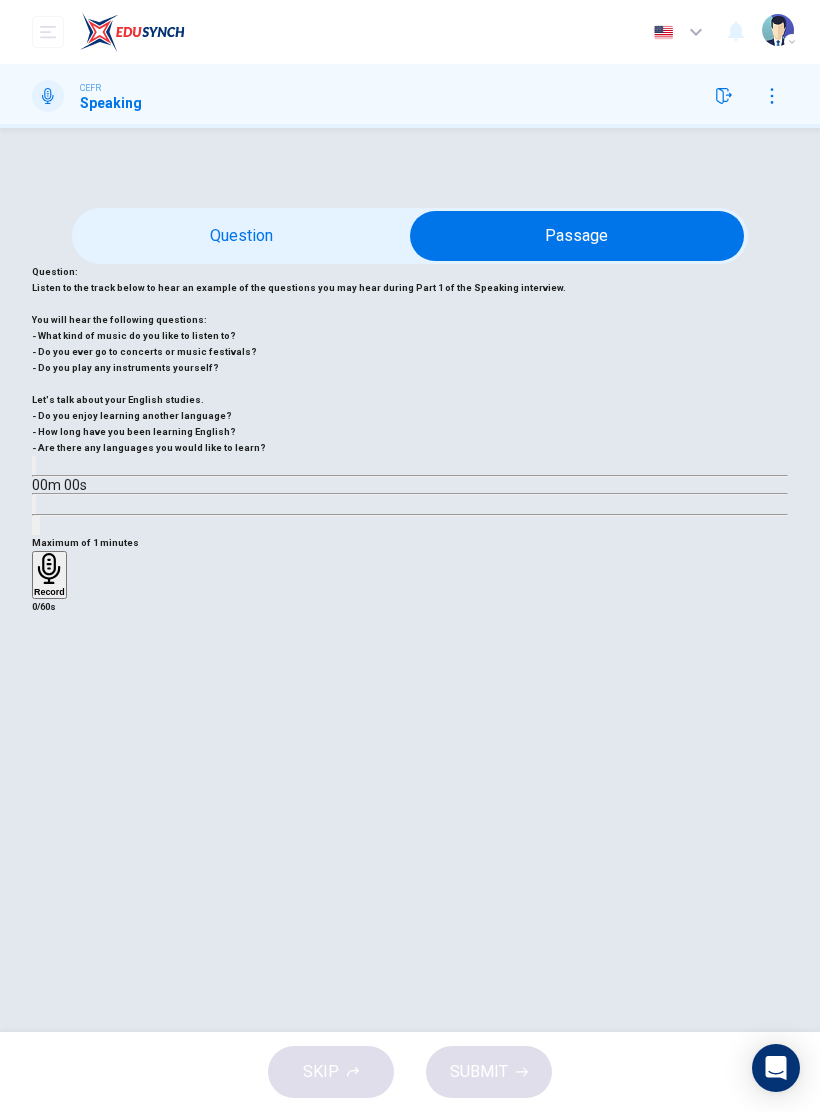 type on "0" 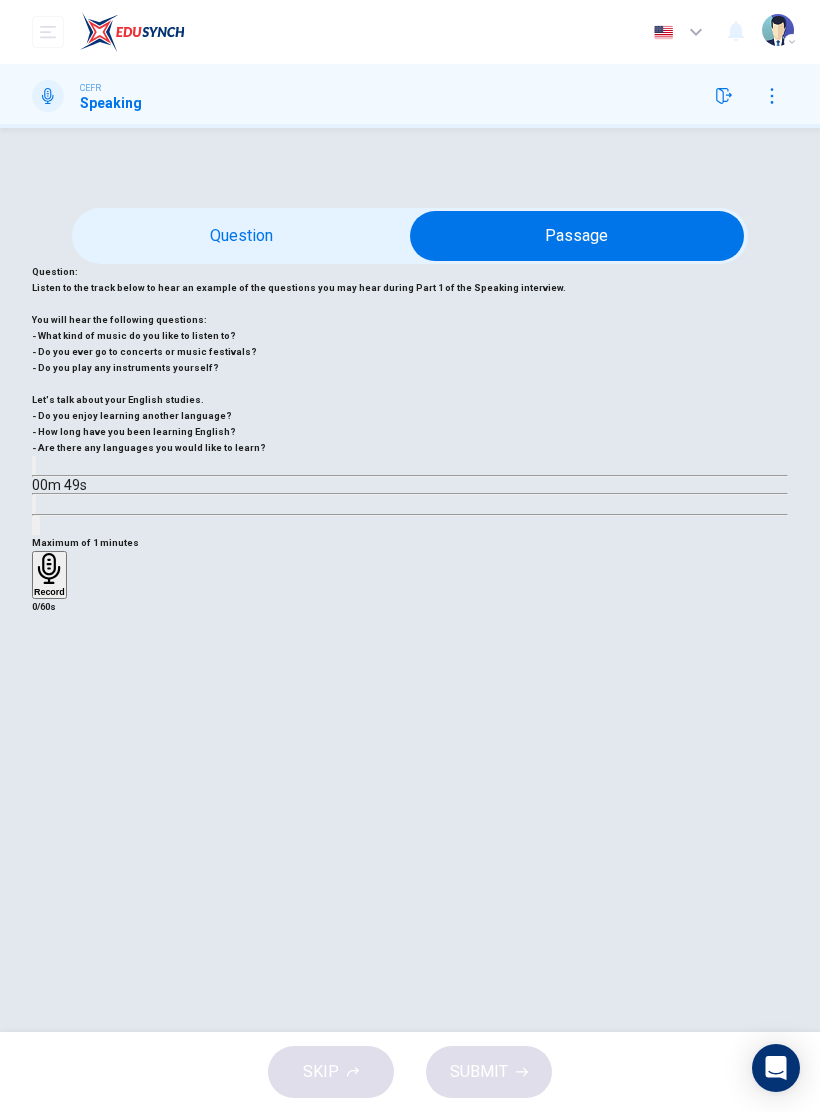 click at bounding box center [577, 236] 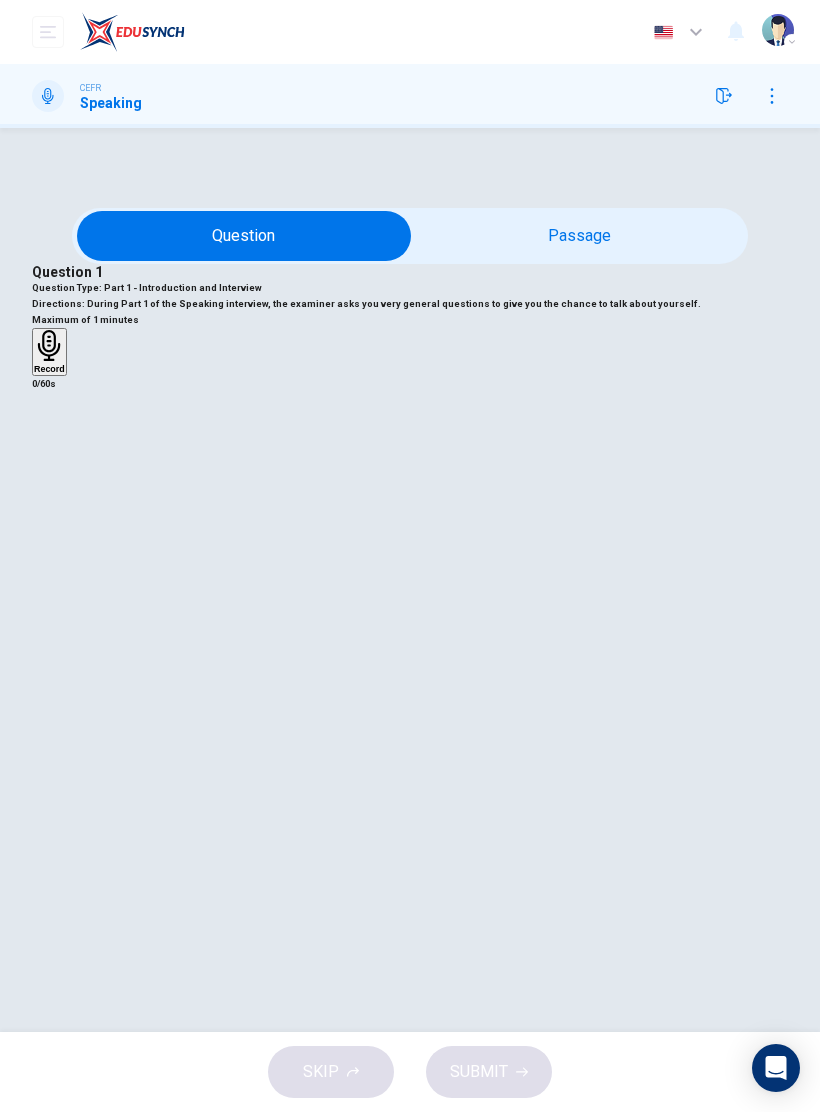 click at bounding box center [244, 236] 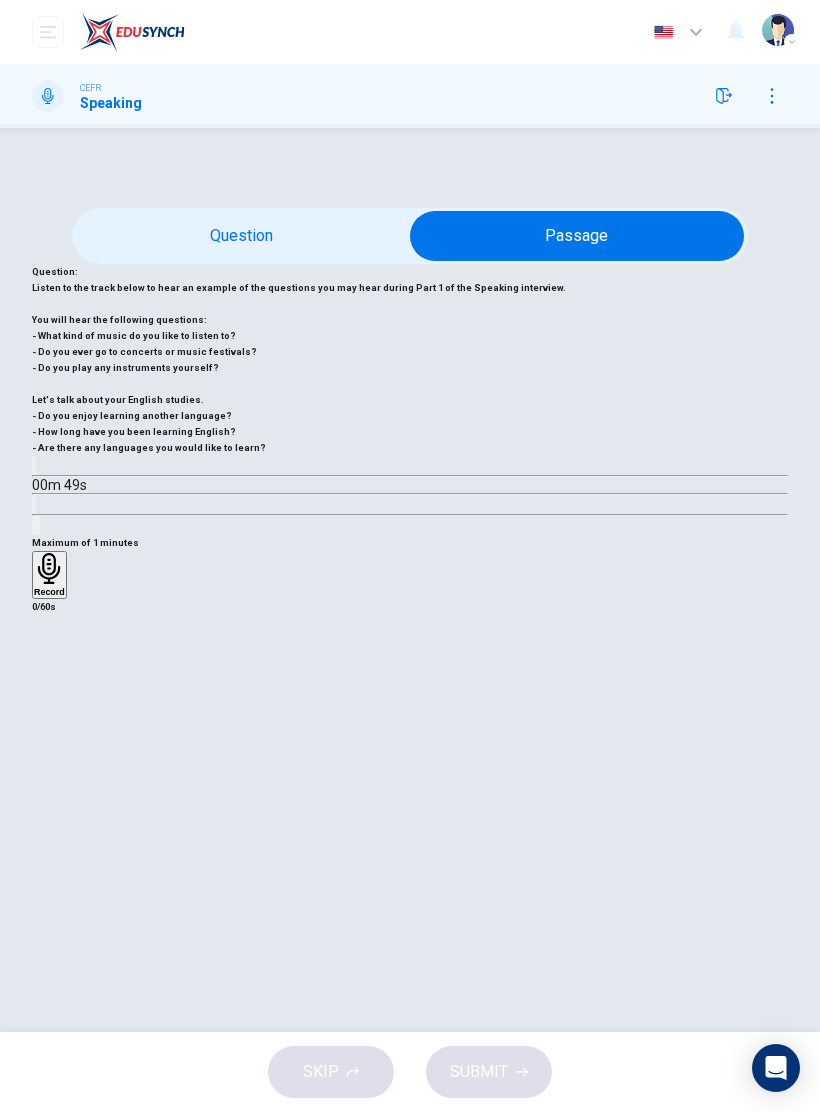 click at bounding box center [577, 236] 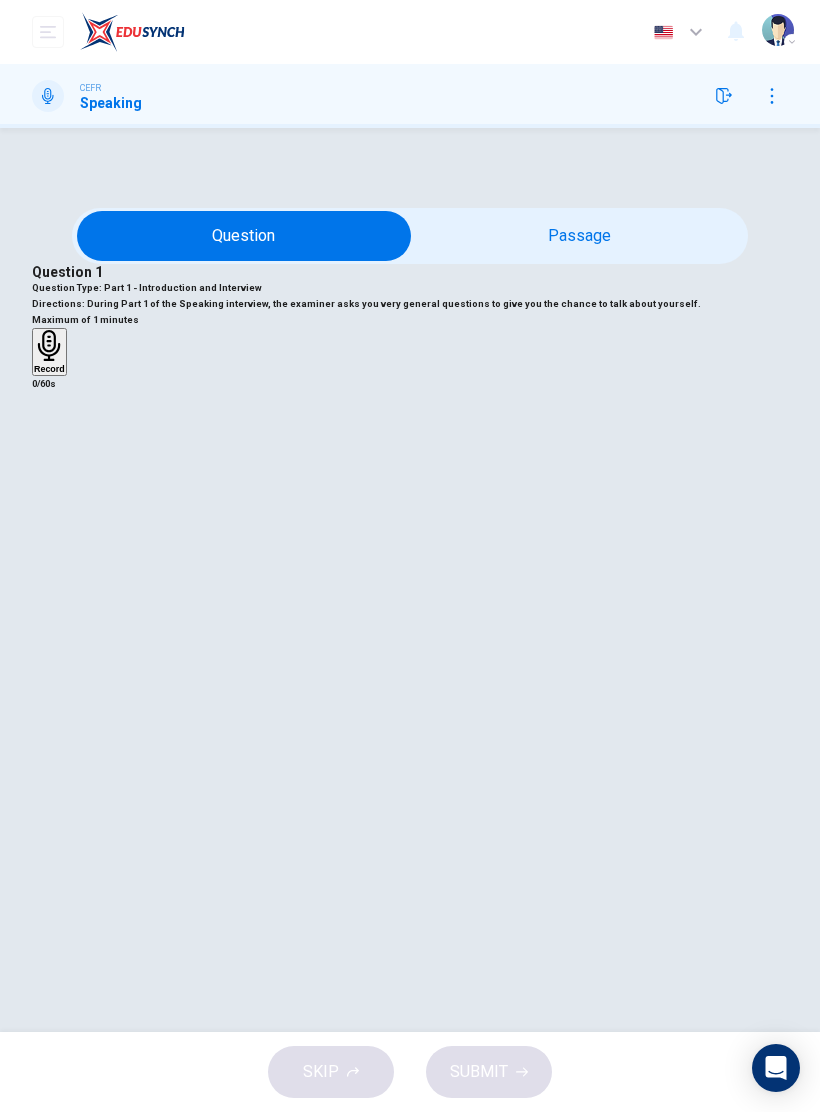 click at bounding box center (244, 236) 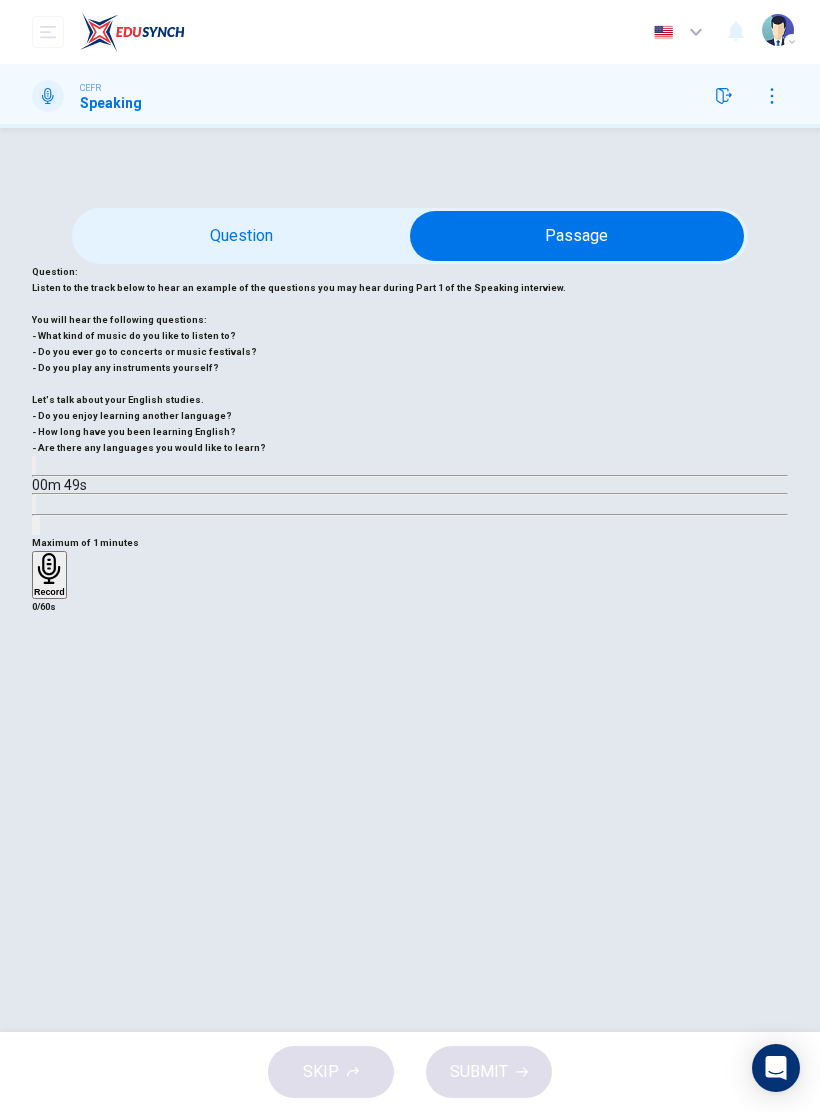 click at bounding box center (577, 236) 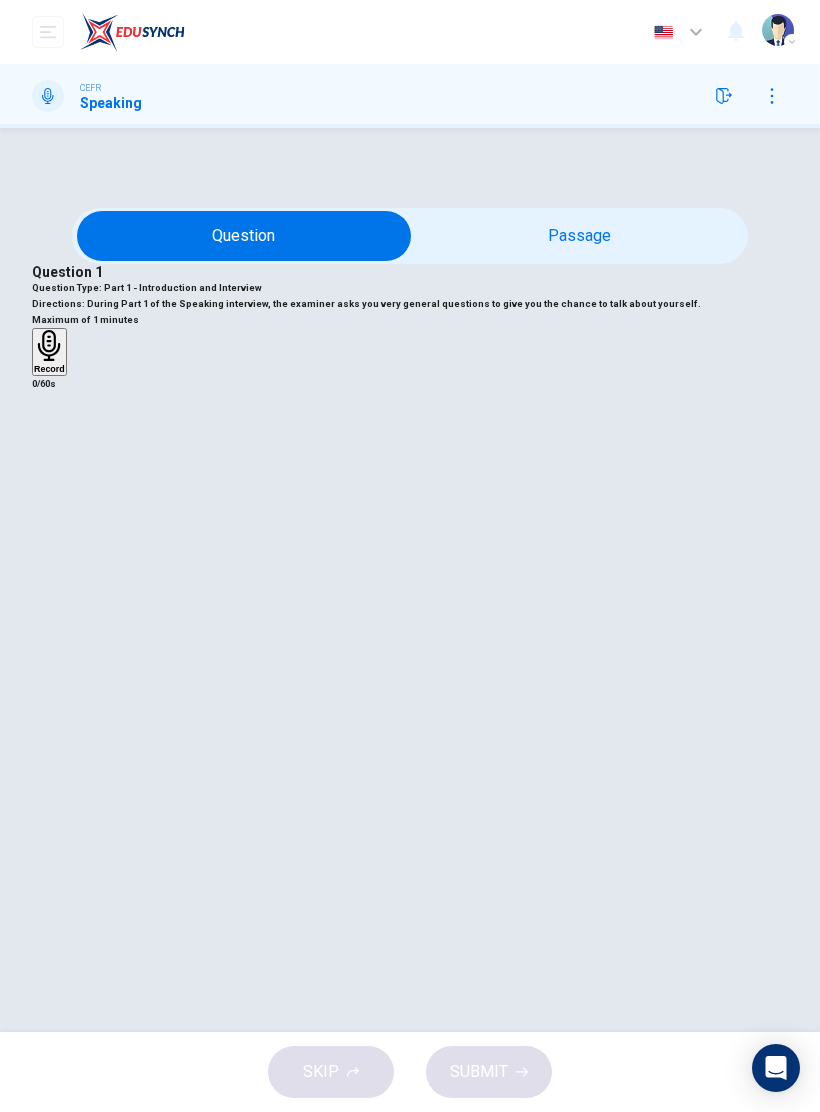 click at bounding box center (244, 236) 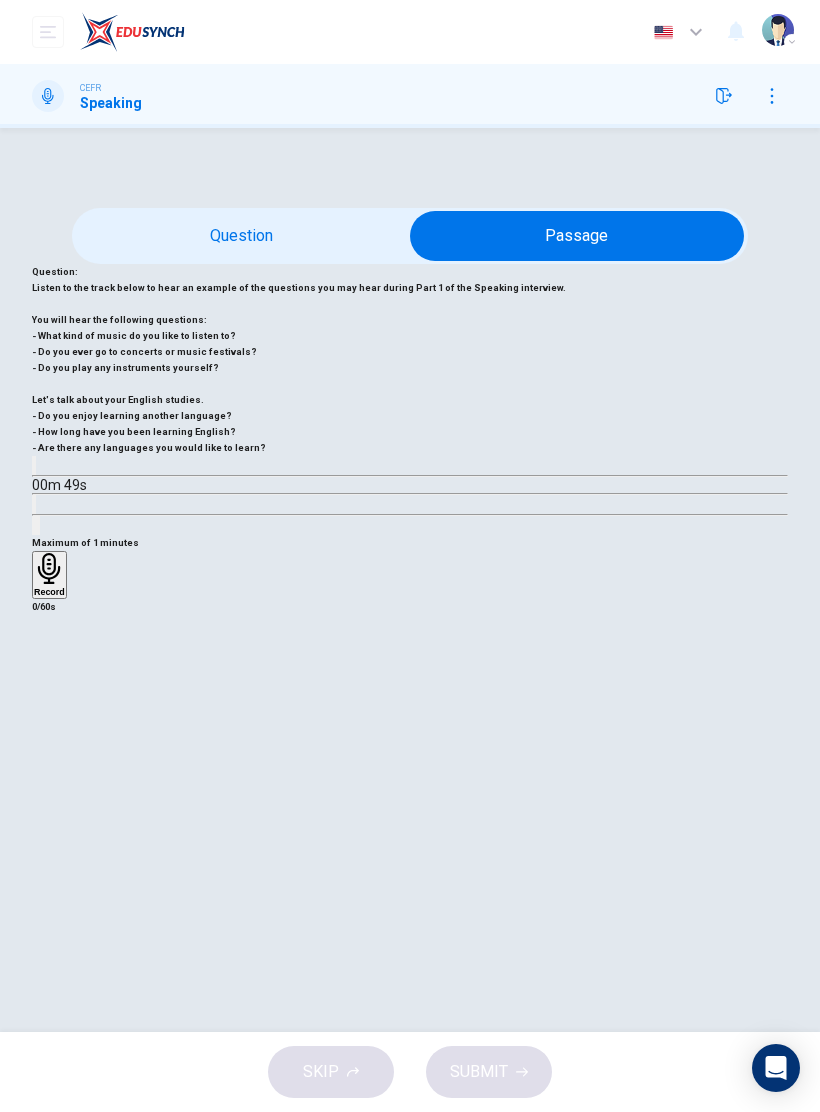click at bounding box center (577, 236) 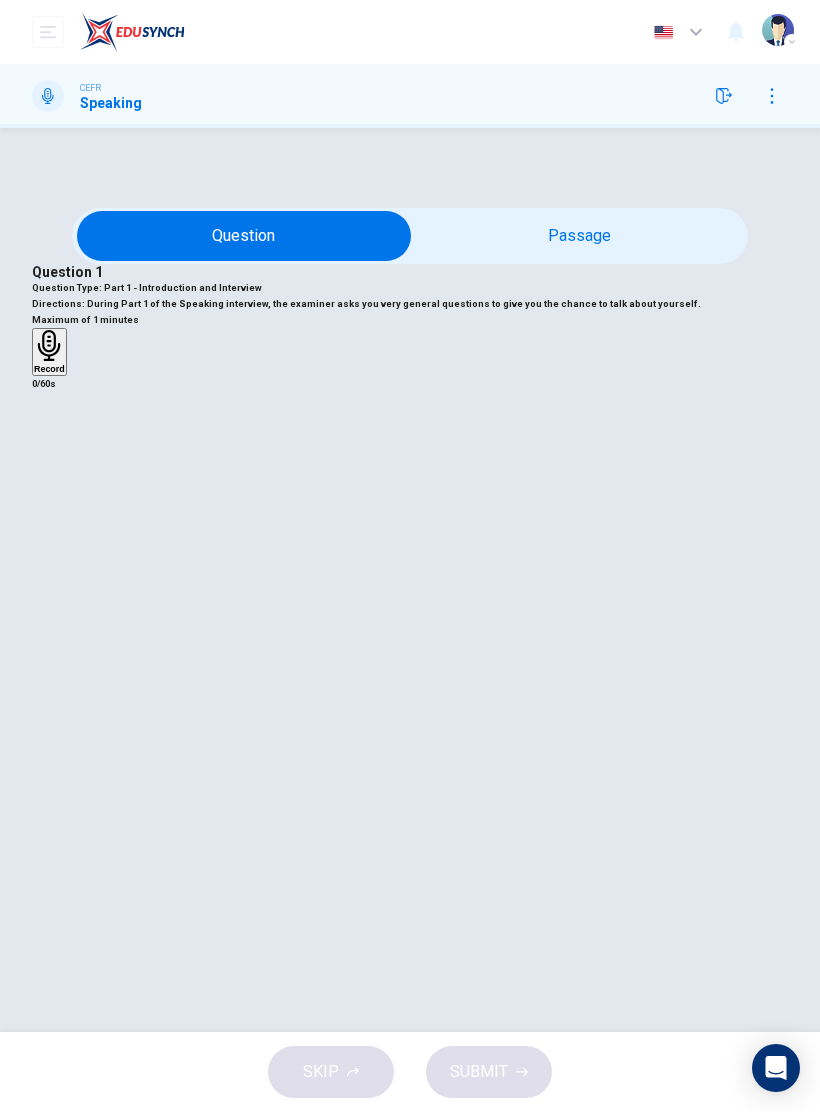 click on "Record" at bounding box center [49, 352] 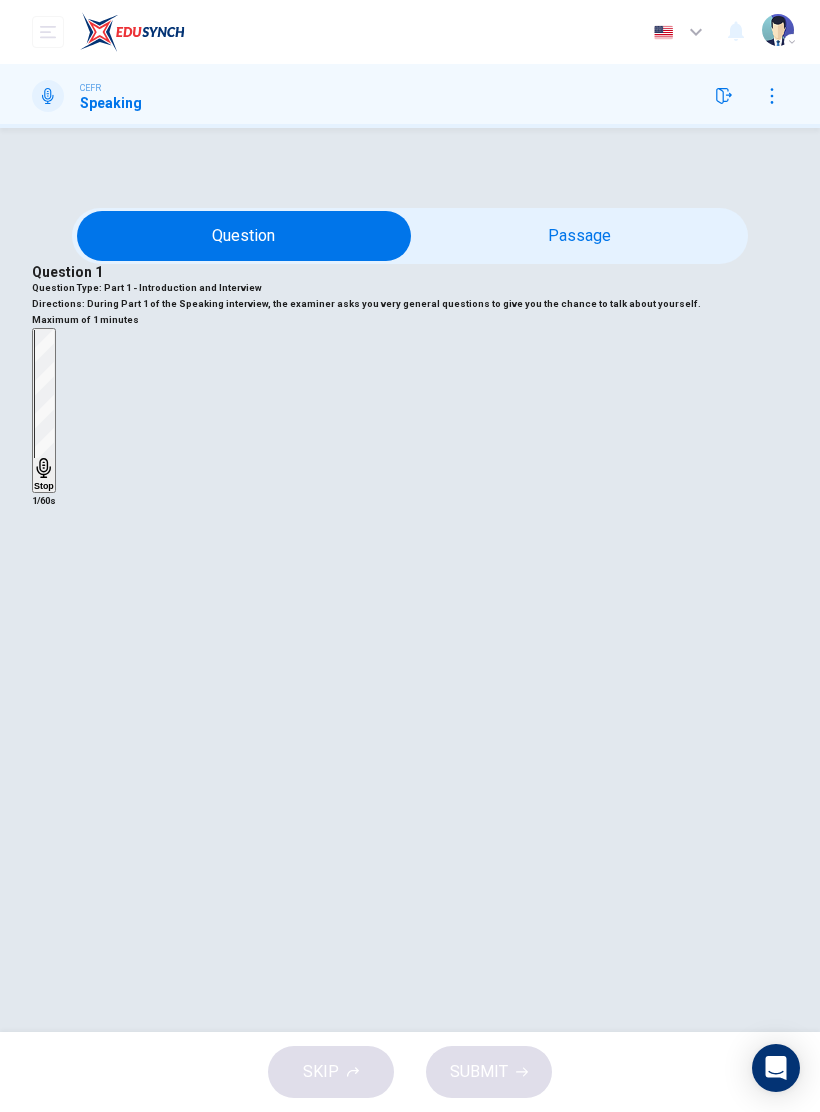 click at bounding box center (244, 236) 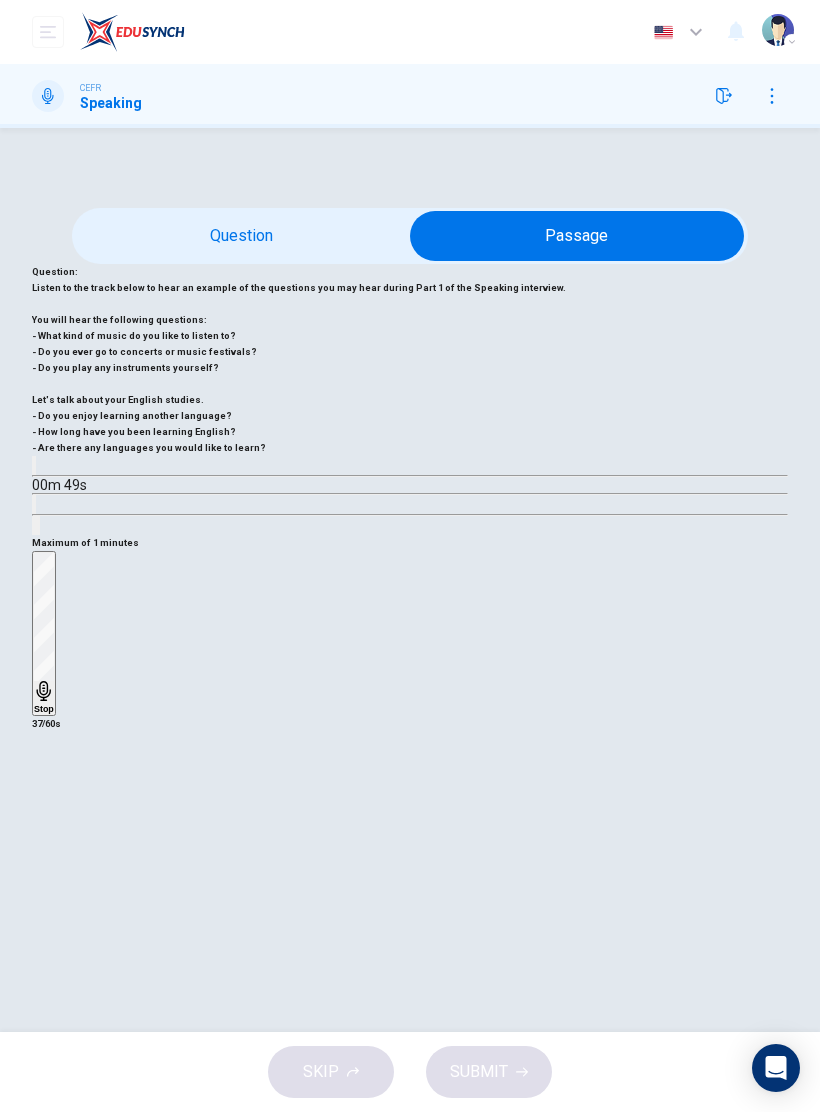 click on "Question : Listen to the track below to hear an example of the questions you may hear during Part 1 of the Speaking interview.  You will hear the following questions:
- What kind of music do you like to listen to?
- Do you ever go to concerts or music festivals?
- Do you play any instruments yourself?
Let's talk about your English studies.
- Do you enjoy learning another language?
- How long have you been learning English?
- Are there any languages you would like to learn? 00m 49s" at bounding box center [410, 399] 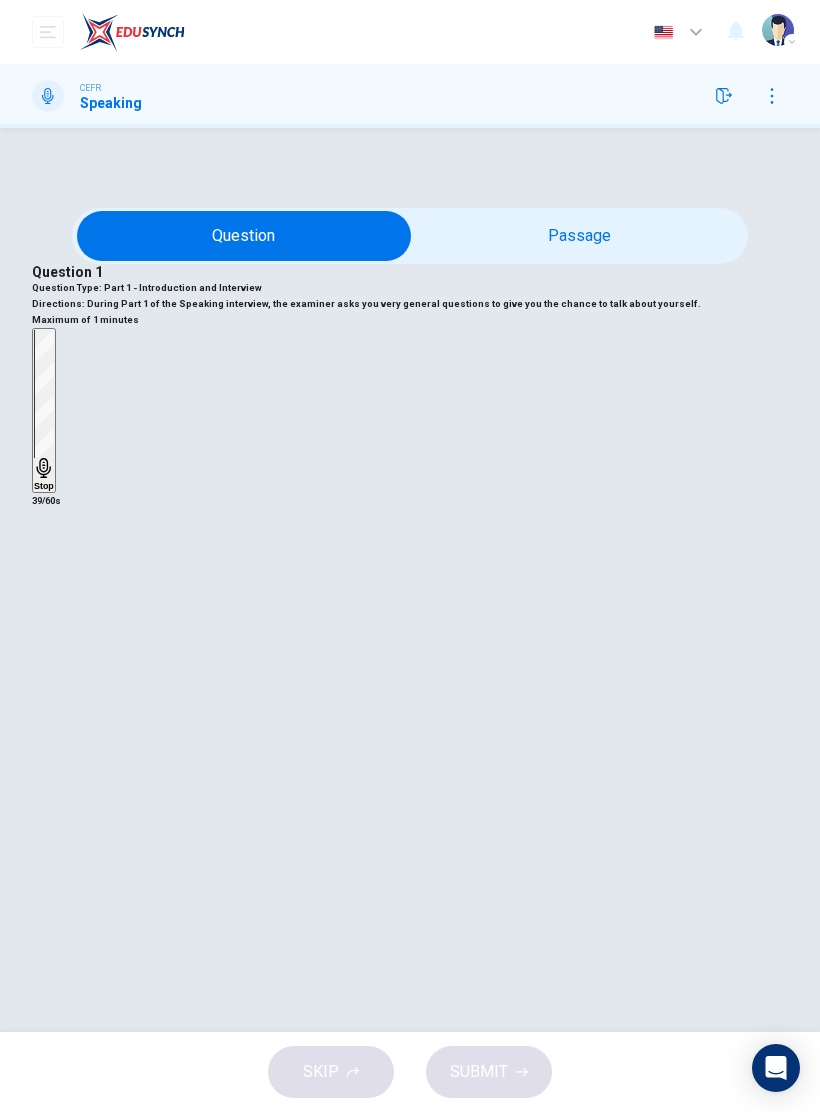 click at bounding box center [244, 236] 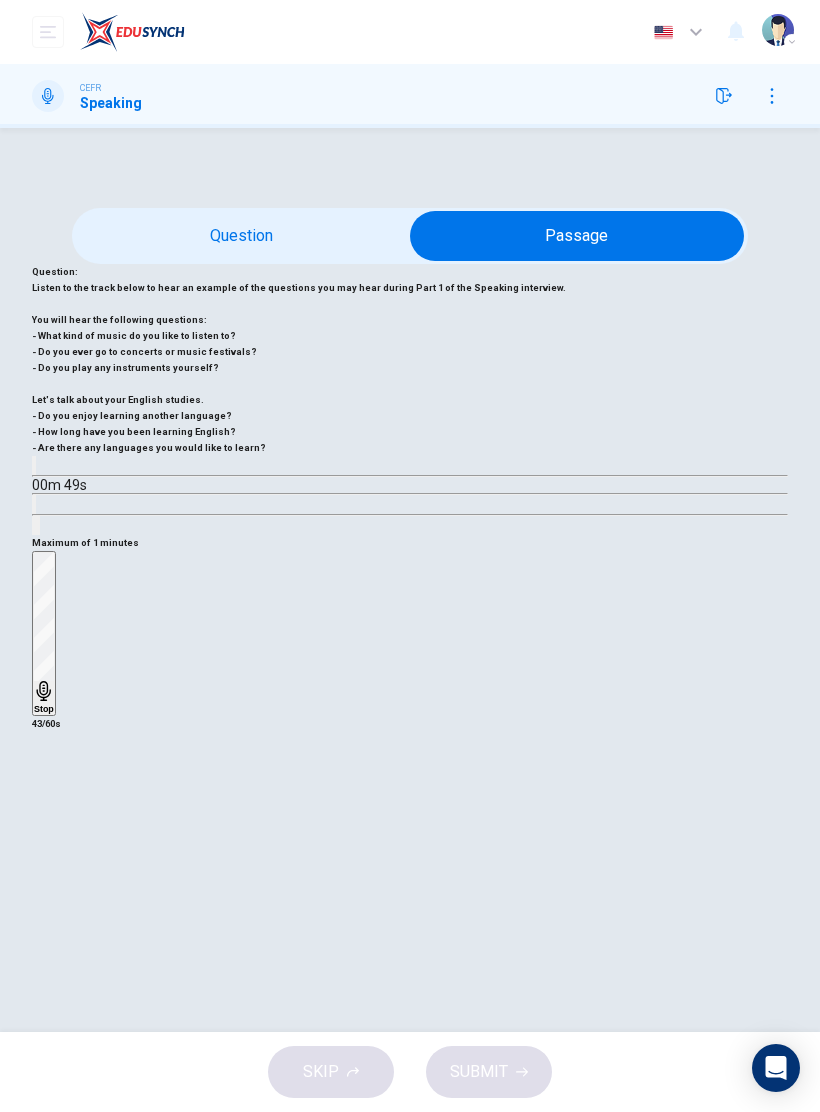 click at bounding box center (577, 236) 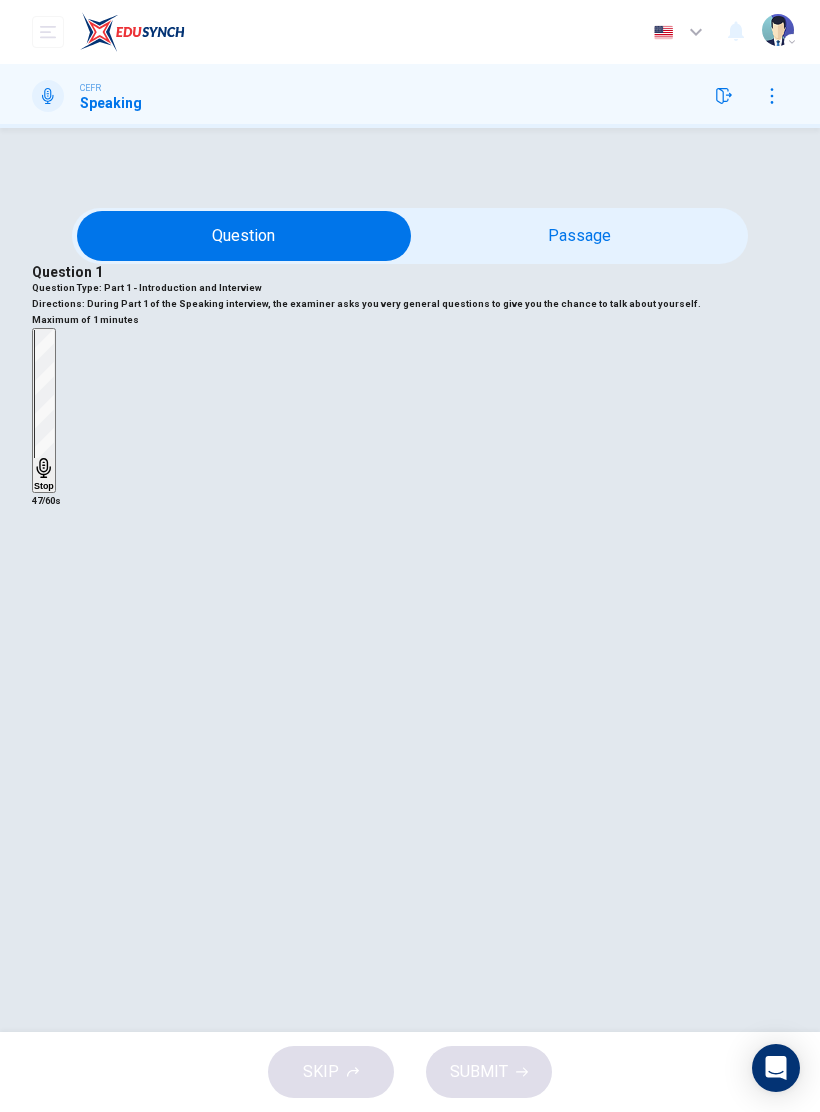 click at bounding box center [244, 236] 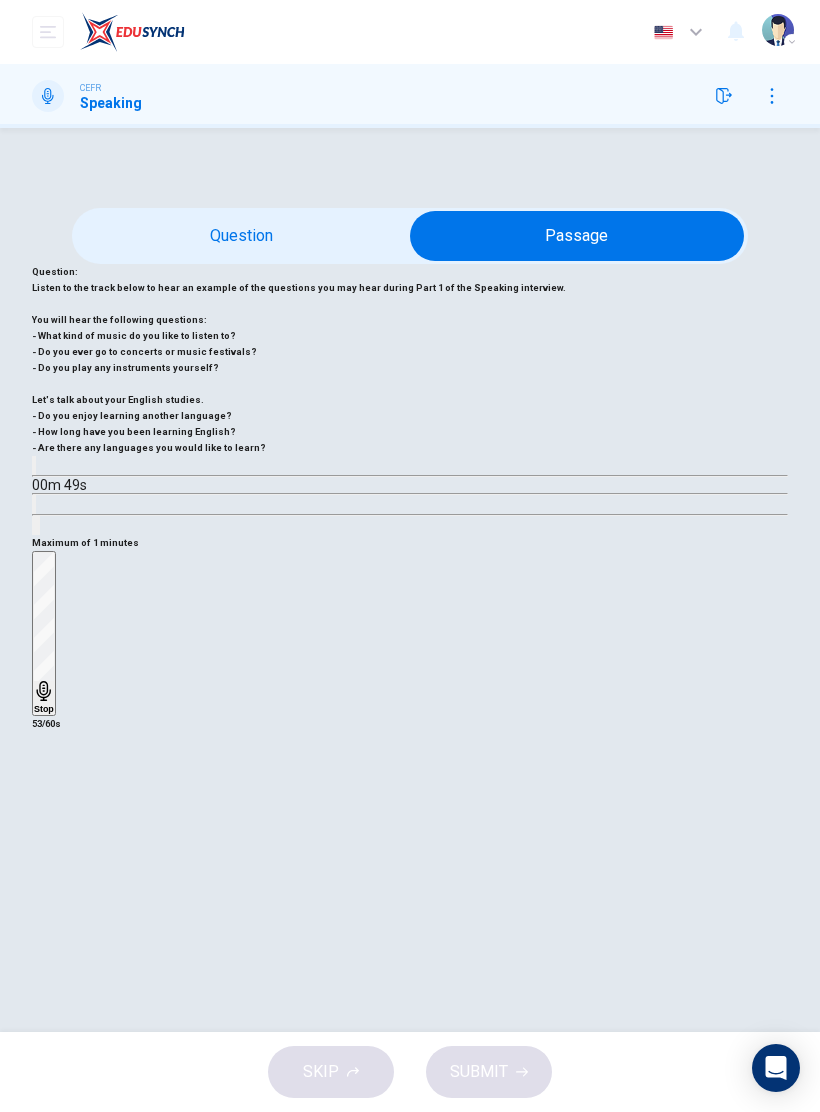 click at bounding box center (577, 236) 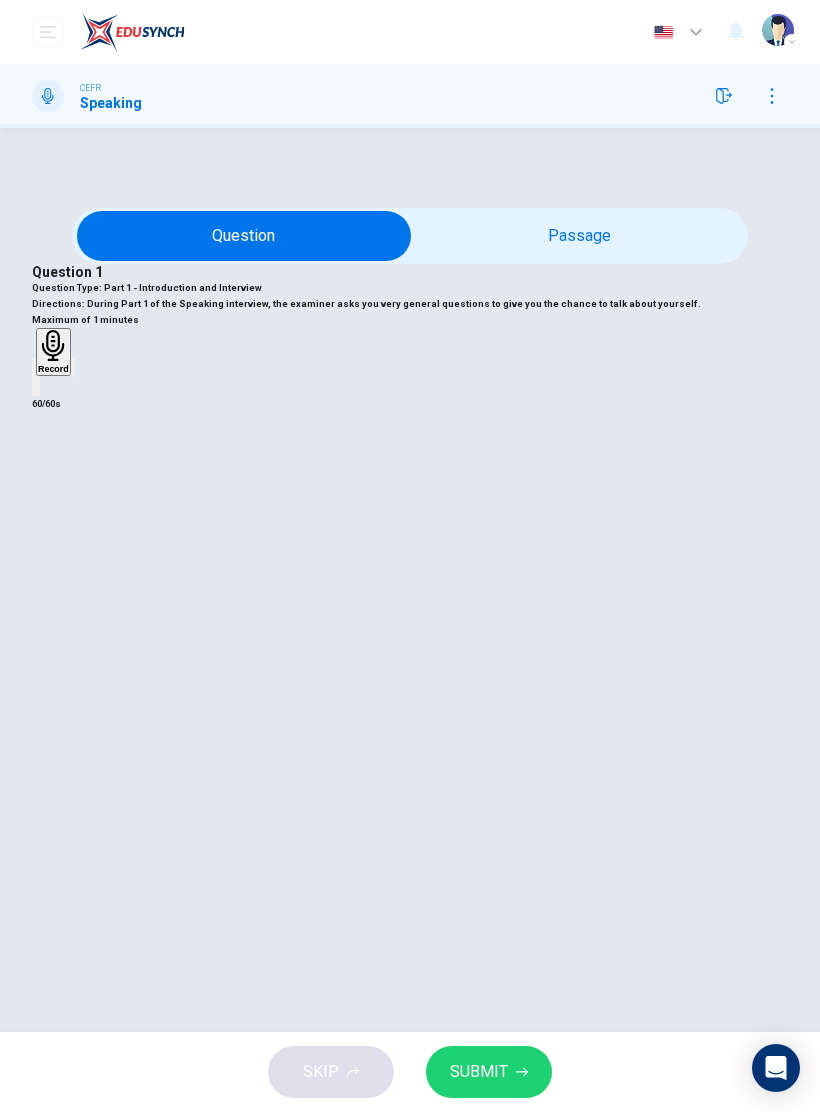 click 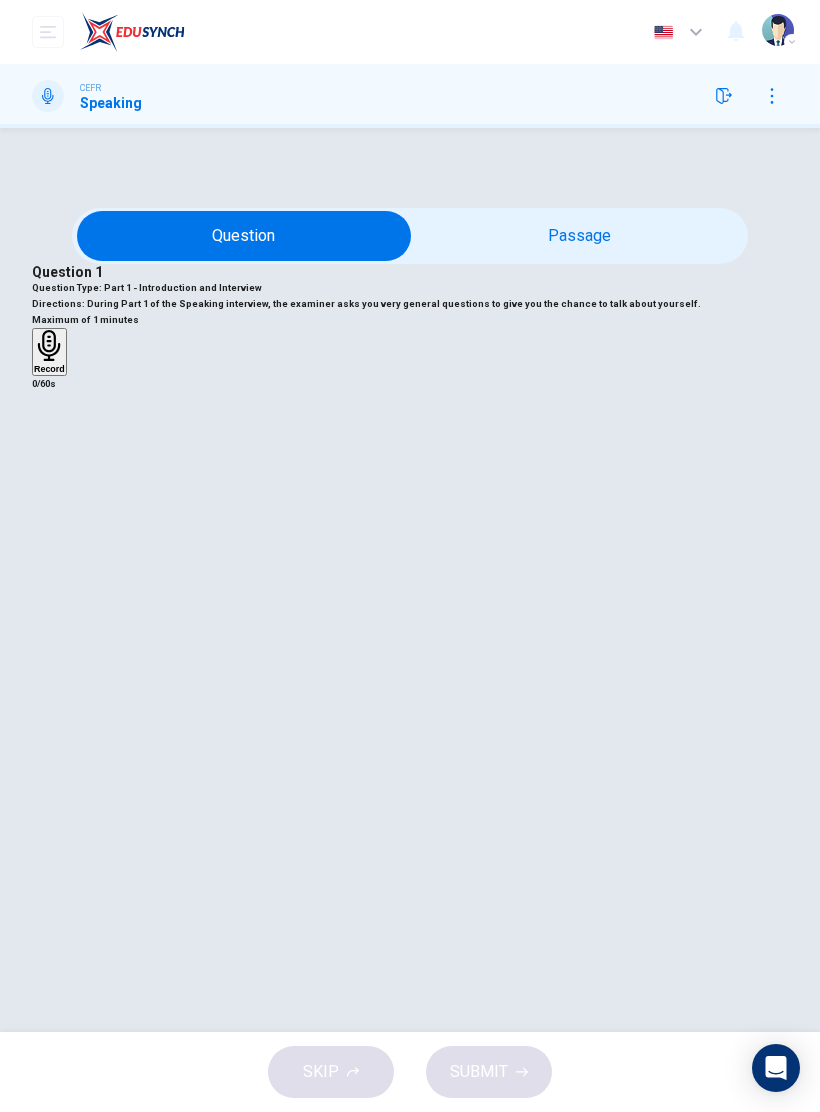 click at bounding box center [244, 236] 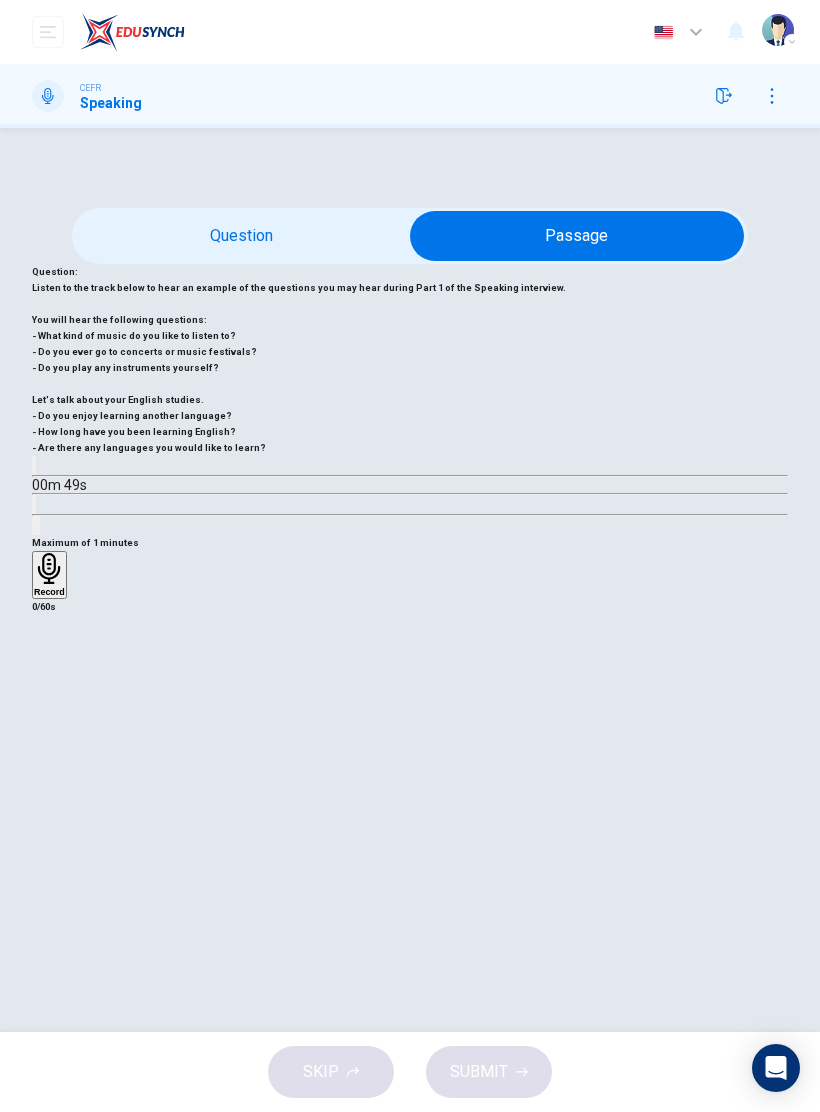 click at bounding box center [577, 236] 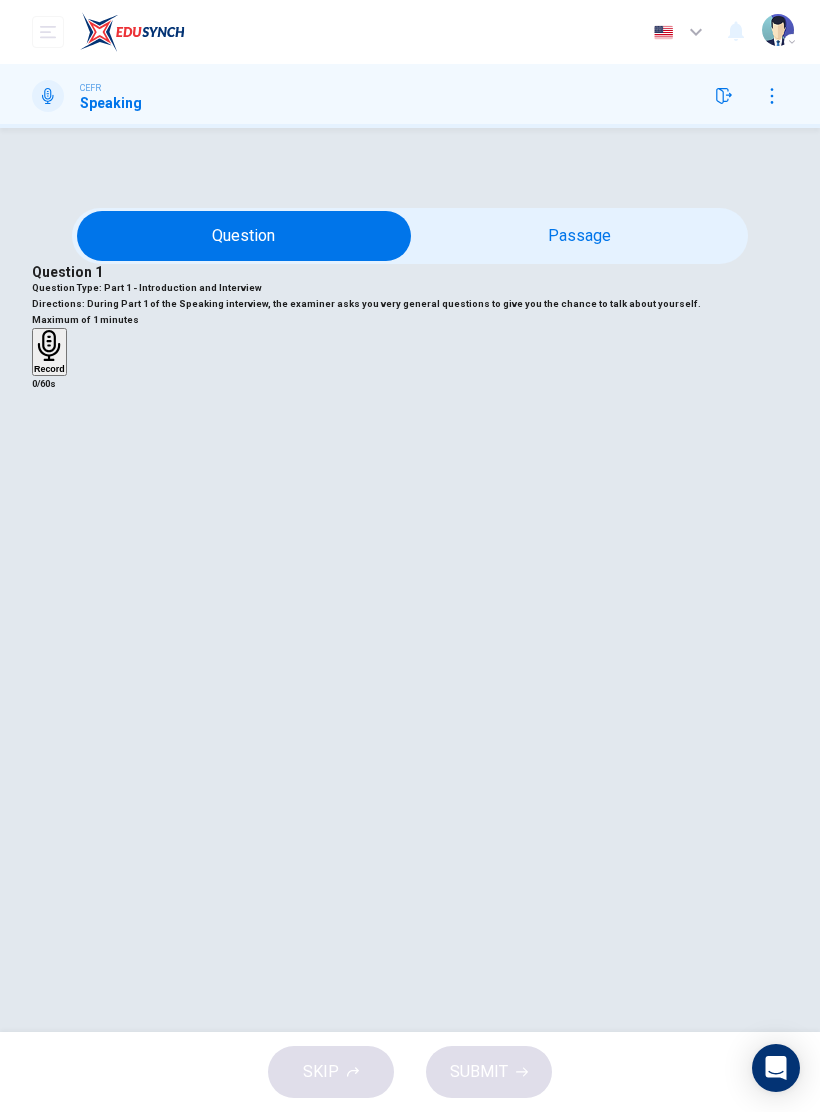 click 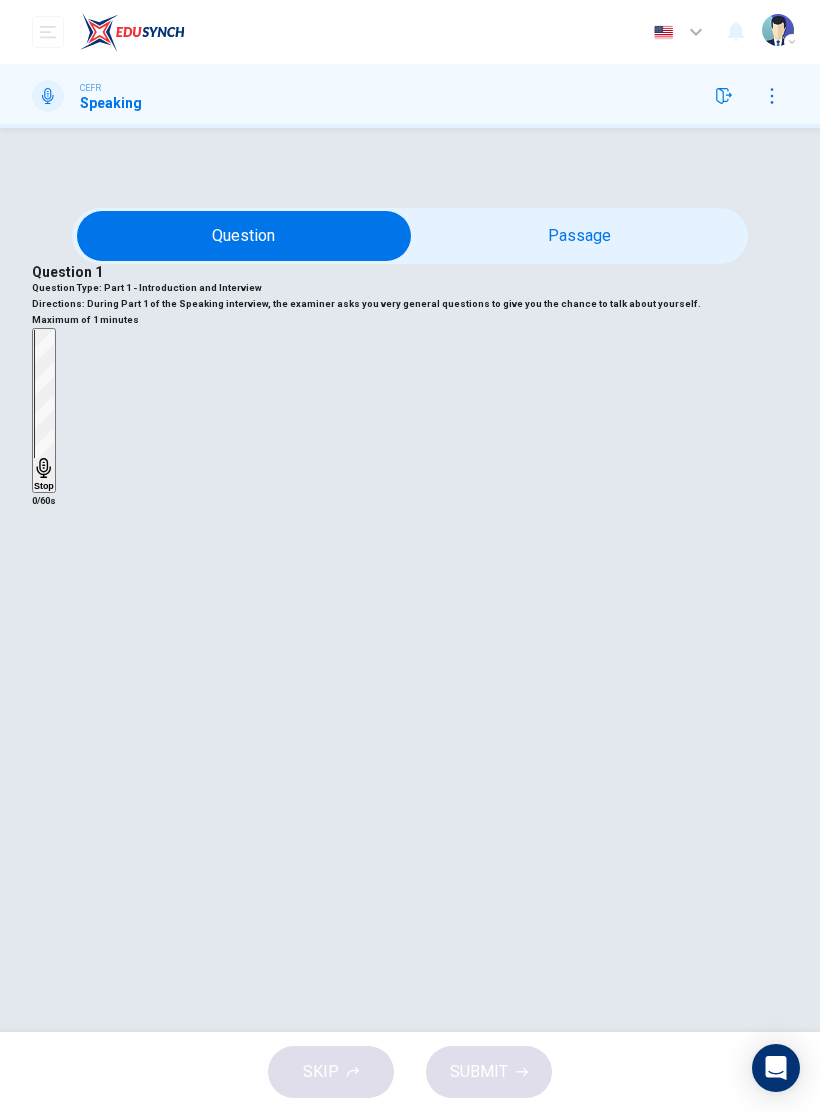 click at bounding box center (244, 236) 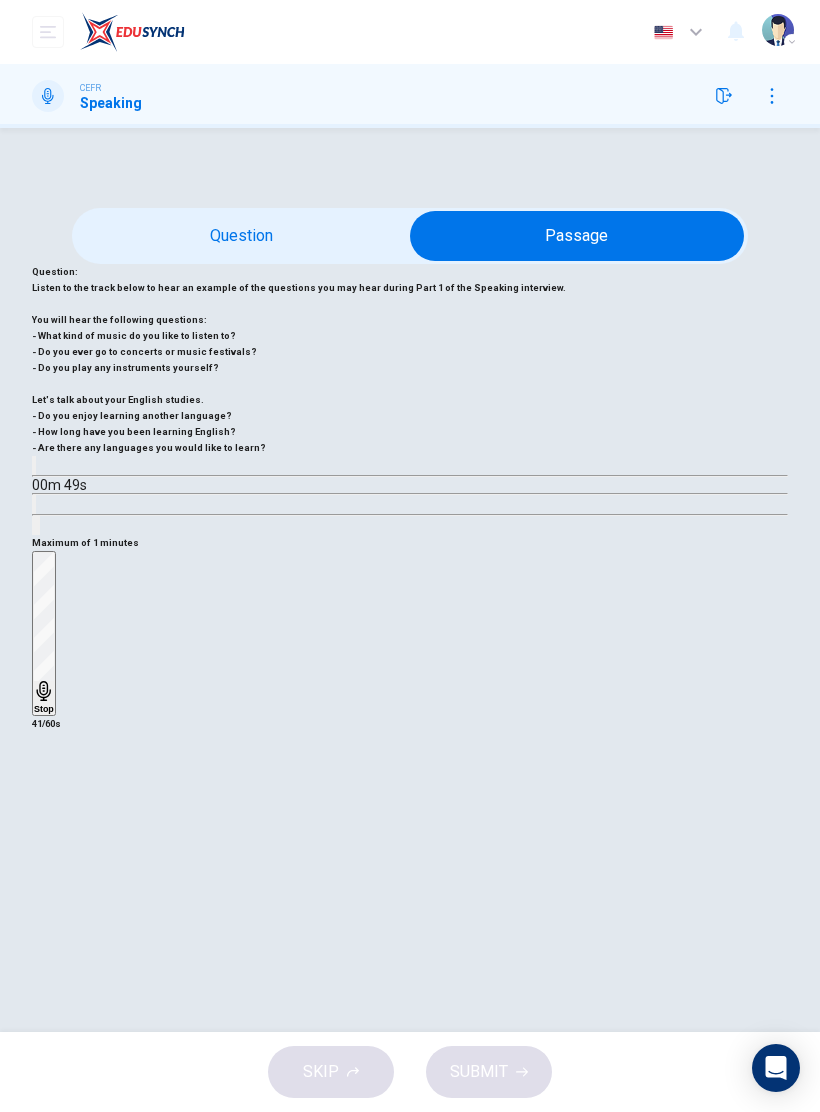 click at bounding box center (577, 236) 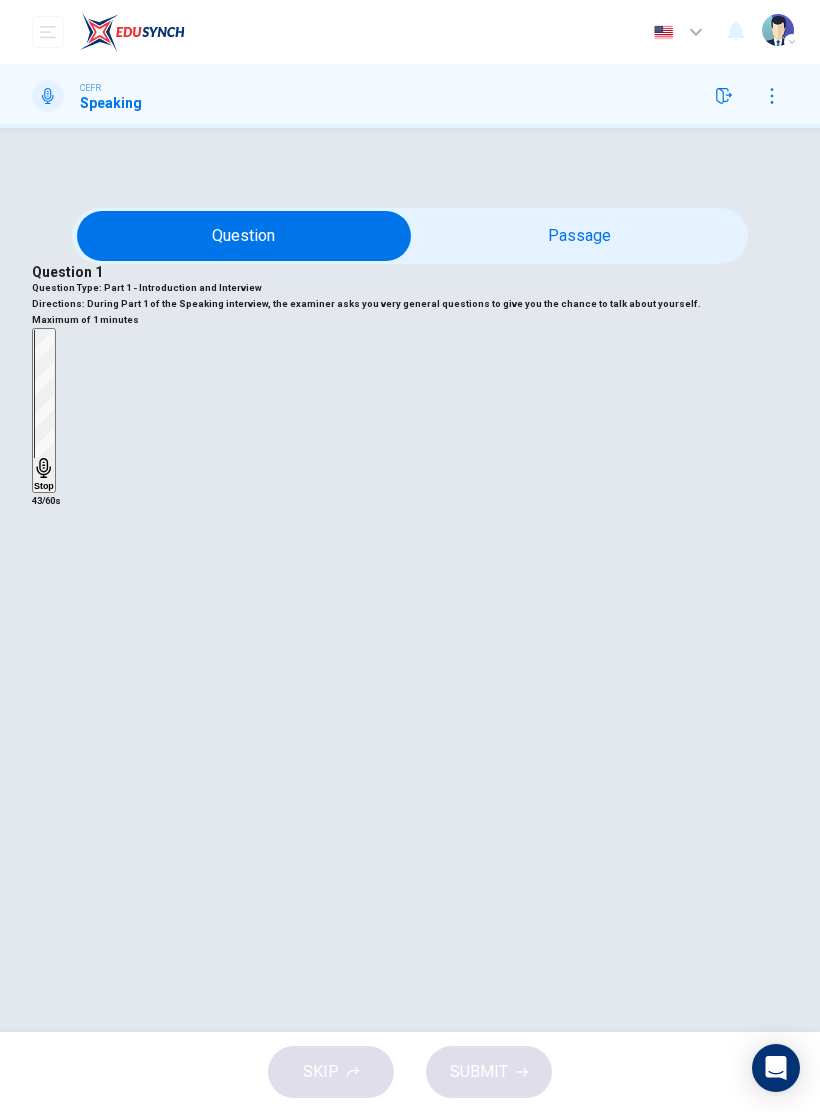 click at bounding box center (244, 236) 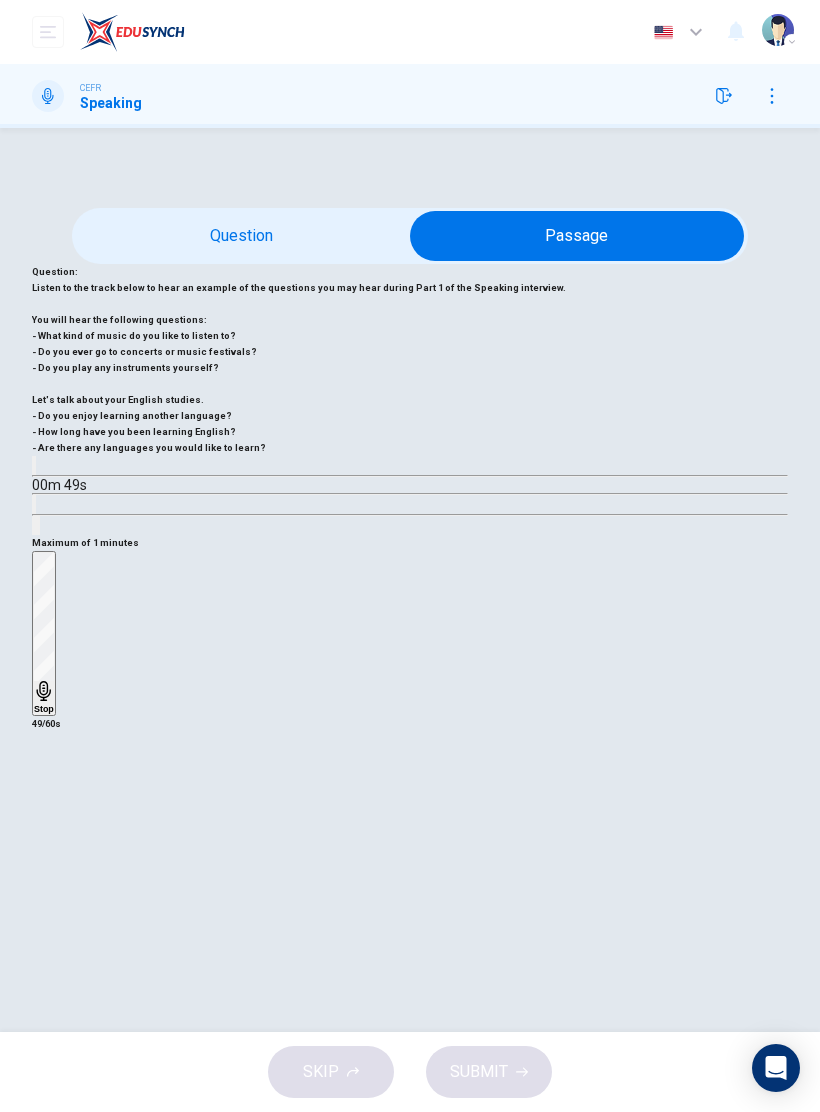 click at bounding box center (577, 236) 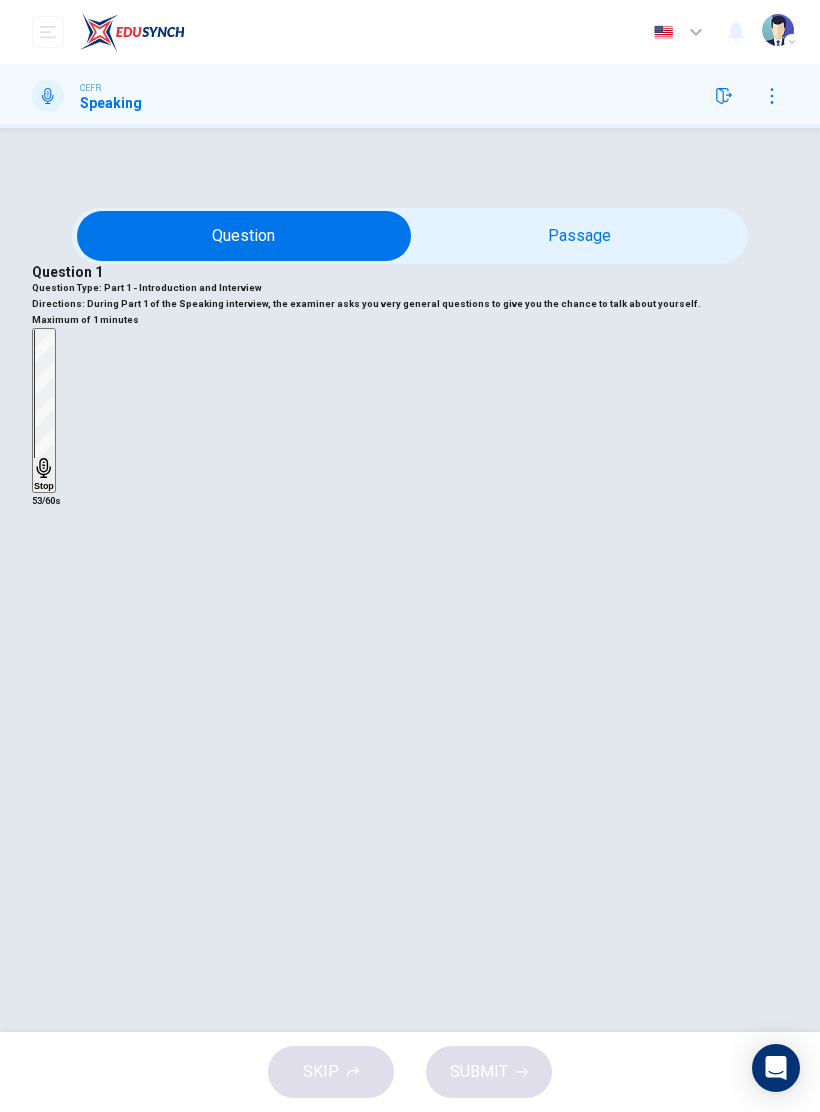 click at bounding box center (244, 236) 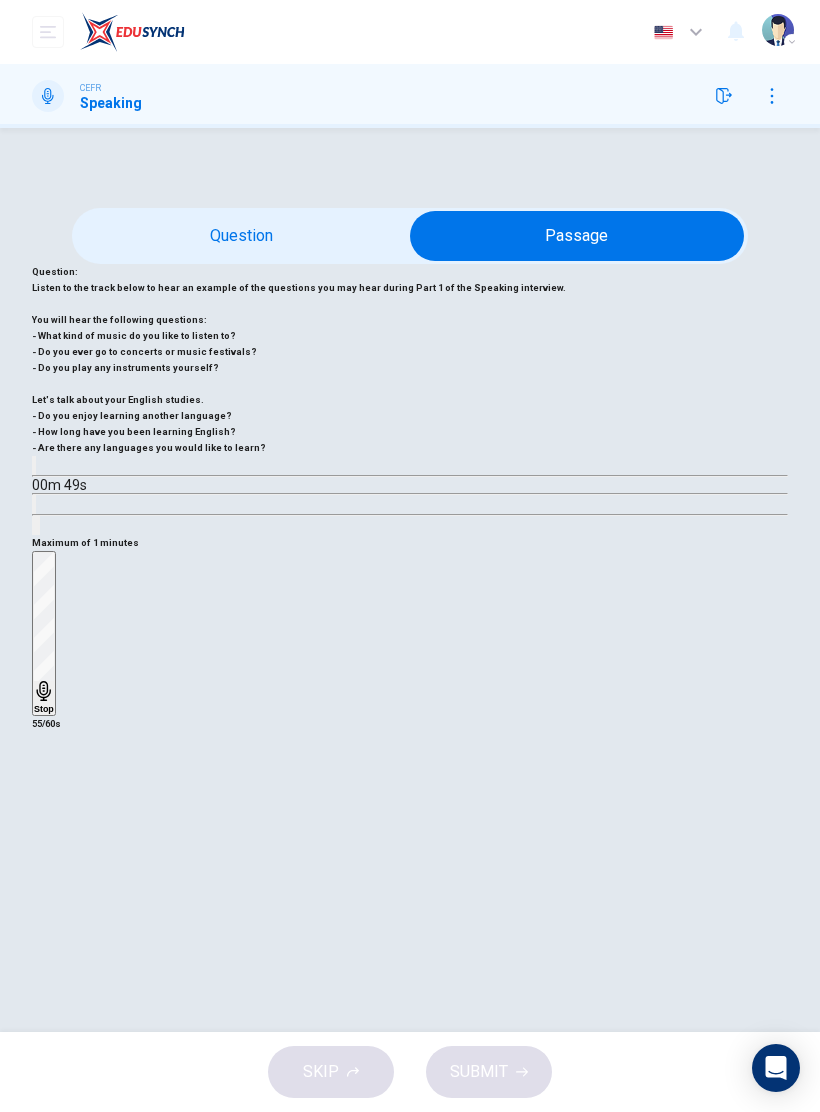 click at bounding box center (577, 236) 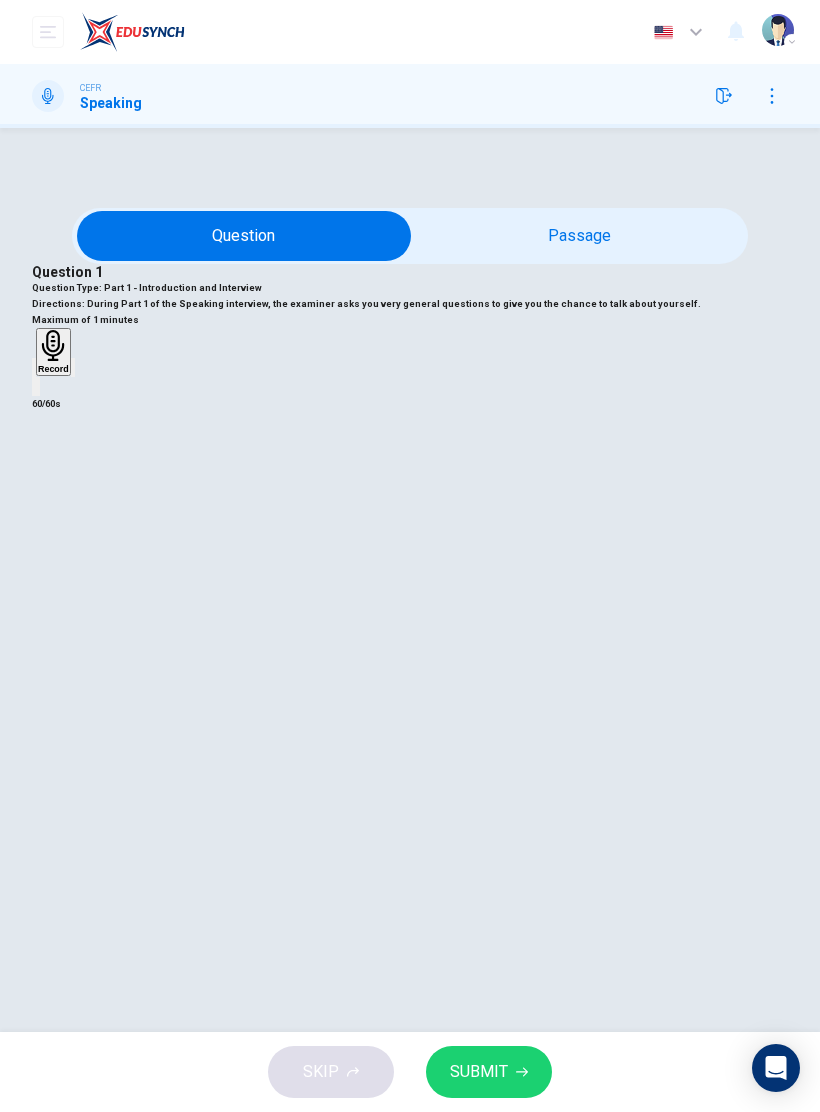 click on "SUBMIT" at bounding box center [489, 1072] 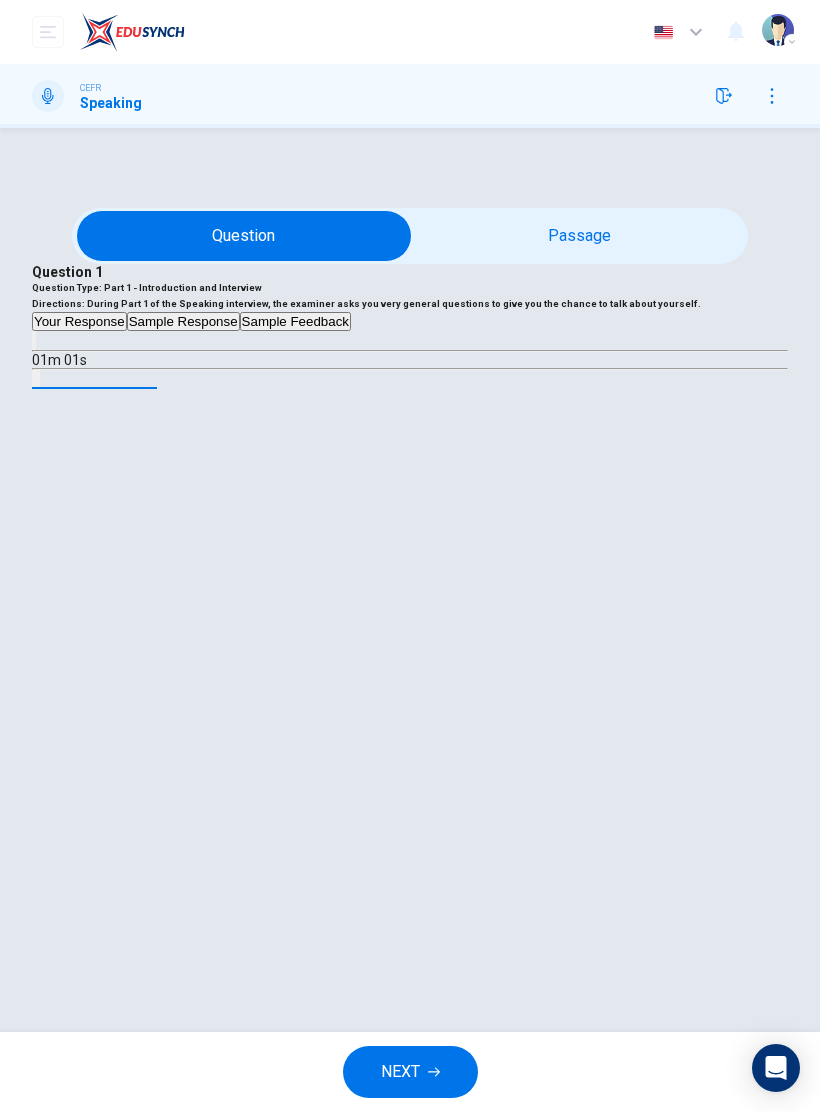 click 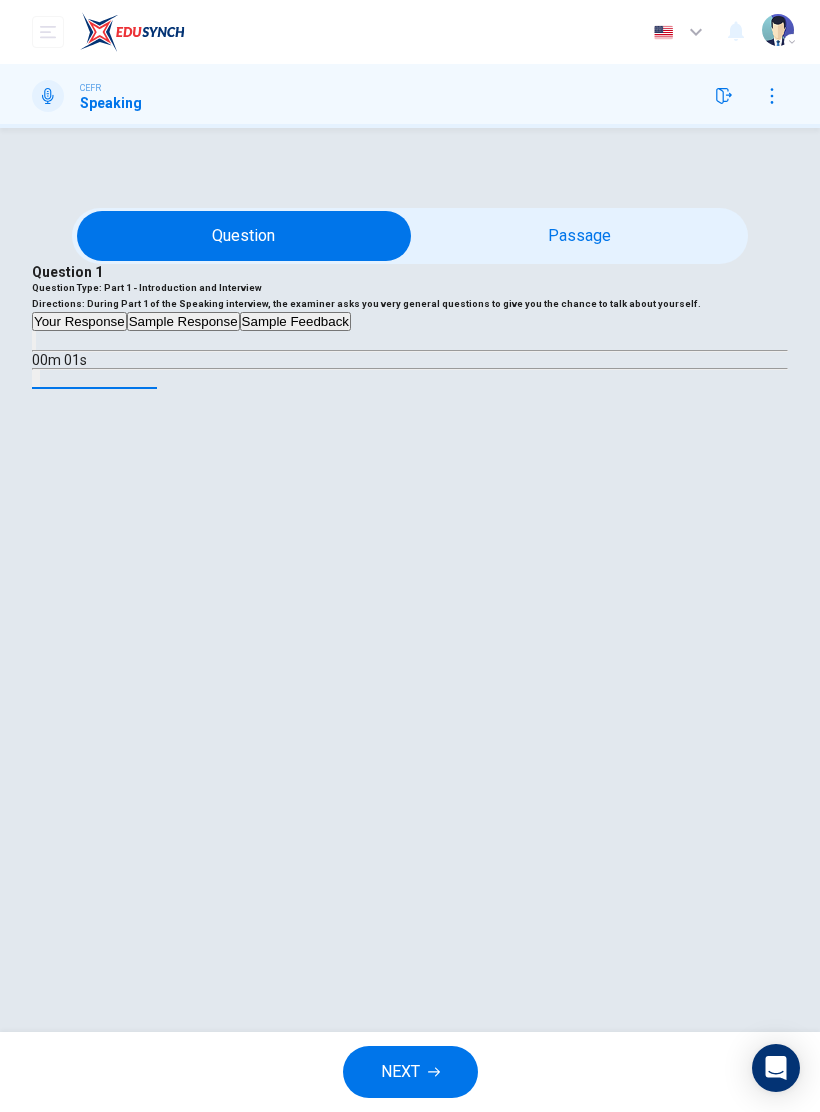 type on "0" 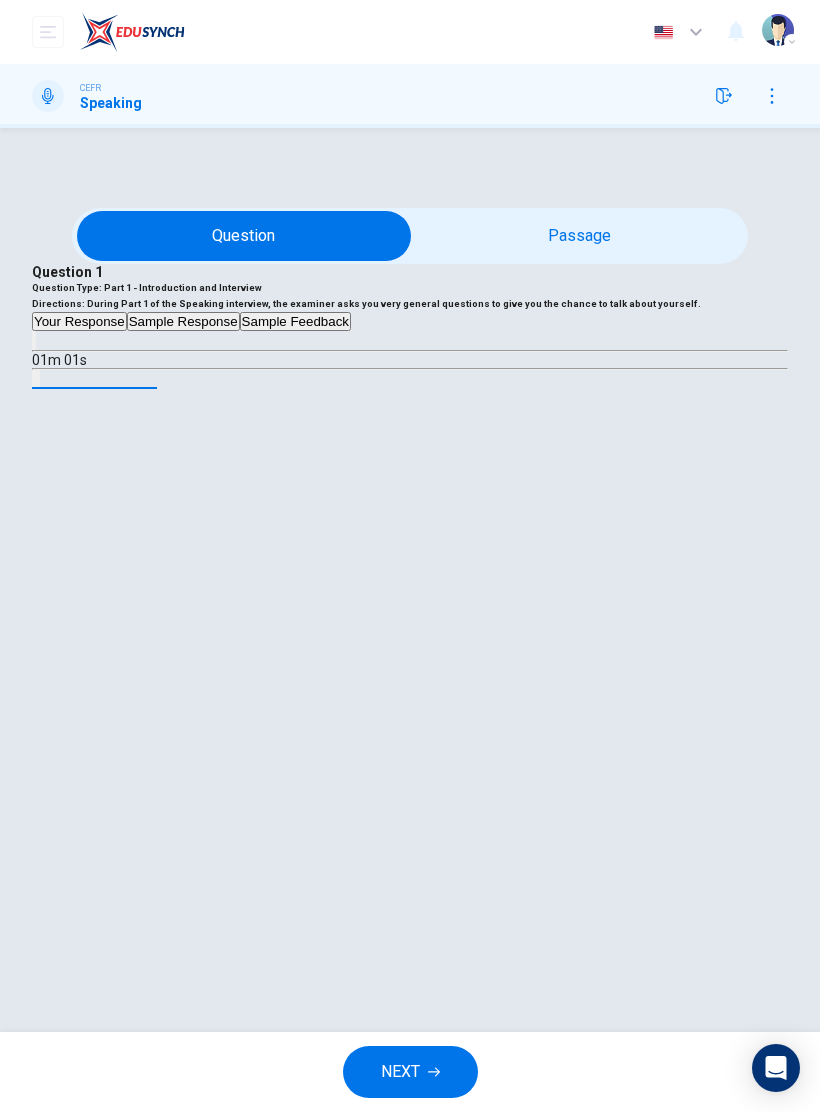click on "Sample Response" at bounding box center [183, 321] 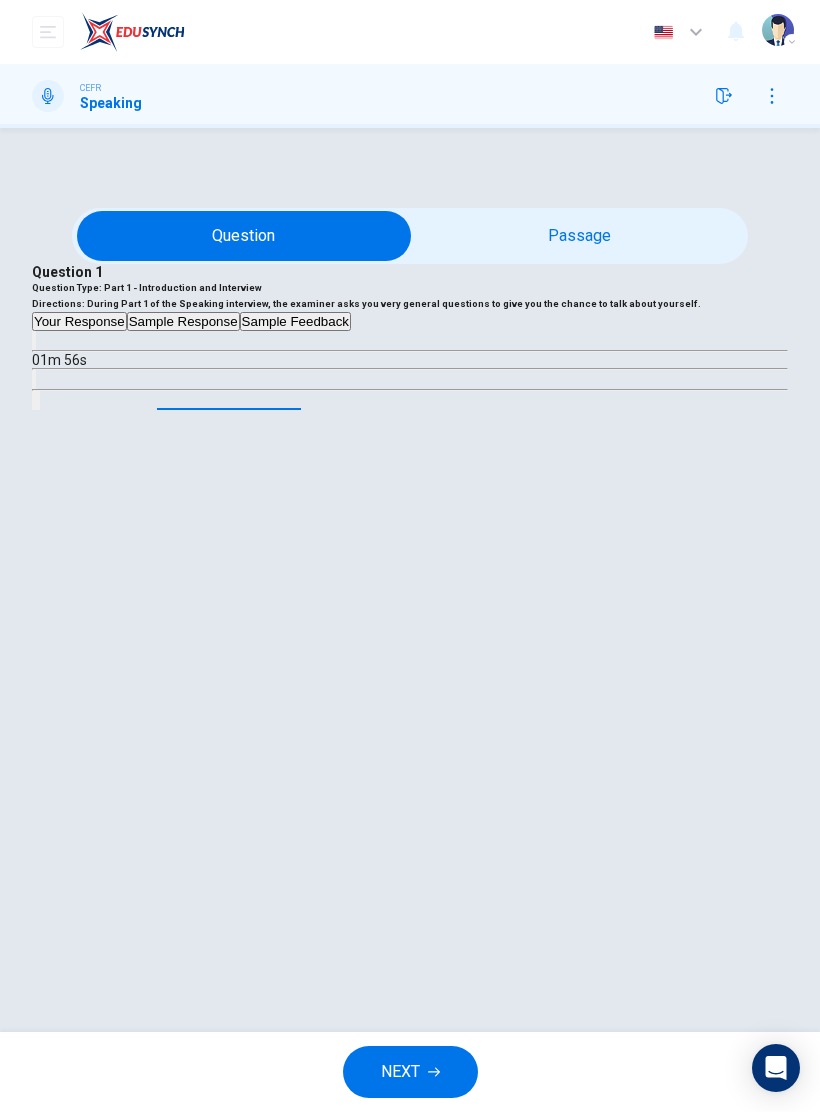 click 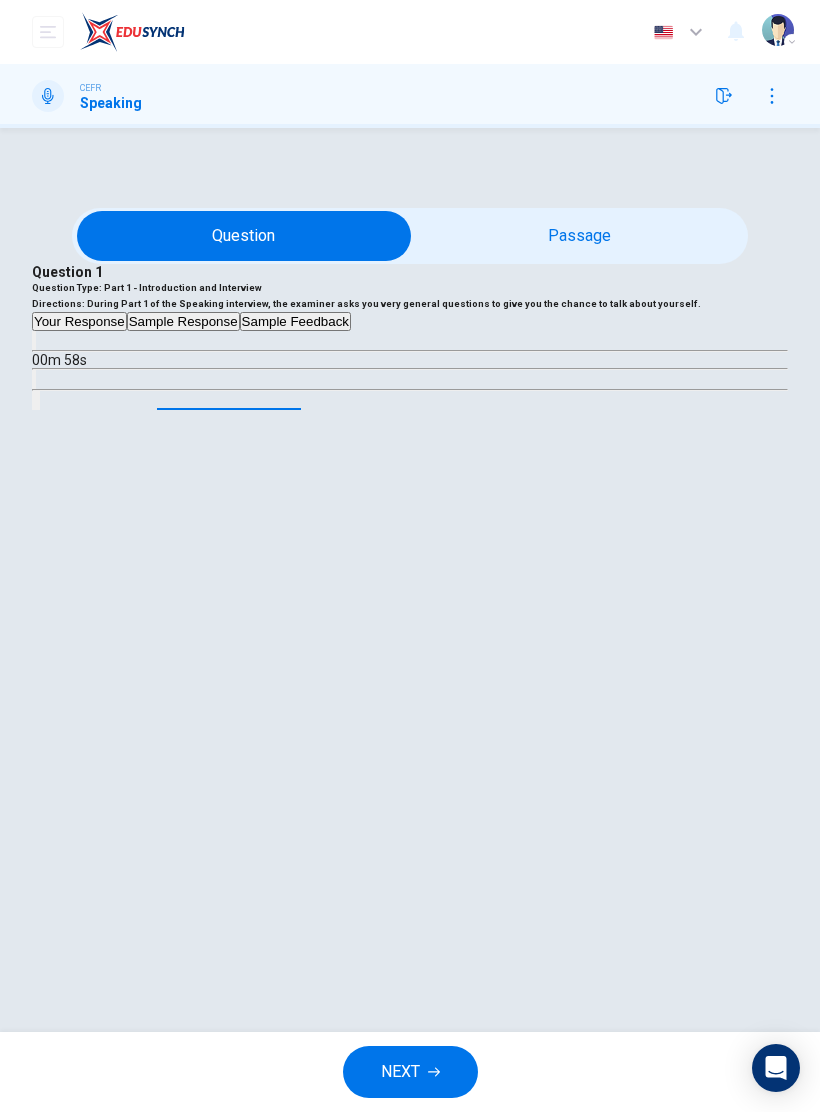 click on "Sample Feedback" at bounding box center [295, 321] 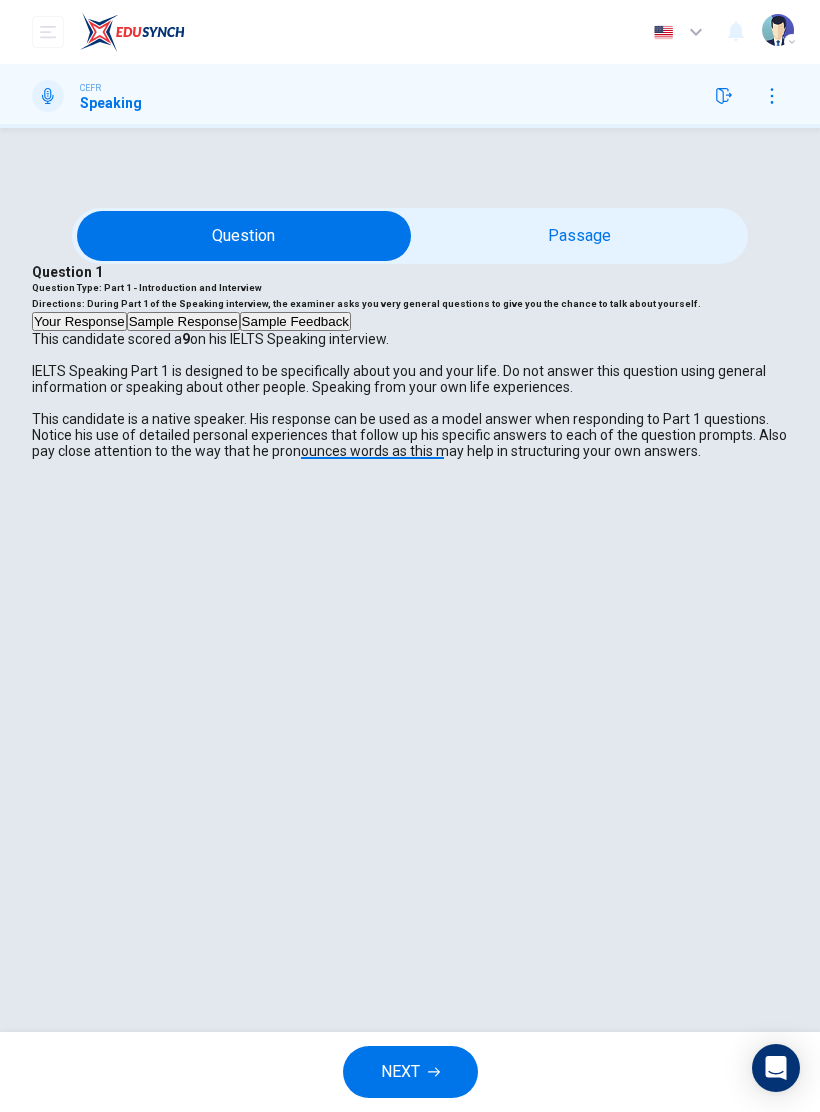 click on "Your Response Sample Response Sample Feedback 01m 01s 00m 46s This candidate scored a  9  on his IELTS Speaking interview.
IELTS Speaking Part 1 is designed to be specifically about you and your life. Do not answer this question using general information or speaking about other people. Speaking from your own life experiences.
This candidate is a native speaker. His response can be used as a model answer when responding to Part 1 questions. Notice his use of detailed personal experiences that follow up his specific answers to each of the question prompts. Also pay close attention to the way that he pronounces words as this may help in structuring your own answers." at bounding box center [410, 385] 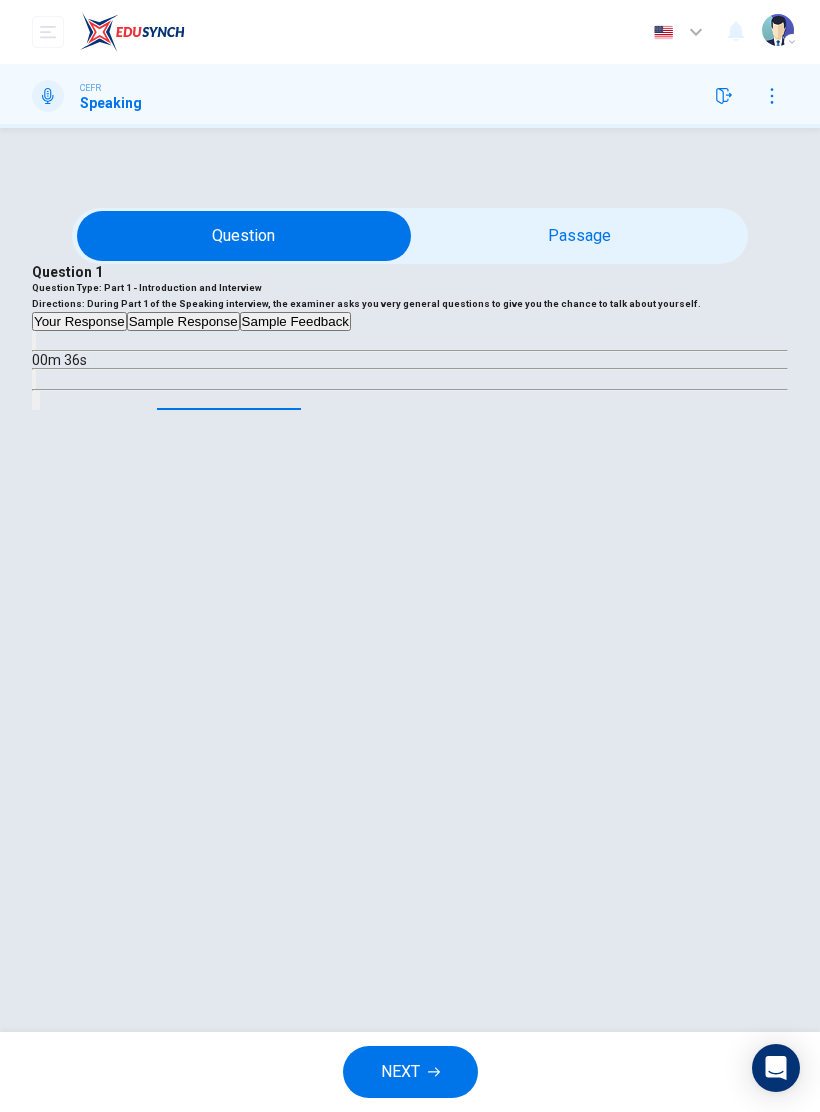 type on "70" 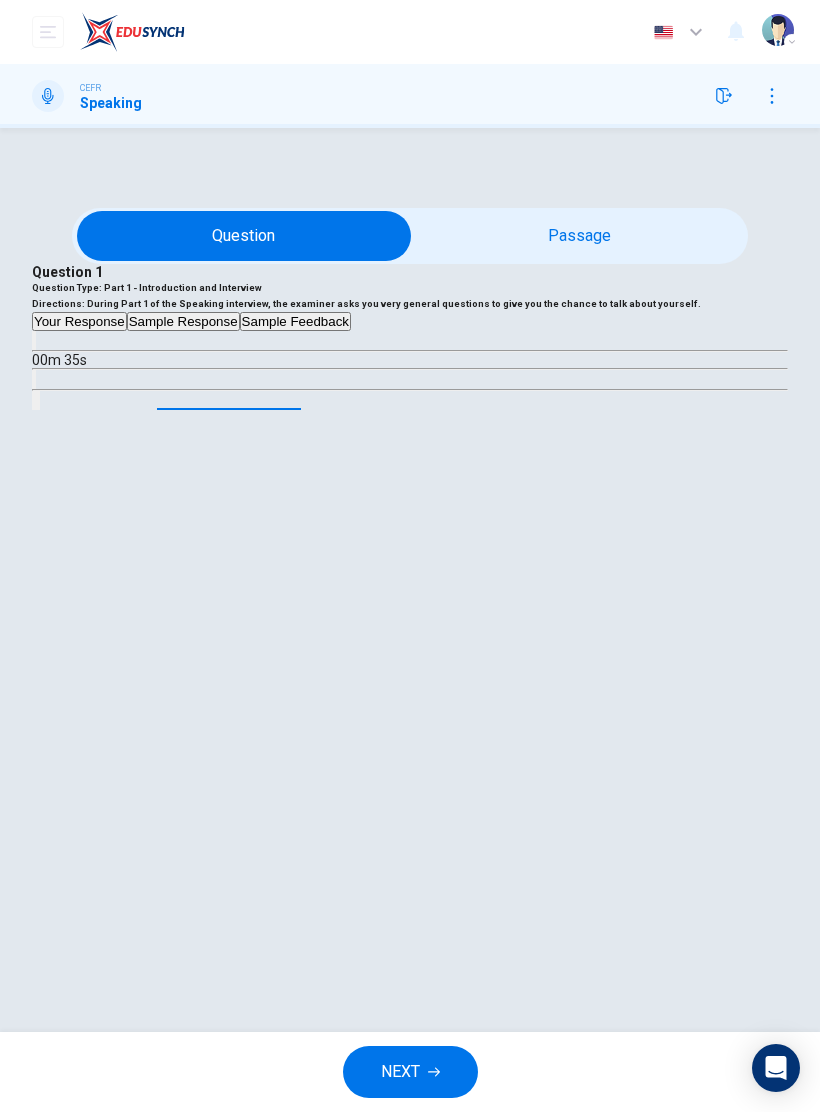 click at bounding box center [244, 236] 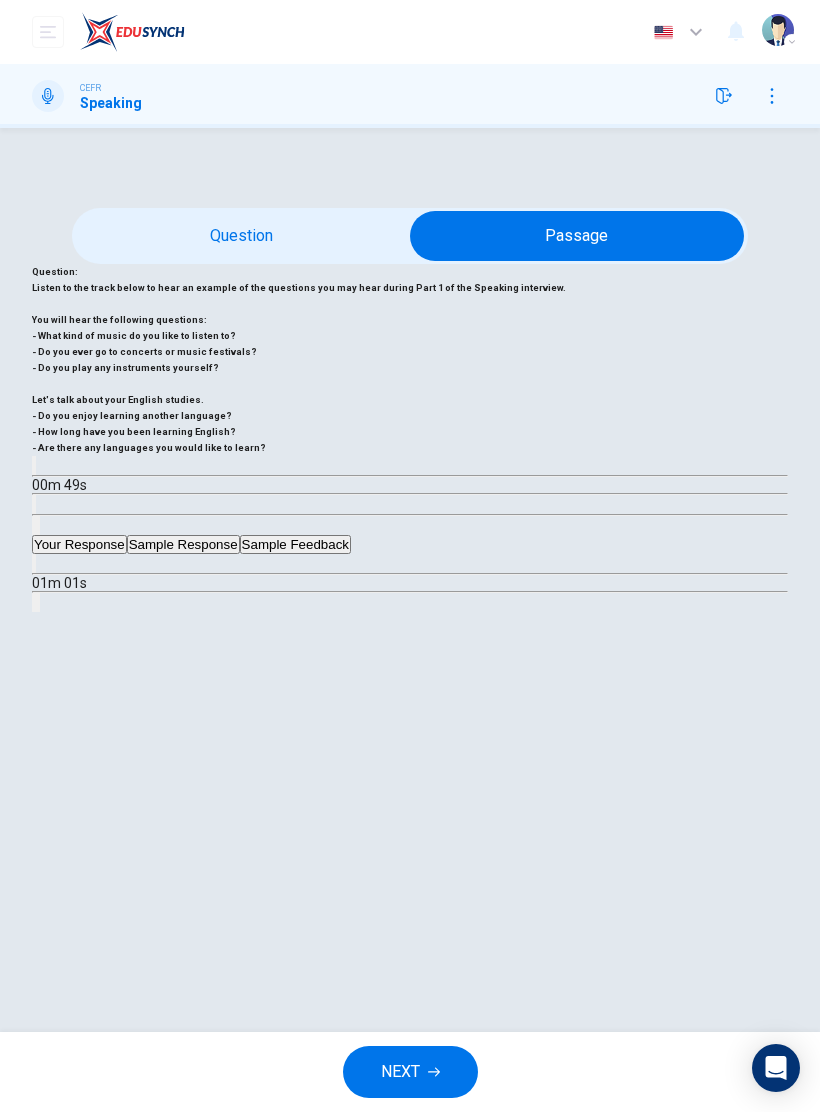 type on "71" 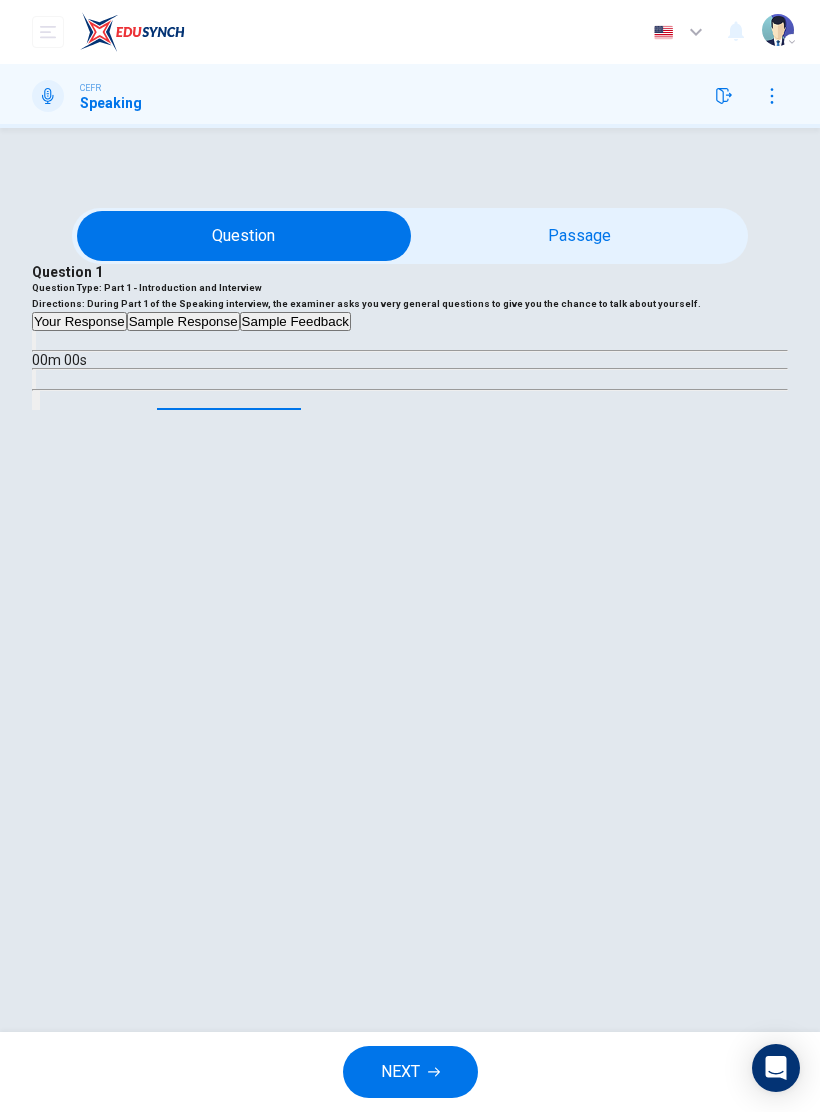 type on "0" 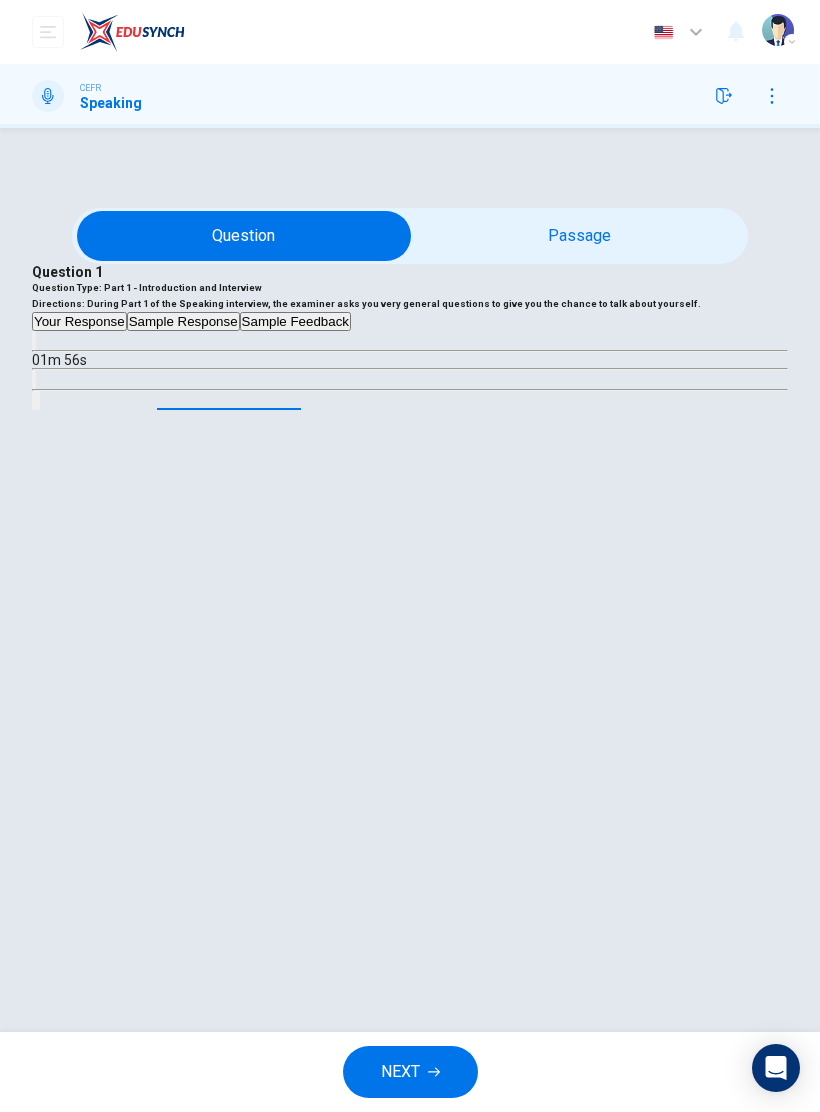 click on "Sample Feedback" at bounding box center (295, 321) 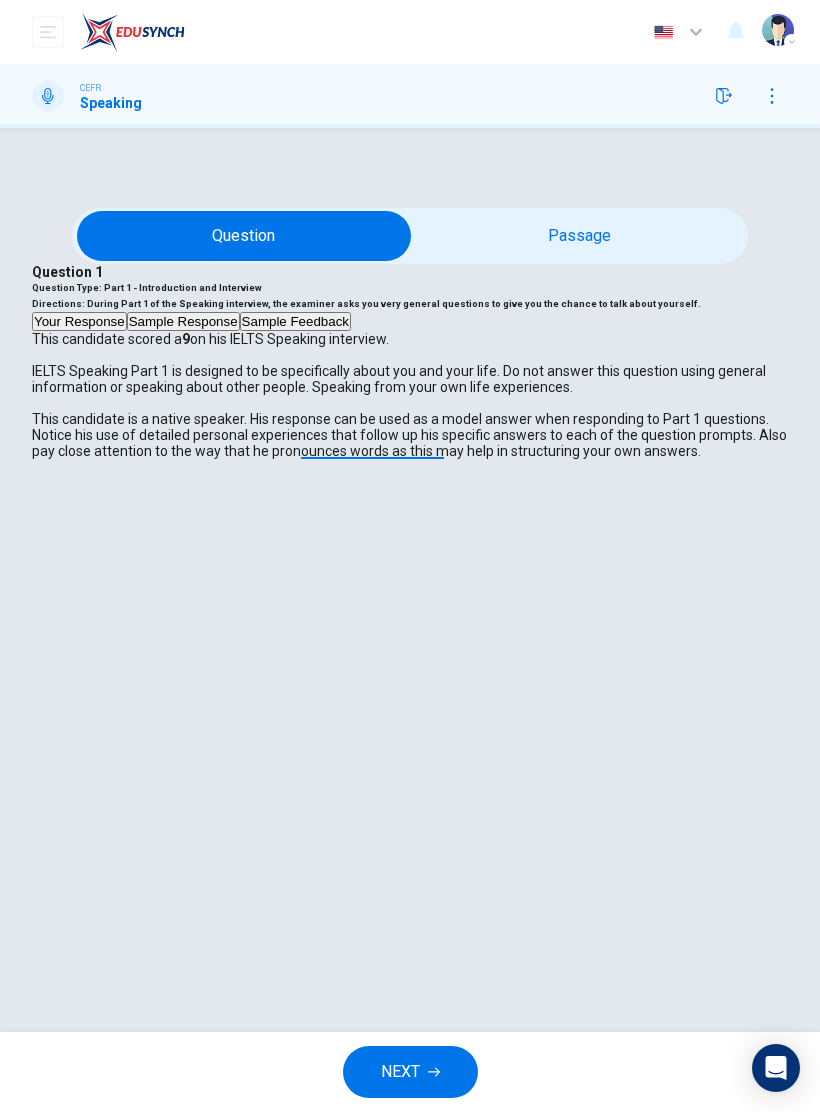 click on "NEXT" at bounding box center (410, 1072) 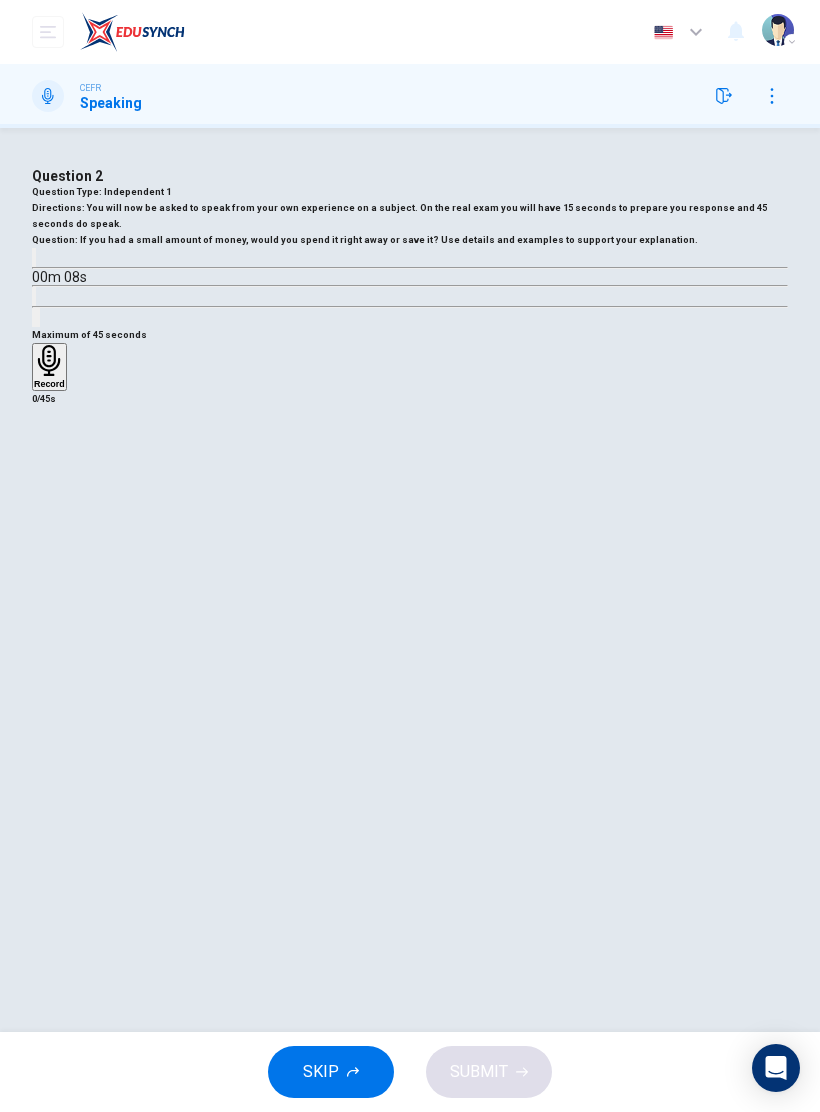 click at bounding box center [34, 257] 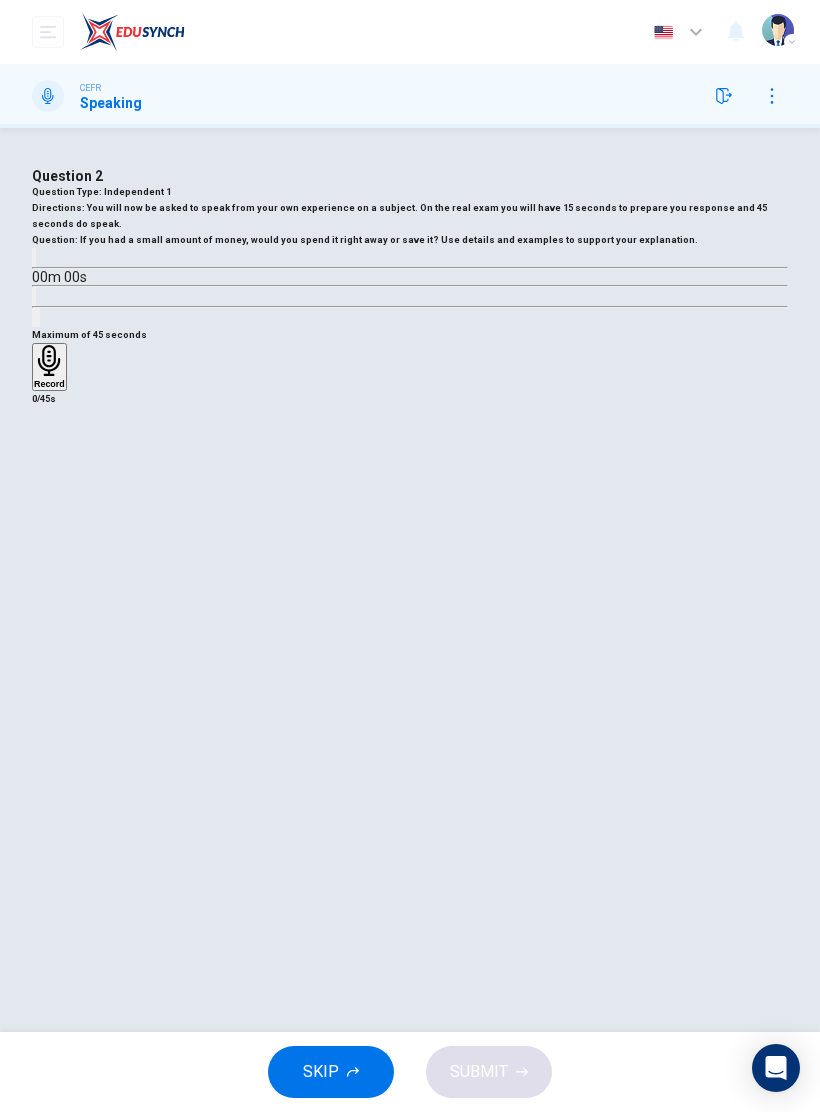 type on "0" 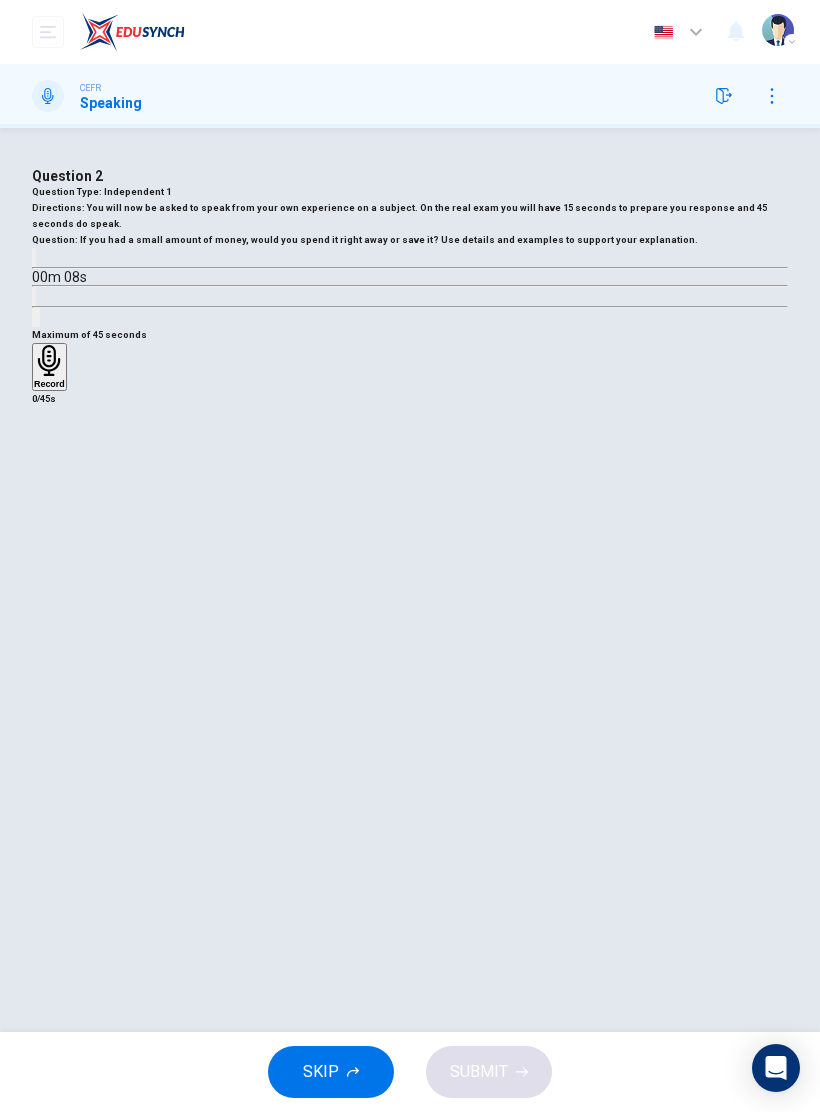 click on "Record" at bounding box center [49, 384] 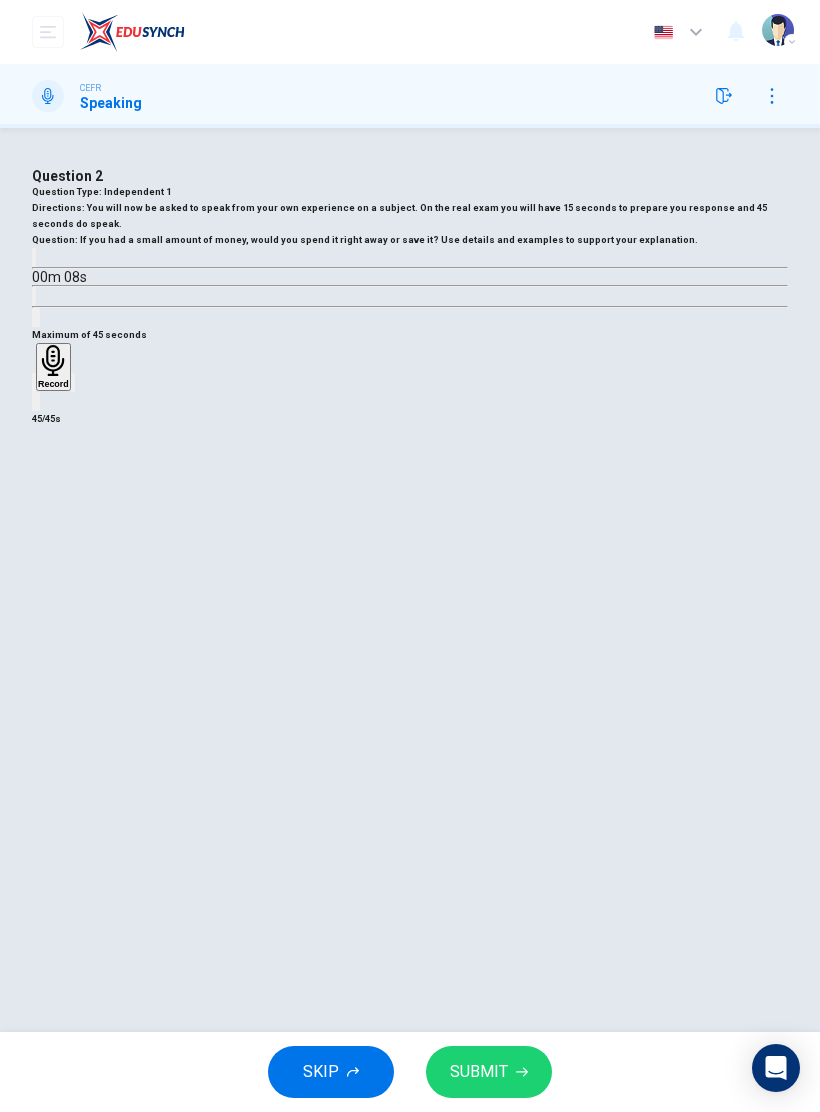 click on "SUBMIT" at bounding box center (489, 1072) 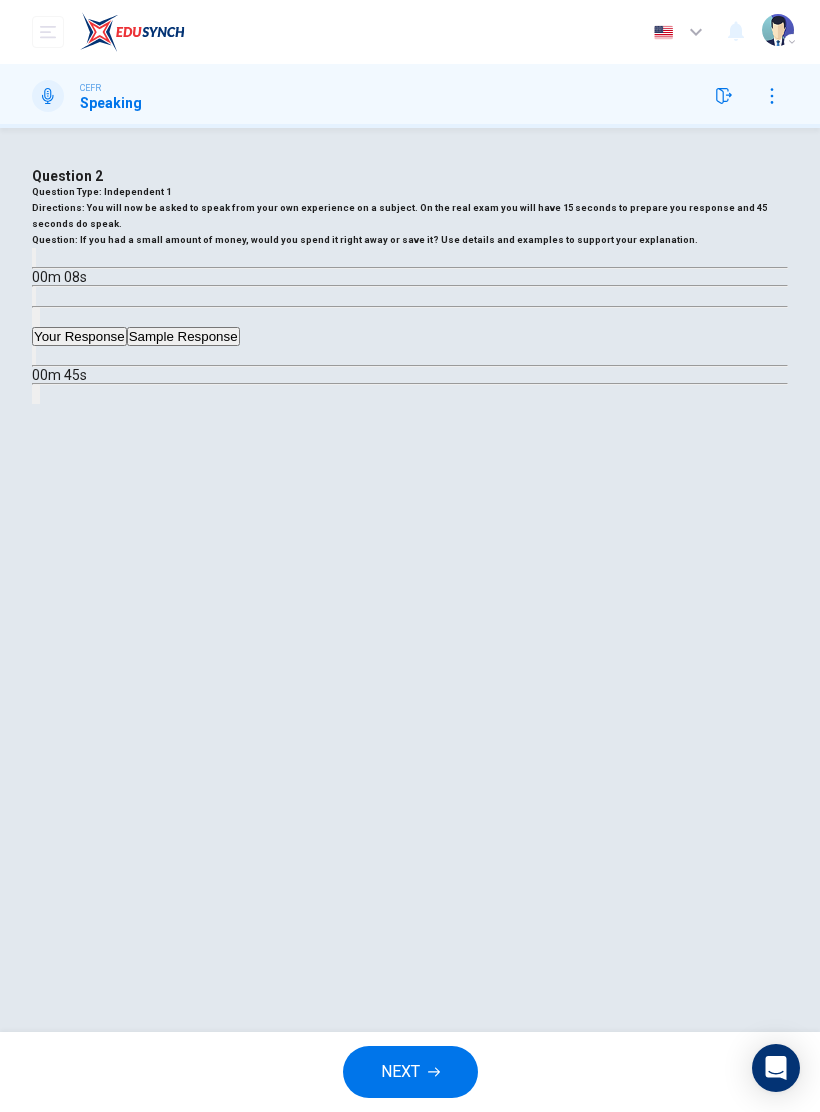 click at bounding box center (34, 355) 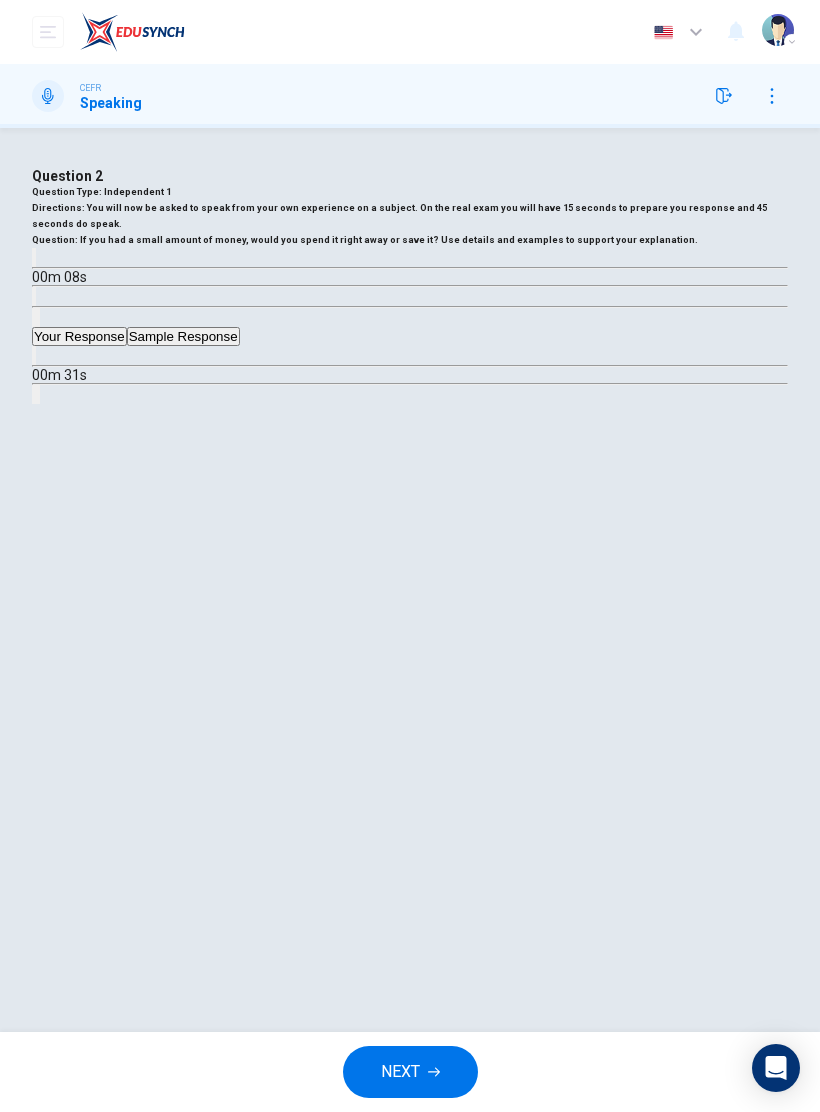 click on "Sample Response" at bounding box center (183, 336) 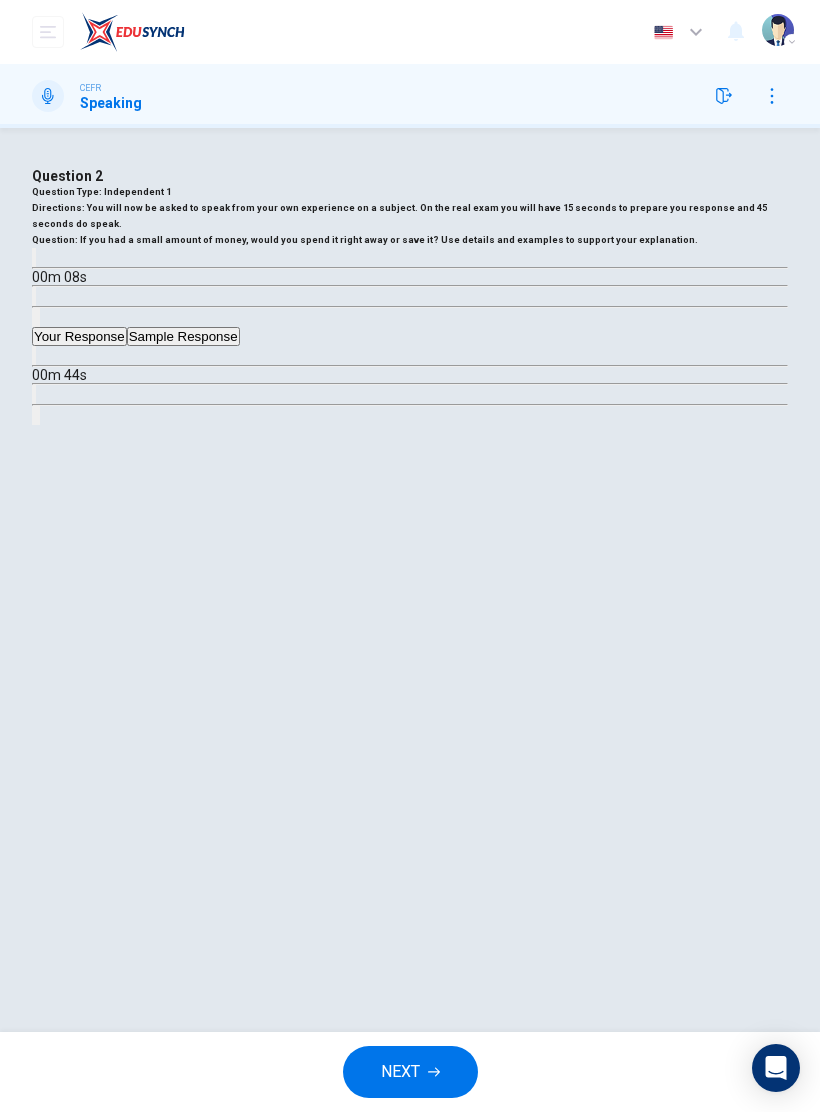 click on "Your Response" at bounding box center [79, 336] 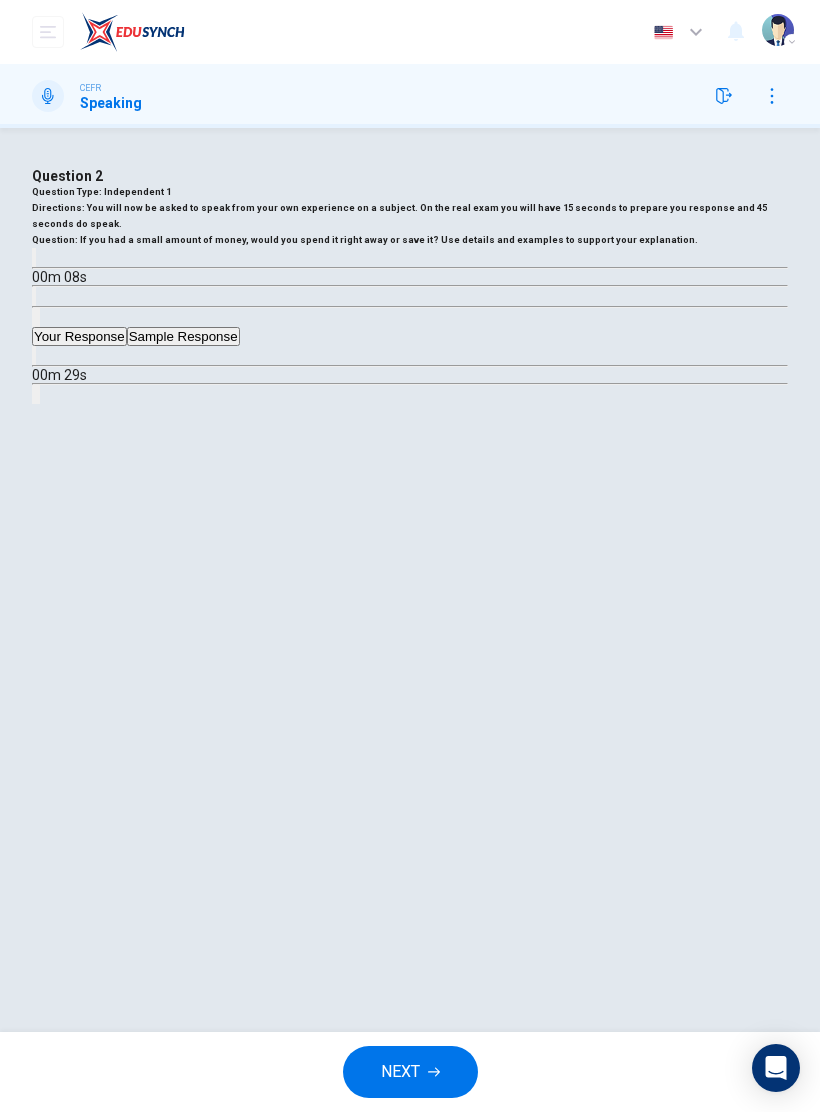 click at bounding box center (34, 355) 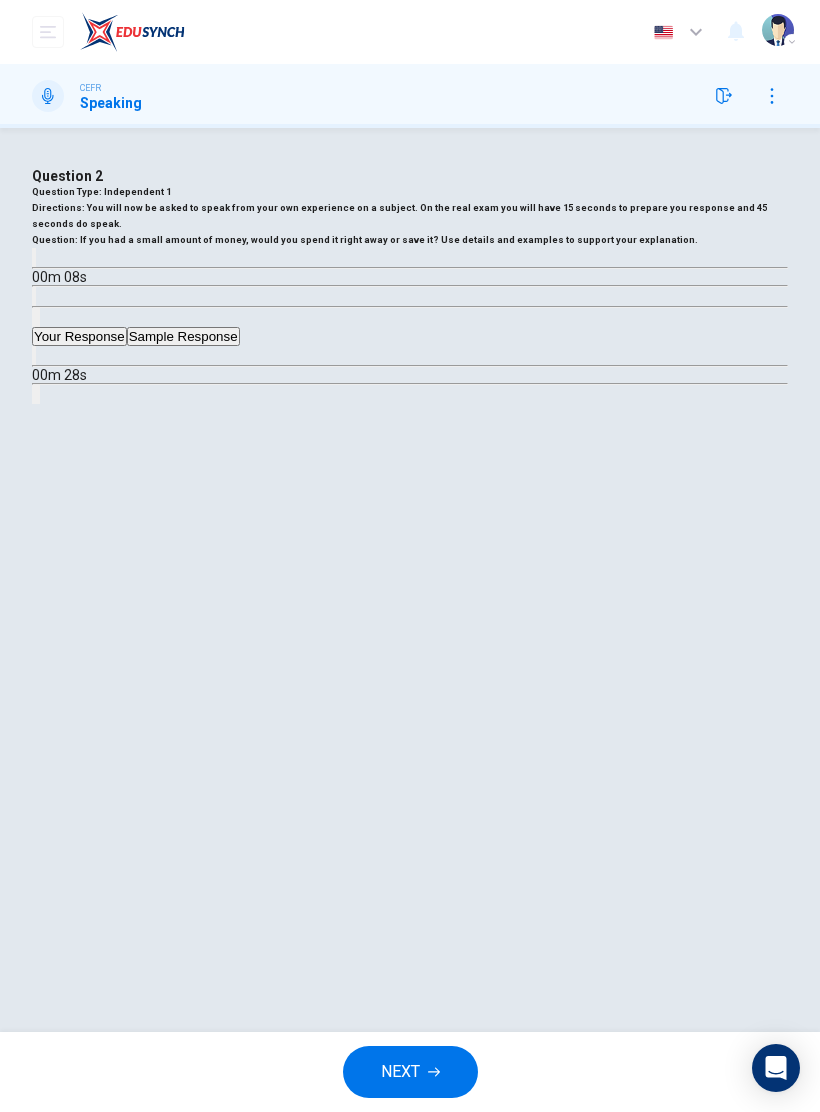 click on "Sample Response" at bounding box center [183, 336] 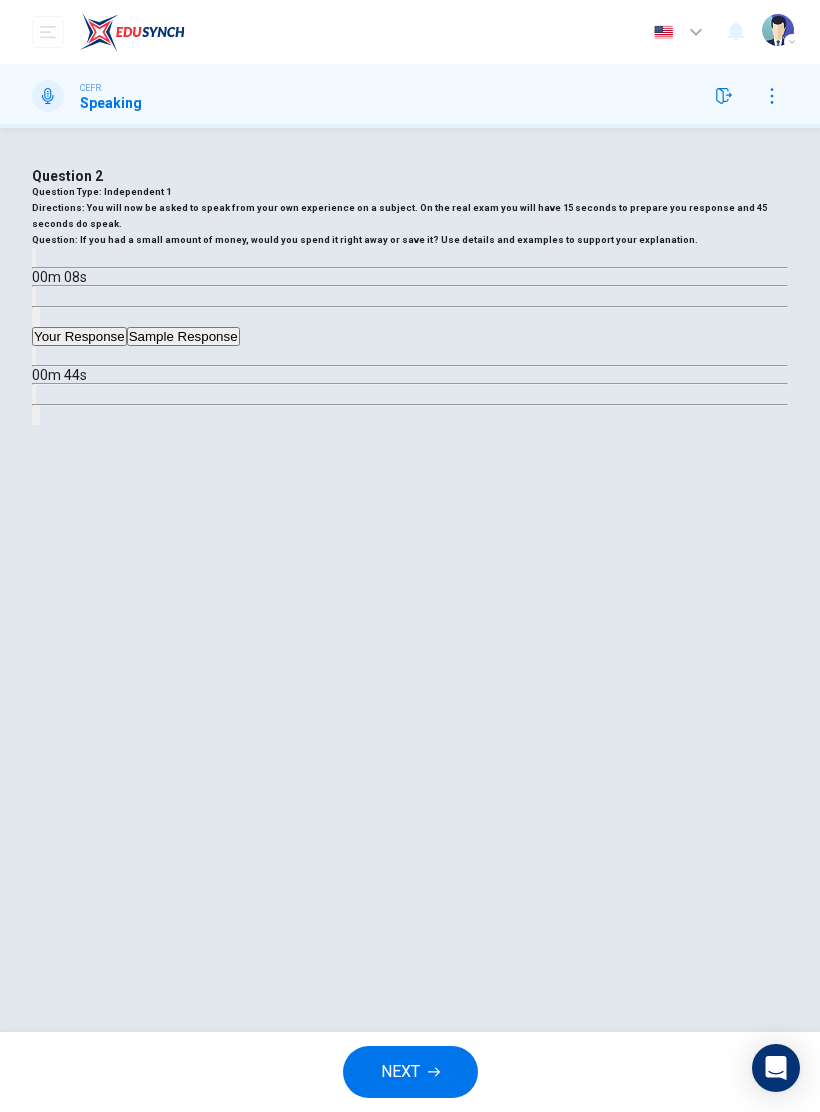 click at bounding box center [34, 355] 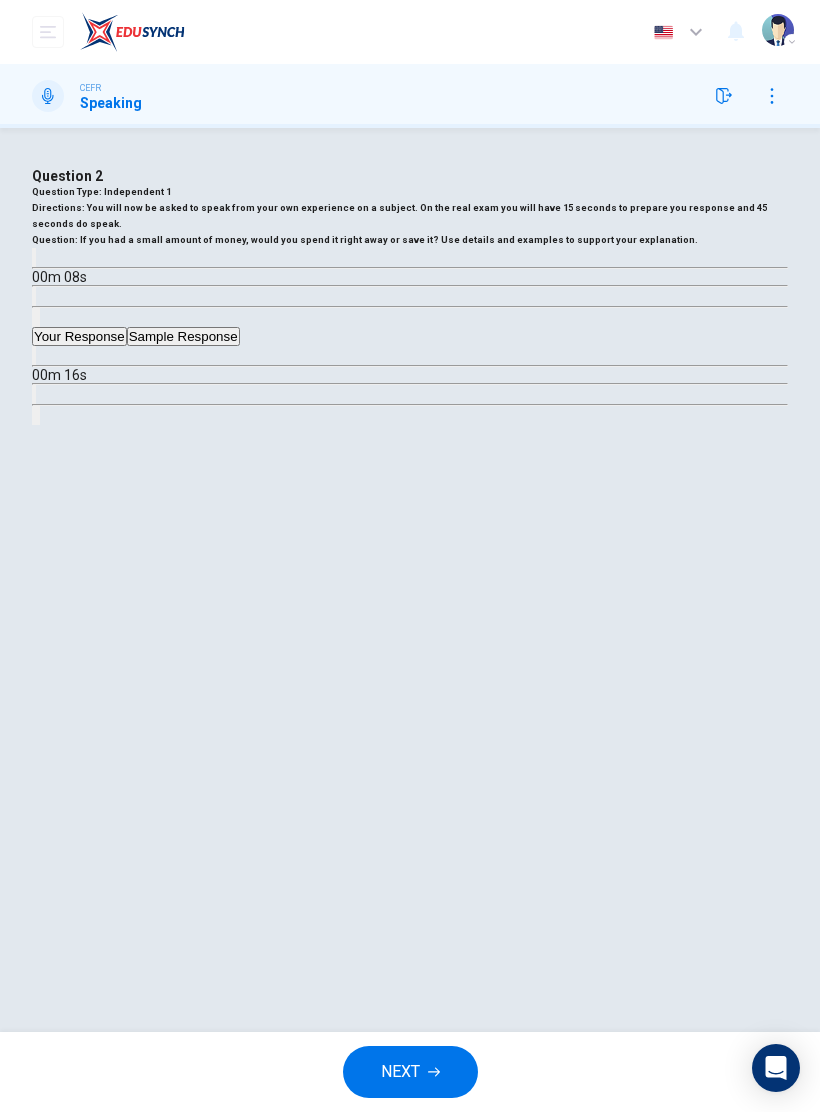 type on "65" 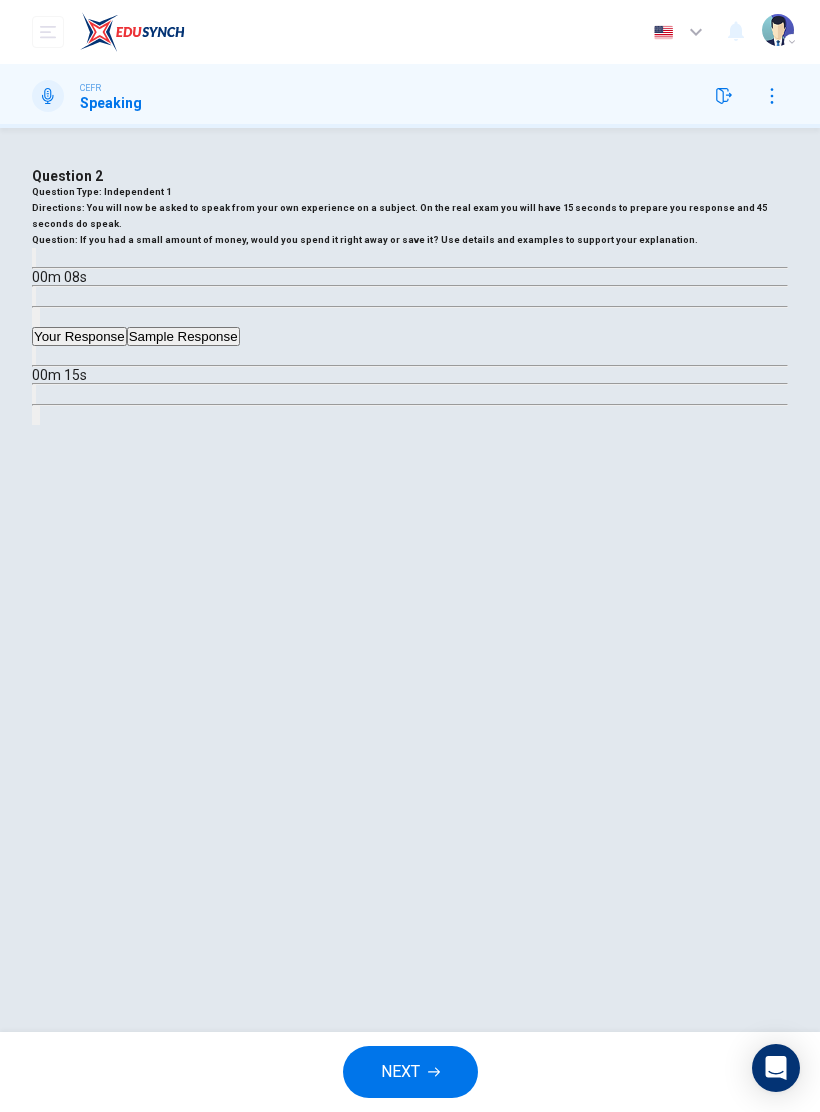 click 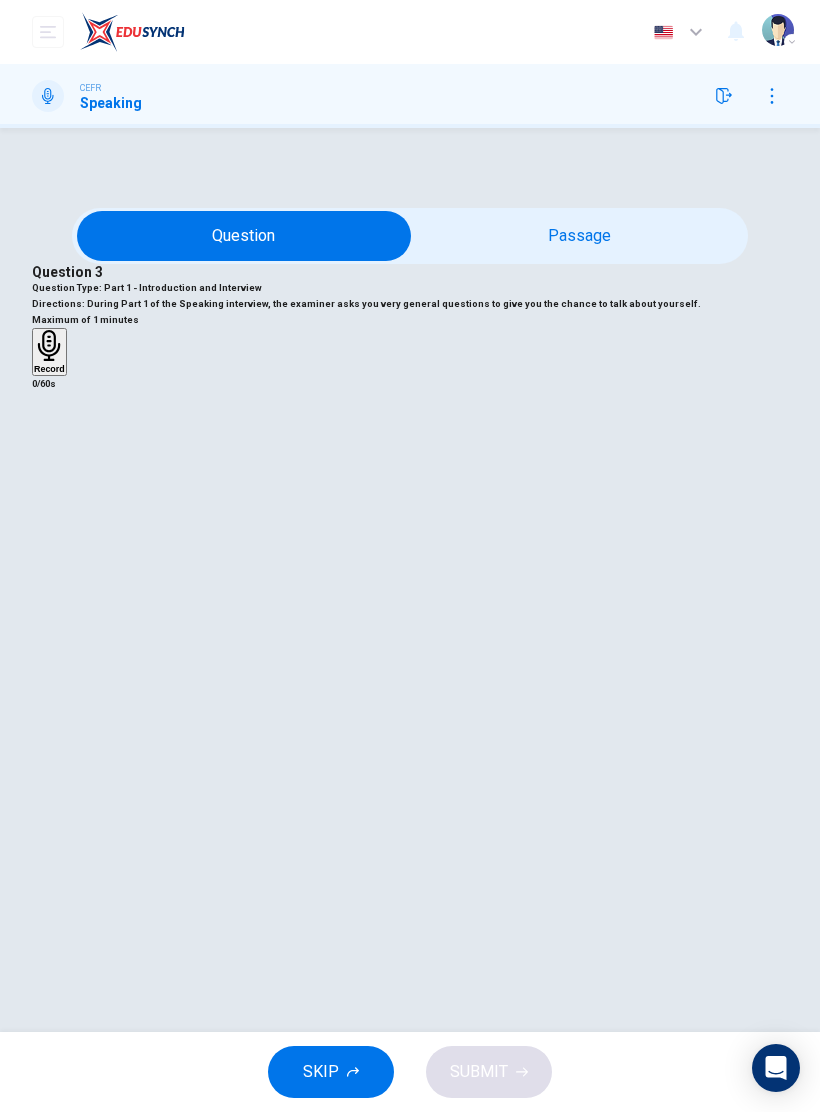 click at bounding box center (244, 236) 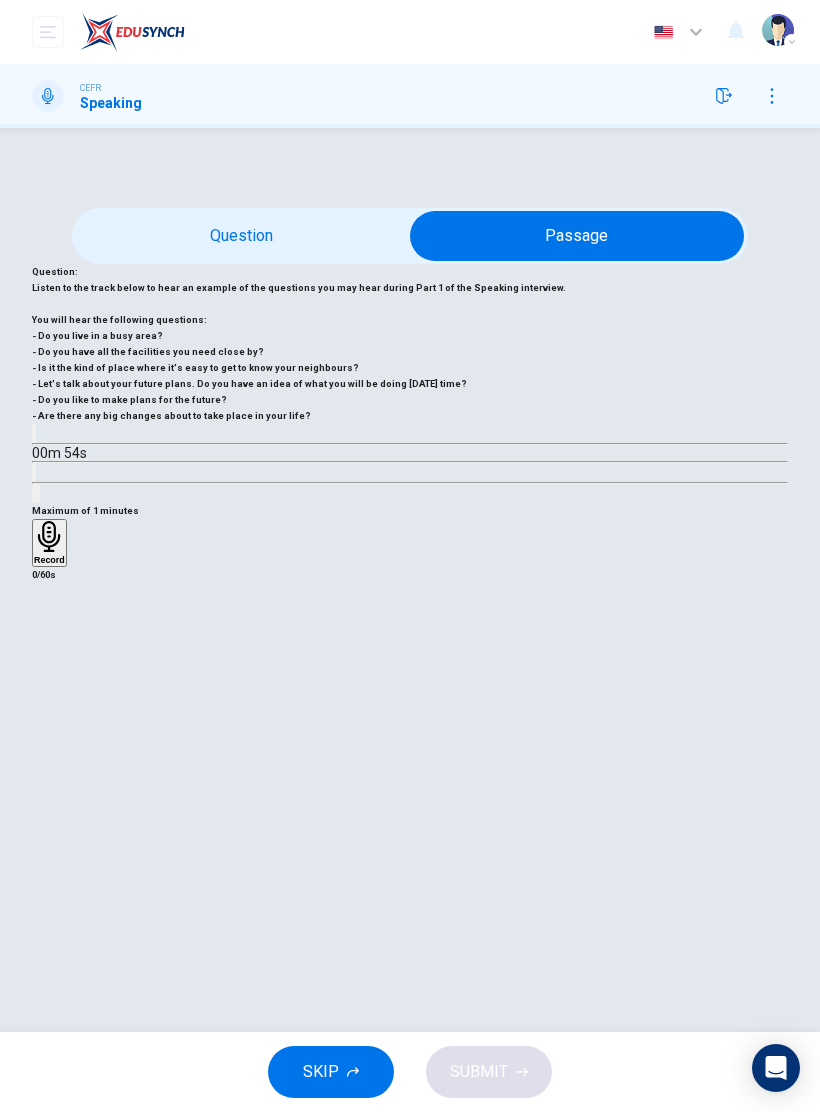 click at bounding box center [577, 236] 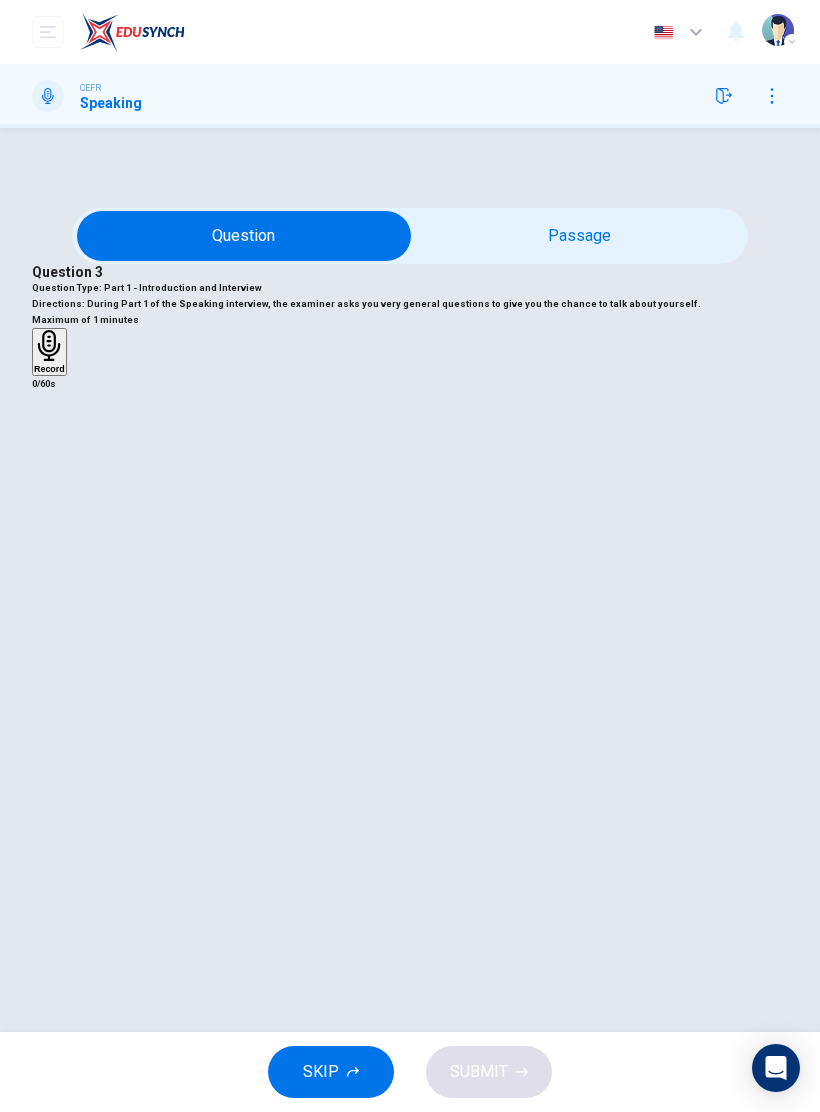 click 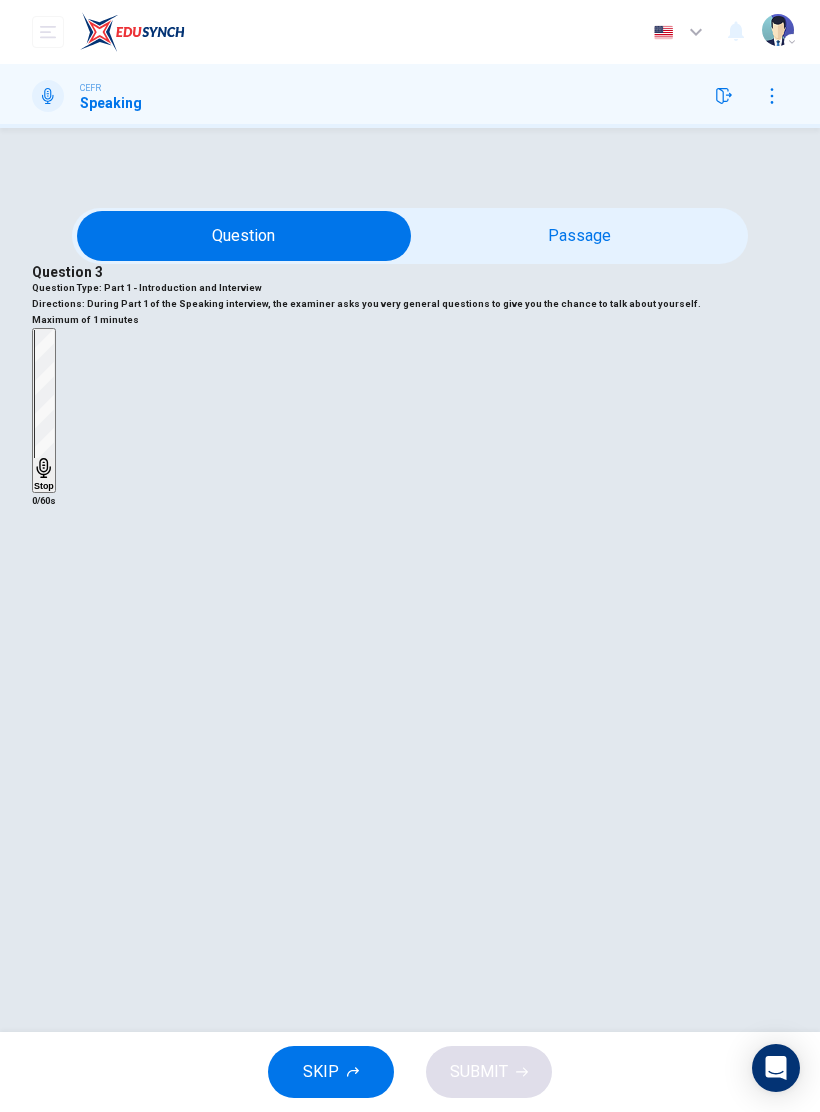 click at bounding box center (244, 236) 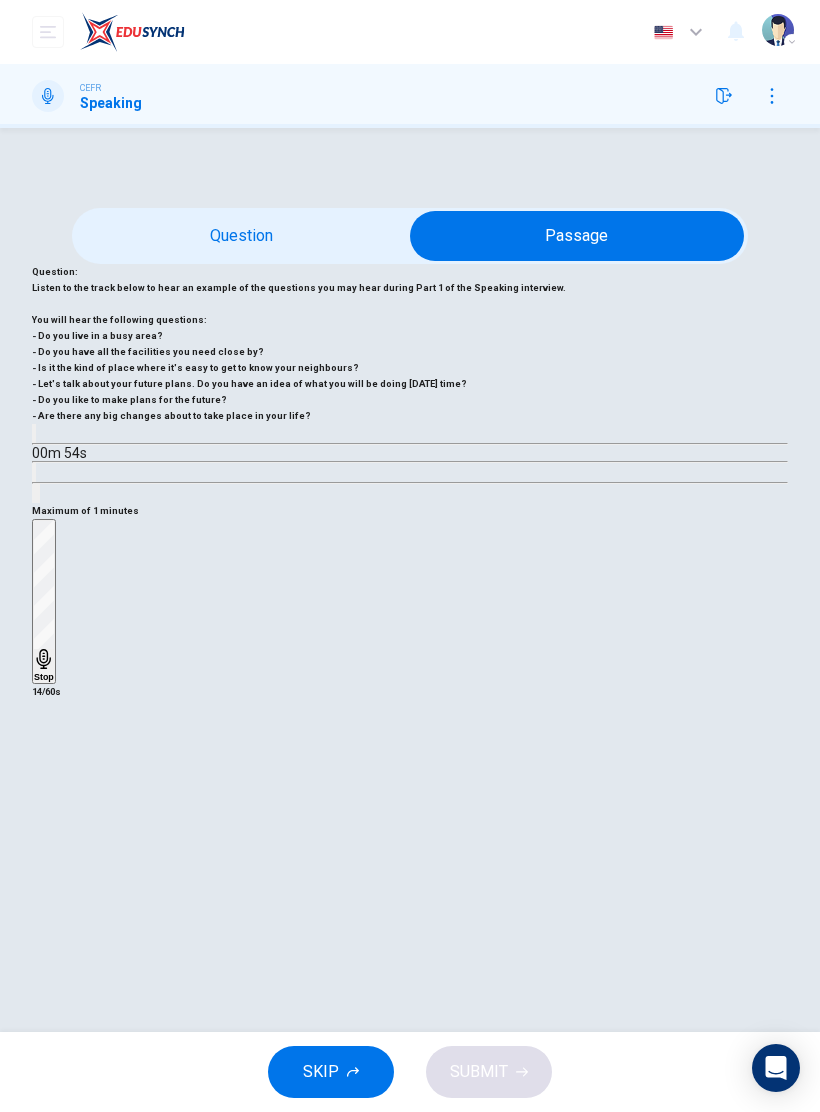 click at bounding box center [577, 236] 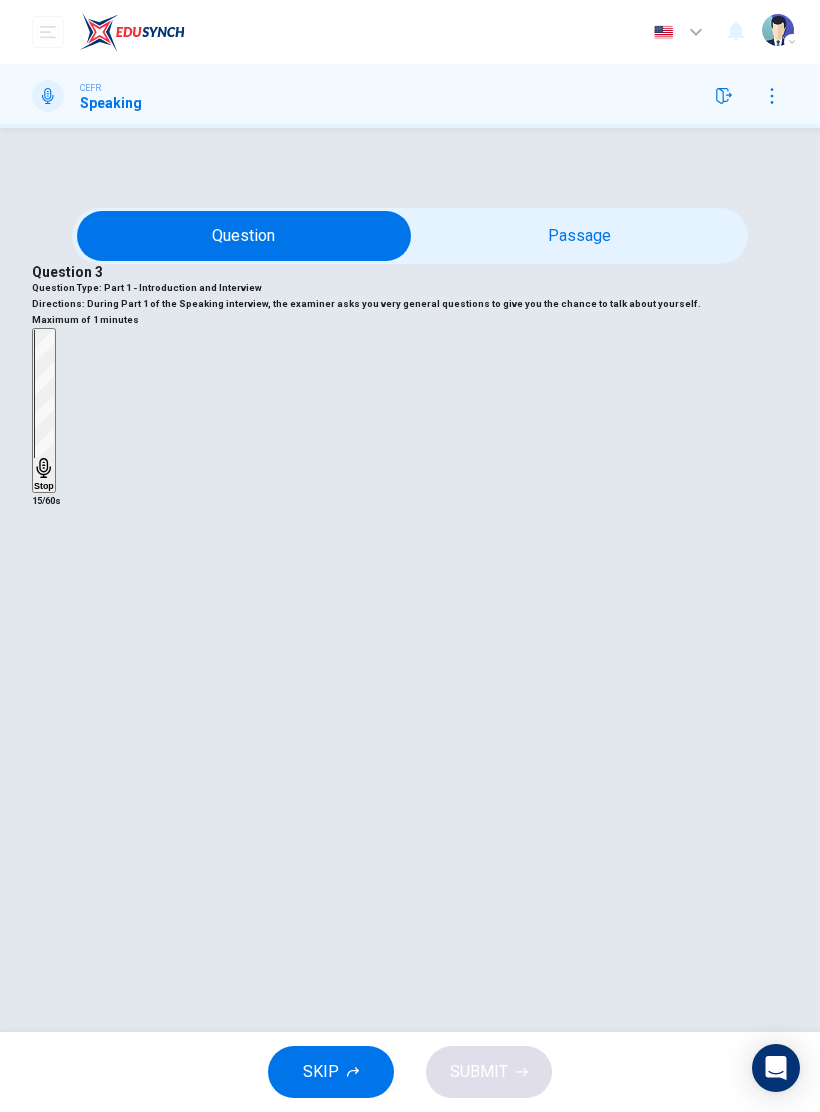 click on "Stop" at bounding box center (44, 486) 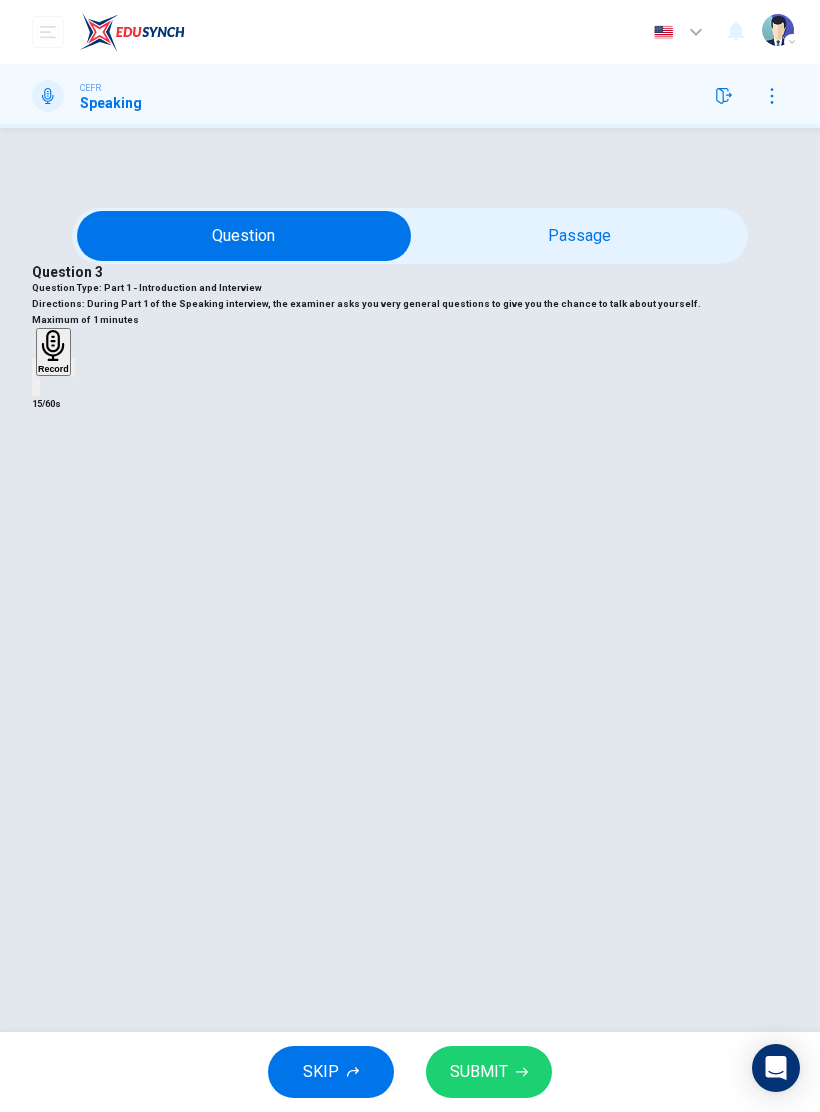 click at bounding box center [34, 367] 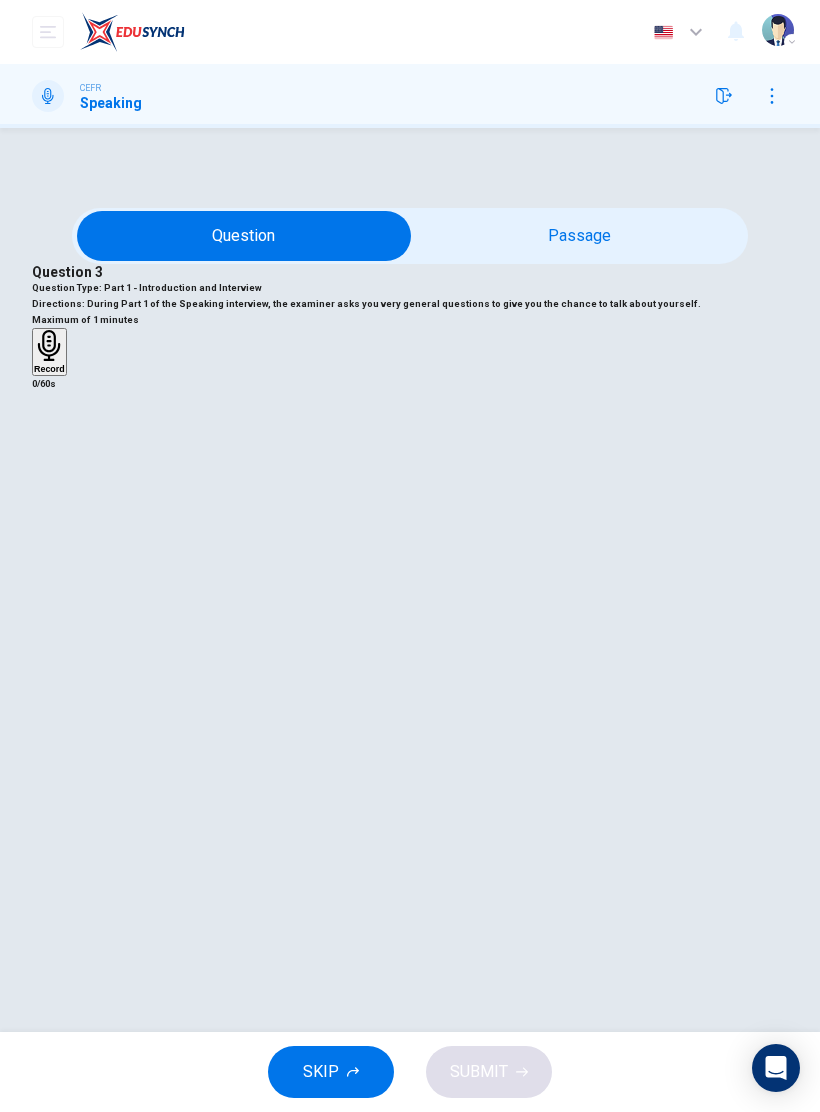 click on "Record" at bounding box center (49, 352) 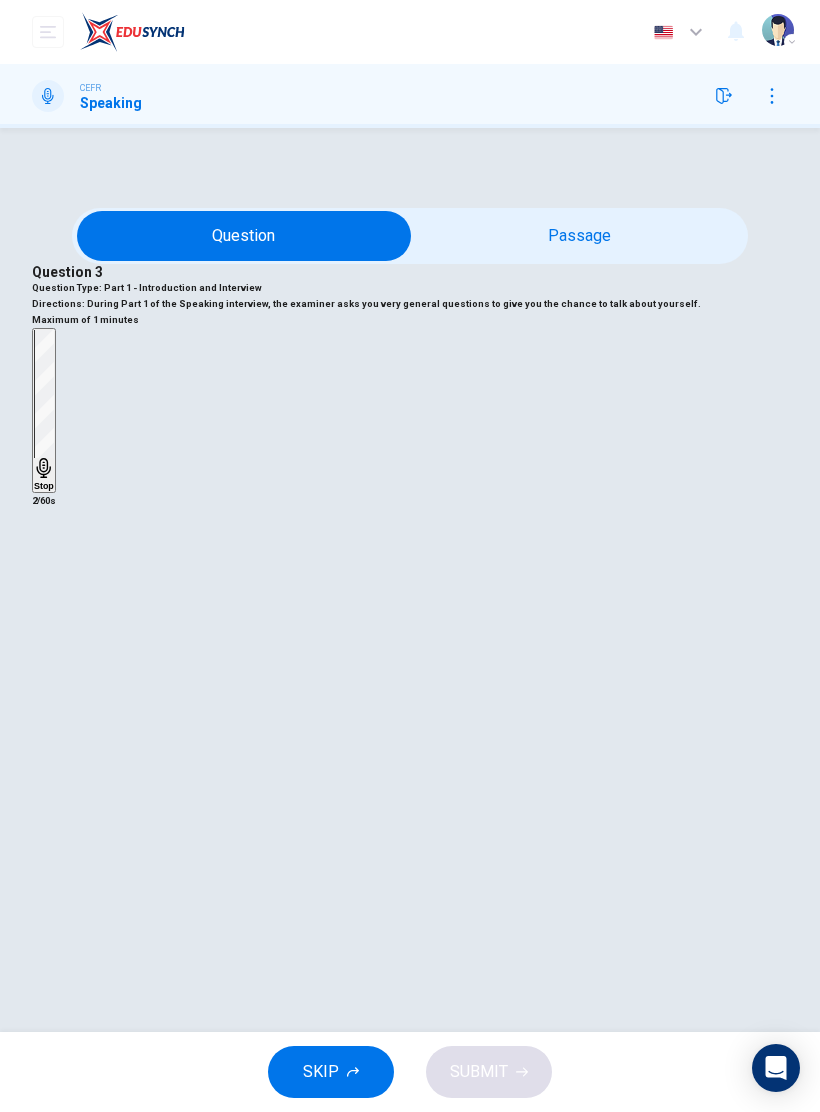 click at bounding box center (244, 236) 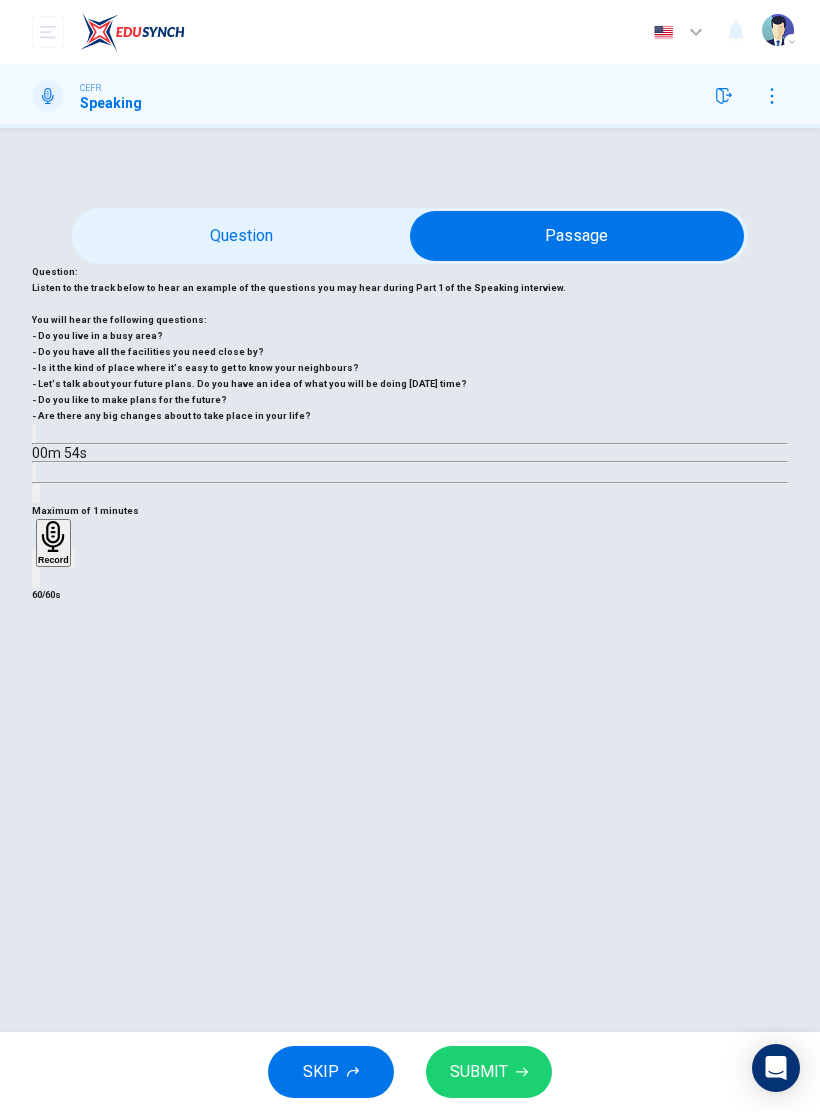 click at bounding box center [577, 236] 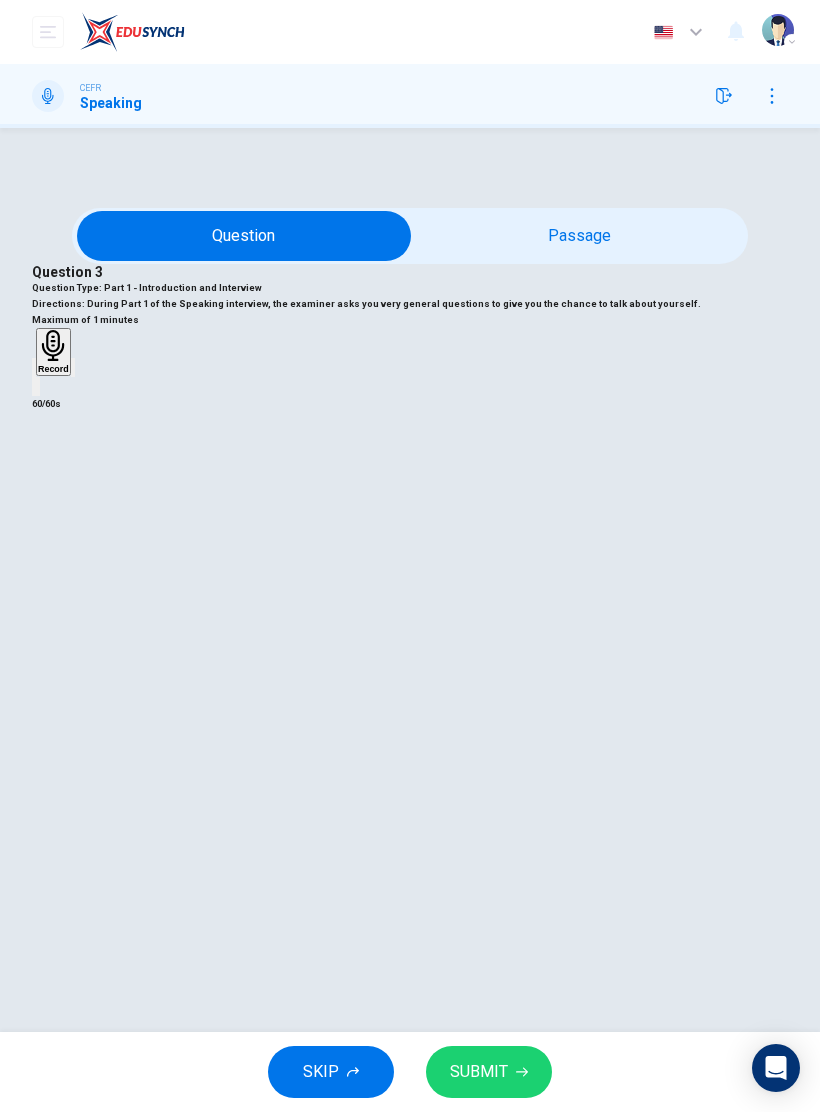 click at bounding box center [244, 236] 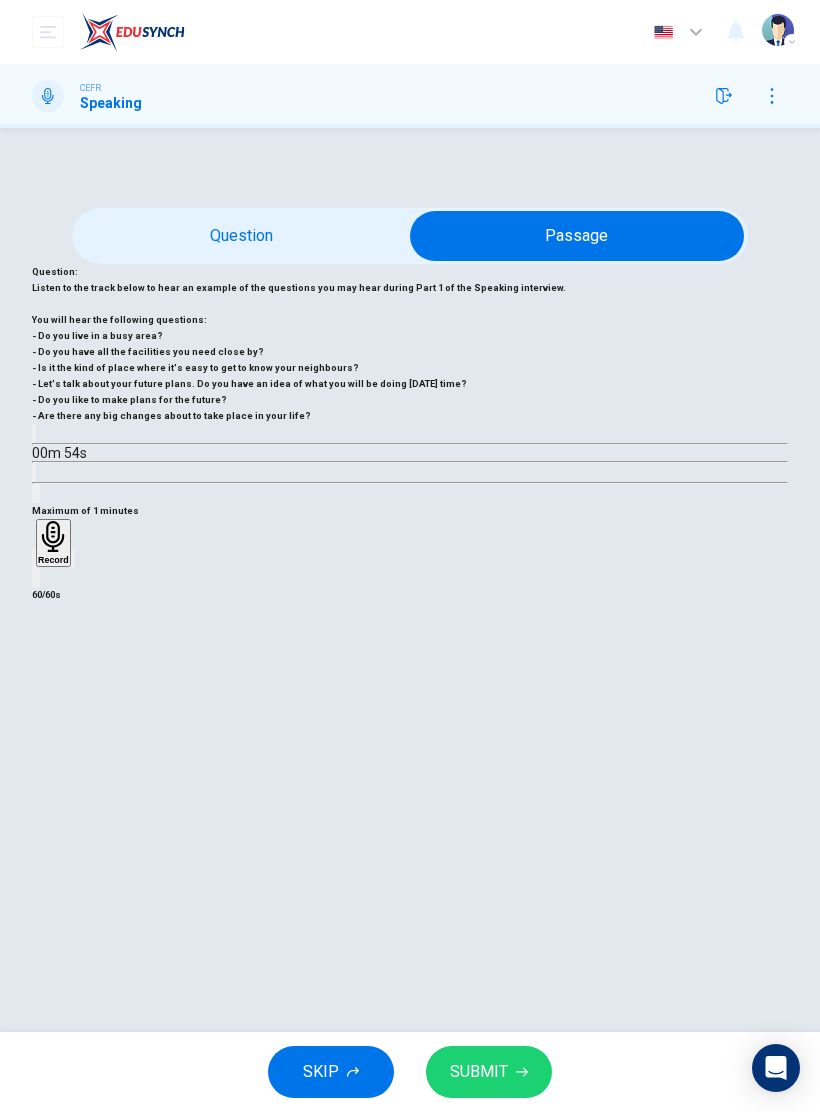 click at bounding box center (577, 236) 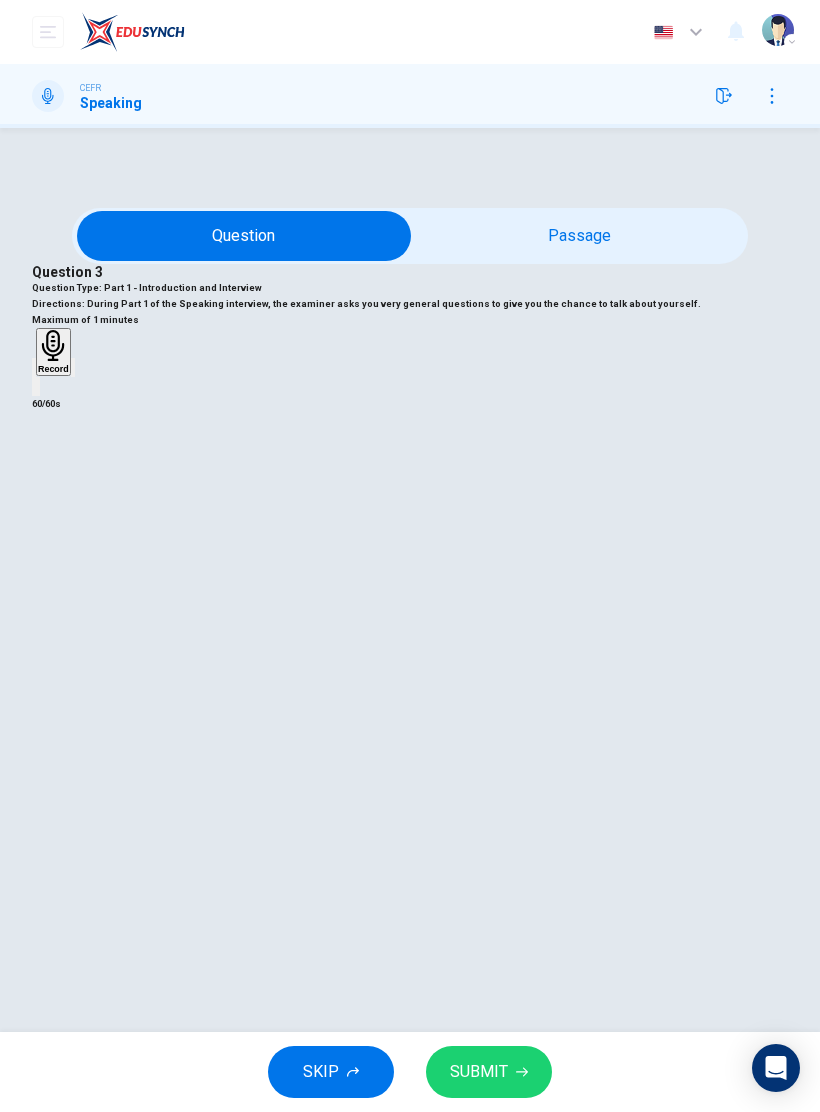 click on "Maximum of 1 minutes Record 60/60s" at bounding box center [410, 362] 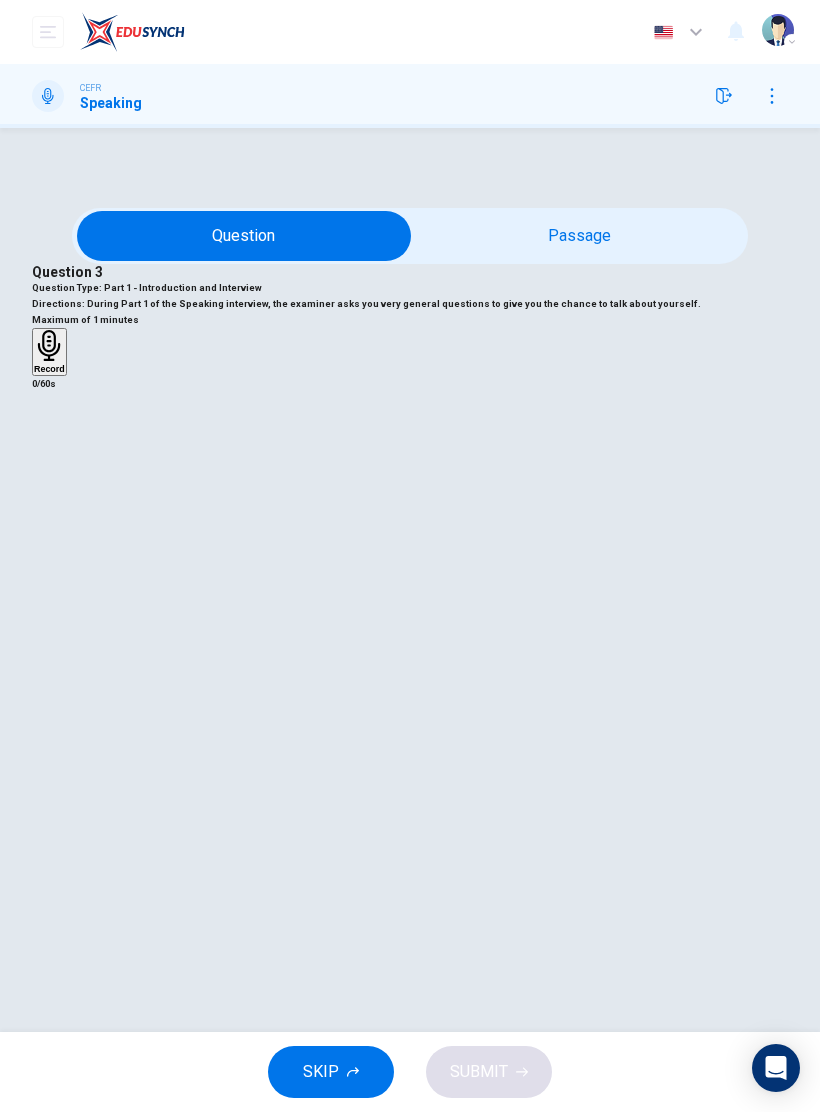 click at bounding box center [244, 236] 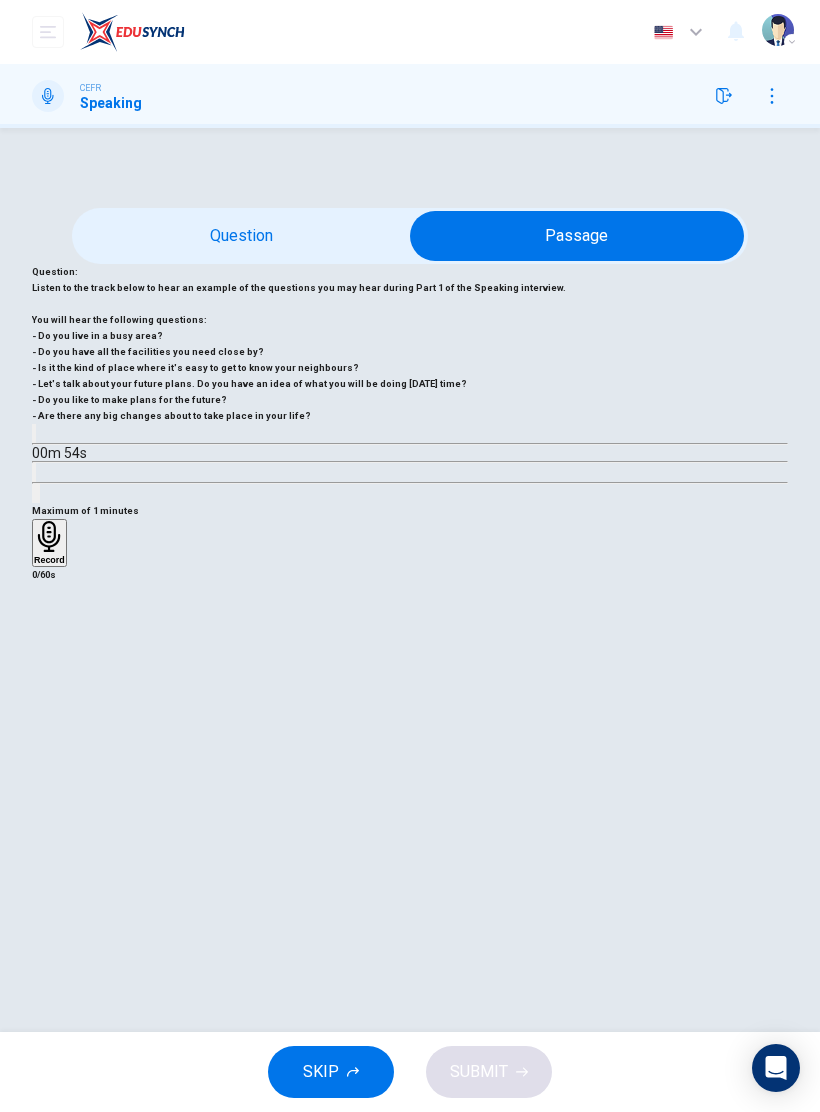 click at bounding box center [577, 236] 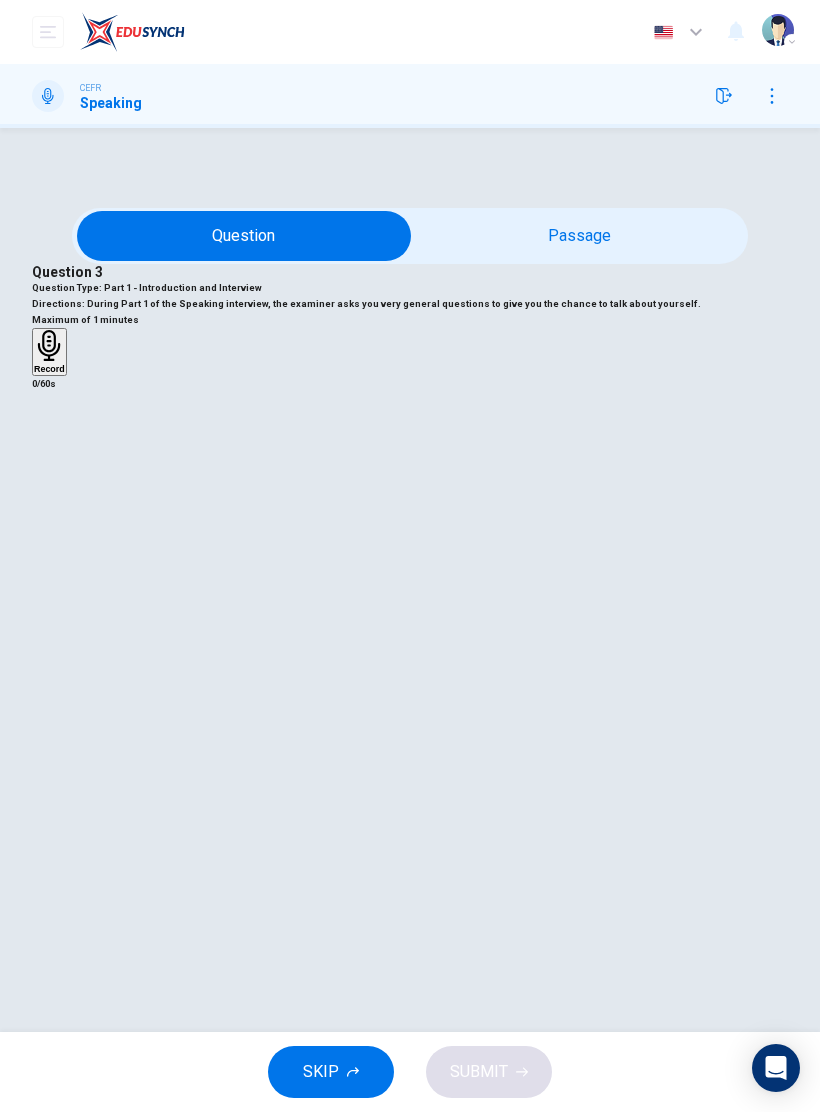 click 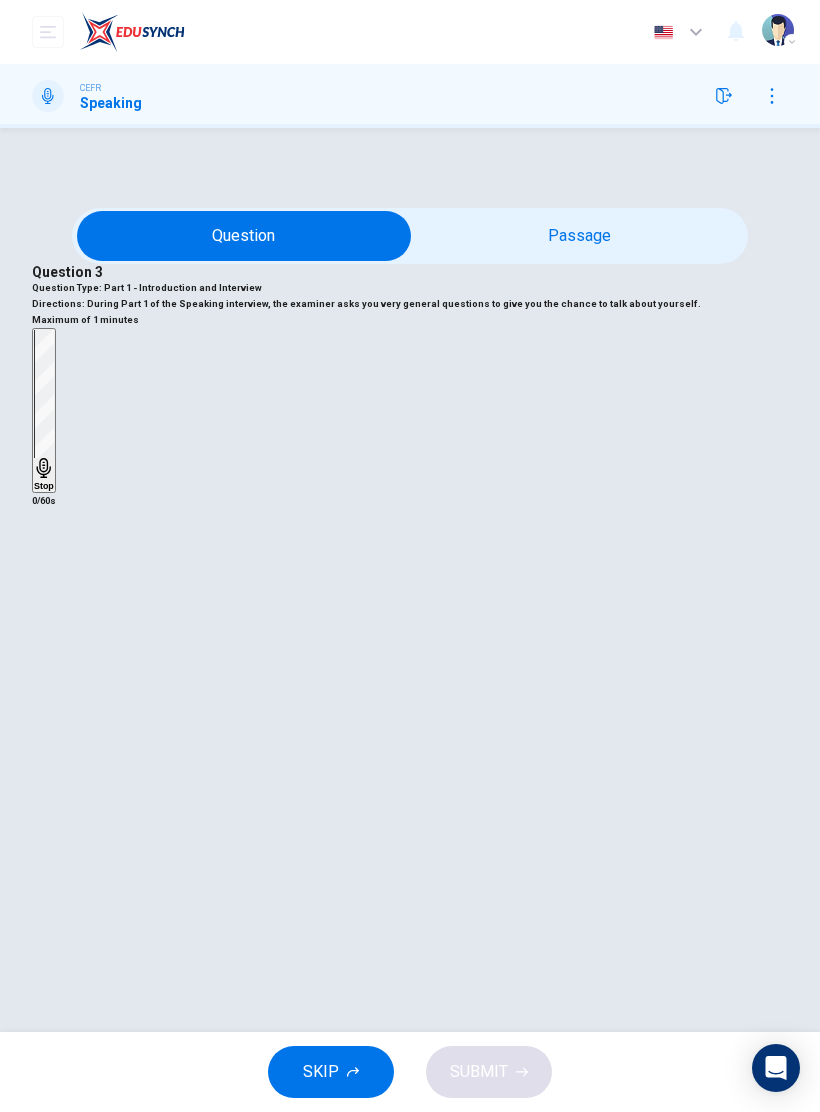 click at bounding box center (244, 236) 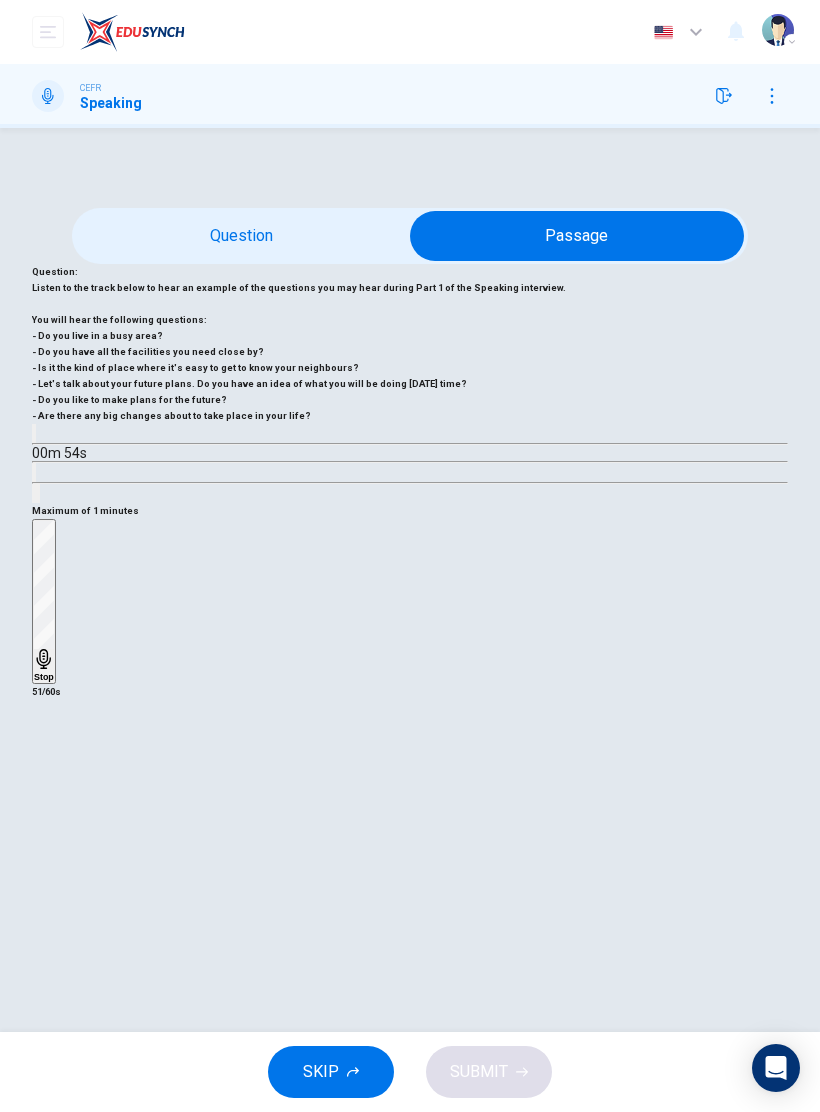 click at bounding box center [577, 236] 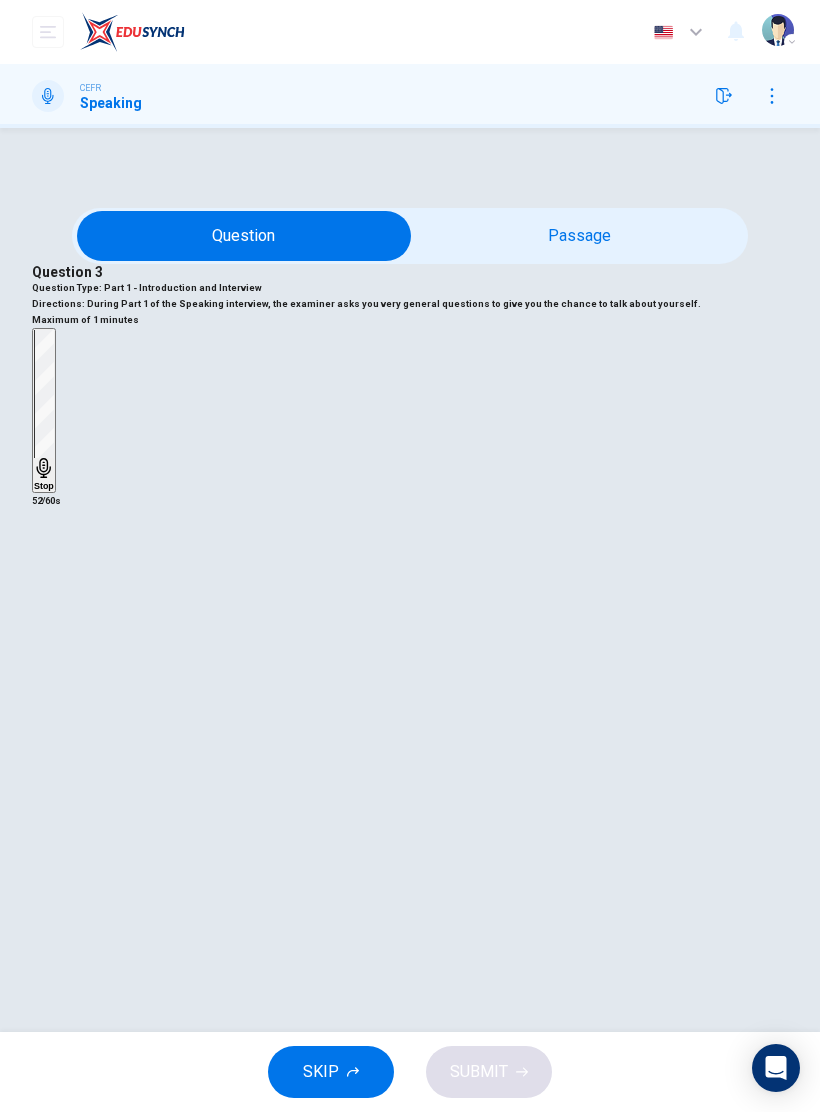 click at bounding box center (244, 236) 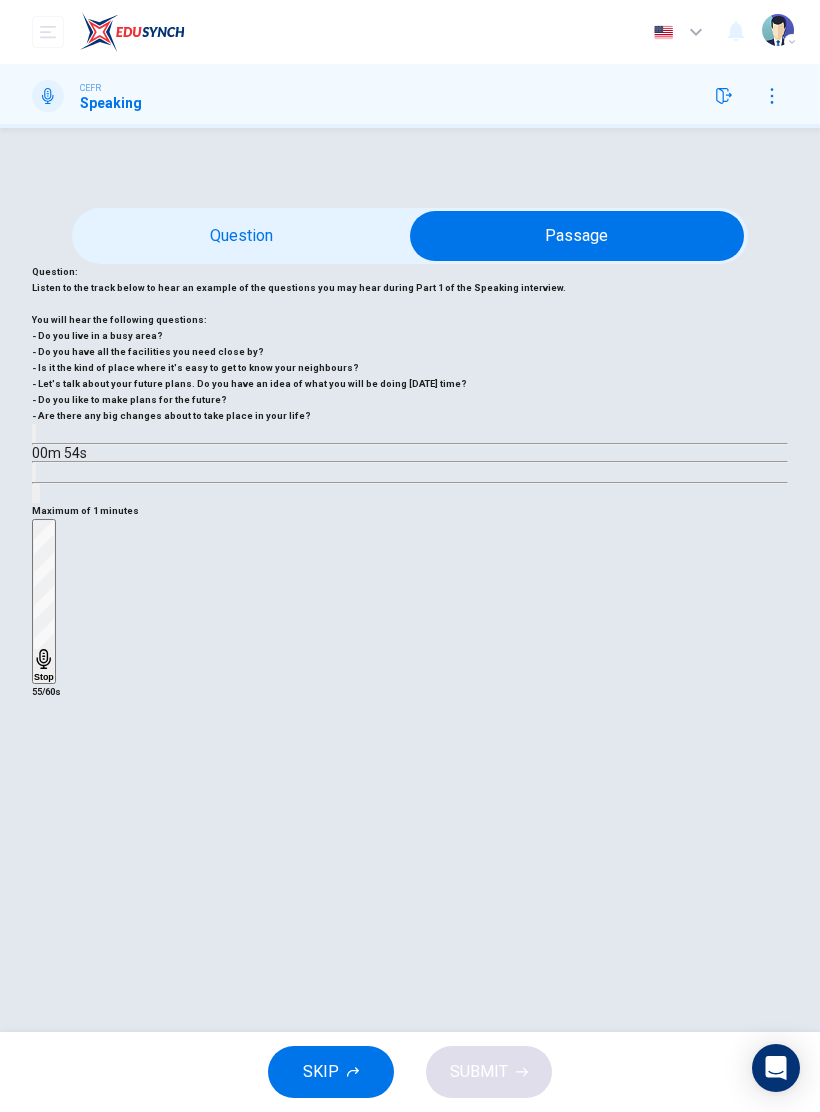 click at bounding box center (577, 236) 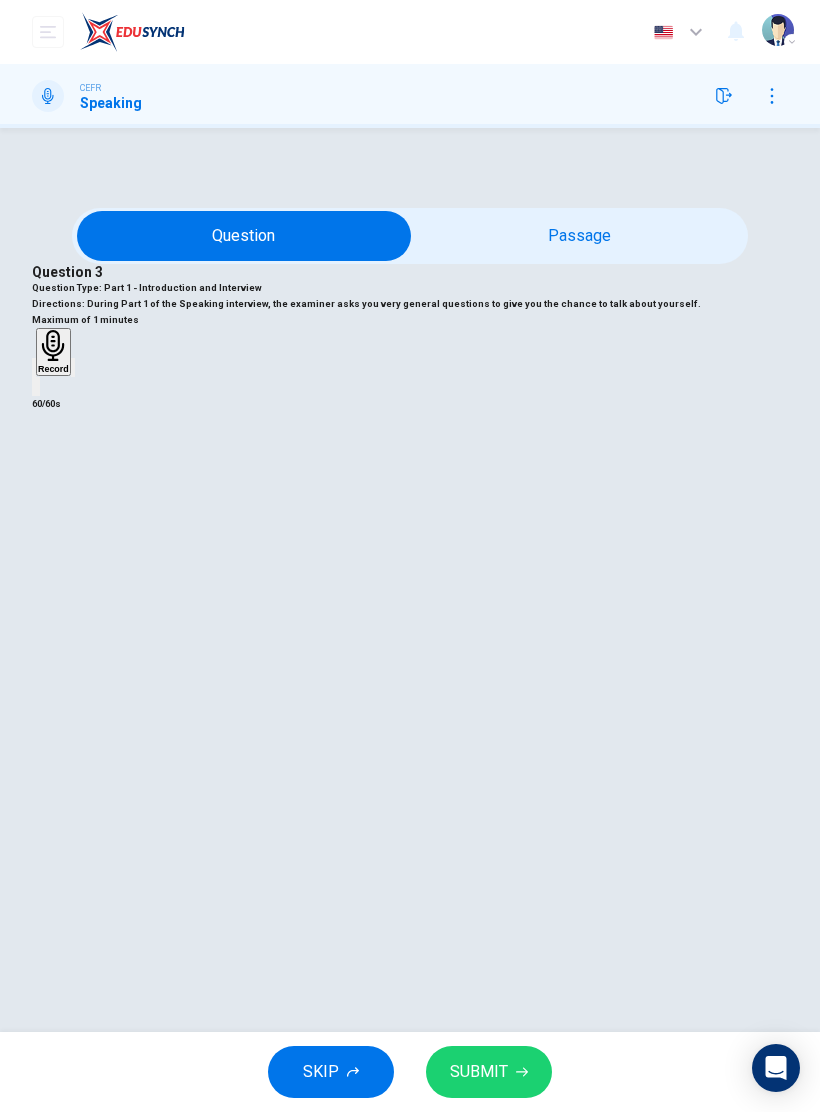 click on "SUBMIT" at bounding box center (479, 1072) 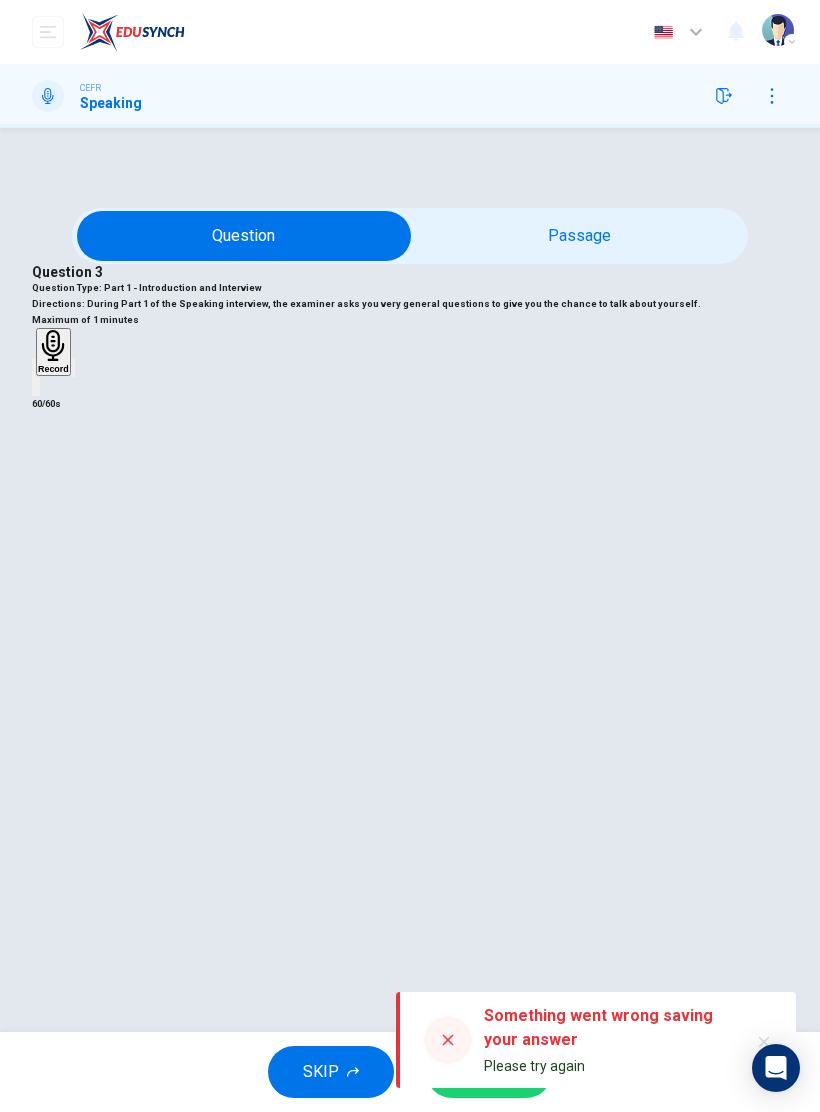 click at bounding box center [448, 1040] 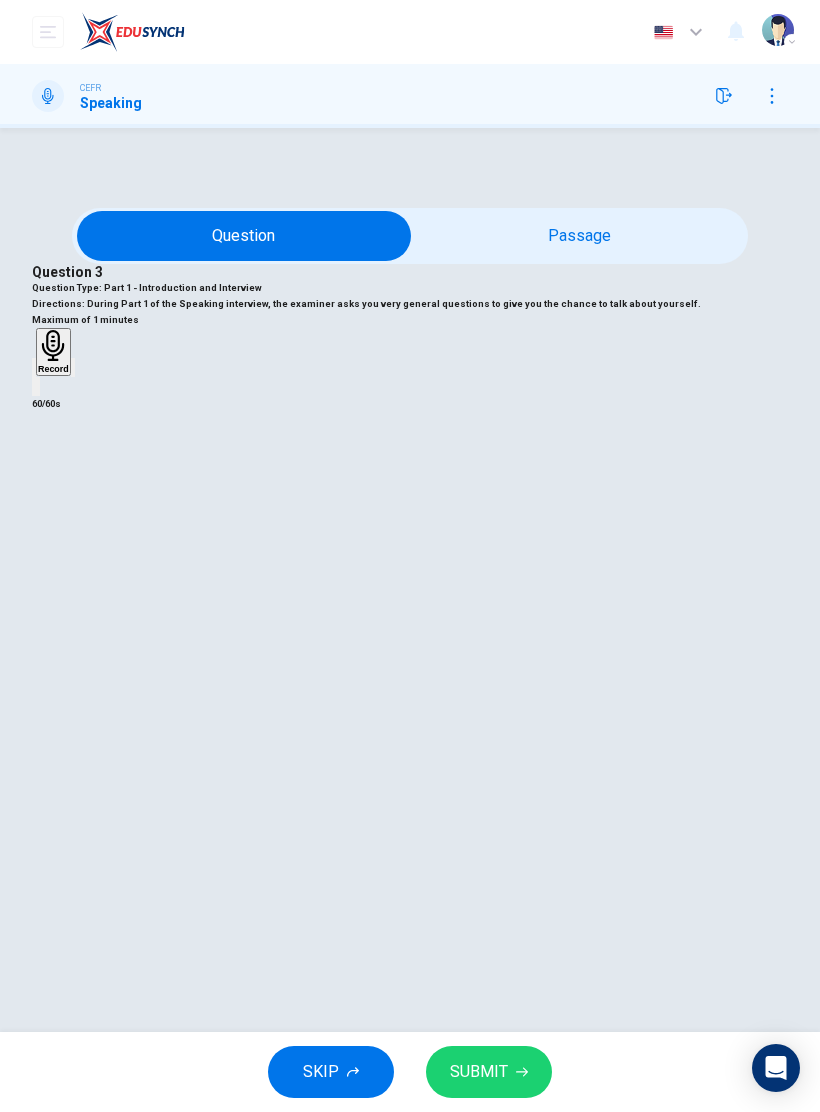 click on "Question   3 Question Type :   Part 1 - Introduction and Interview Directions :   During Part 1 of the Speaking interview, the examiner asks you very general questions to give you the chance to talk about yourself. Maximum of 1 minutes Record 60/60s" at bounding box center (410, 338) 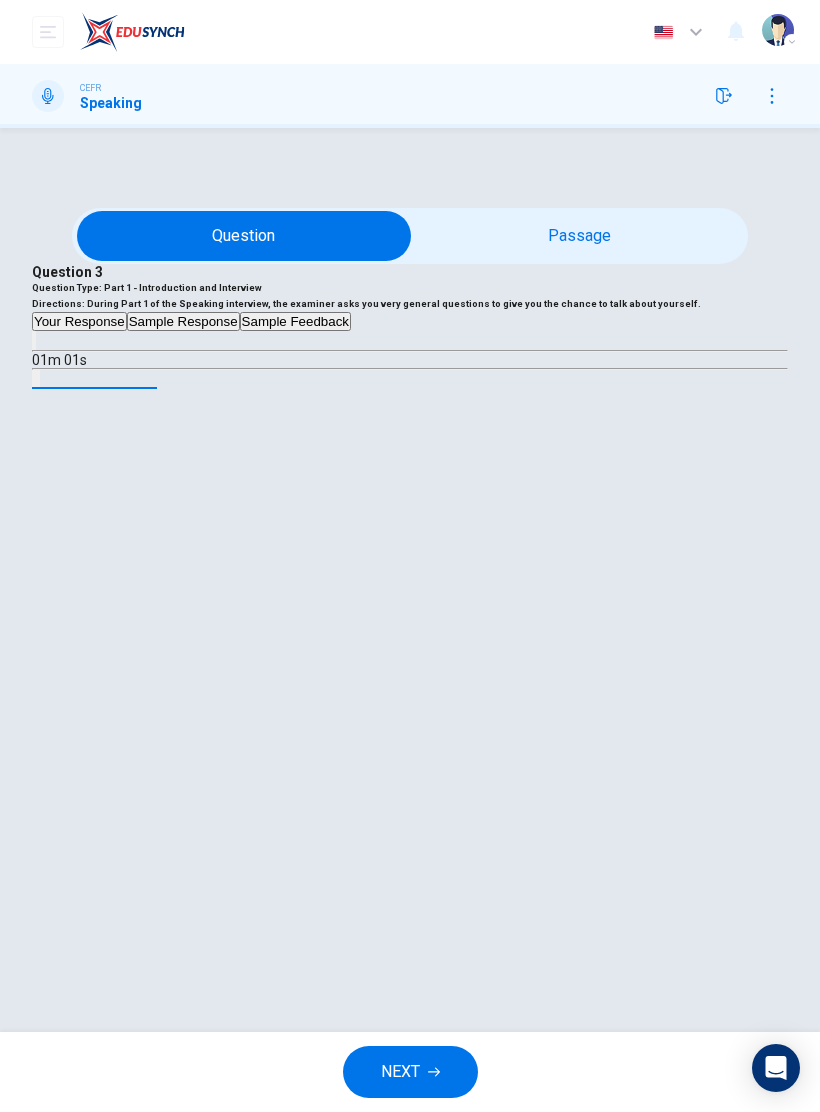 click on "Sample Response" at bounding box center (183, 321) 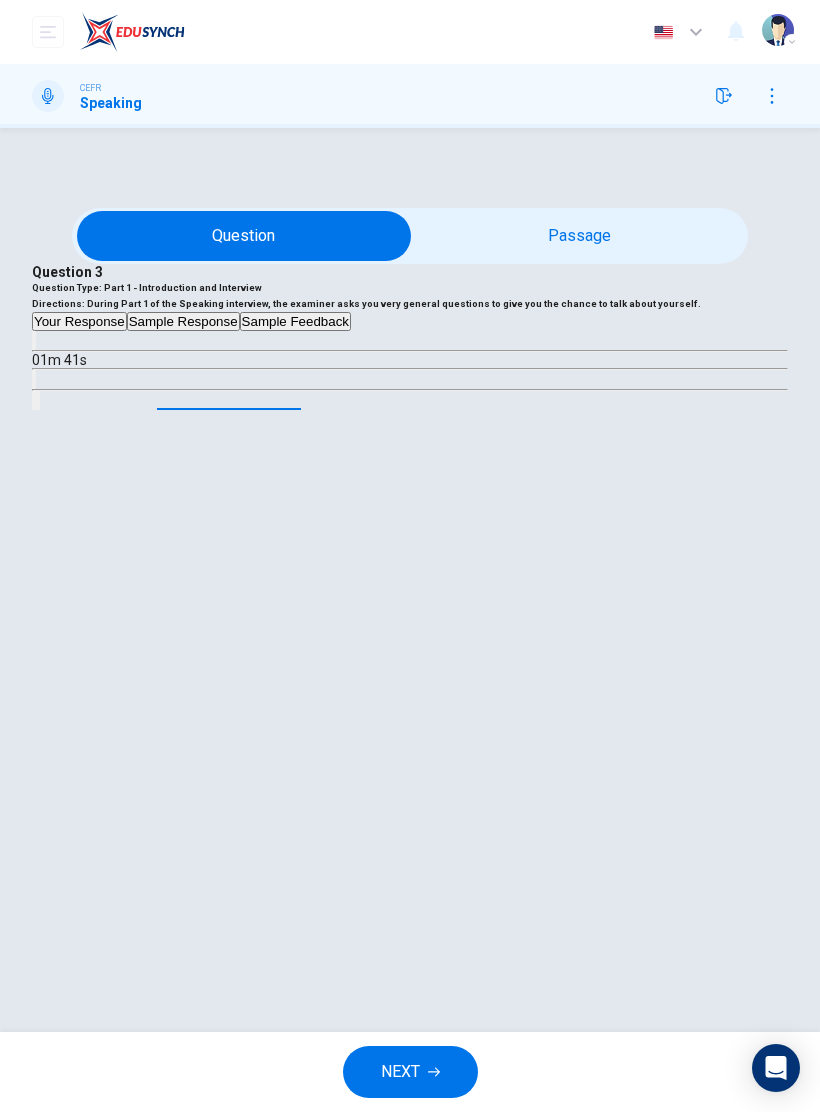 click 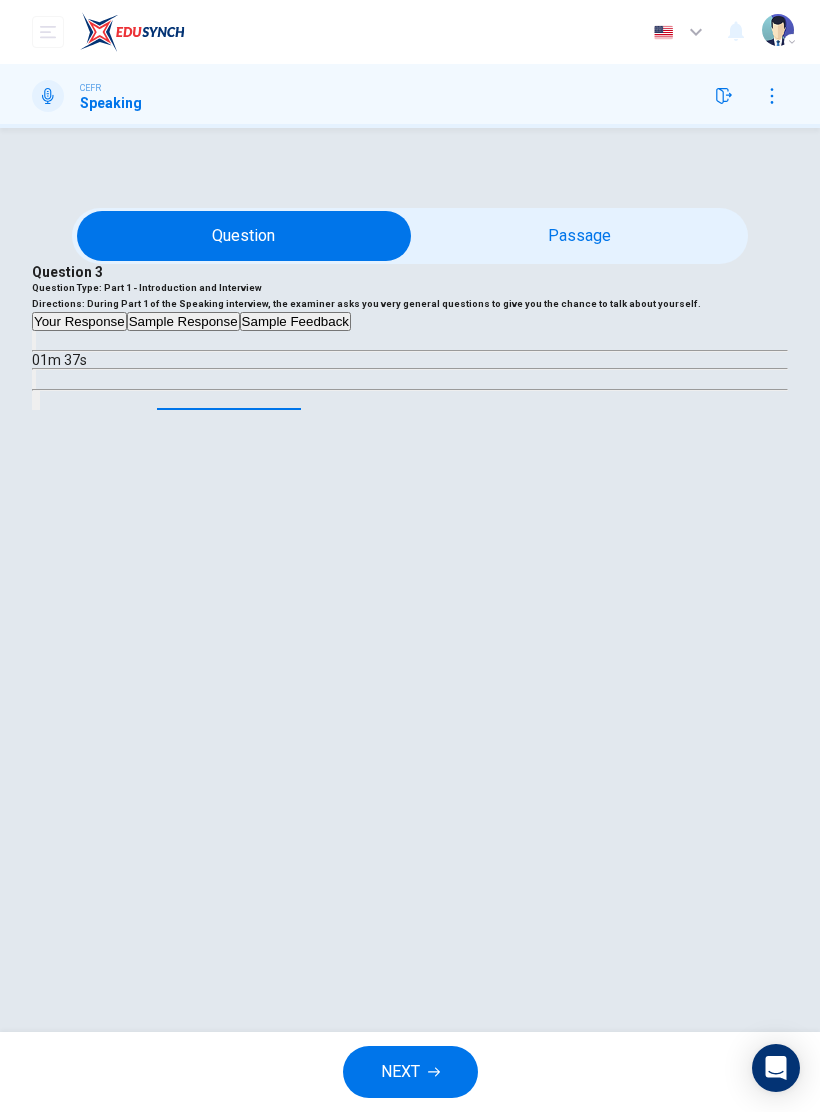 click 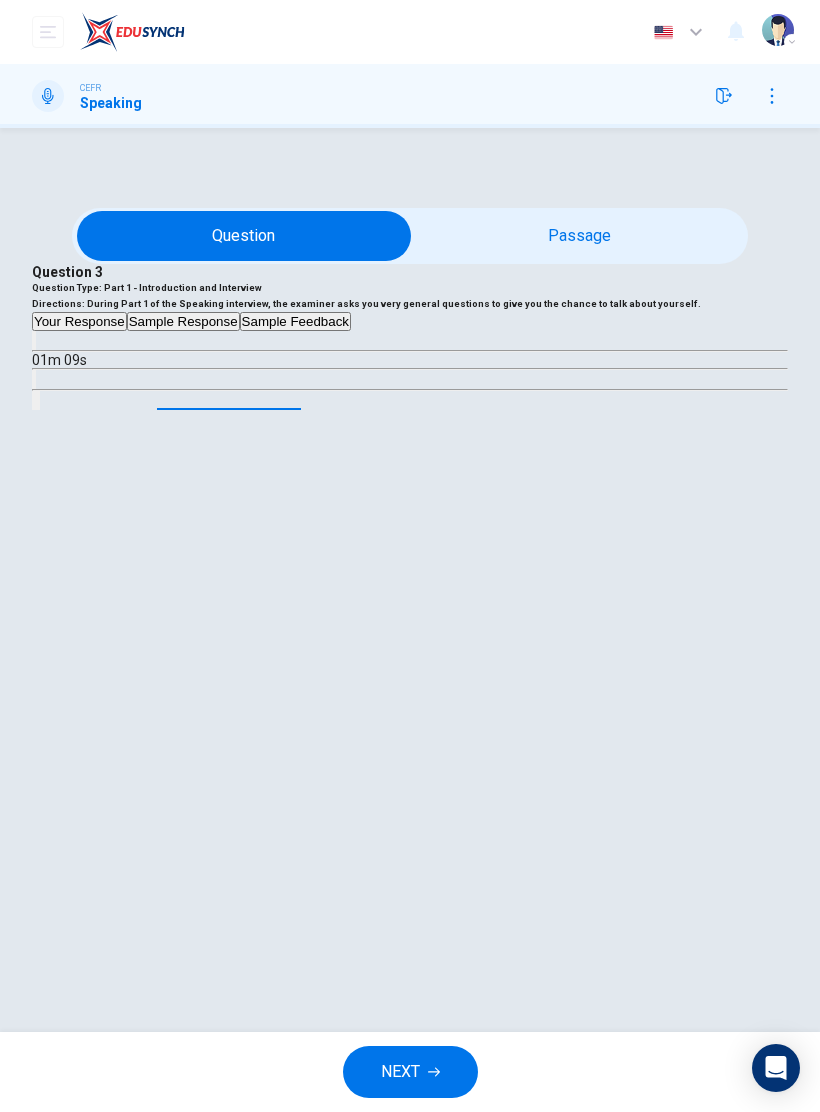 scroll, scrollTop: 94, scrollLeft: 0, axis: vertical 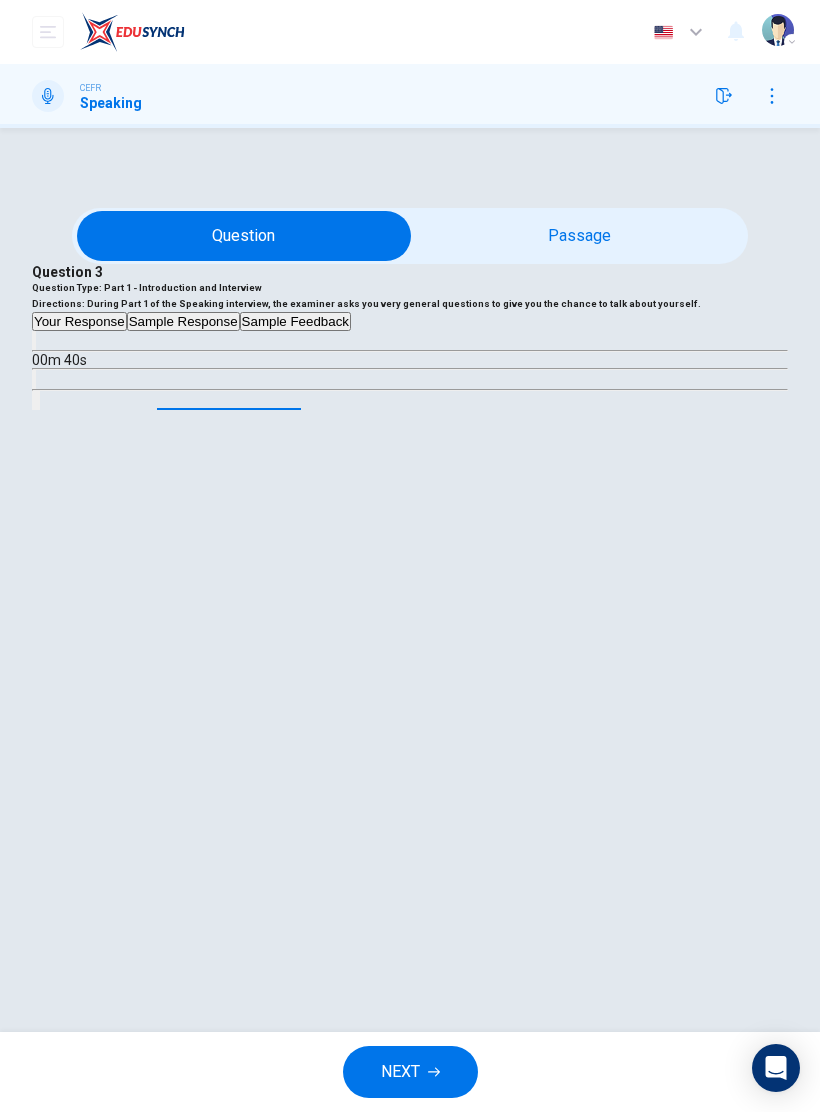 click at bounding box center (410, 1112) 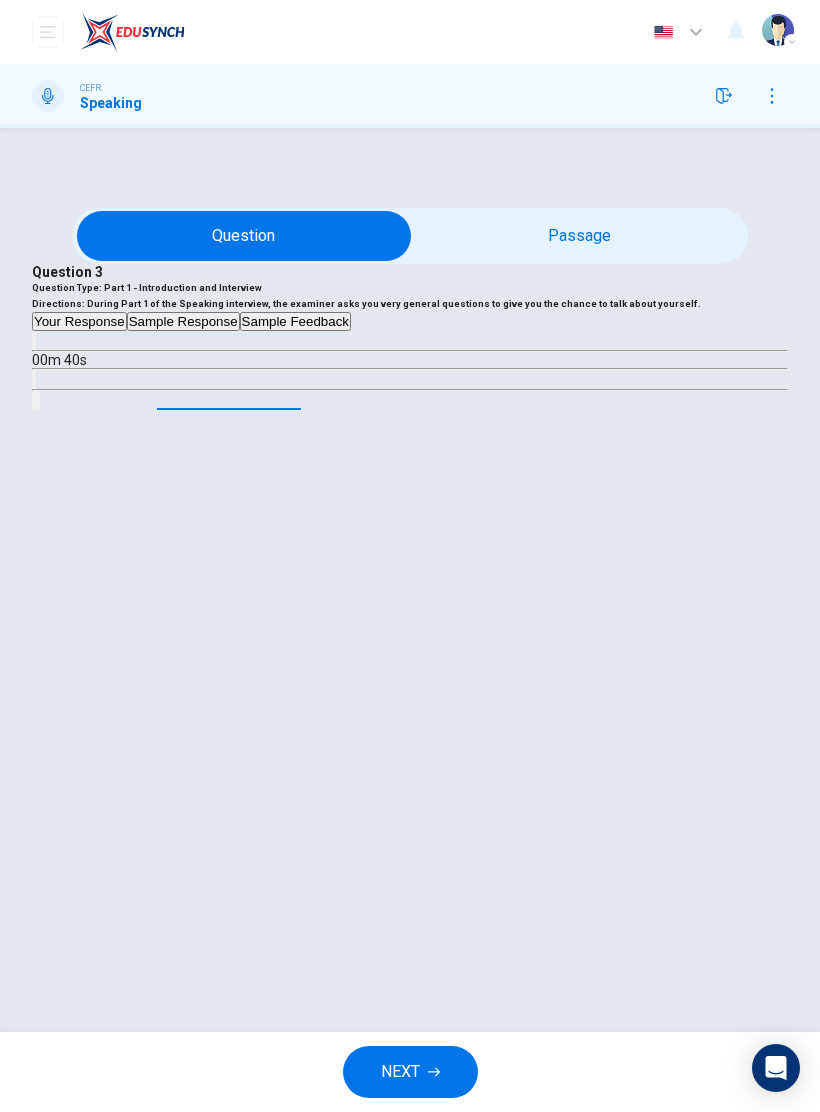 type on "60" 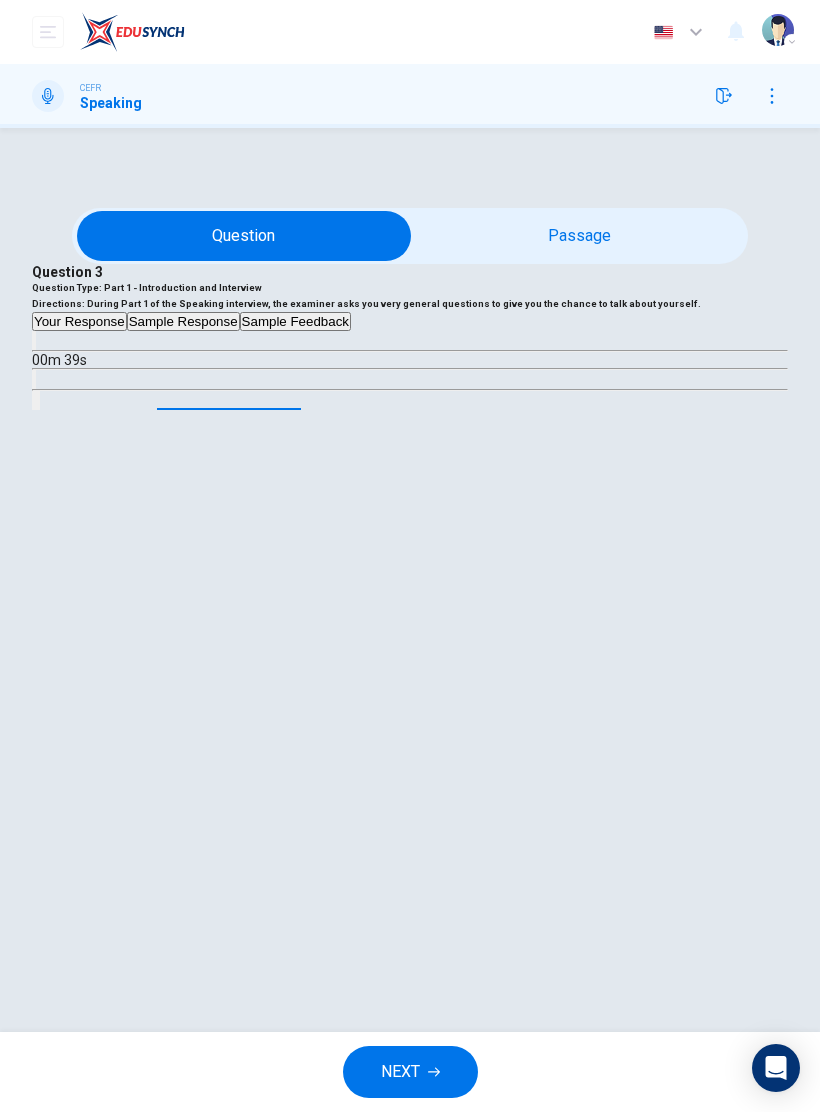 click on "NEXT" at bounding box center (410, 1072) 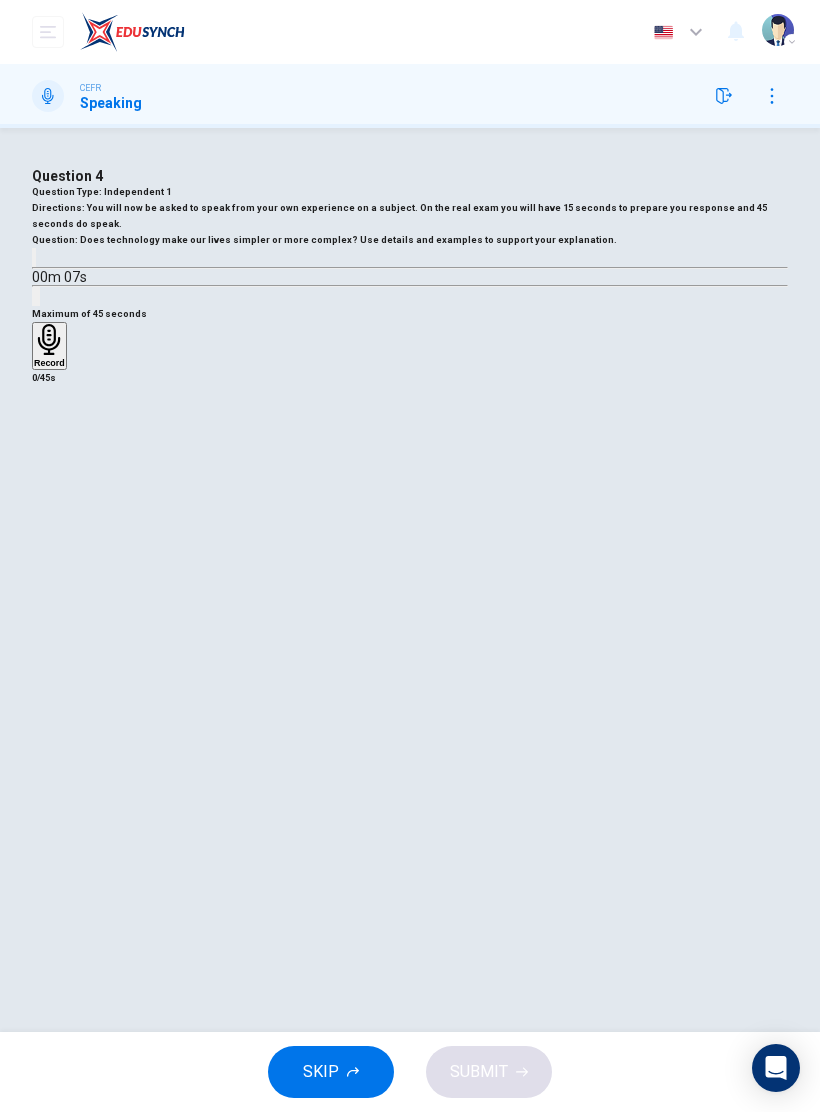 click 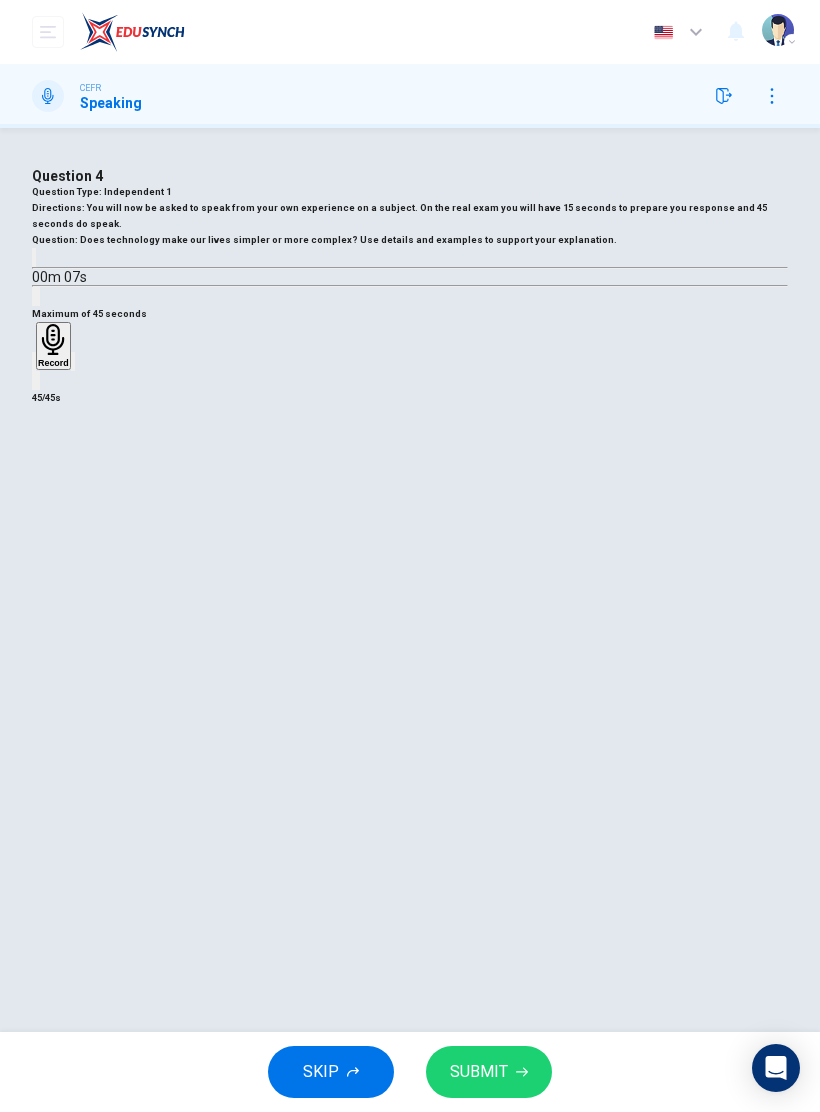 click on "SUBMIT" at bounding box center (479, 1072) 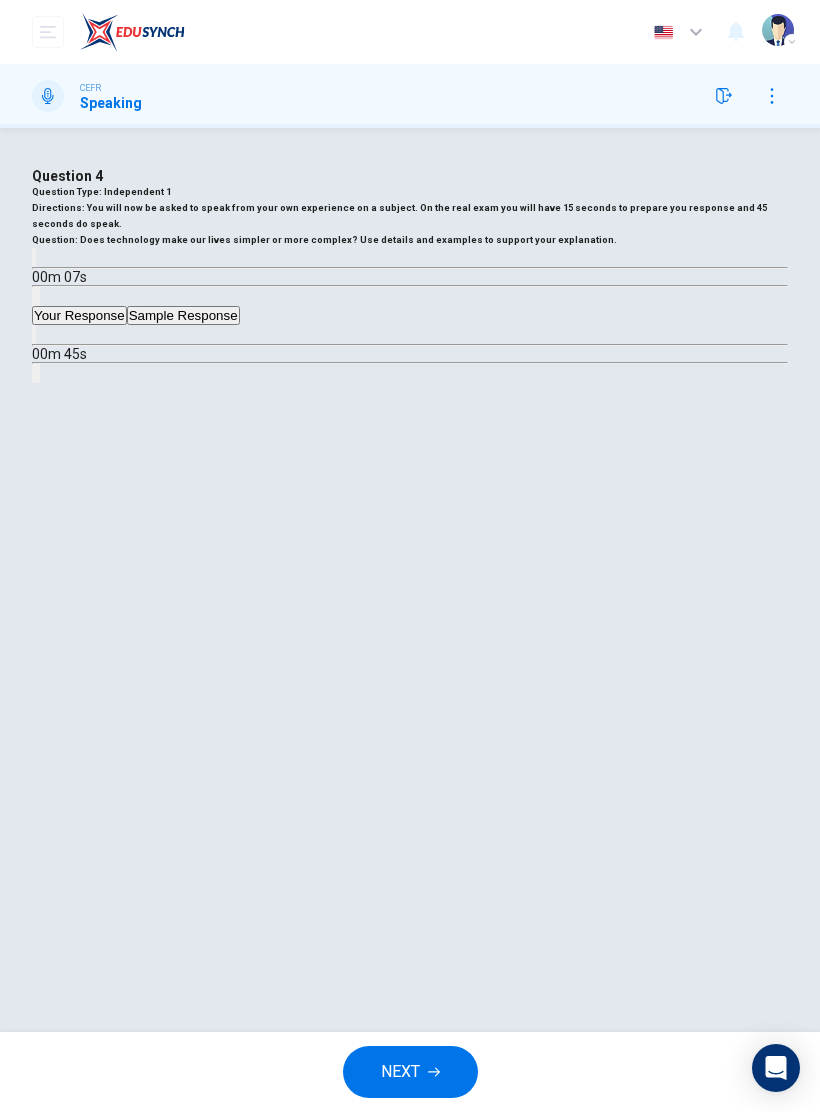 click on "Sample Response" at bounding box center (183, 315) 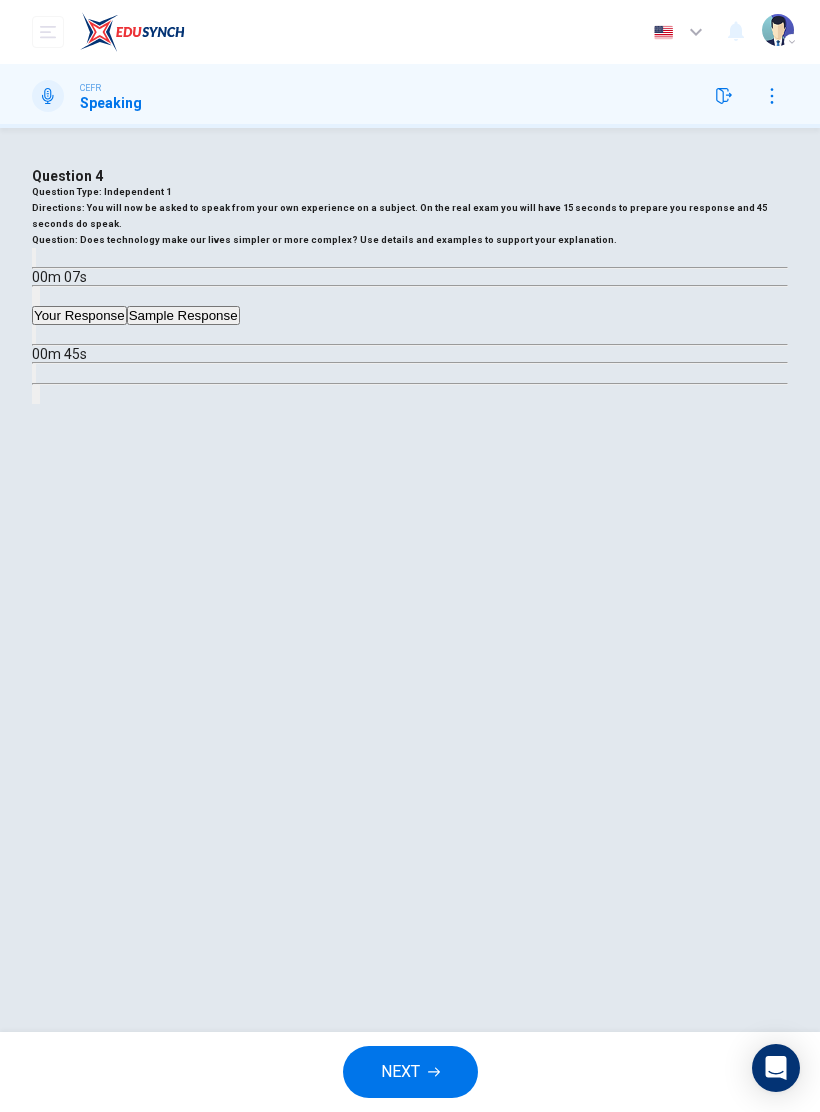 click at bounding box center (34, 373) 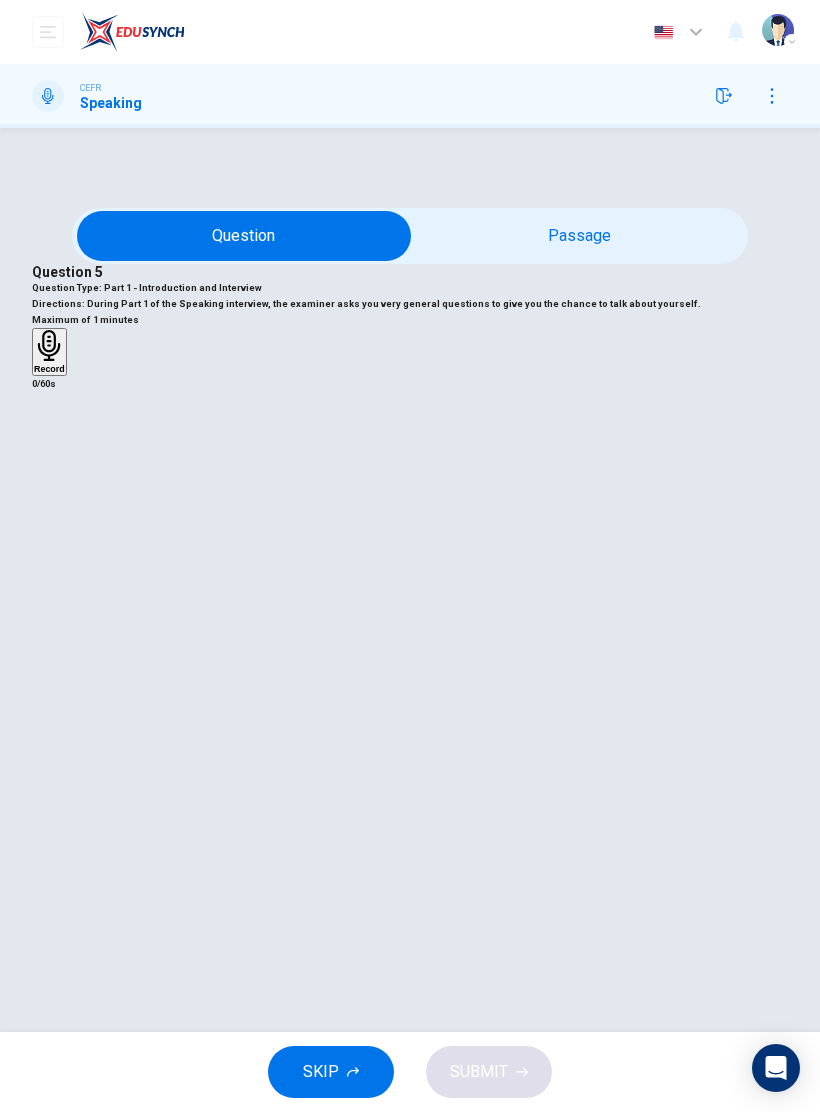click at bounding box center [244, 236] 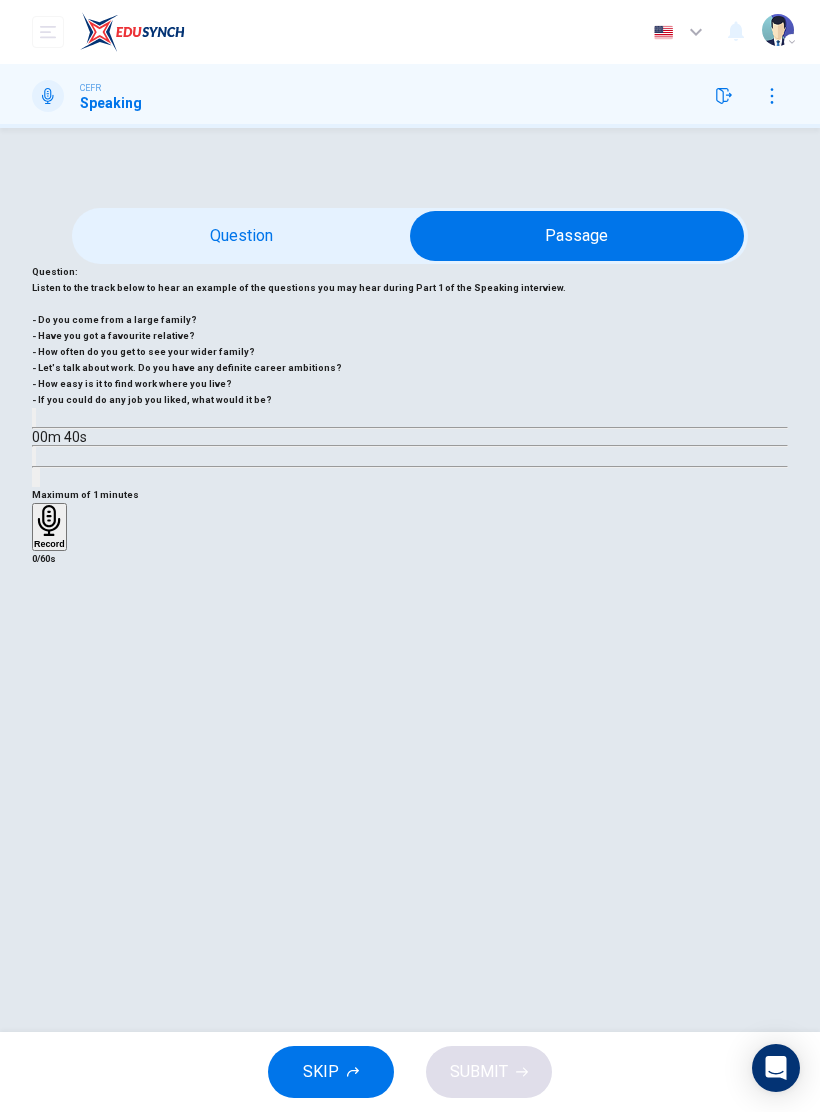 click at bounding box center (577, 236) 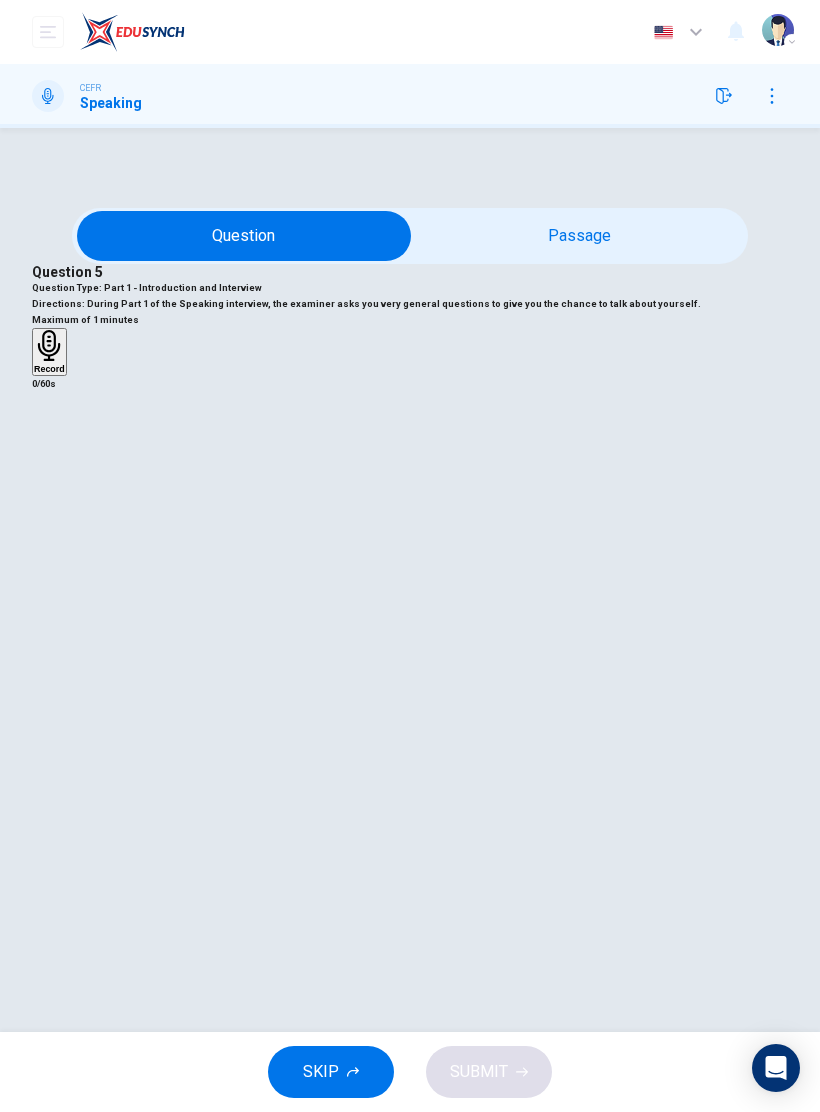 click on "Record" at bounding box center [49, 369] 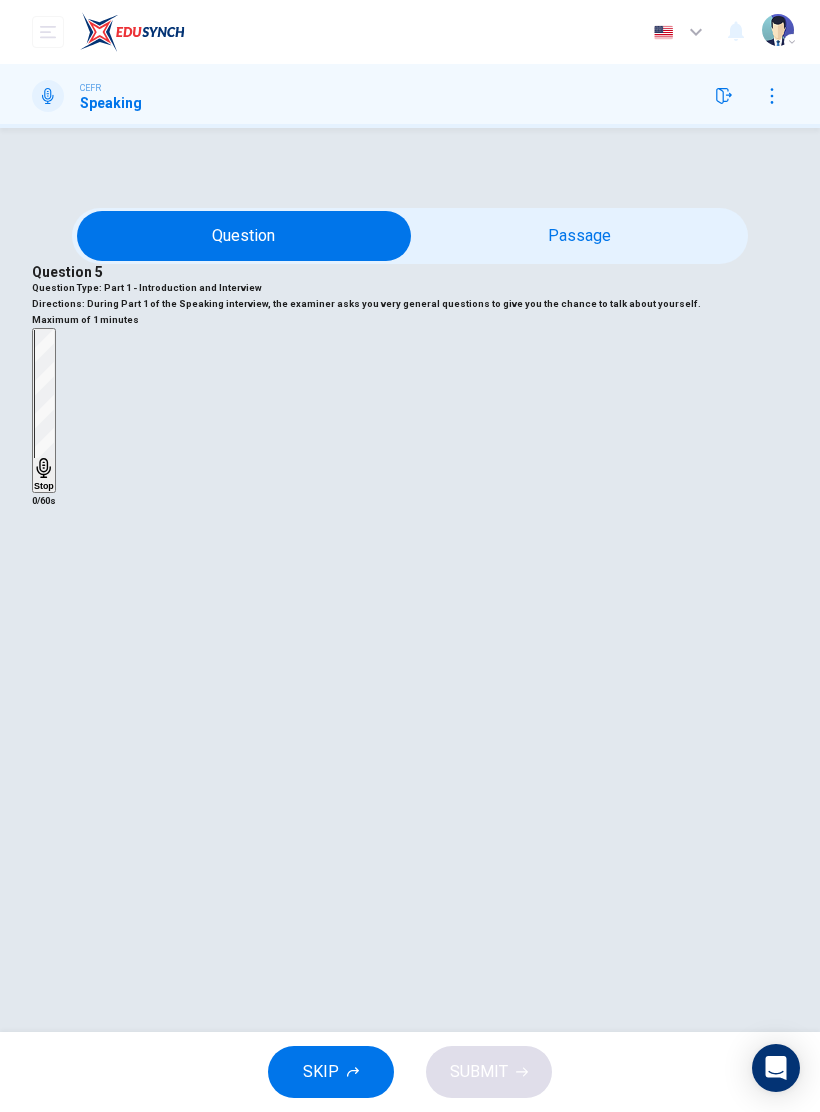 click at bounding box center (244, 236) 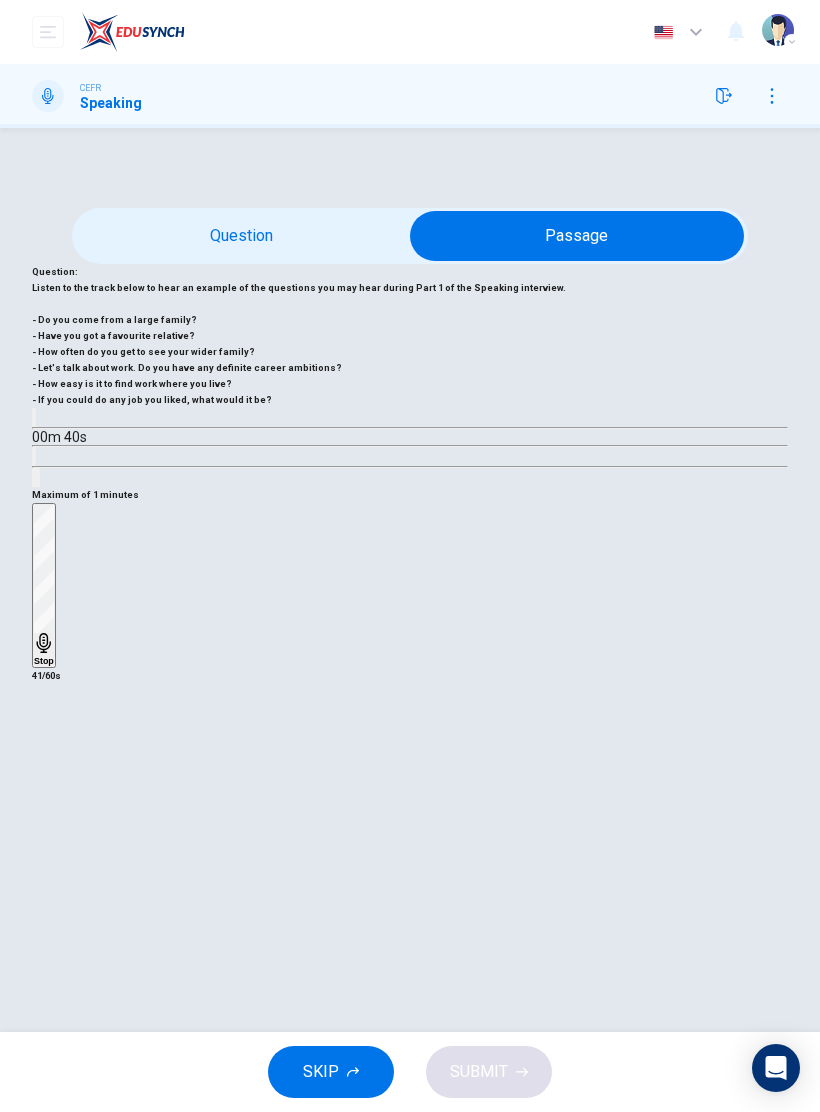 click at bounding box center (577, 236) 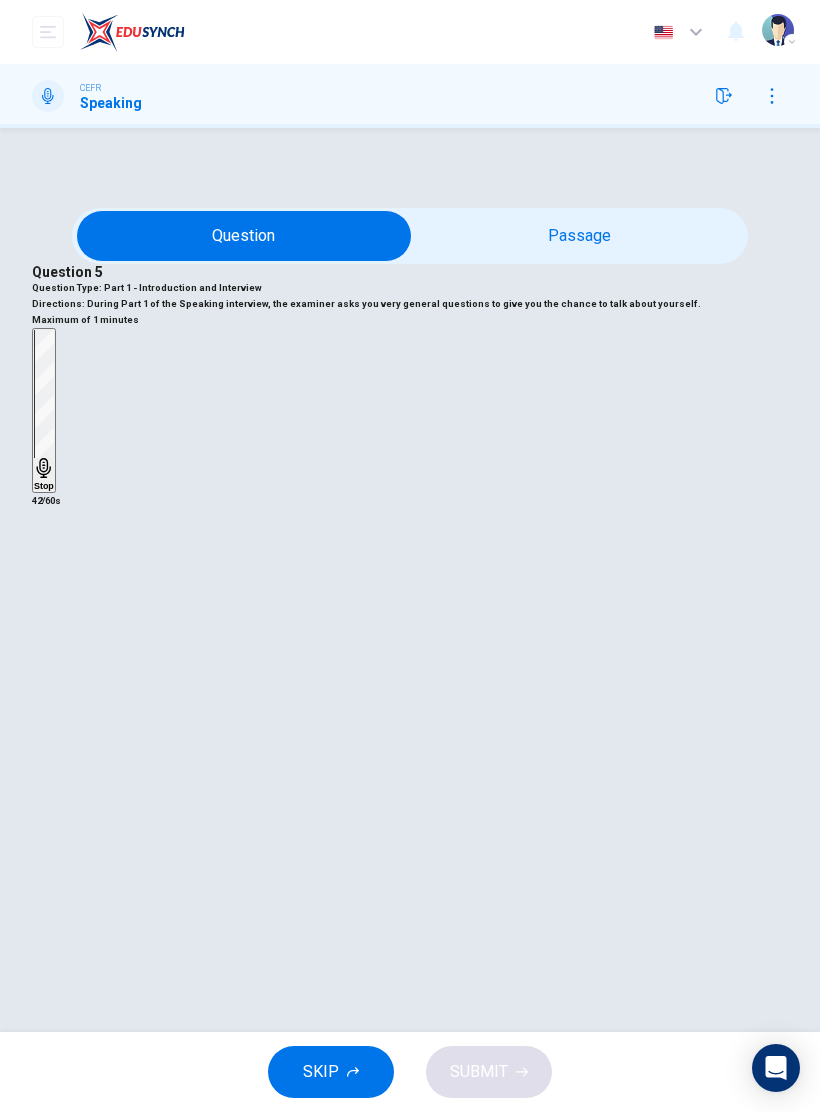click at bounding box center (244, 236) 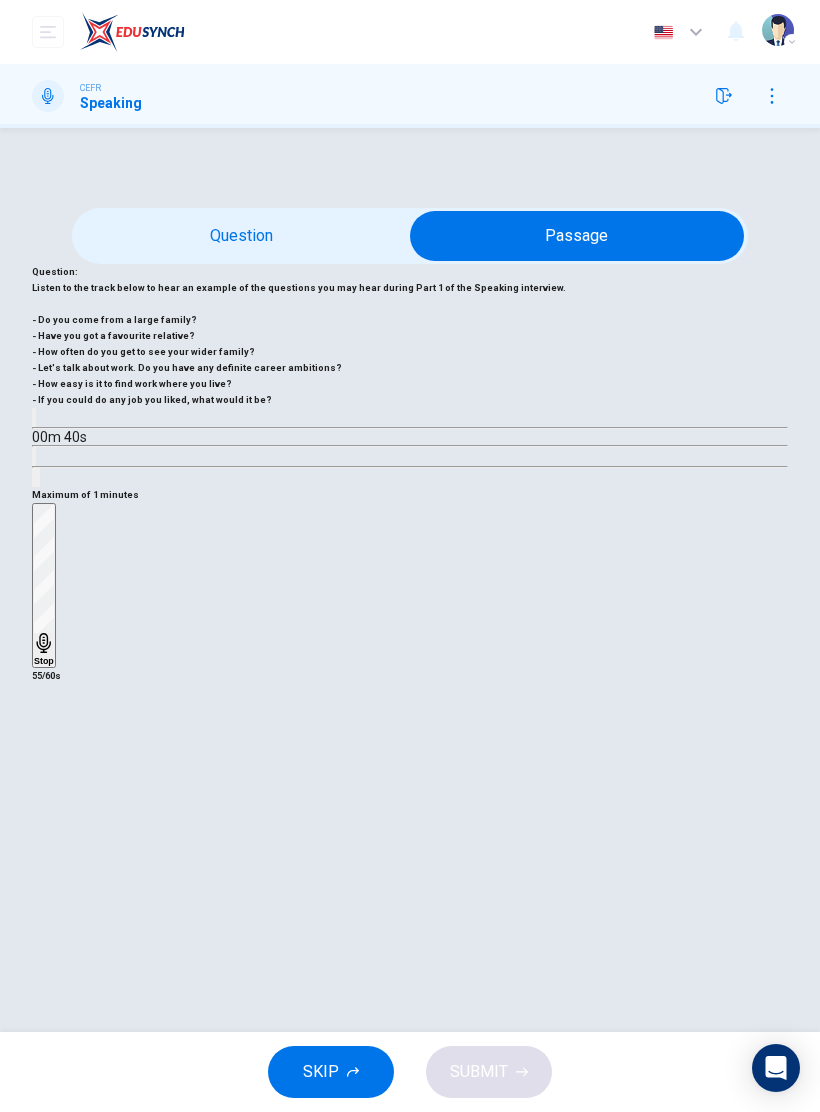 click at bounding box center (577, 236) 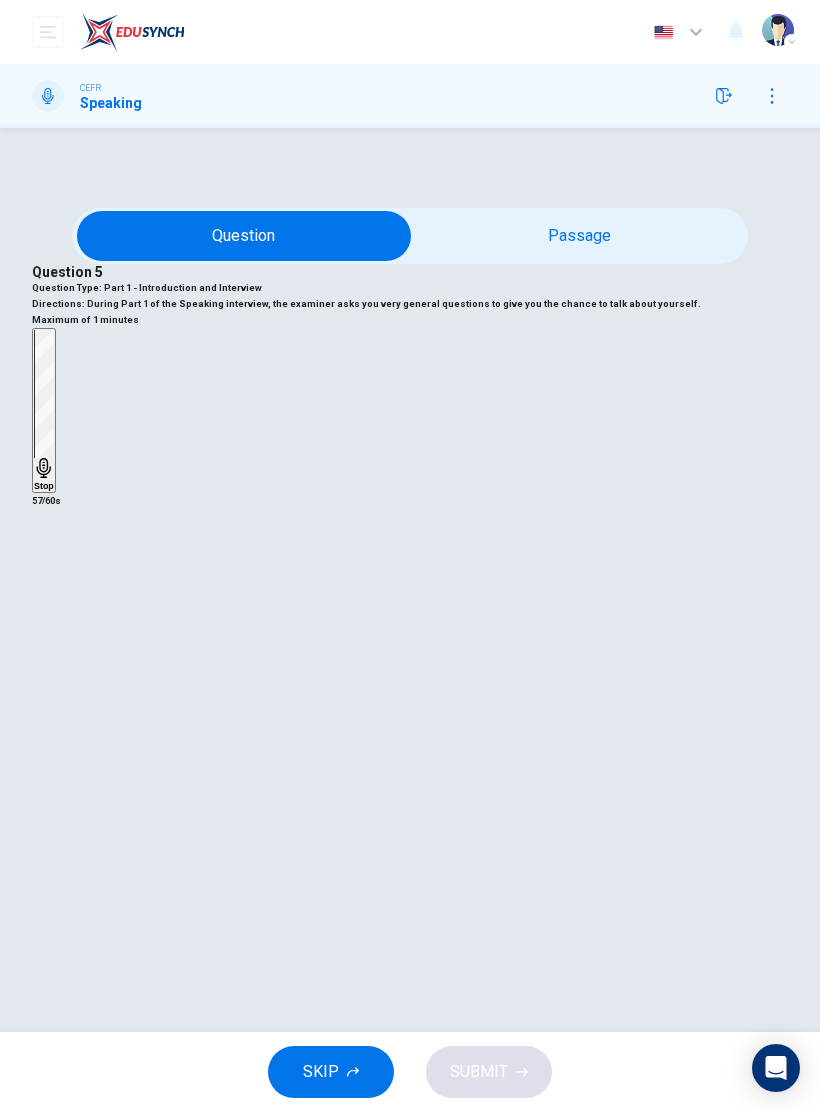 click on "Question   5" at bounding box center (410, 272) 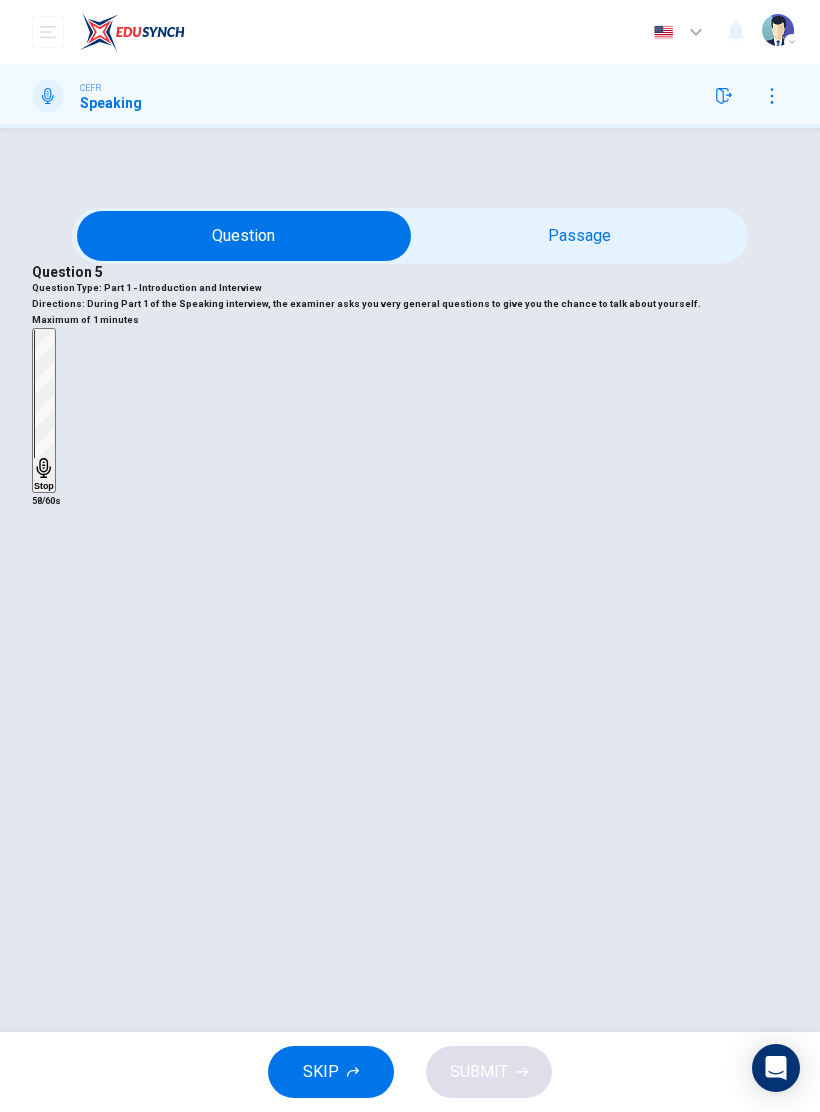 click at bounding box center (244, 236) 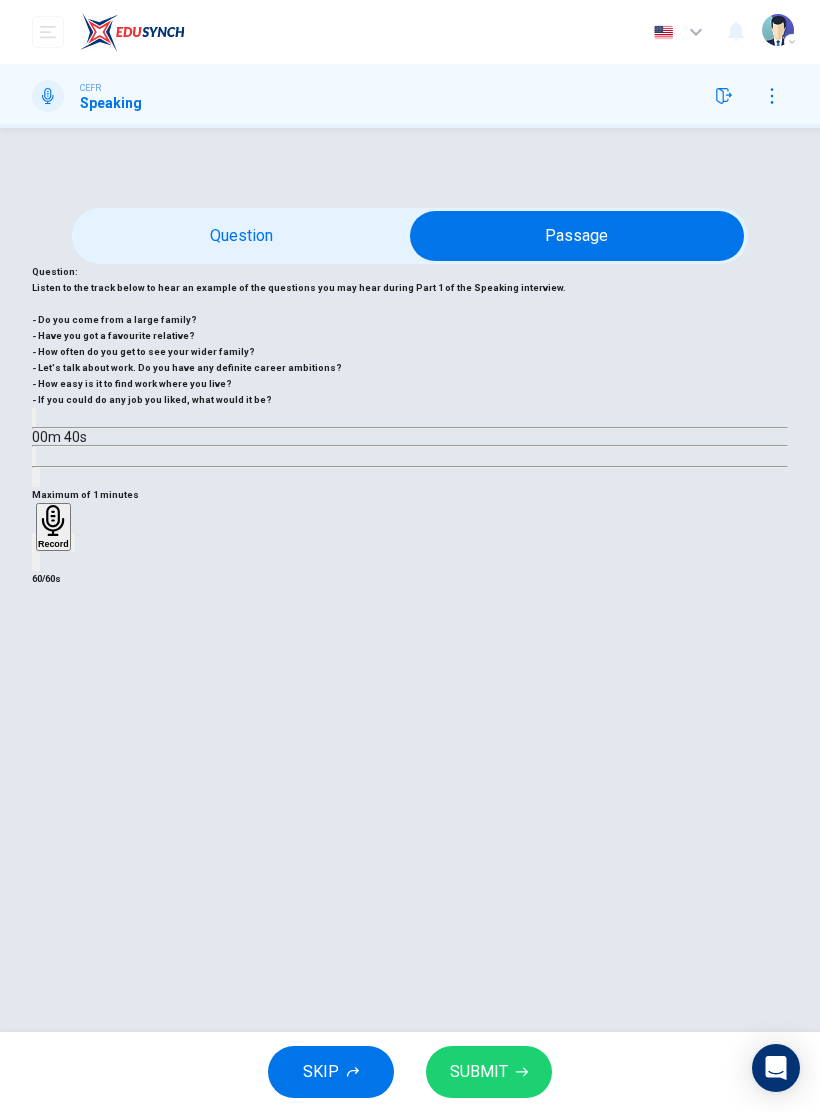 click at bounding box center (577, 236) 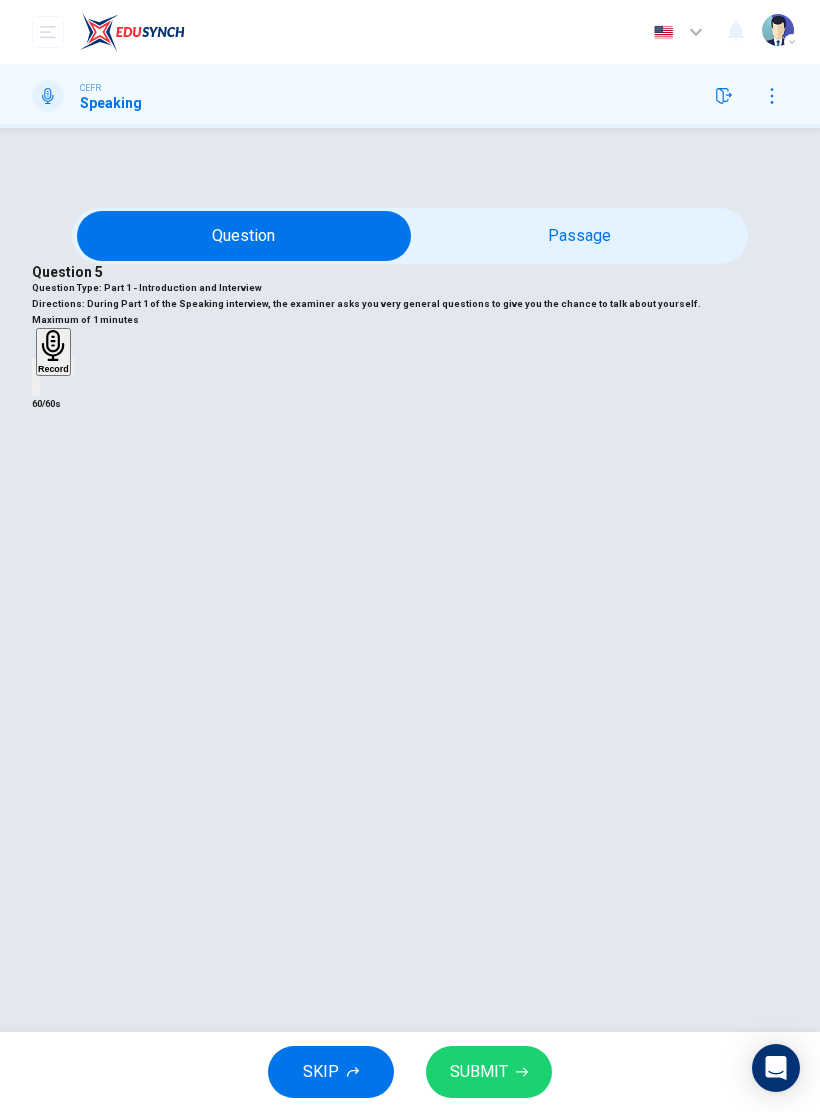 click 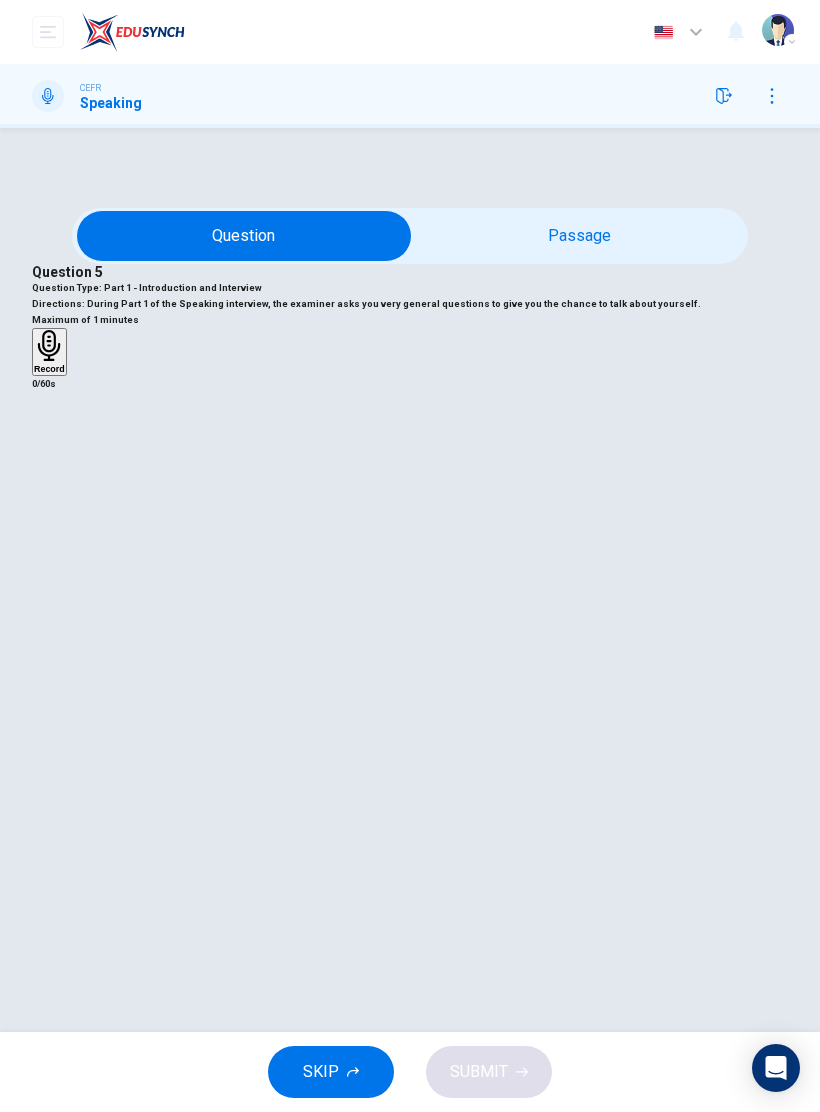 click 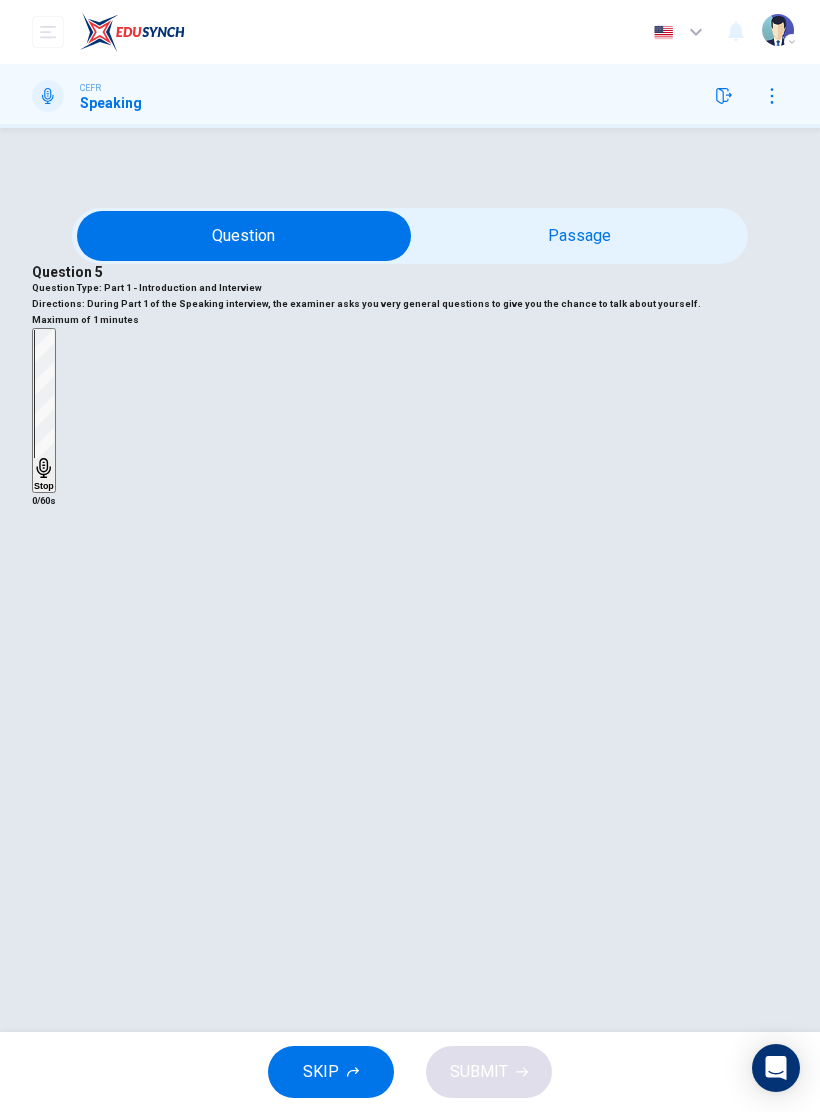 click at bounding box center (244, 236) 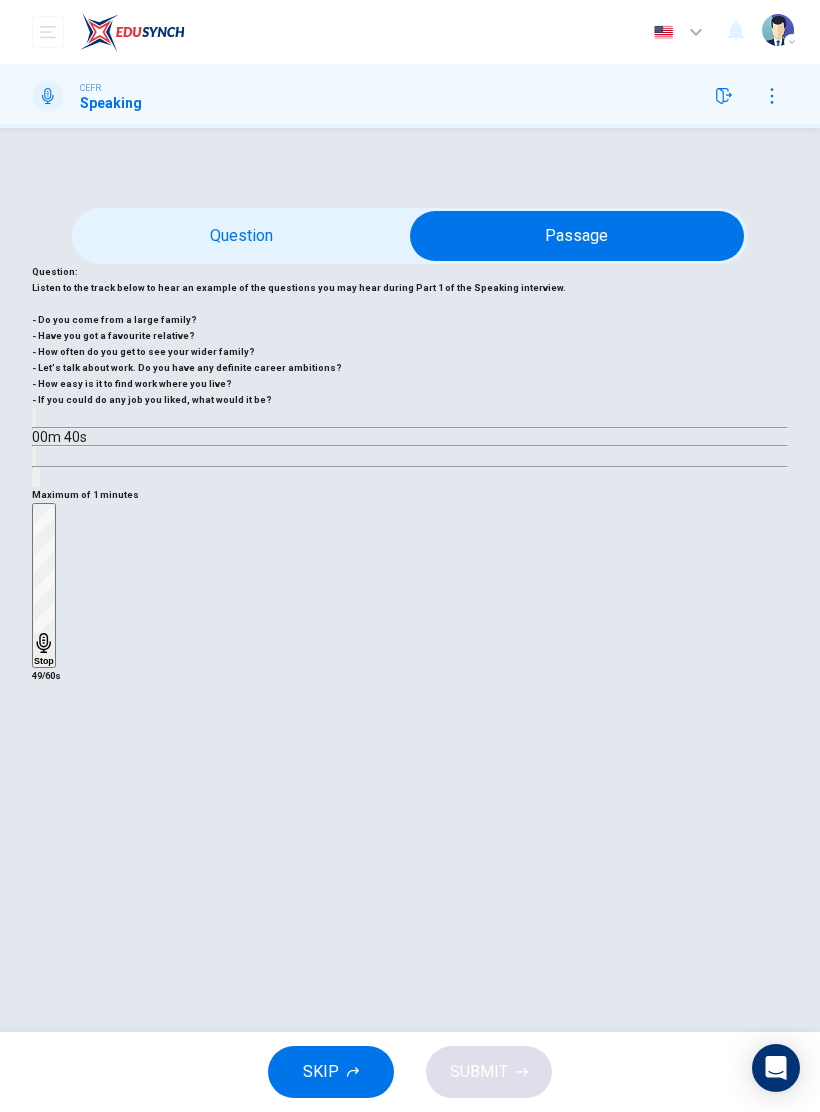 click at bounding box center (577, 236) 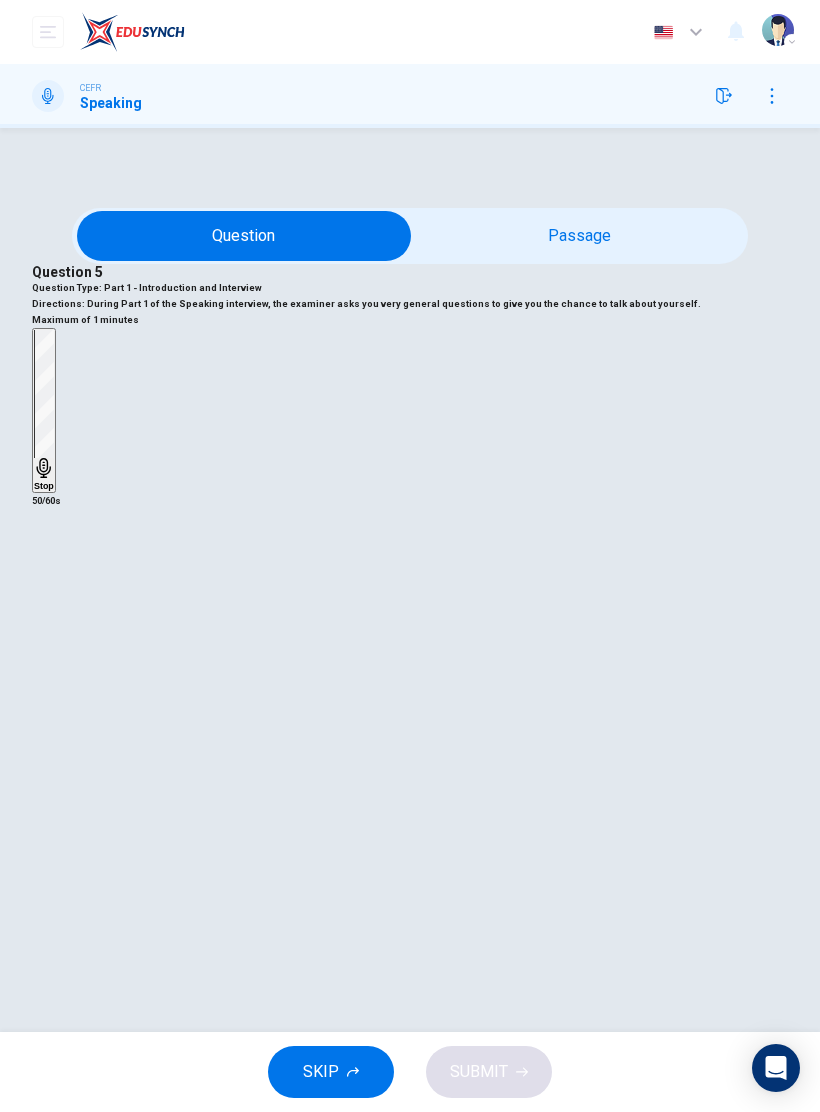 click at bounding box center [244, 236] 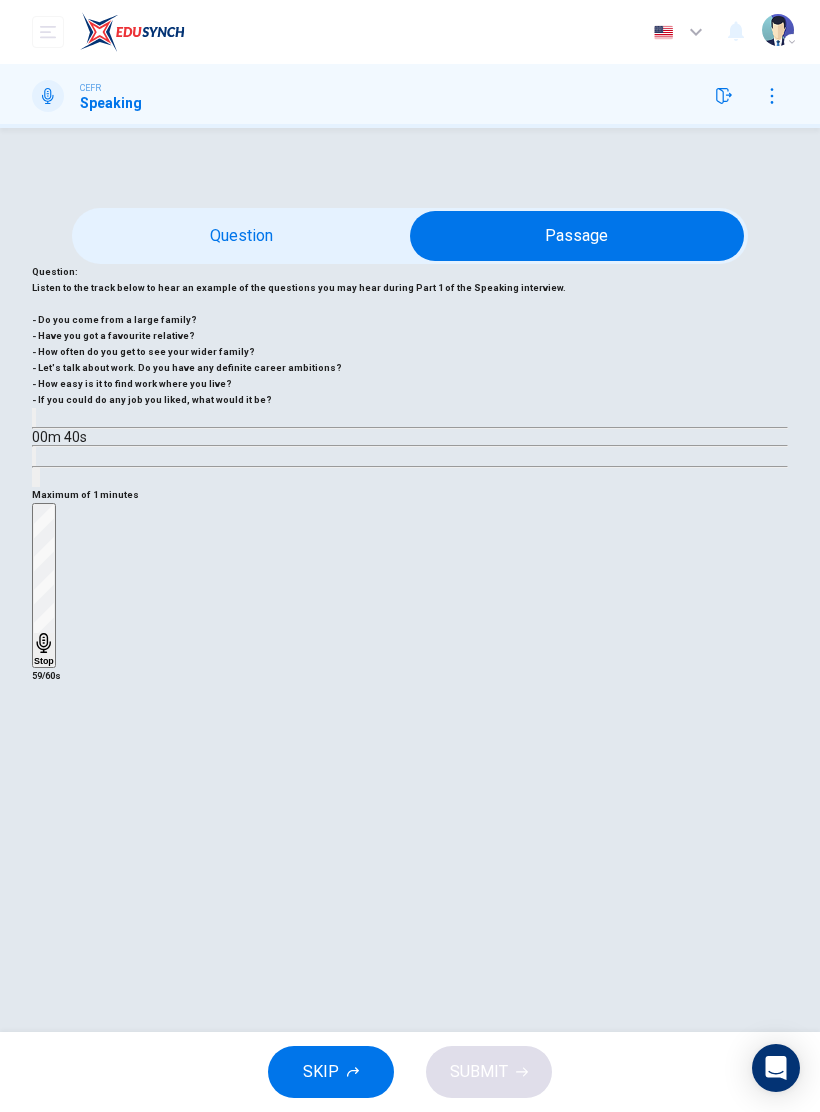 click at bounding box center [577, 236] 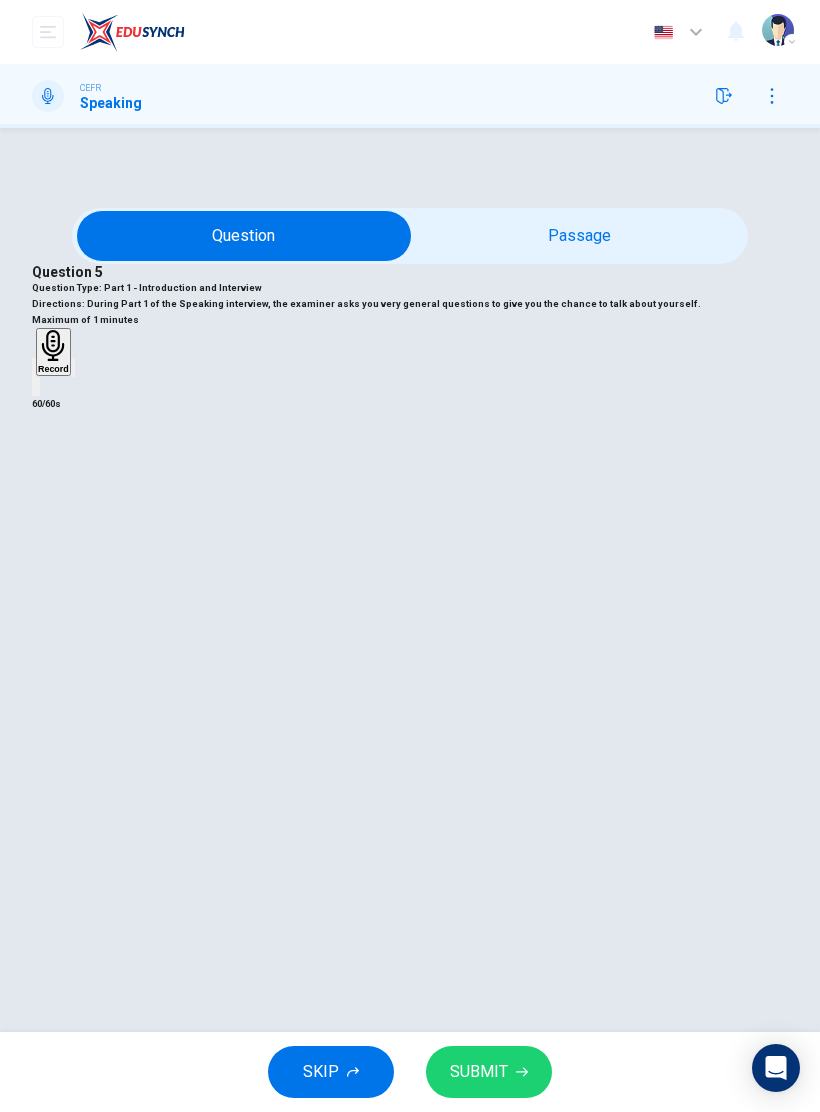 click on "SUBMIT" at bounding box center [479, 1072] 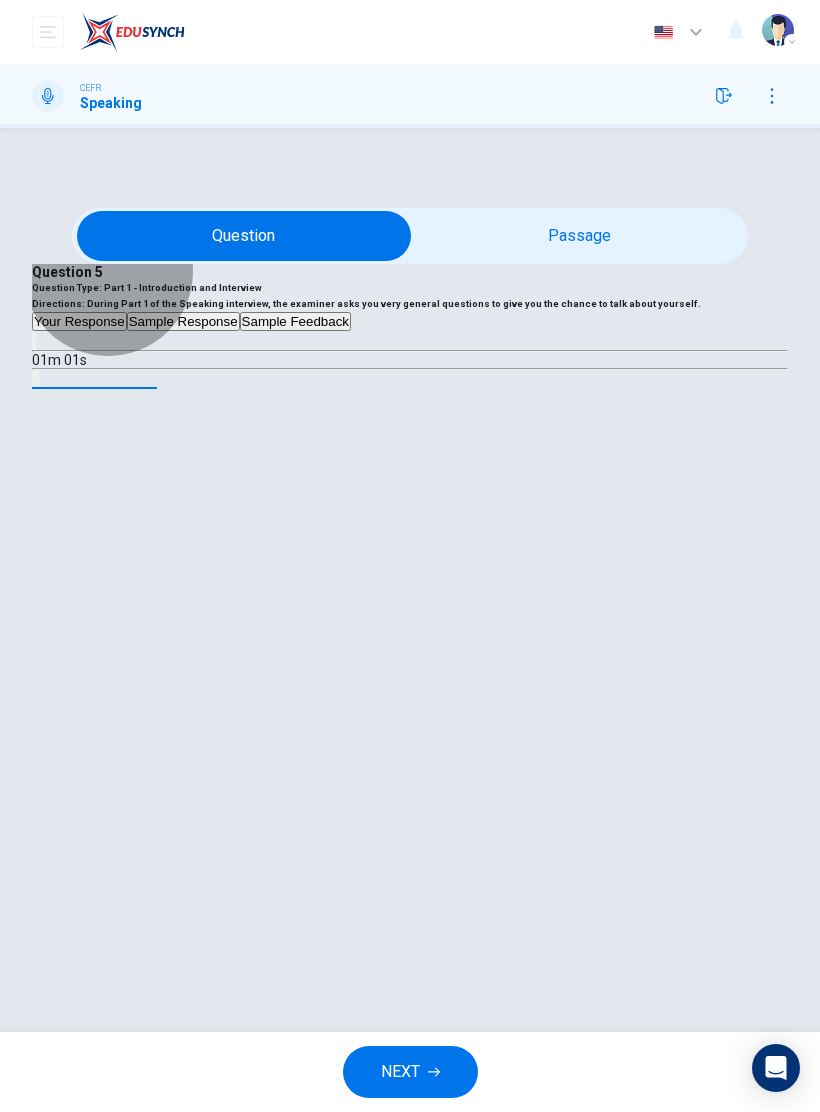 click on "Sample Response" at bounding box center [183, 321] 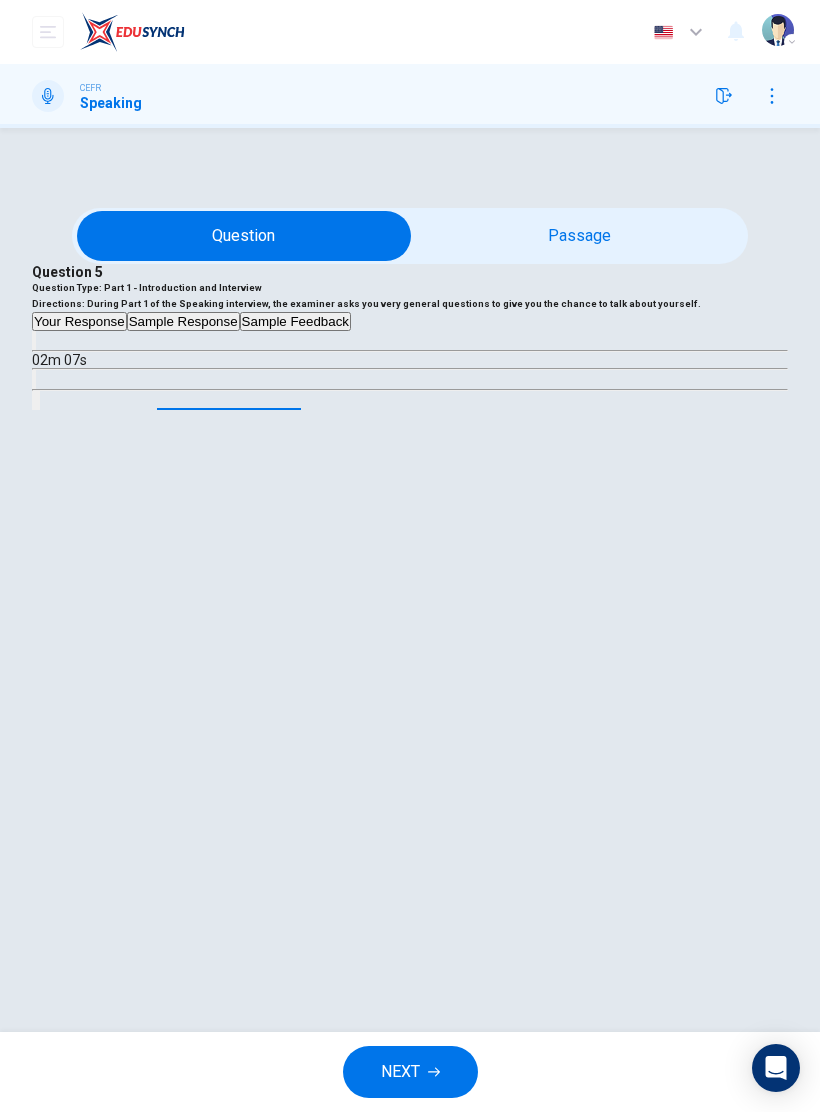 click 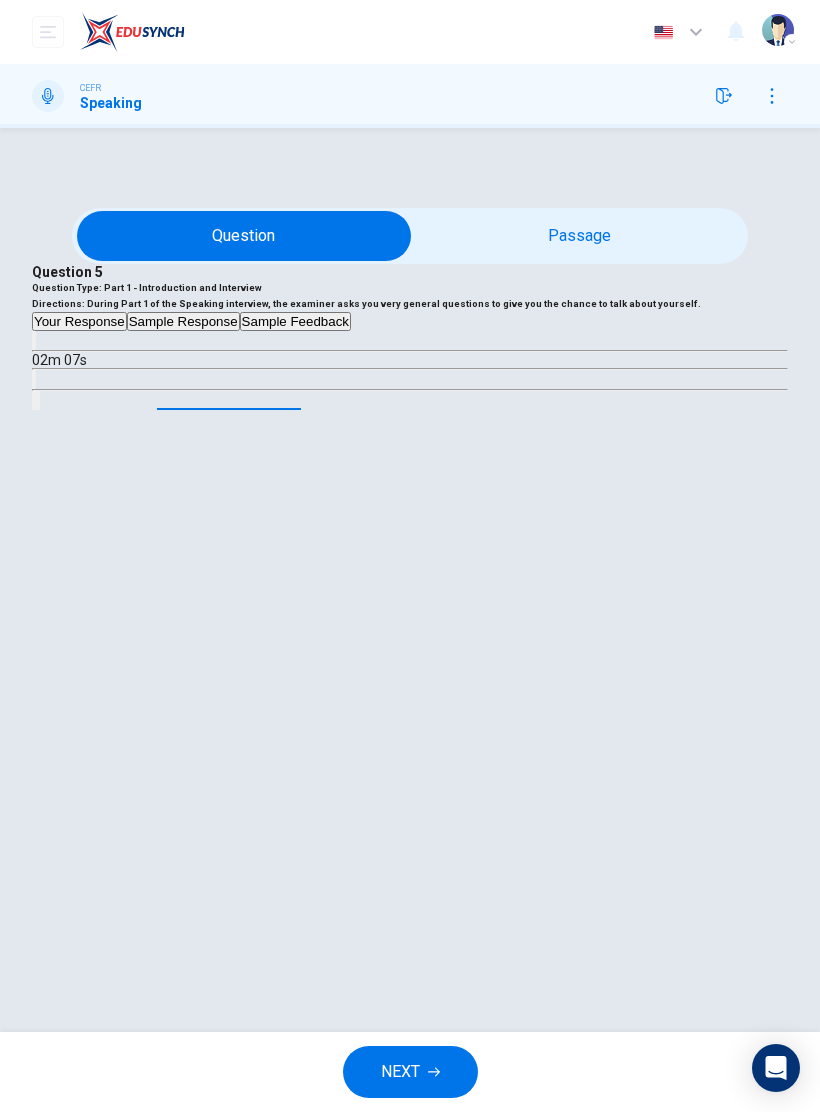 scroll, scrollTop: 138, scrollLeft: 0, axis: vertical 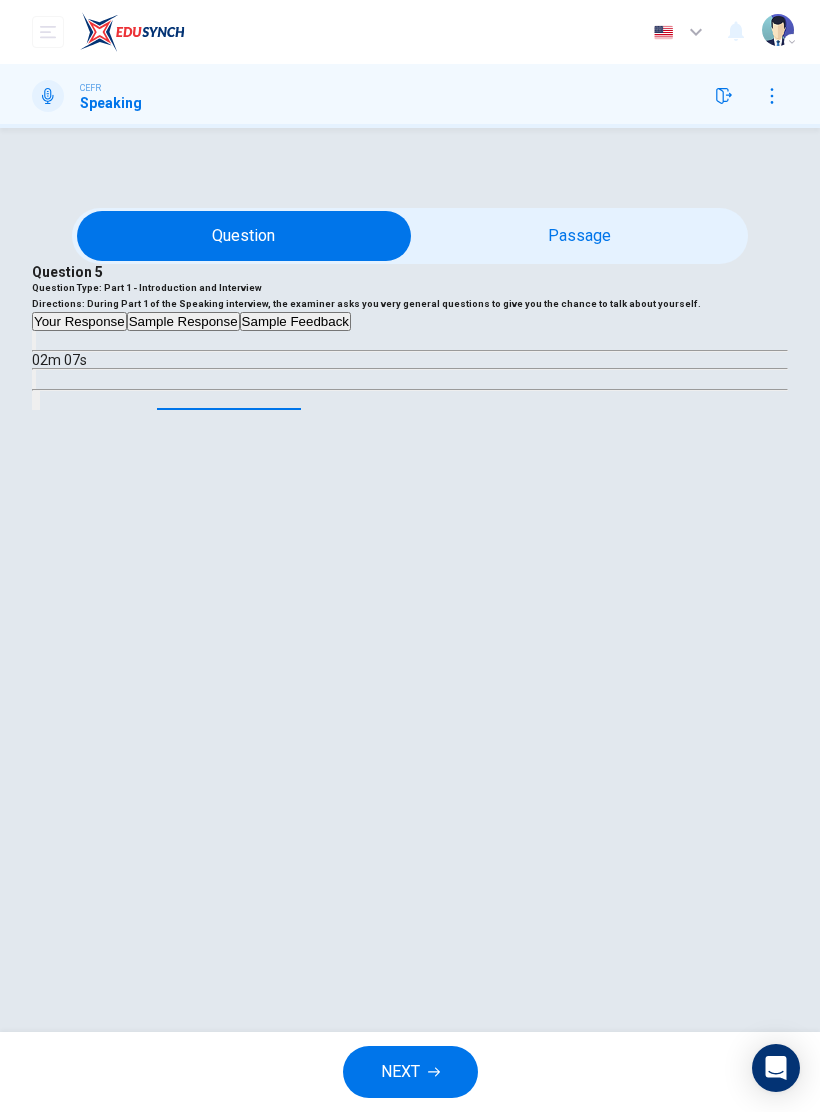 click on "NEXT" at bounding box center [400, 1072] 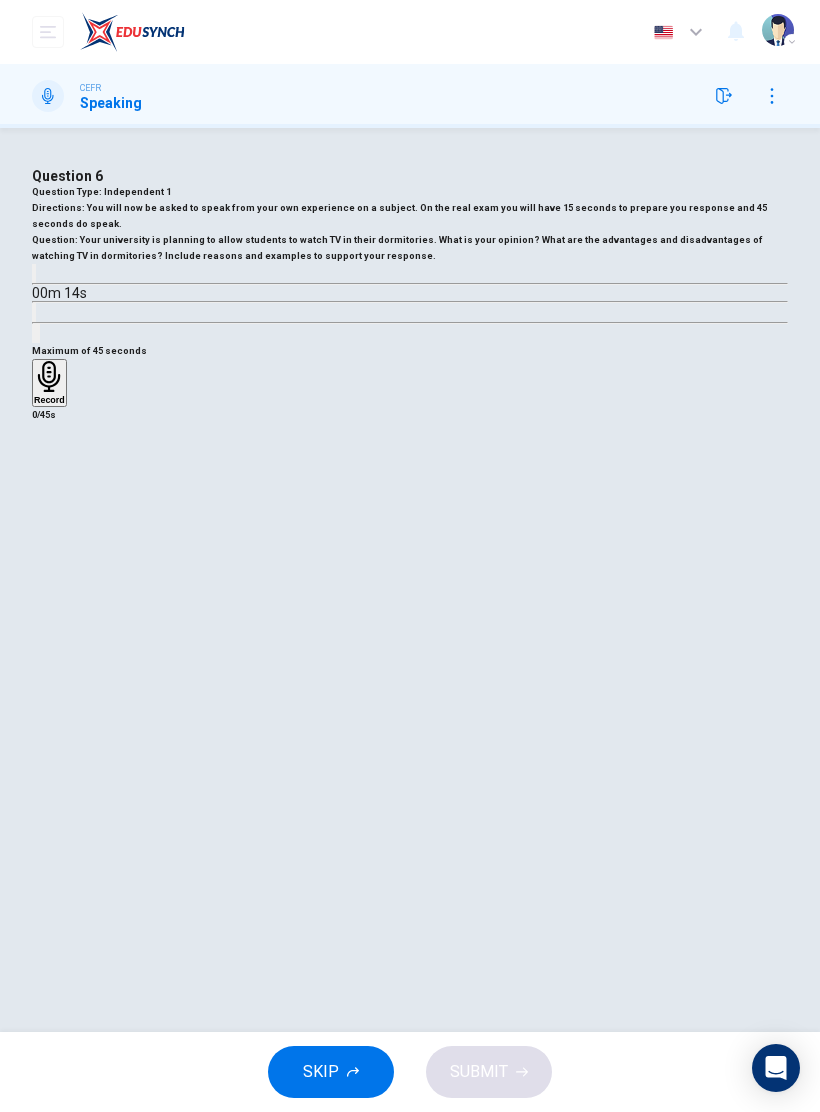 click on "Record" at bounding box center [49, 383] 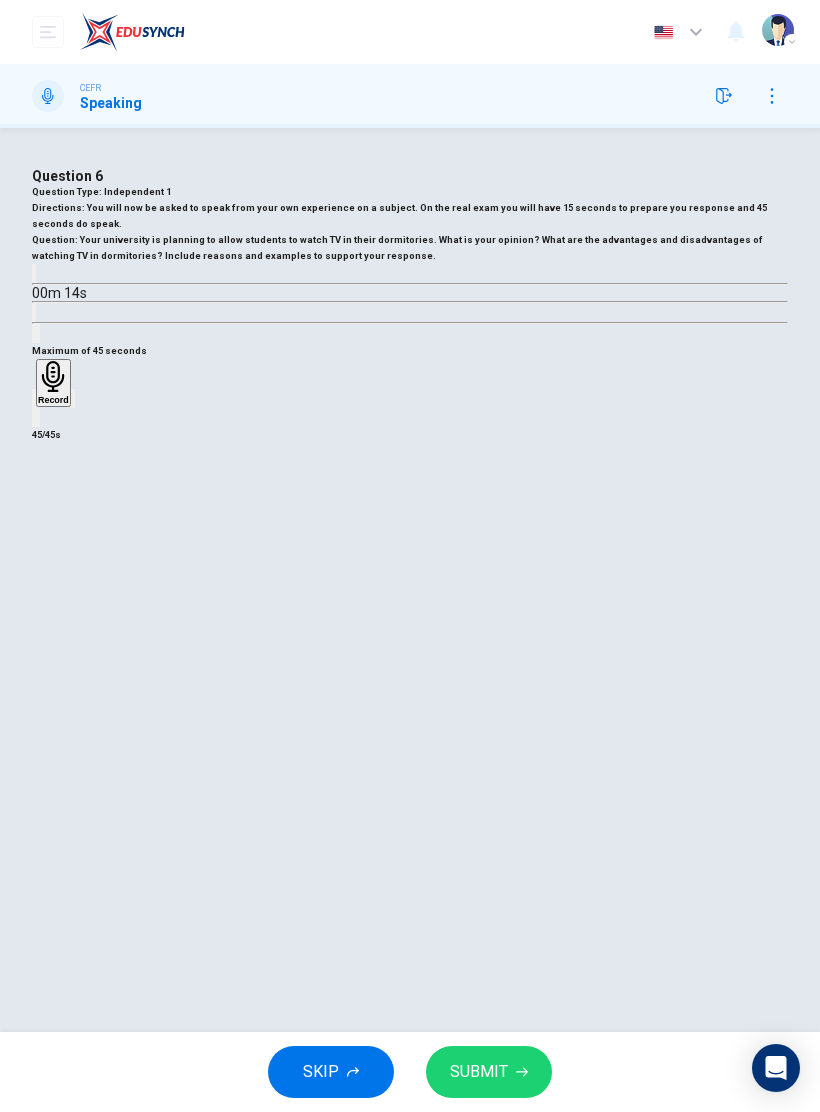 click on "SUBMIT" at bounding box center [479, 1072] 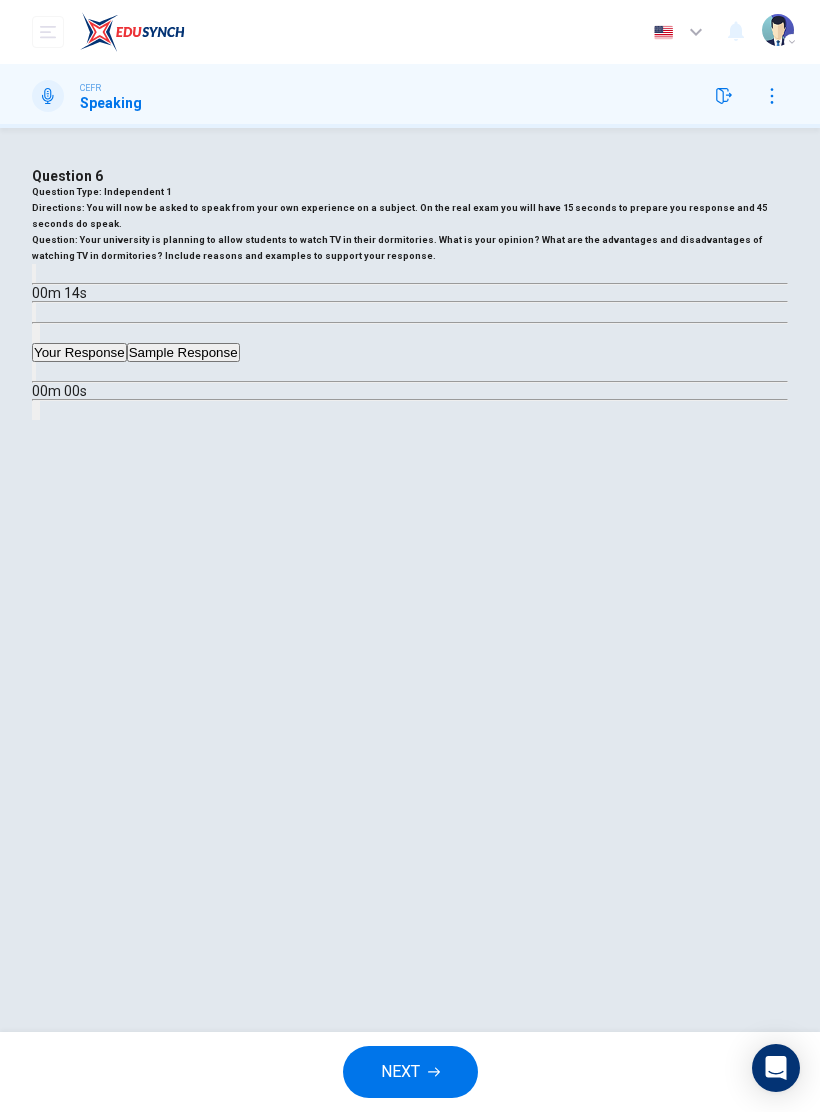 click on "Sample Response" at bounding box center (183, 352) 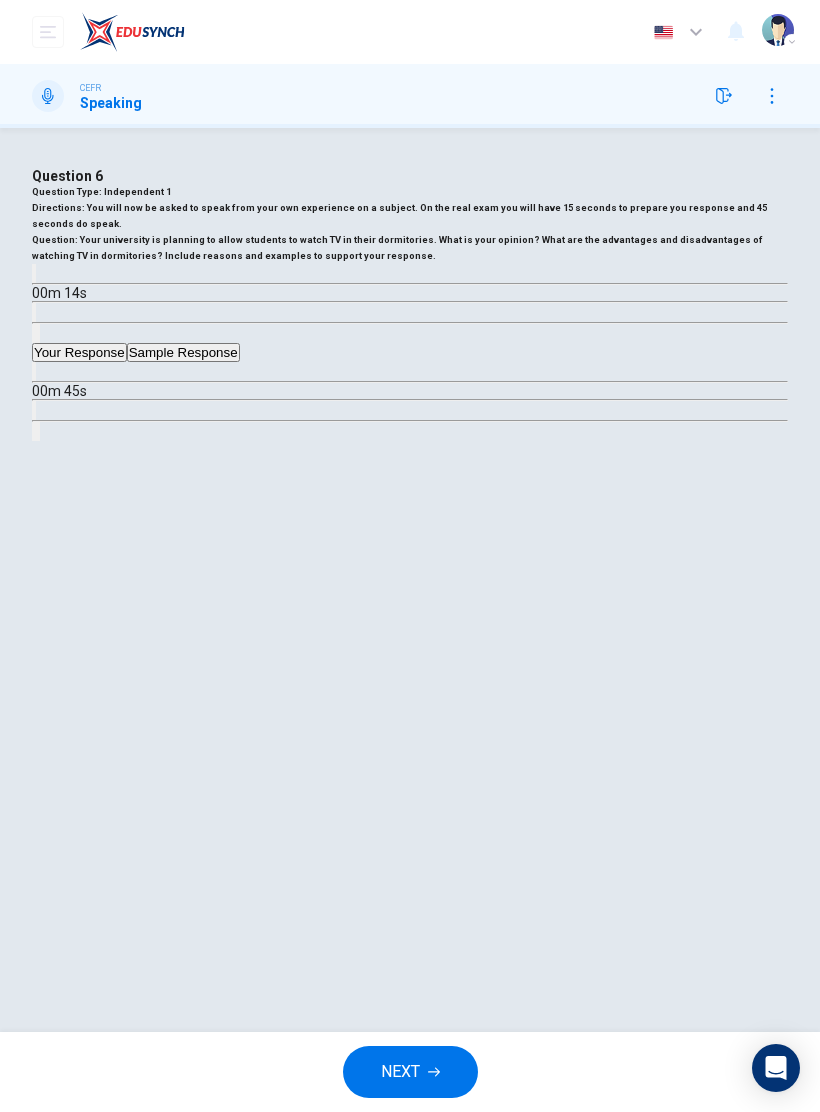 click 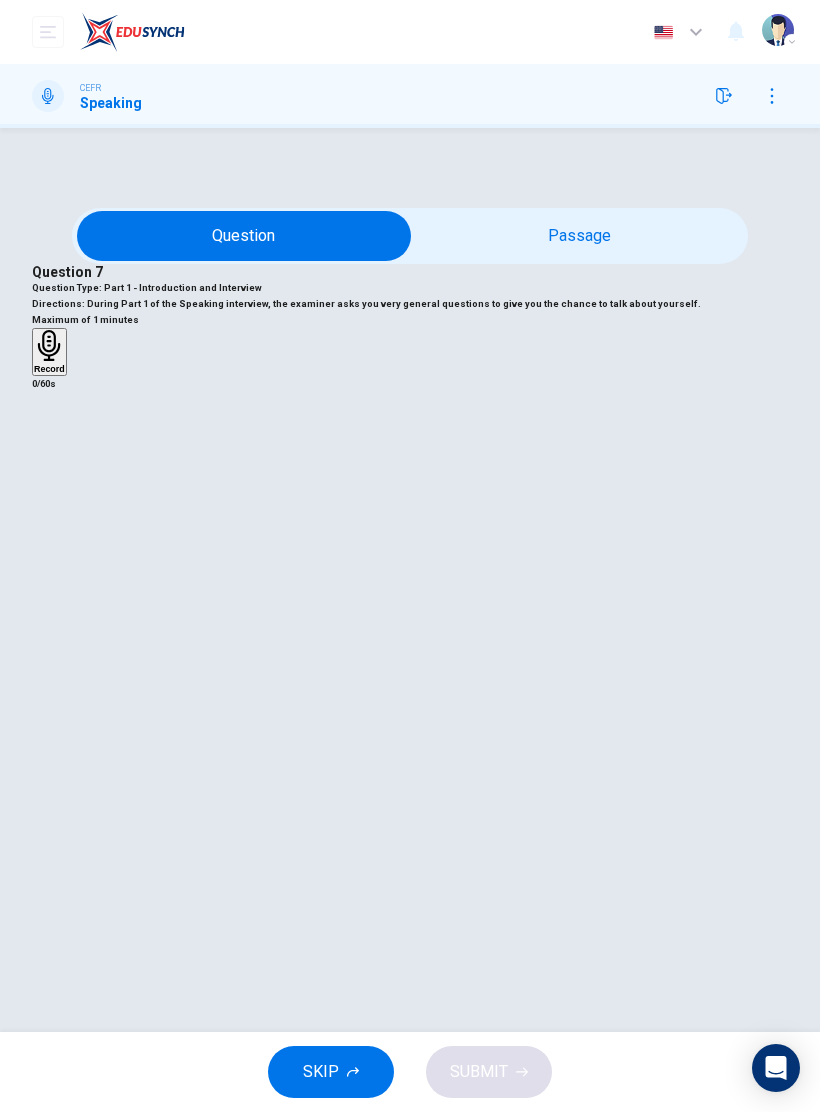 click at bounding box center (244, 236) 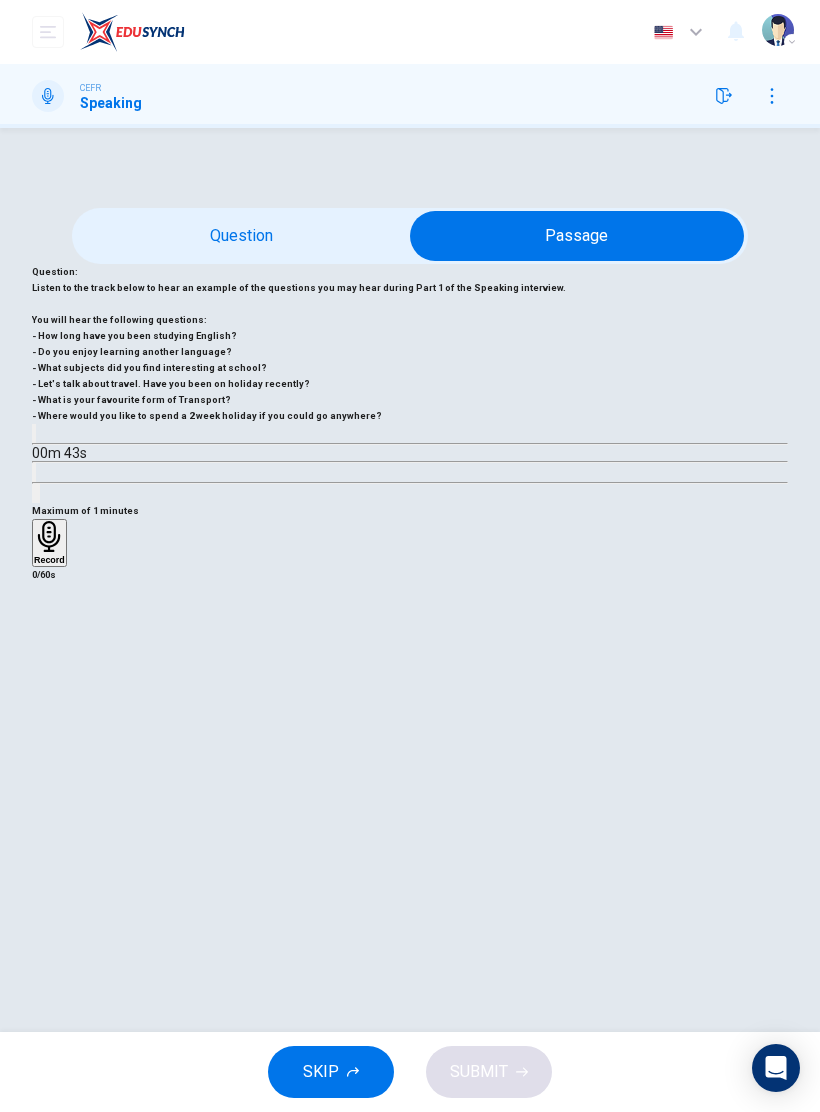 click at bounding box center (577, 236) 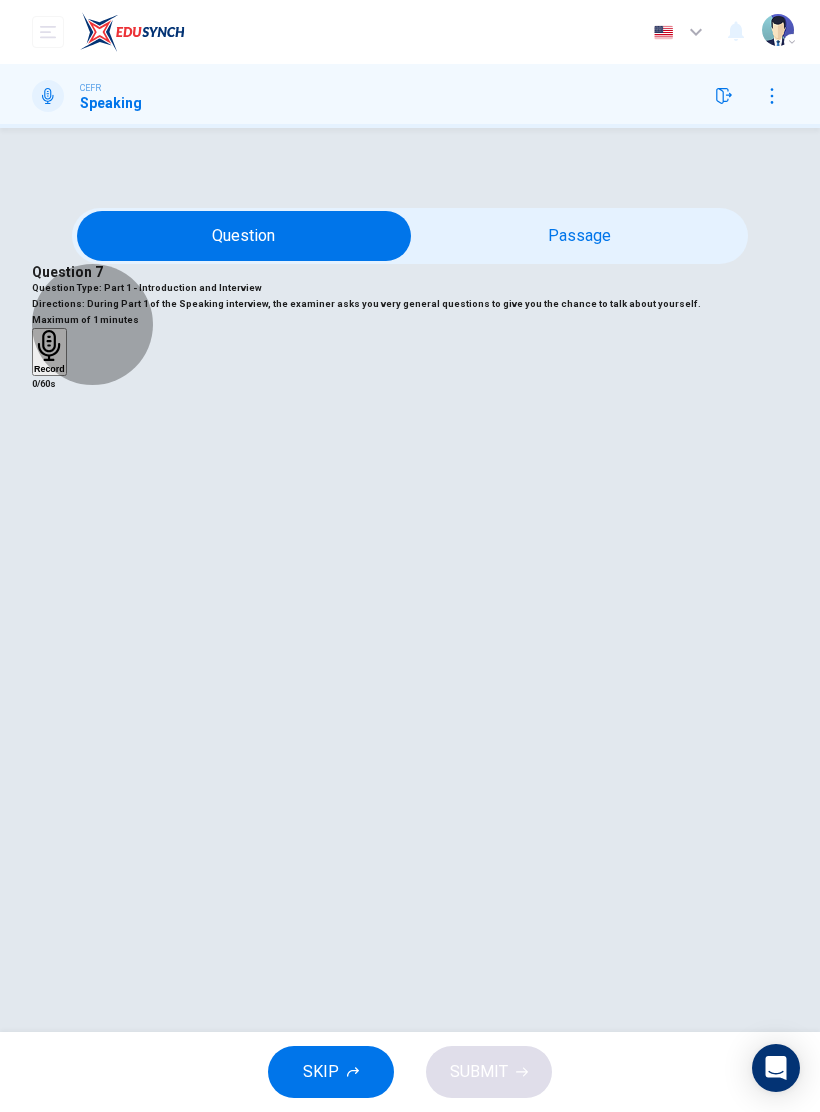 click 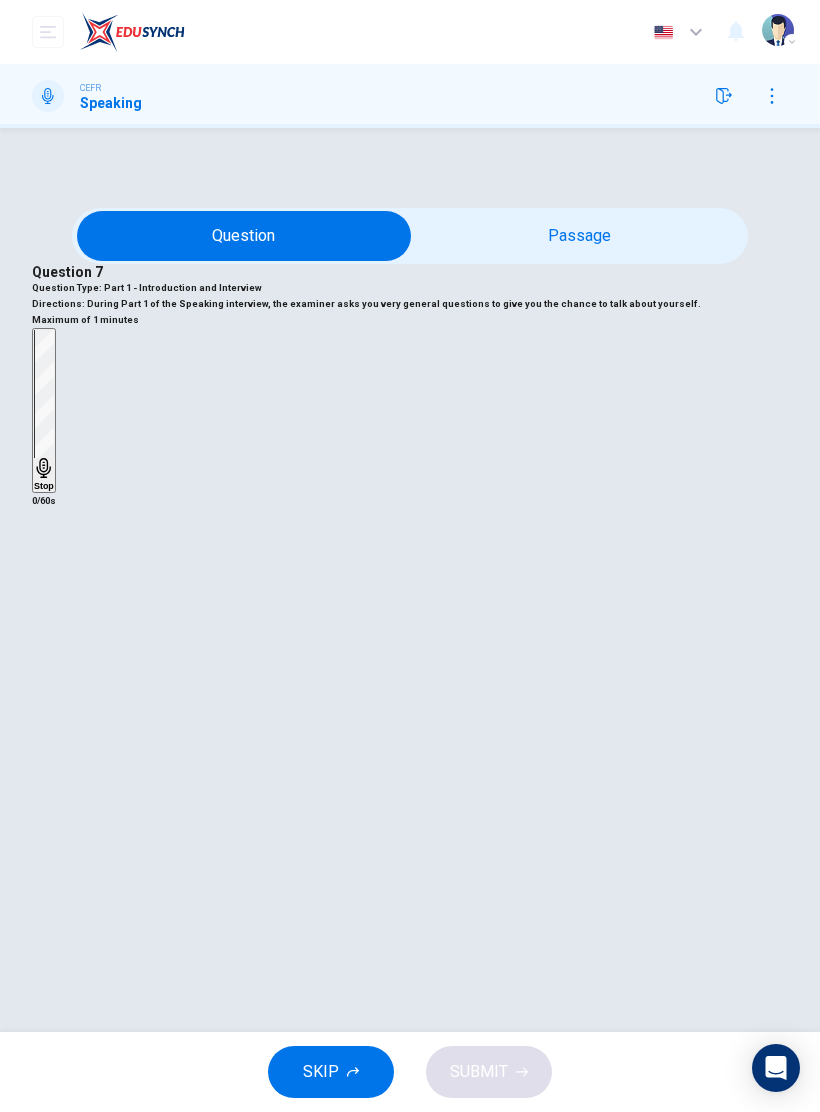 click at bounding box center [244, 236] 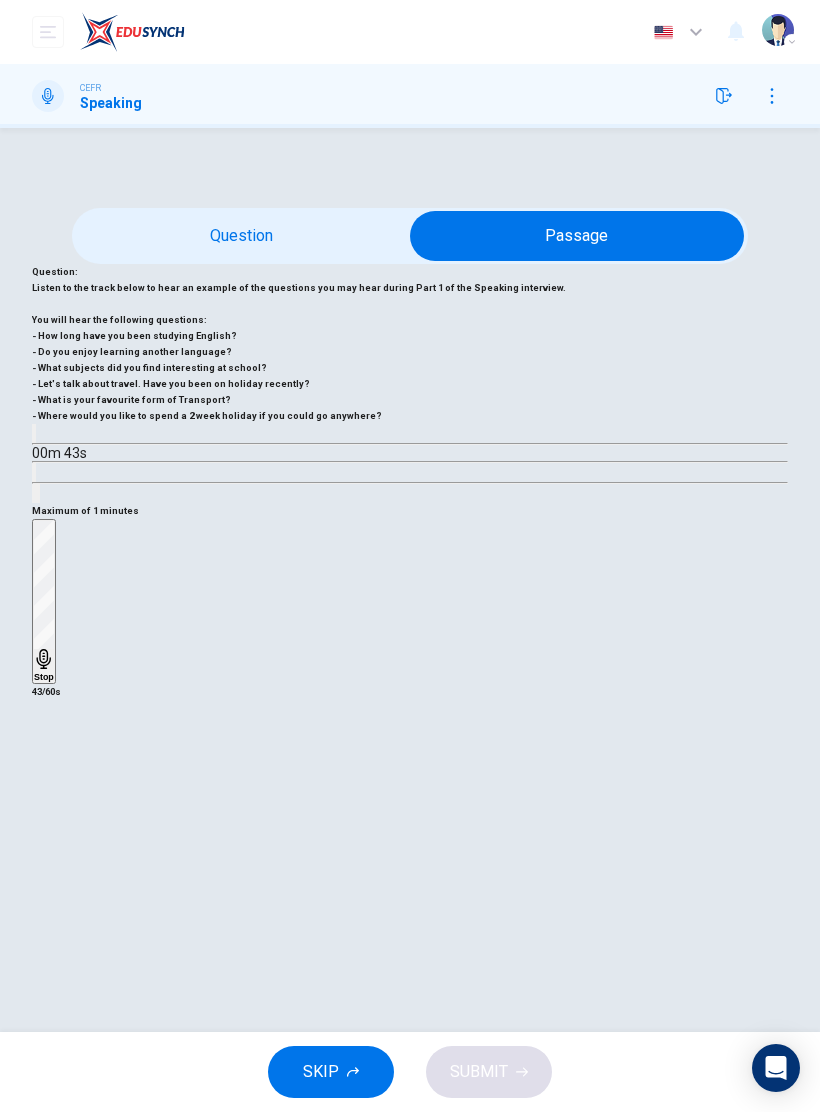click at bounding box center [577, 236] 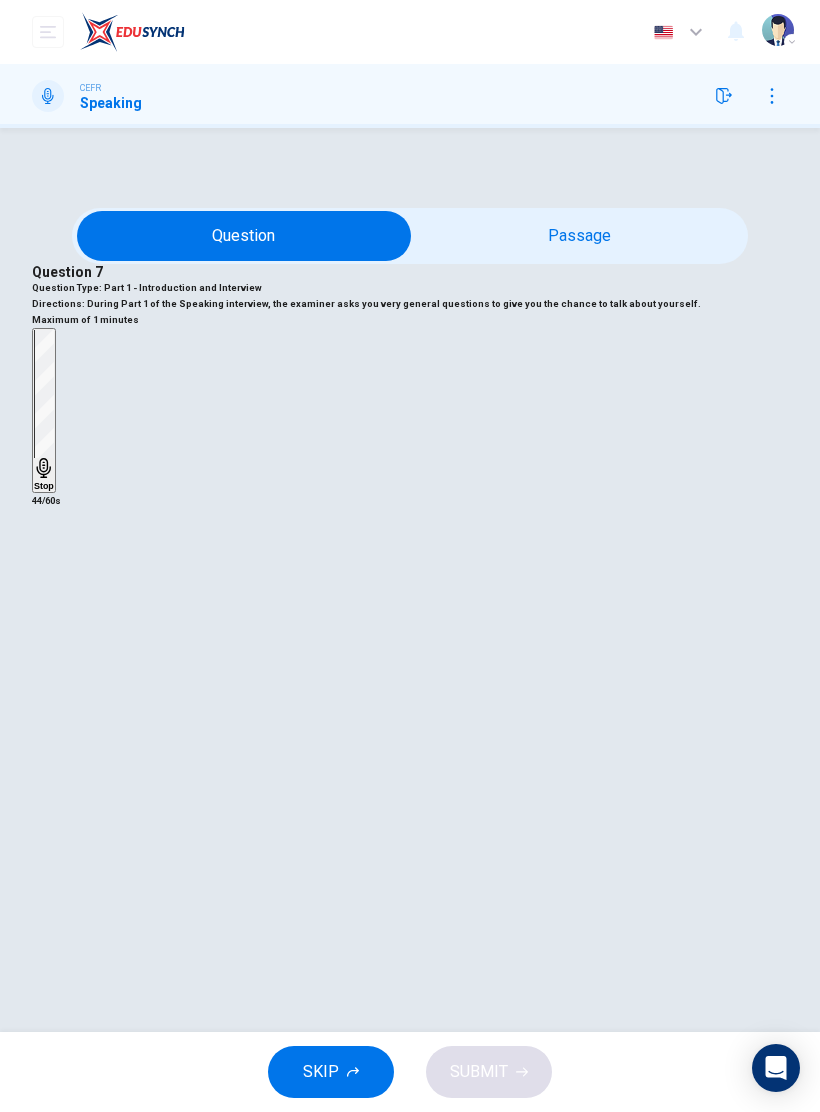 click at bounding box center (244, 236) 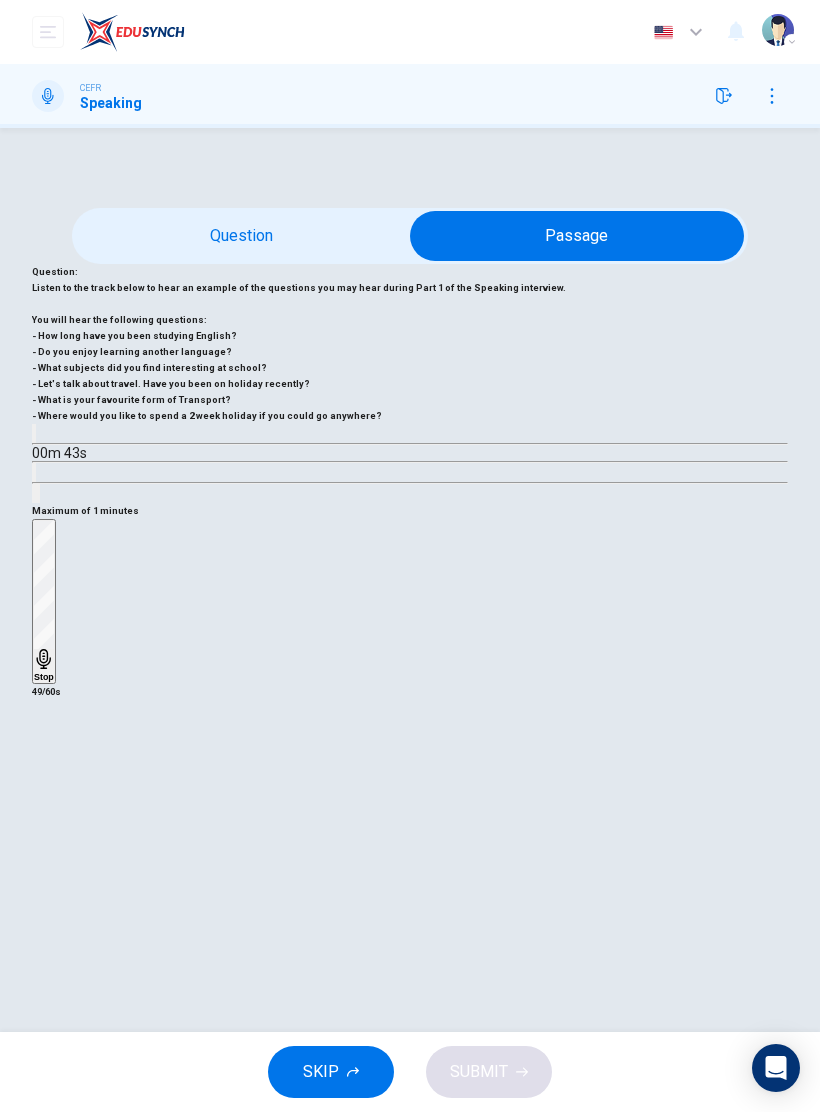 click at bounding box center (577, 236) 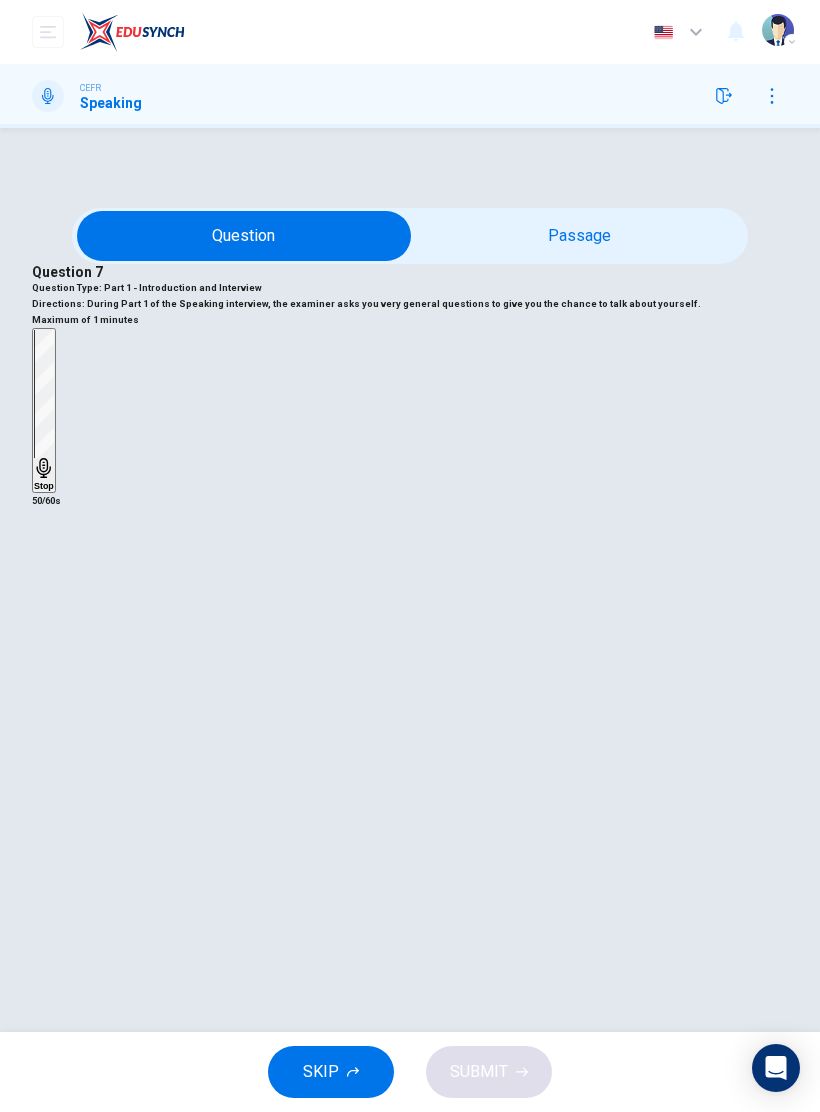 click at bounding box center [244, 236] 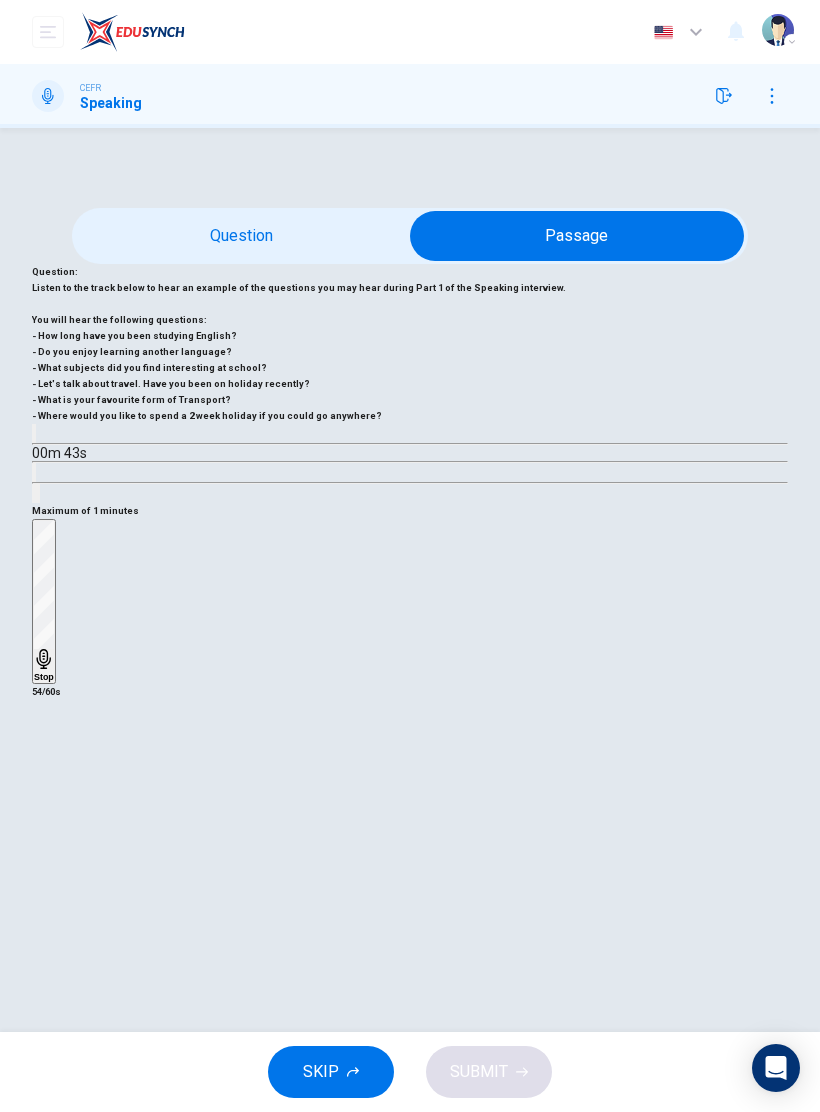 click at bounding box center (577, 236) 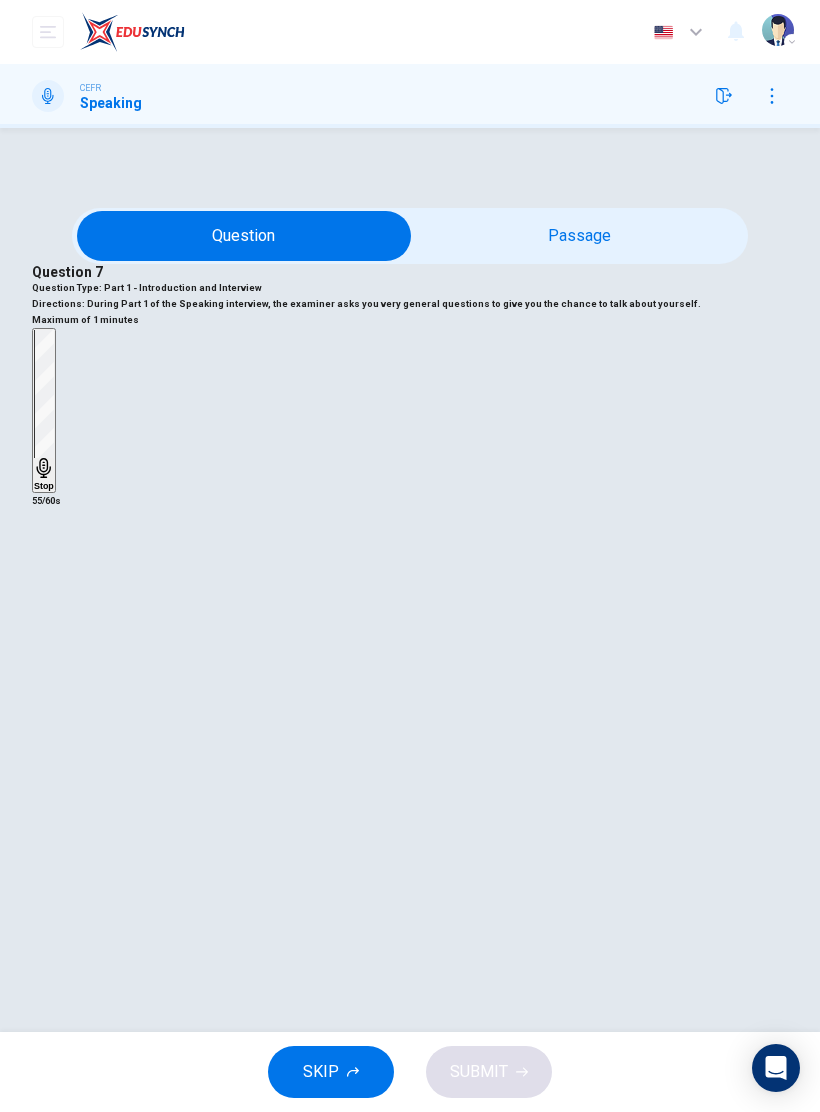 click at bounding box center (244, 236) 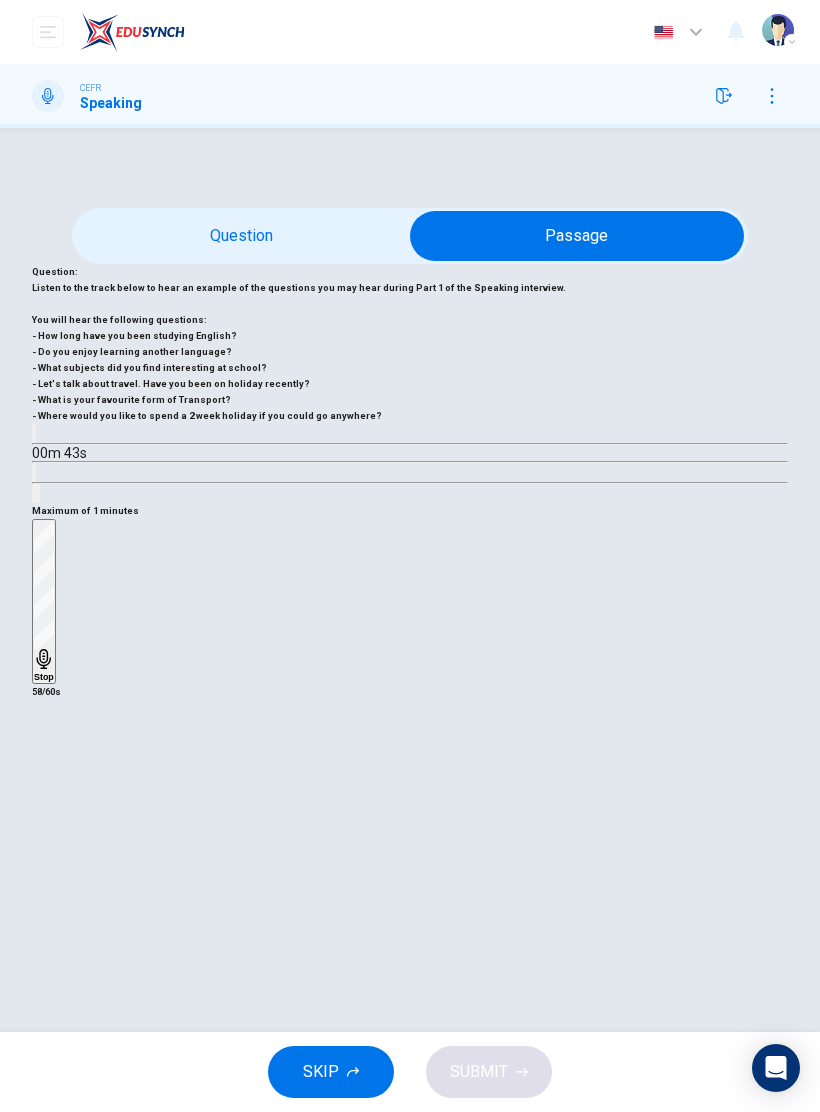click at bounding box center [577, 236] 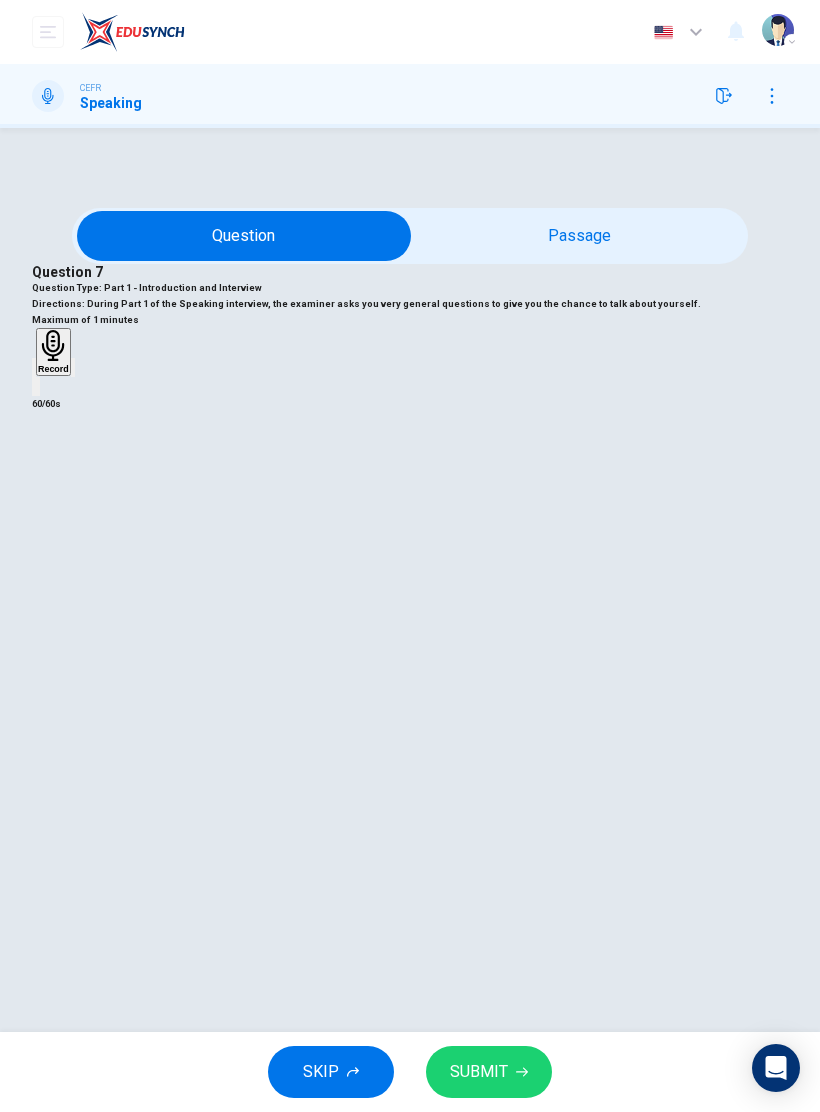click on "SUBMIT" at bounding box center (479, 1072) 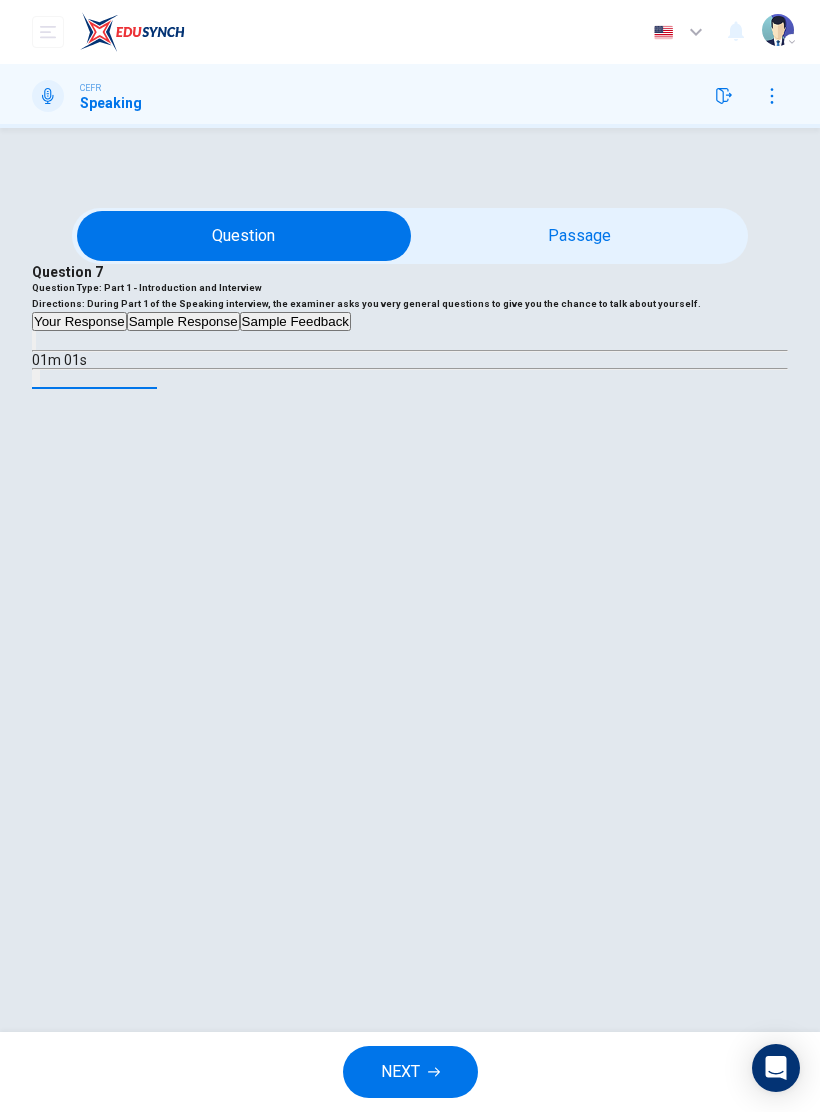 click on "Sample Response" at bounding box center [183, 321] 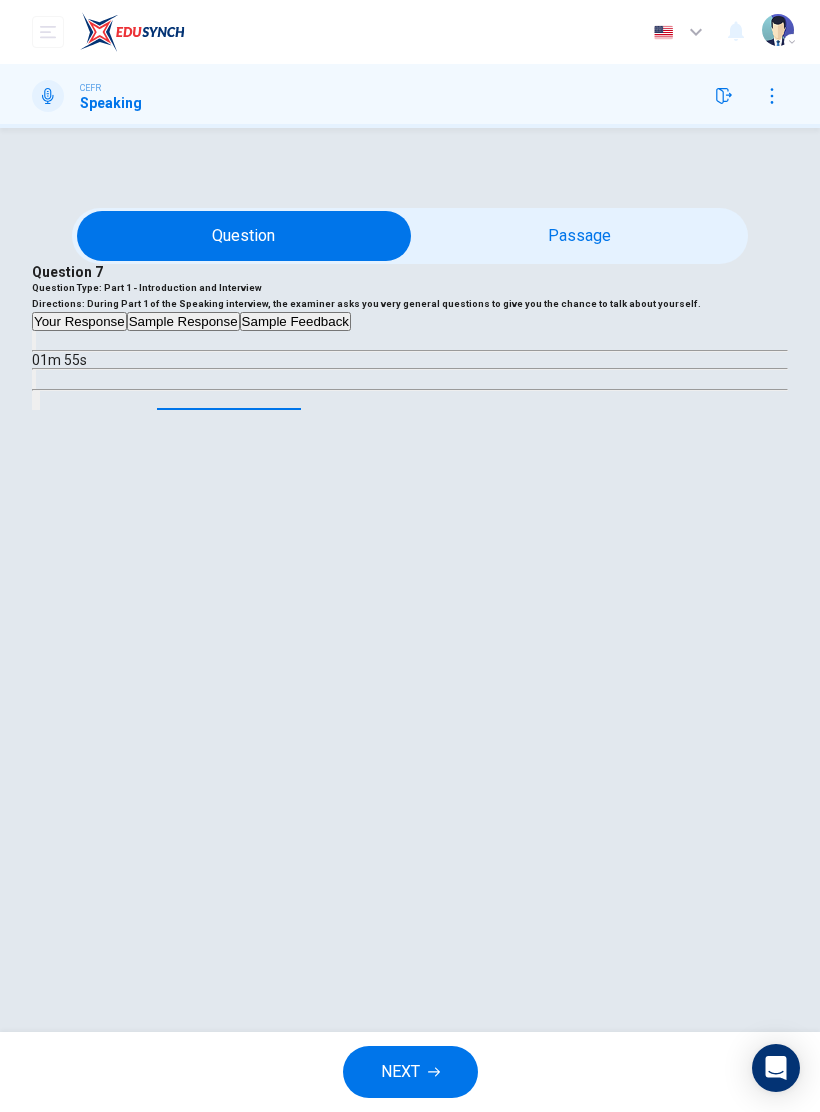 click at bounding box center (34, 379) 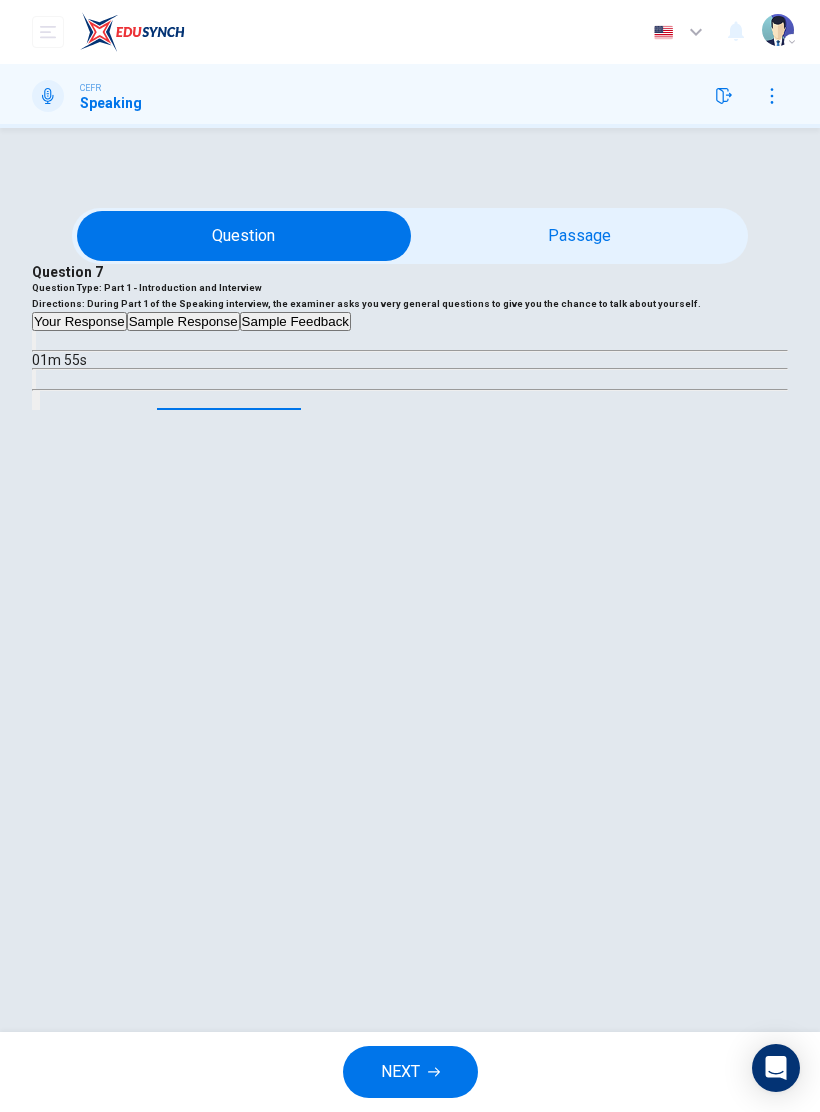 scroll, scrollTop: 138, scrollLeft: 0, axis: vertical 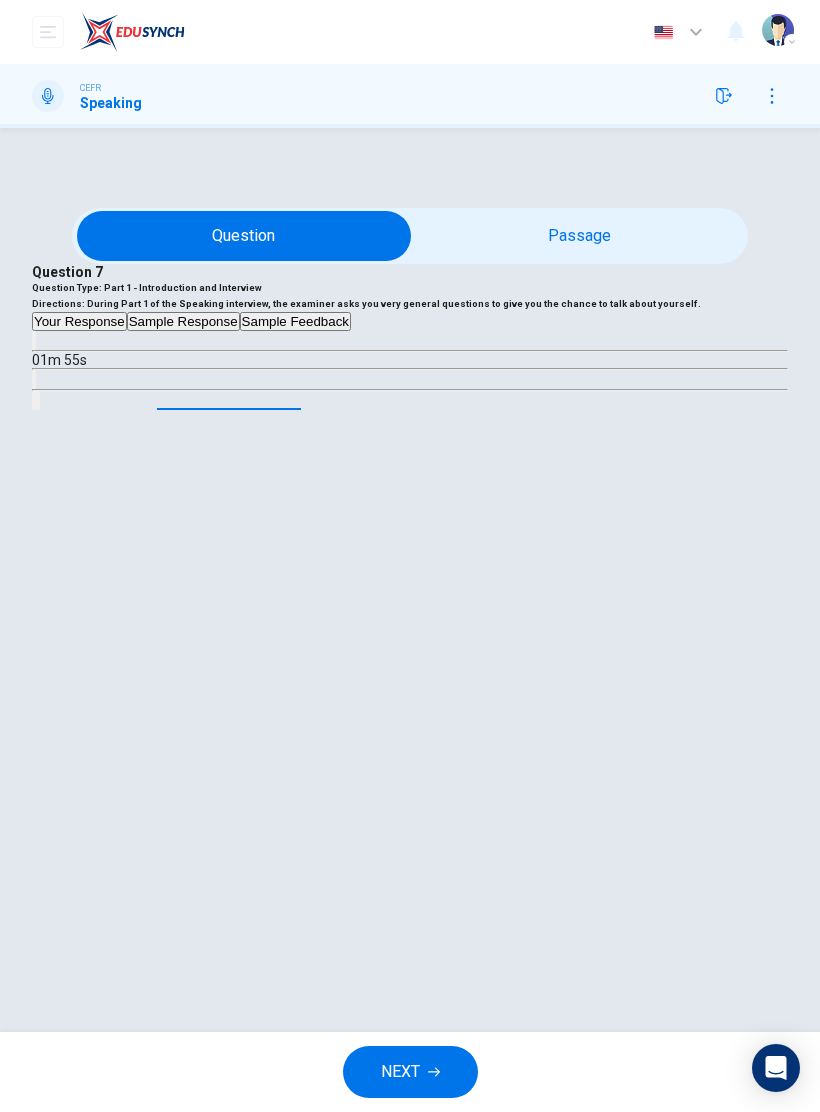 click on "NEXT" at bounding box center [400, 1072] 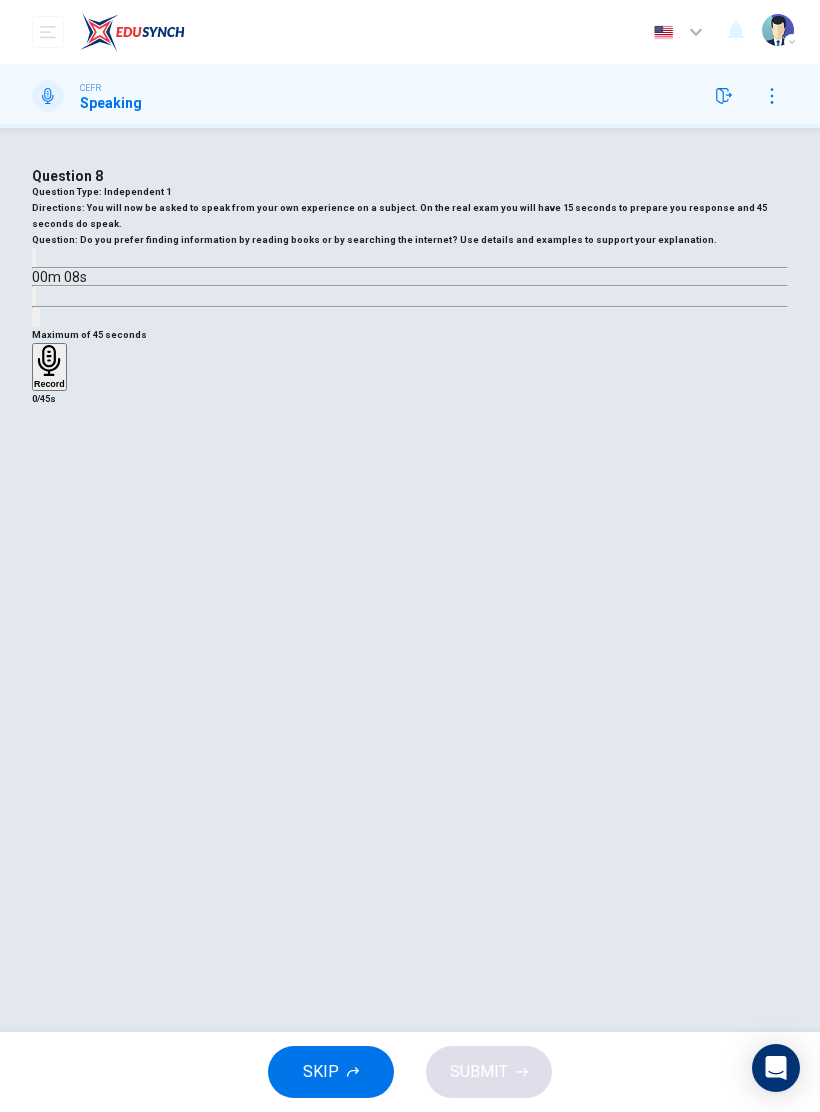 click on "Record" at bounding box center [49, 367] 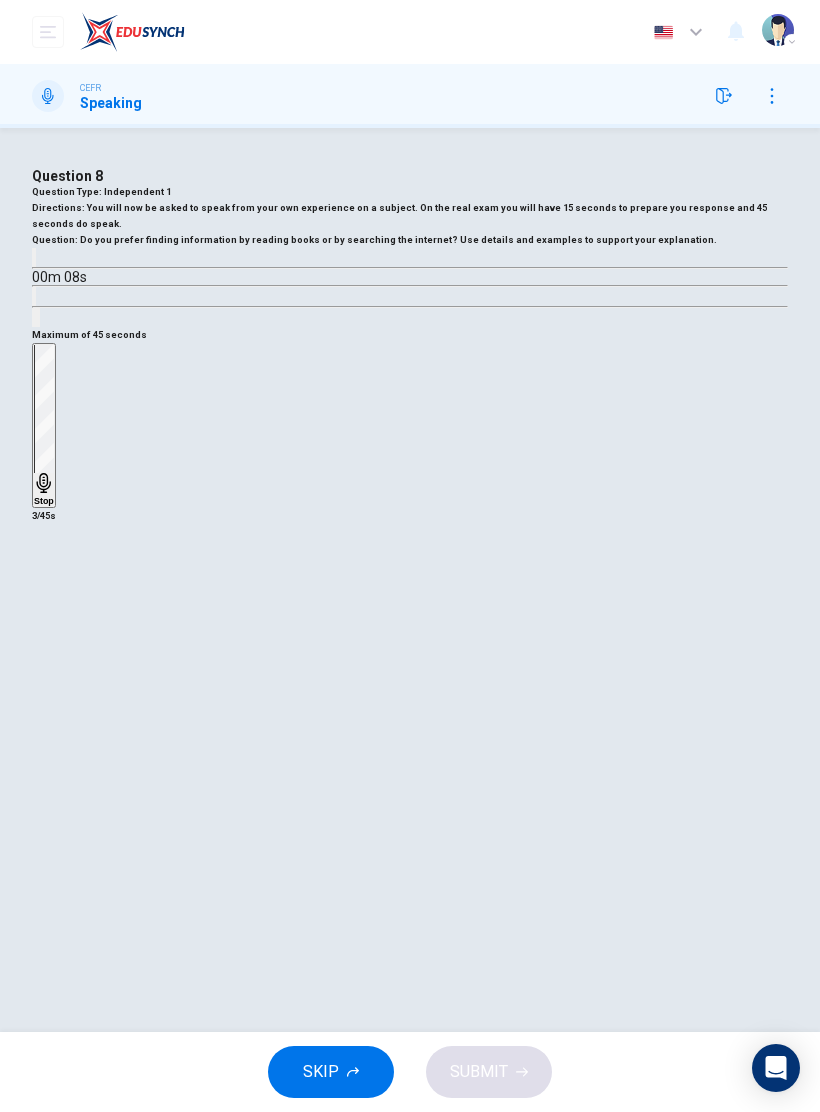 click on "Stop" at bounding box center [44, 425] 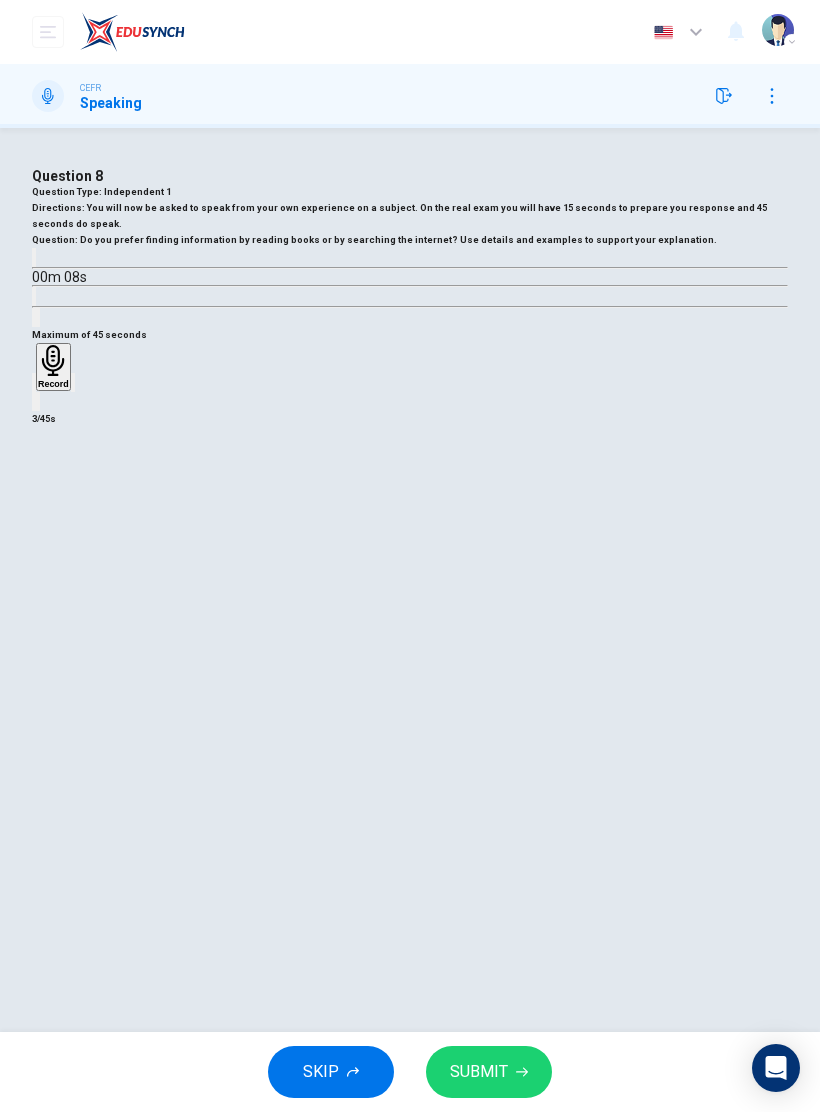click at bounding box center (34, 382) 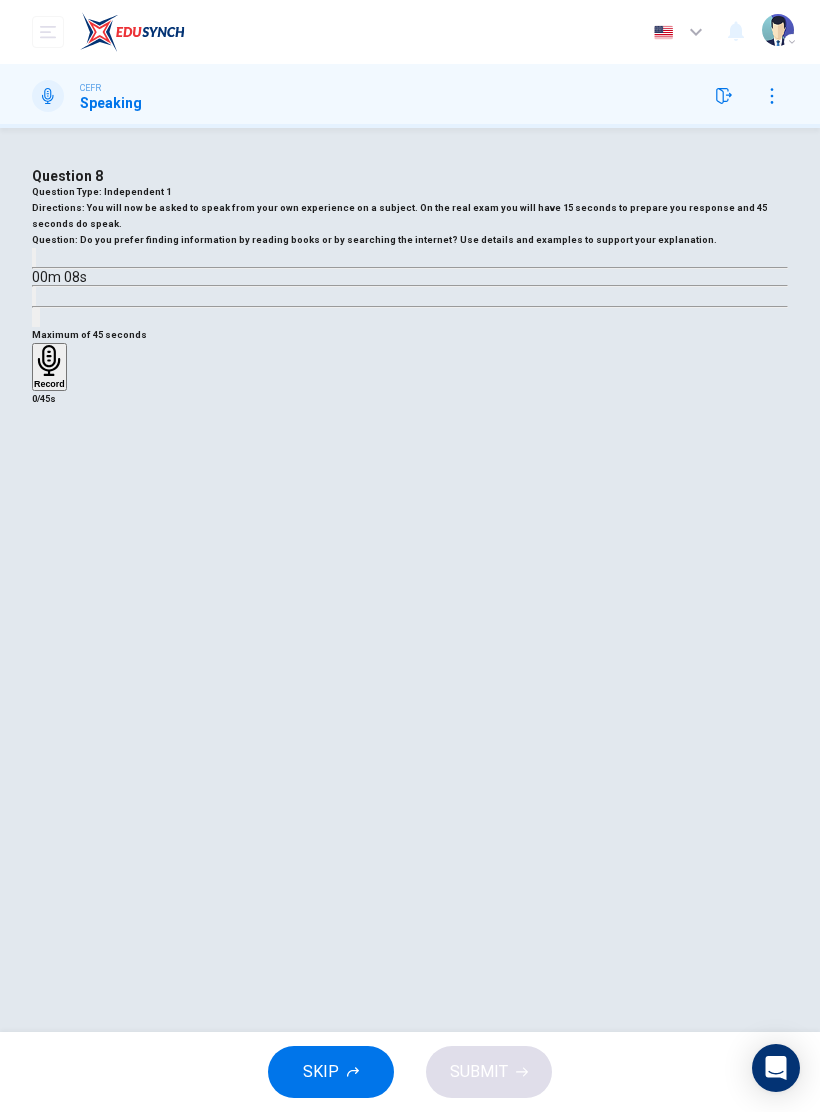 click on "Record" at bounding box center (49, 367) 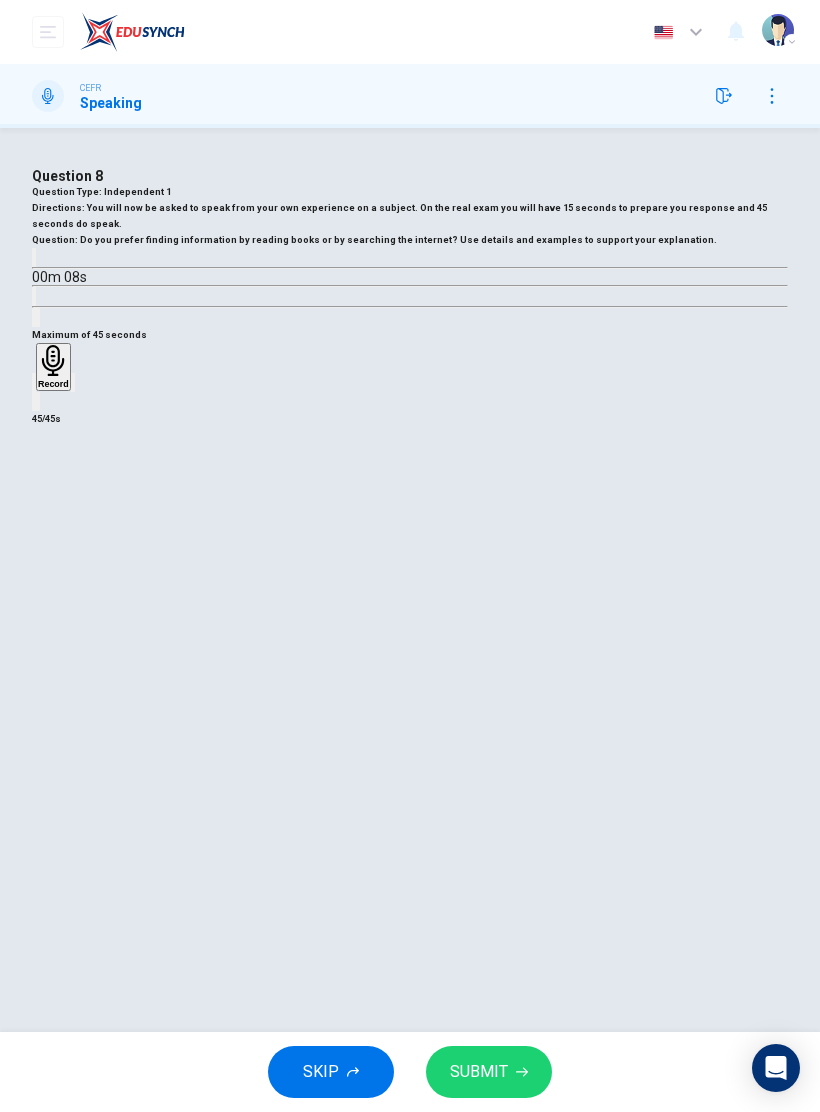 click on "SUBMIT" at bounding box center [479, 1072] 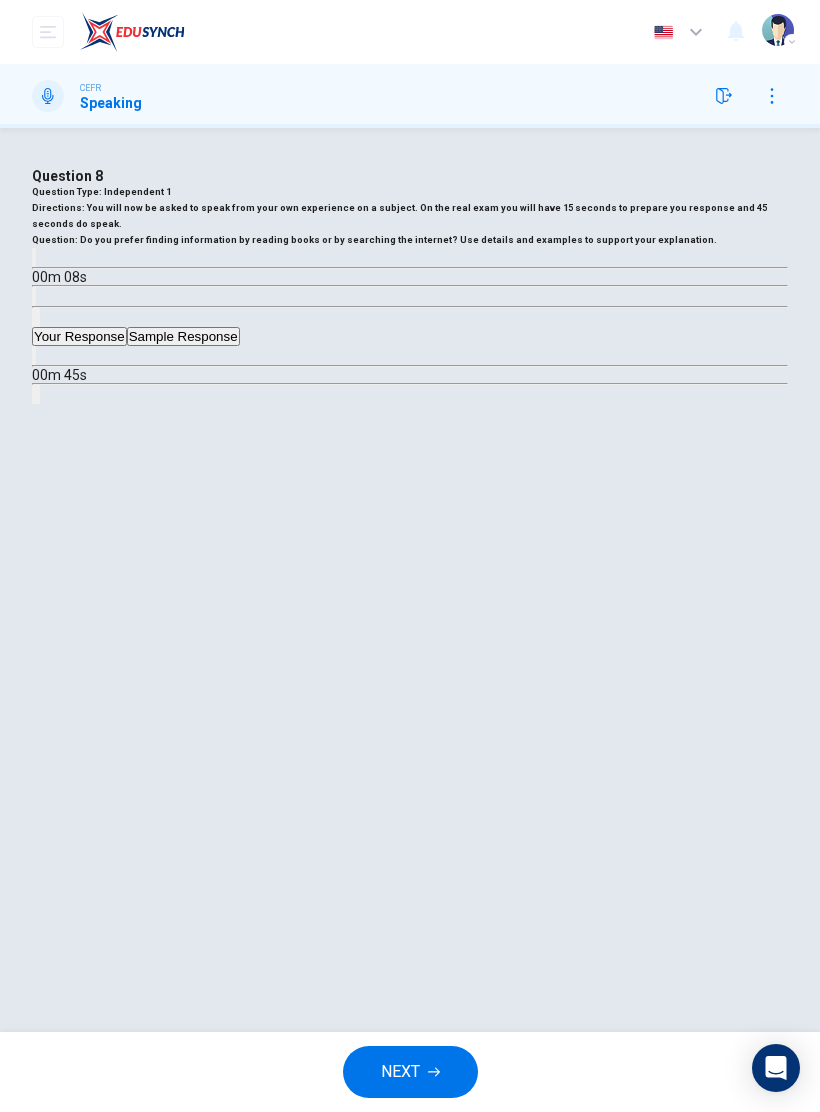 click on "NEXT" at bounding box center [410, 1072] 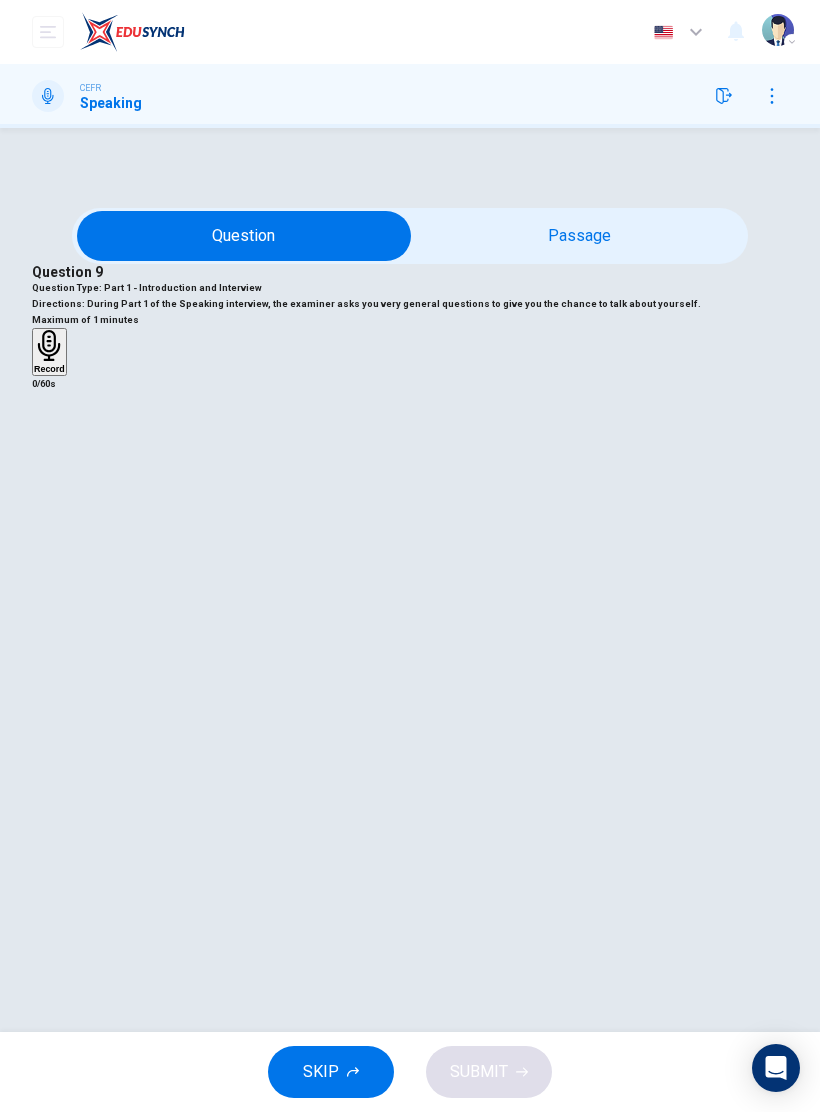 click at bounding box center (244, 236) 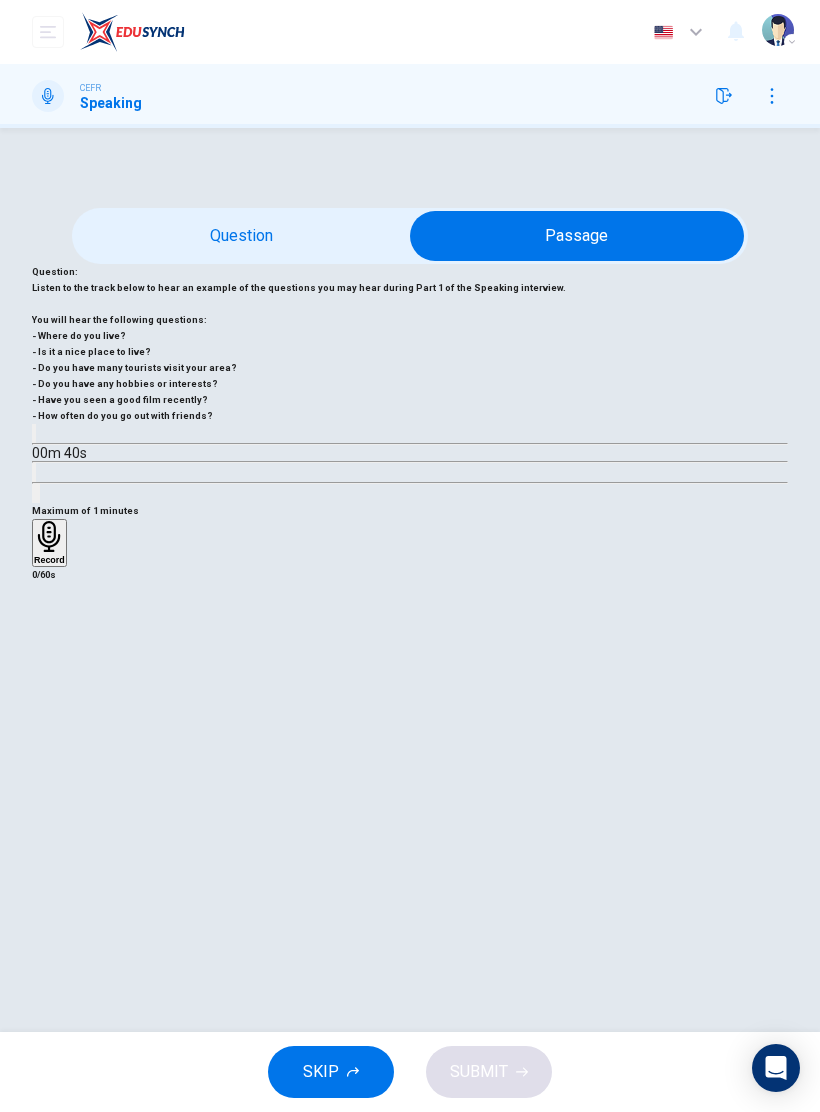 click at bounding box center (577, 236) 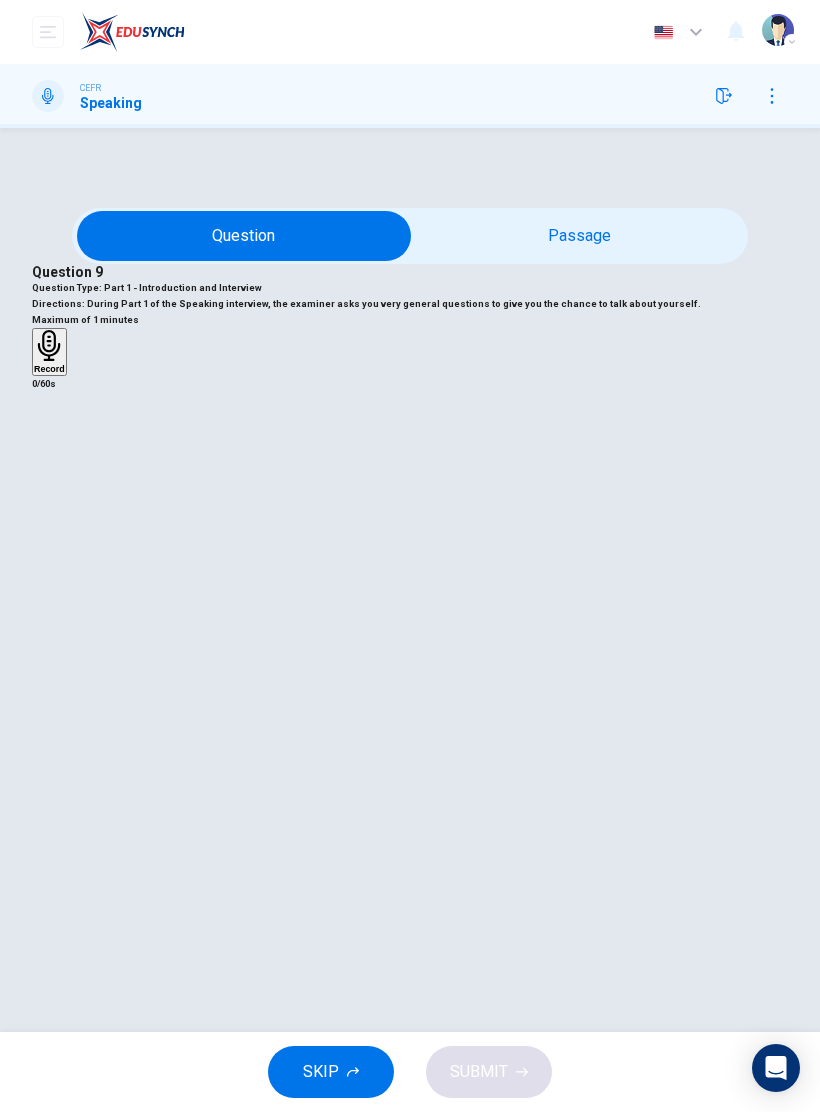 click at bounding box center [244, 236] 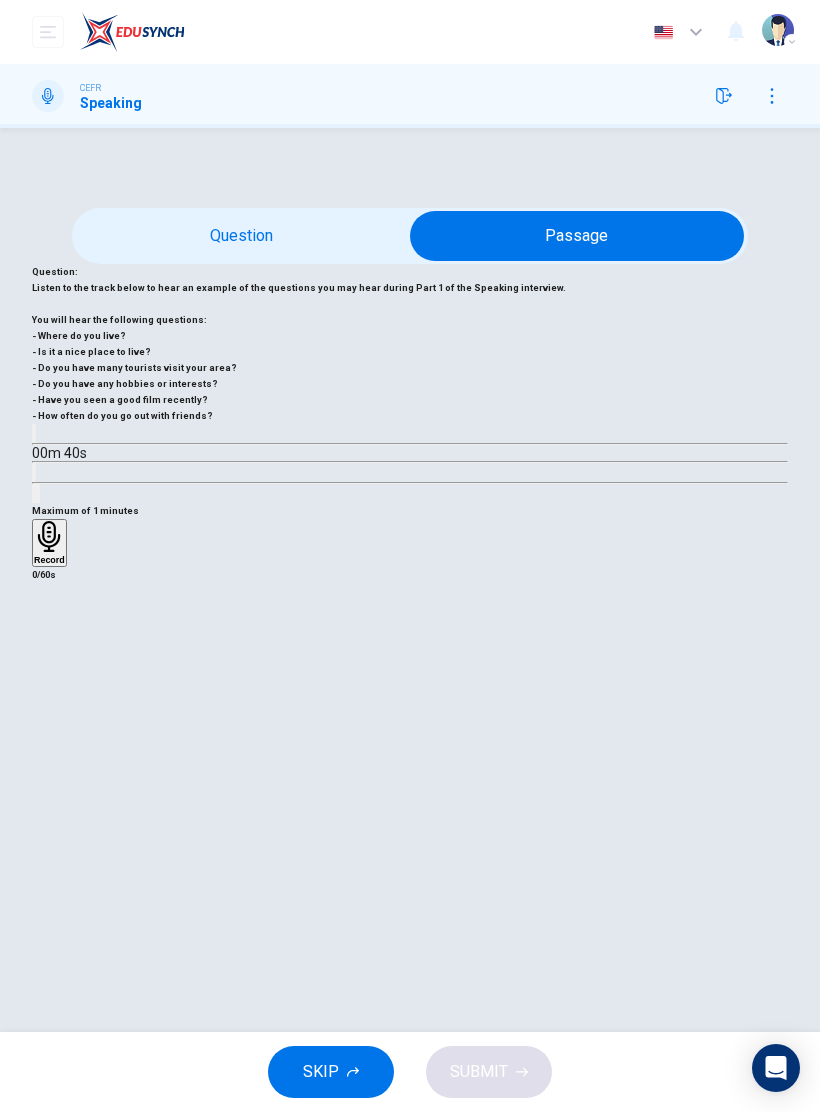 click at bounding box center (577, 236) 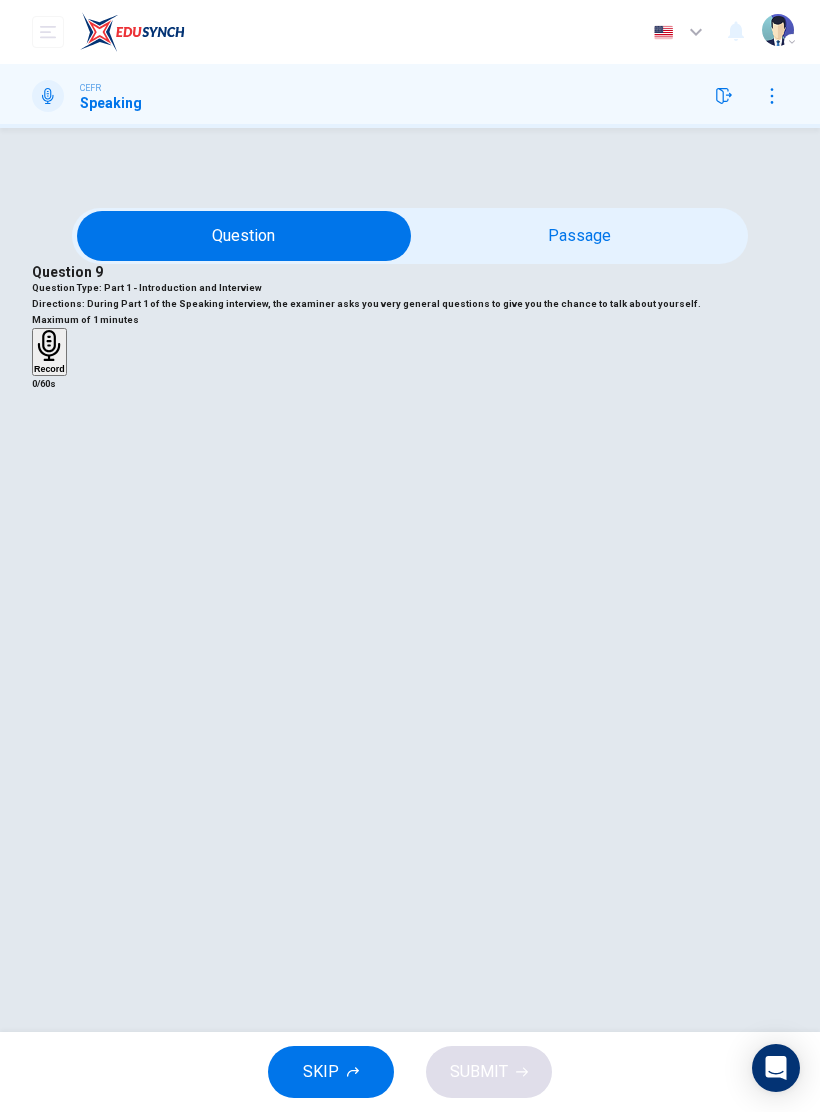 click on "Record" at bounding box center (49, 369) 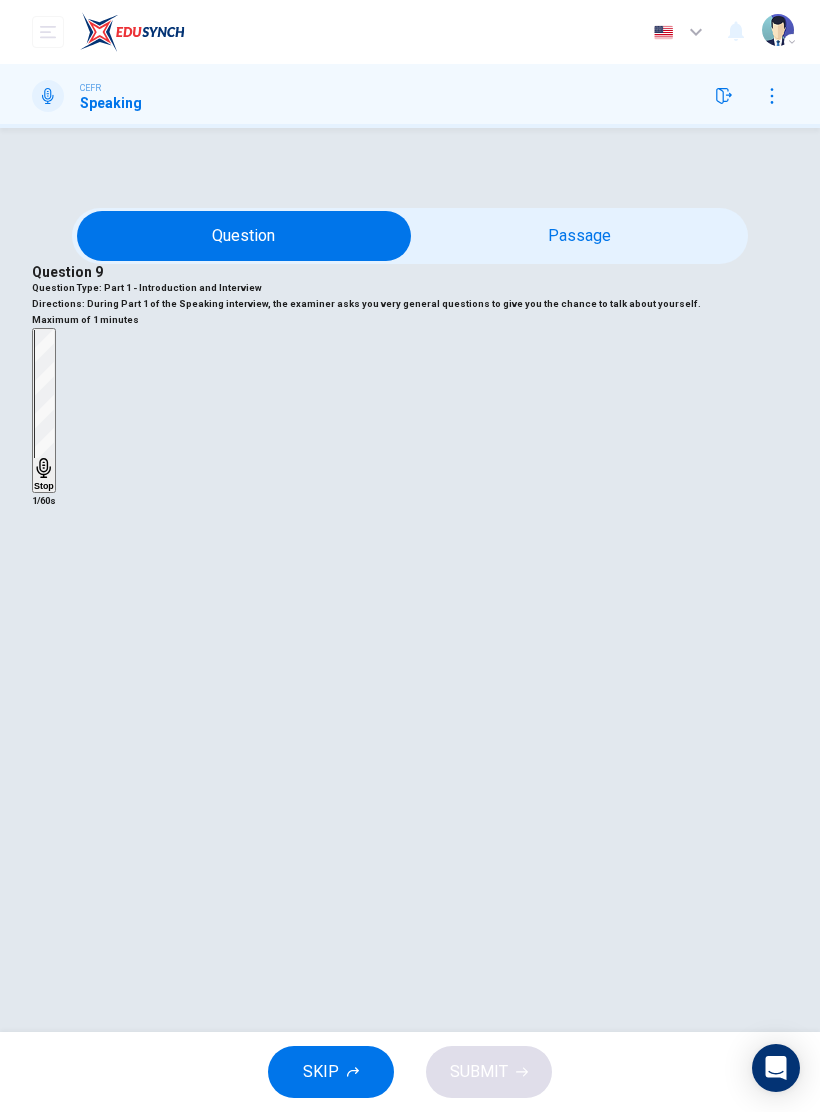 click at bounding box center [244, 236] 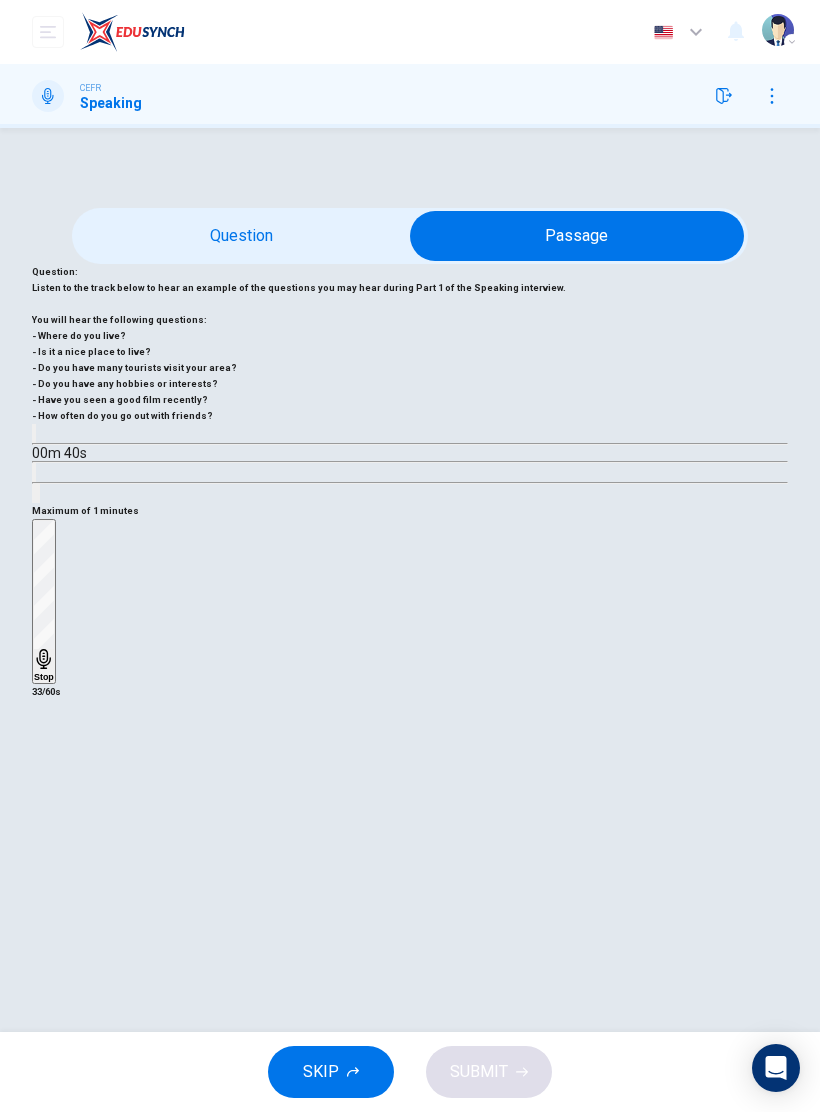 click at bounding box center (577, 236) 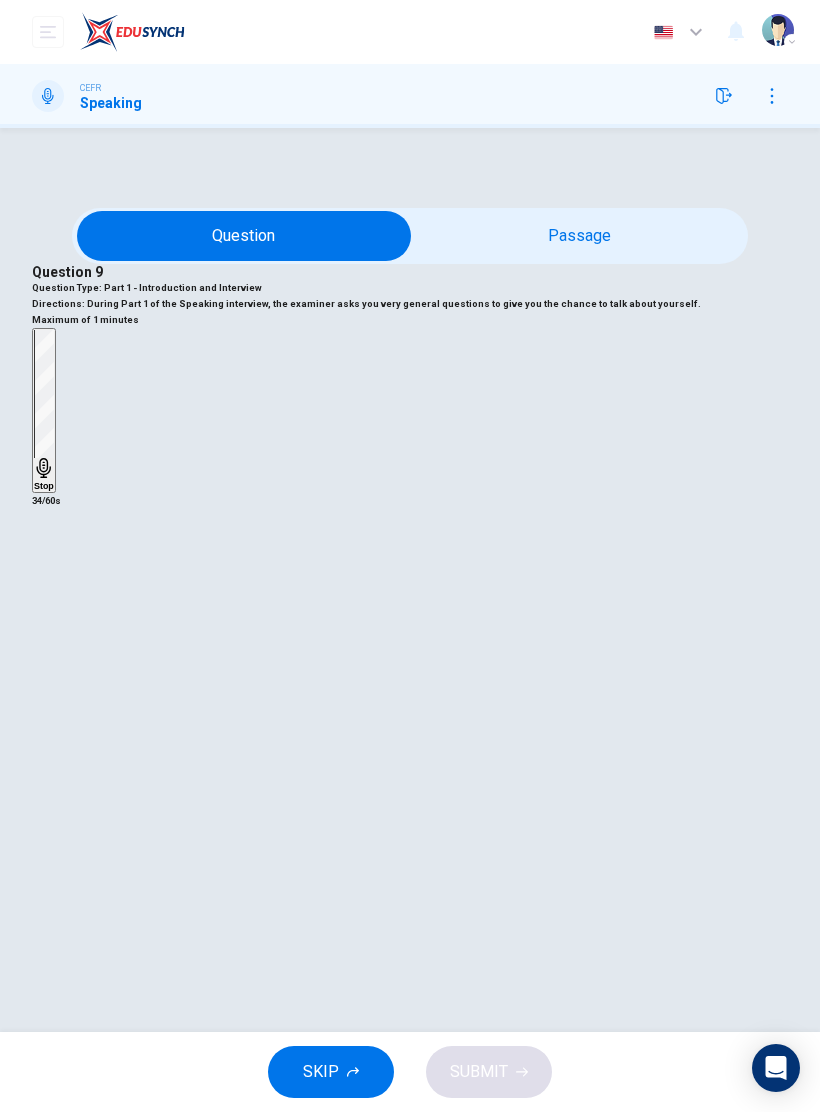 click at bounding box center (244, 236) 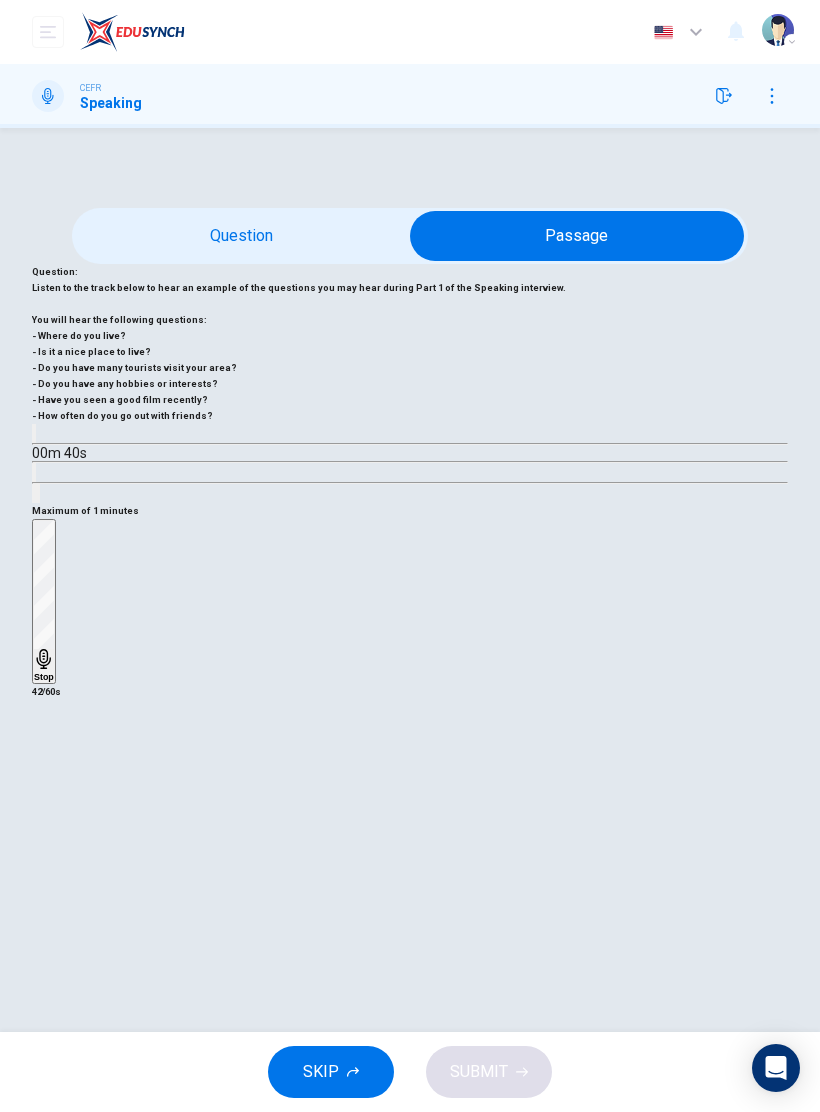 click at bounding box center [577, 236] 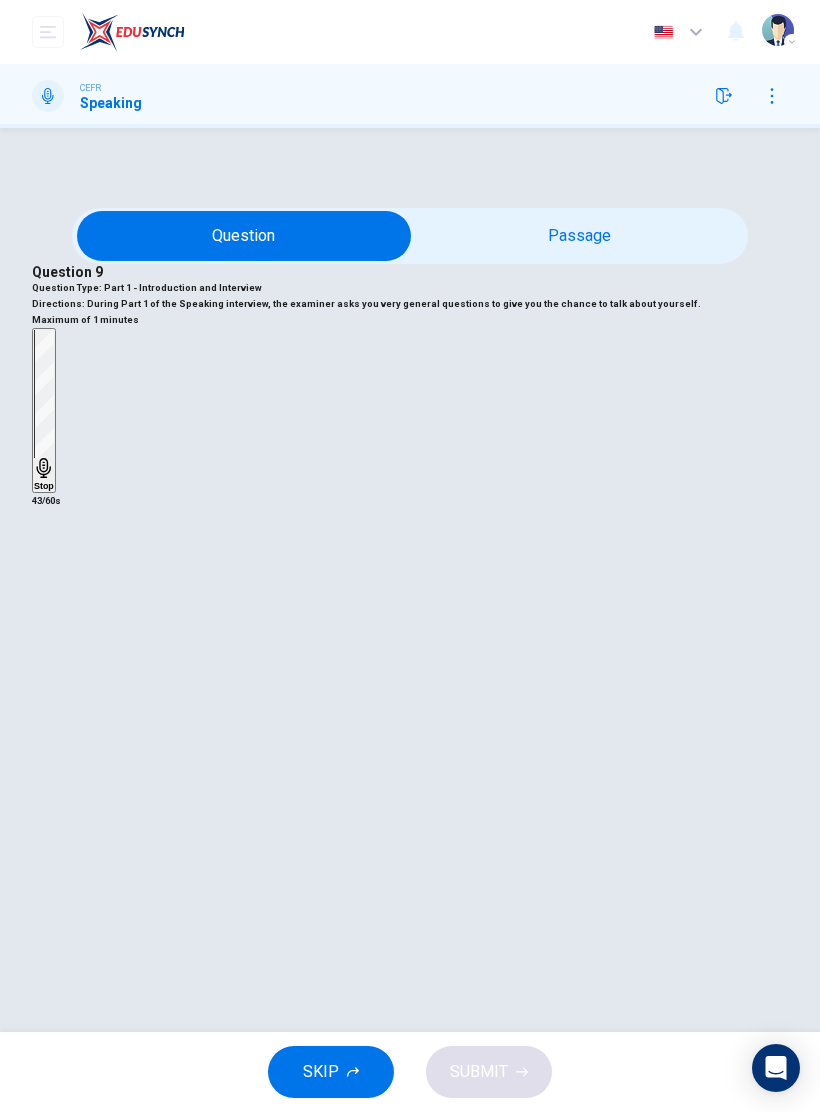 click at bounding box center (244, 236) 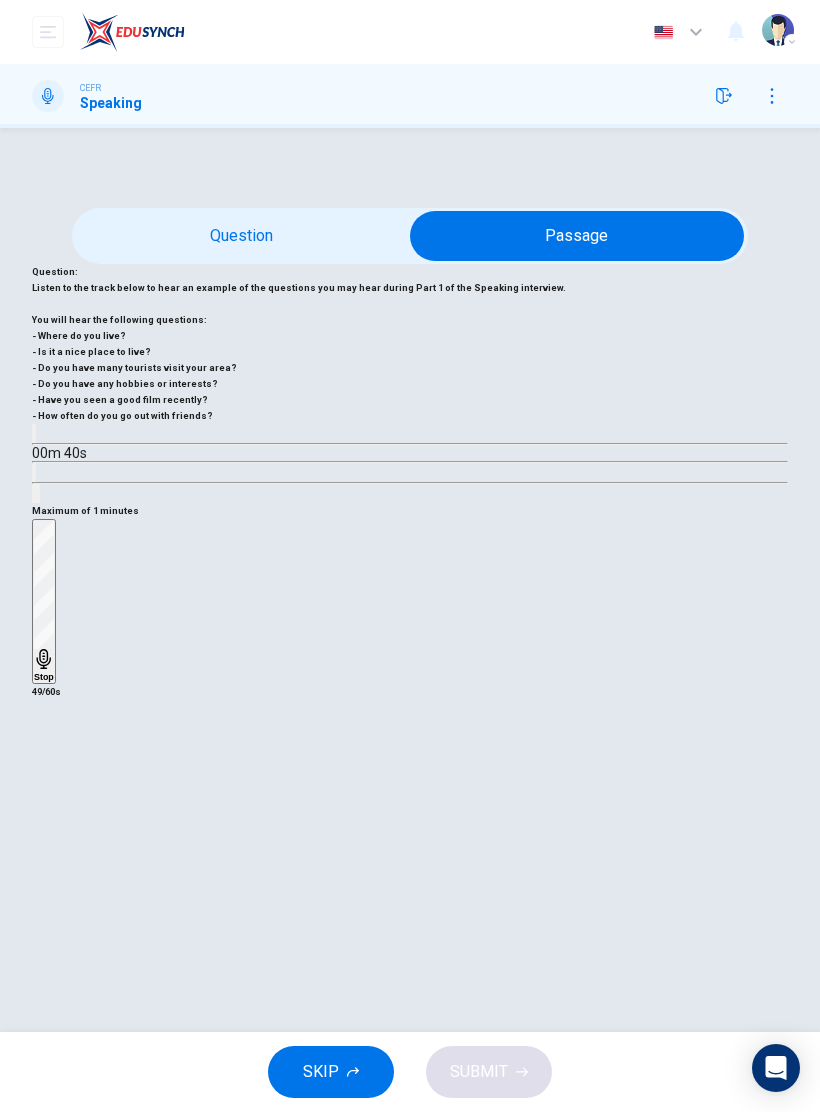 click at bounding box center [577, 236] 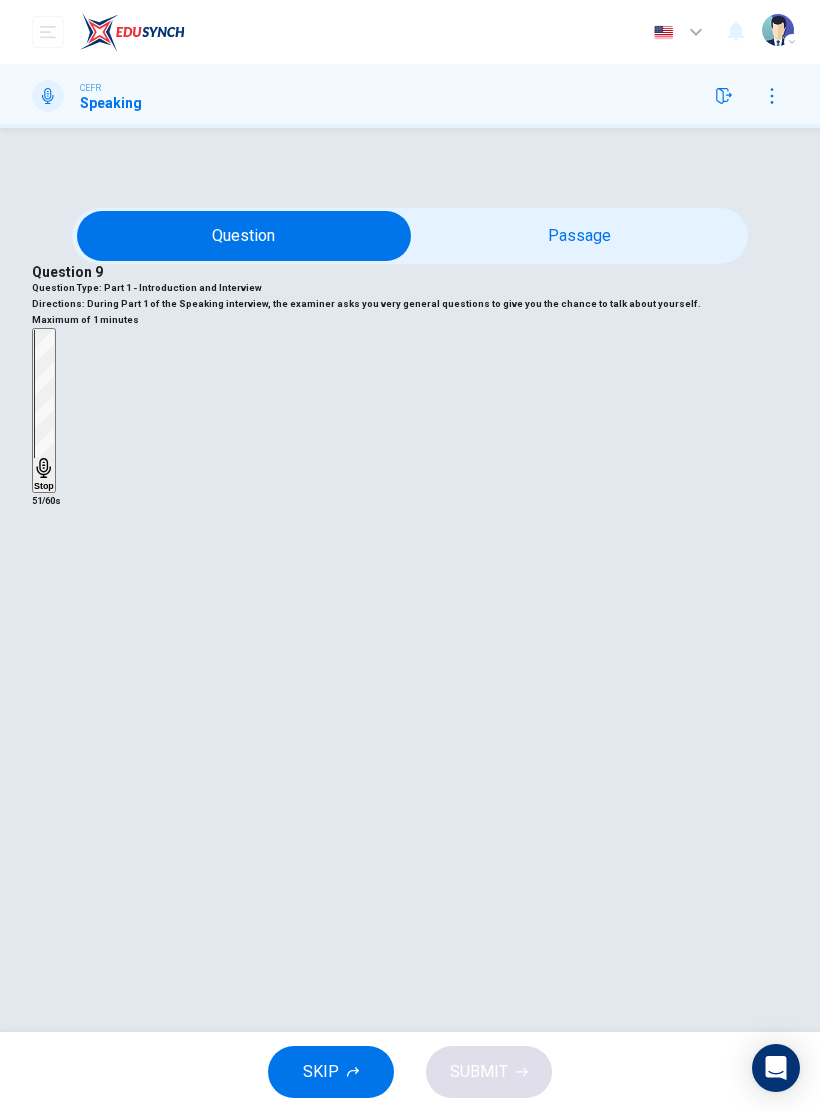 click at bounding box center [244, 236] 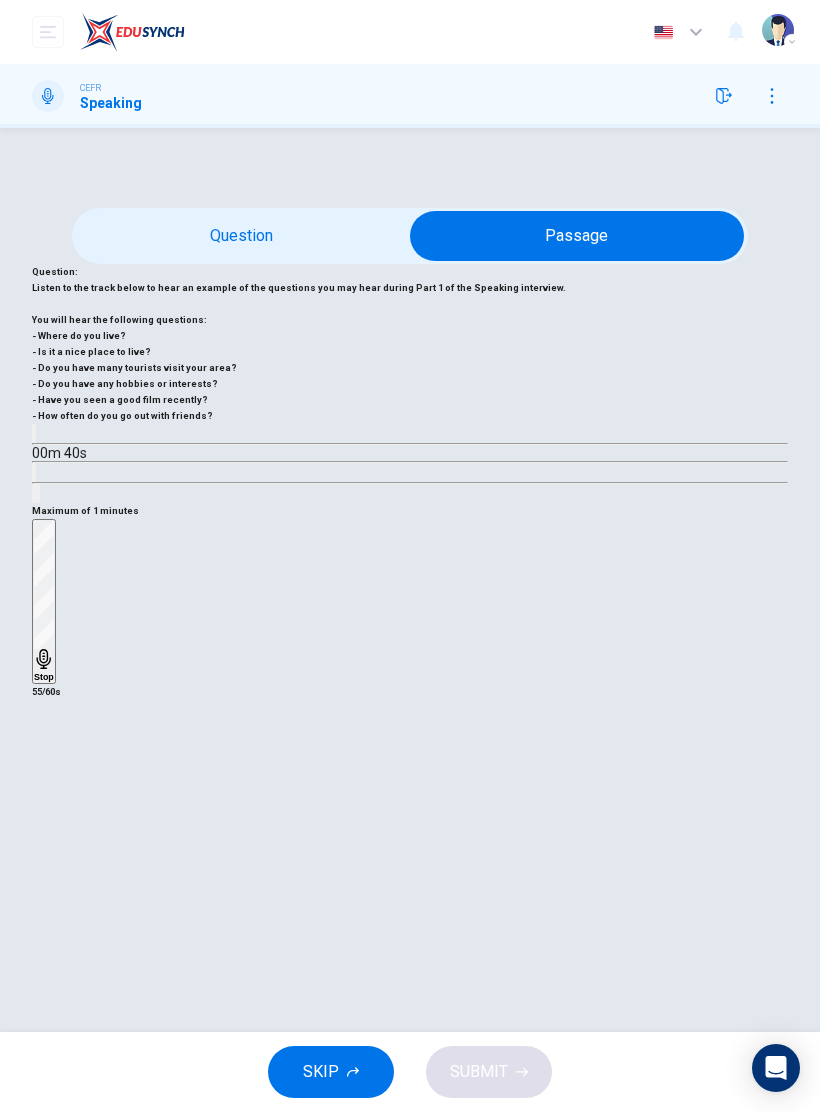 click at bounding box center [577, 236] 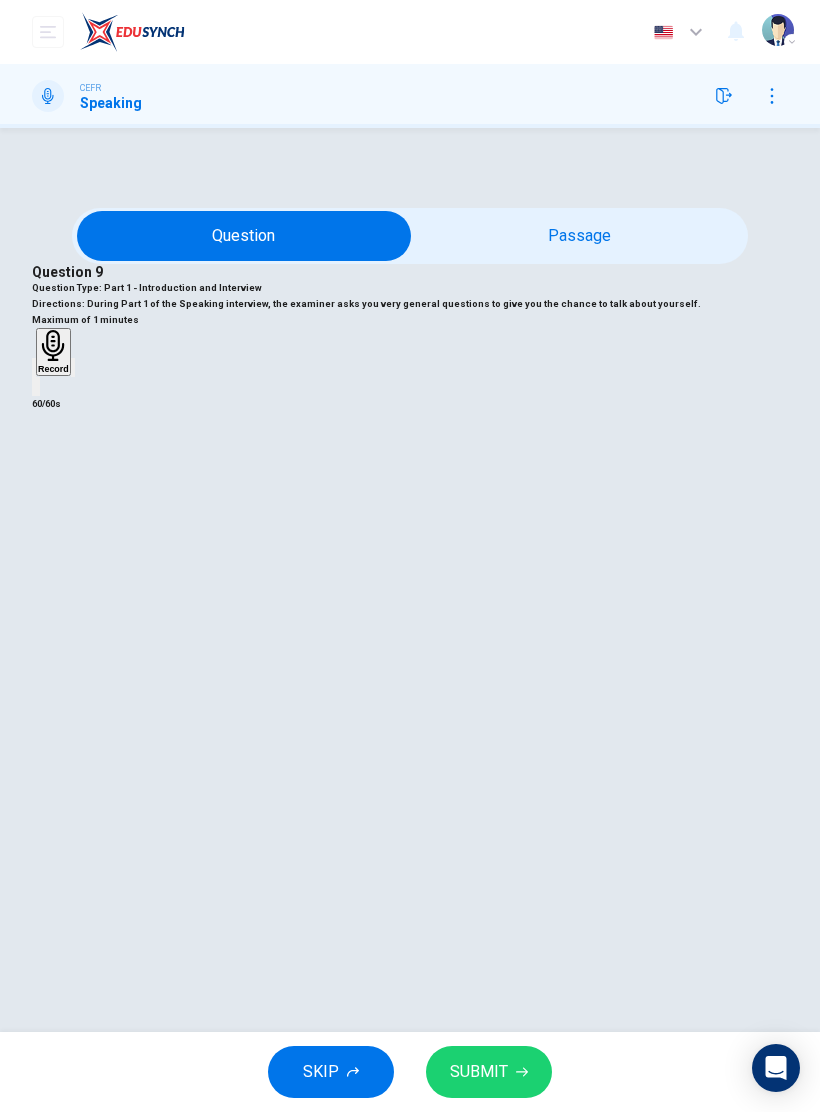 click on "SUBMIT" at bounding box center [479, 1072] 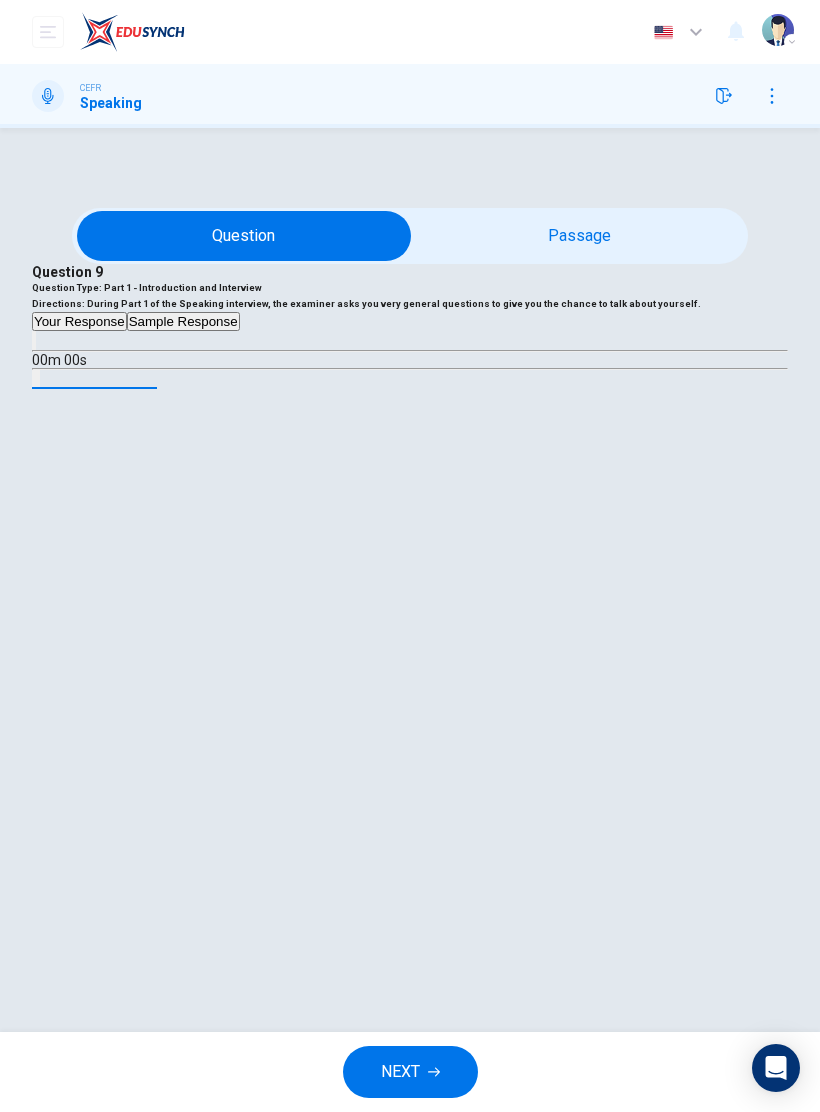 click on "NEXT" at bounding box center (400, 1072) 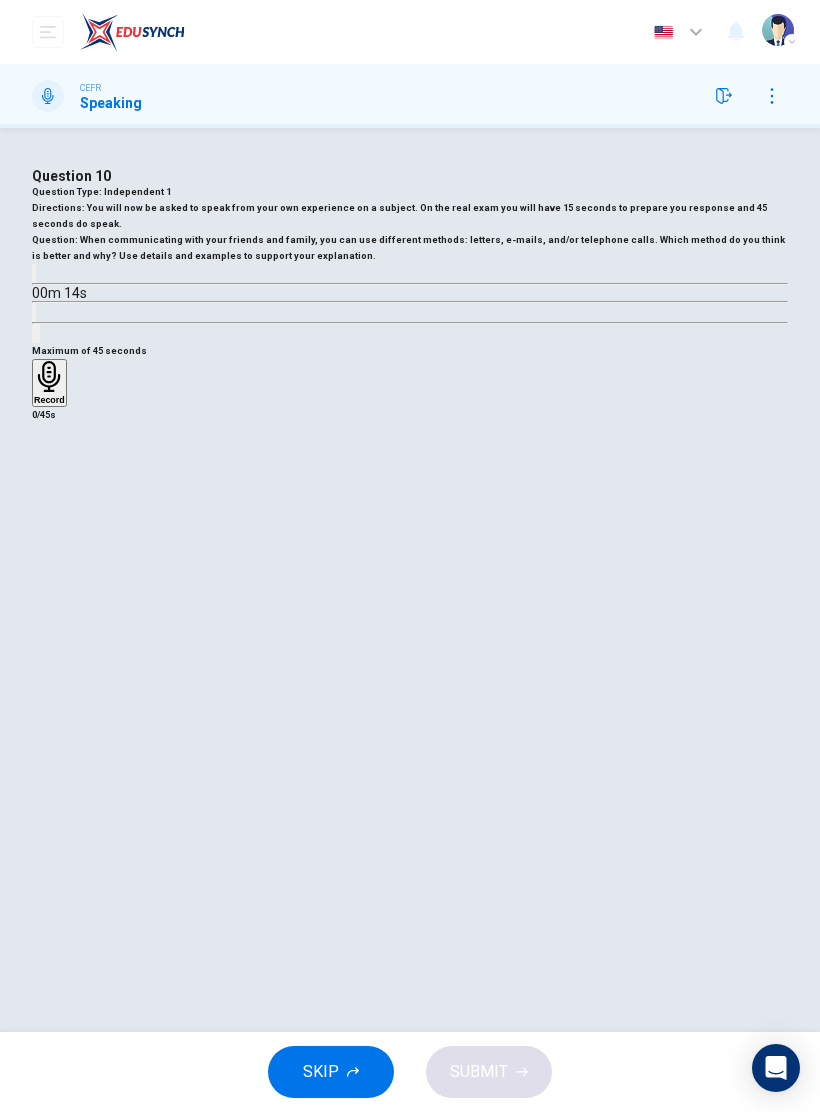 click on "Record" at bounding box center [49, 400] 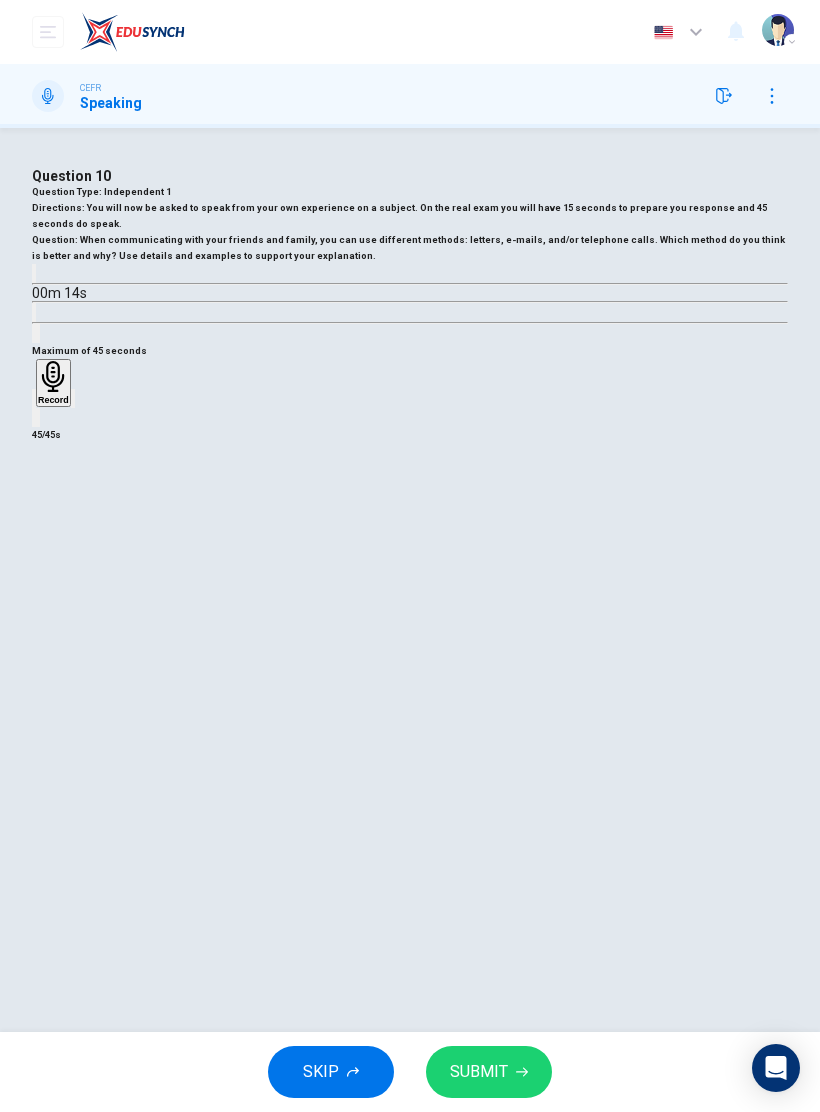 click on "SUBMIT" at bounding box center (489, 1072) 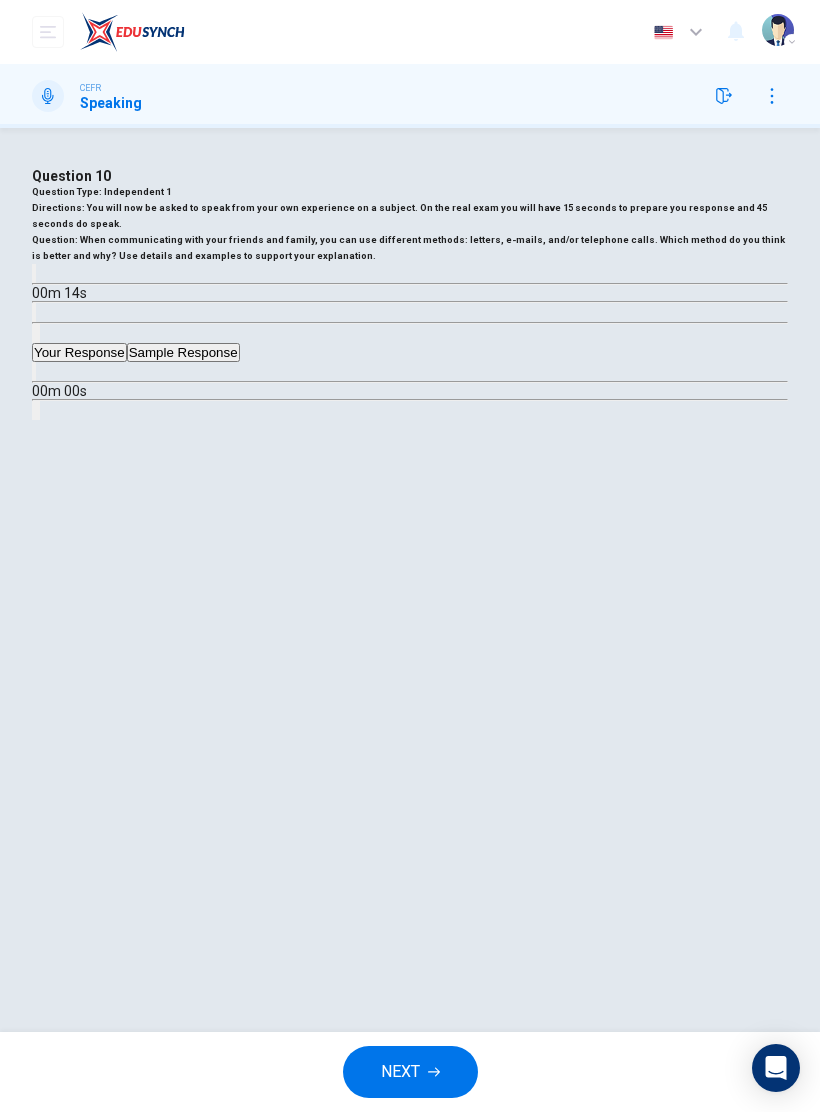 click on "NEXT" at bounding box center (410, 1072) 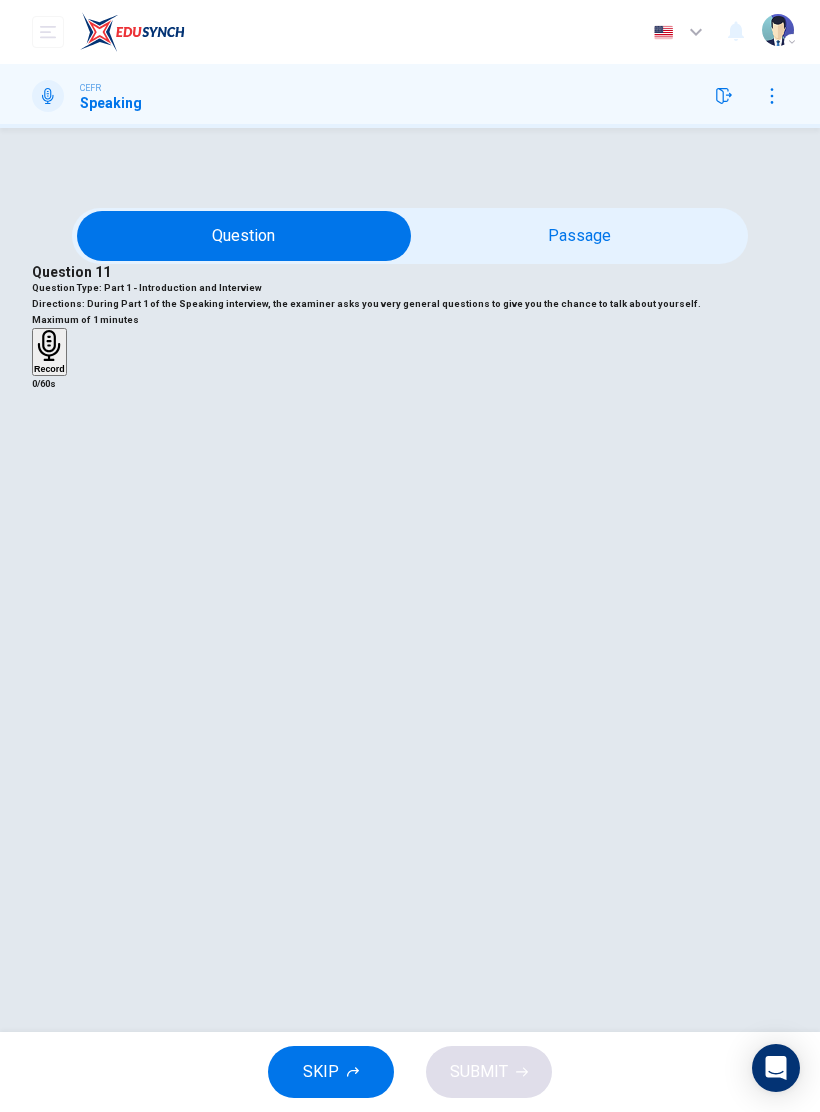 click at bounding box center (244, 236) 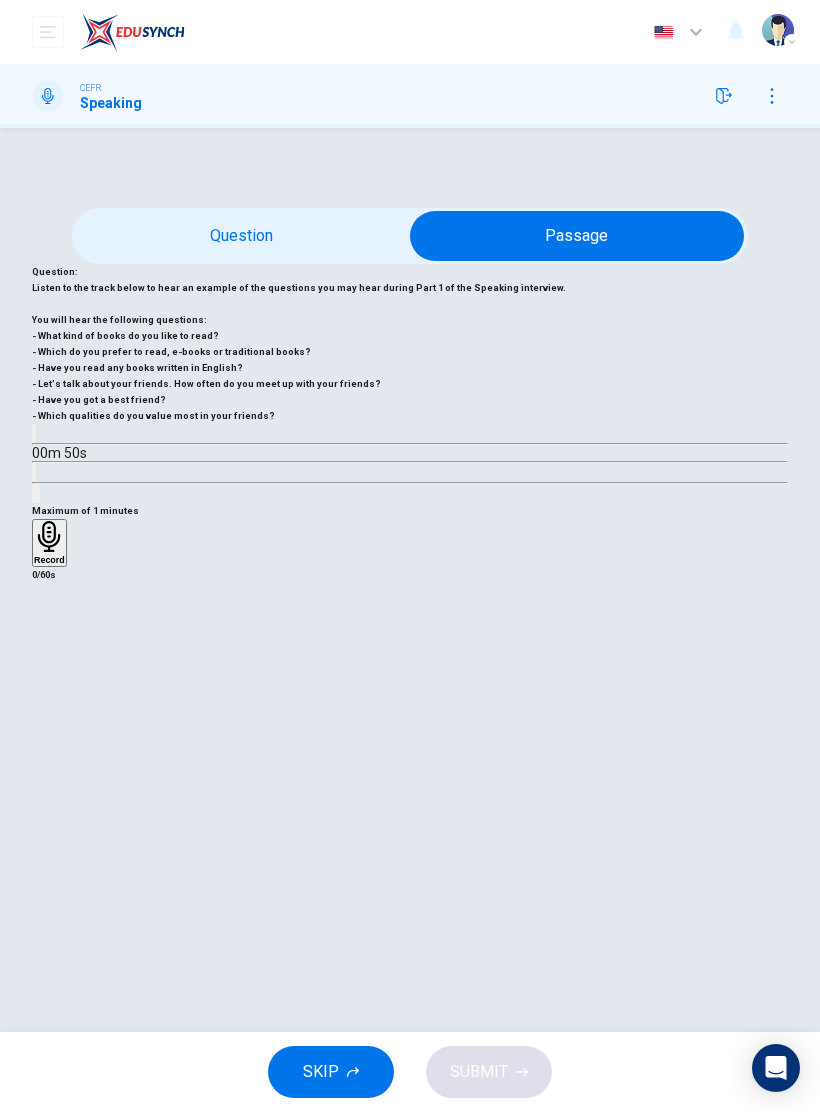 click at bounding box center (577, 236) 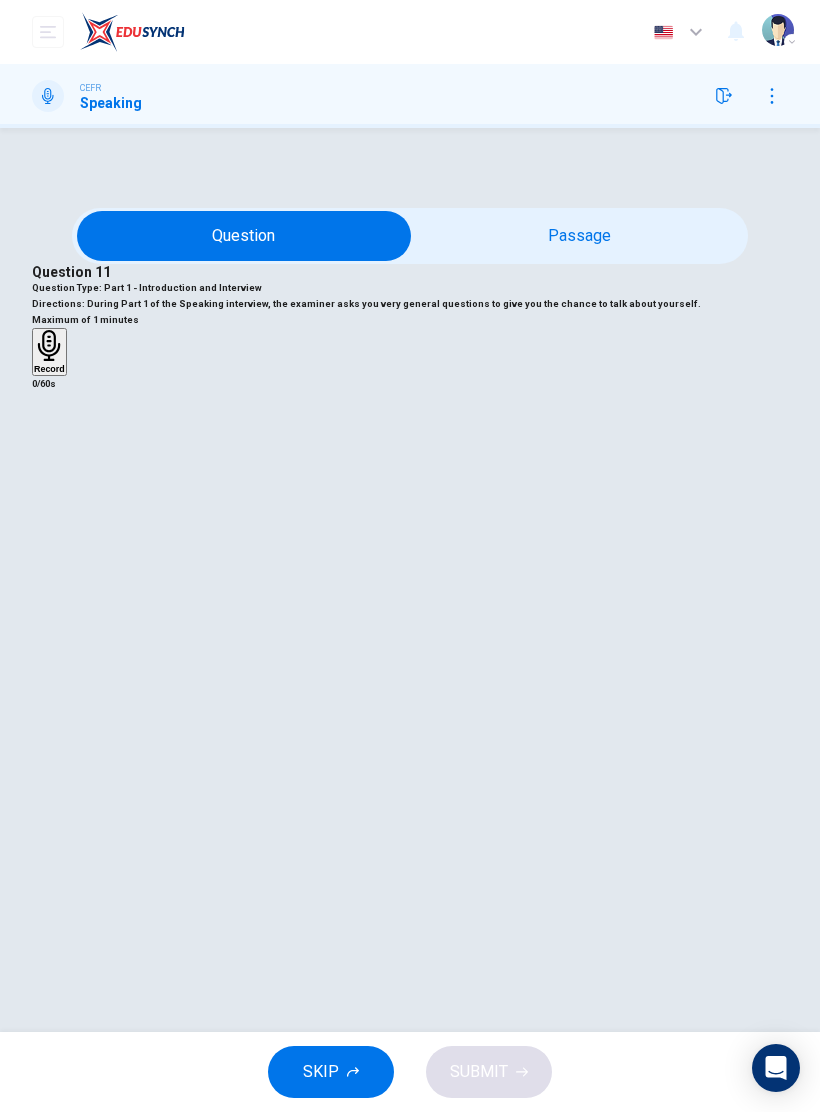 click on "Record" at bounding box center [49, 352] 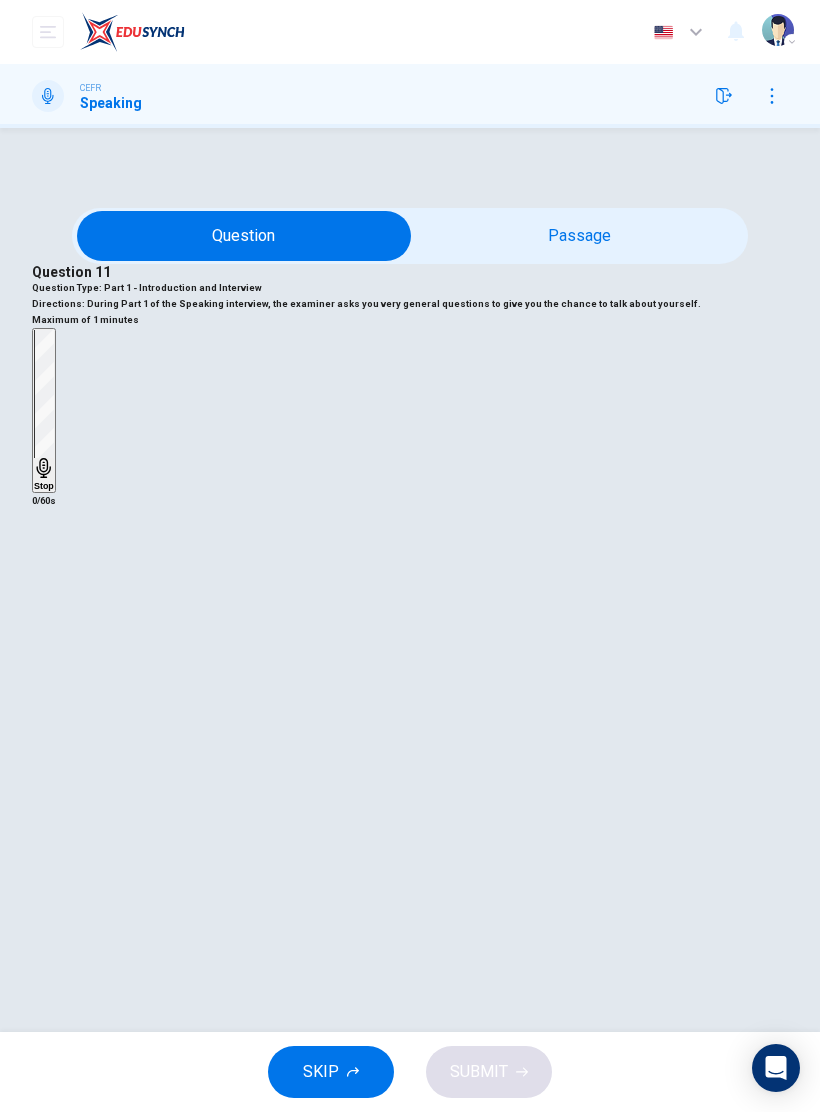 click on "Question   11 Question Type :   Part 1 - Introduction and Interview Directions :   During Part 1 of the Speaking interview, the examiner asks you very general questions to give you the chance to talk about yourself." at bounding box center (410, 288) 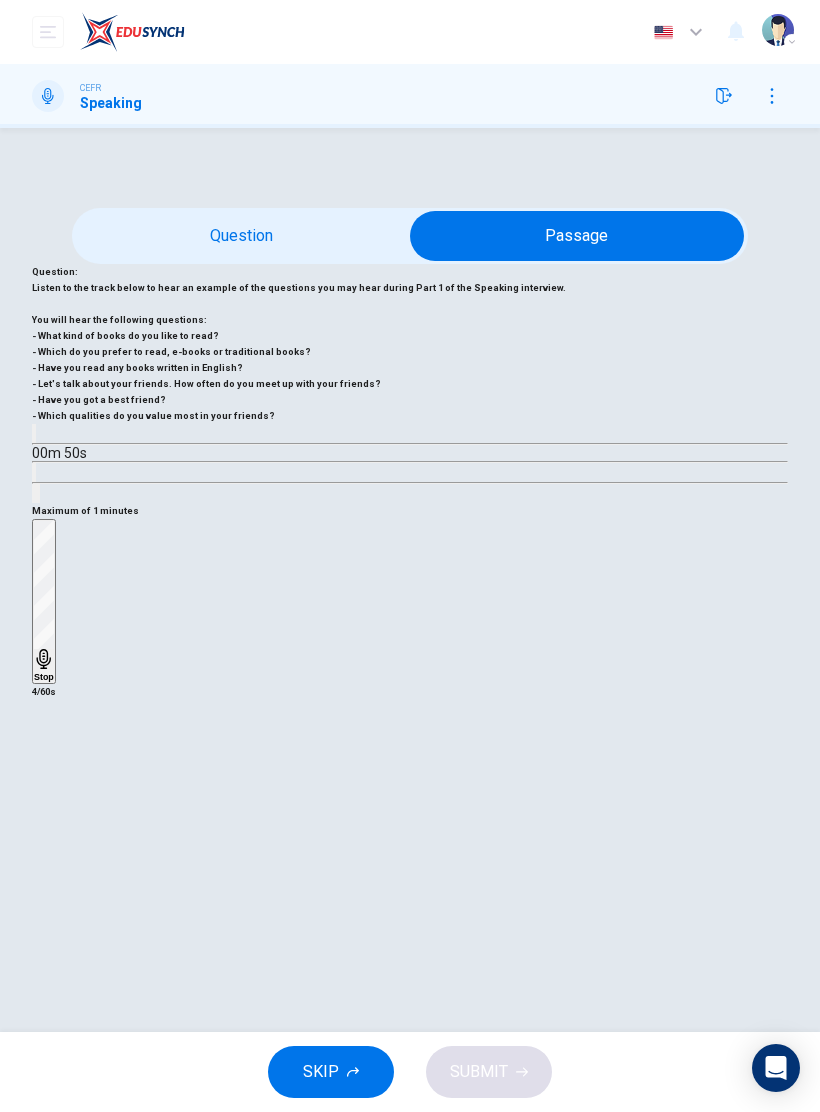 click at bounding box center (577, 236) 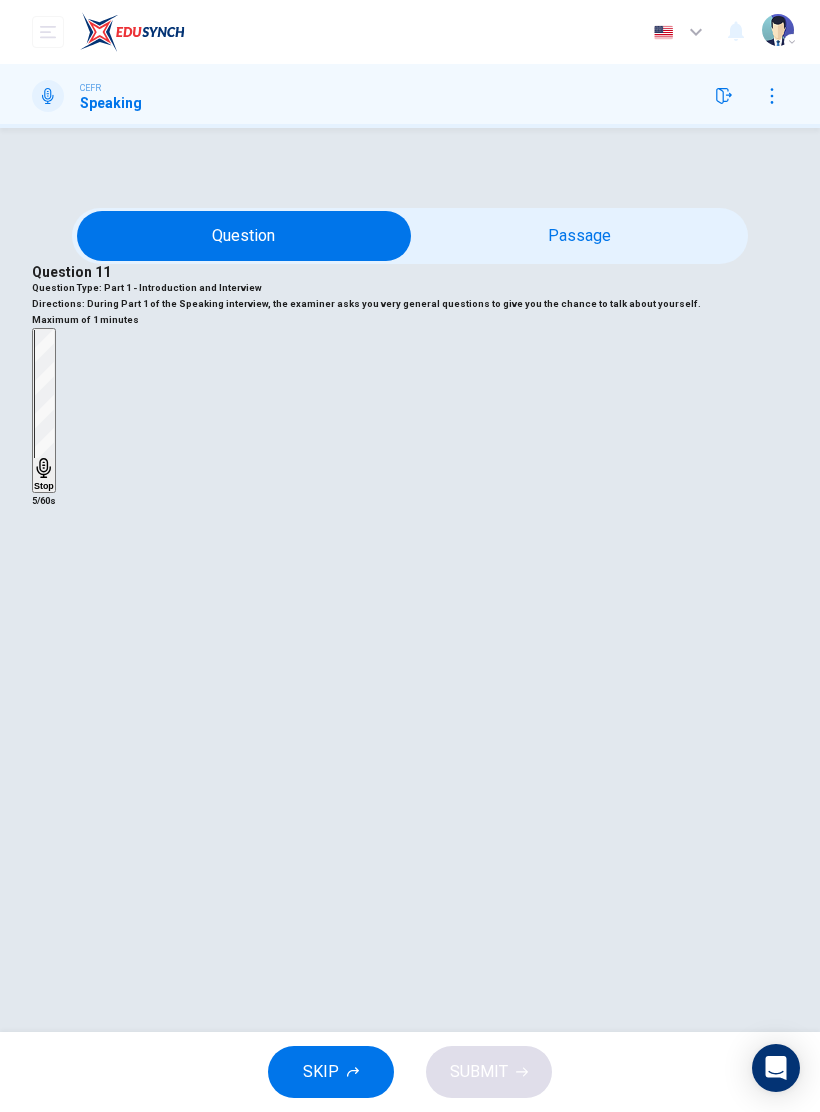 click on "Stop" at bounding box center [44, 410] 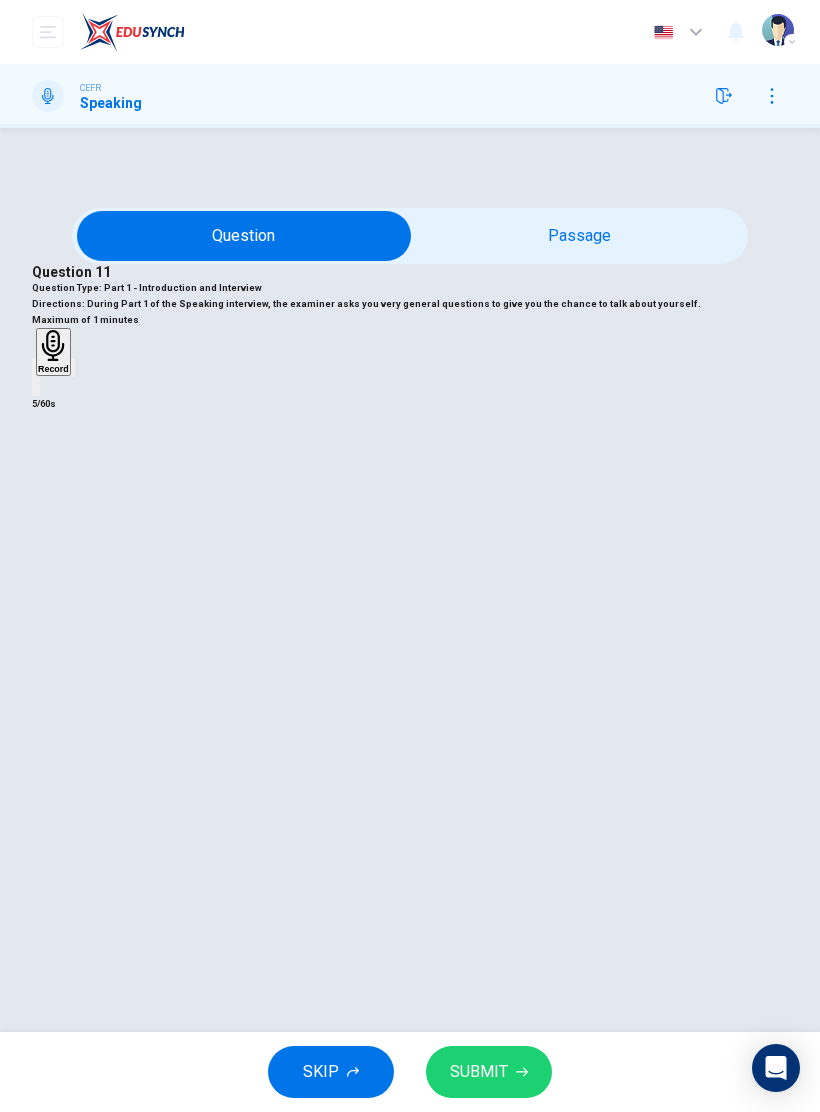 click 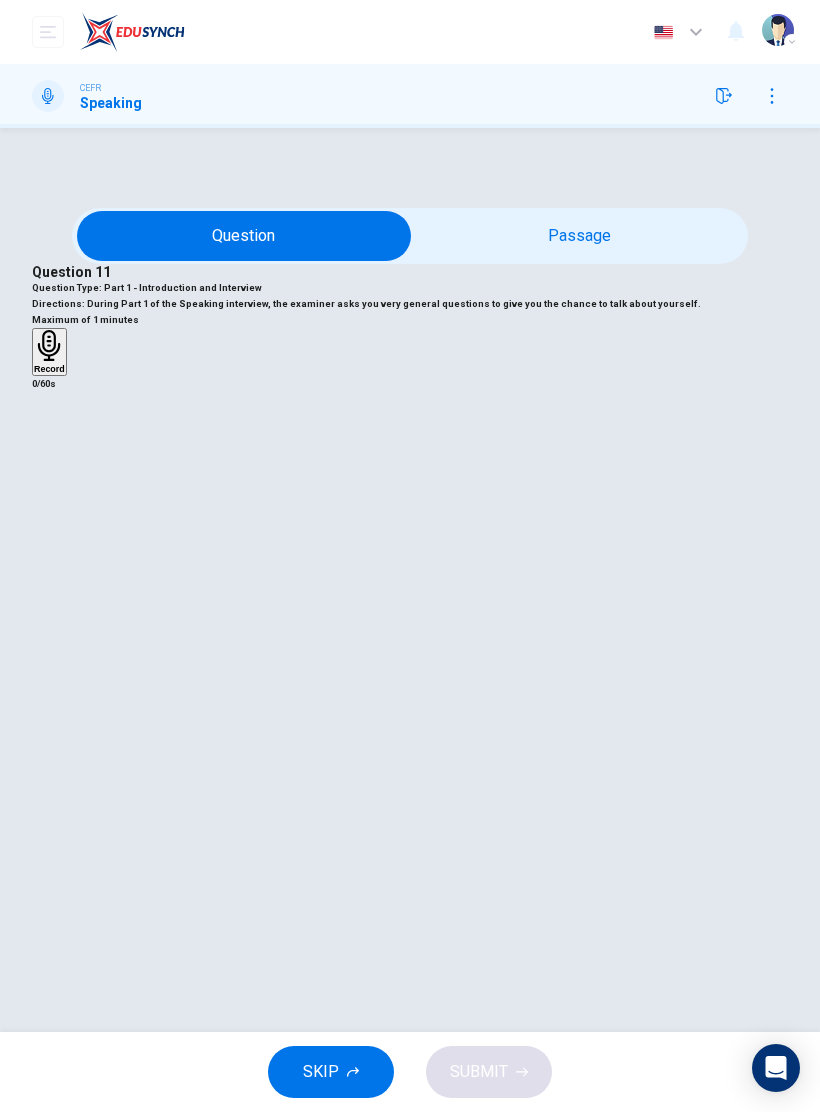 click at bounding box center [244, 236] 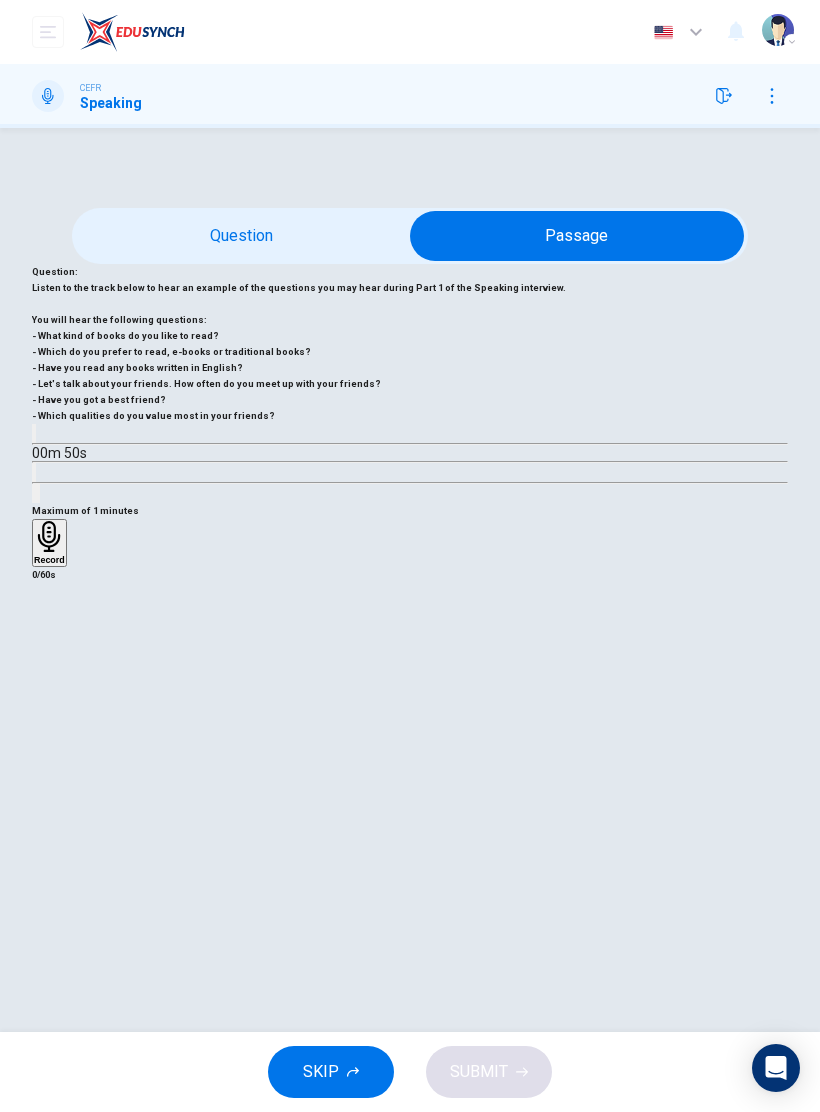 click at bounding box center [577, 236] 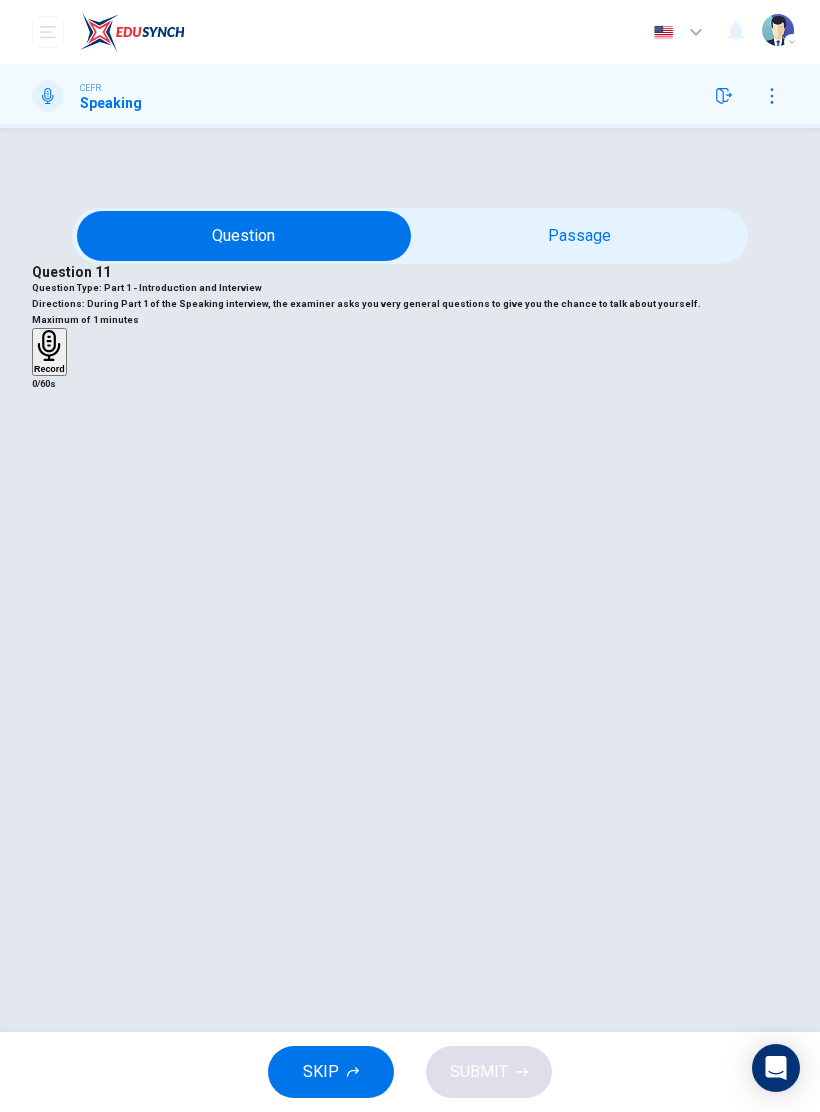 click on "Record" at bounding box center [49, 352] 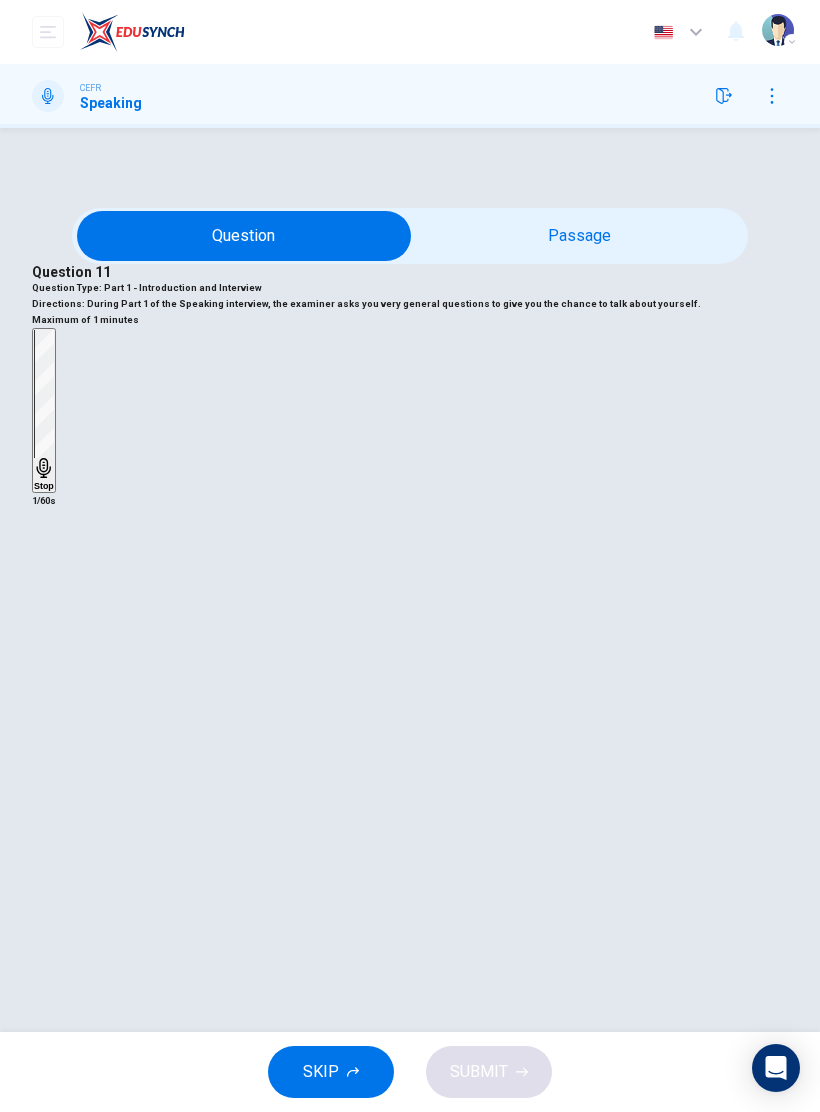 click at bounding box center [244, 236] 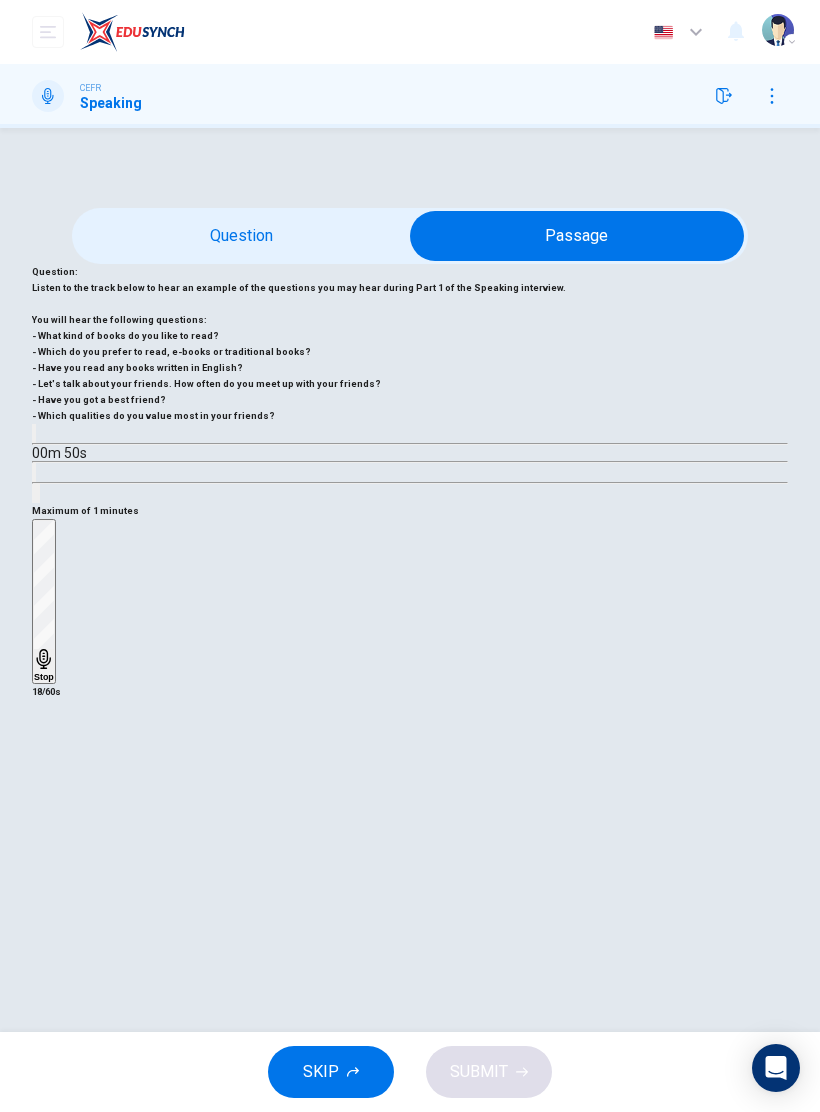 click at bounding box center [577, 236] 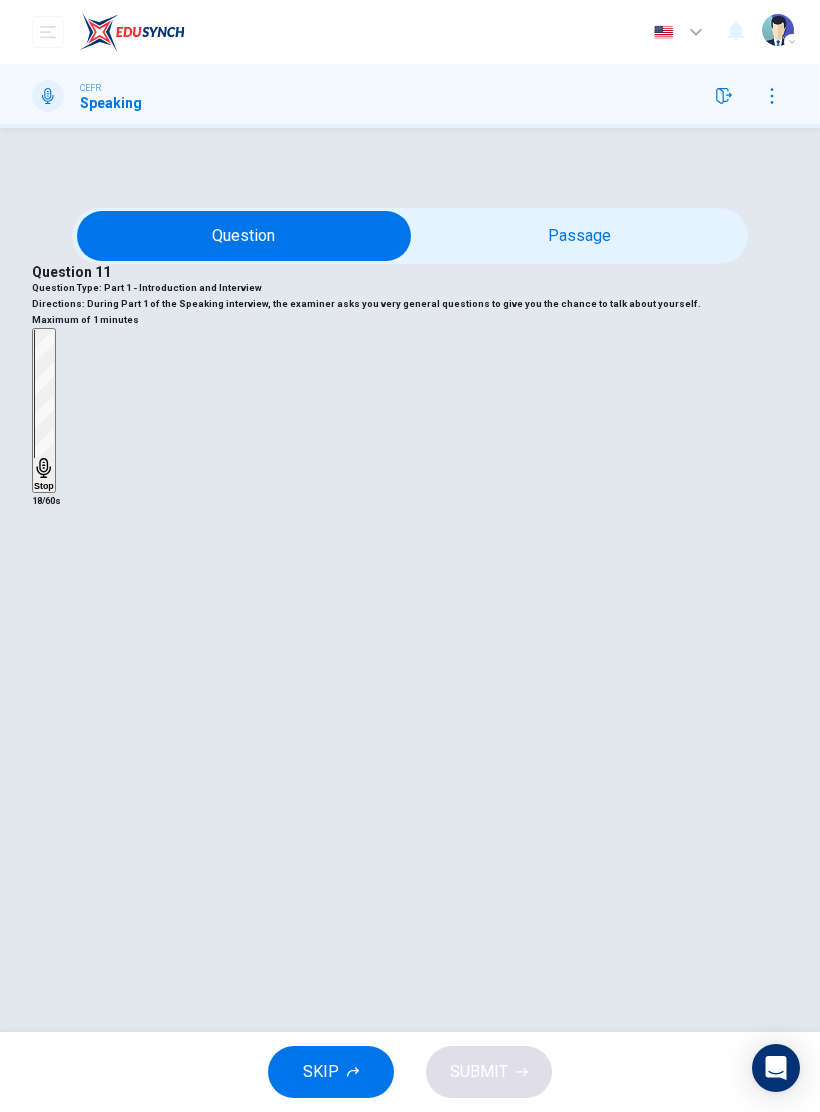 click on "Stop" at bounding box center (44, 410) 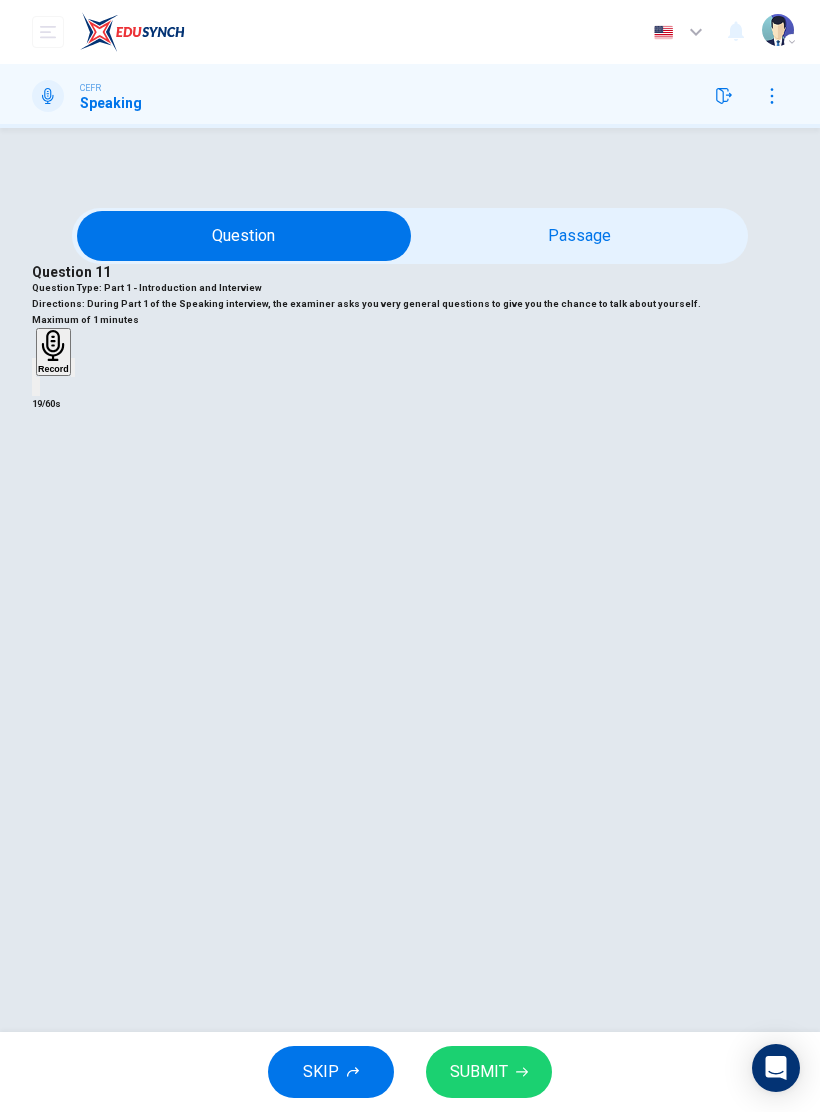 click 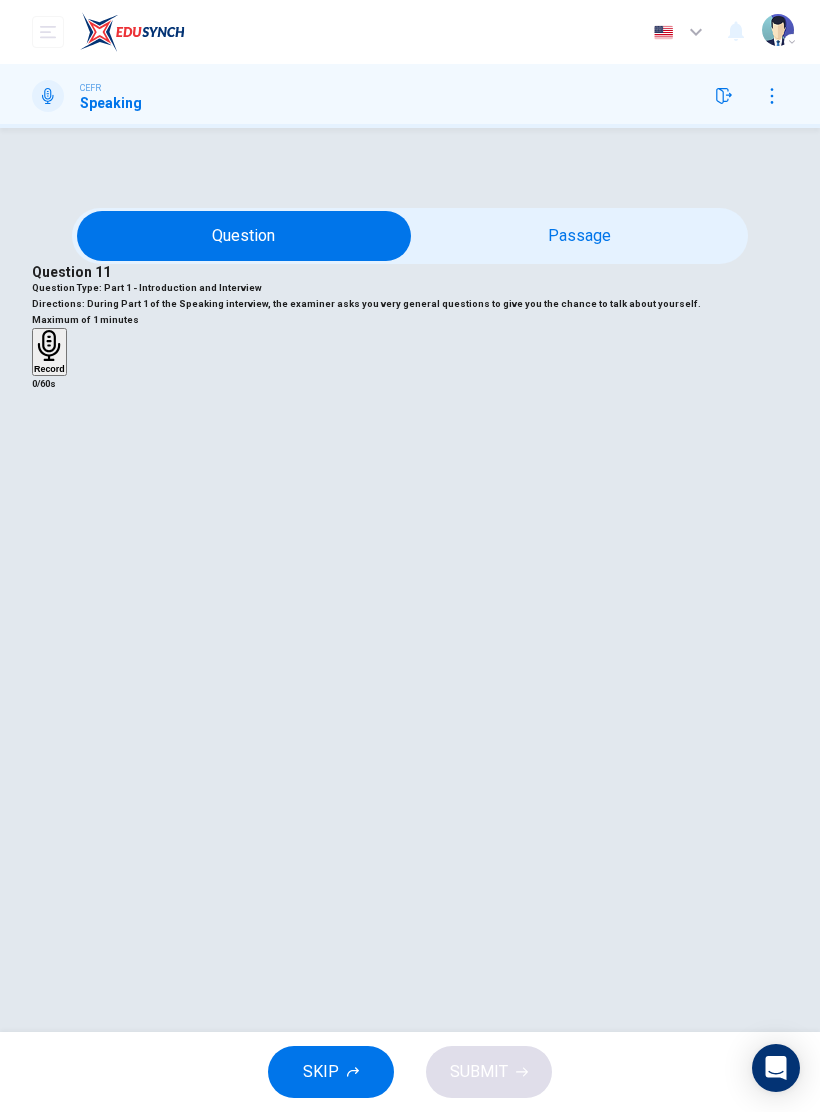 click on "Record" at bounding box center (49, 369) 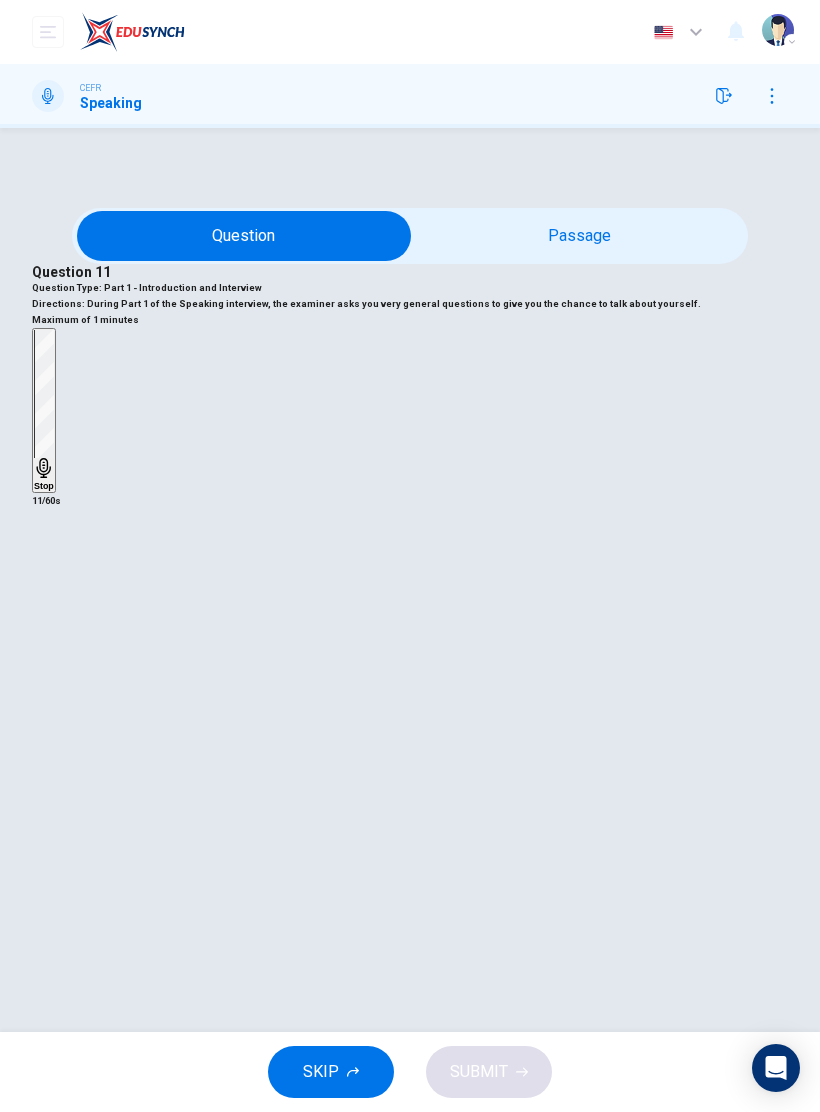 click on "Stop" at bounding box center [44, 486] 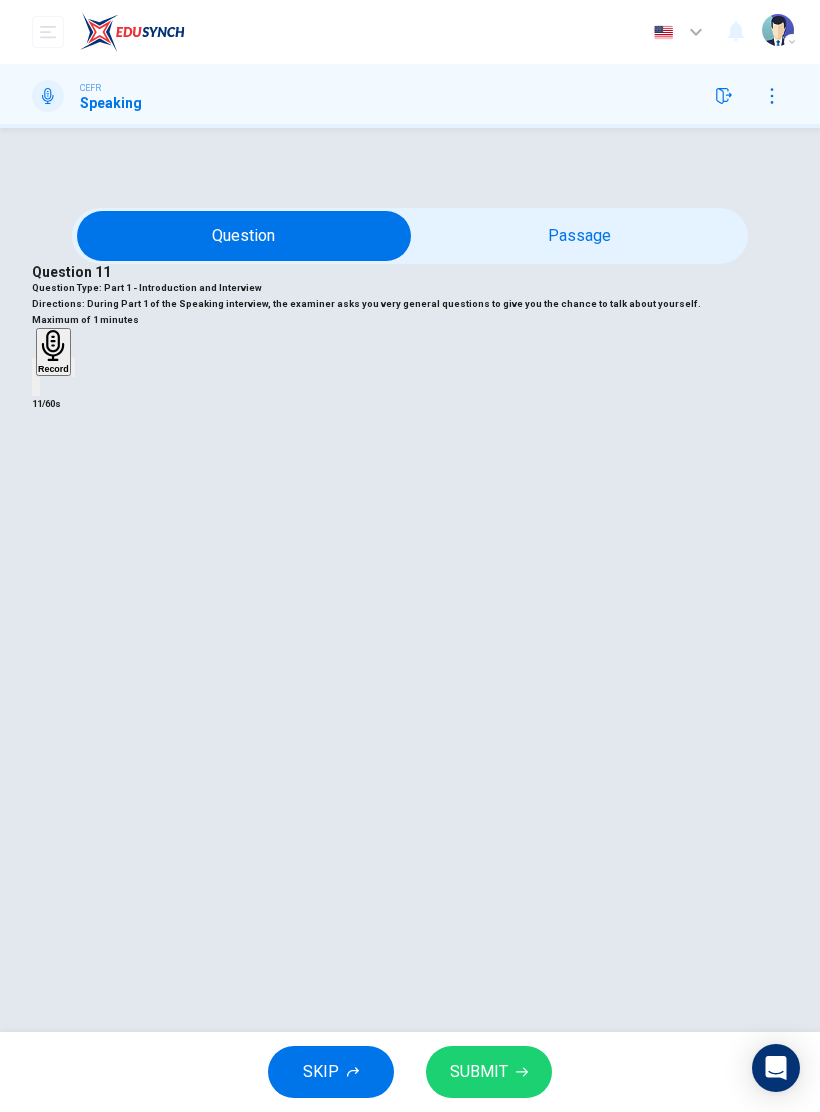 click at bounding box center (34, 367) 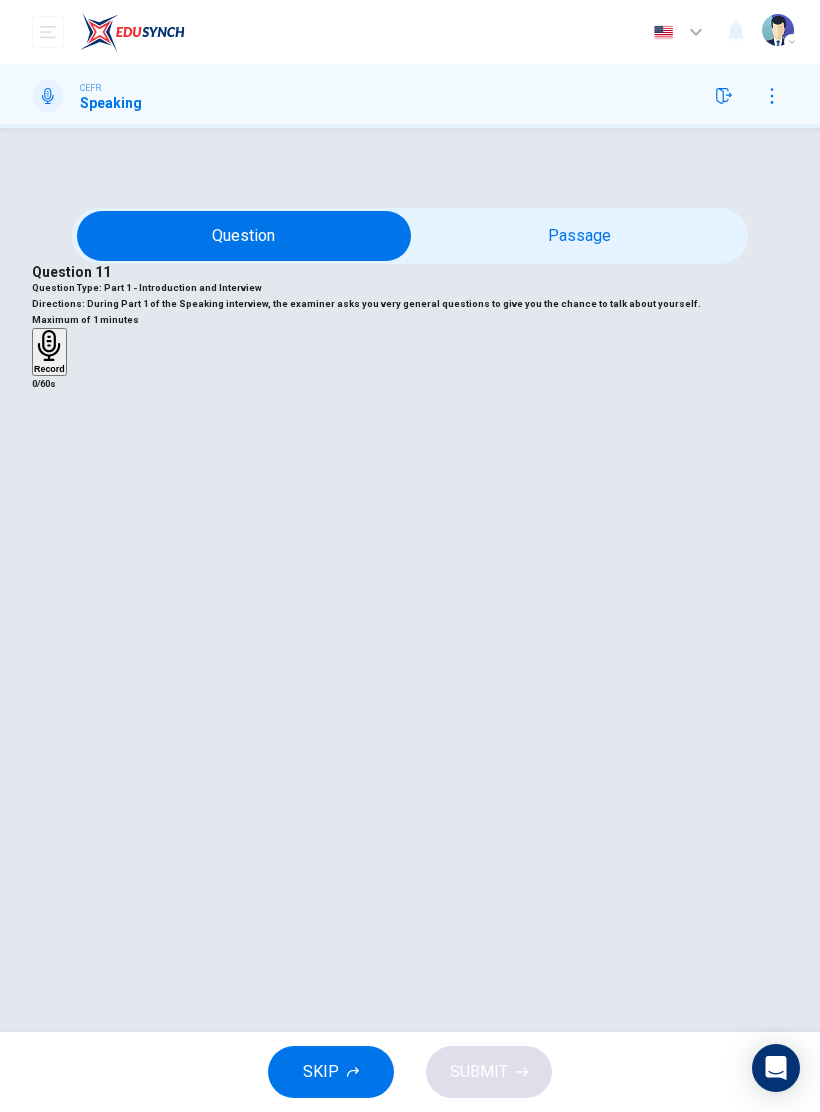 click 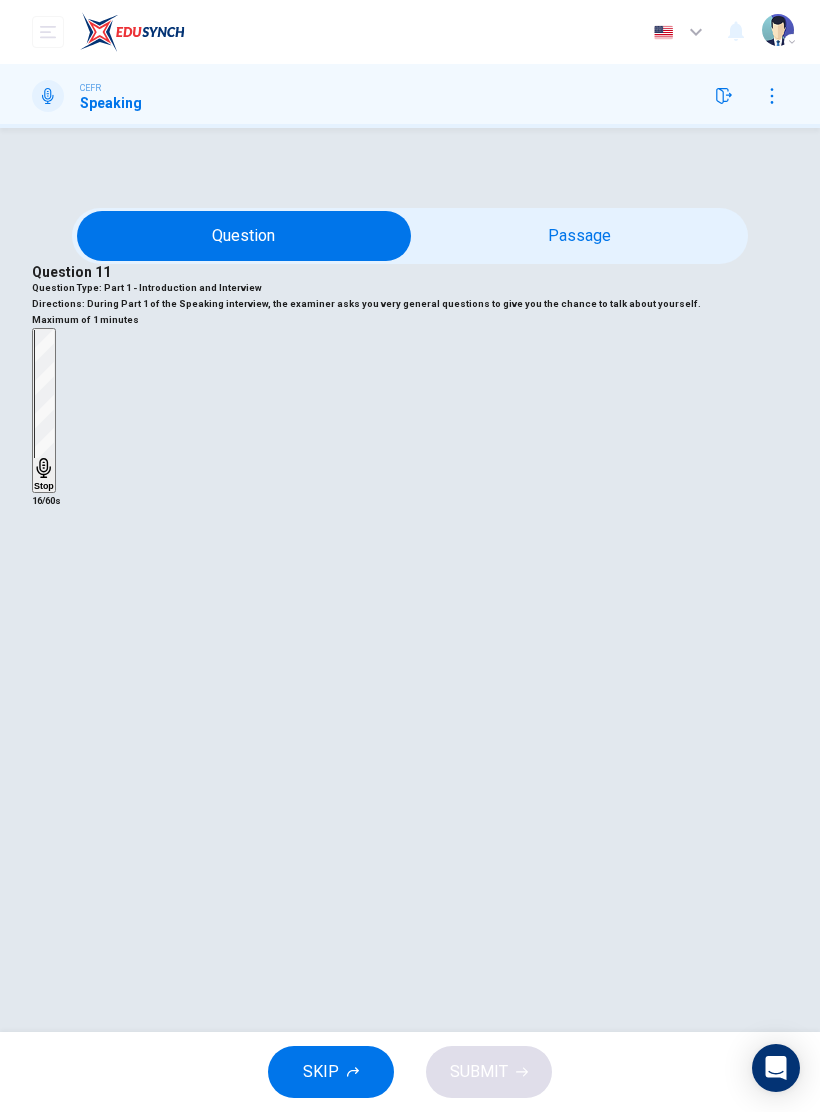 click at bounding box center [244, 236] 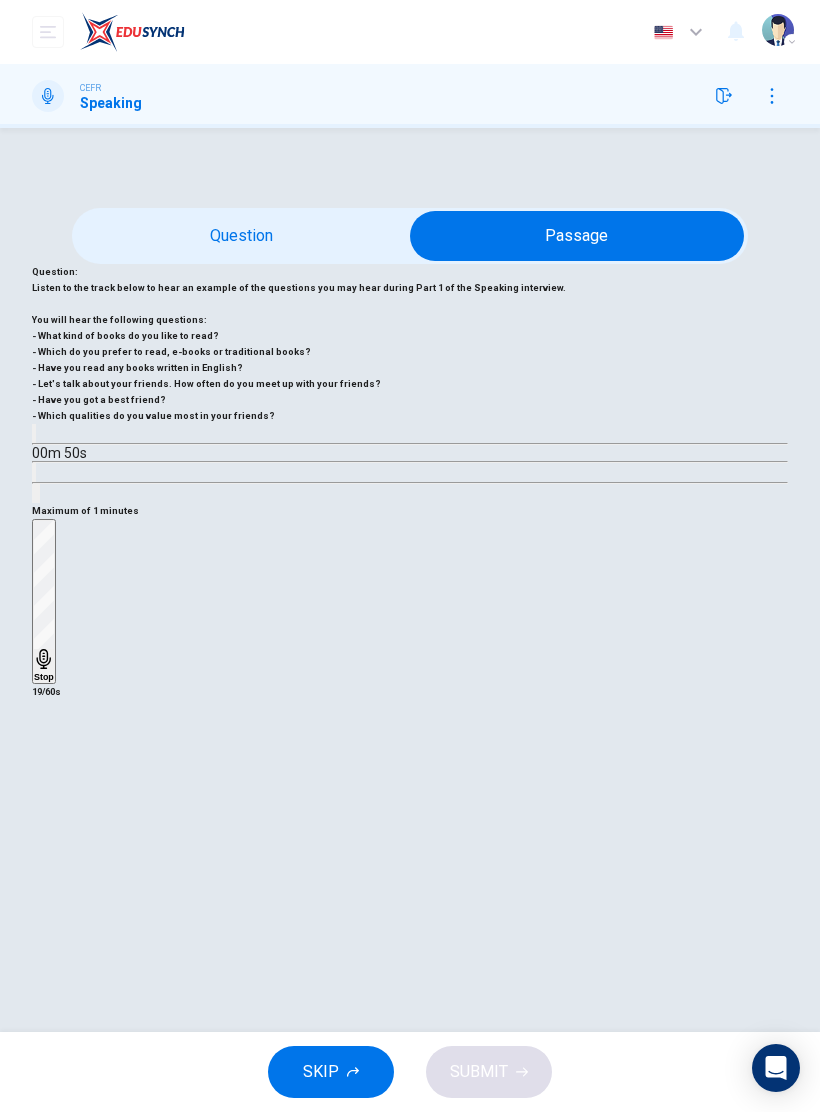 click at bounding box center (577, 236) 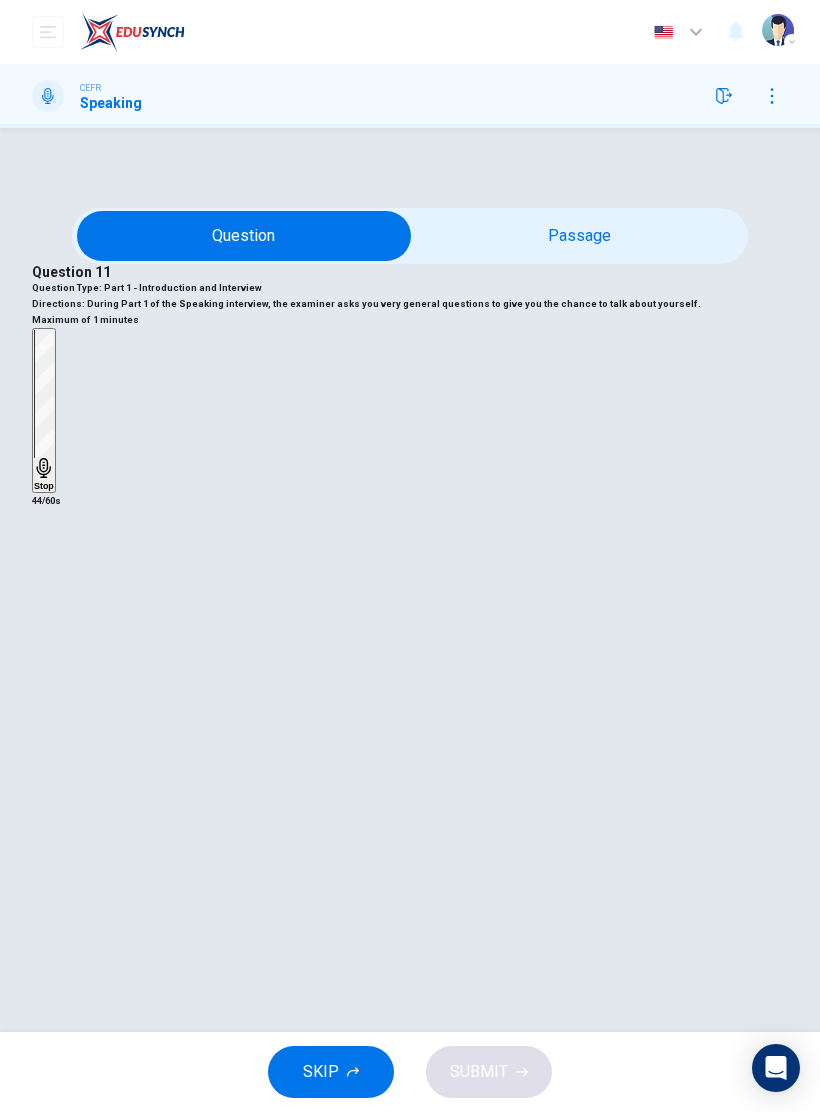 click at bounding box center [244, 236] 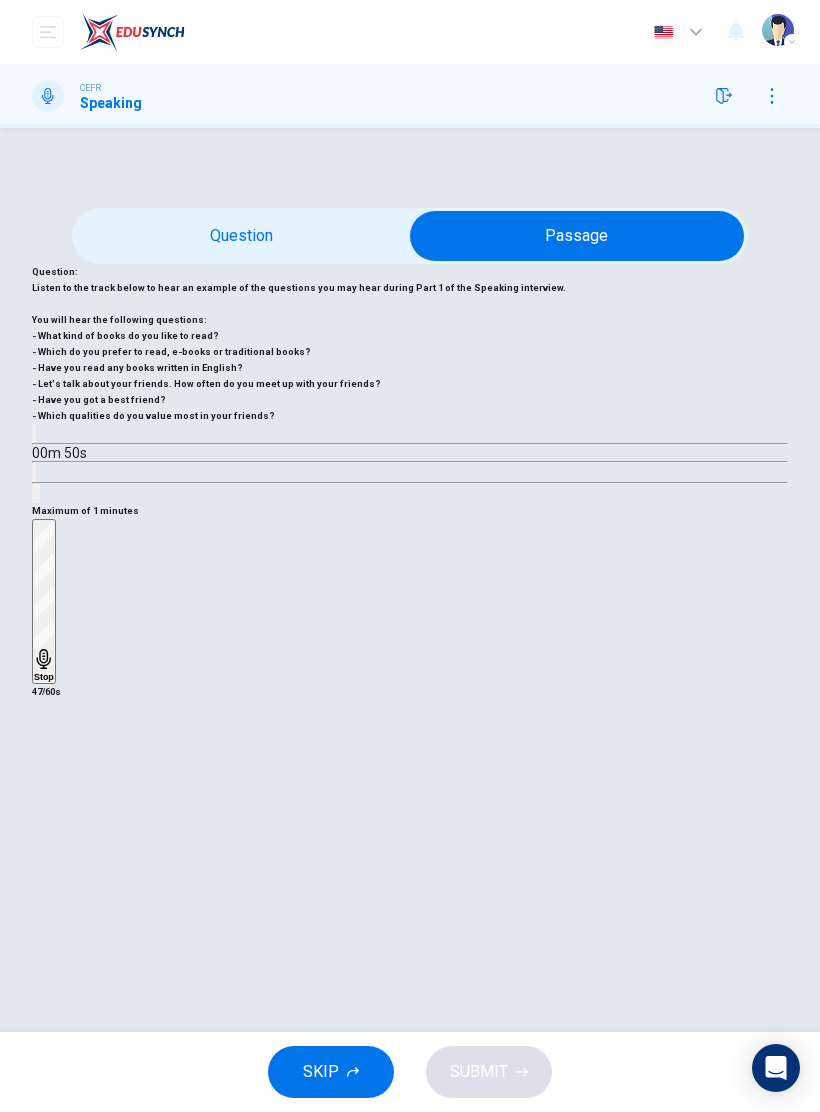 click at bounding box center [577, 236] 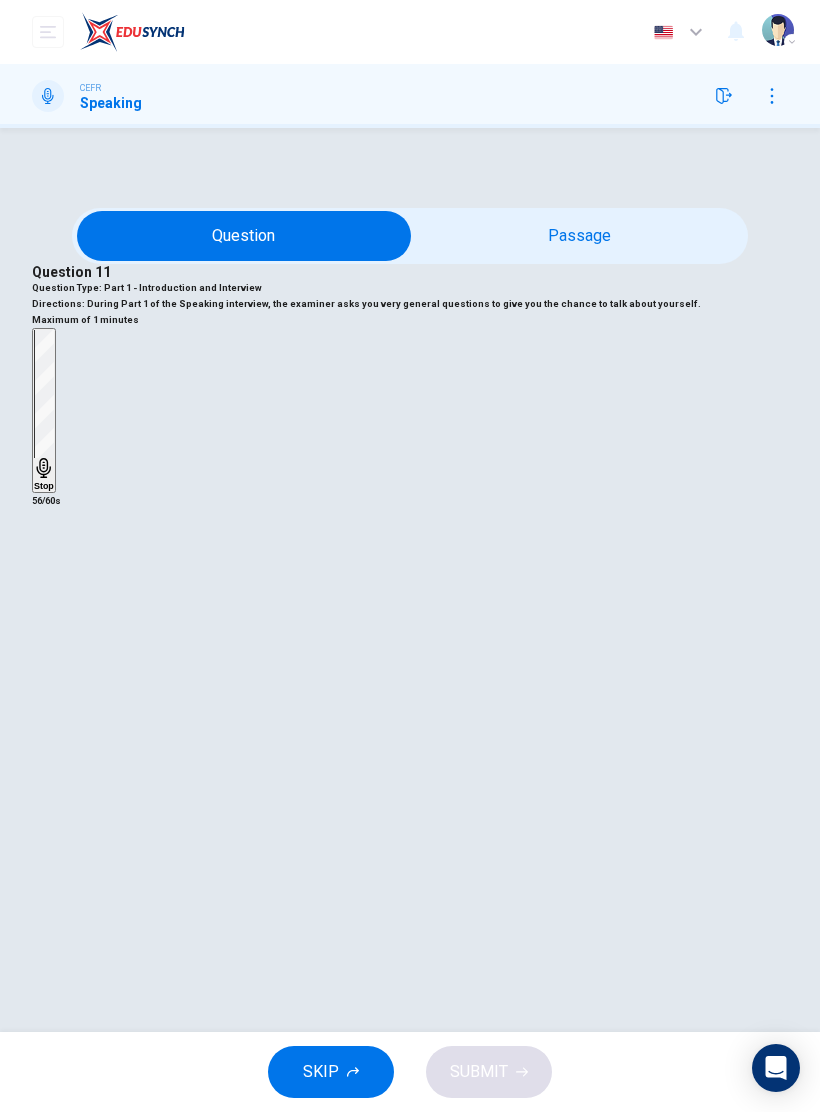 click at bounding box center (244, 236) 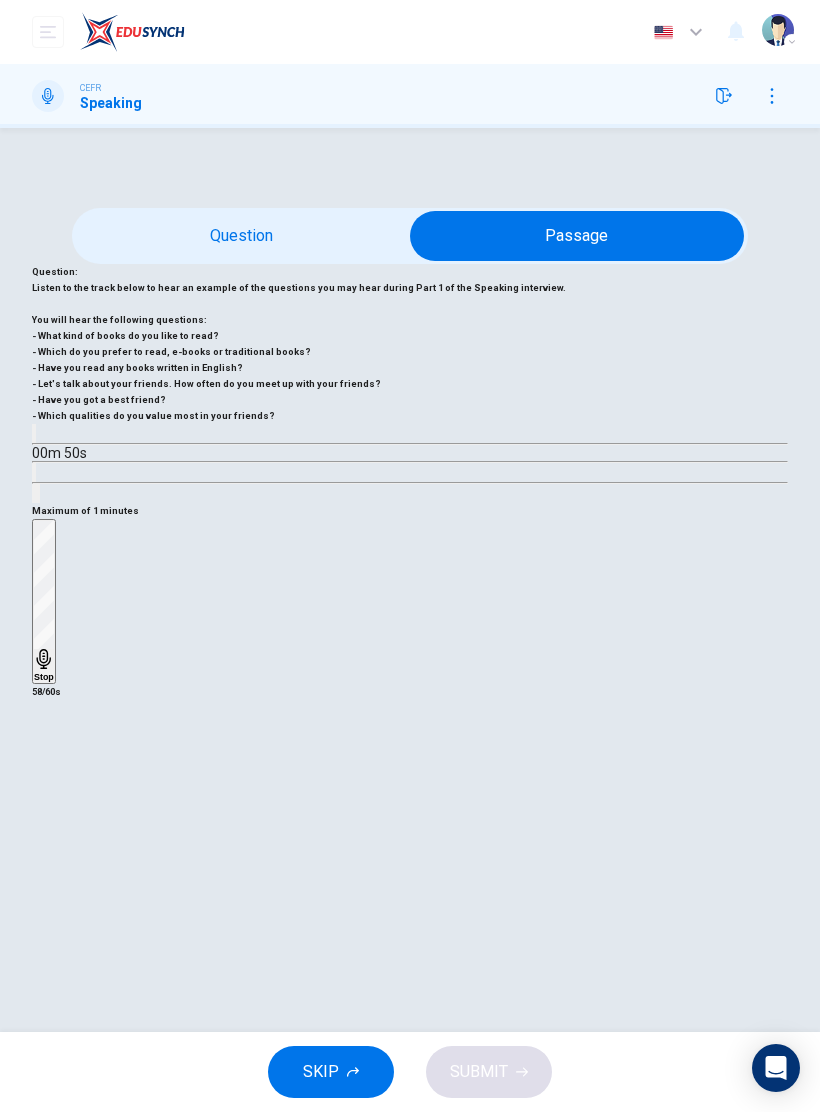 click at bounding box center [577, 236] 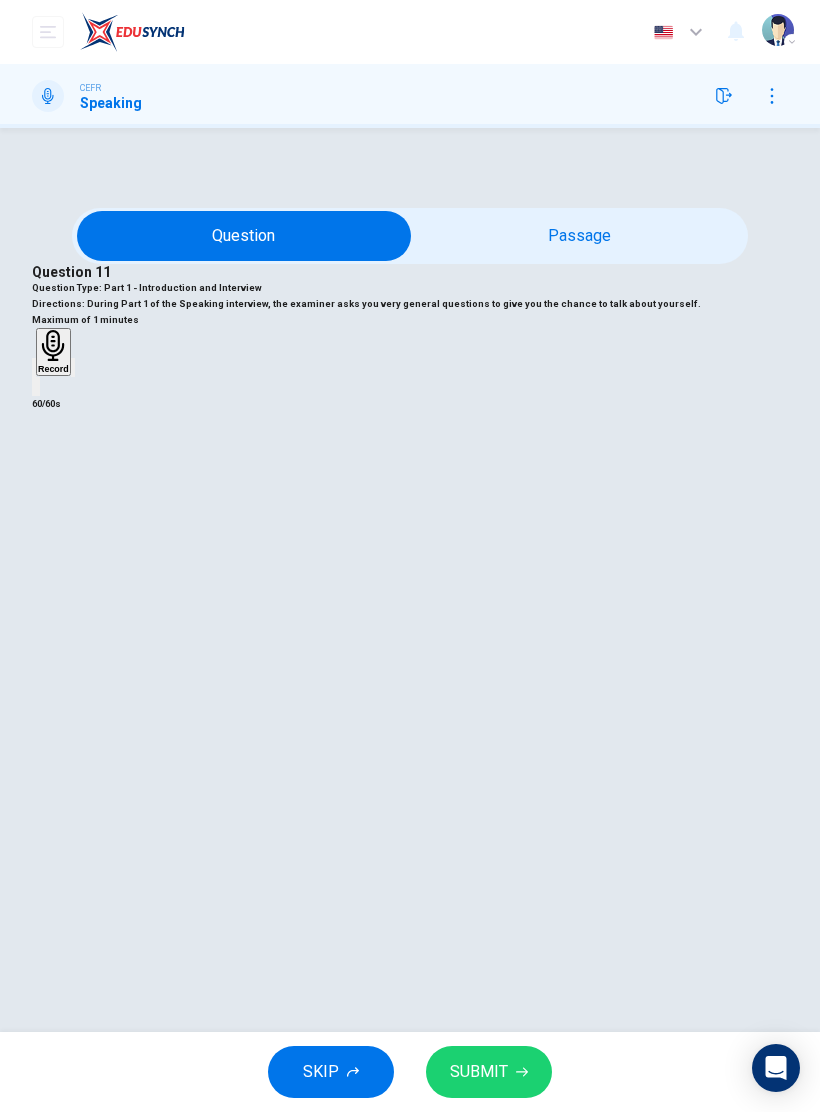 click on "SUBMIT" at bounding box center (479, 1072) 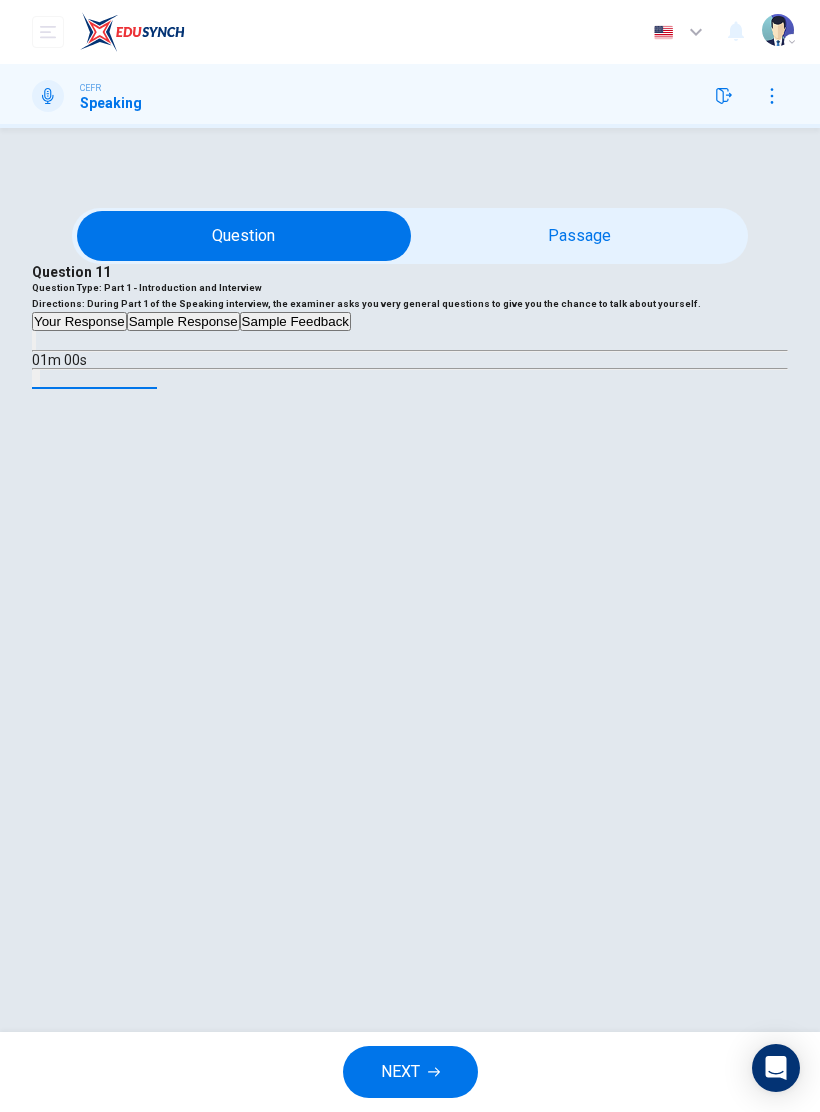 click on "NEXT" at bounding box center (410, 1072) 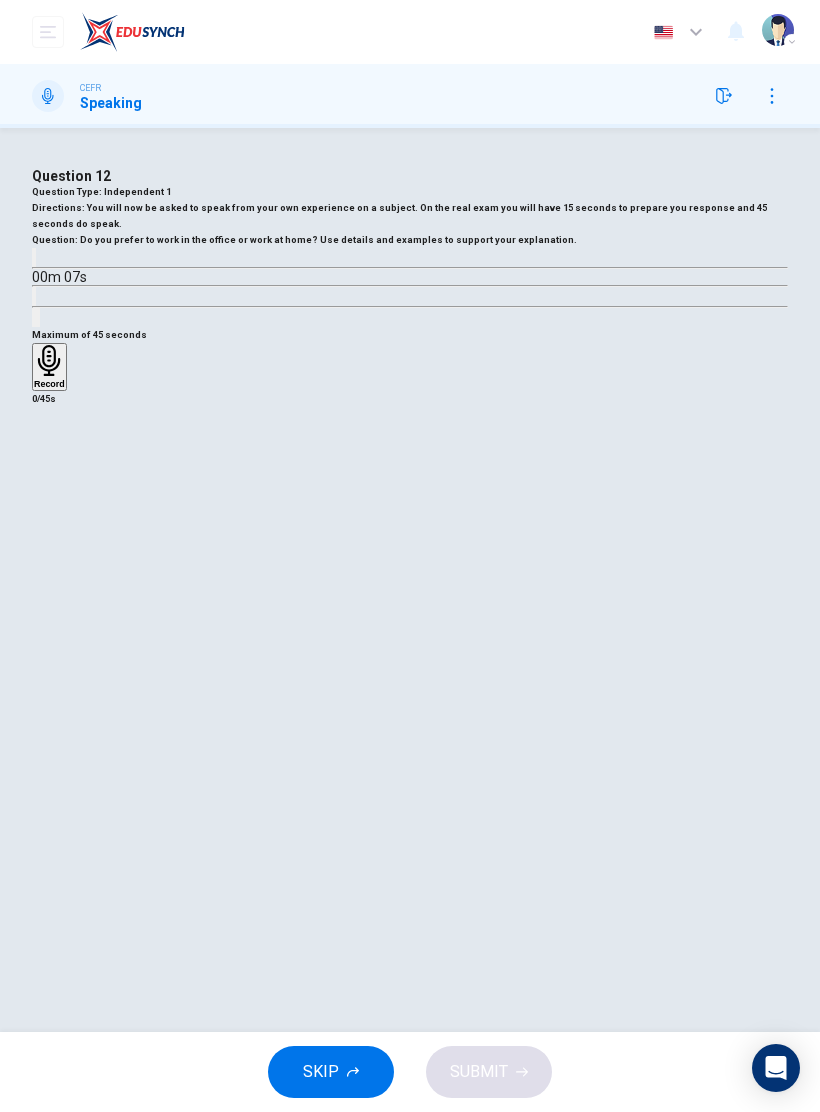 click on "SKIP" at bounding box center [331, 1072] 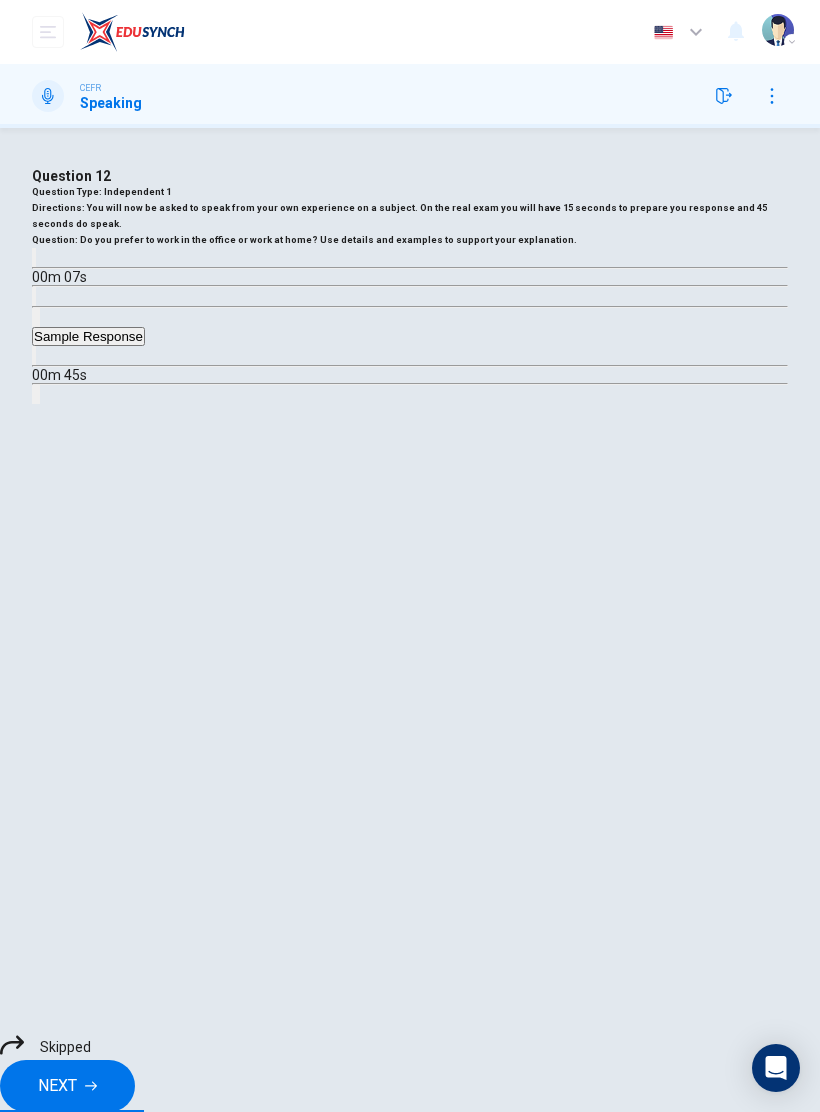 click on "NEXT" at bounding box center (67, 1086) 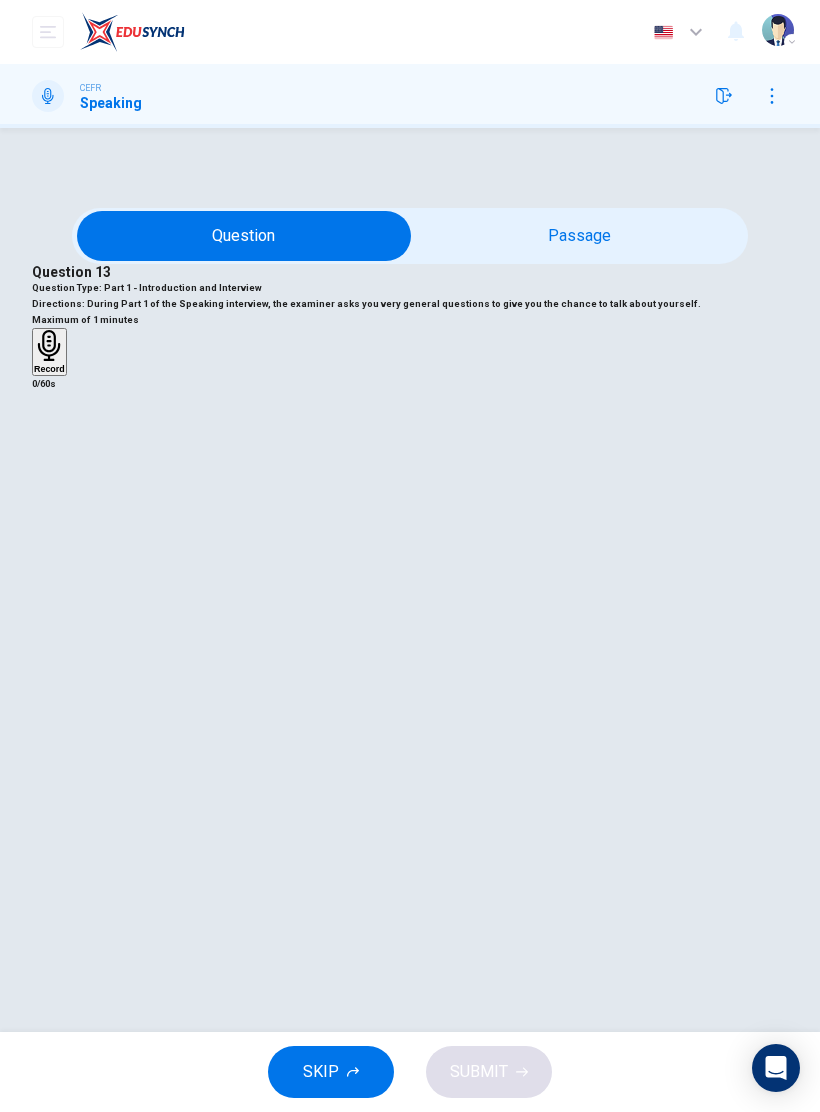 click on "SKIP" at bounding box center [321, 1072] 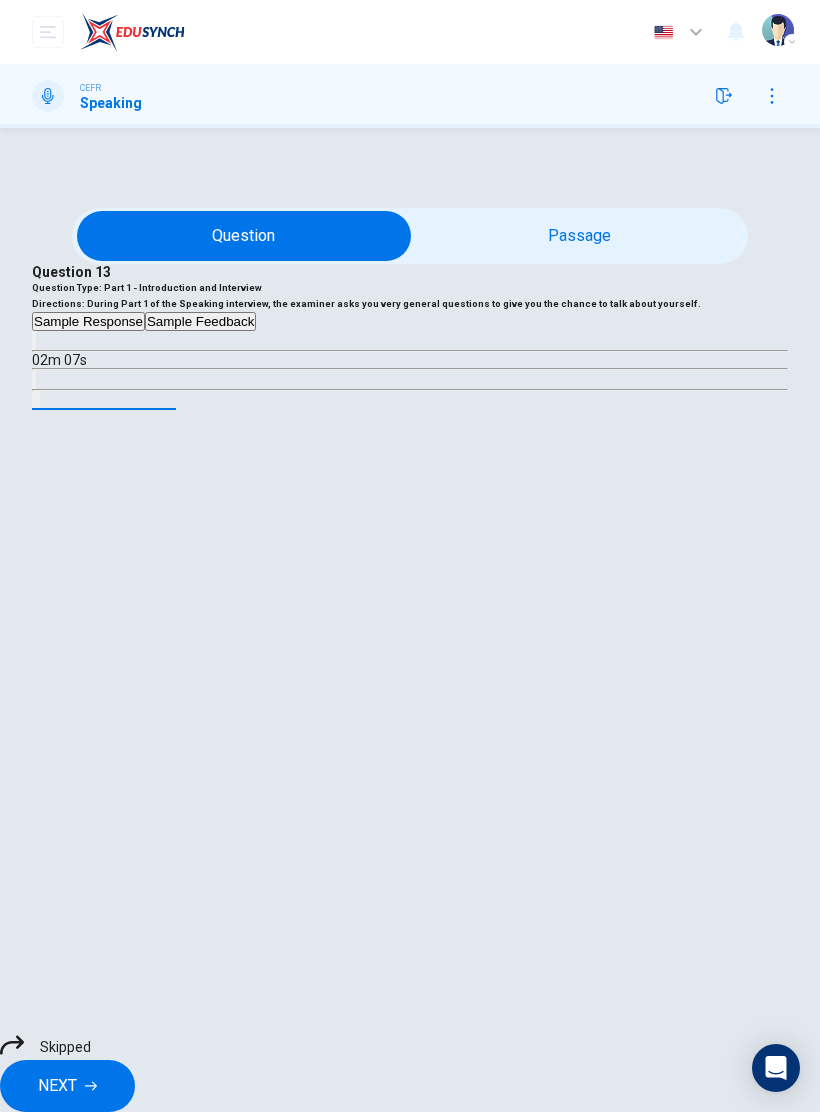 click on "NEXT" at bounding box center [67, 1086] 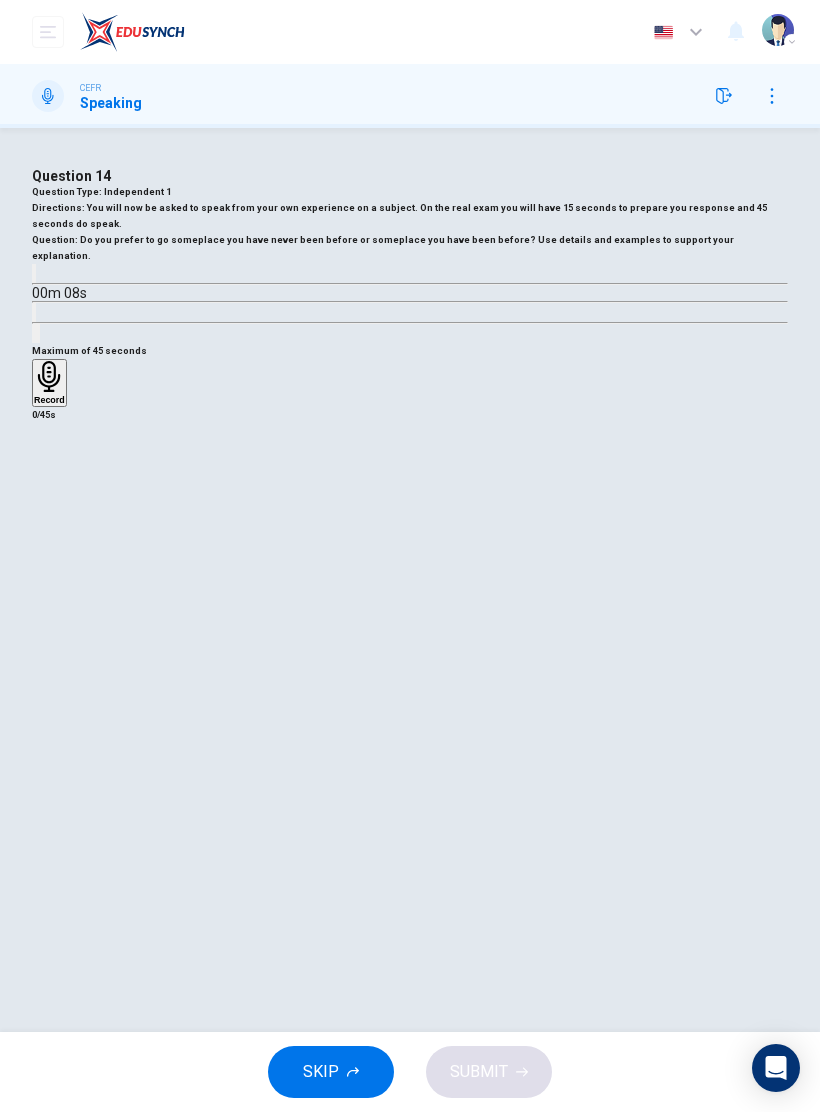 click on "SKIP" at bounding box center [331, 1072] 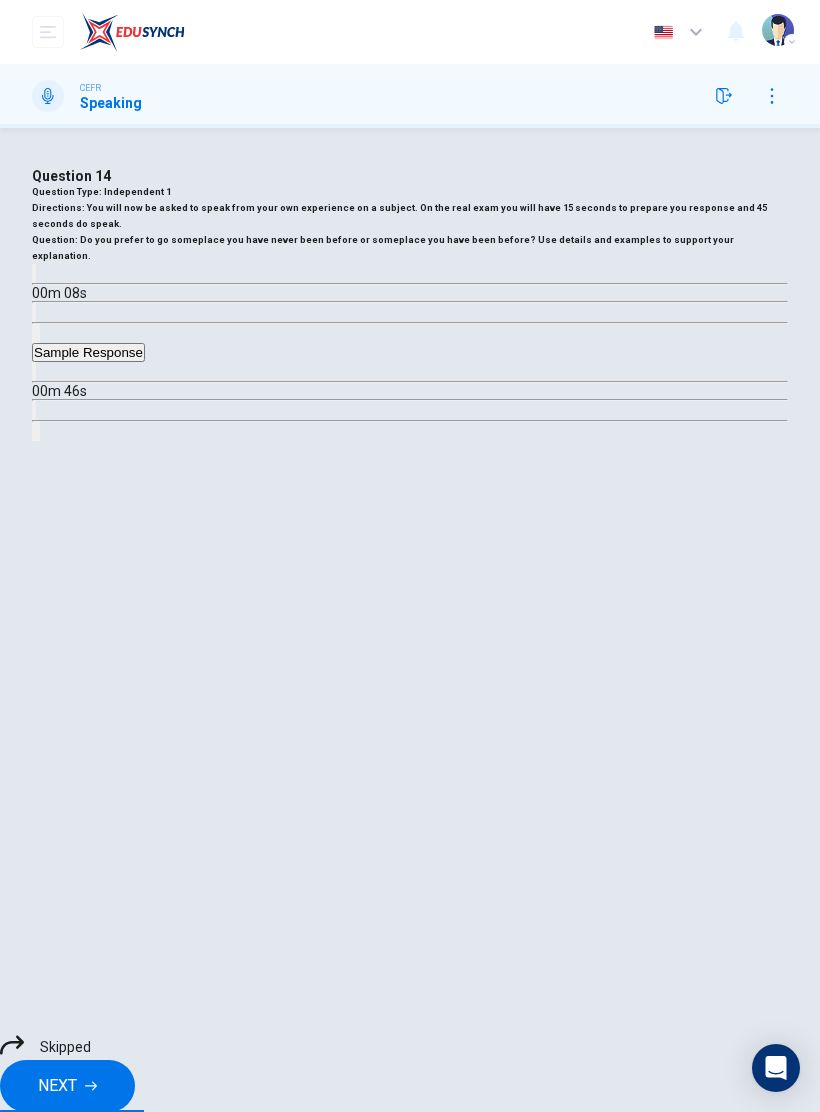 click on "NEXT" at bounding box center [67, 1086] 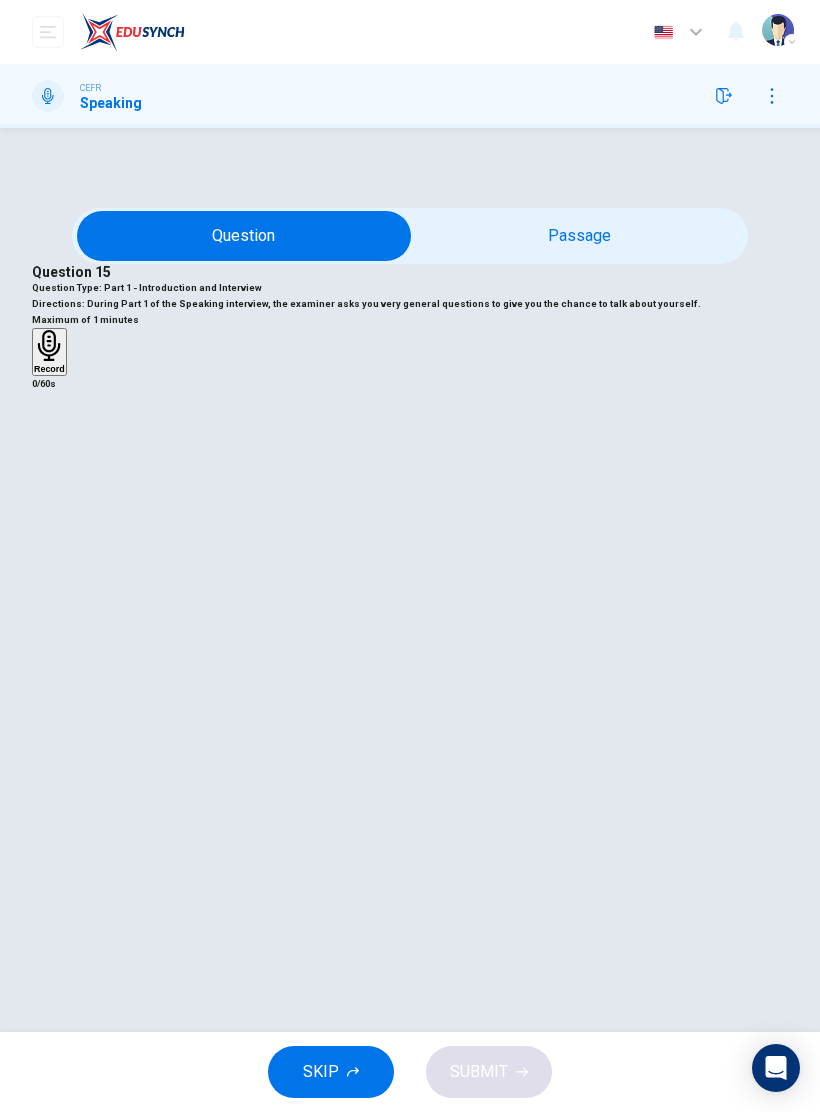 click at bounding box center [244, 236] 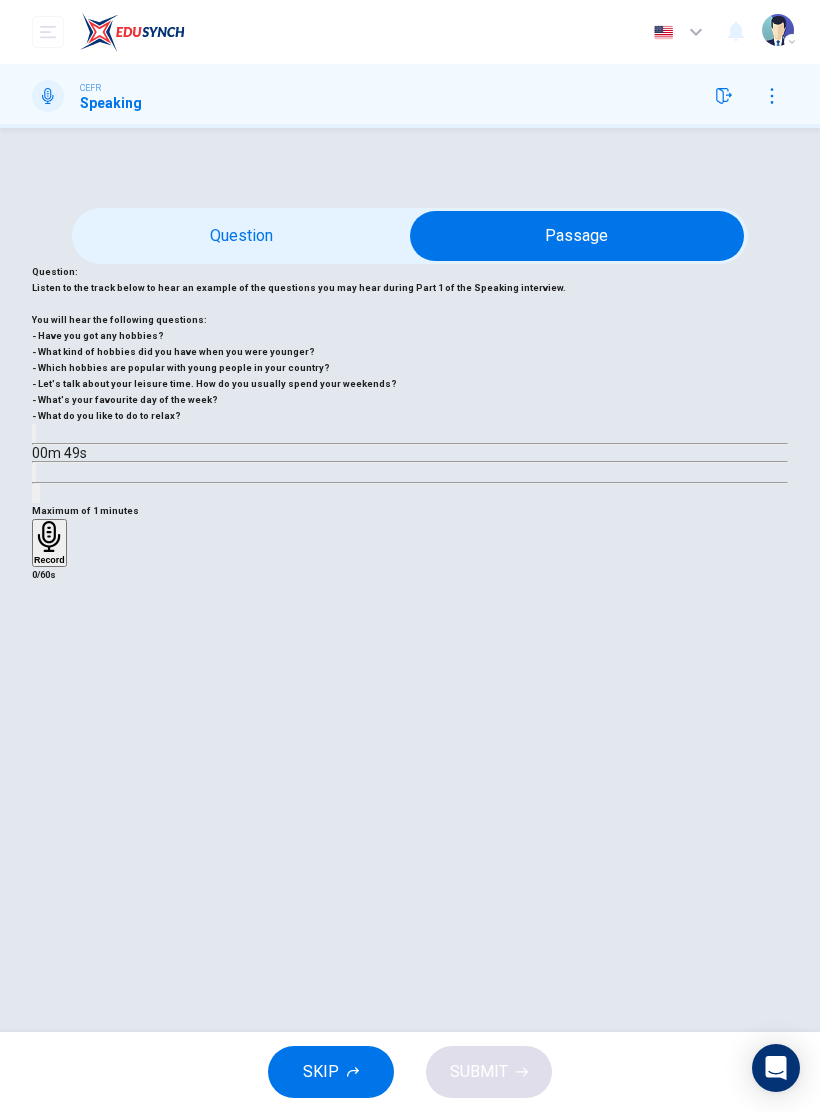 click at bounding box center [724, 96] 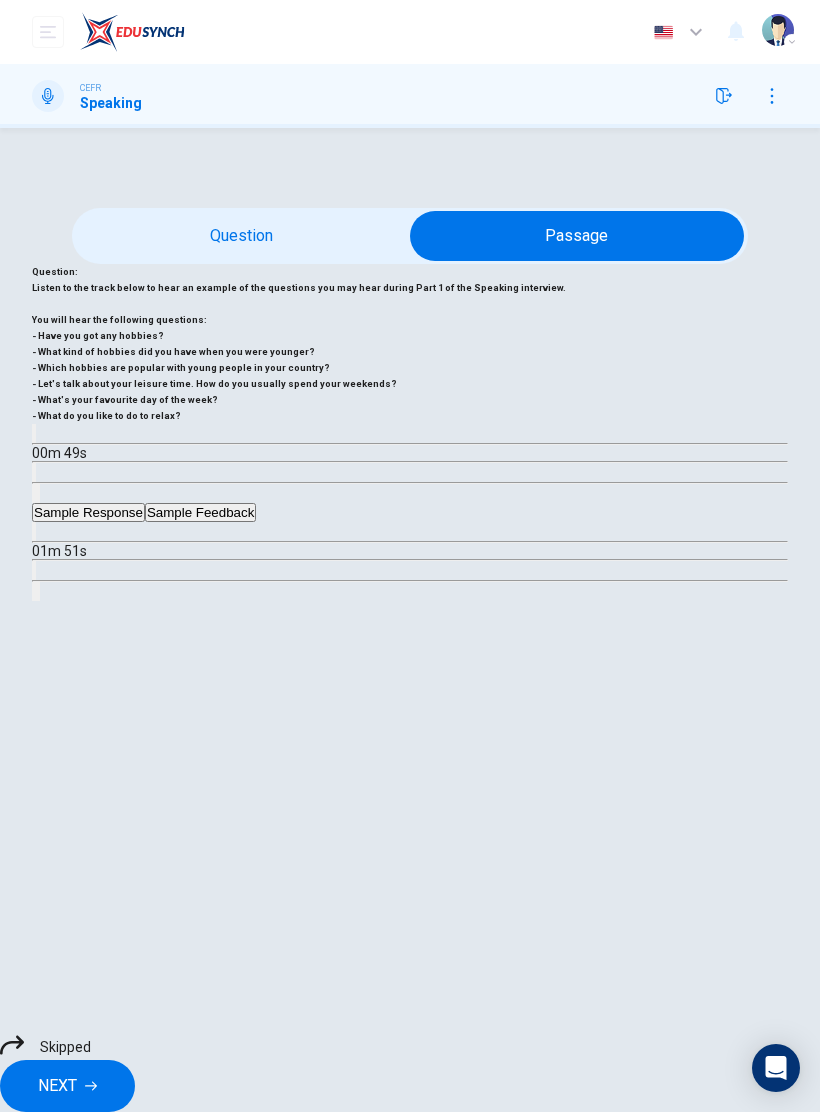 click on "NEXT" at bounding box center (67, 1086) 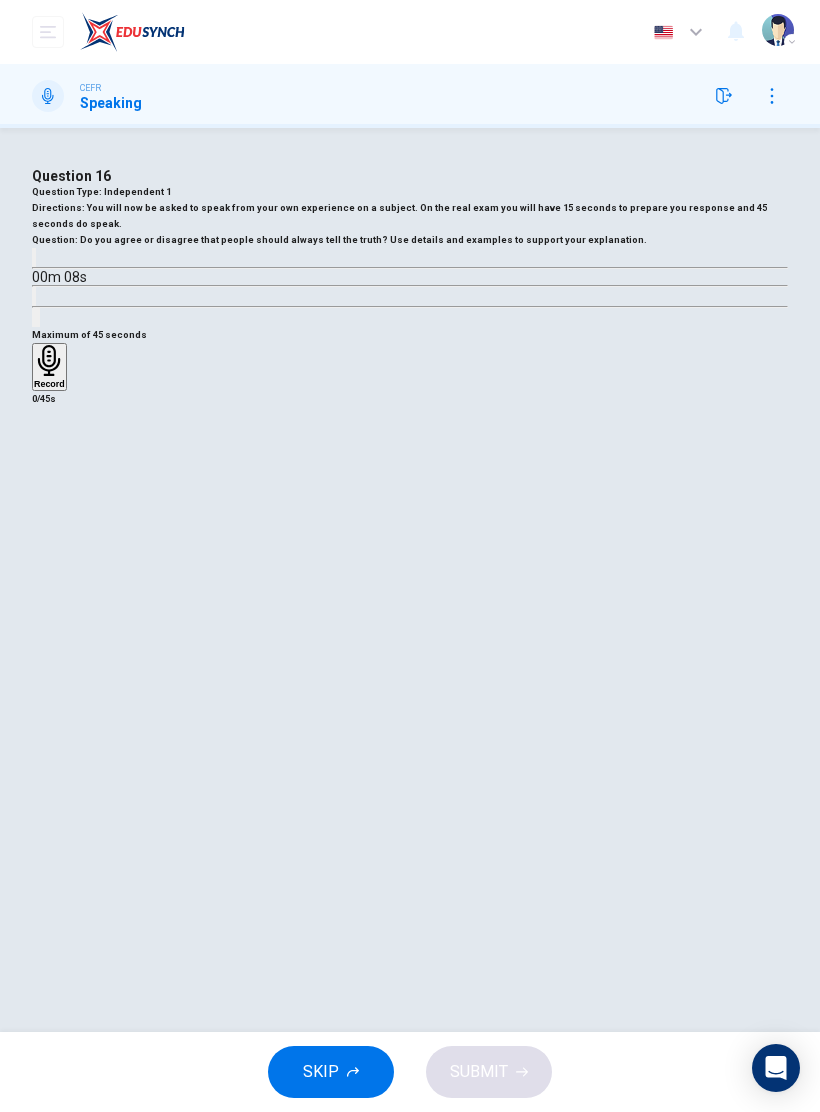 click on "SKIP" at bounding box center [331, 1072] 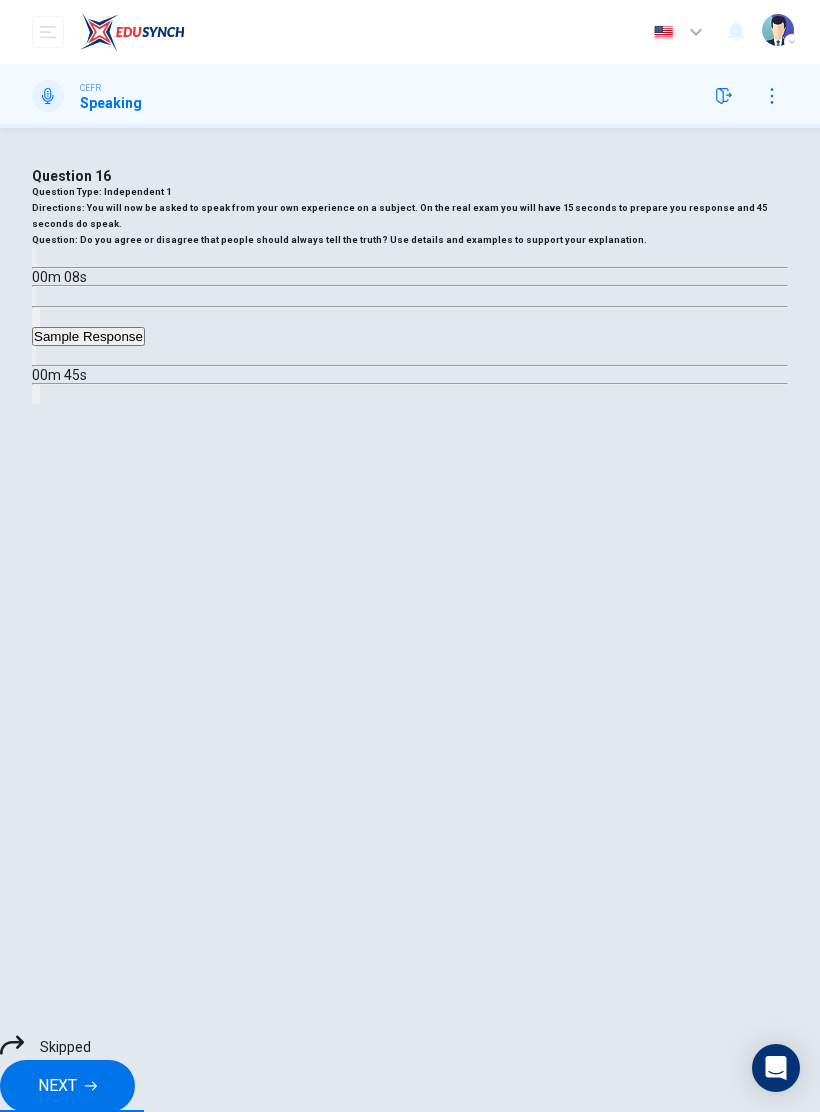click on "NEXT" at bounding box center (67, 1086) 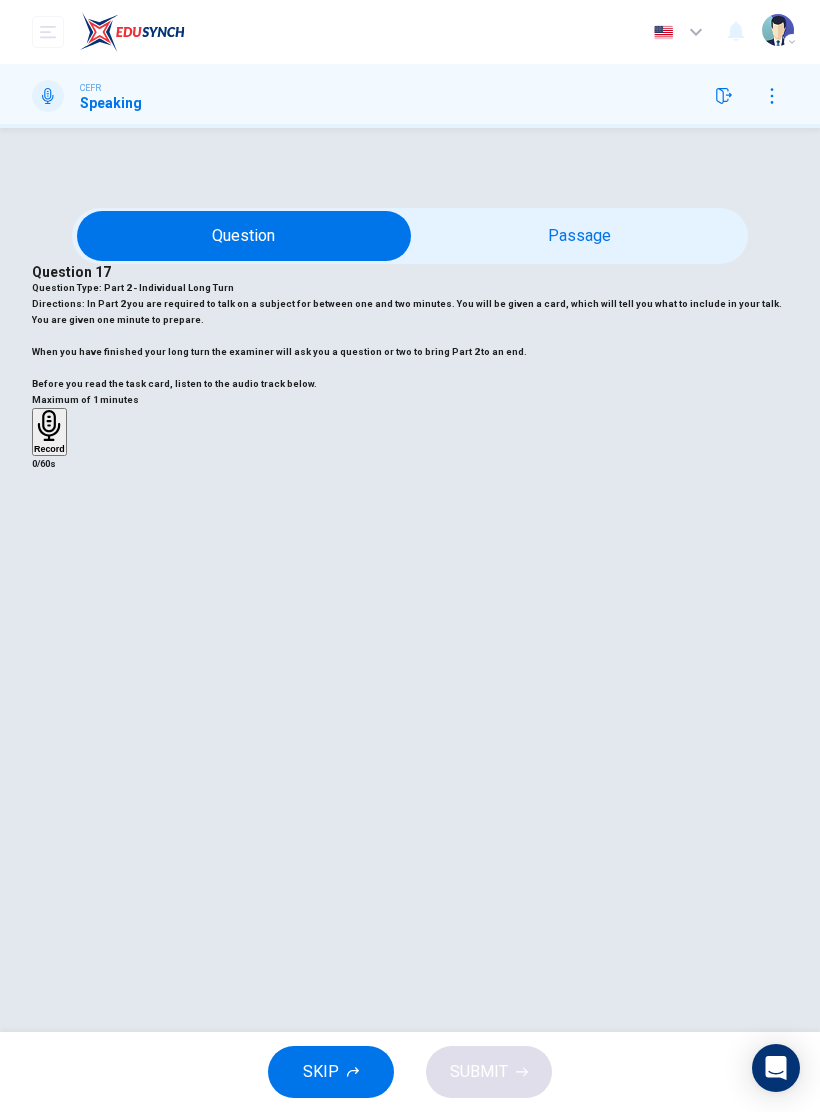 click on "SKIP" at bounding box center (321, 1072) 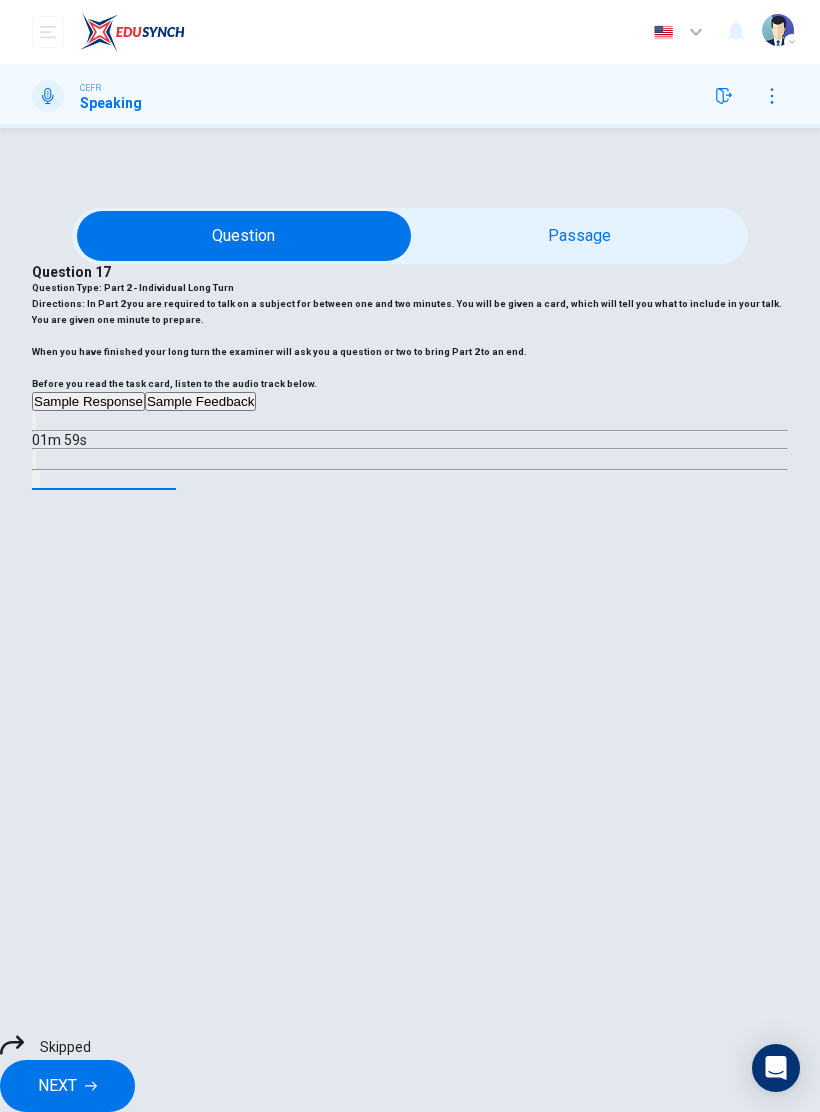 click on "NEXT" at bounding box center [57, 1086] 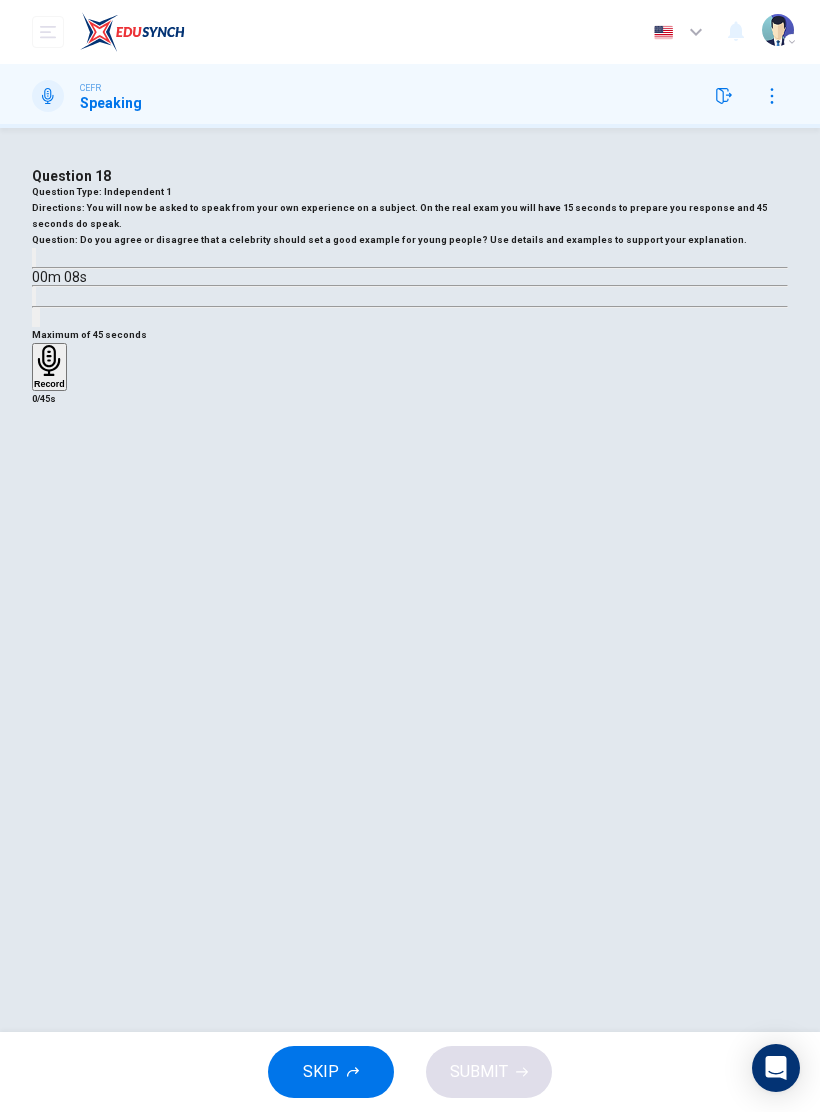 click on "SKIP" at bounding box center (331, 1072) 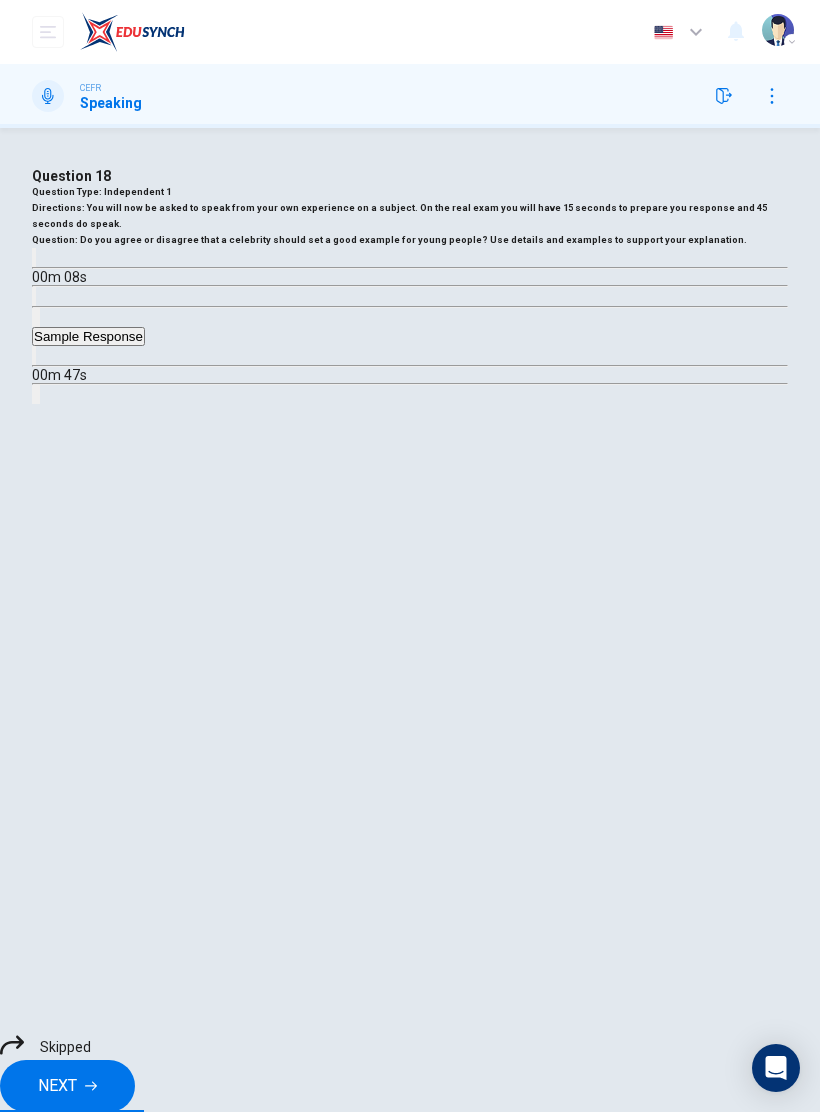 click on "NEXT" at bounding box center [67, 1086] 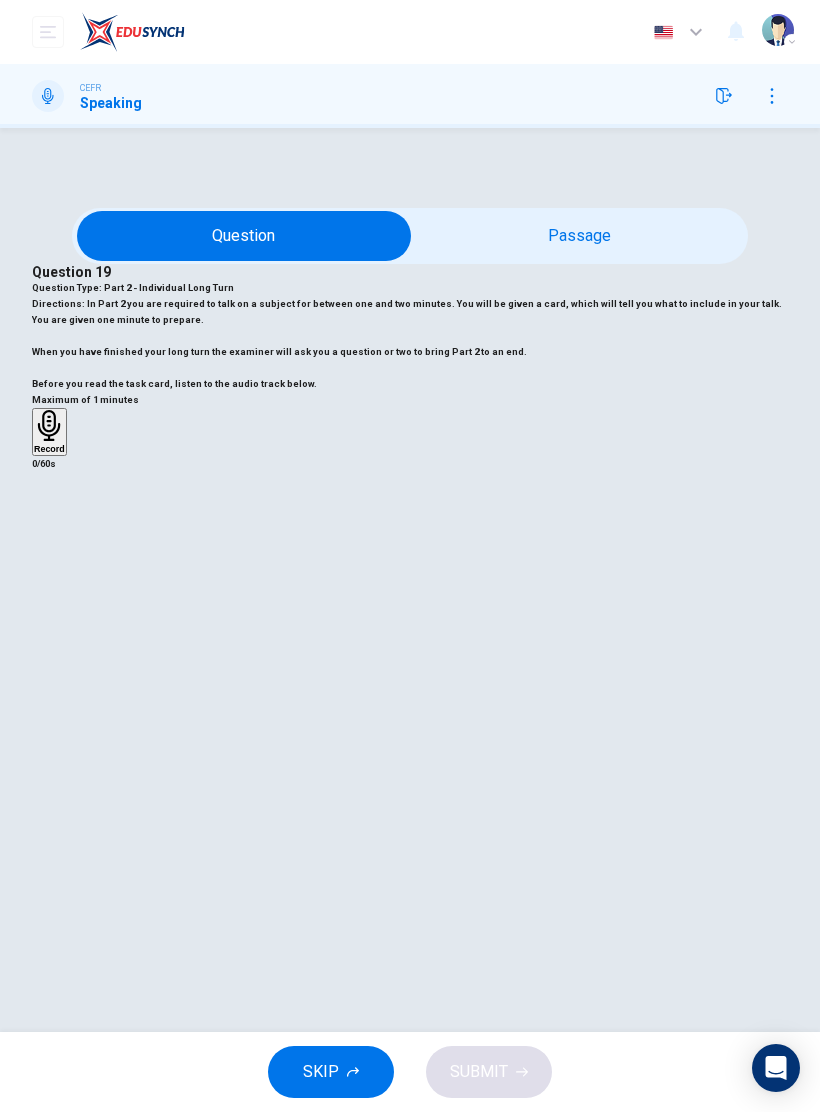 click on "SKIP" at bounding box center [331, 1072] 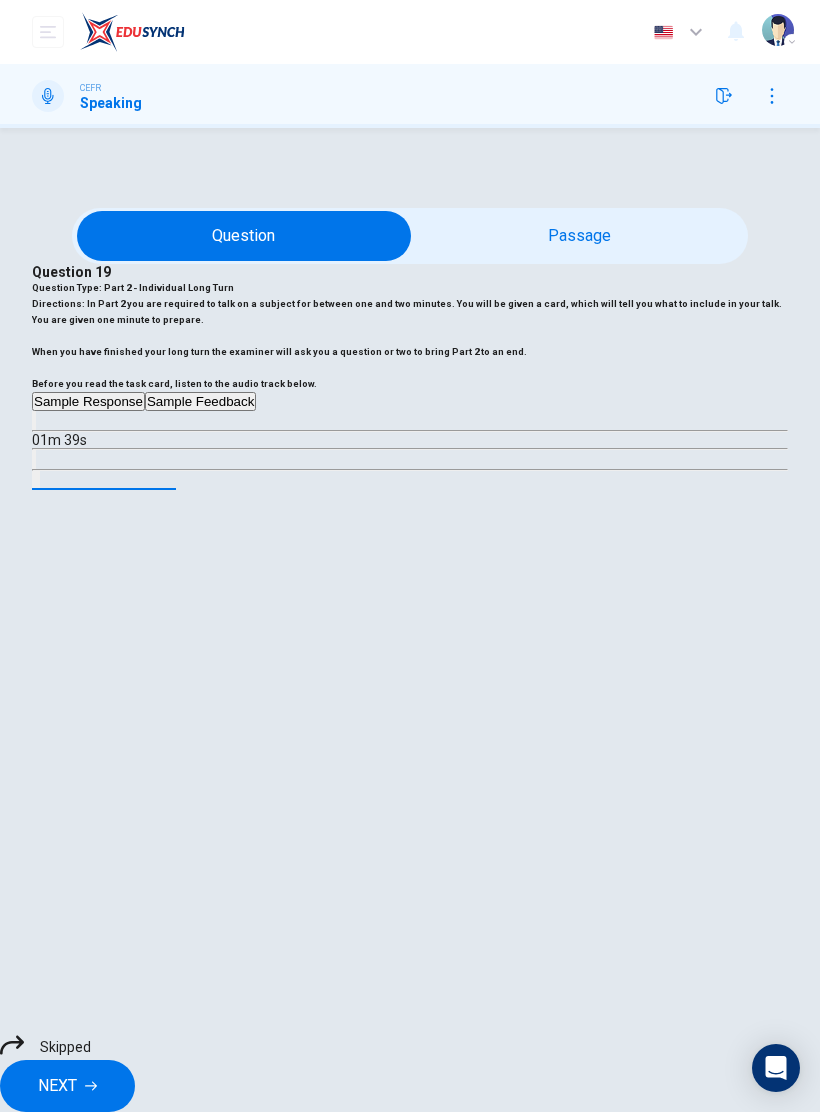 click on "NEXT" at bounding box center (67, 1086) 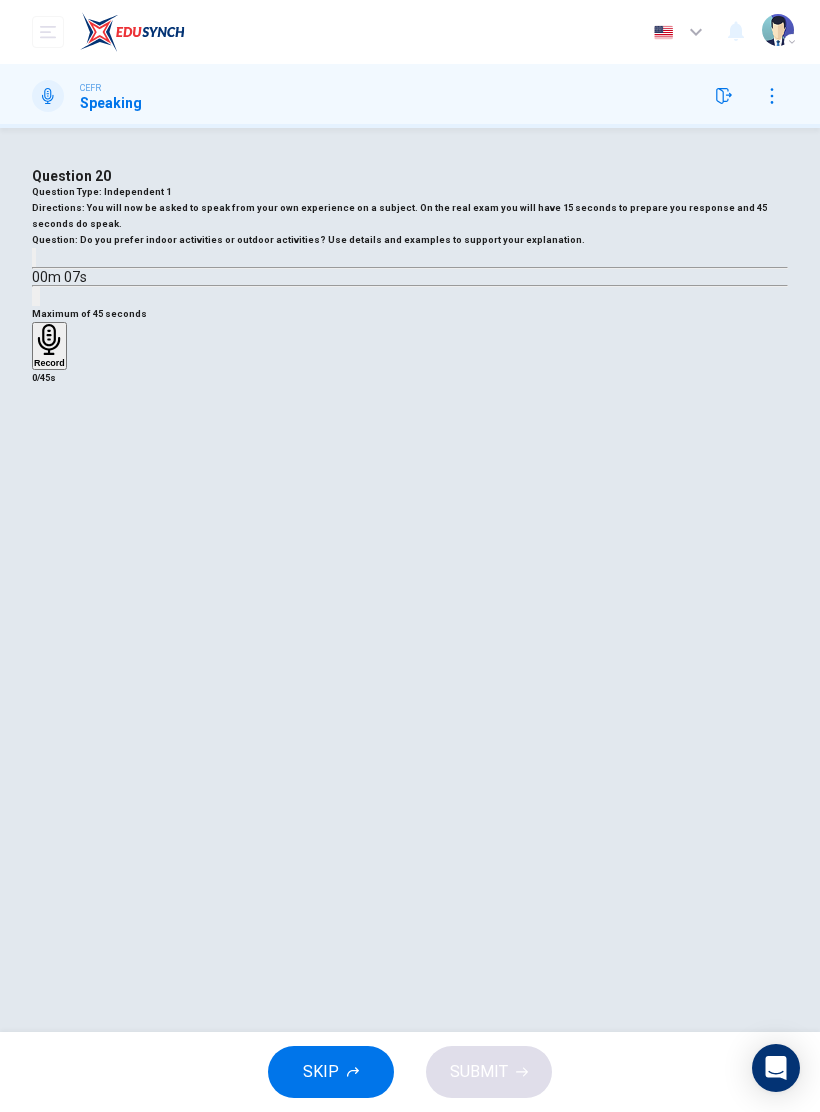 click on "Record" at bounding box center (49, 363) 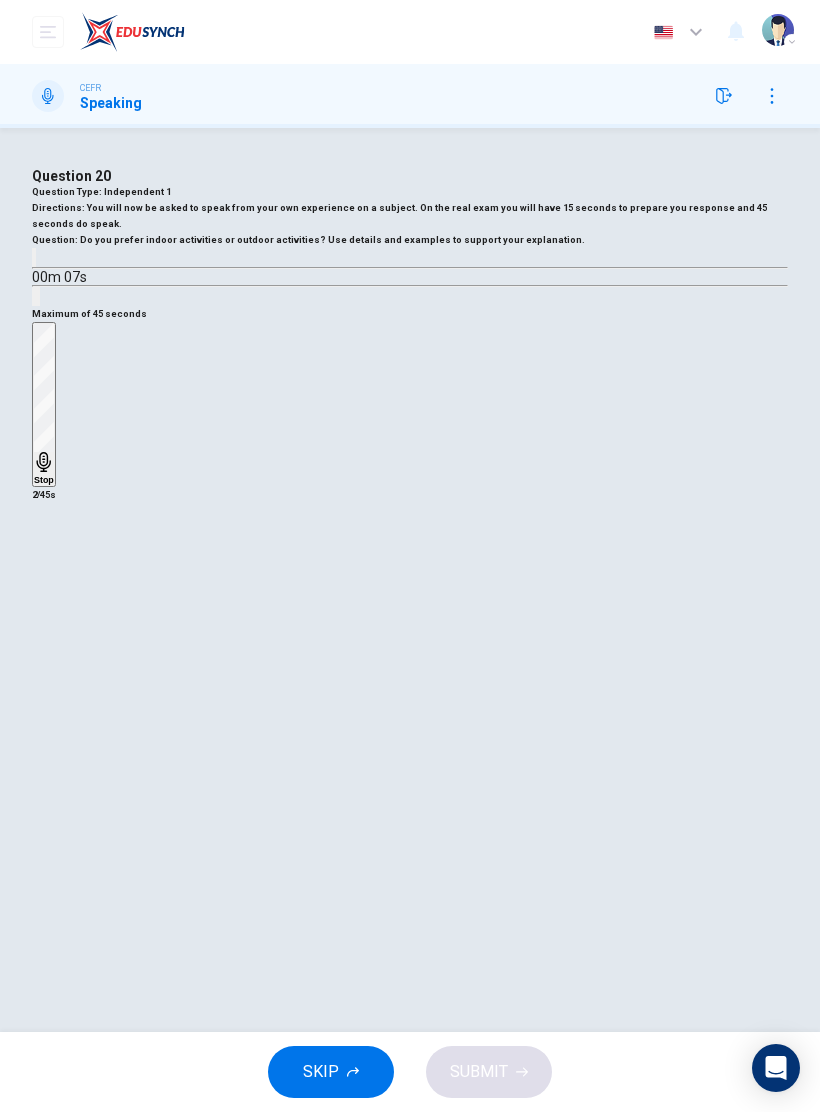 click 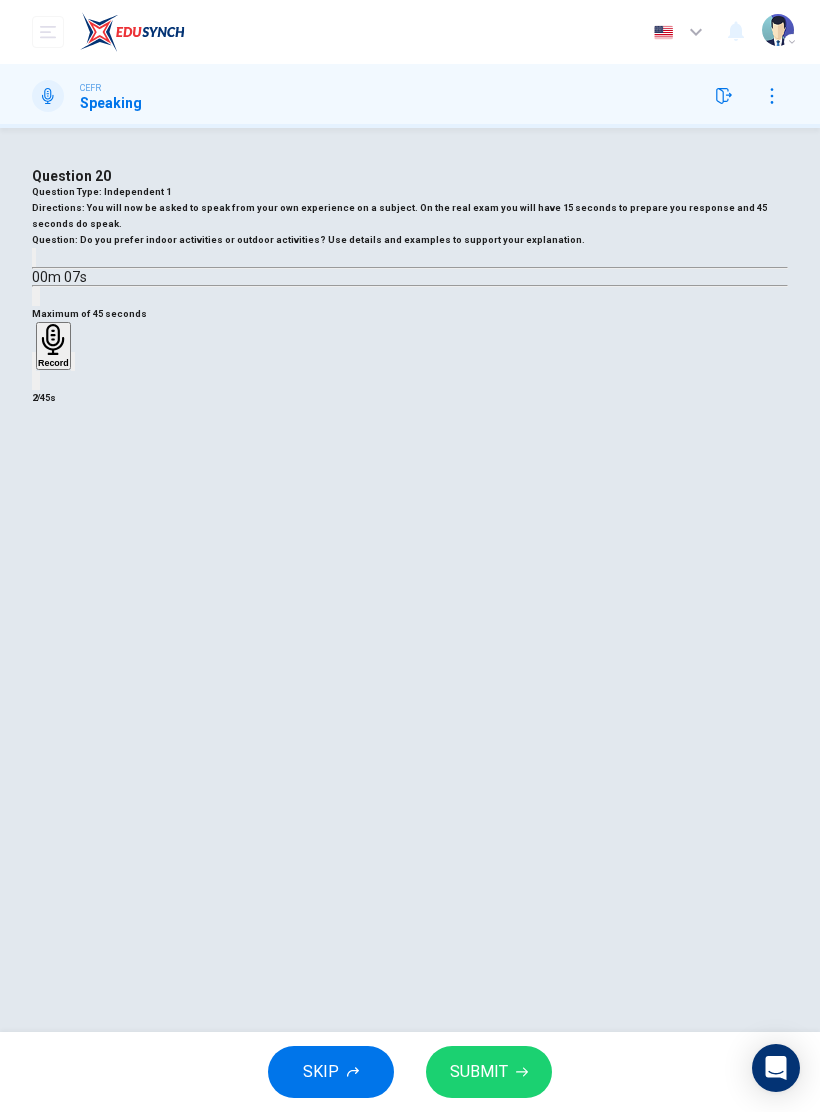 click 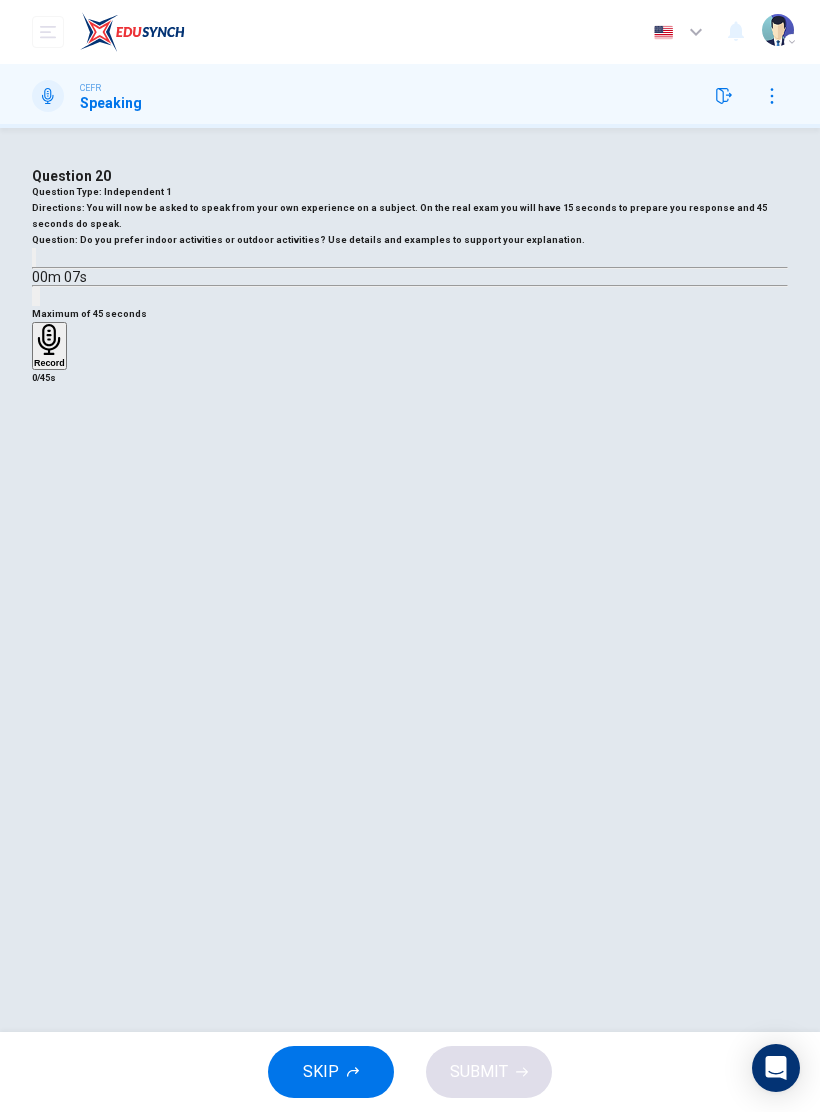 click on "Record" at bounding box center [49, 363] 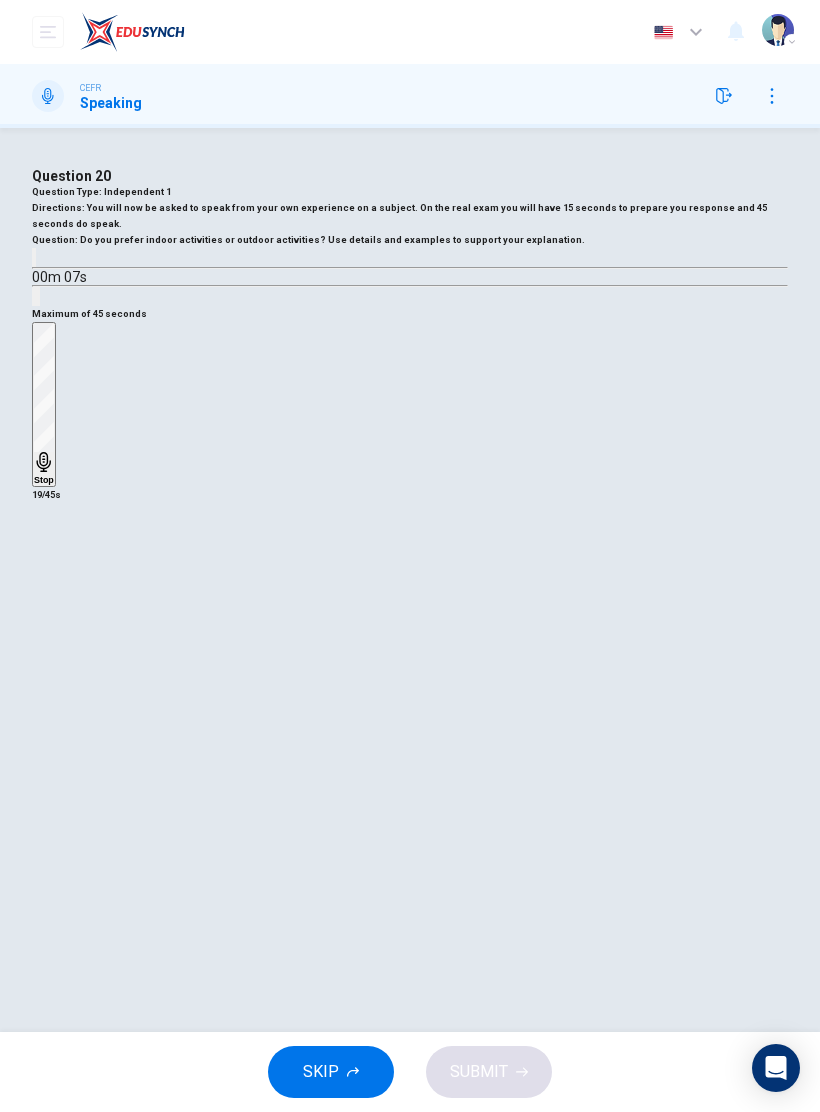 click on "Stop" at bounding box center (44, 480) 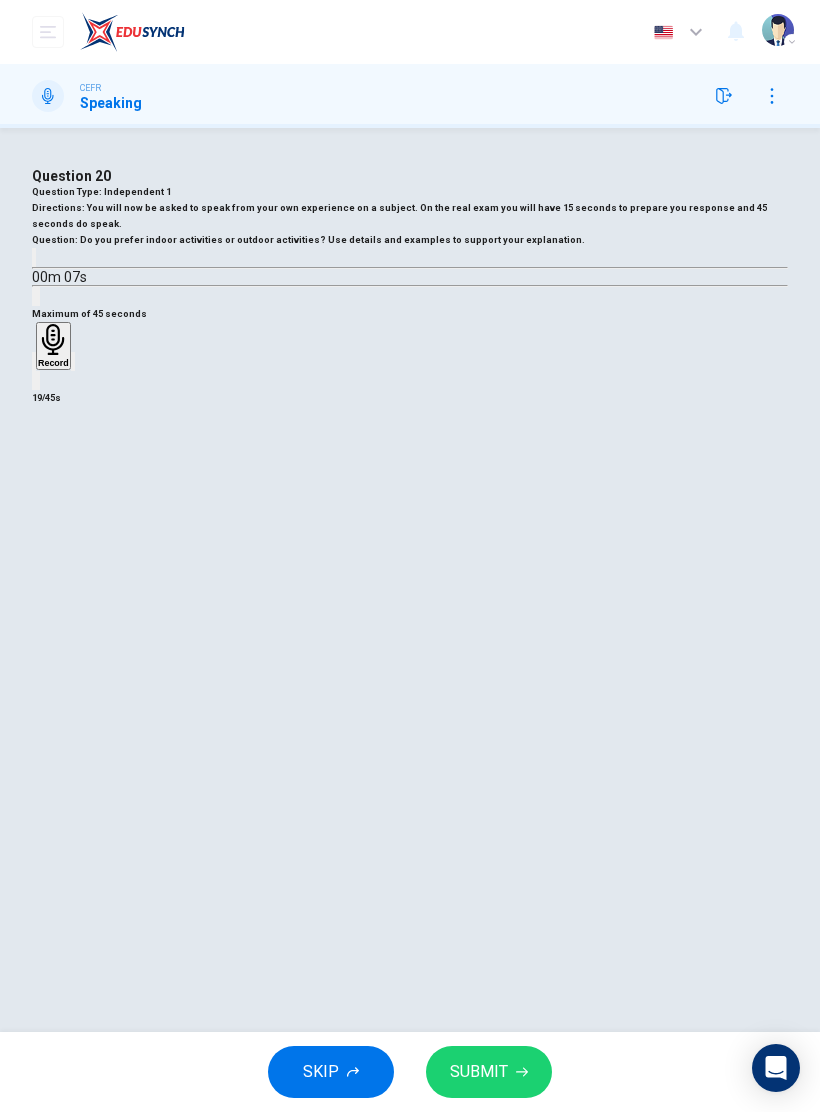 click 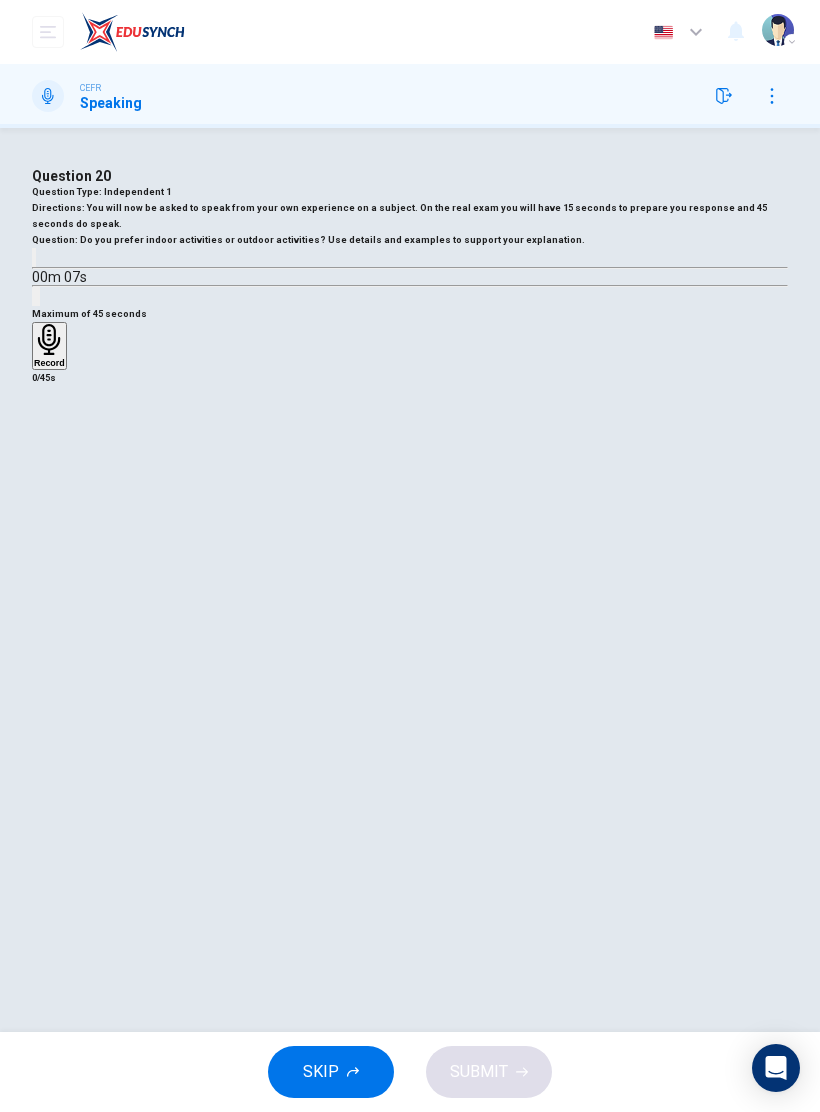 click on "Record" at bounding box center (49, 363) 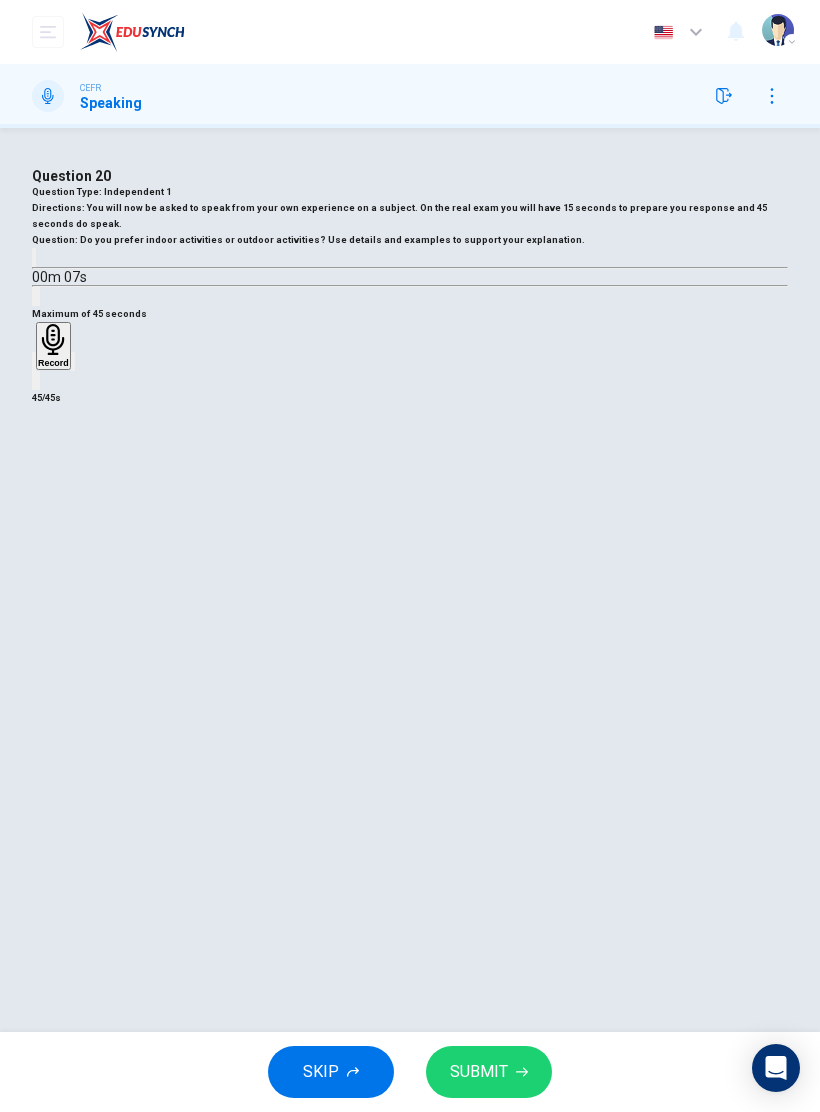 click on "SUBMIT" at bounding box center (489, 1072) 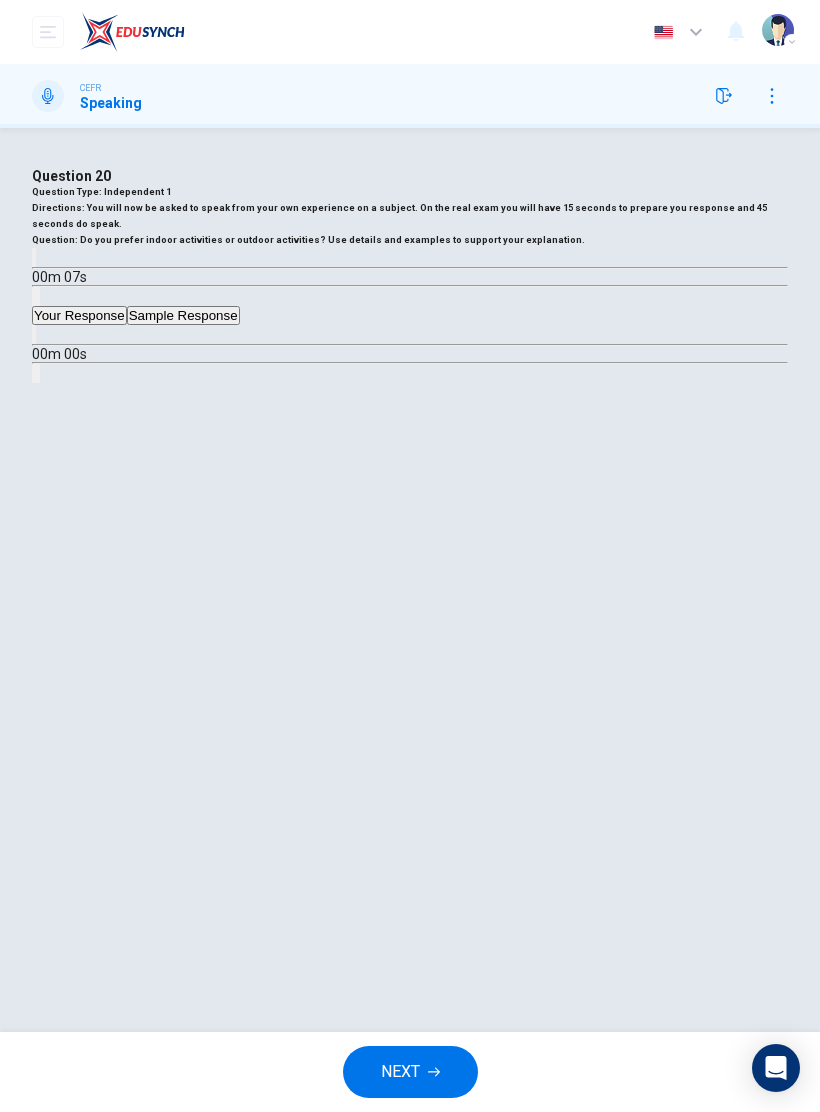 click on "NEXT" at bounding box center (410, 1072) 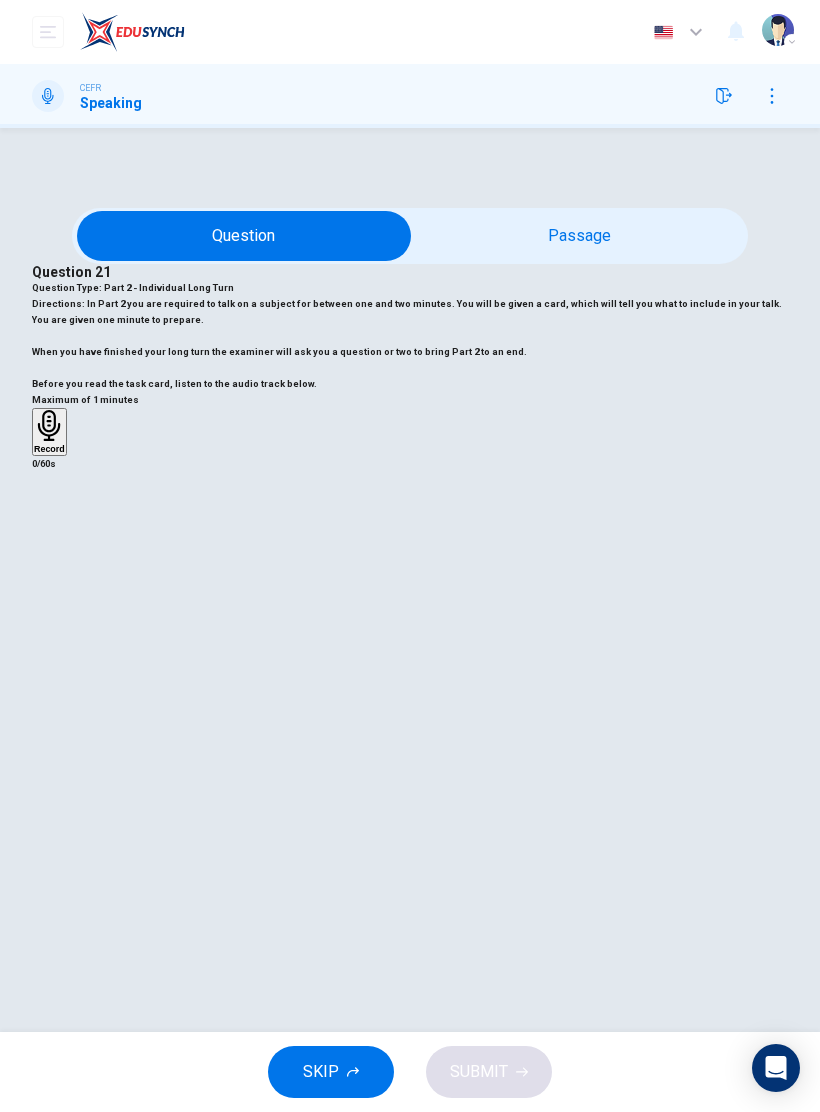 click 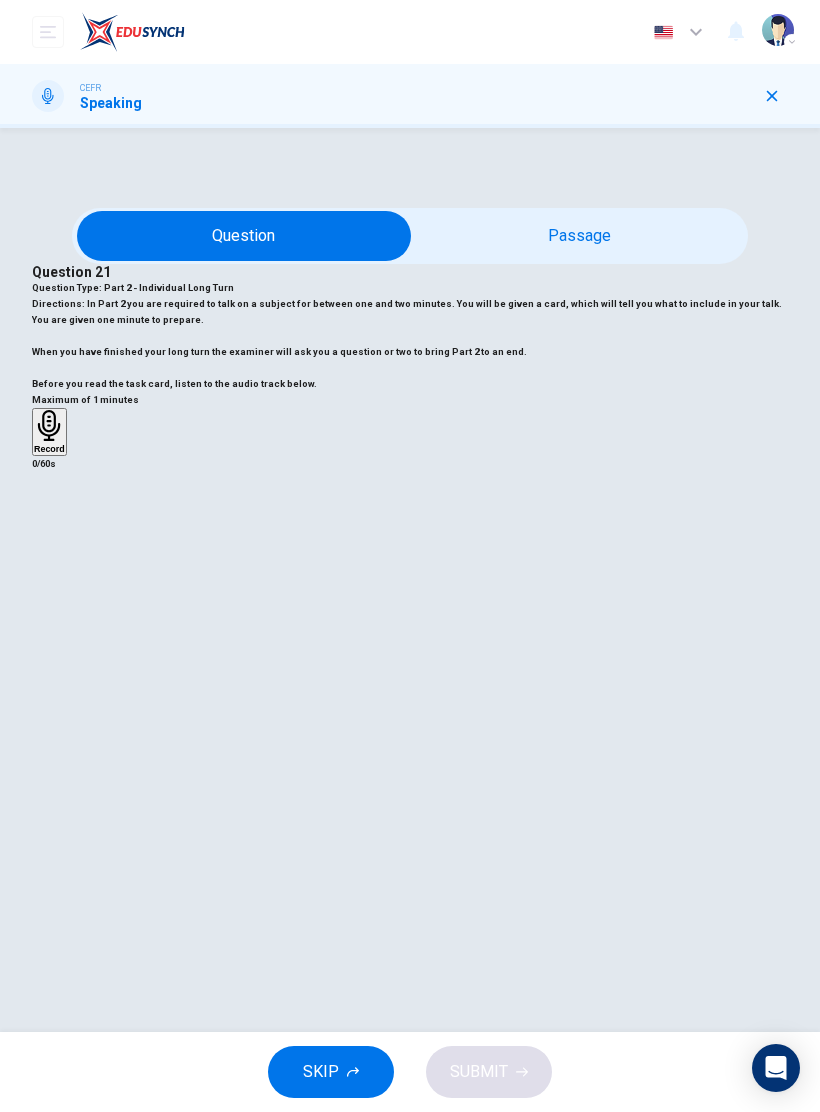 click on "END SESSION" at bounding box center (410, 1329) 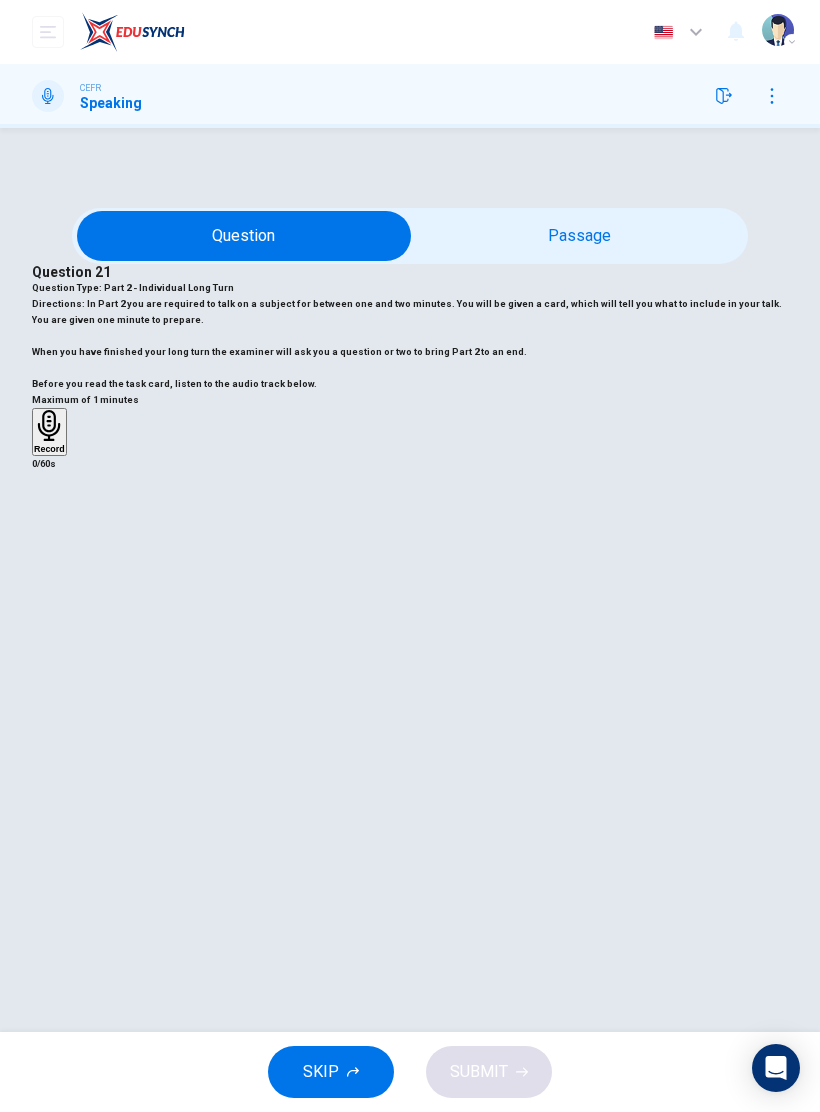 click 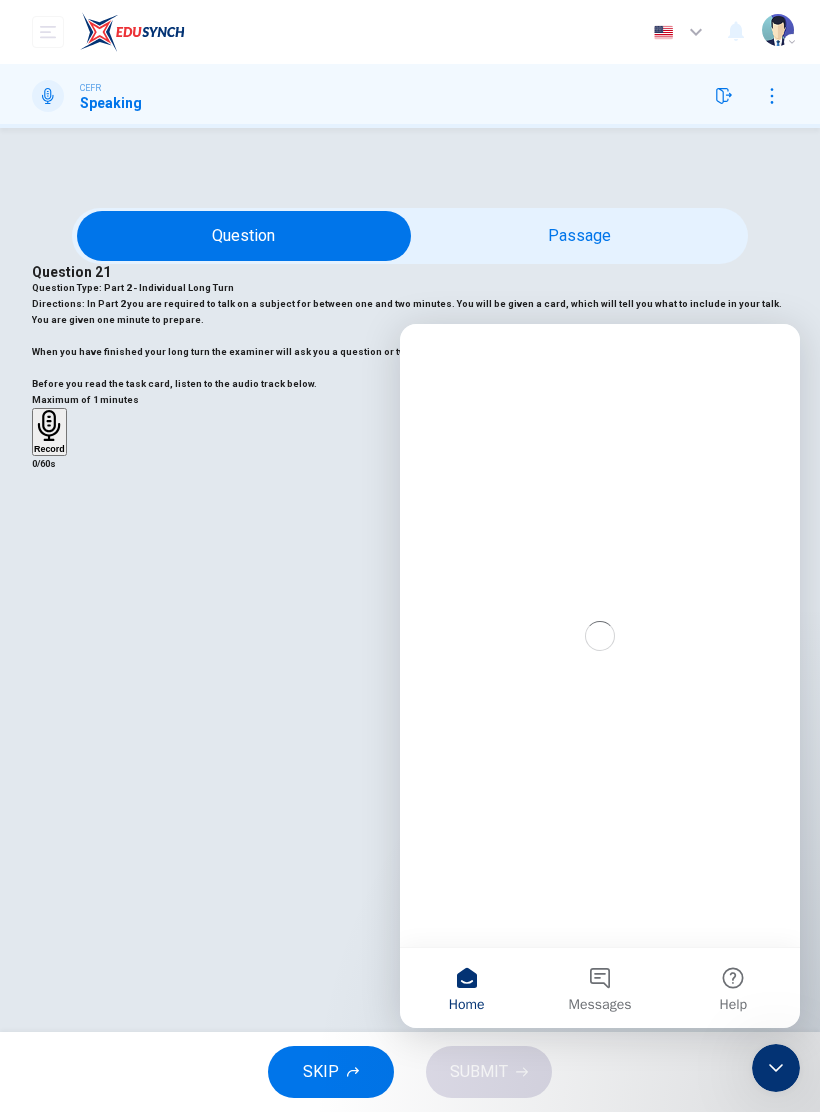 scroll, scrollTop: 0, scrollLeft: 0, axis: both 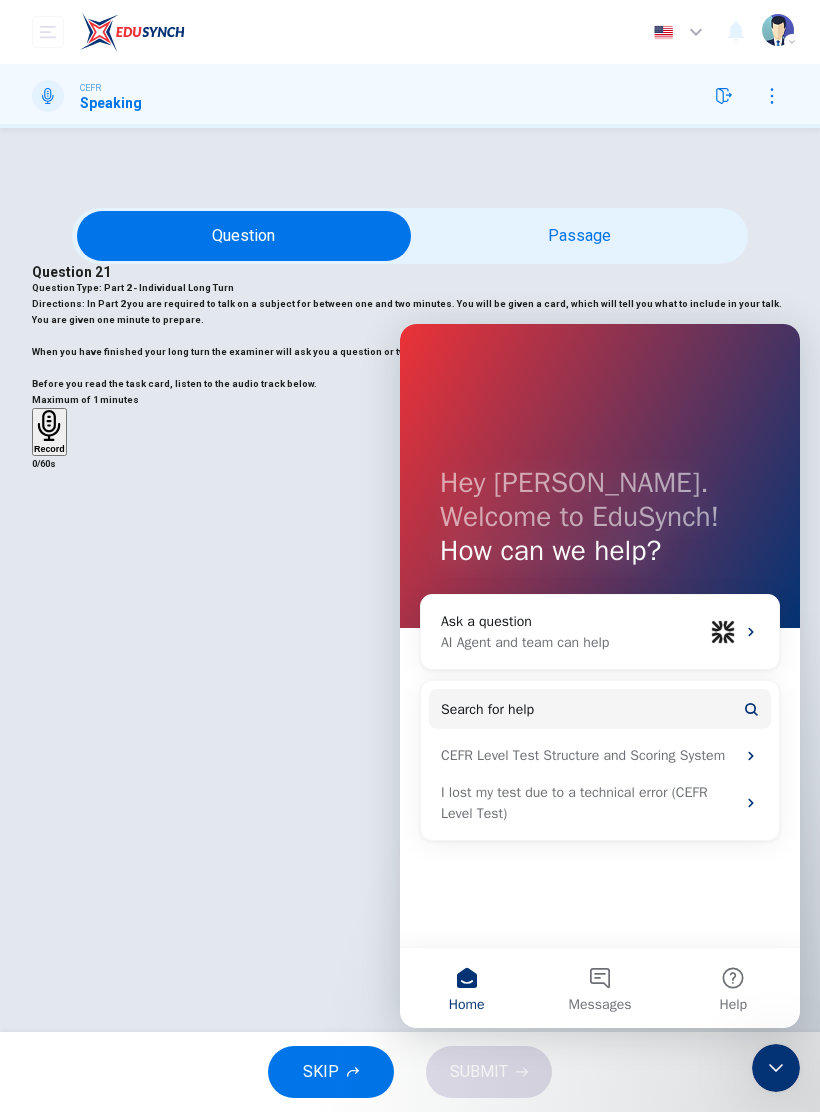 click on "Maximum of 1 minutes Record 0/60s" at bounding box center [410, 432] 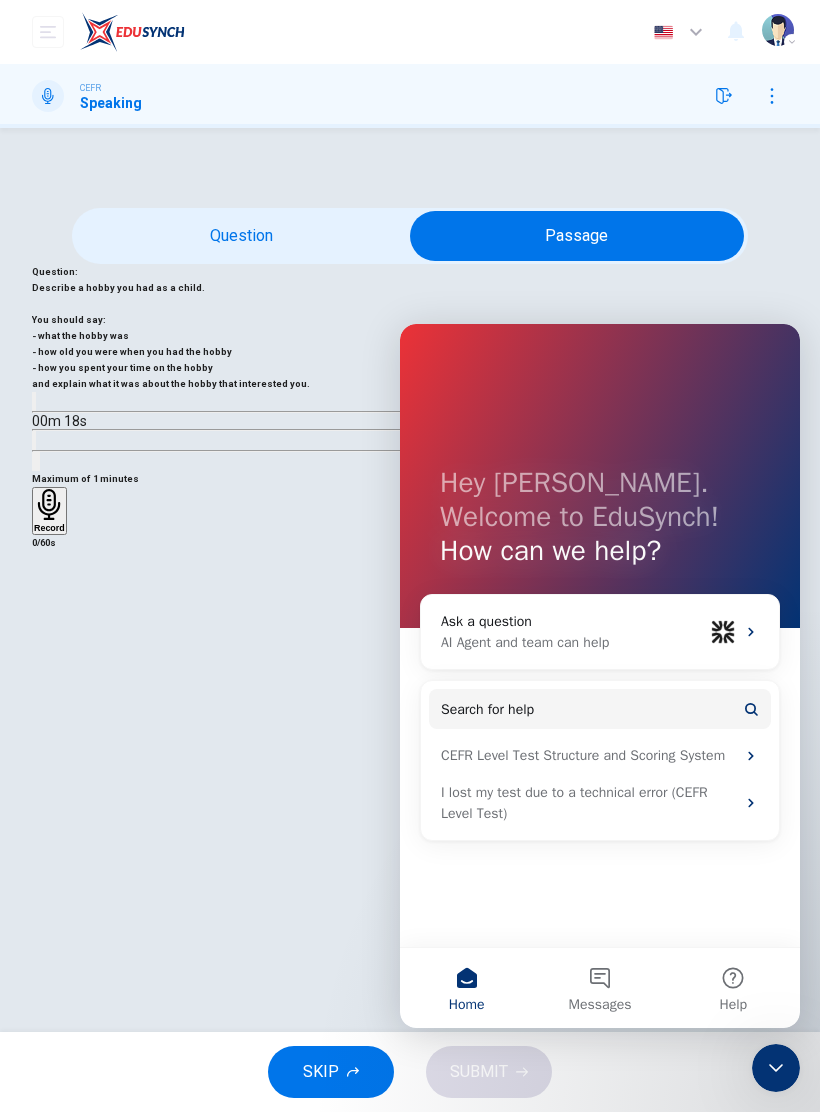 click at bounding box center (577, 236) 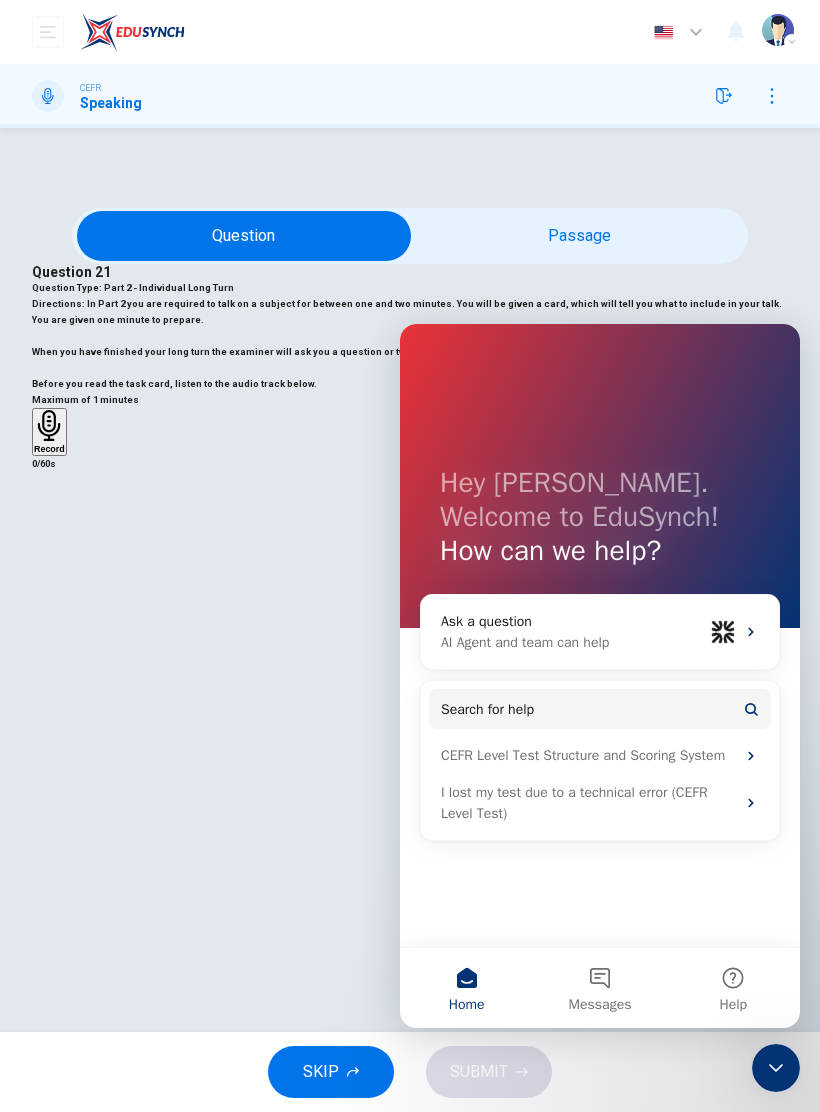 click 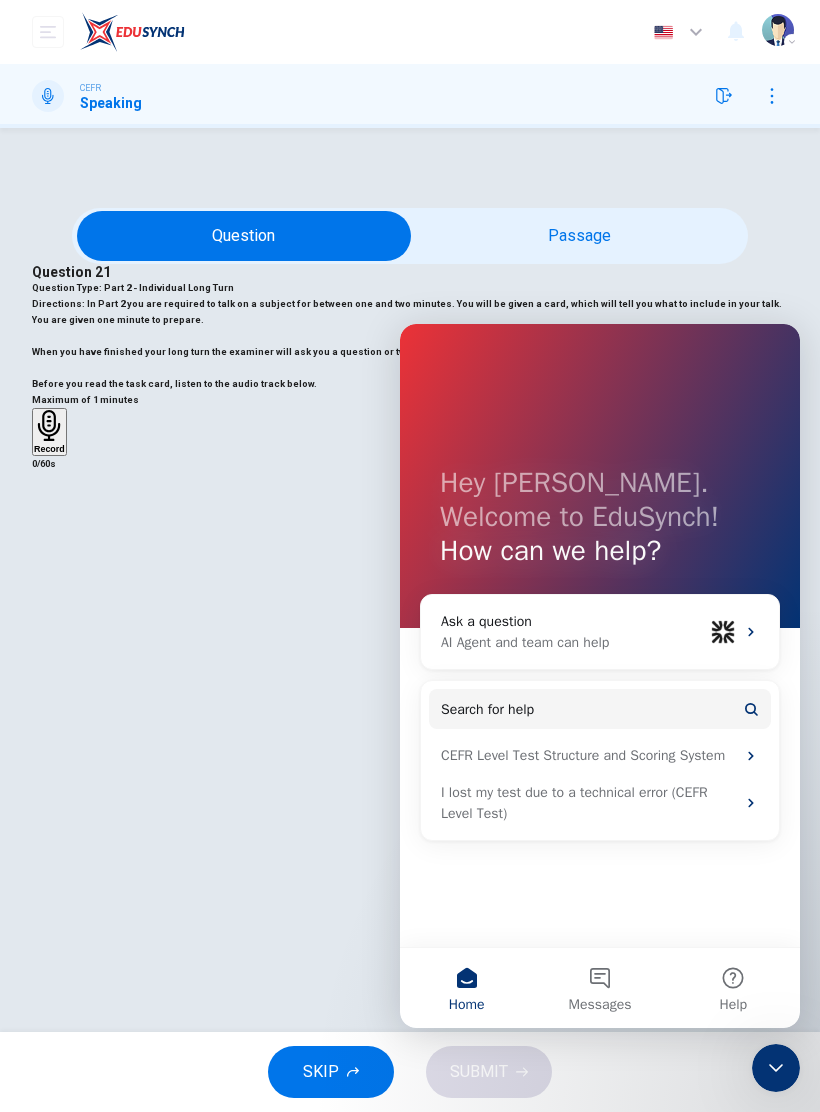 click 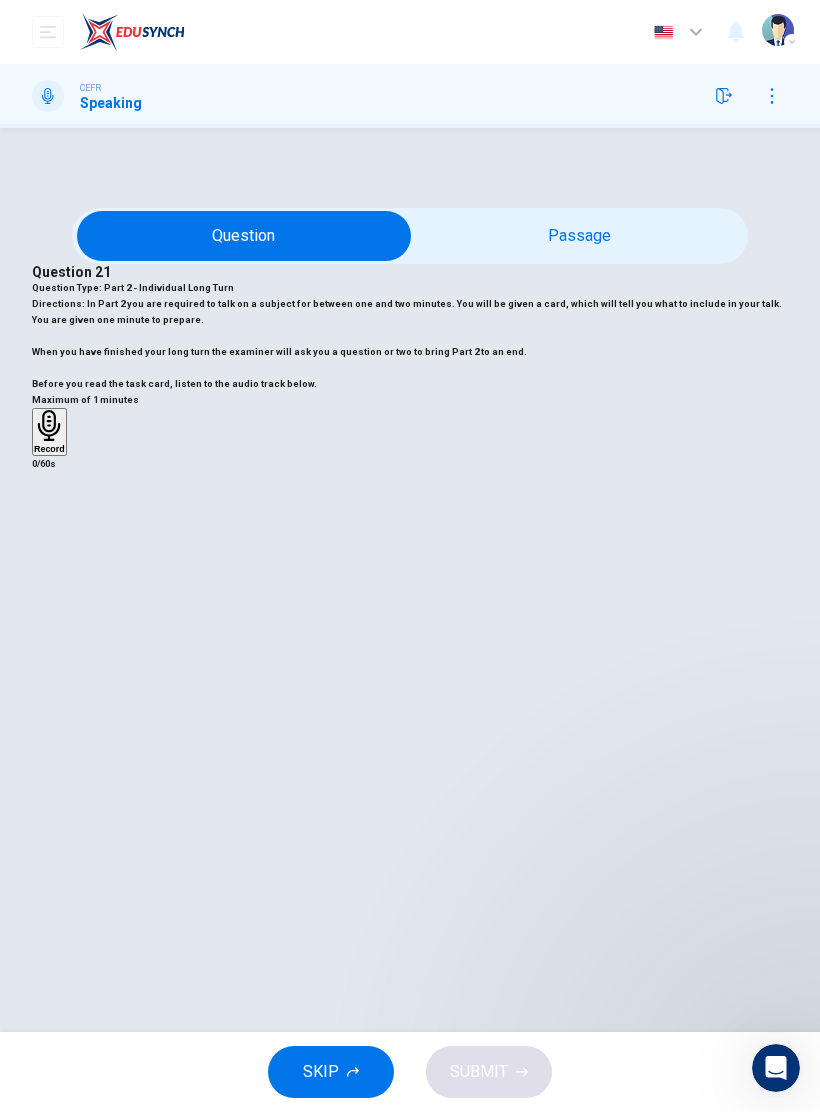 scroll, scrollTop: 0, scrollLeft: 0, axis: both 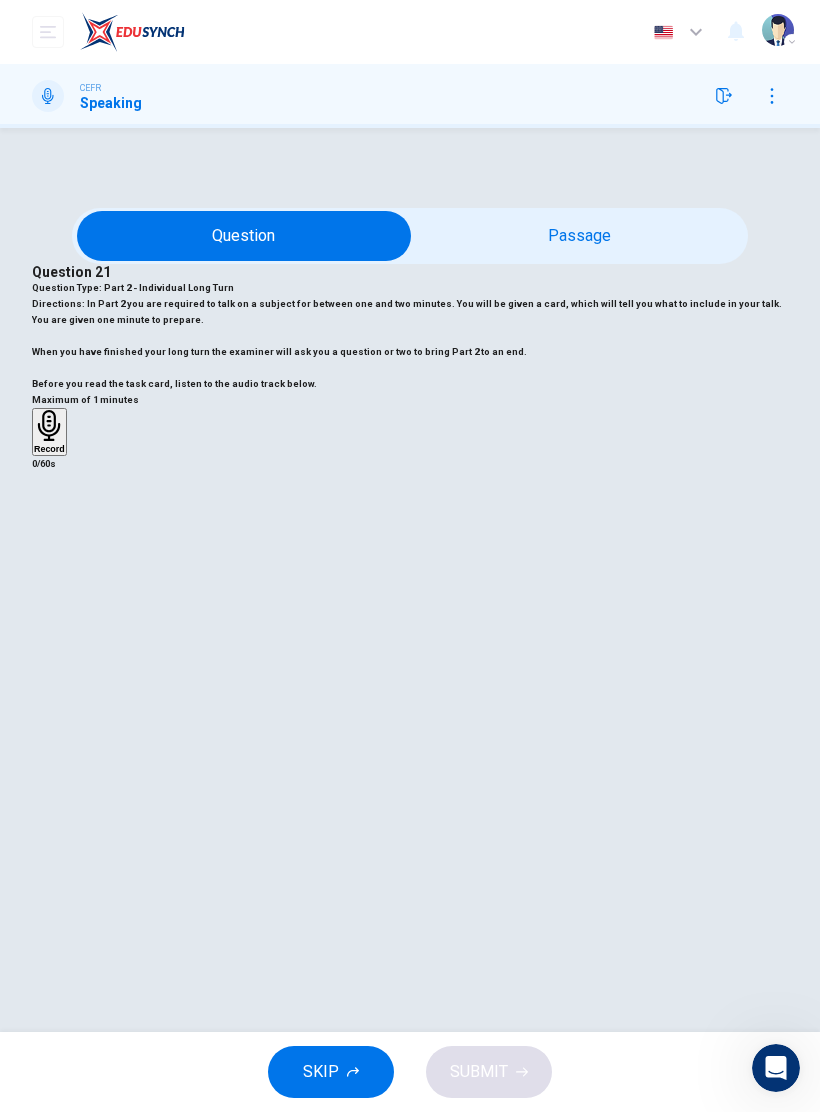 click at bounding box center [748, 96] 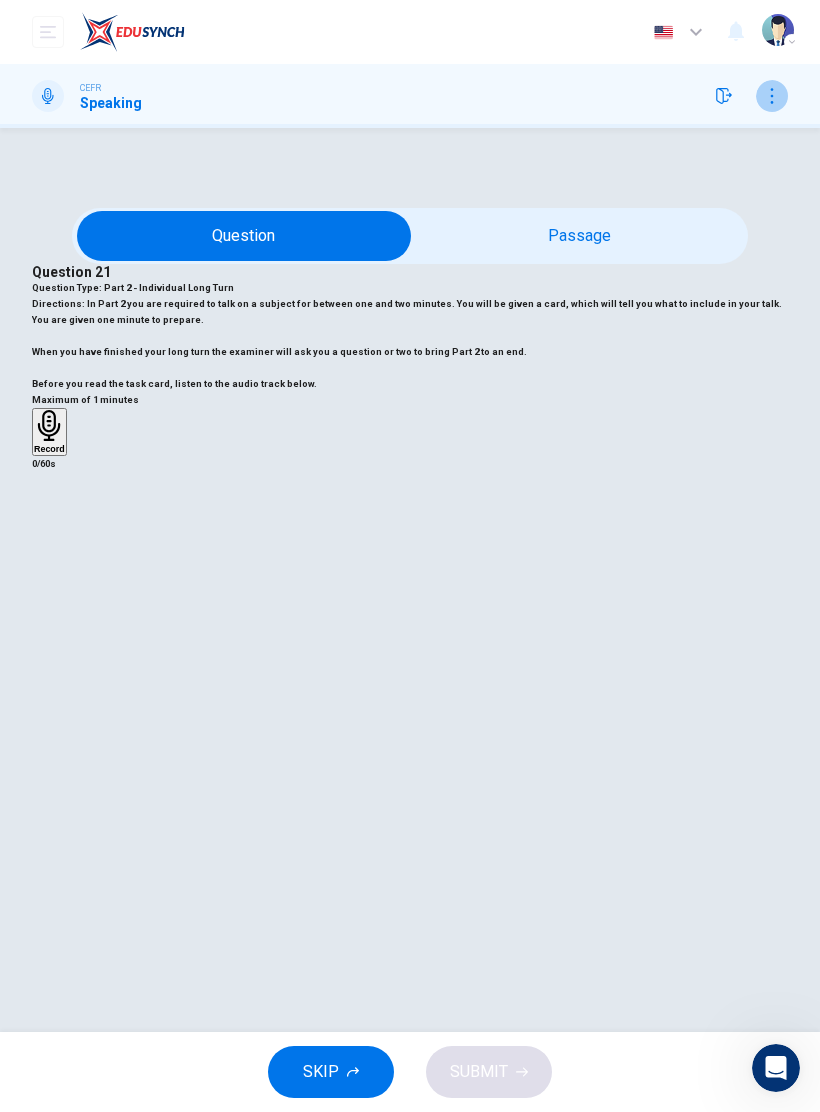 click at bounding box center [772, 96] 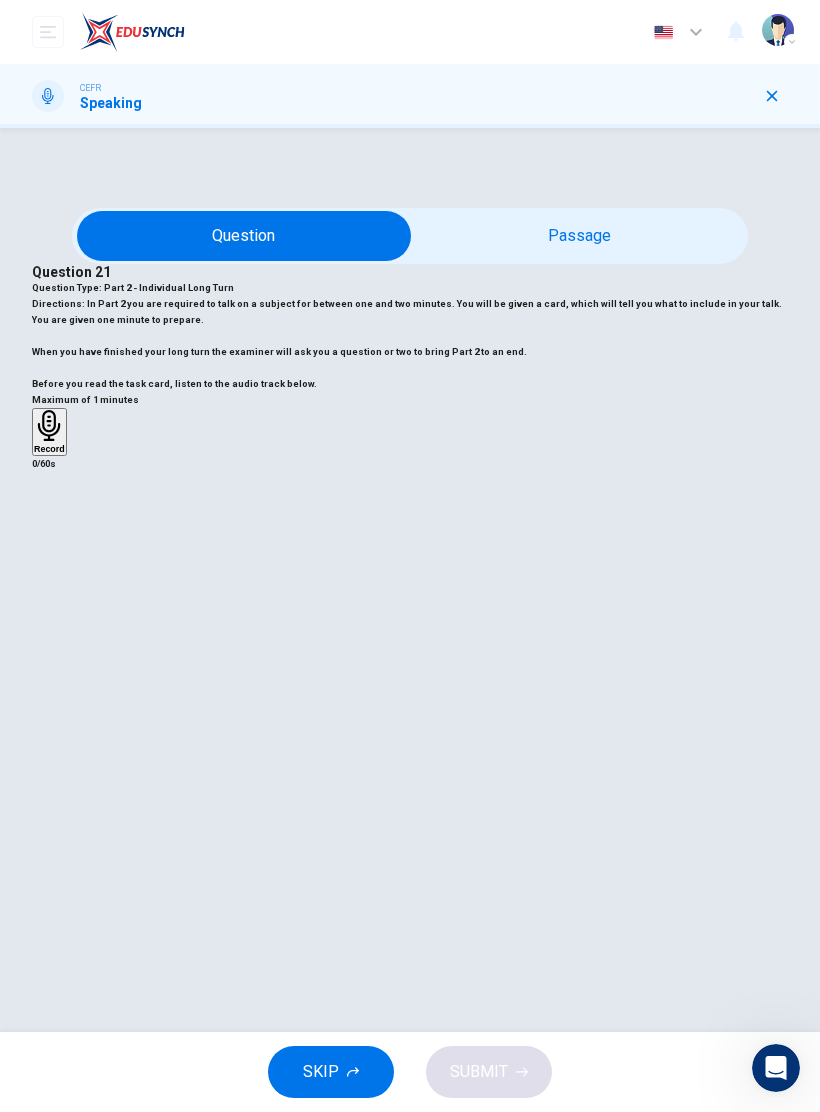 click on "END SESSION" at bounding box center (410, 1329) 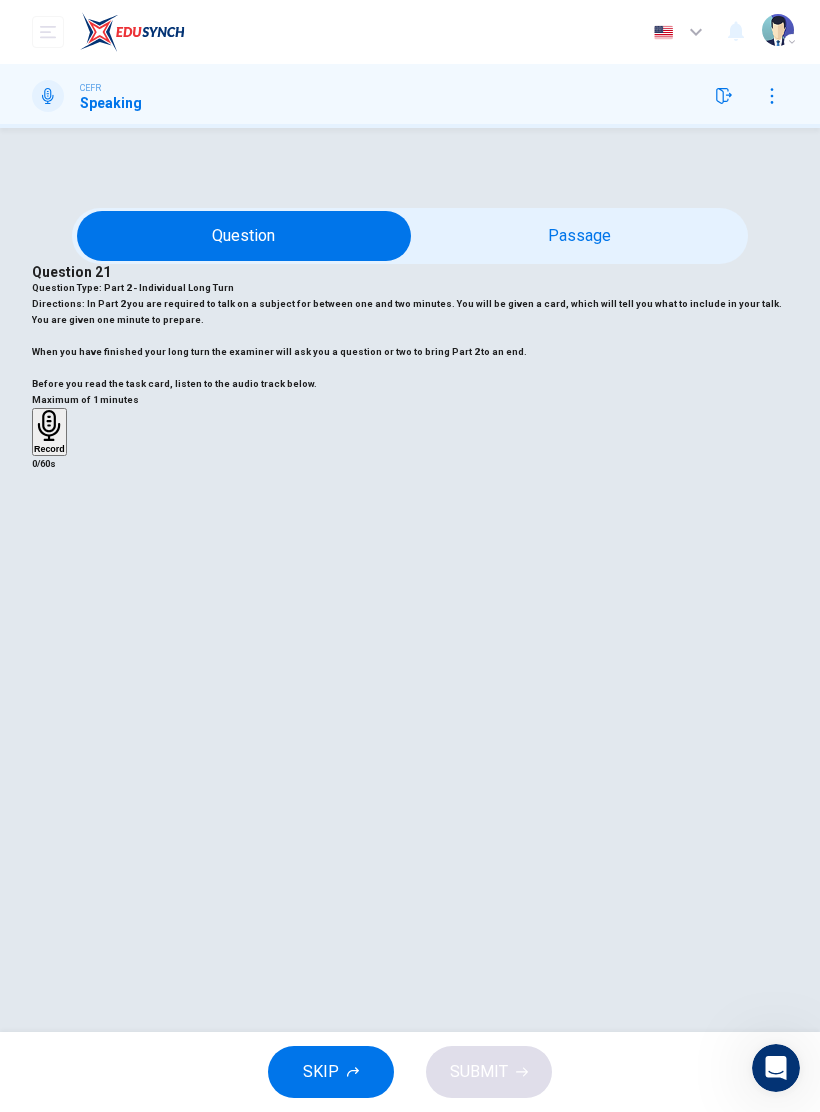 click at bounding box center (772, 96) 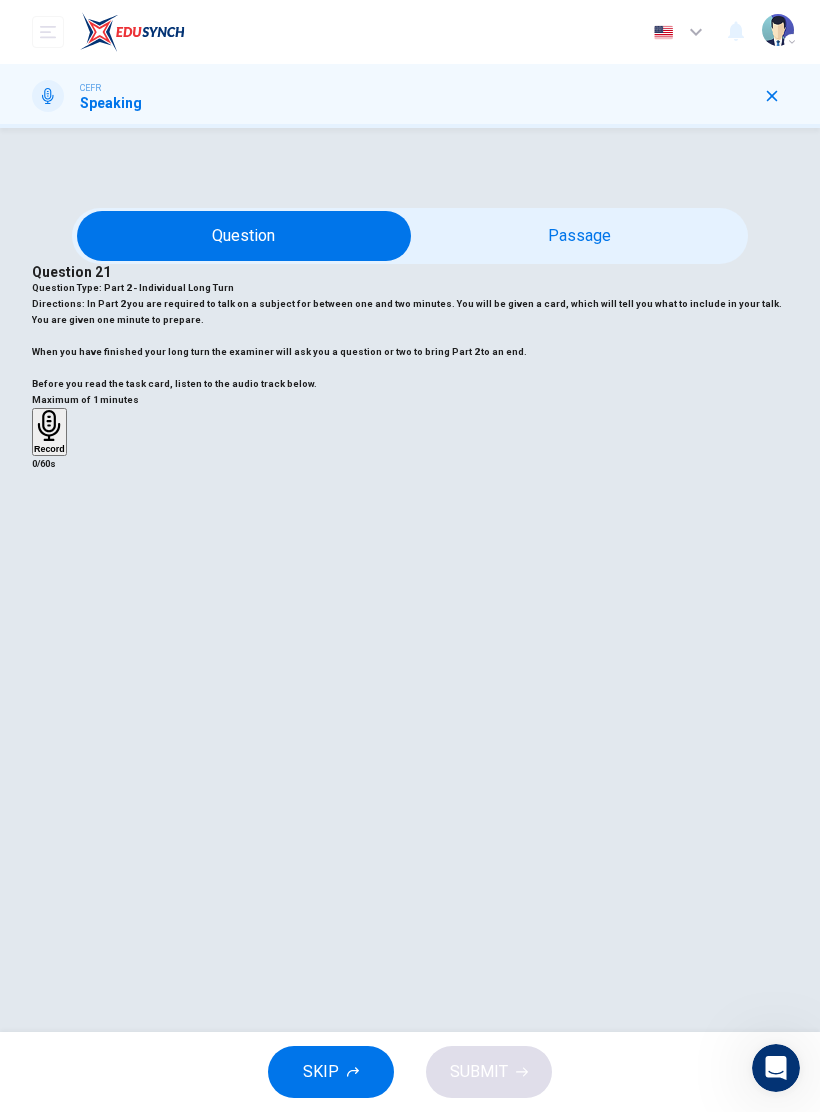 click at bounding box center (772, 96) 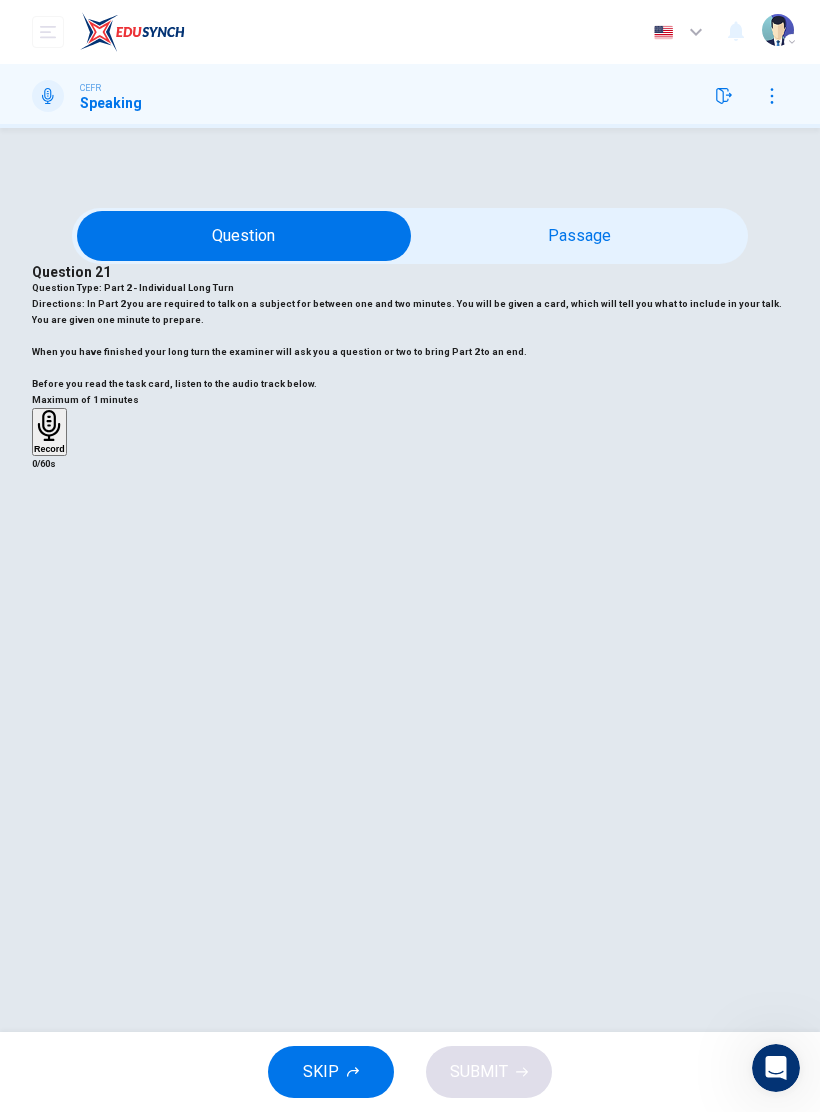 click at bounding box center [724, 96] 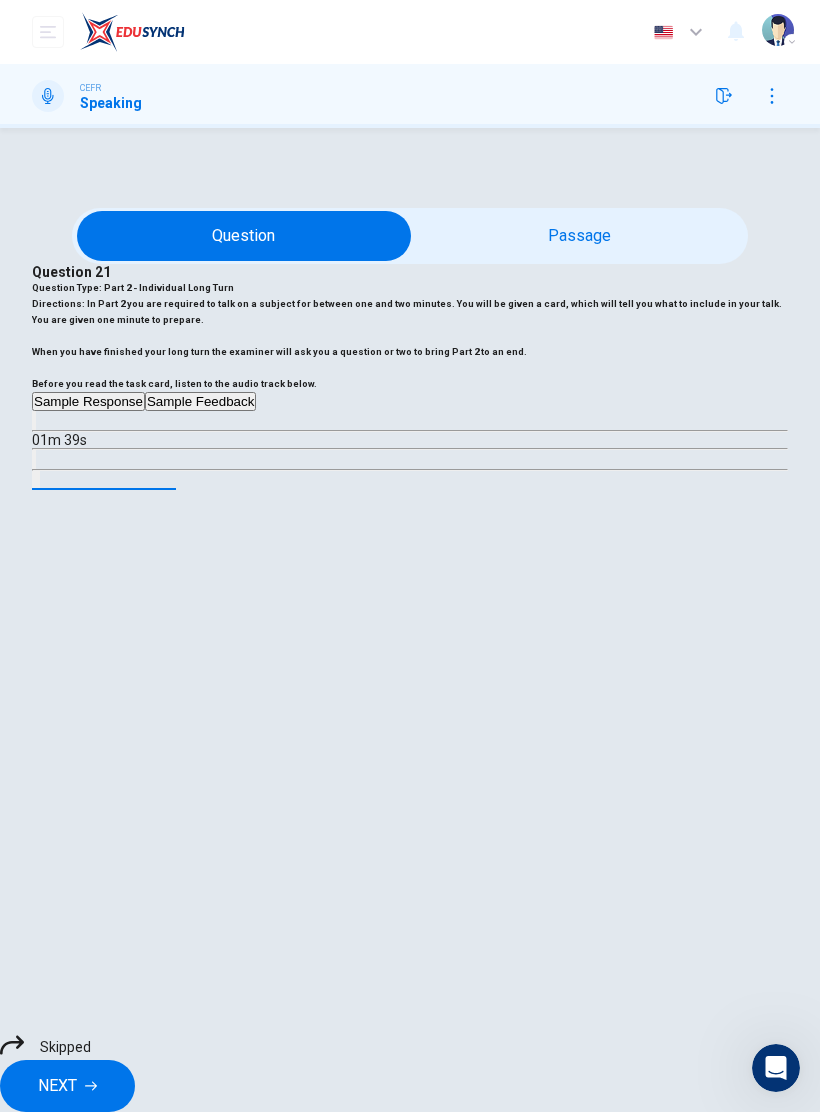 click on "NEXT" at bounding box center [67, 1086] 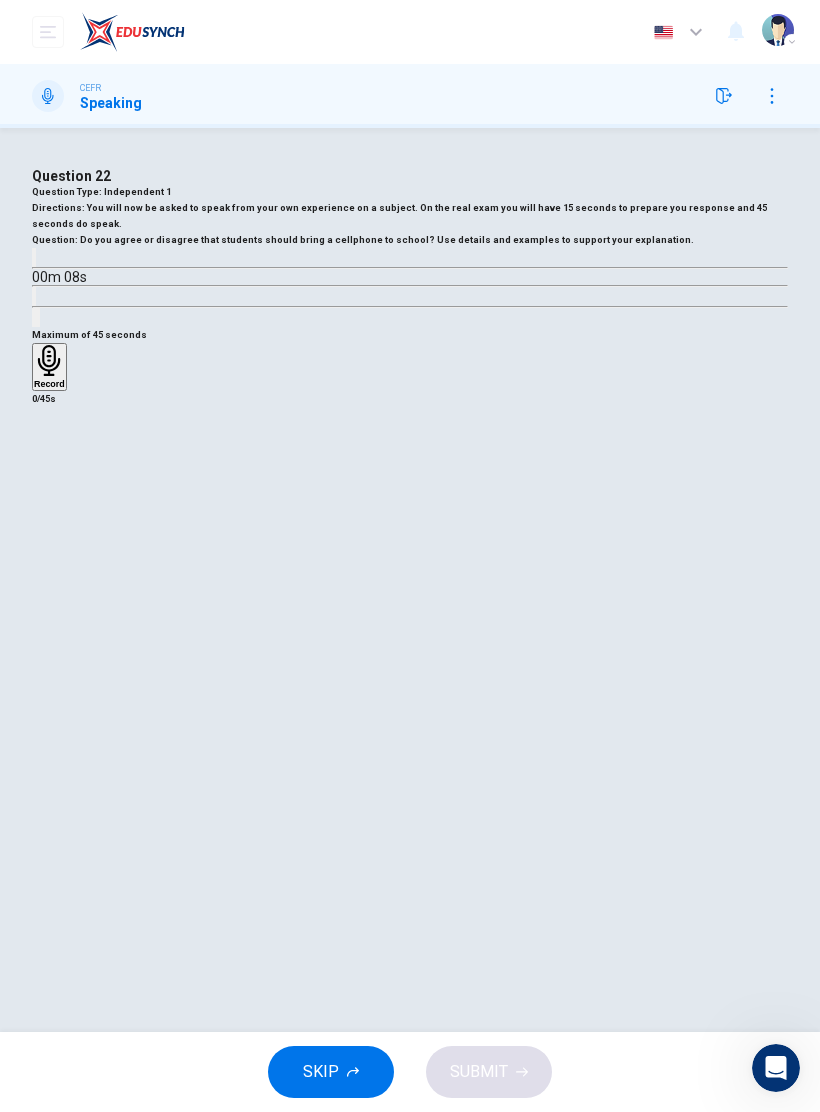 click at bounding box center (48, 32) 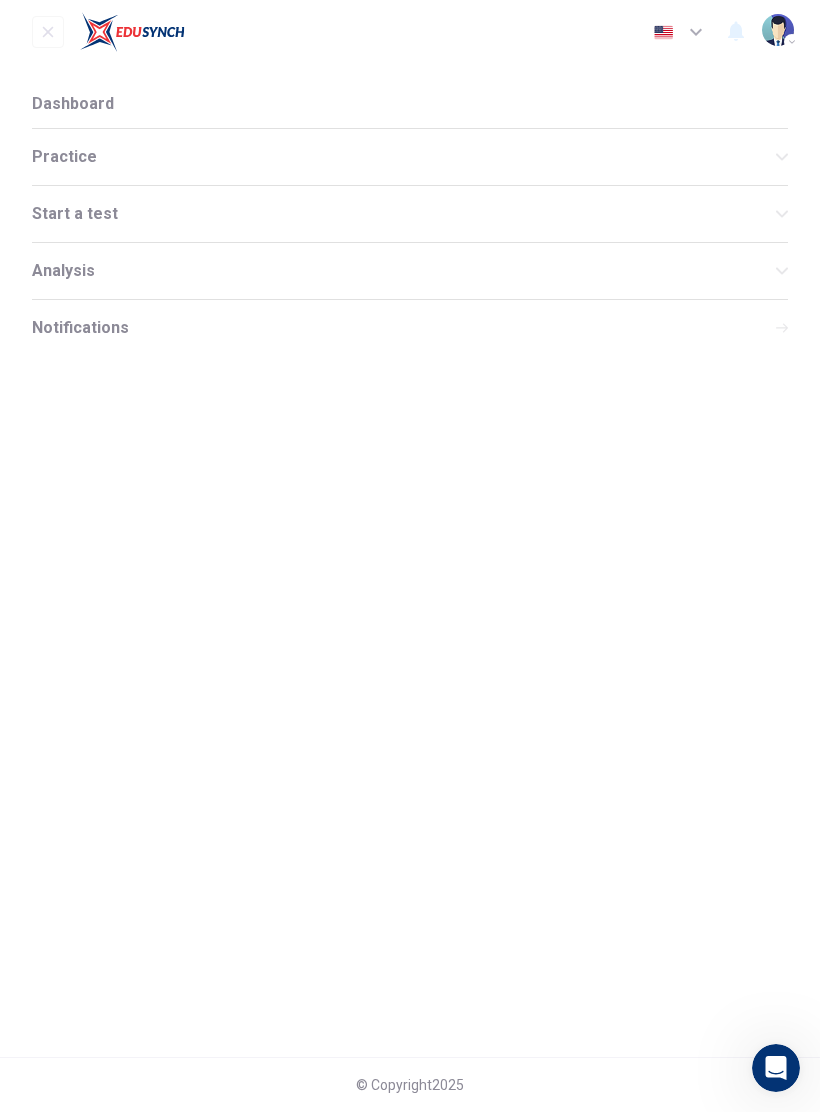 click on "Practice" at bounding box center [404, 157] 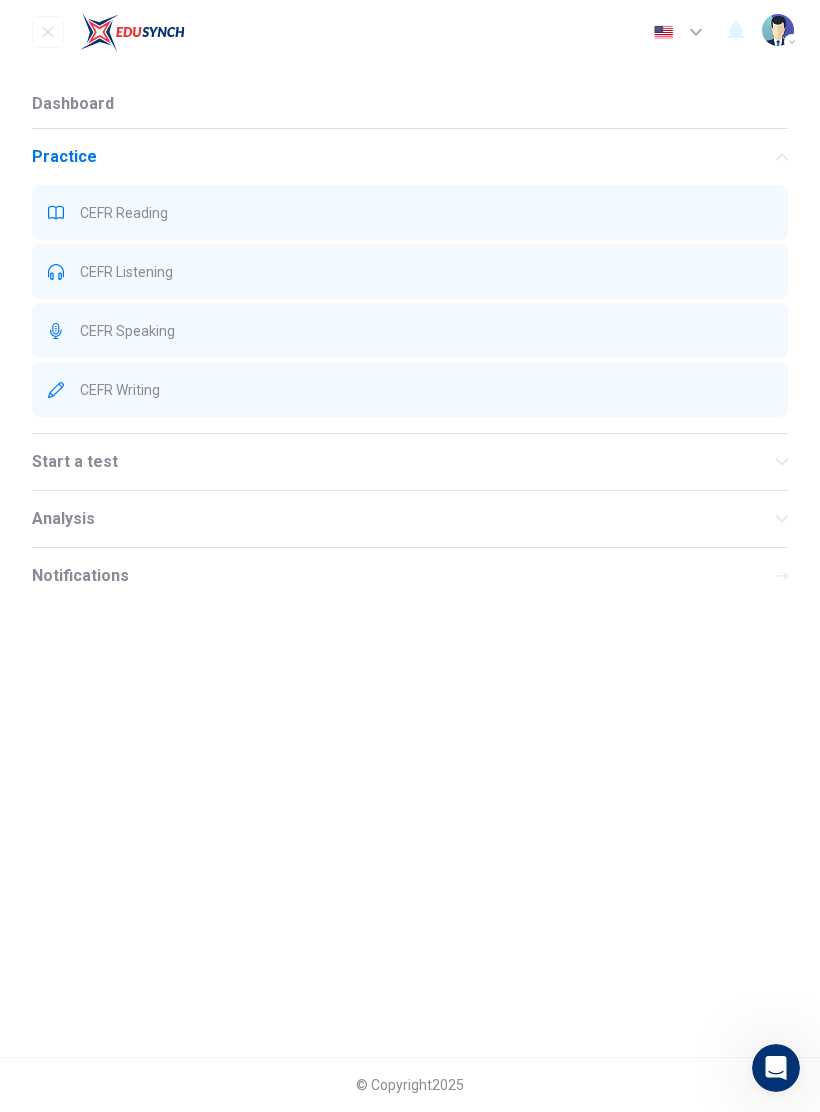 click on "CEFR Writing" at bounding box center (410, 389) 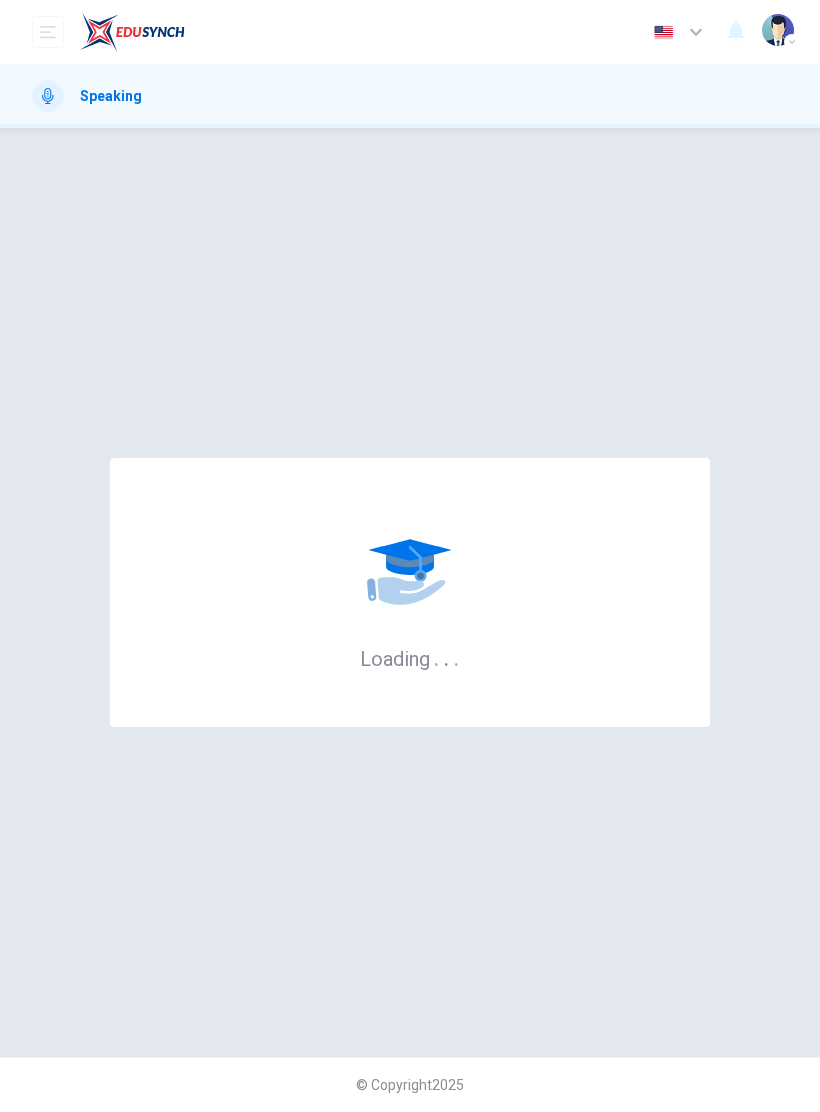 scroll, scrollTop: 0, scrollLeft: 0, axis: both 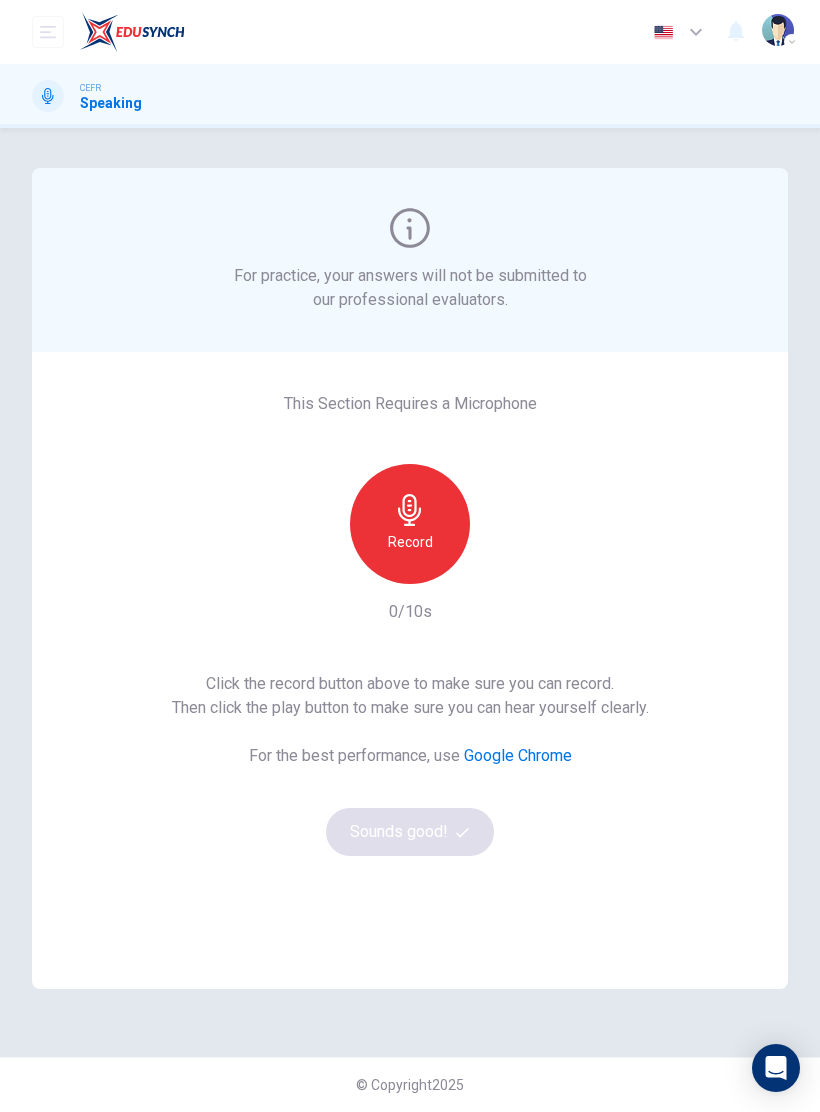 click on "Dashboard Practice Start a test Analysis English en ​ RAFIQ ADILA BINTI ISMAIL" at bounding box center [410, 32] 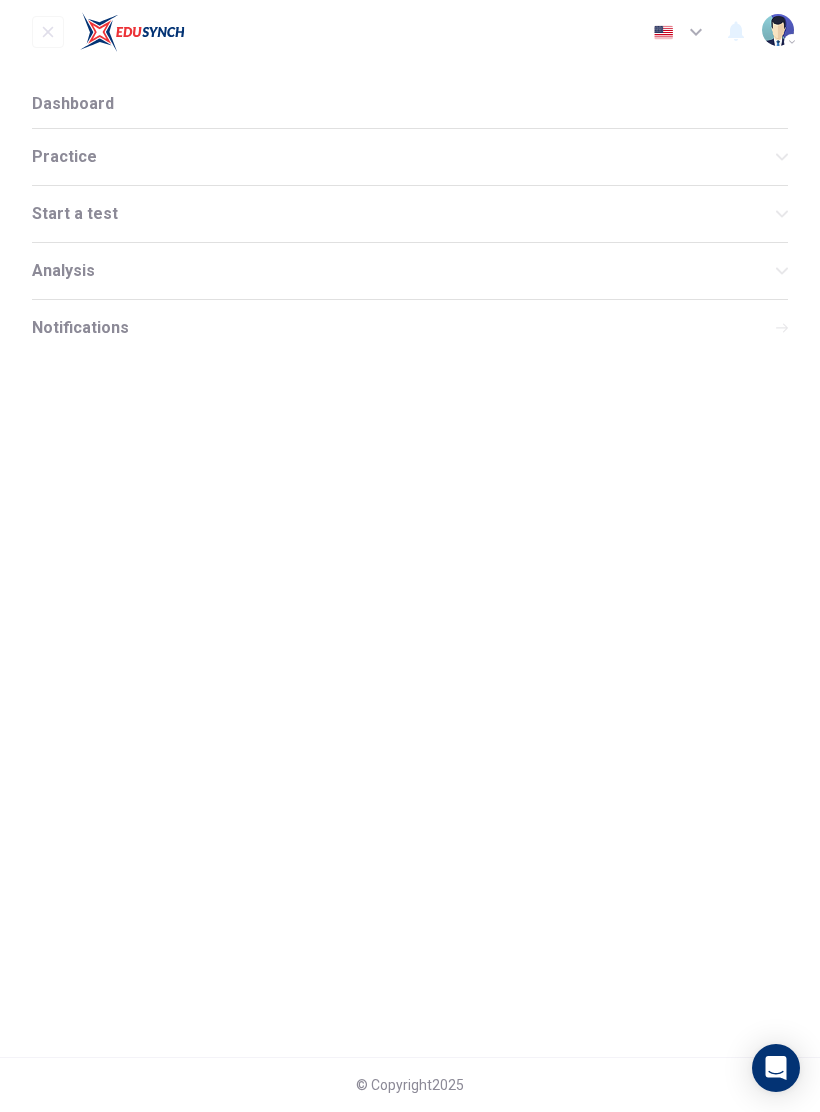 click on "Practice" at bounding box center [410, 157] 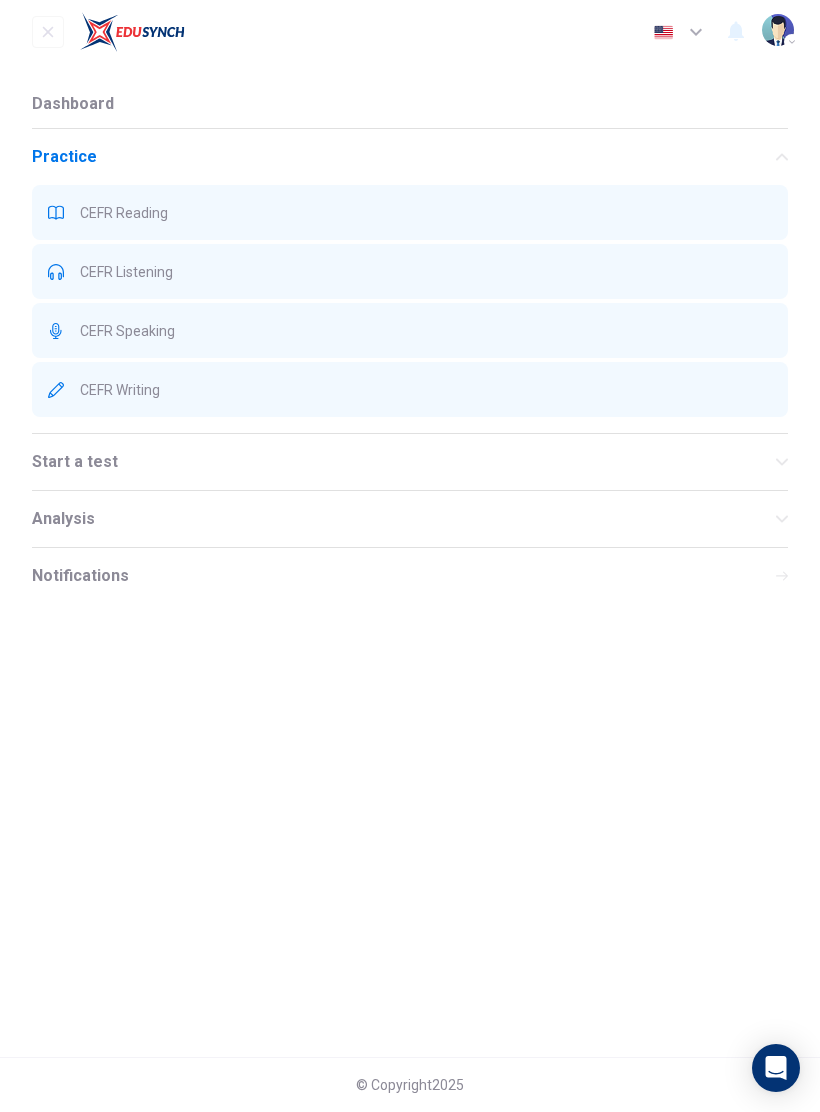 click on "Dashboard" at bounding box center [73, 104] 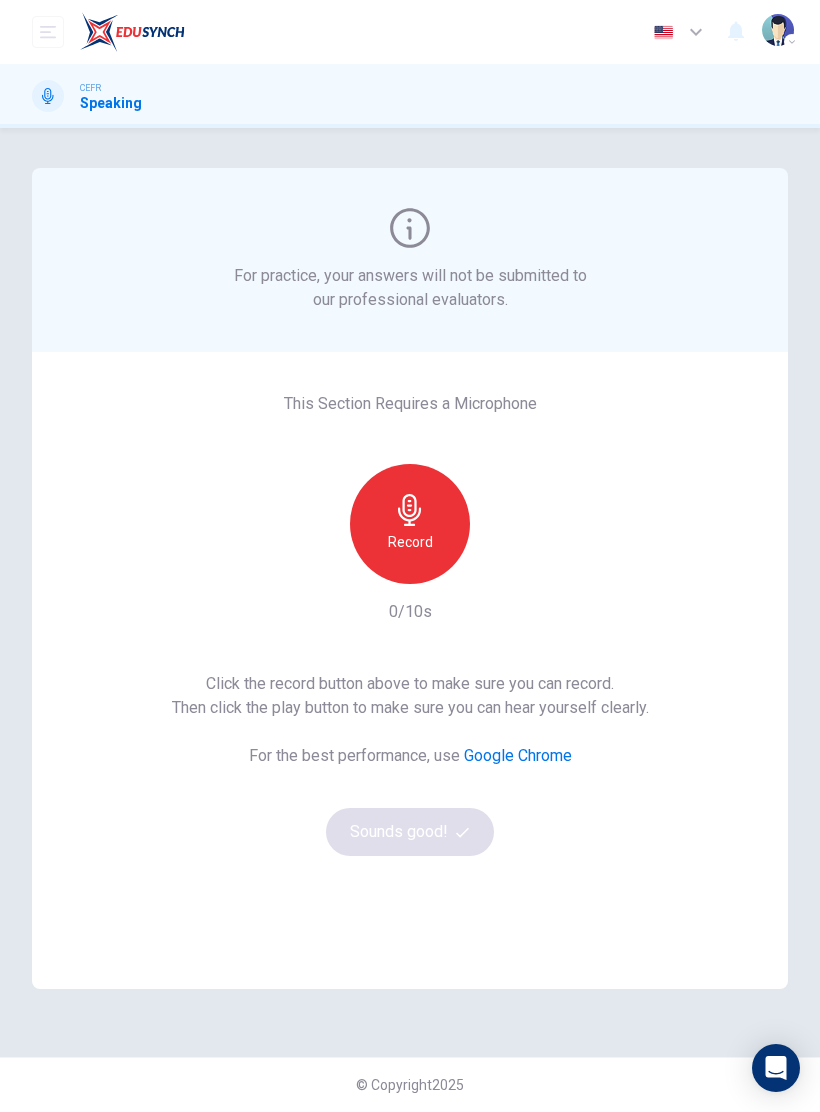 click 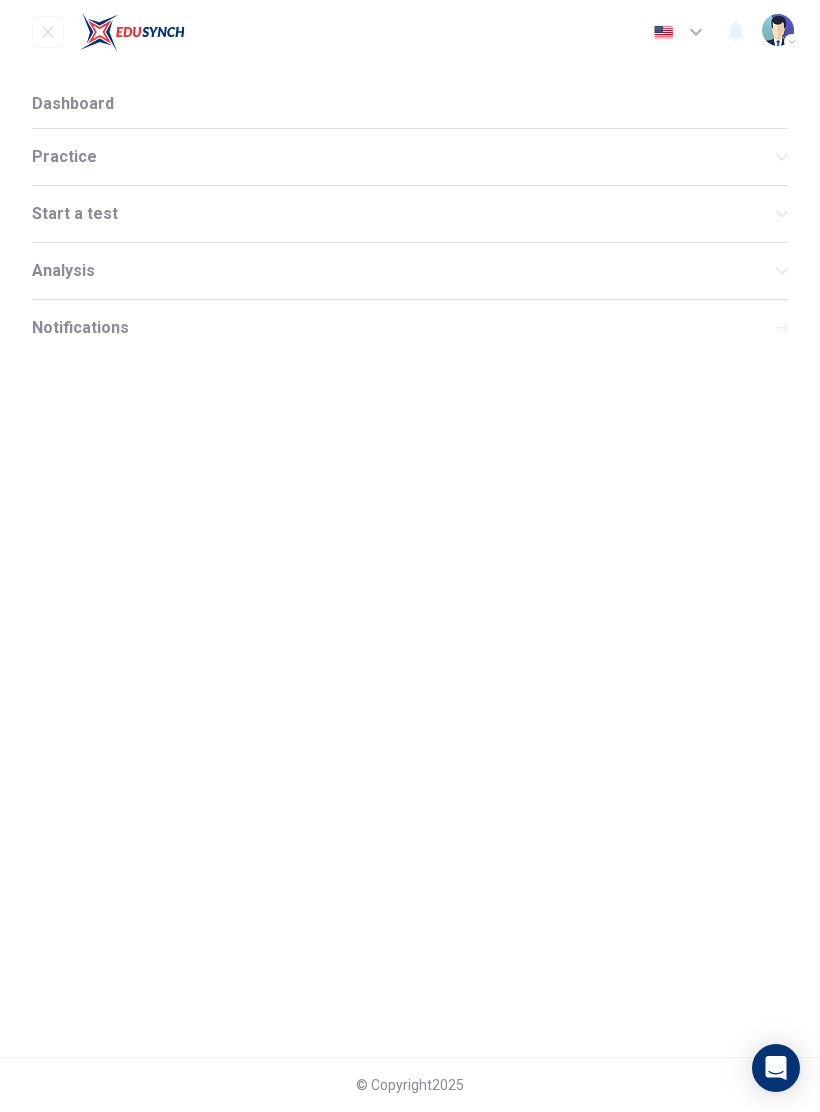 click on "Dashboard" at bounding box center [410, 104] 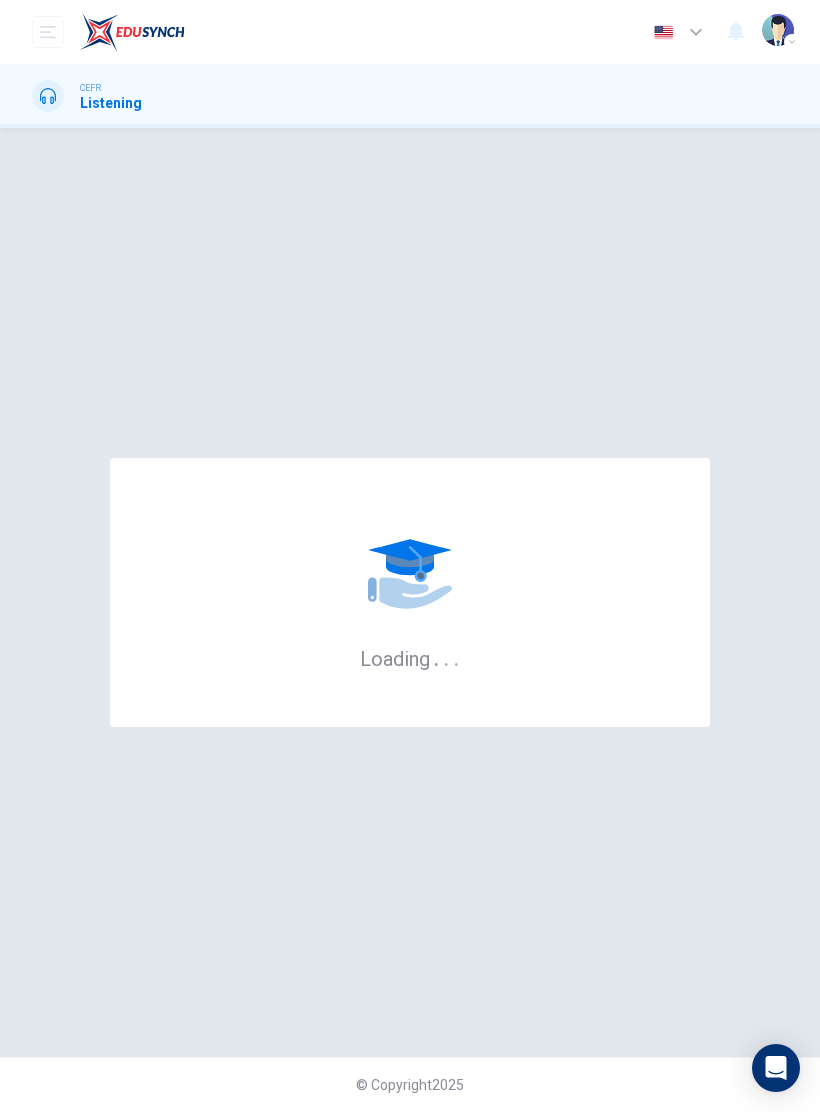 scroll, scrollTop: 0, scrollLeft: 0, axis: both 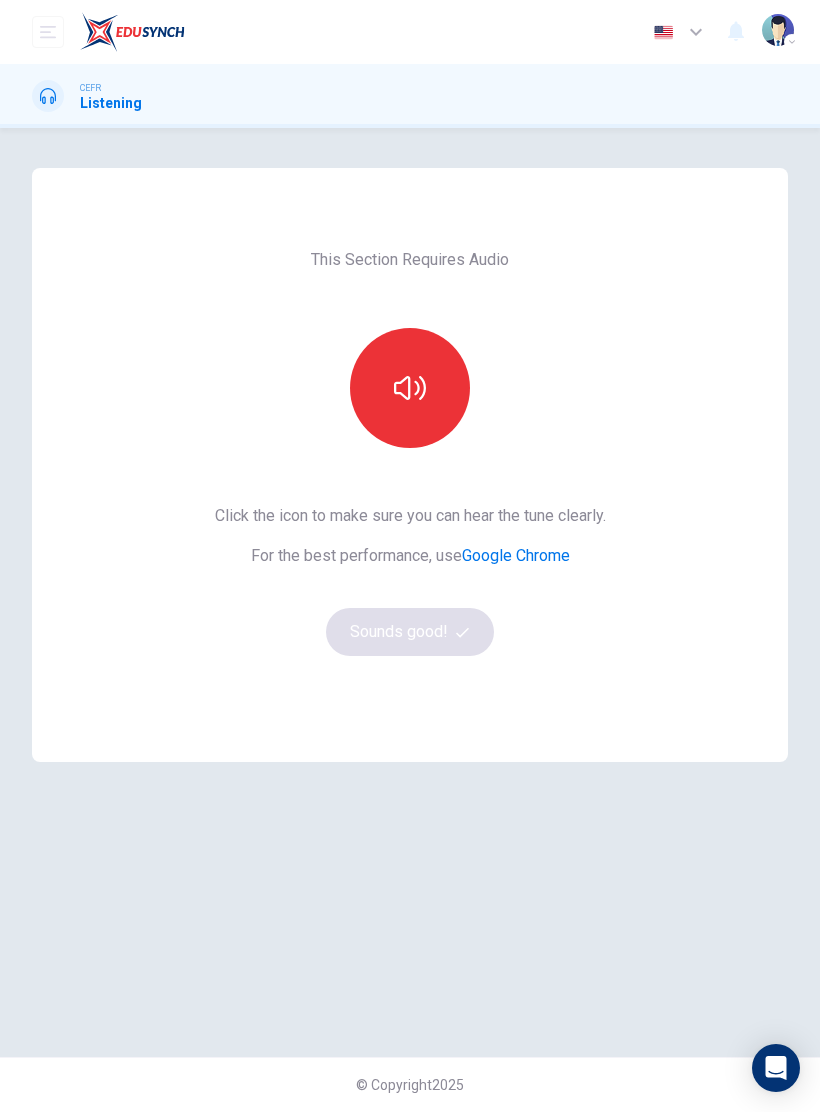 click at bounding box center [410, 388] 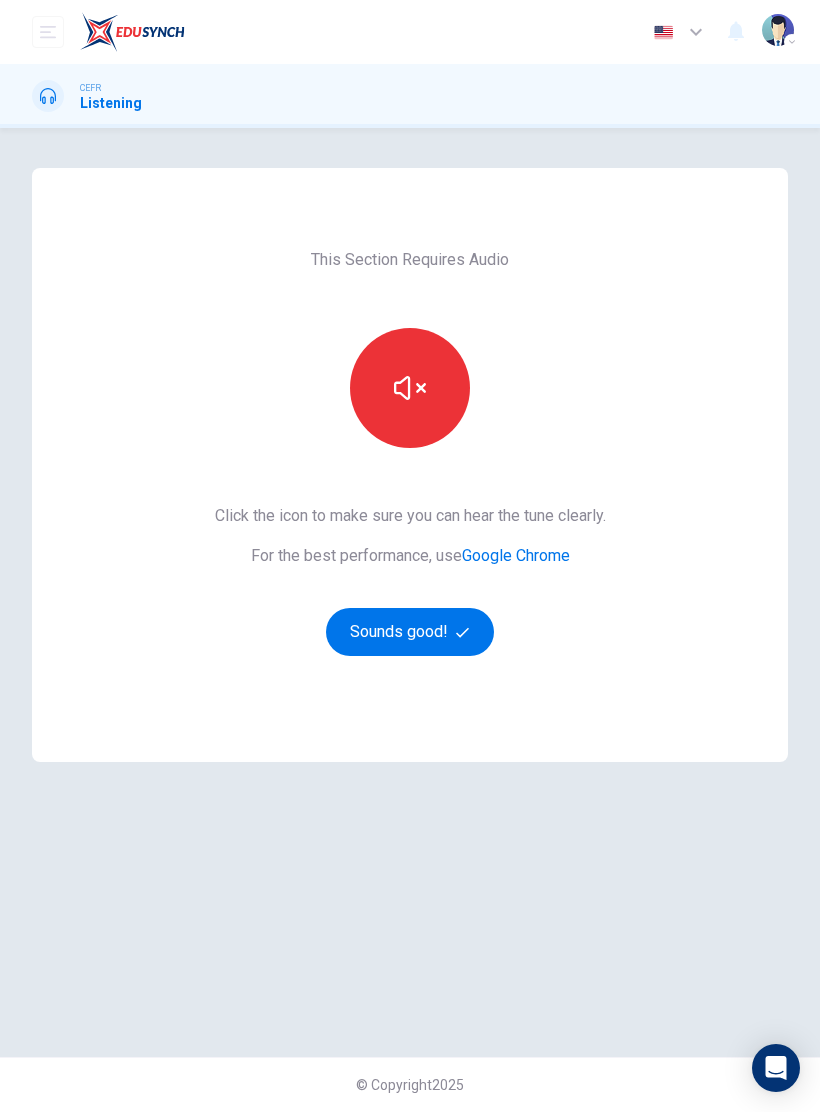 click on "Sounds good!" at bounding box center (410, 632) 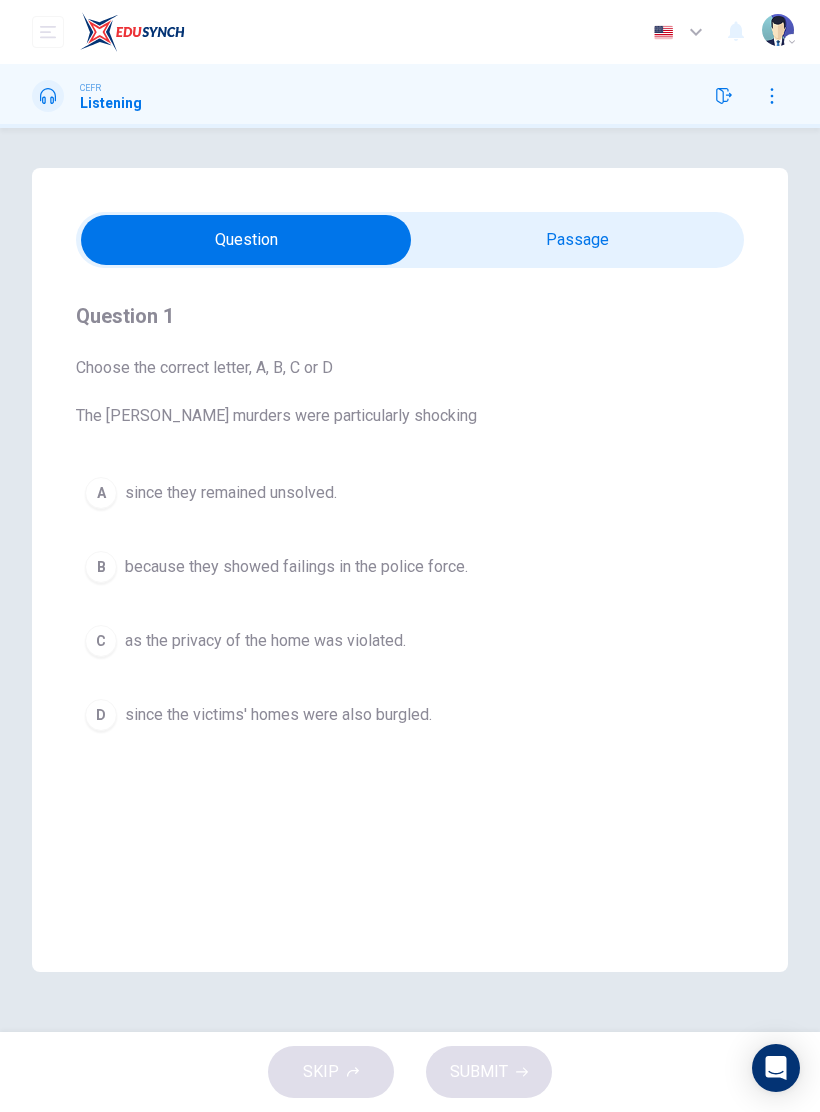 click at bounding box center (246, 240) 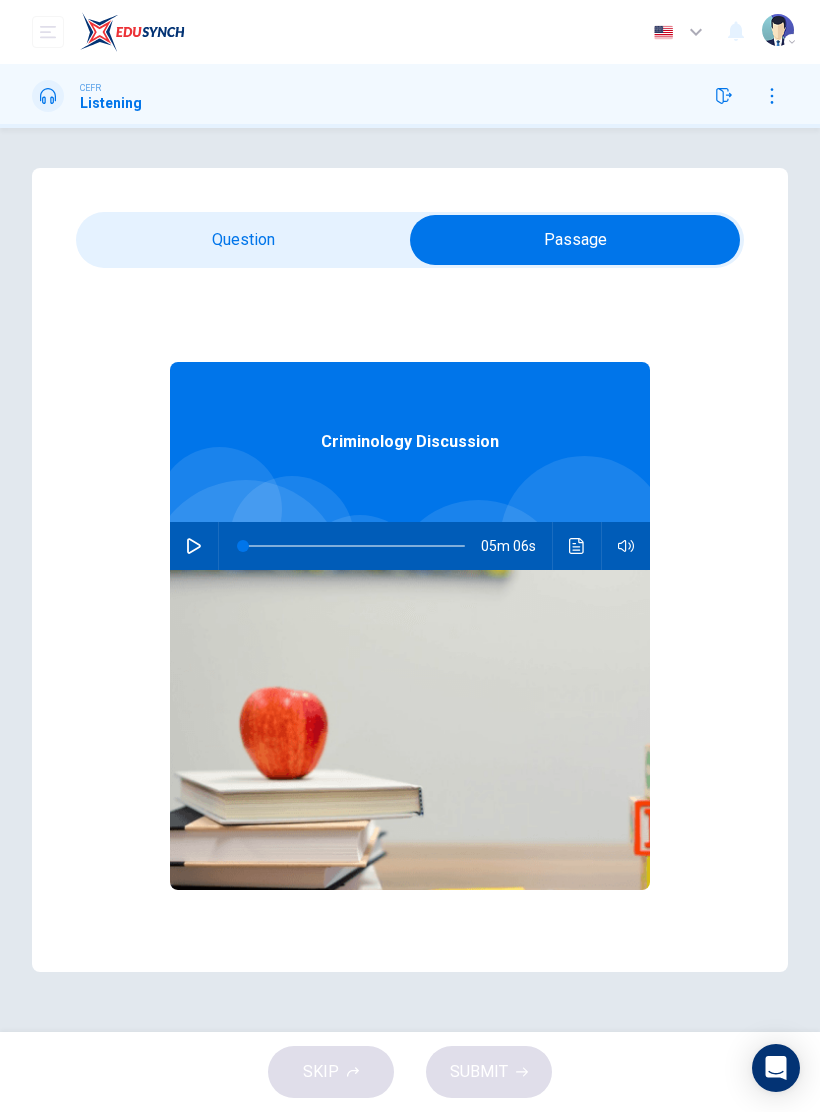 click at bounding box center [194, 546] 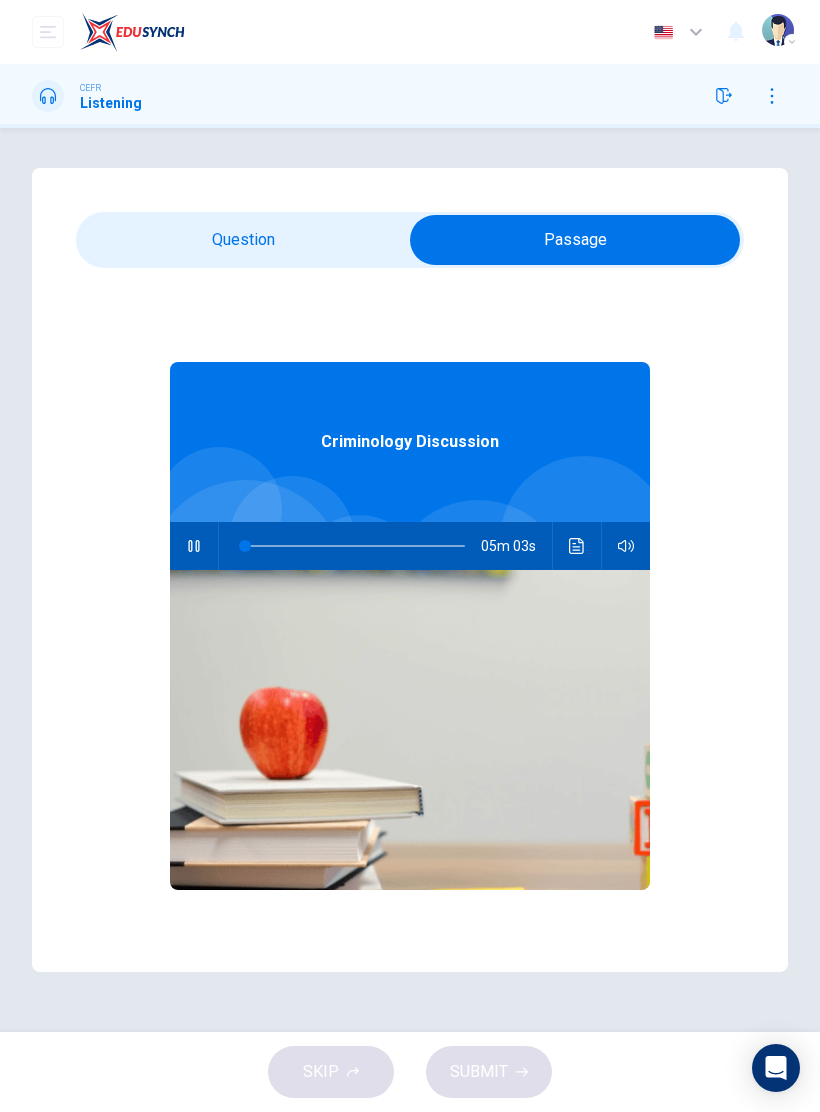 type on "1" 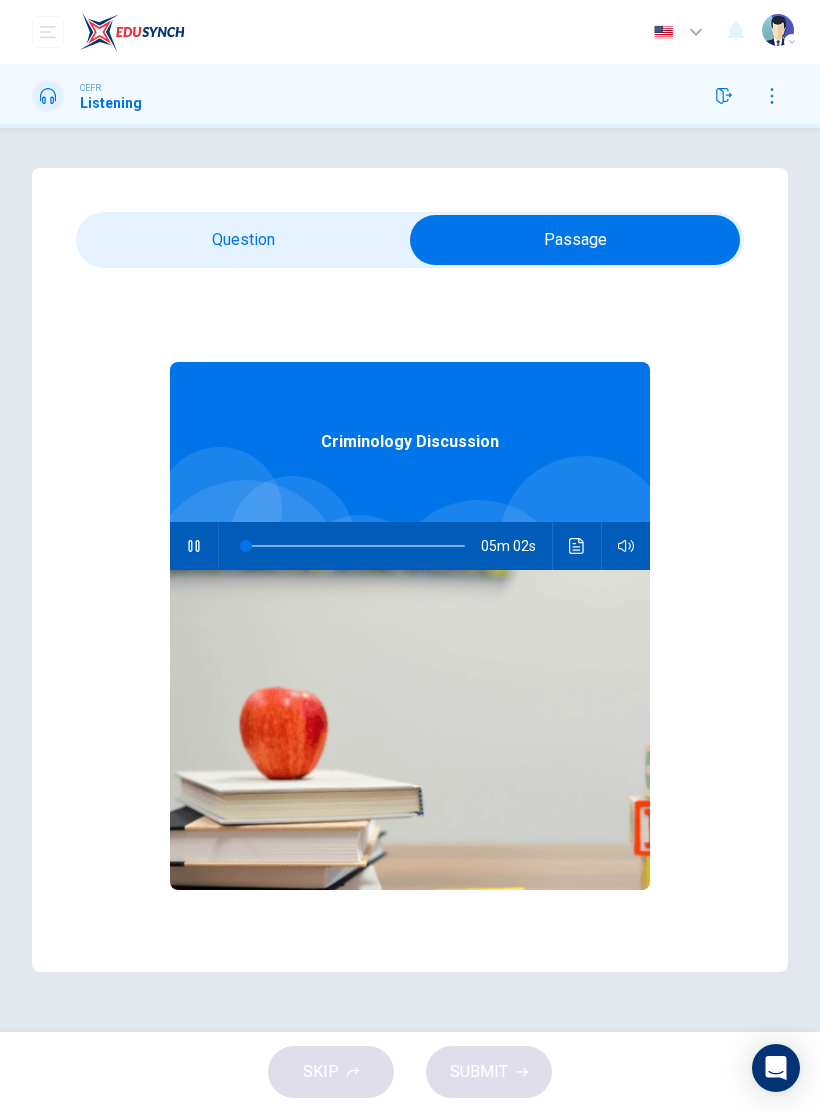 click at bounding box center (575, 240) 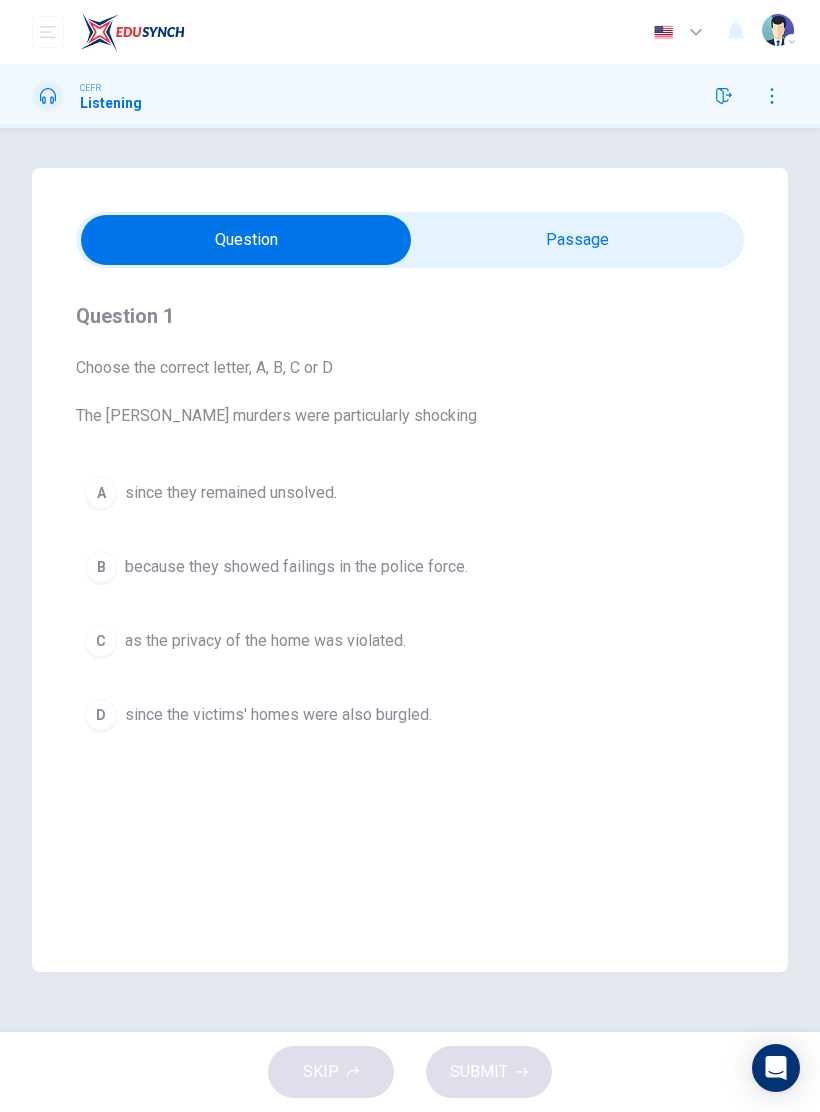 click on "Question 1 Choose the correct letter, A, B, C or D The Ratcliffe murders were particularly shocking A since they remained unsolved. B because they showed failings in the police force. C as the privacy of the home was violated. D since the victims' homes were also burgled. Criminology Discussion 03m 44s" at bounding box center [410, 570] 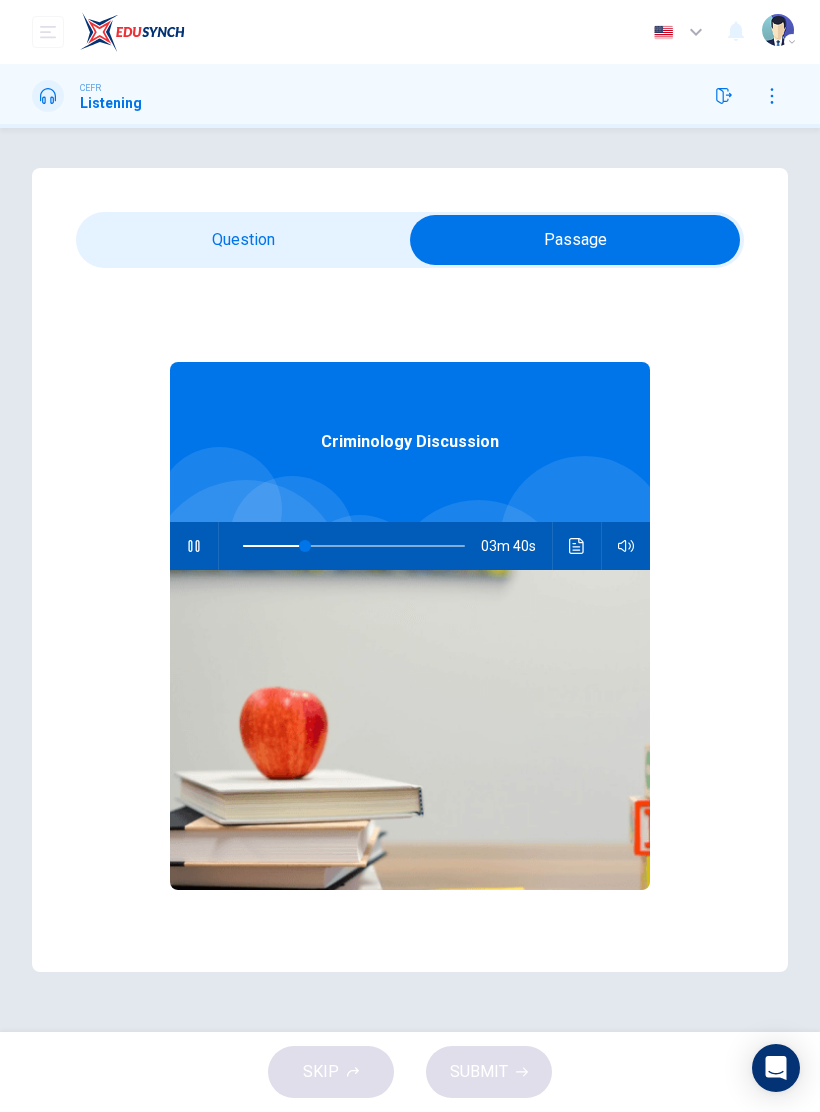 type on "28" 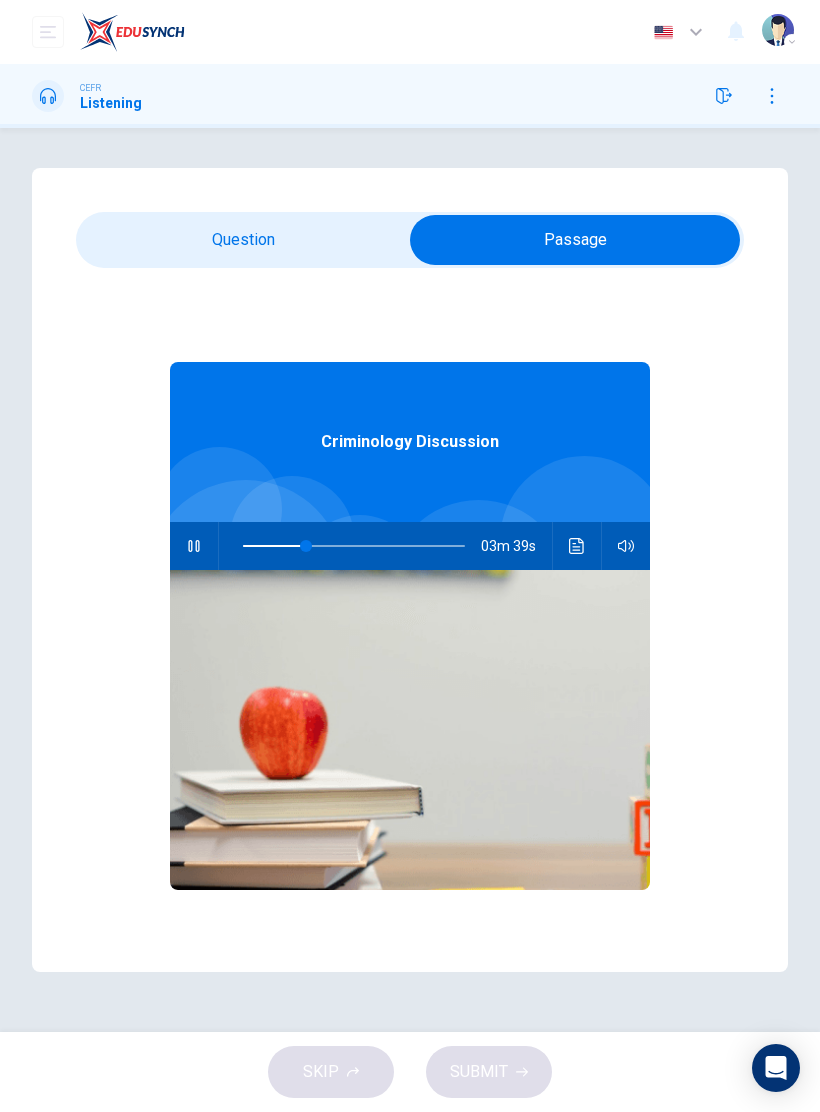 click at bounding box center (575, 240) 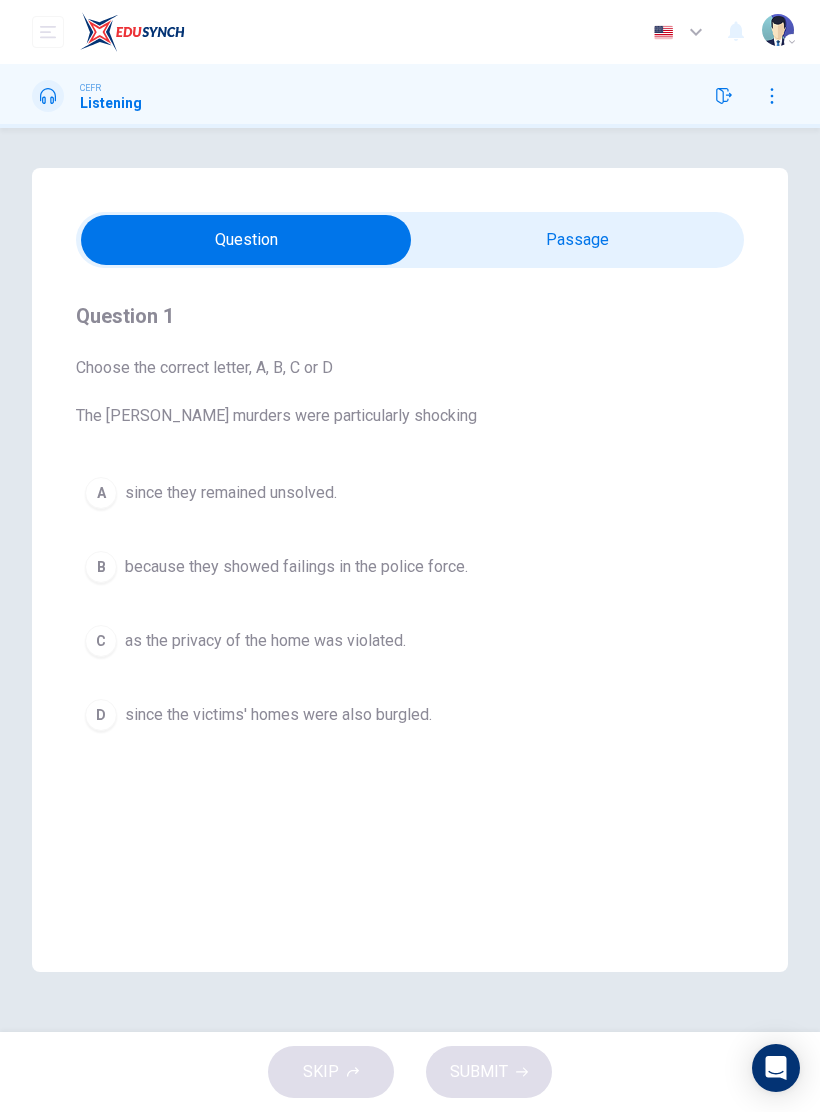 click on "D" at bounding box center [101, 715] 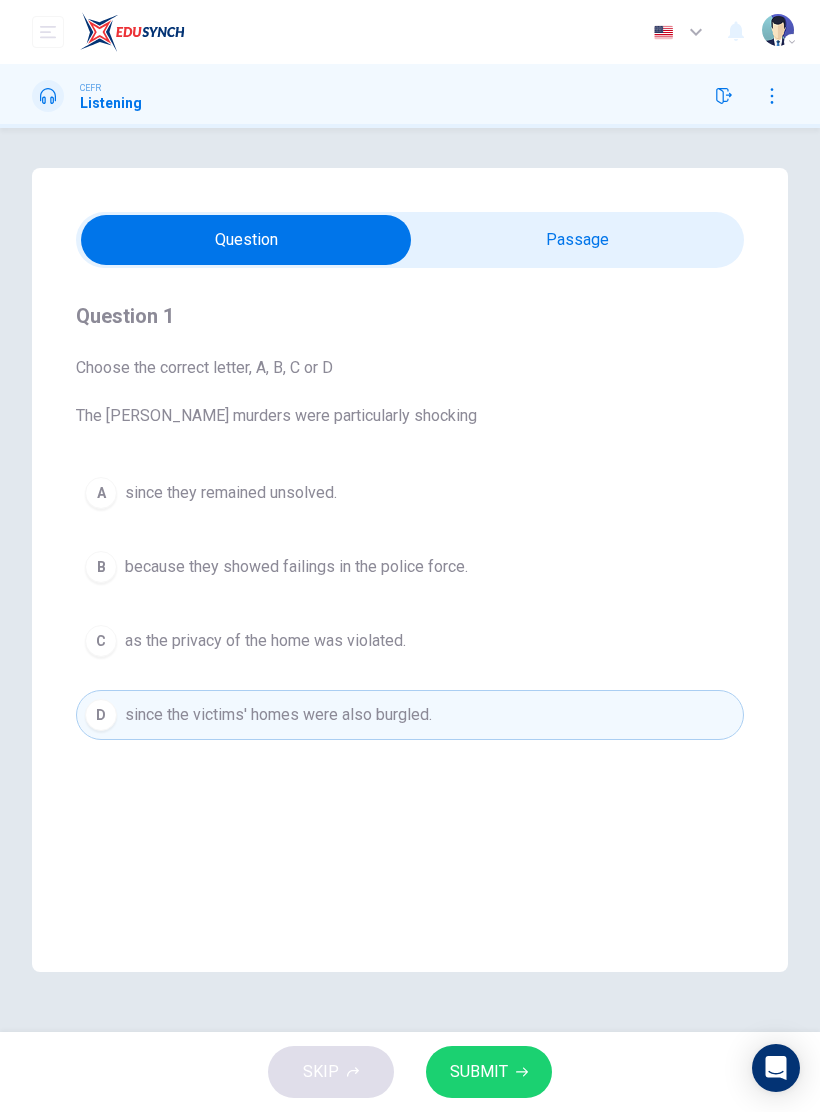 click on "C" at bounding box center (101, 641) 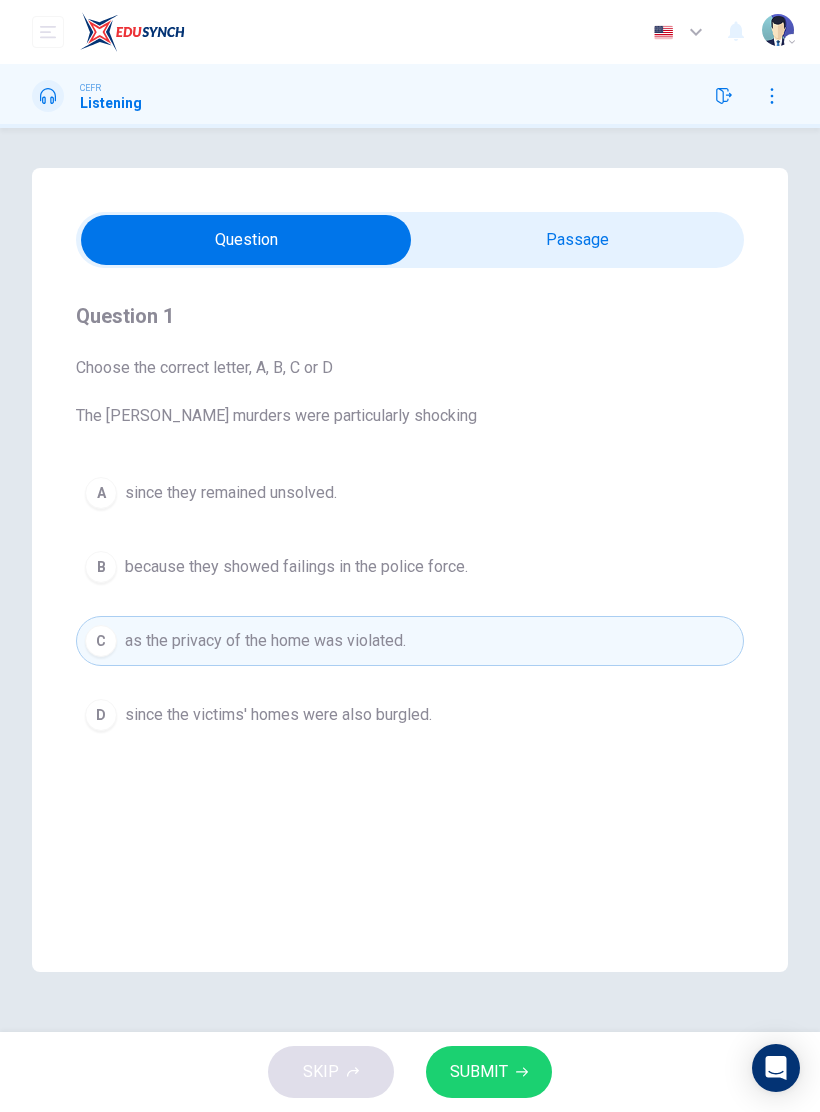 click on "D" at bounding box center [101, 715] 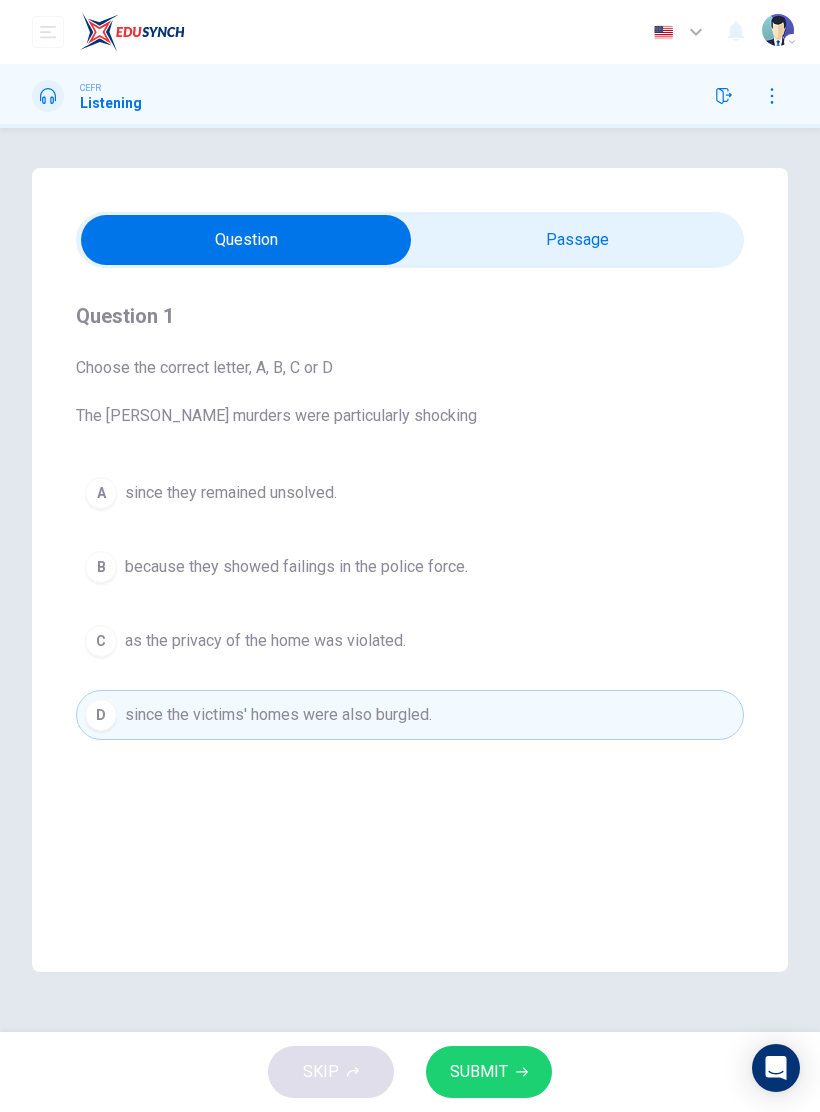 click on "SUBMIT" at bounding box center [479, 1072] 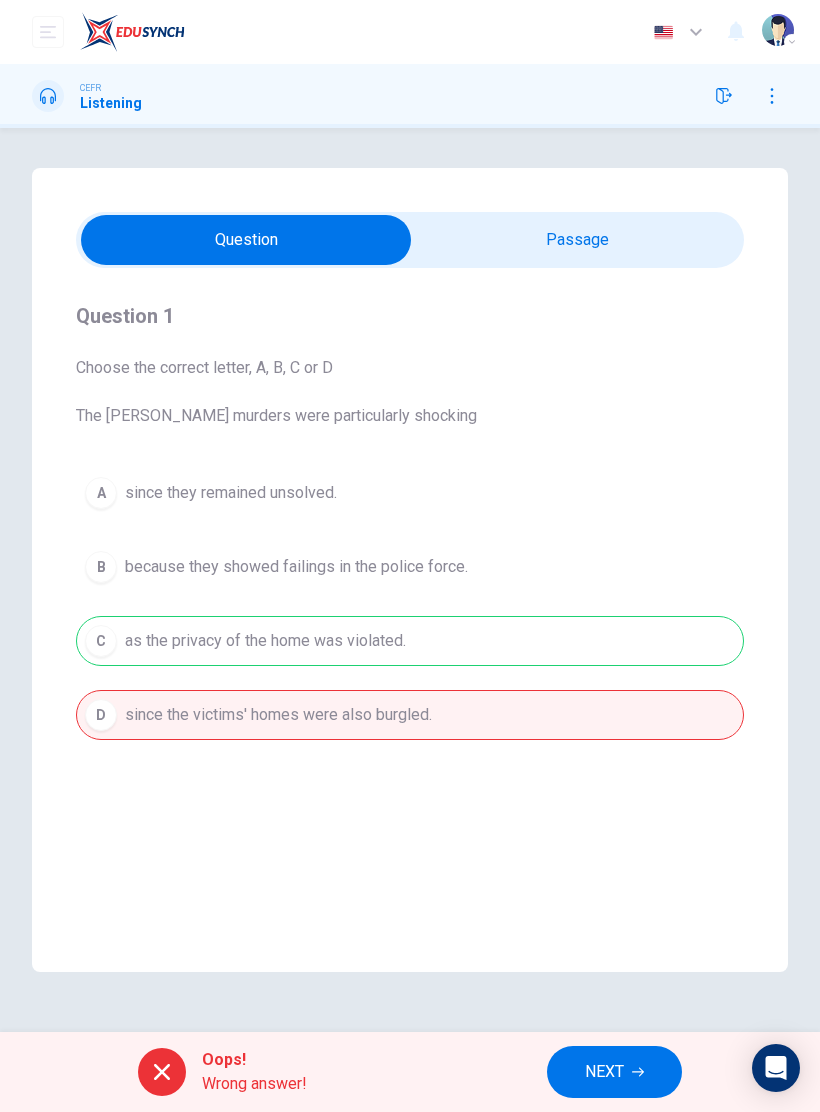 click on "NEXT" at bounding box center (614, 1072) 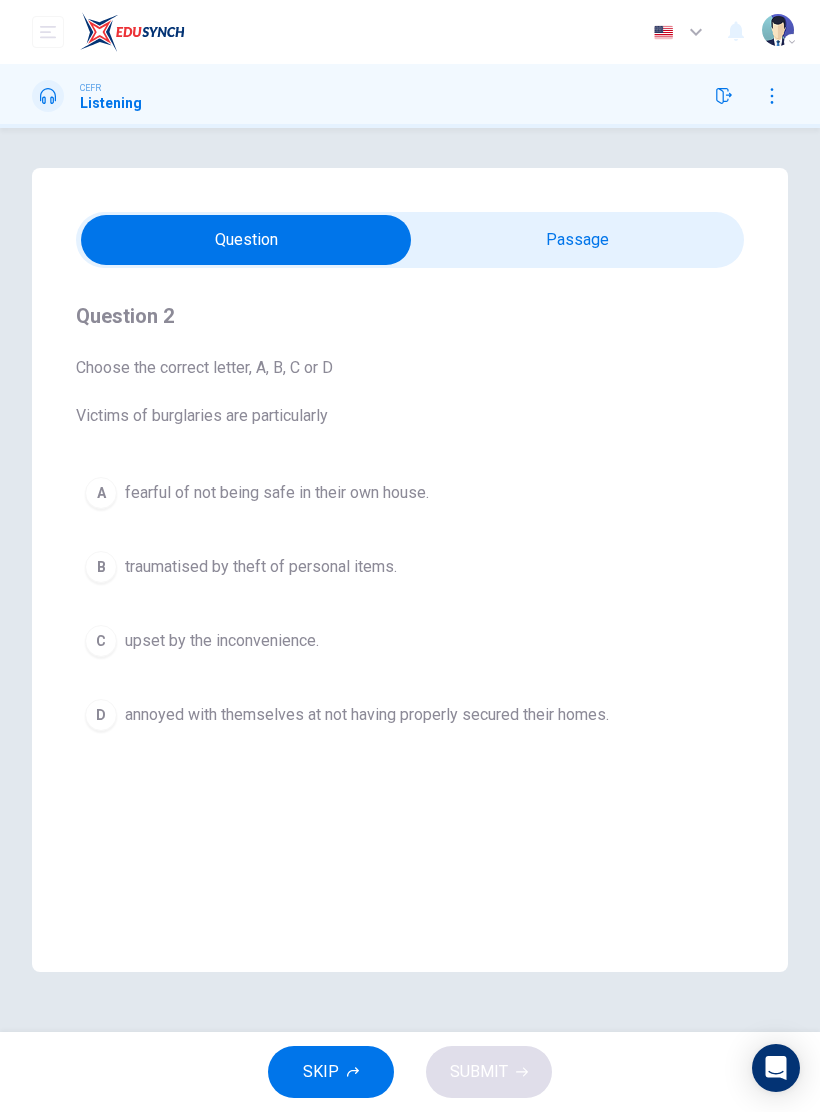 click on "A" at bounding box center (101, 493) 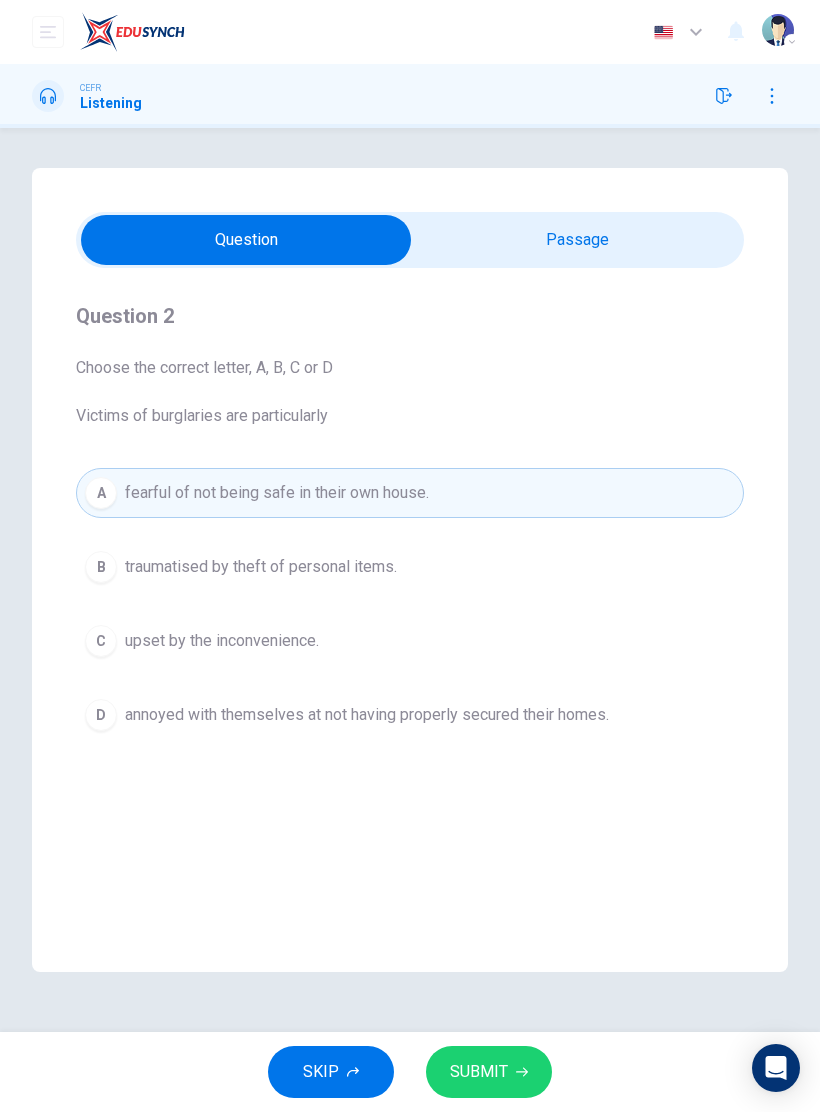 click on "SUBMIT" at bounding box center (479, 1072) 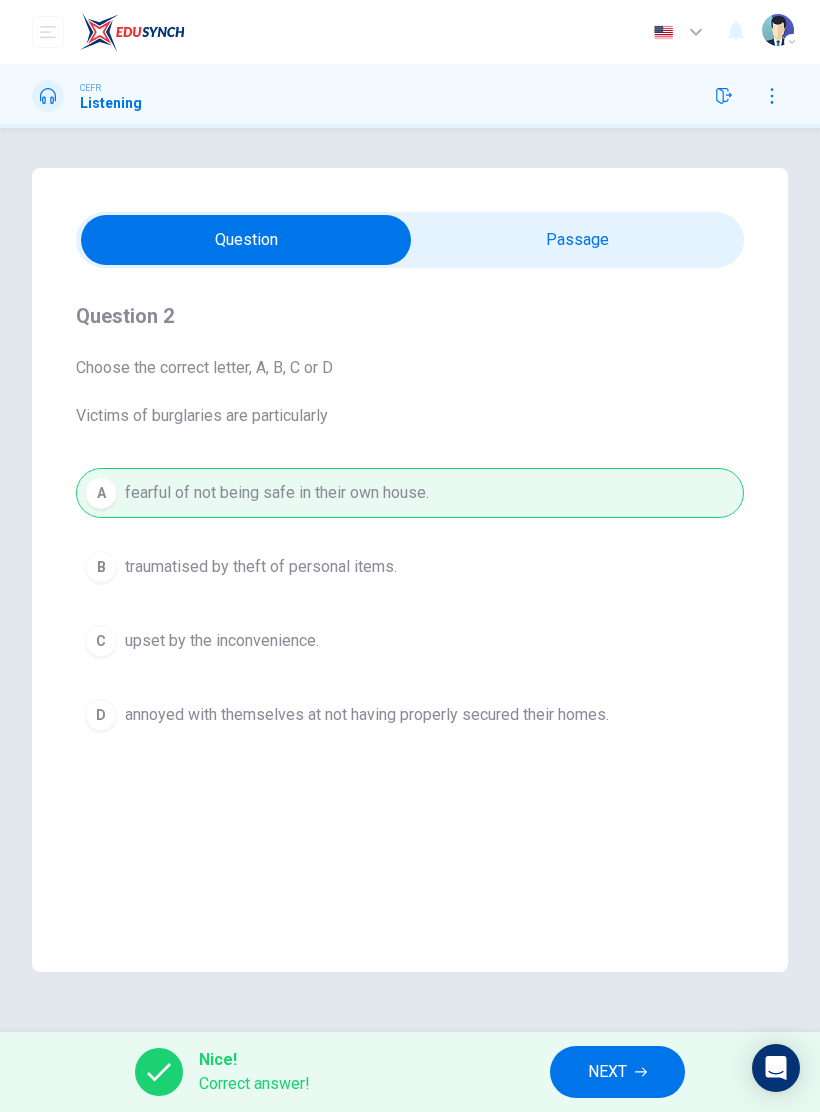 click on "NEXT" at bounding box center (607, 1072) 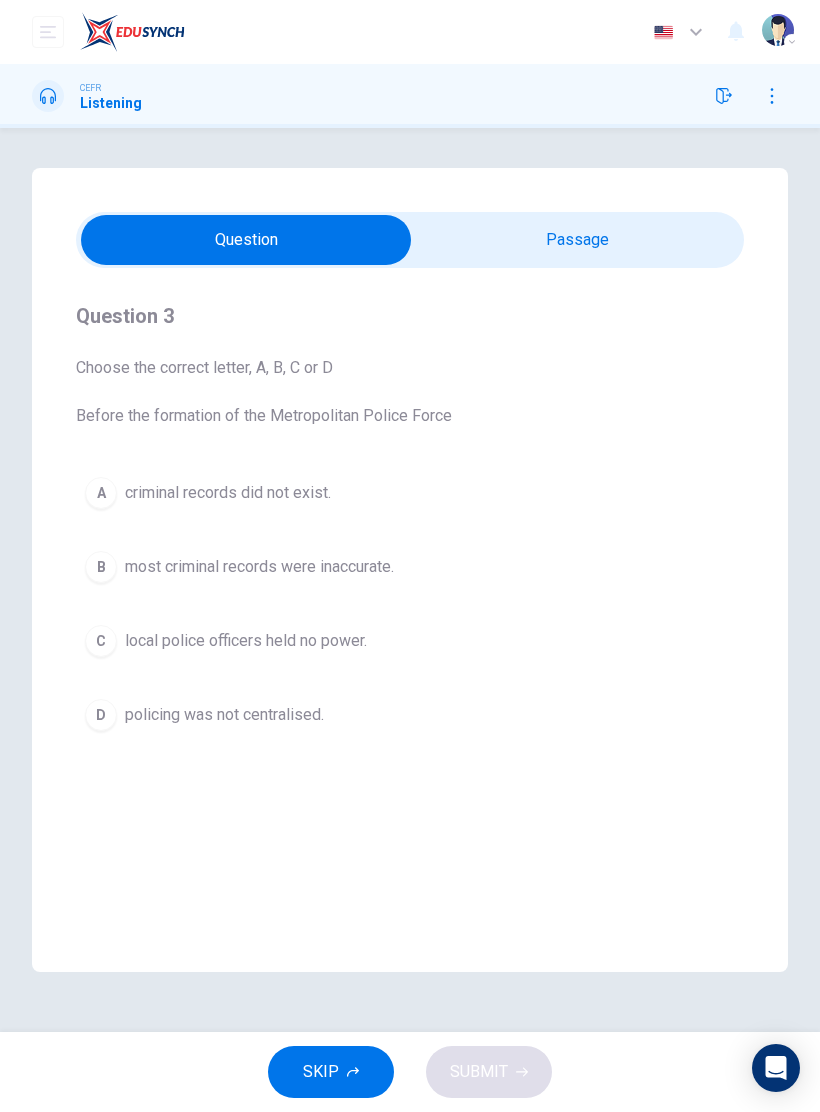 click at bounding box center [246, 240] 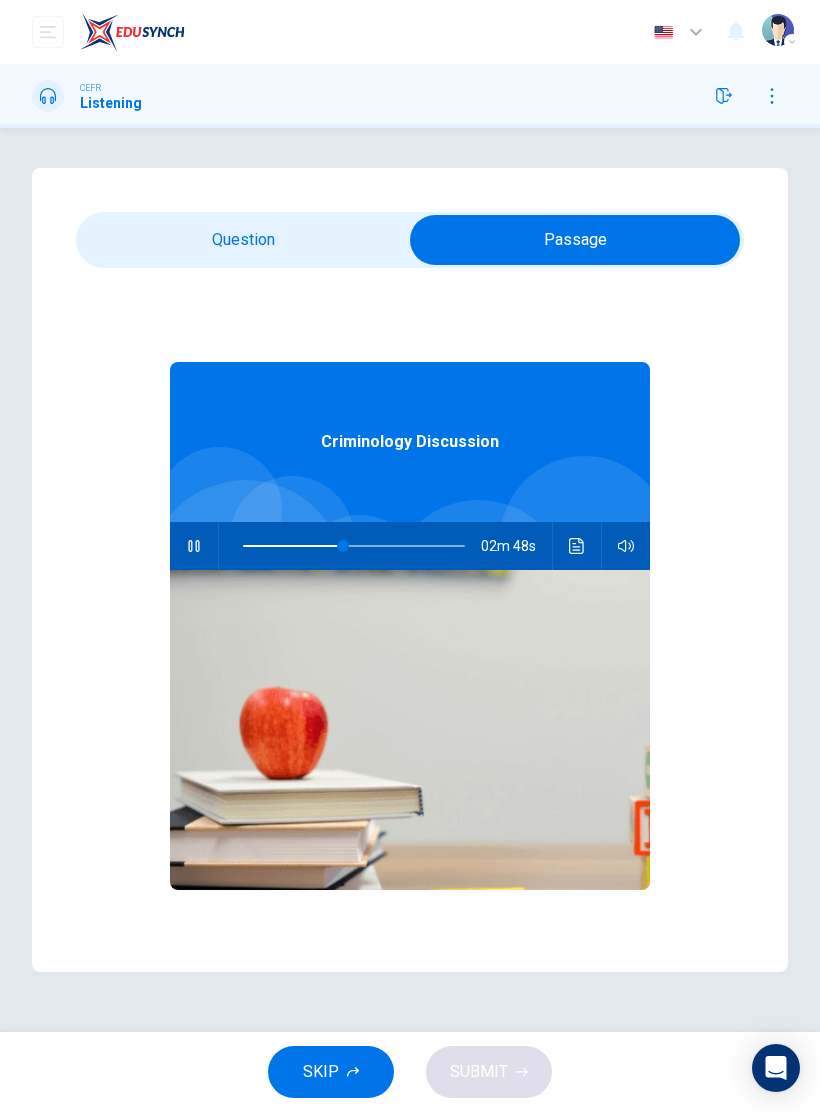 type on "45" 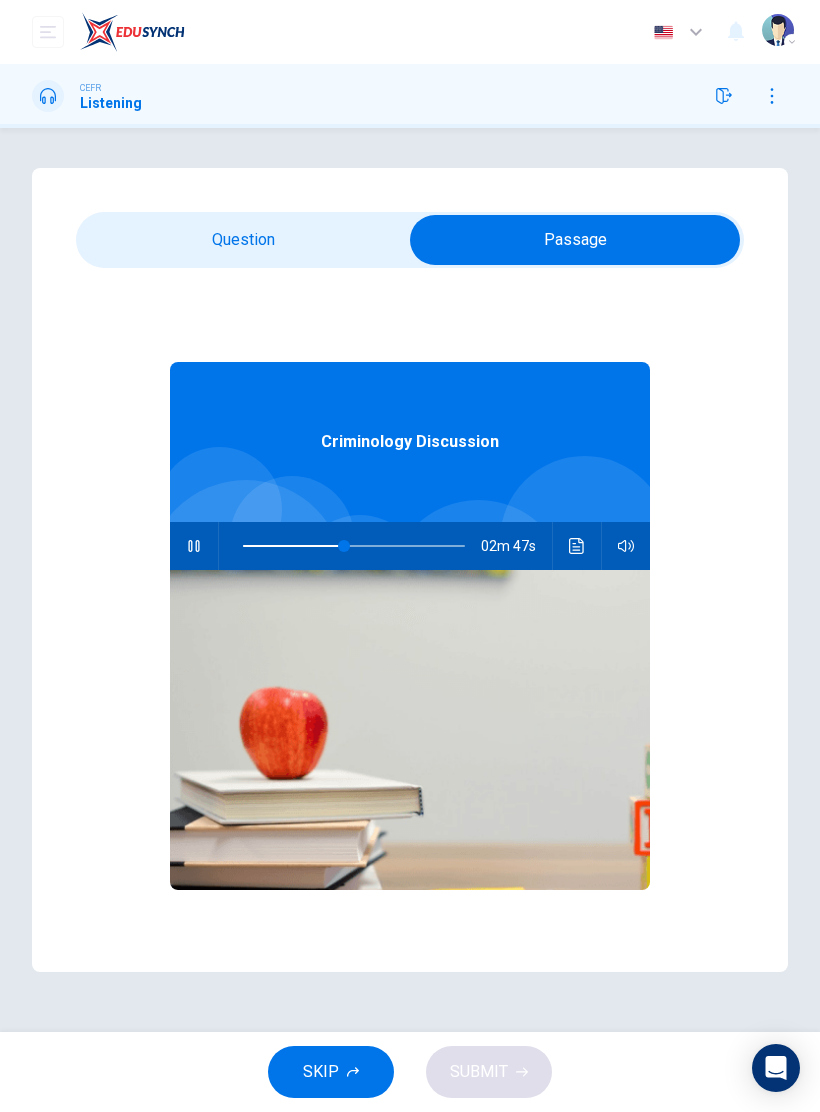 click at bounding box center [575, 240] 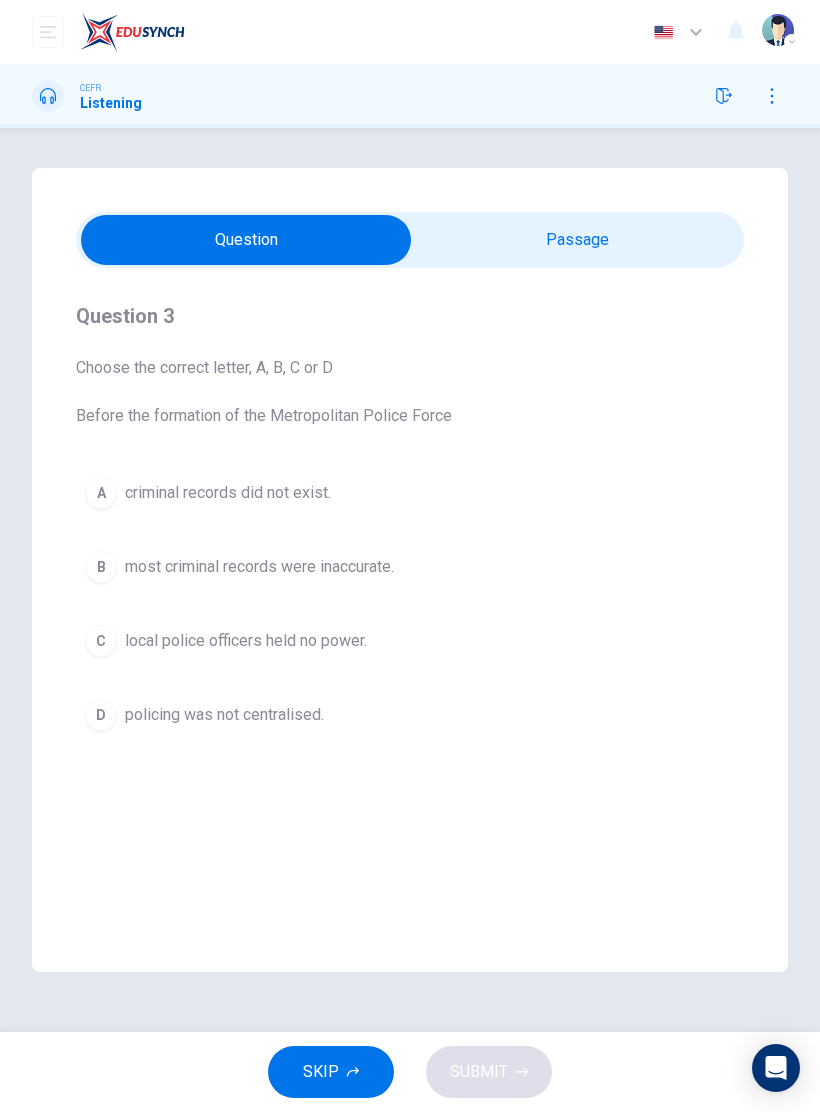 click on "most criminal records were inaccurate." at bounding box center [259, 567] 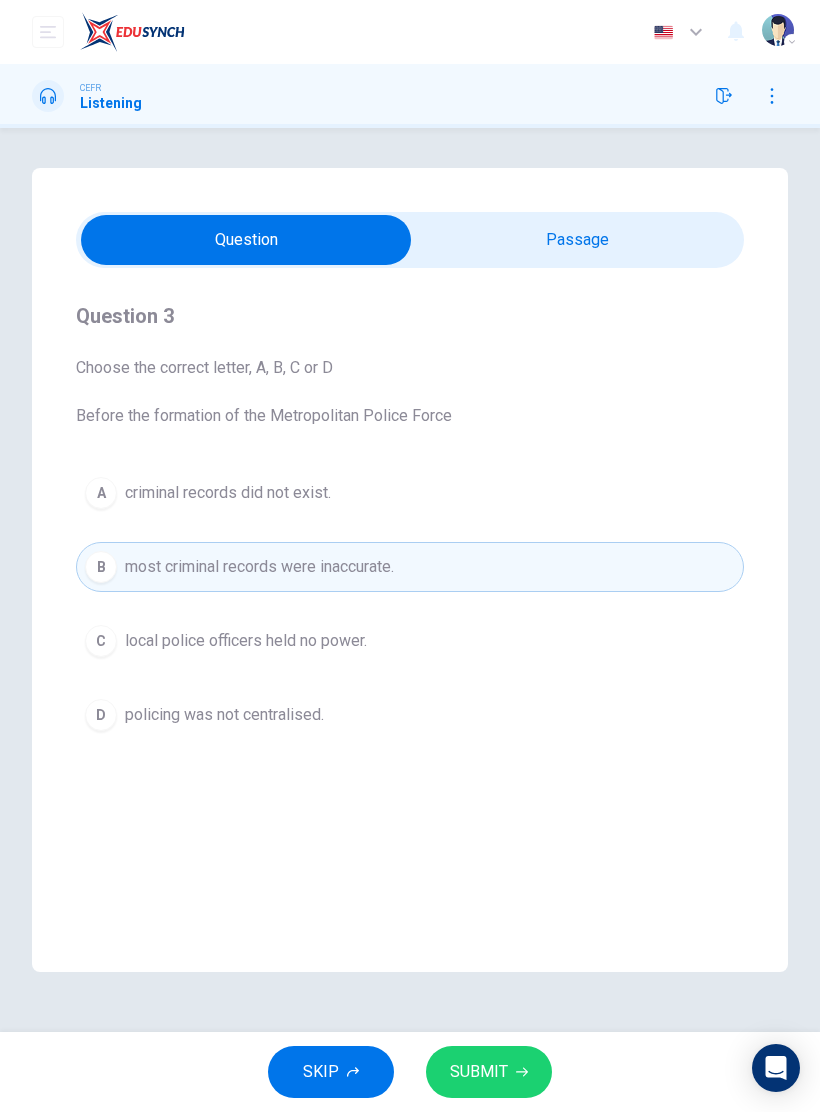click on "SUBMIT" at bounding box center [479, 1072] 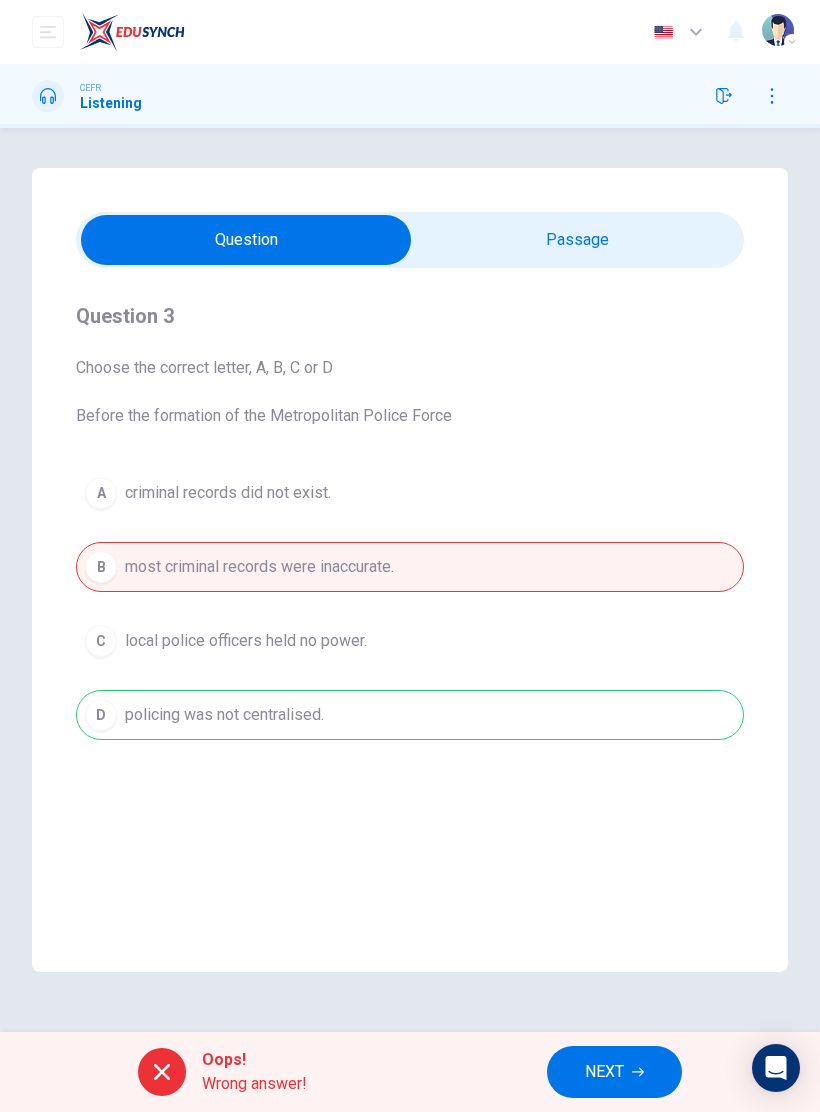 click on "NEXT" at bounding box center (604, 1072) 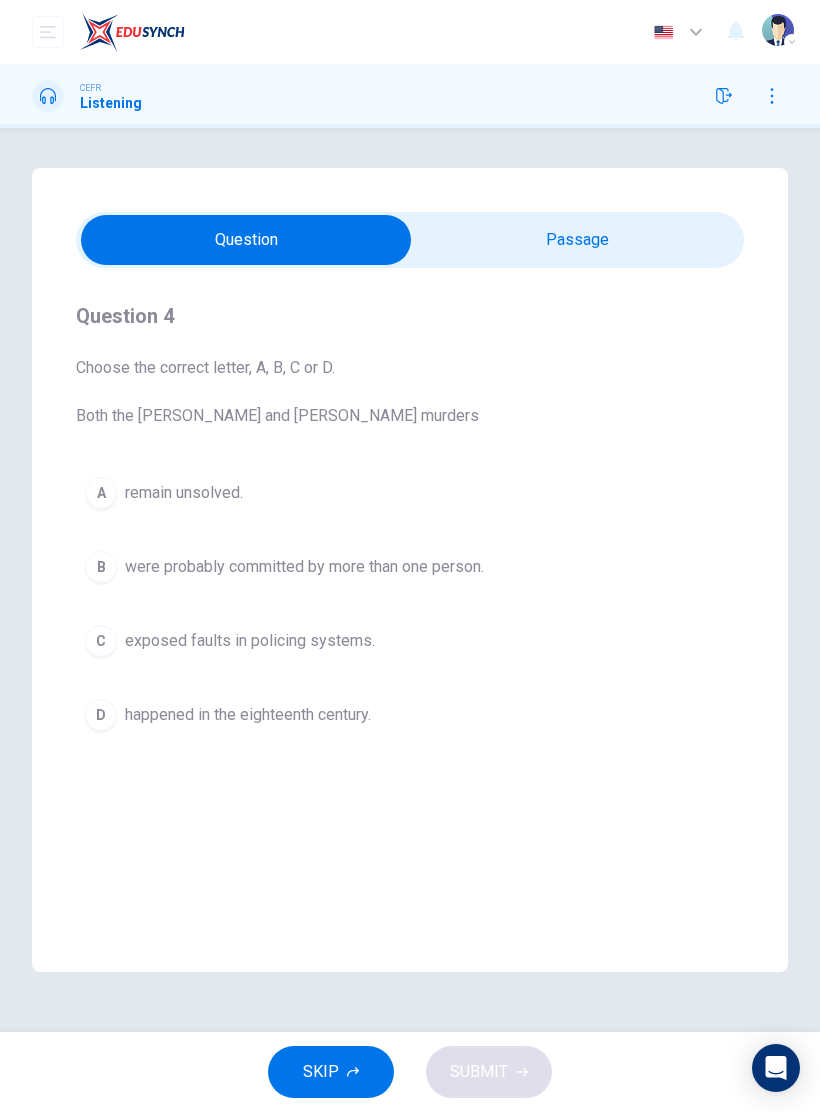 click on "A" at bounding box center [101, 493] 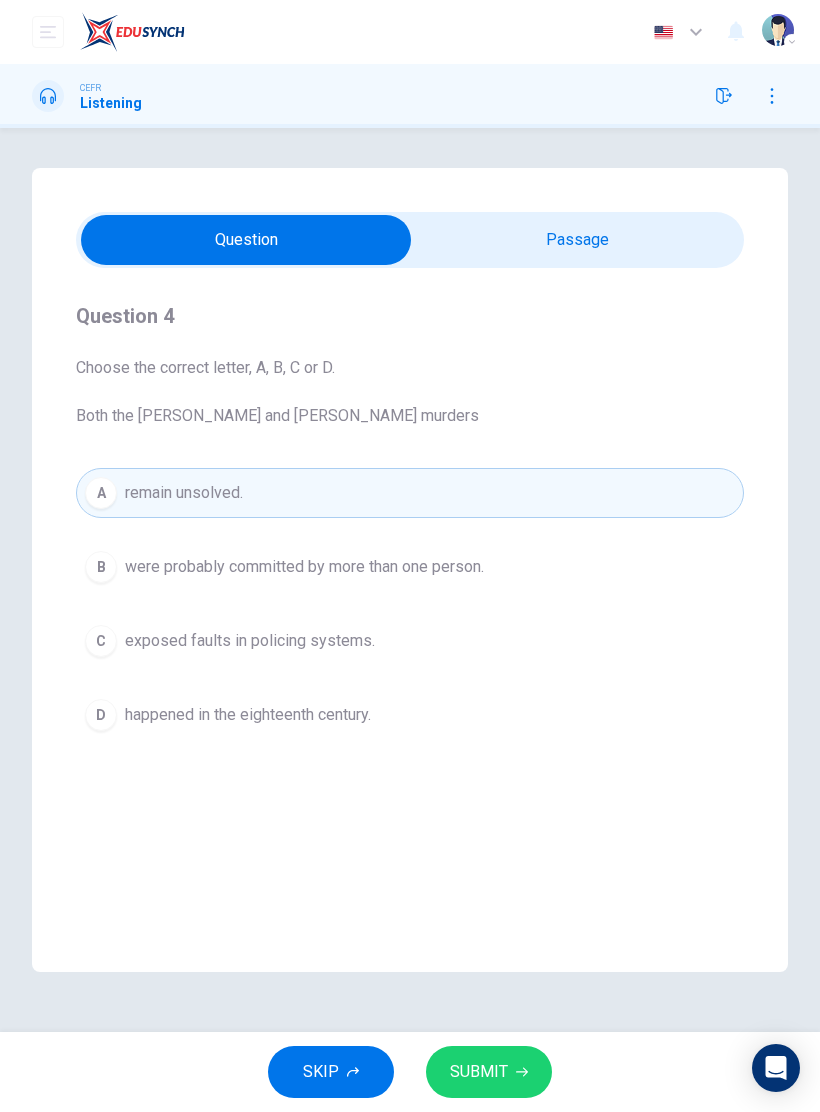 click on "SUBMIT" at bounding box center (479, 1072) 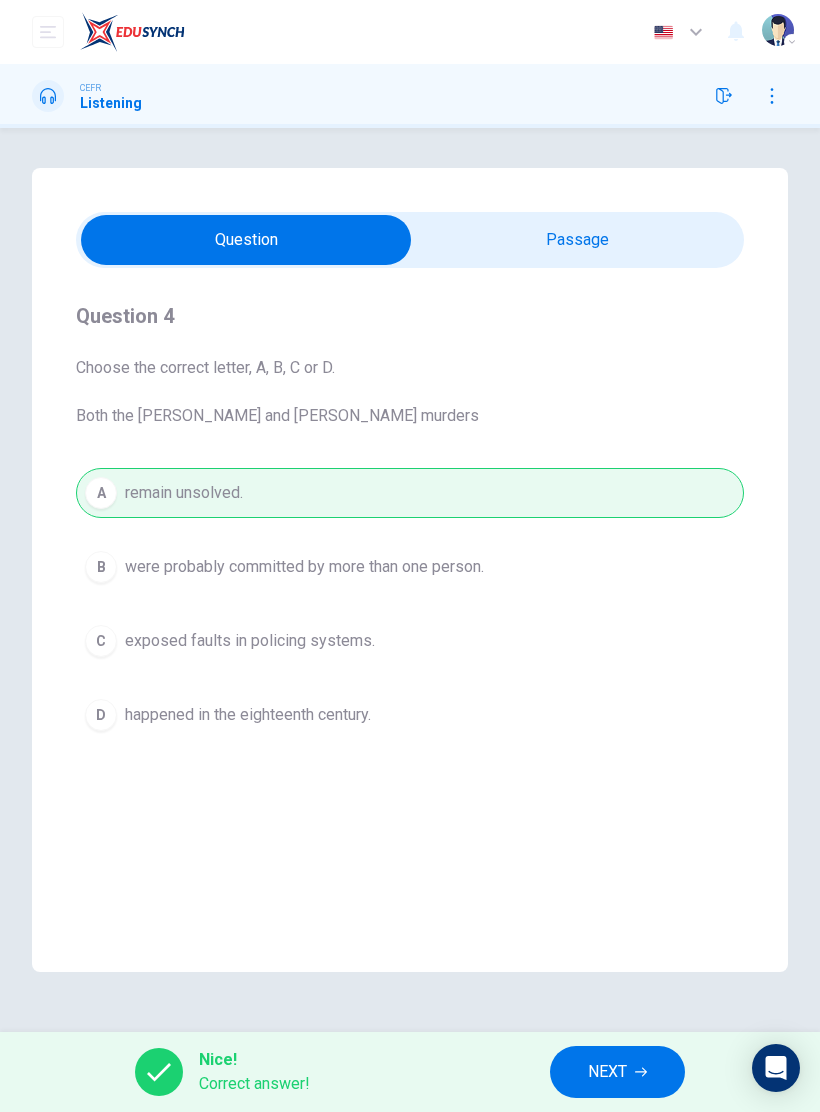 click on "NEXT" at bounding box center [617, 1072] 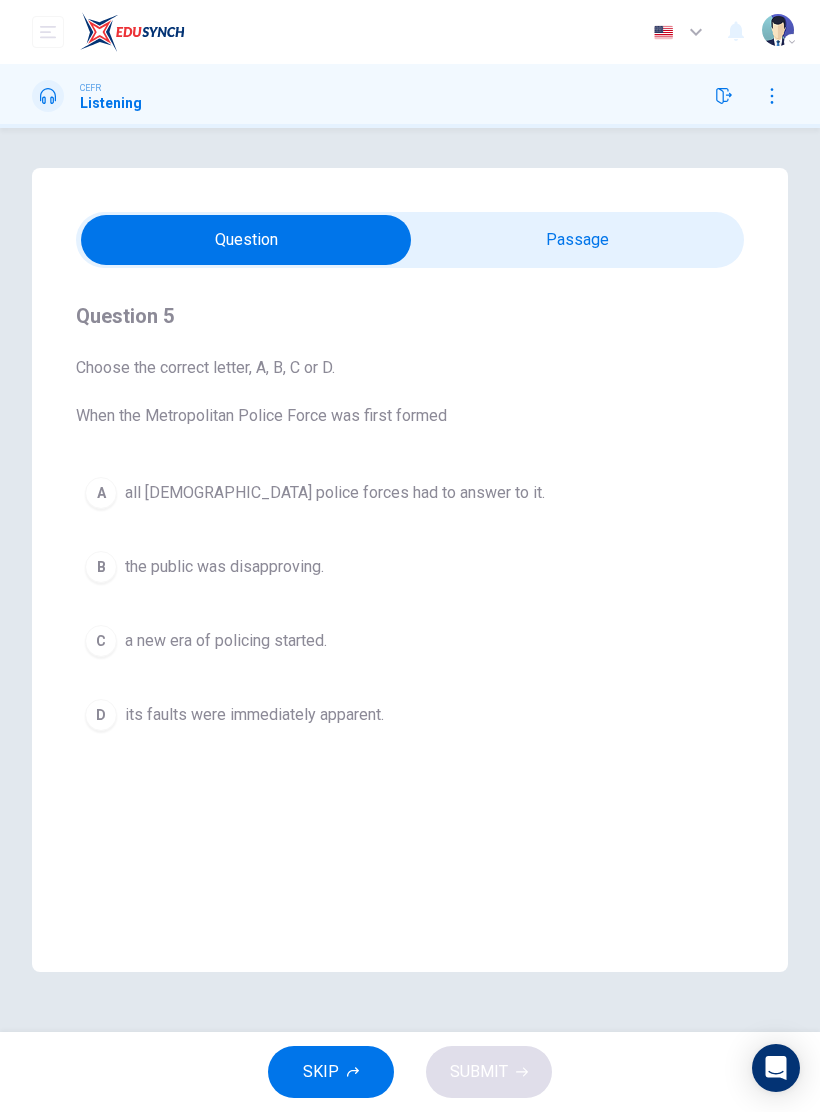 click on "B" at bounding box center (101, 567) 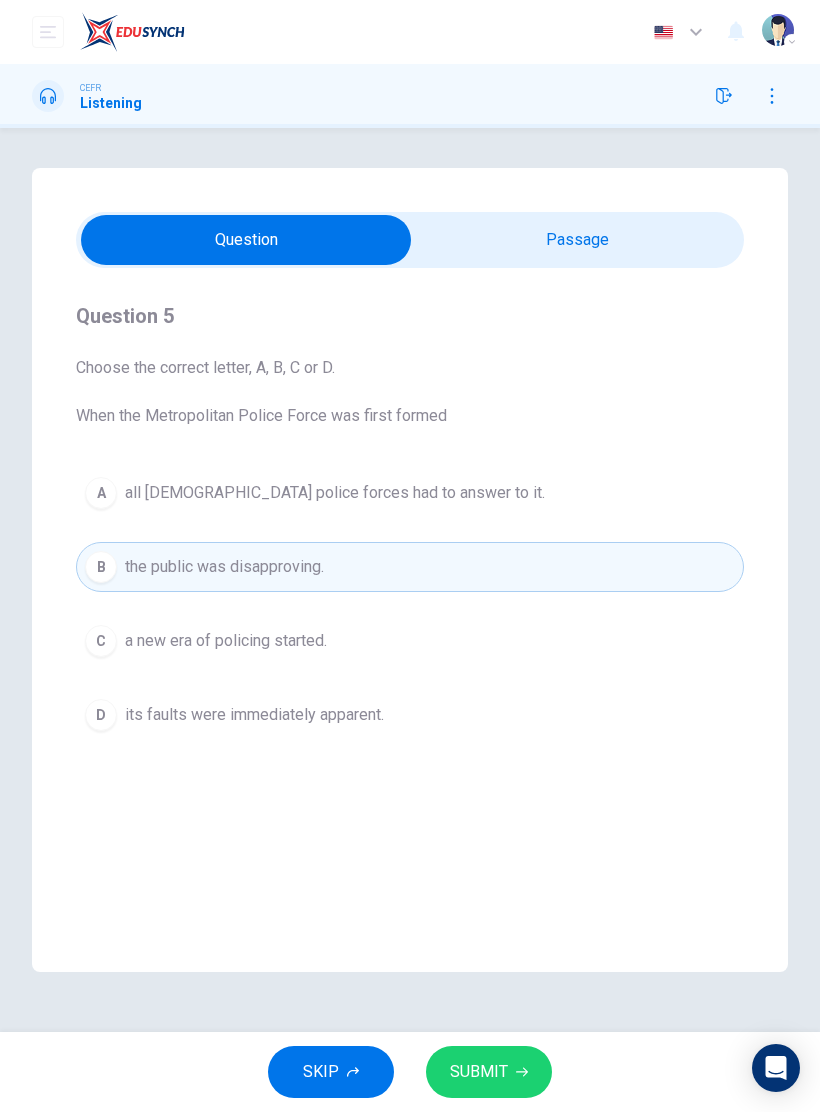 click on "SUBMIT" at bounding box center (479, 1072) 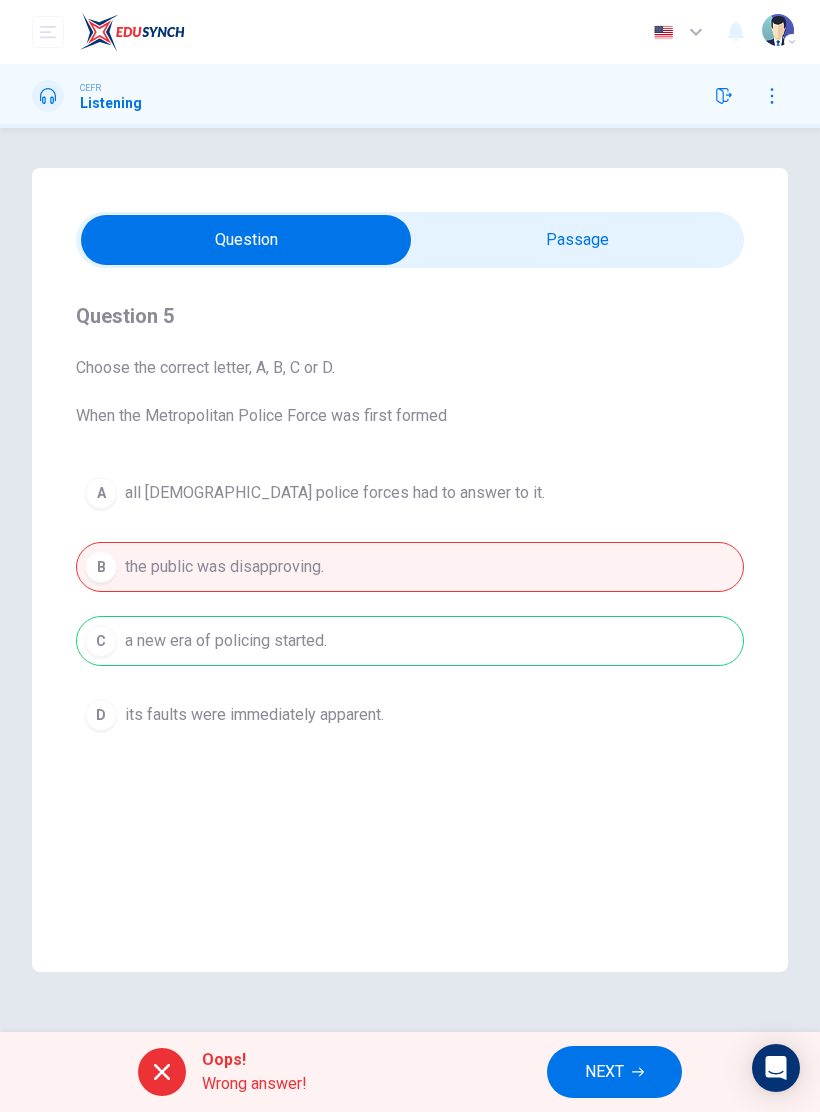 click on "NEXT" at bounding box center [604, 1072] 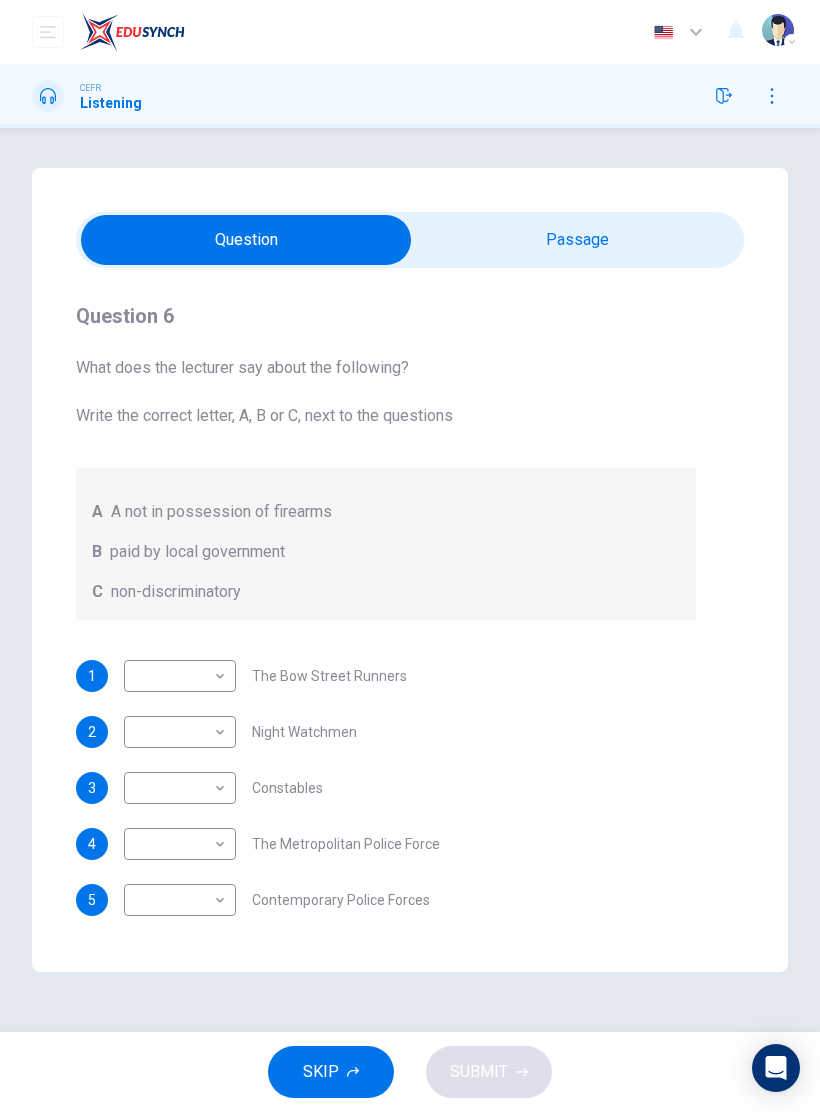 click at bounding box center [246, 240] 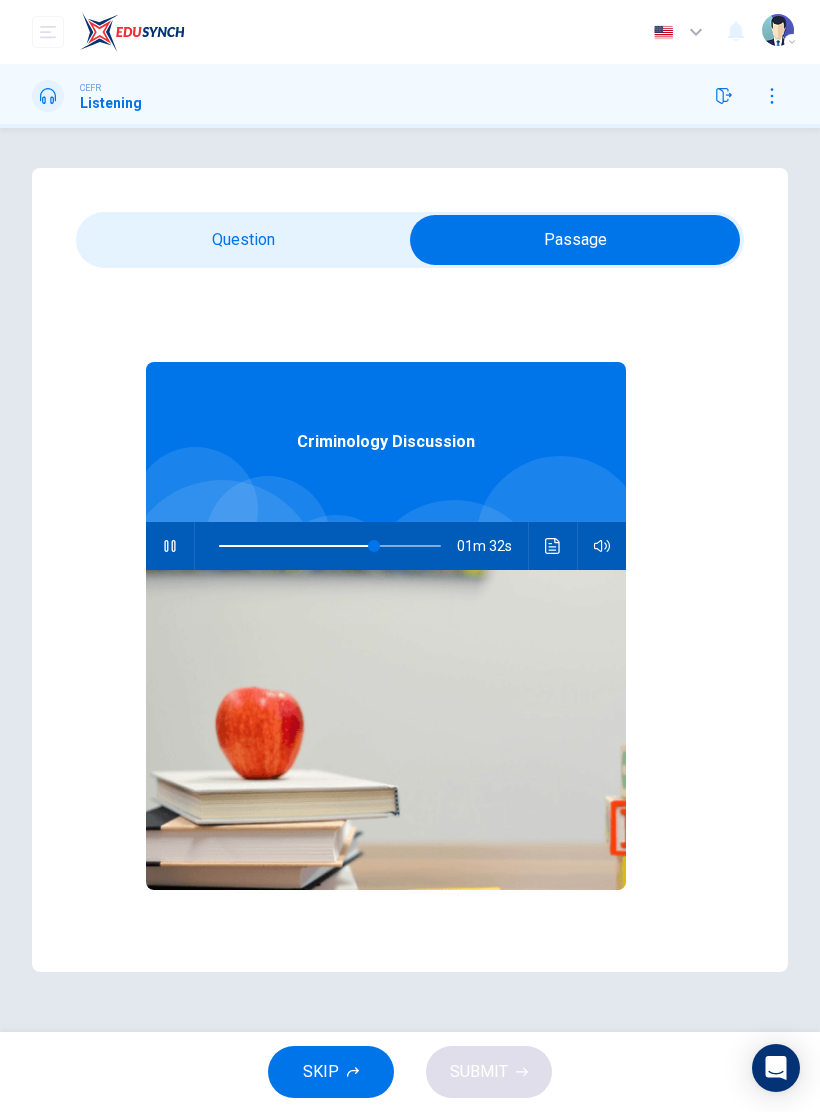 type on "70" 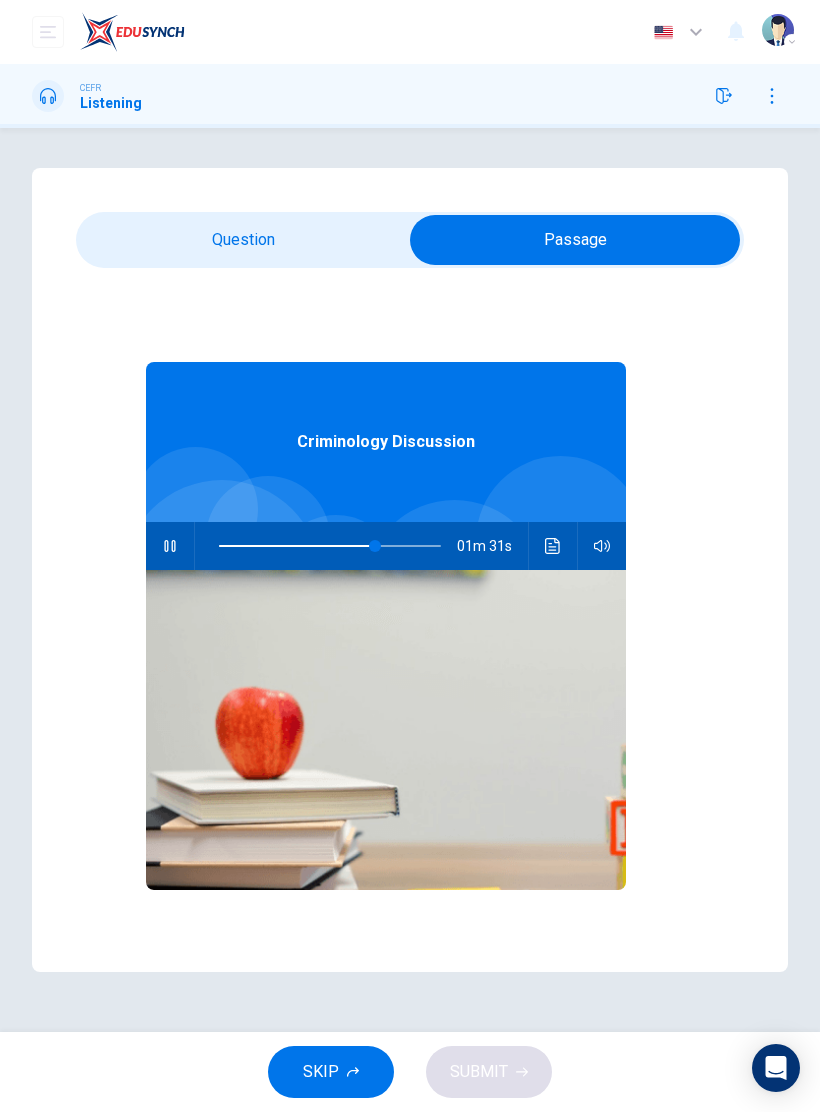 click at bounding box center [575, 240] 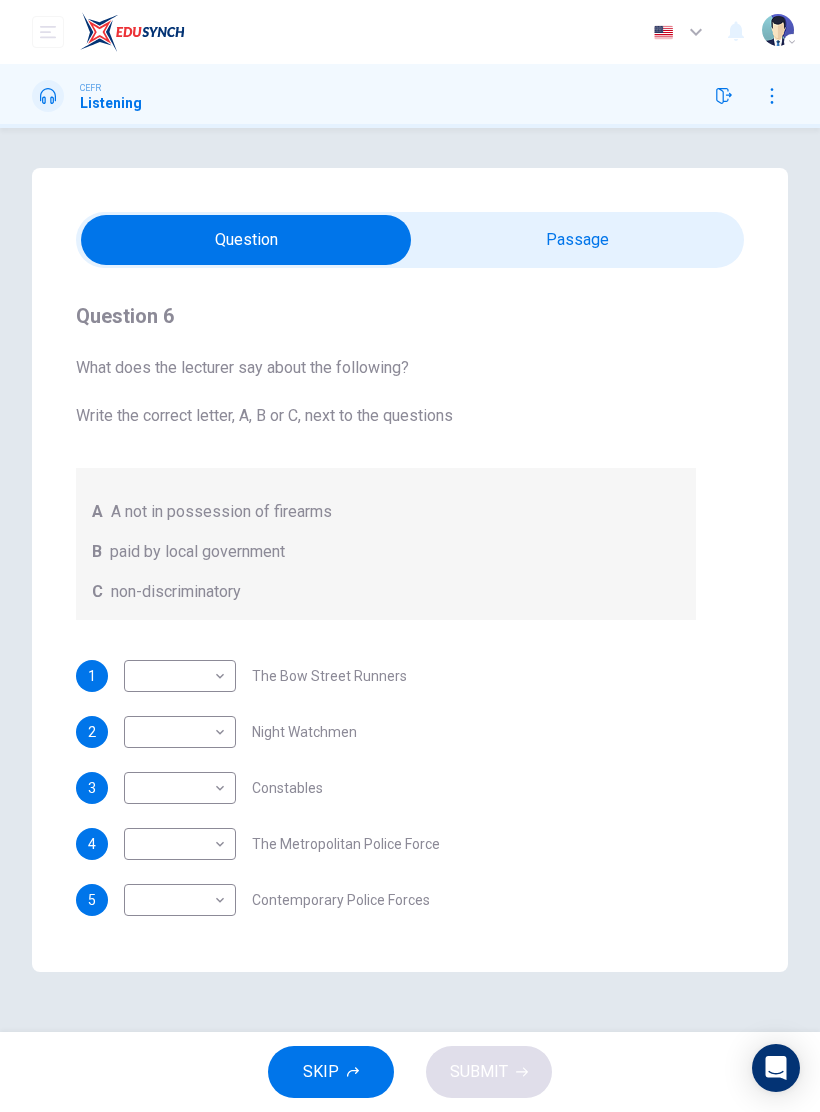 click on "Dashboard Practice Start a test Analysis English en ​ RAFIQ ADILA BINTI ISMAIL CEFR Listening Question 6 What does the lecturer say about the following? Write the correct letter, A, B or C, next to the questions A  A not in possession of firearms B paid by local government C non-discriminatory 1 ​ ​ The Bow Street Runners
2 ​ ​ Night Watchmen 3 ​ ​ Constables 4 ​ ​ The Metropolitan Police Force 5 ​ ​ Contemporary Police Forces Criminology Discussion 01m 21s SKIP SUBMIT EduSynch - Online Language Proficiency Testing
Dashboard Practice Start a test Analysis Notifications © Copyright  2025 Audio Timer 00:03:36 END SESSION" at bounding box center (410, 556) 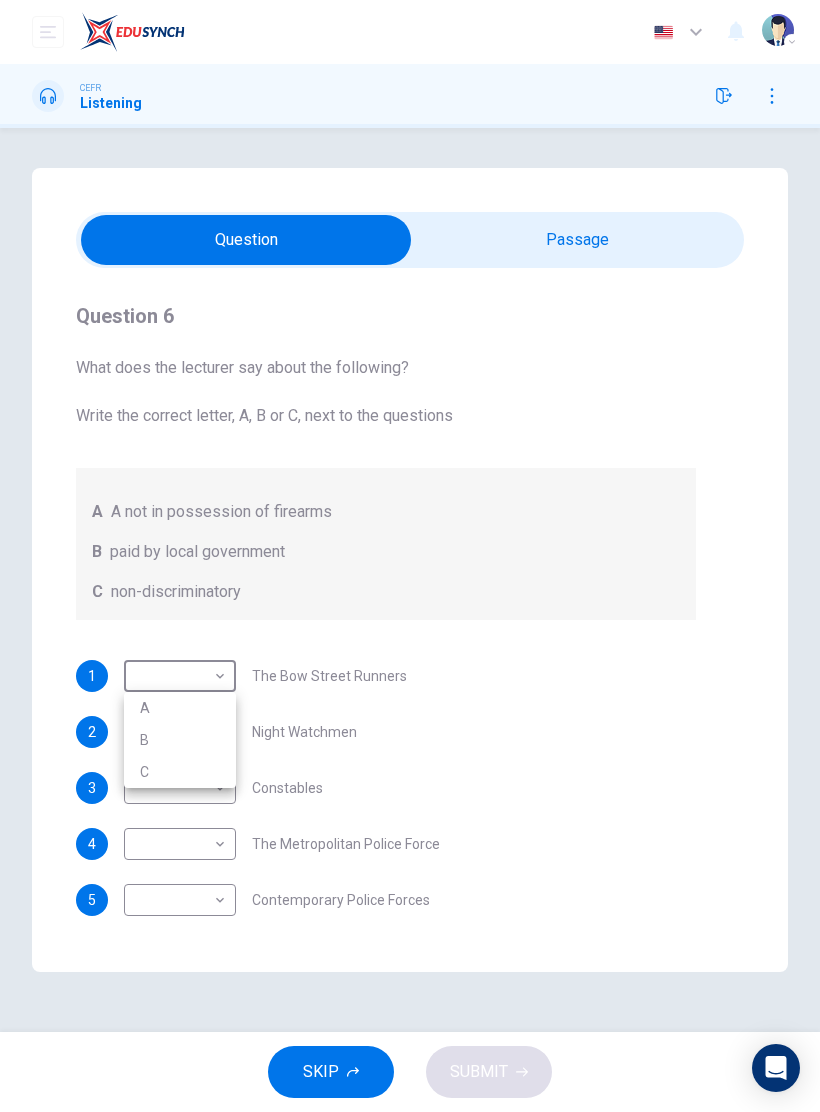 click at bounding box center (410, 556) 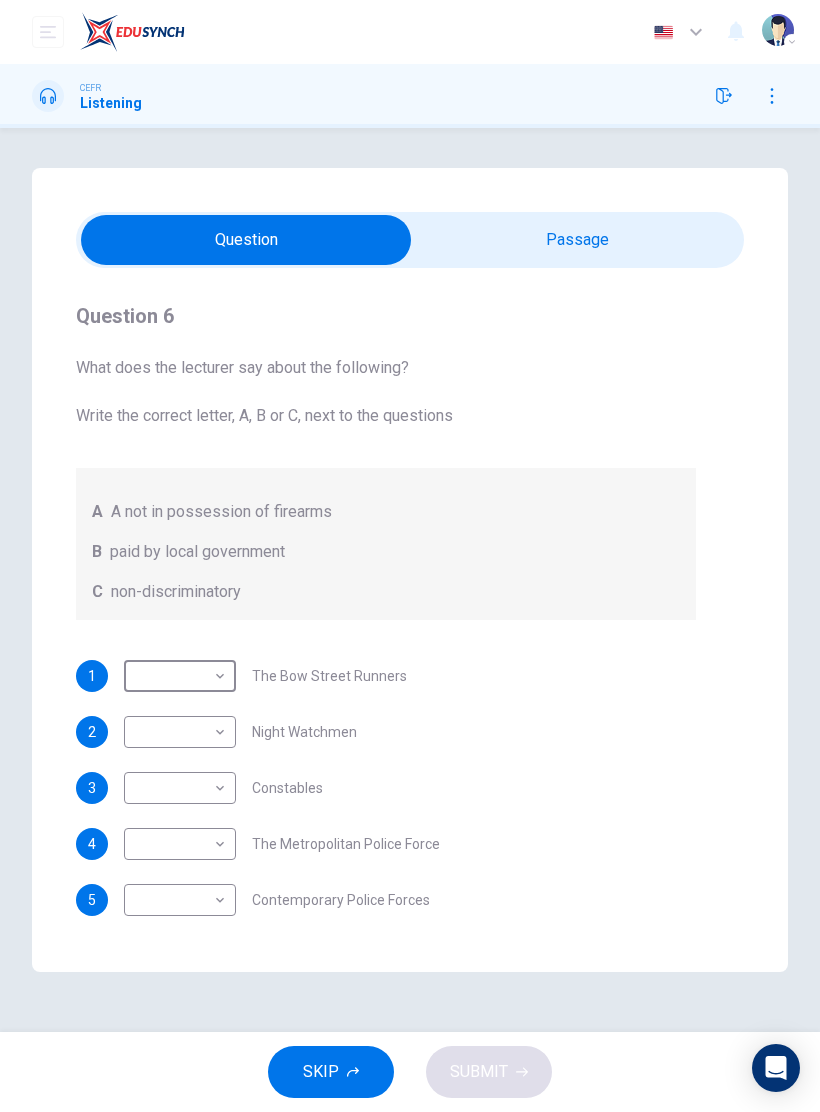 click on "SKIP" at bounding box center (321, 1072) 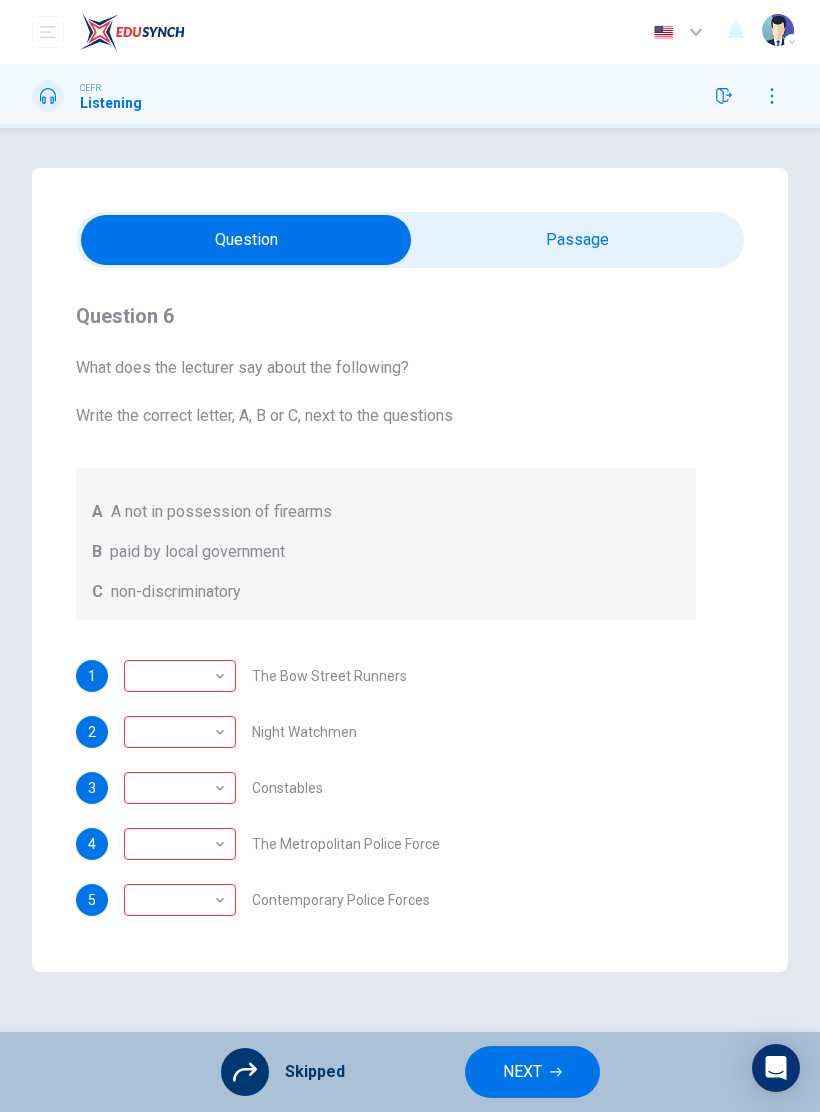 click on "NEXT" at bounding box center [532, 1072] 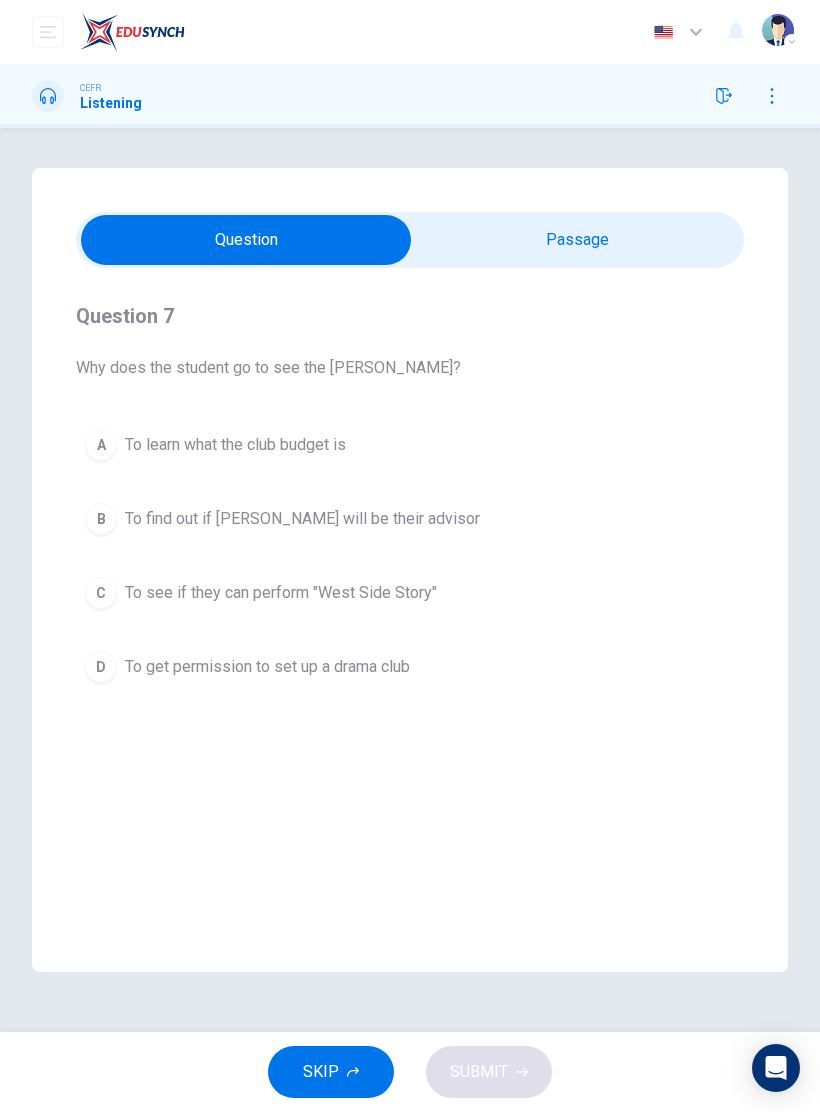 click at bounding box center [246, 240] 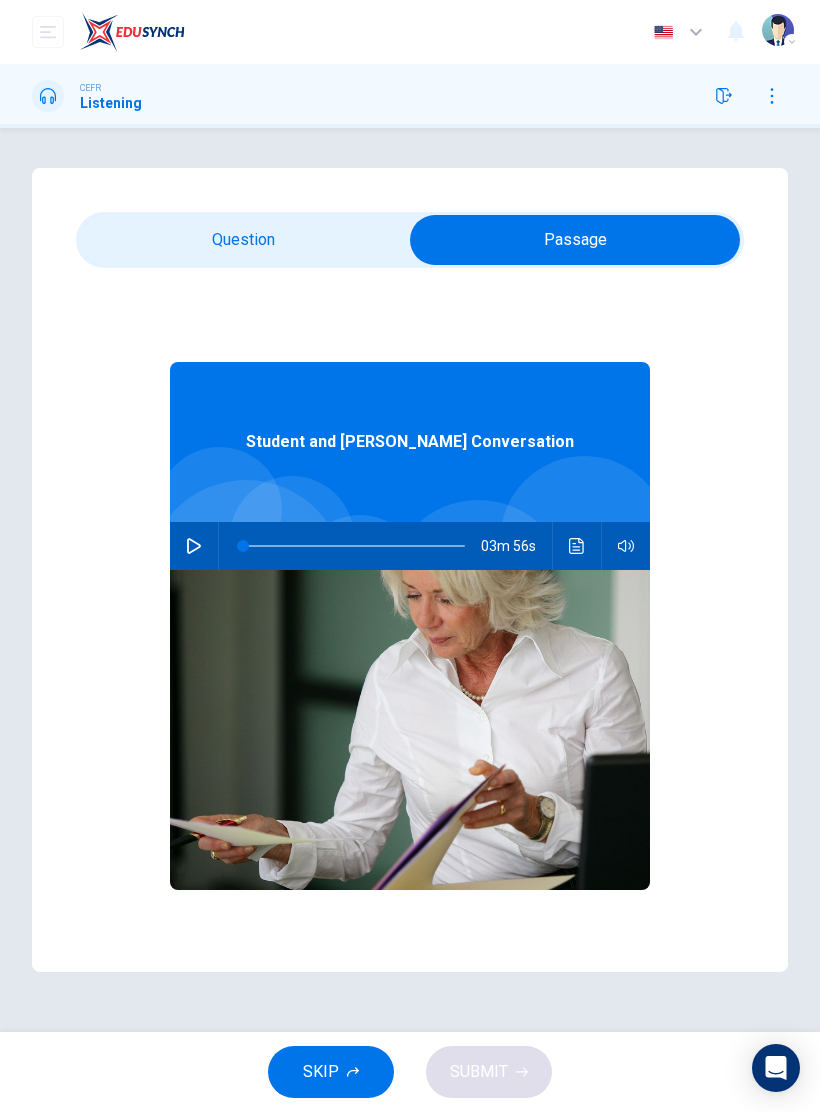 click at bounding box center (575, 240) 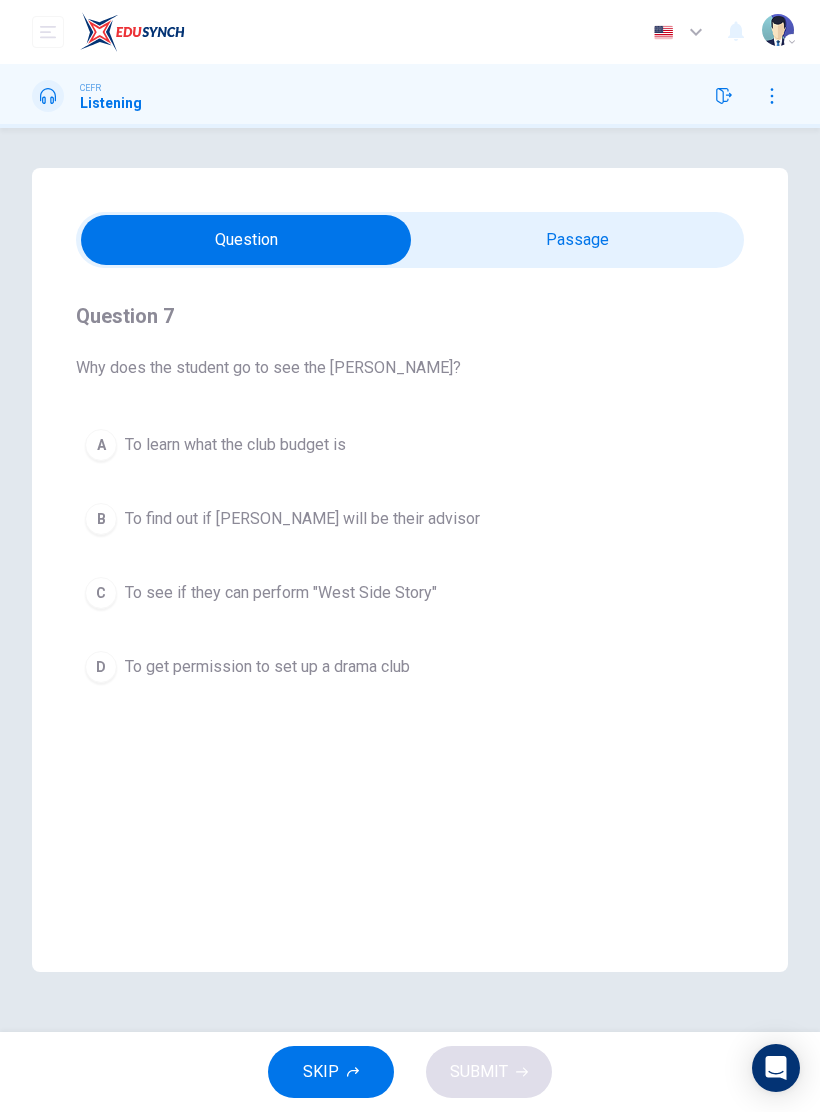 click at bounding box center [724, 96] 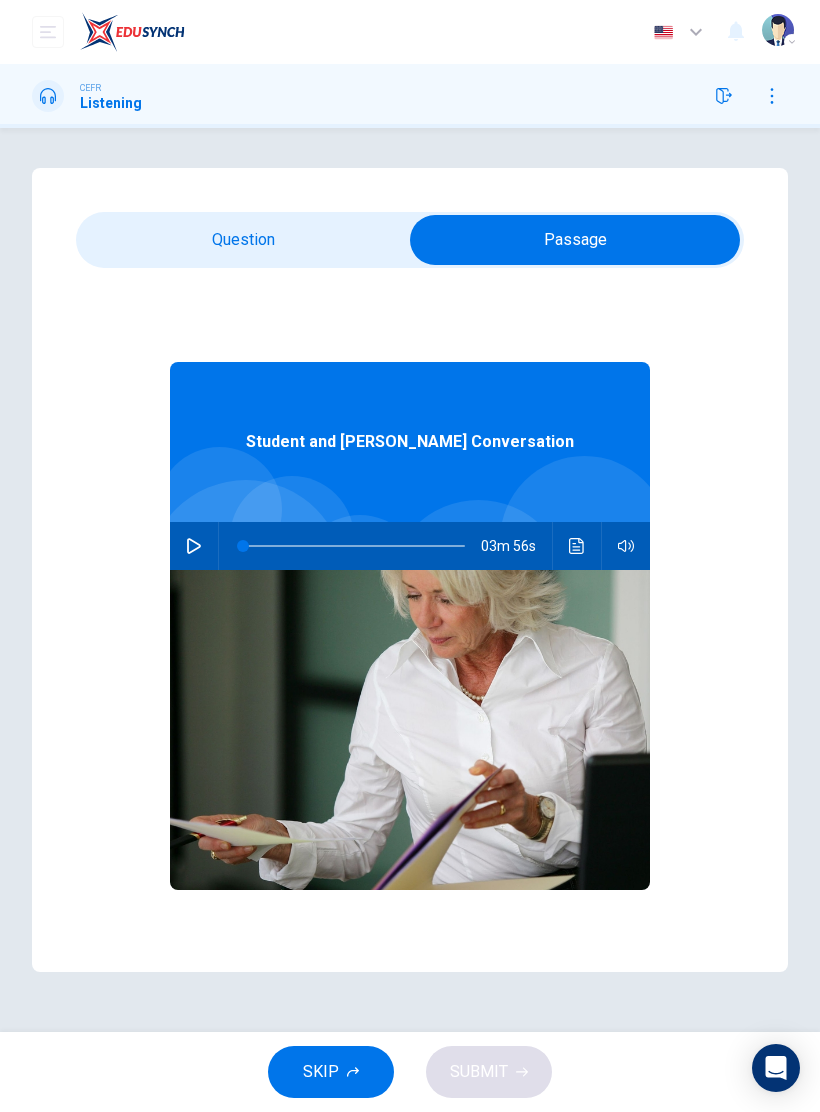 click at bounding box center (194, 546) 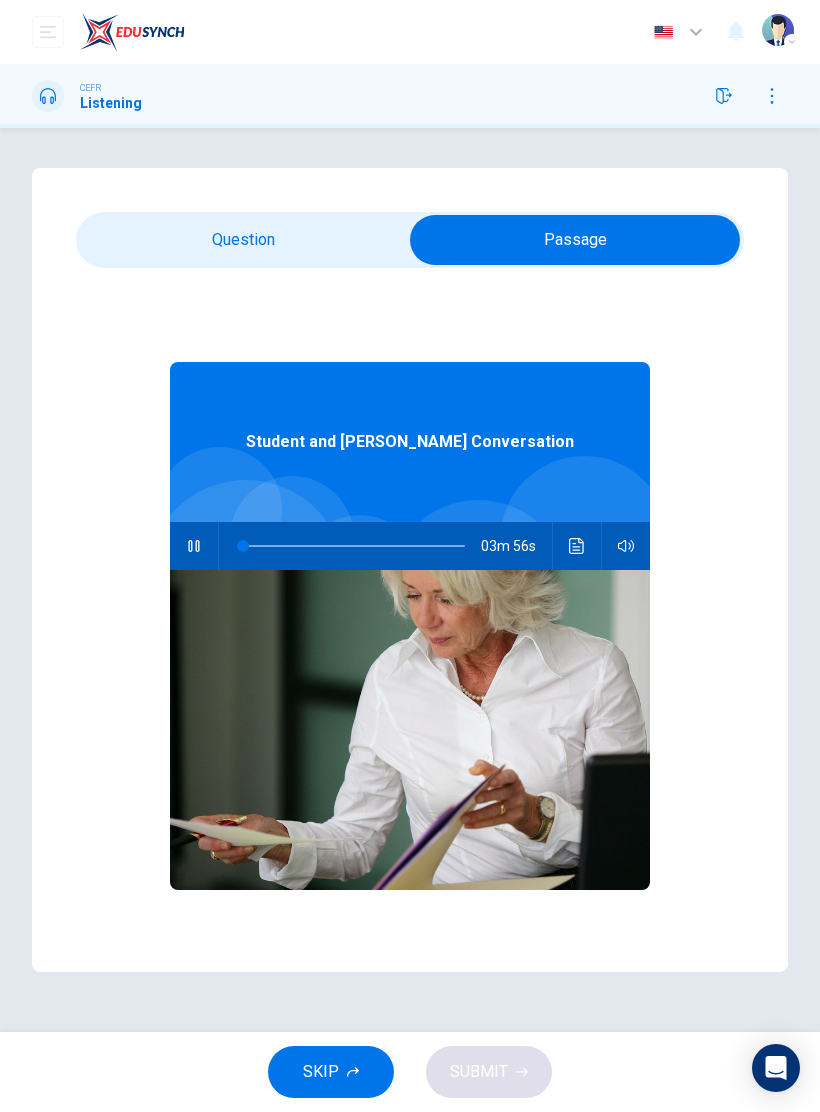 click on "Question 7 Why does the student go to see the dean? A To learn what the club budget is B To find out if Professor Roberto will be their advisor C To see if they can perform "West Side Story" D To get permission to set up a drama club Student and Dean Conversation 03m 56s" at bounding box center [410, 570] 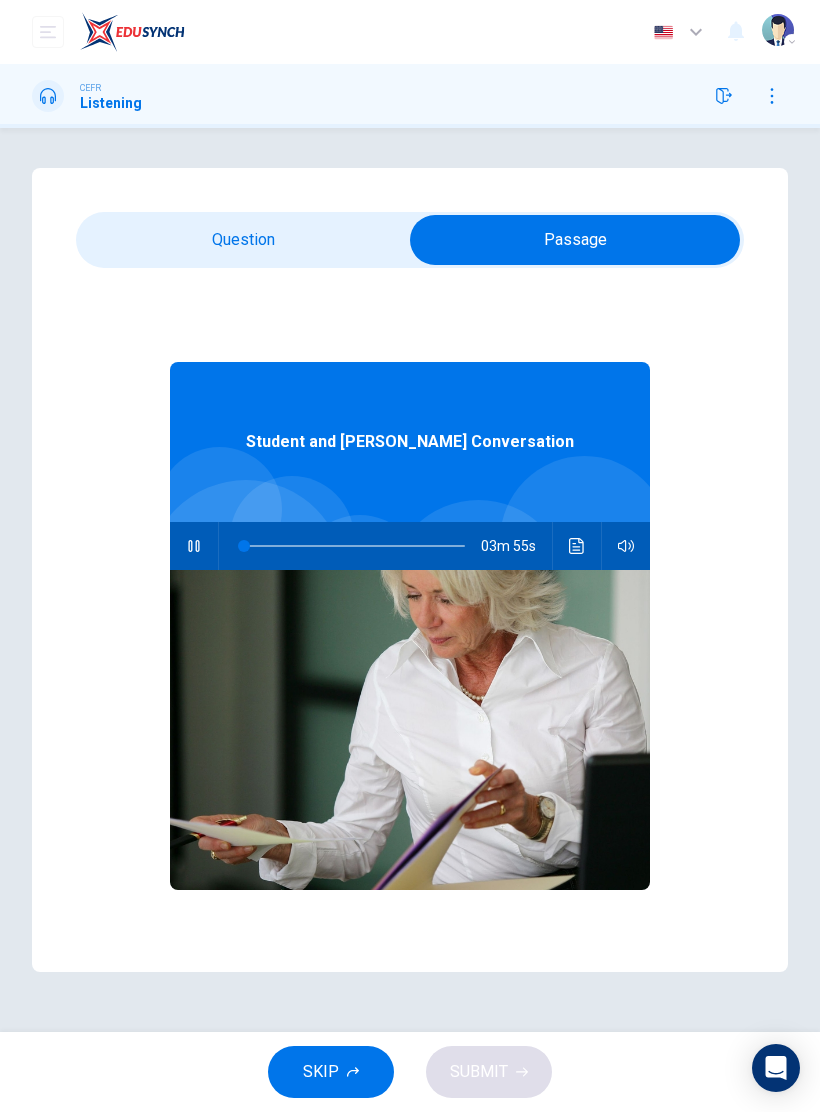 click at bounding box center [575, 240] 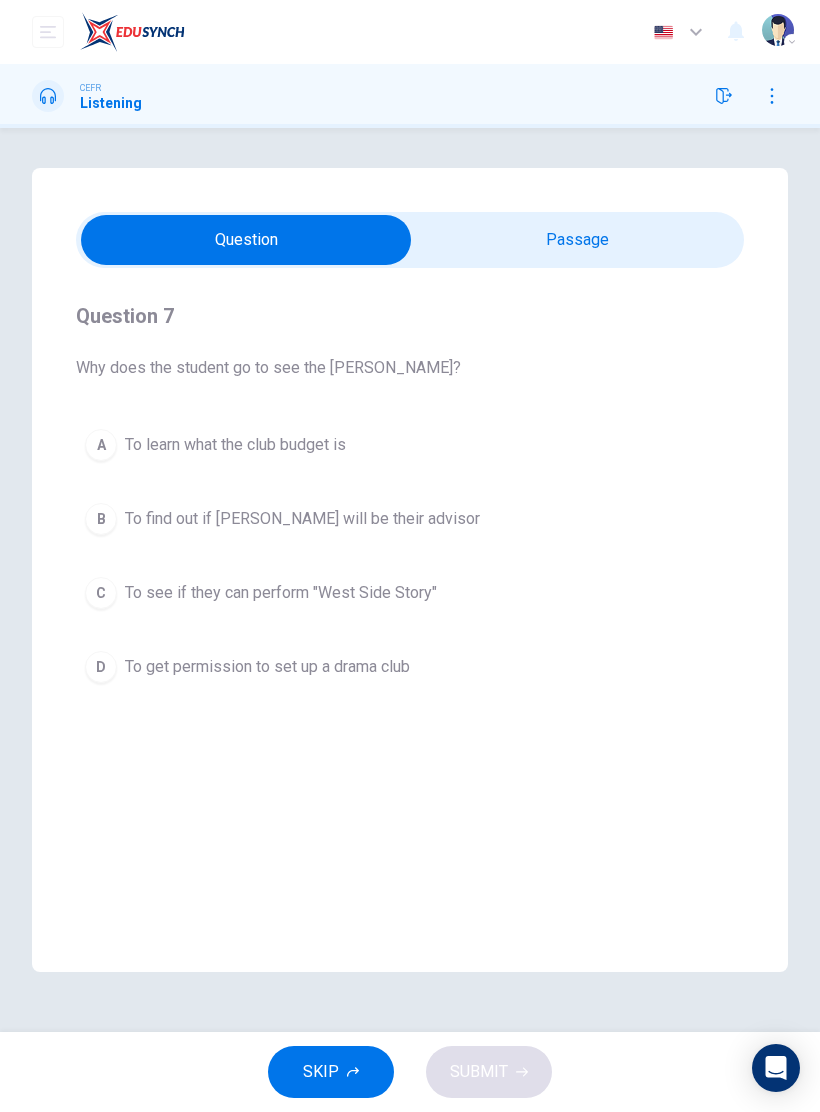 click on "D To get permission to set up a drama club" at bounding box center (410, 667) 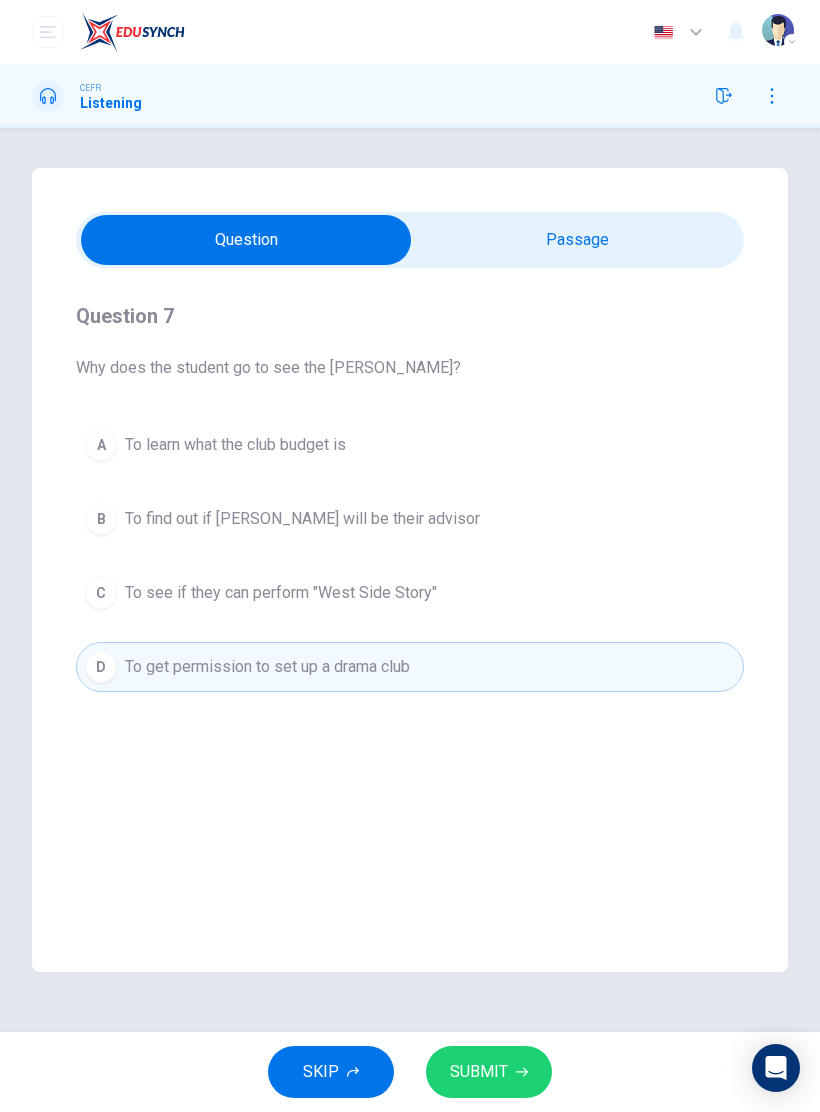 click on "SUBMIT" at bounding box center [489, 1072] 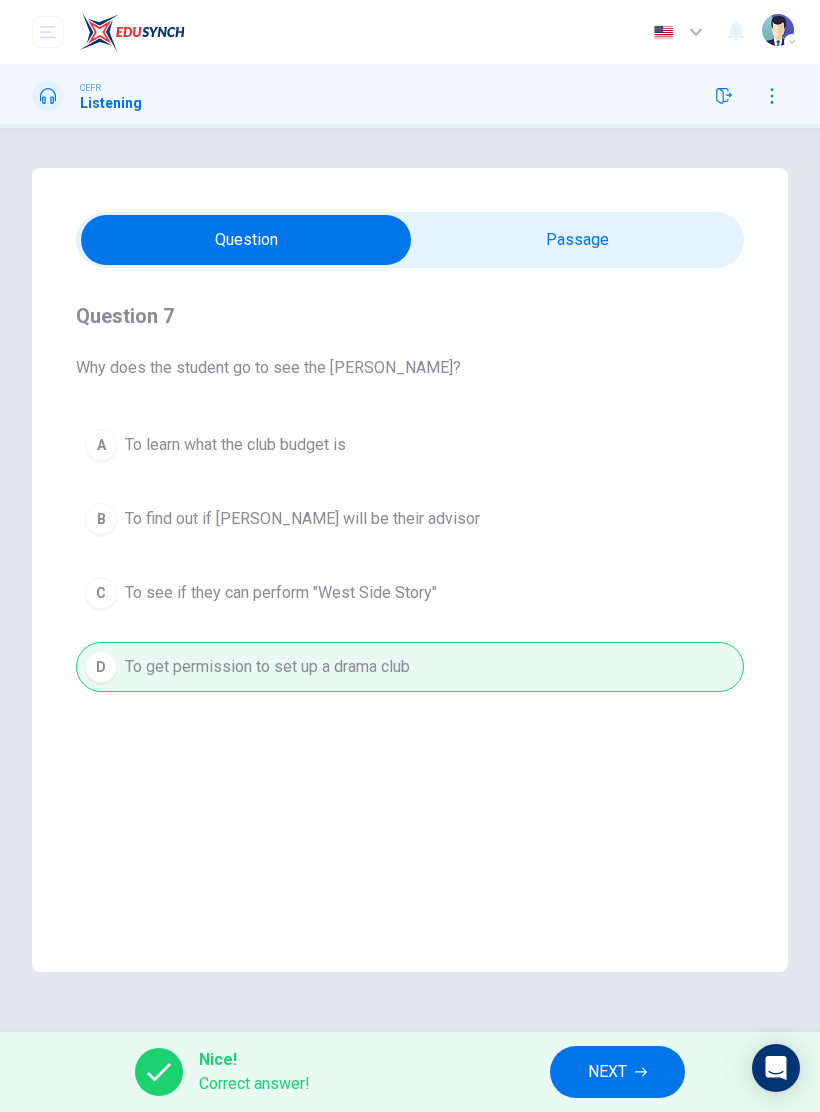 click on "NEXT" at bounding box center [617, 1072] 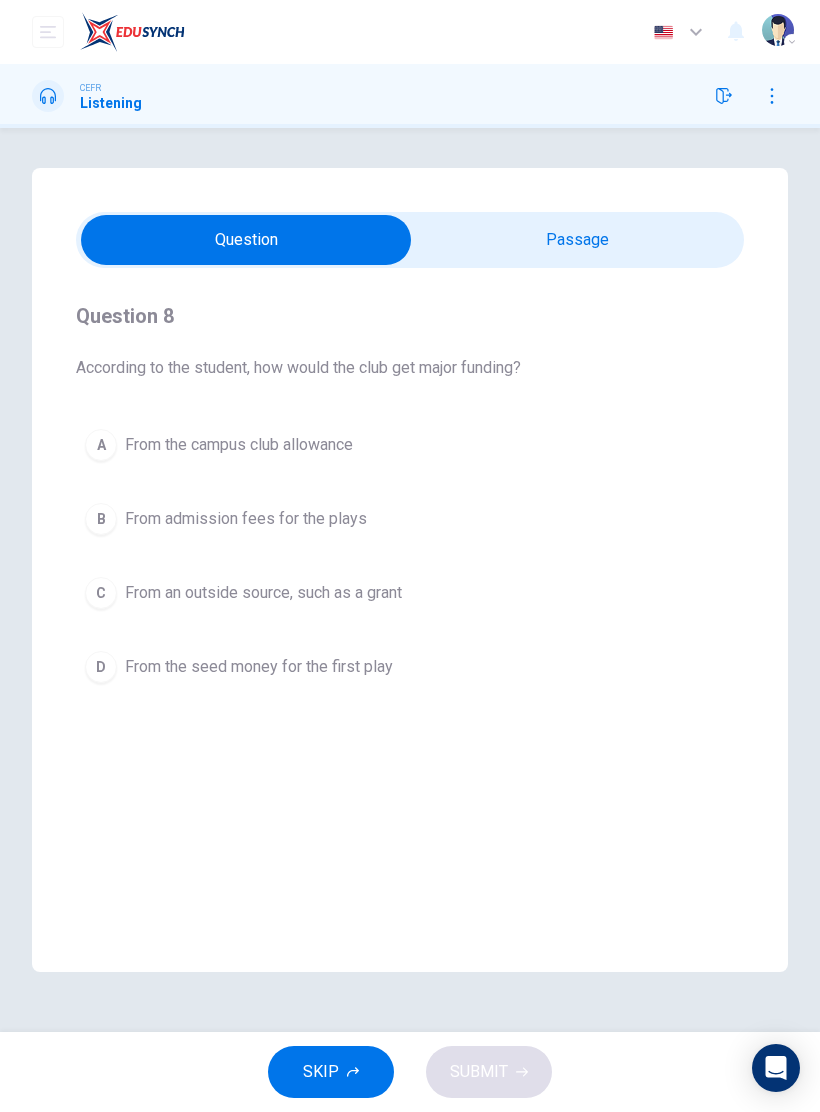 type on "35" 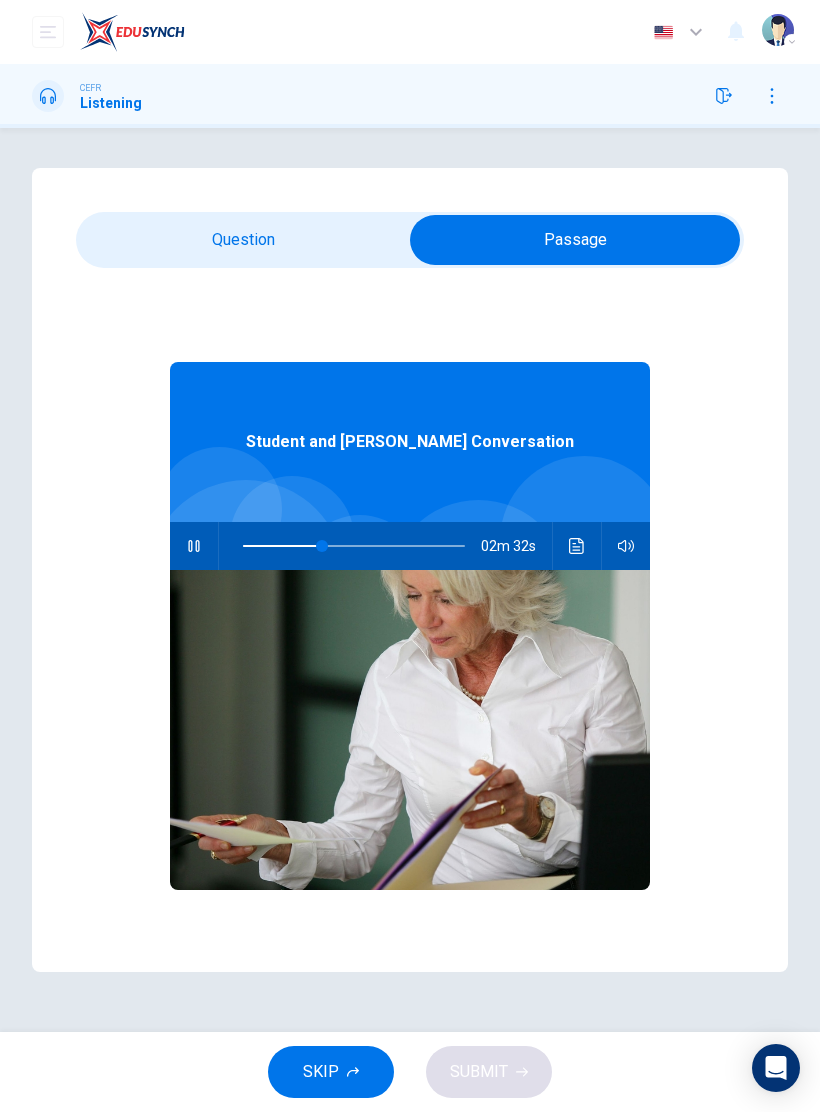 click 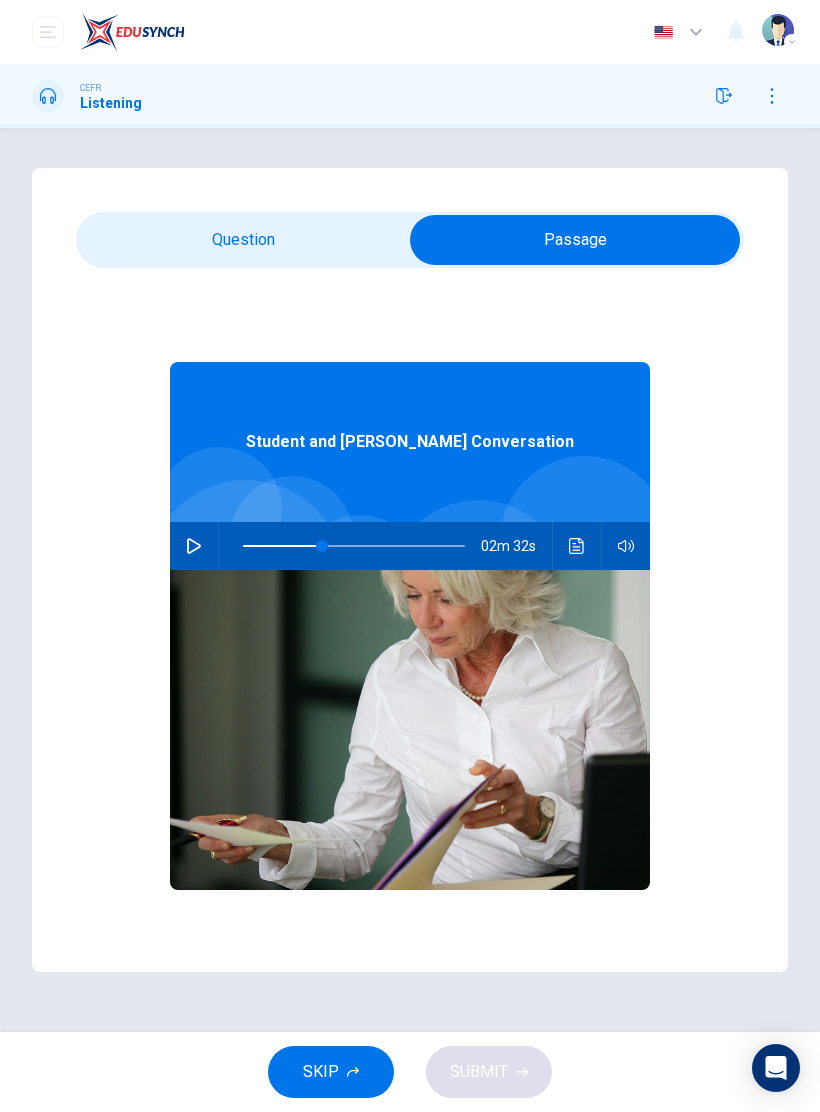 click 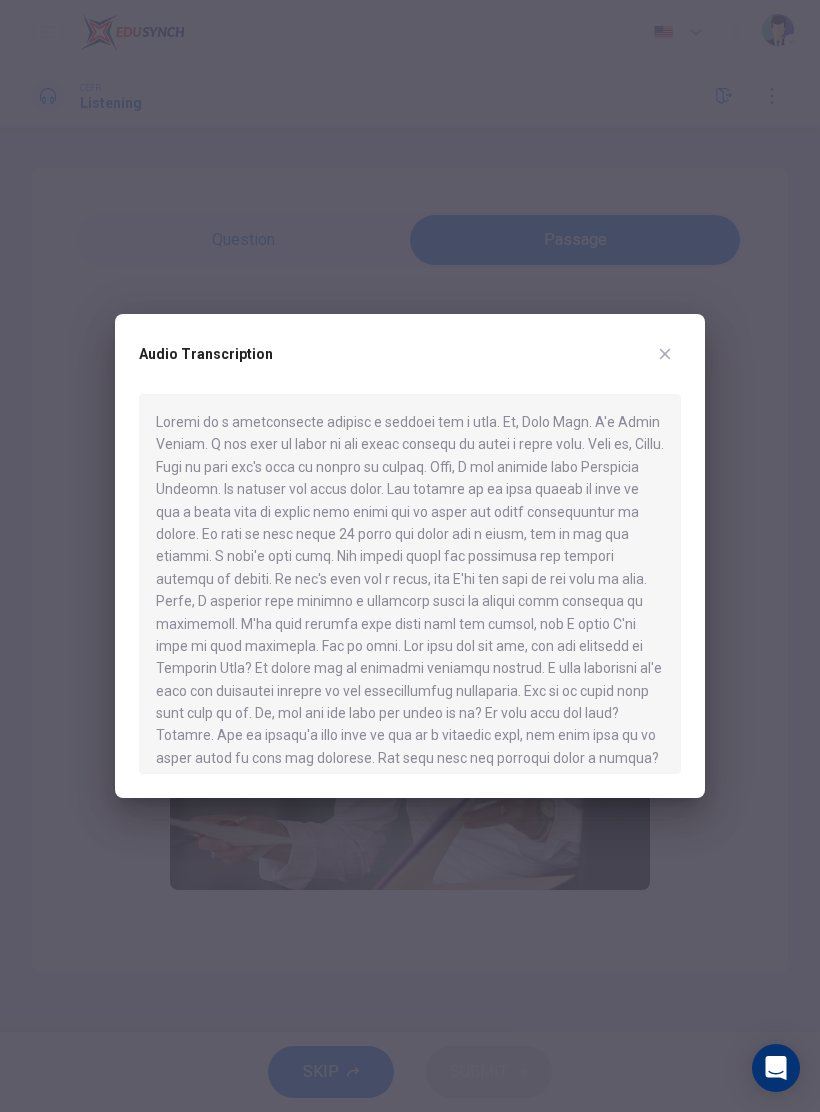 click at bounding box center [410, 556] 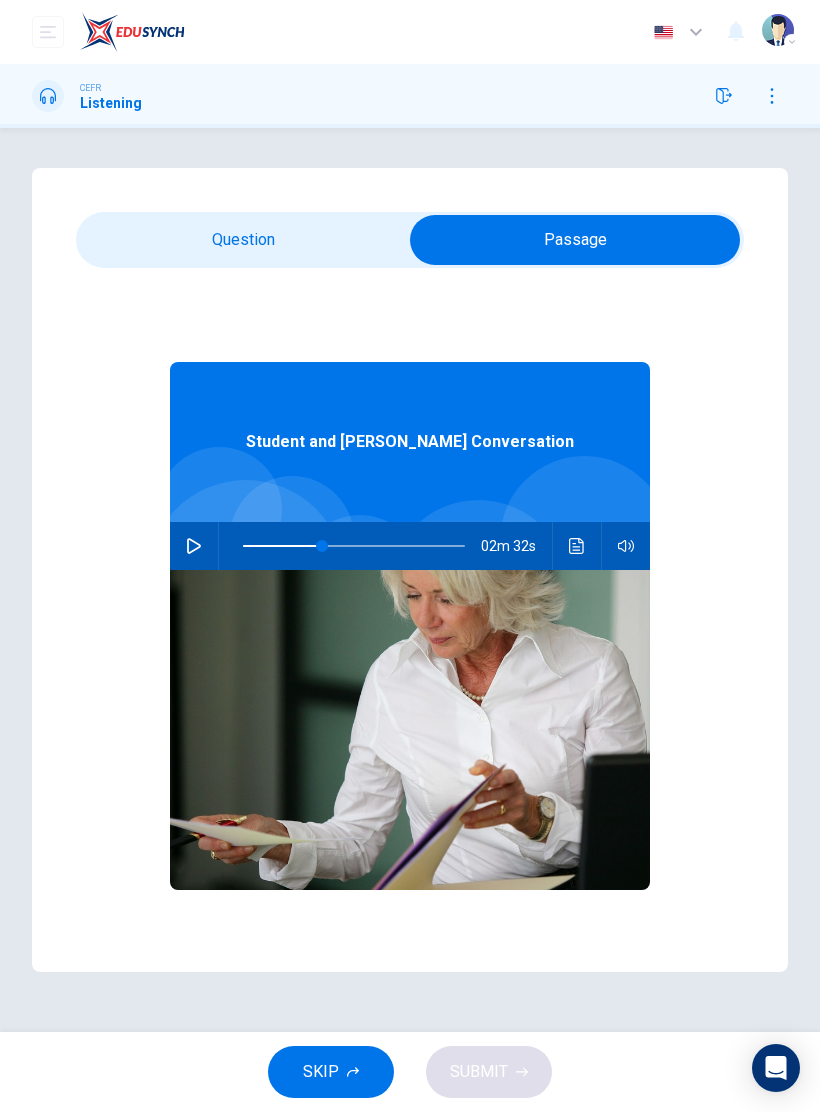 click at bounding box center [575, 240] 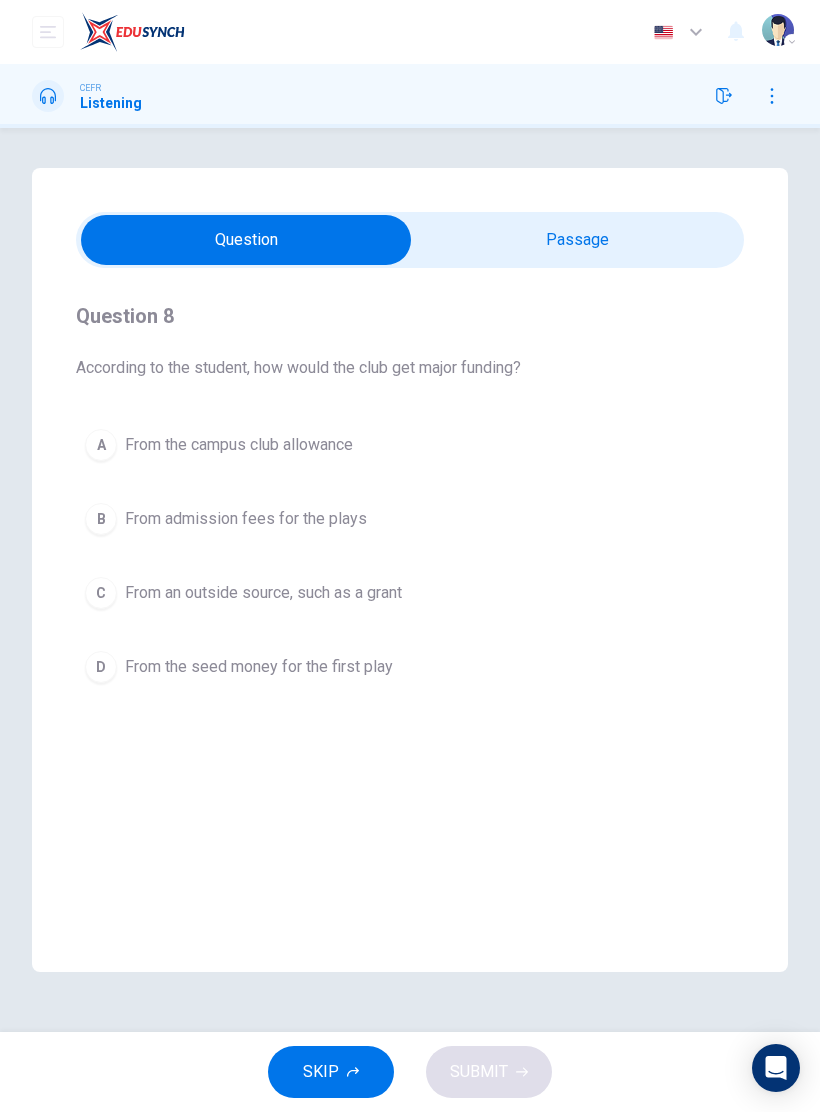 click on "C" at bounding box center [101, 593] 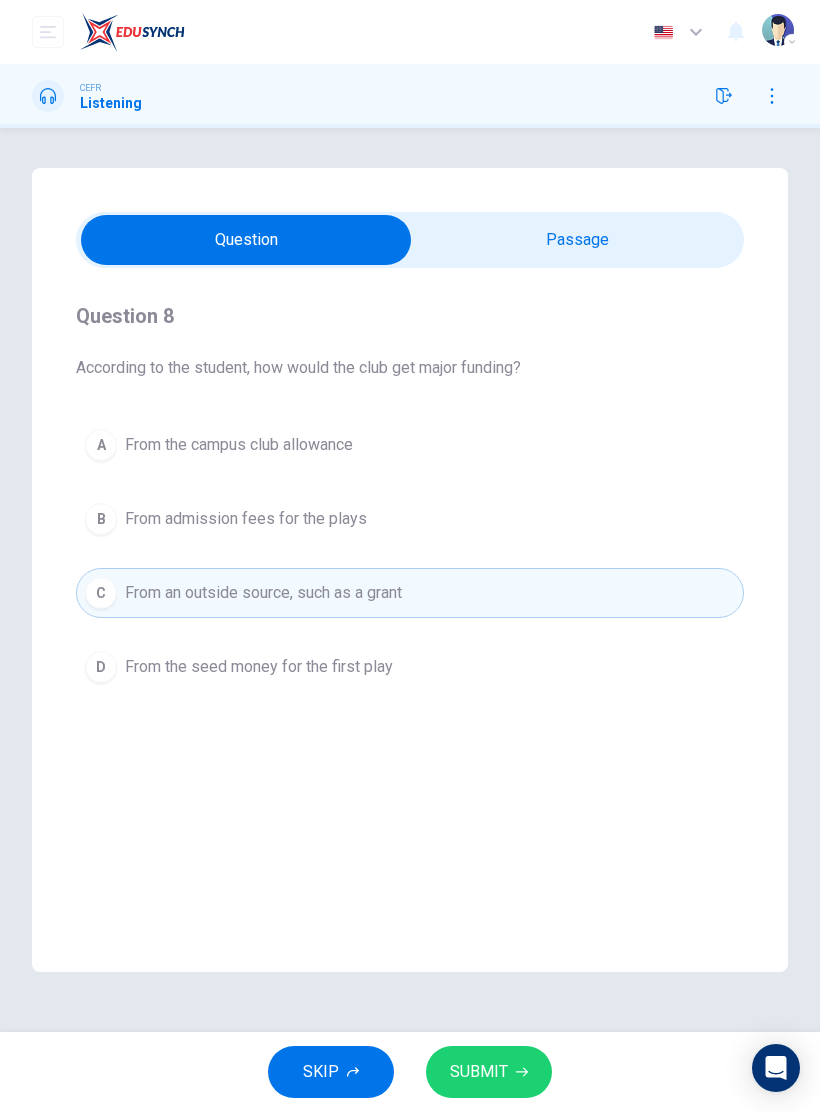 click on "SUBMIT" at bounding box center [479, 1072] 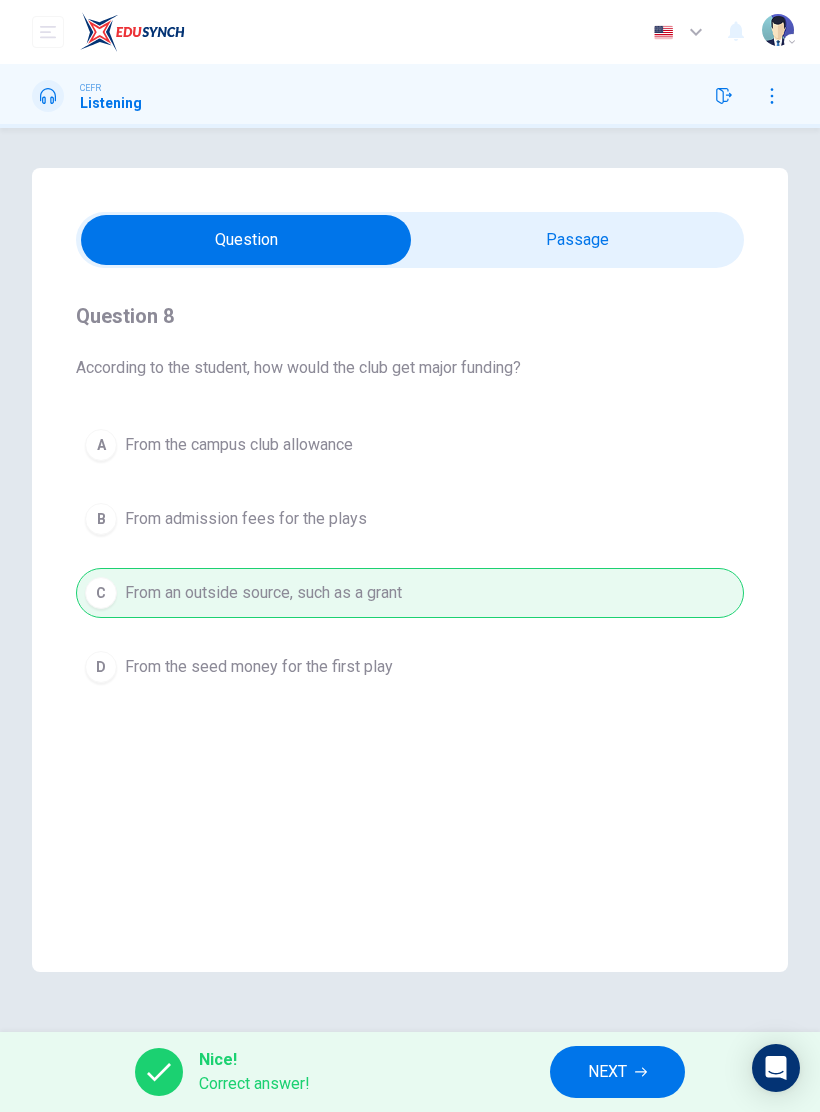click at bounding box center [246, 240] 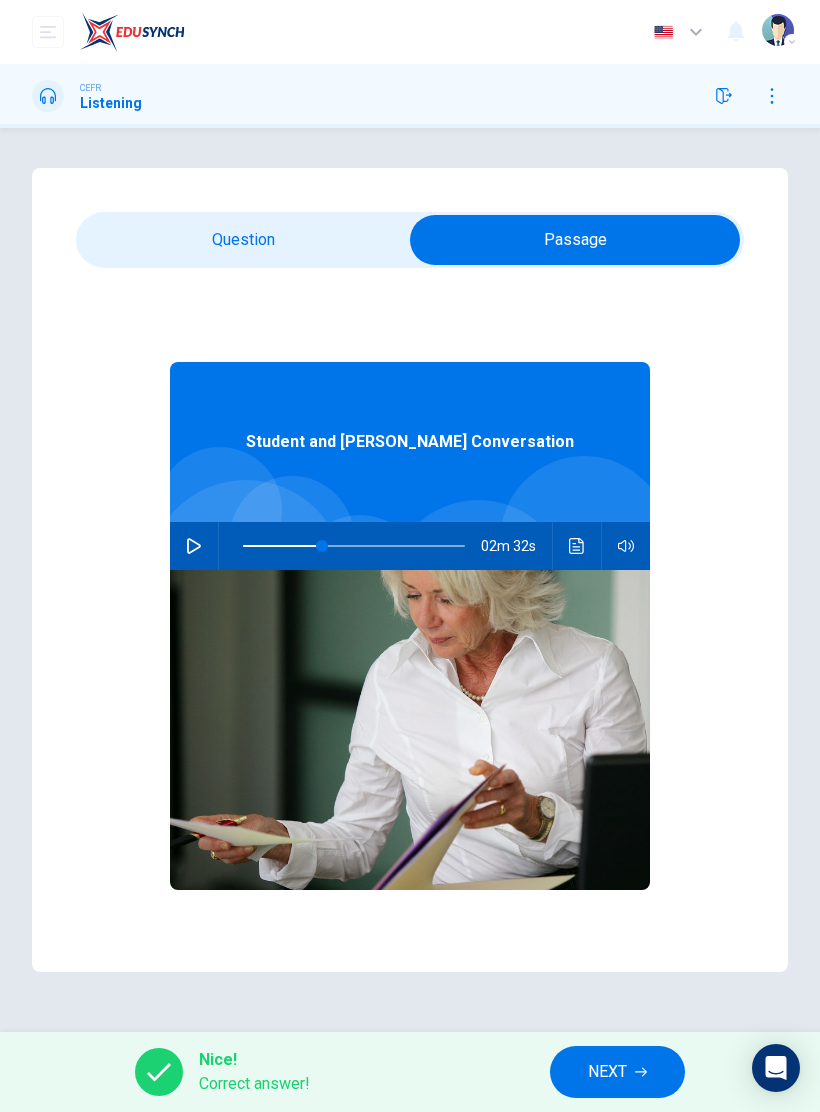 click 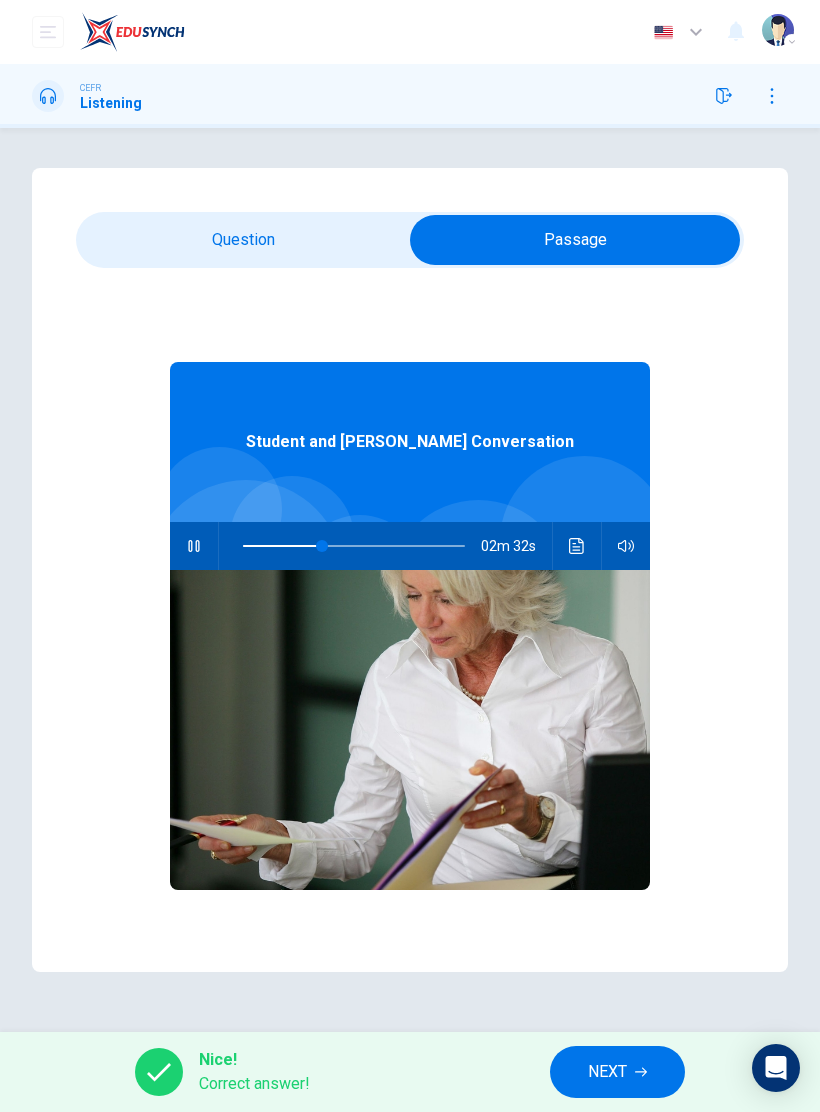 click at bounding box center [575, 240] 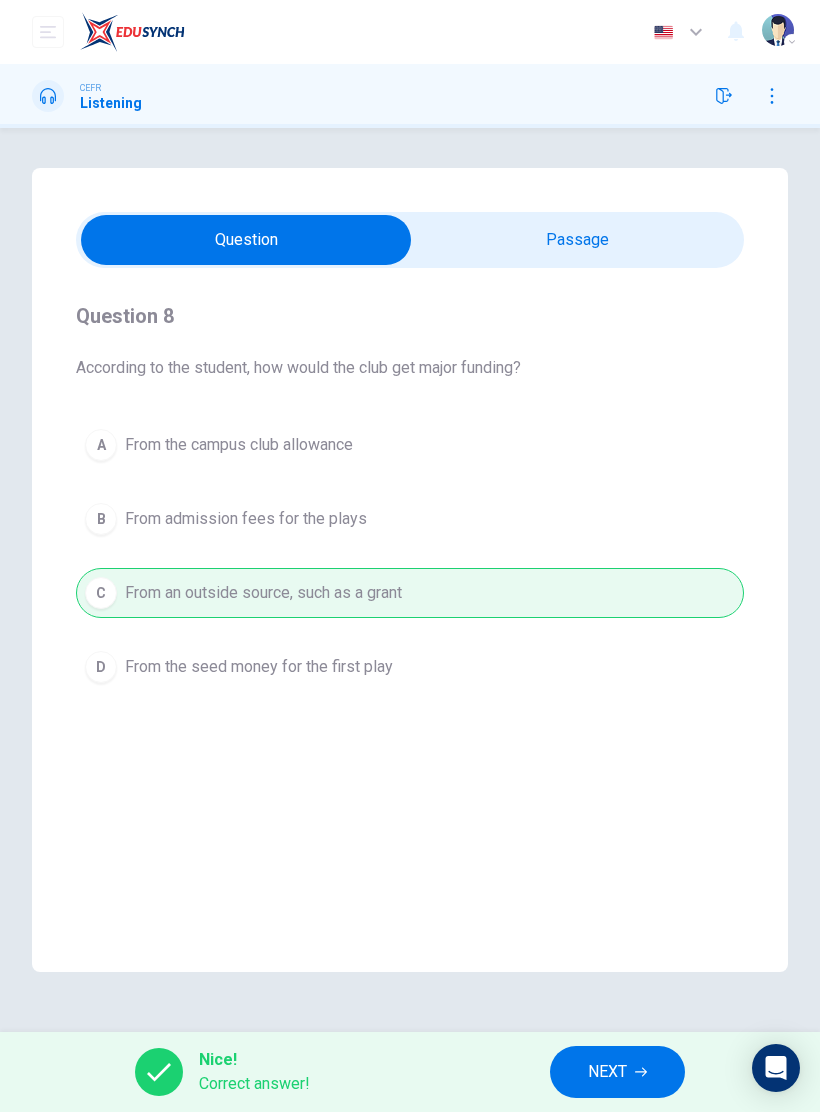 click on "NEXT" at bounding box center [607, 1072] 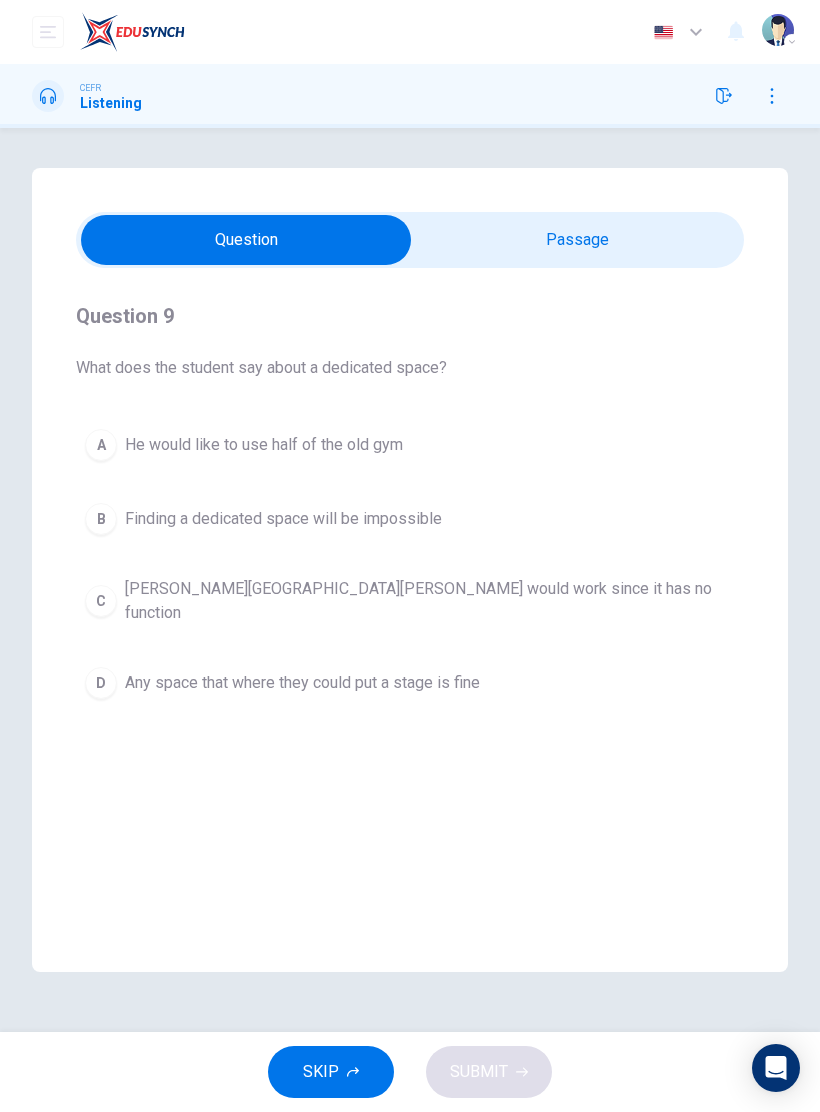 click on "A" at bounding box center (101, 445) 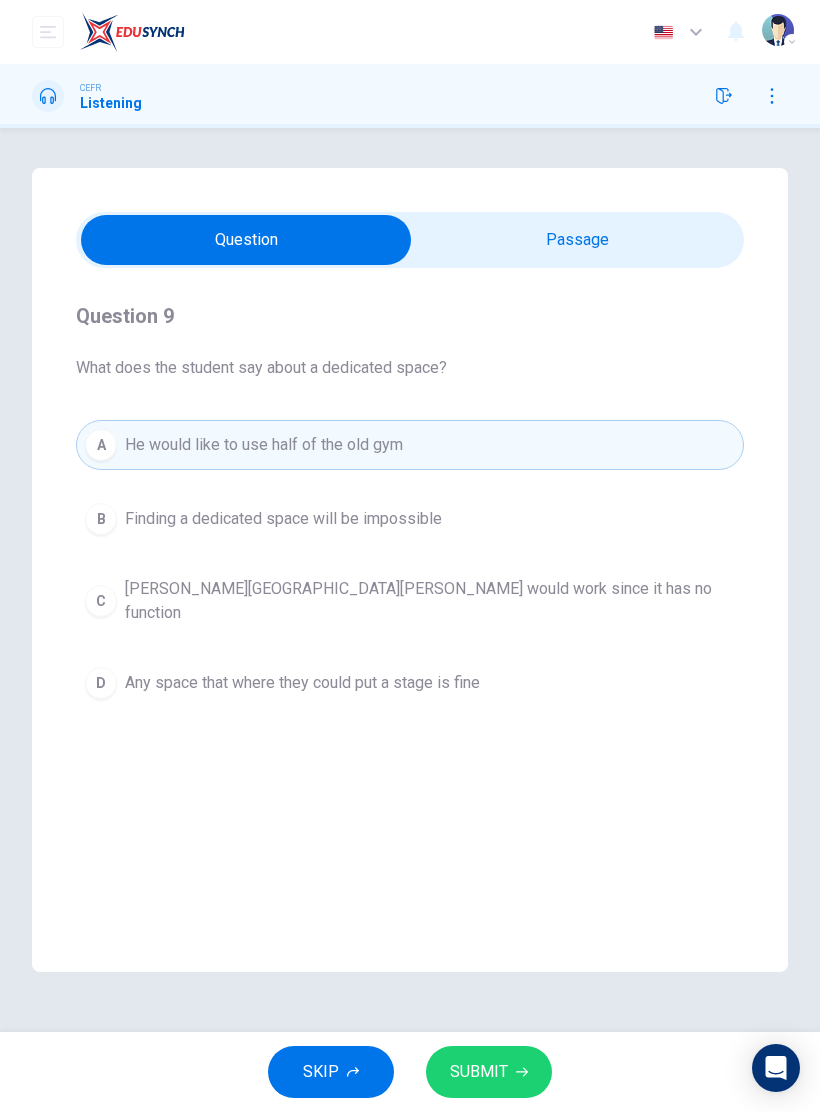 click on "SUBMIT" at bounding box center [489, 1072] 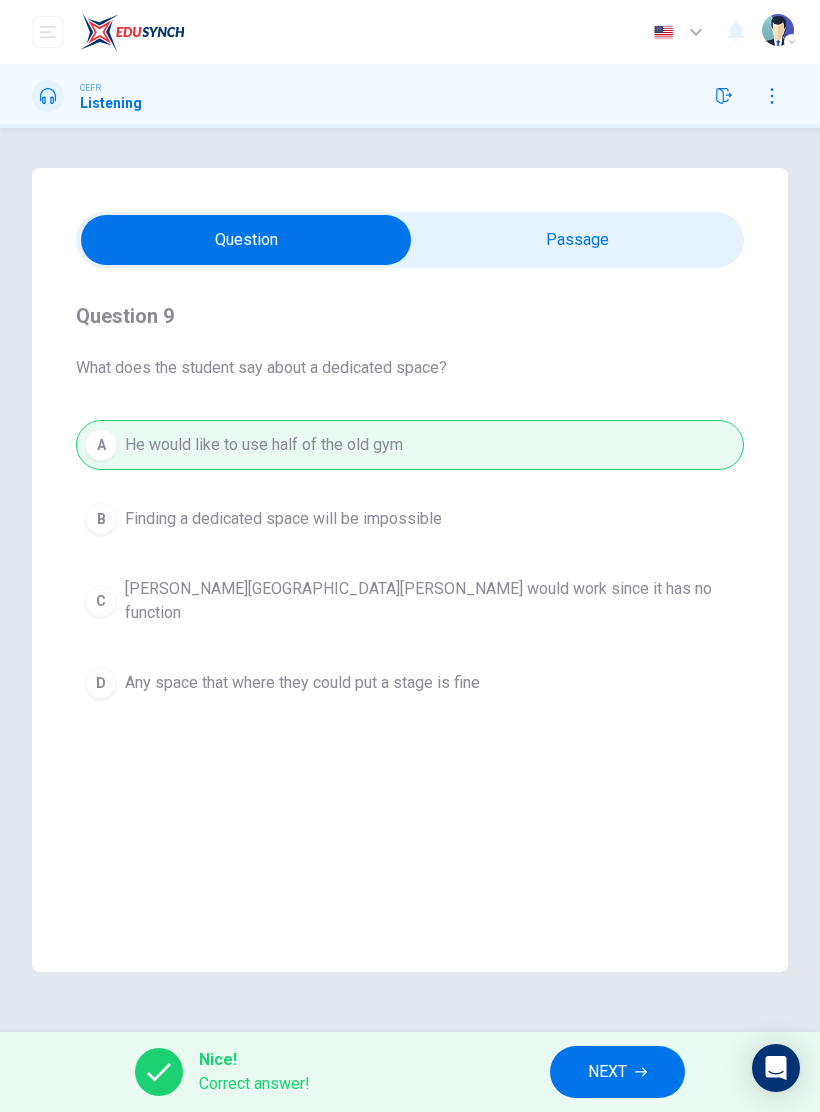 click on "NEXT" at bounding box center [617, 1072] 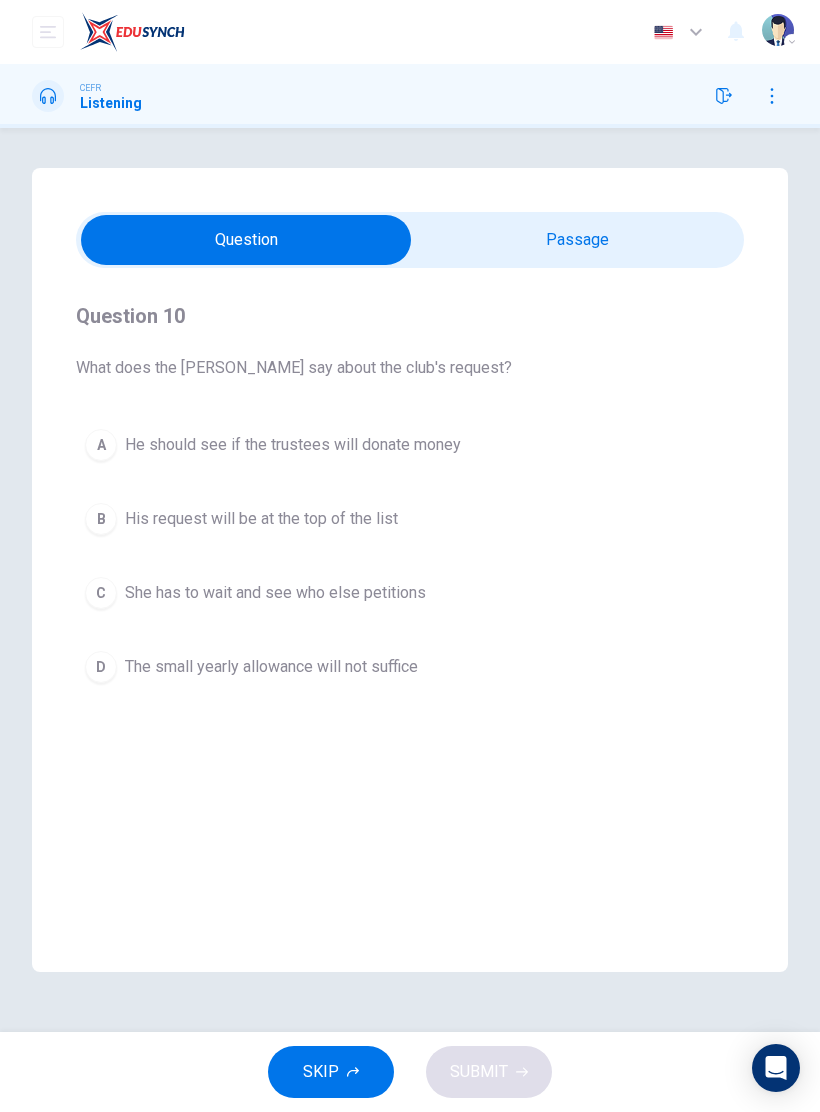 type on "46" 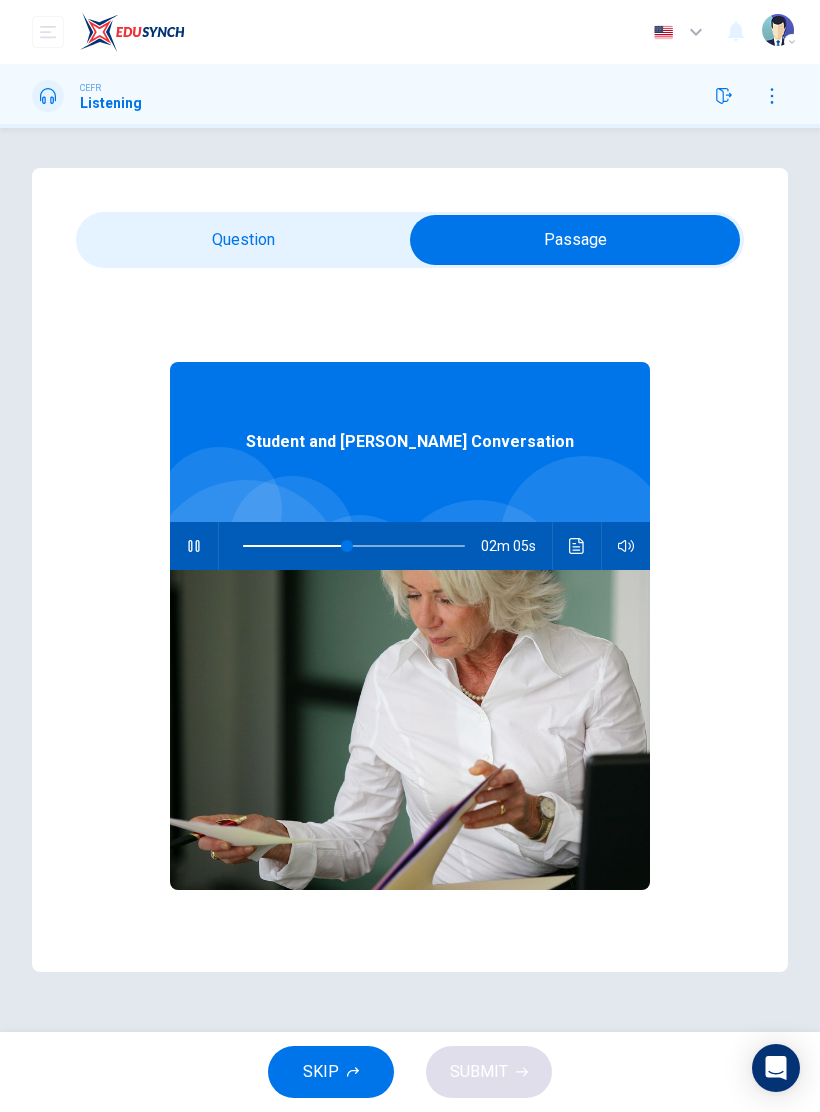 click 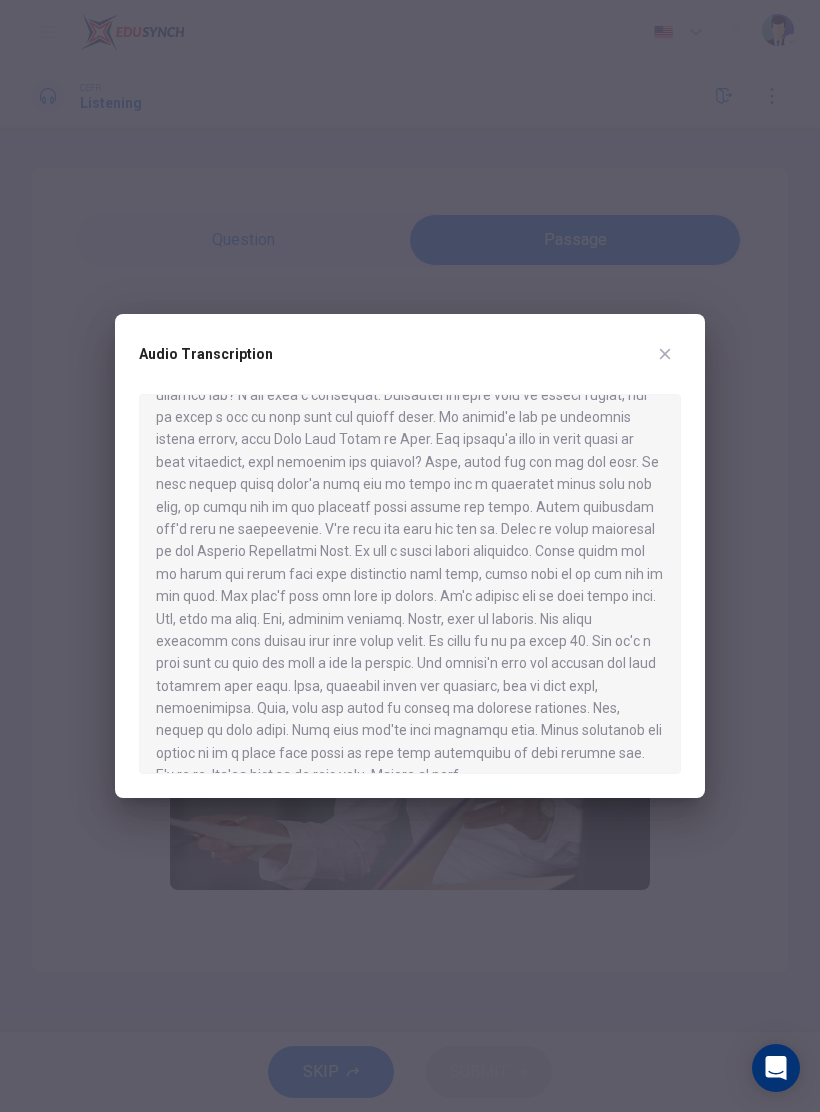 scroll, scrollTop: 522, scrollLeft: 0, axis: vertical 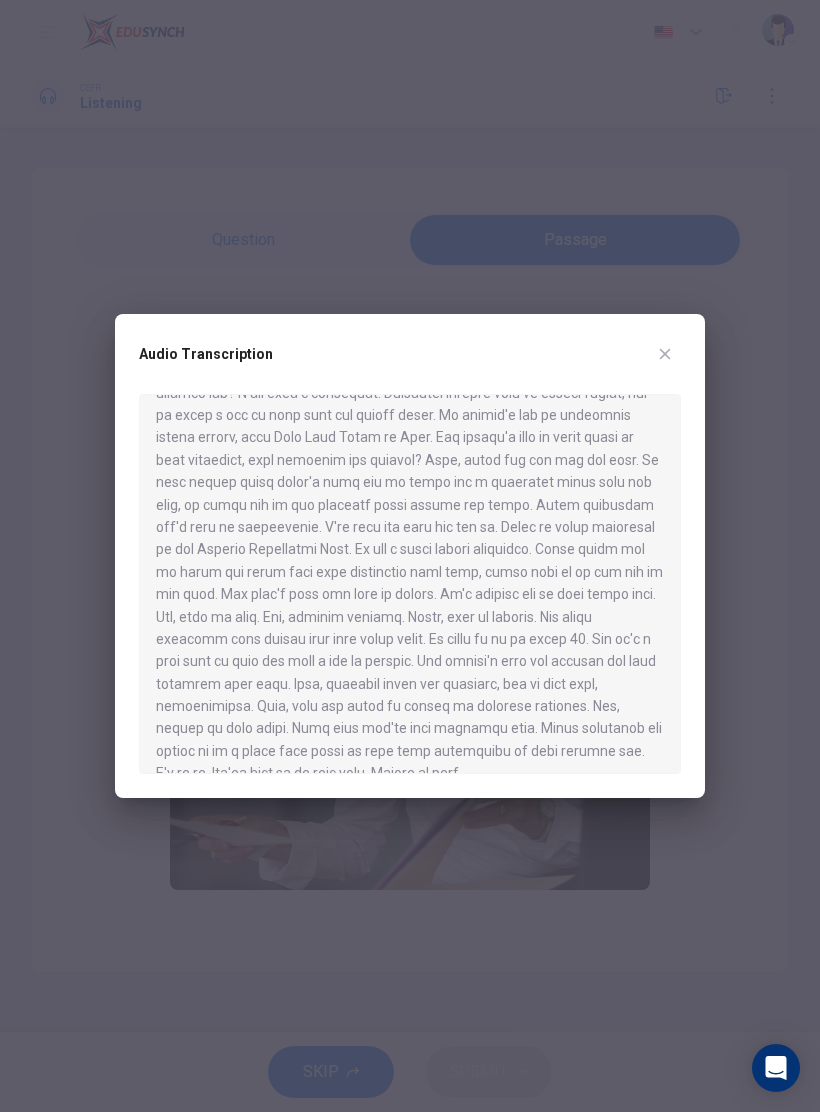 click at bounding box center [410, 556] 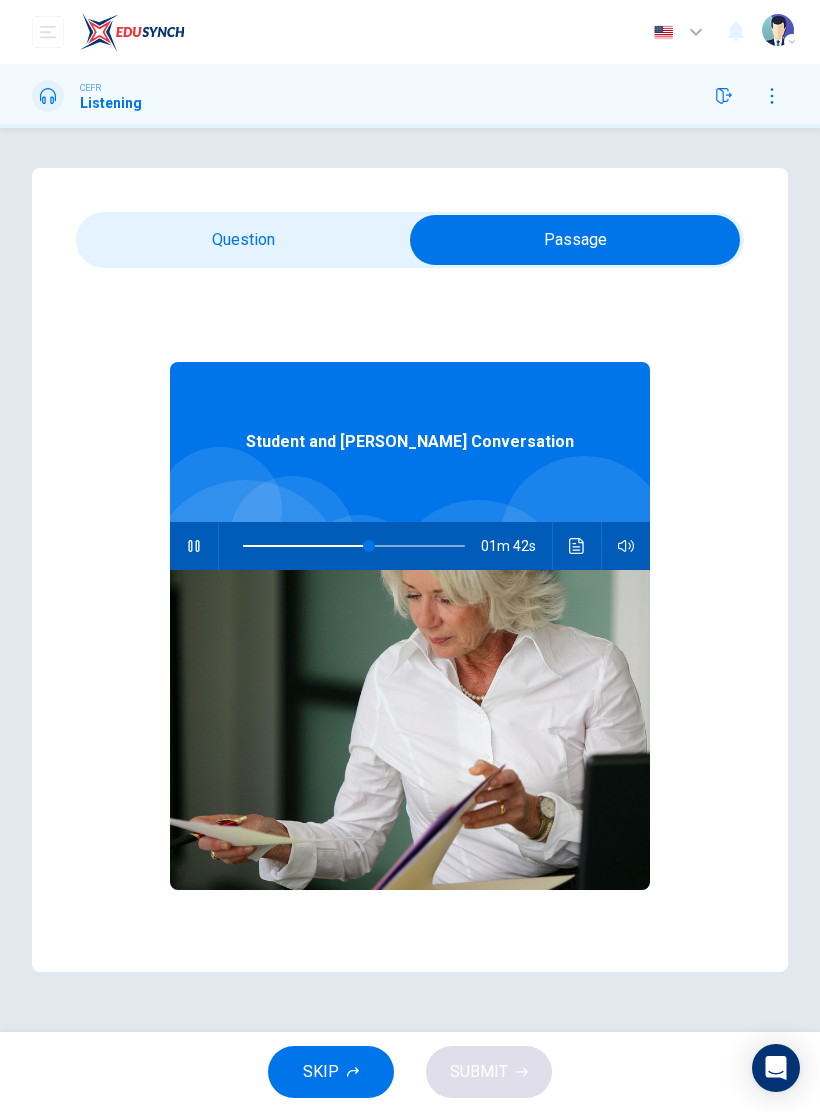 type on "57" 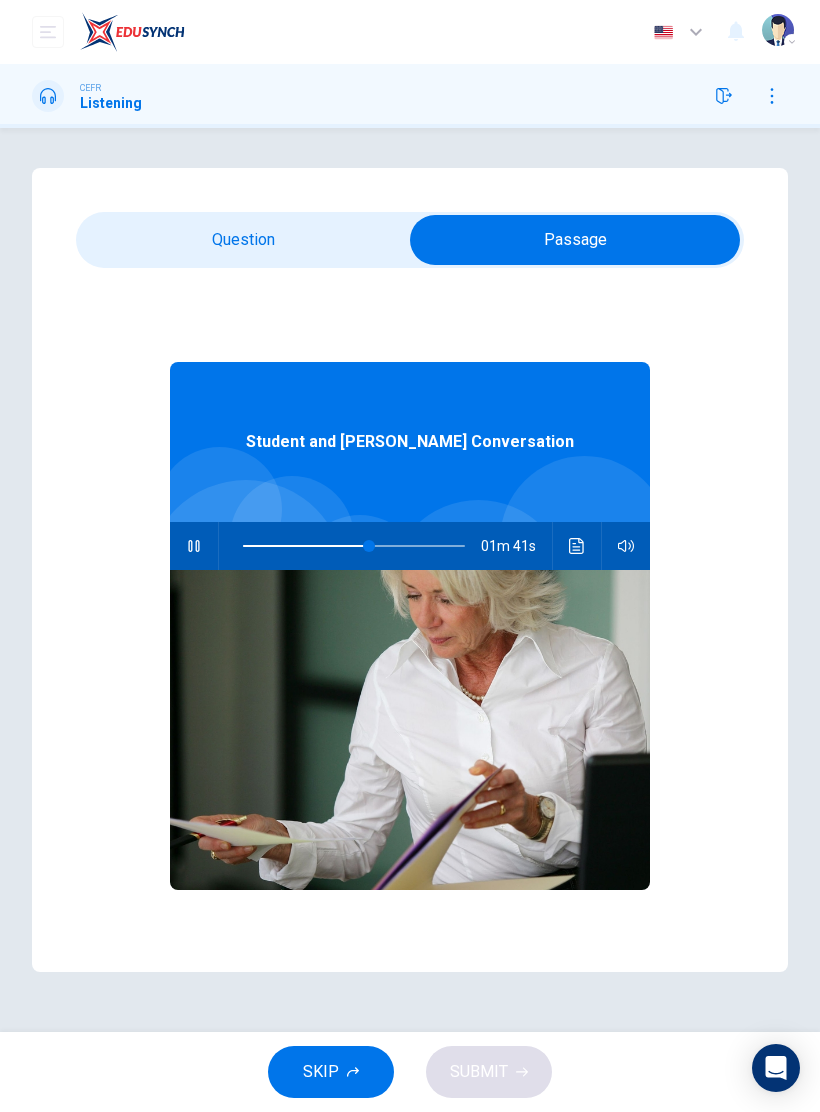 click at bounding box center (575, 240) 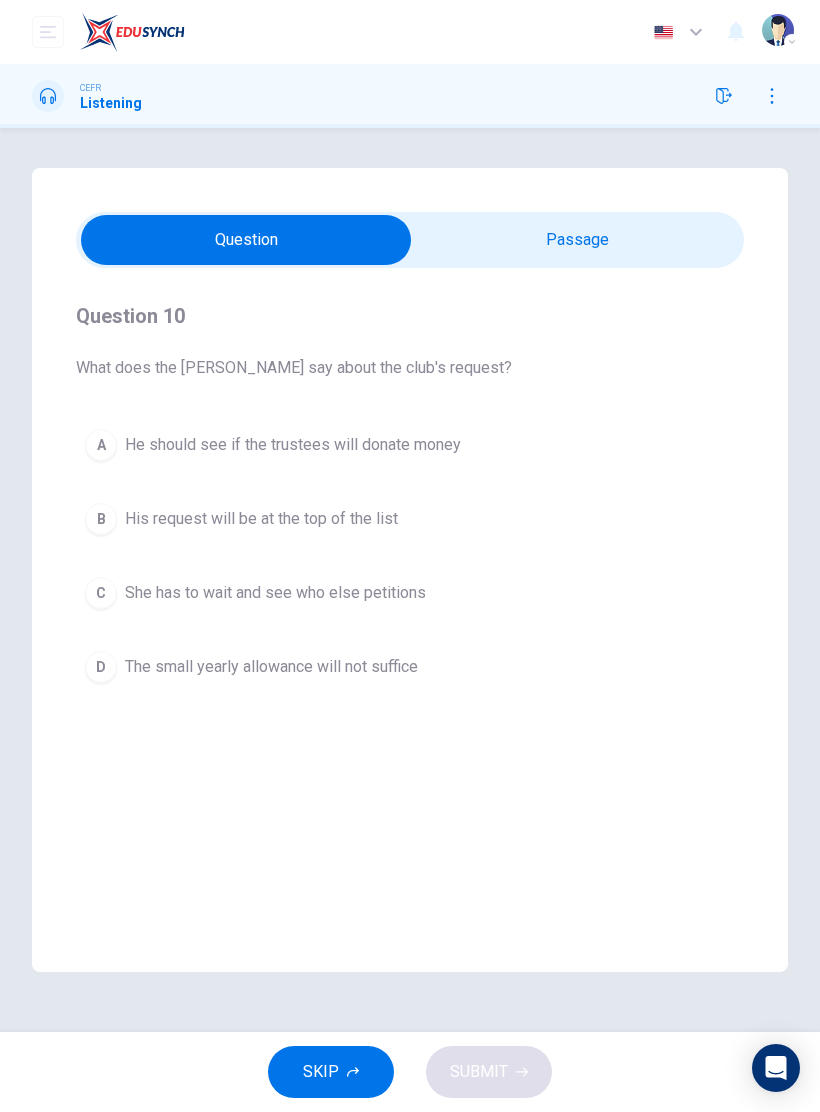 click at bounding box center [246, 240] 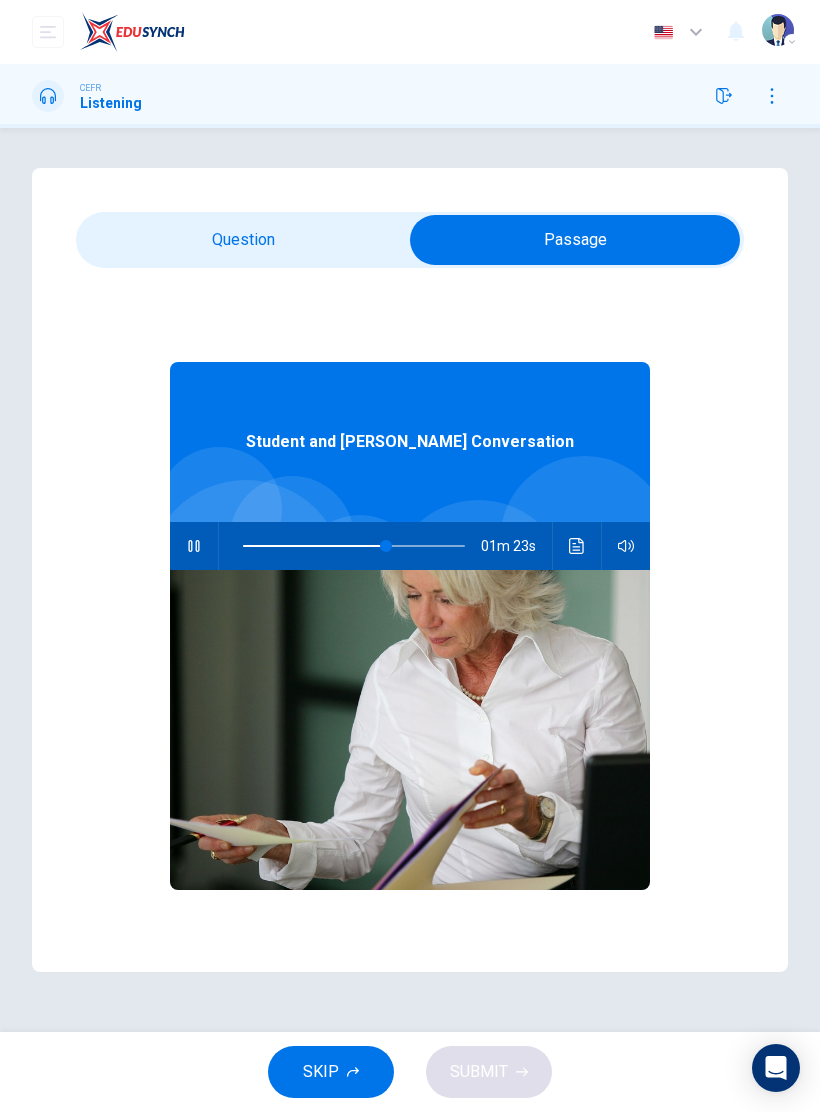 click at bounding box center [577, 546] 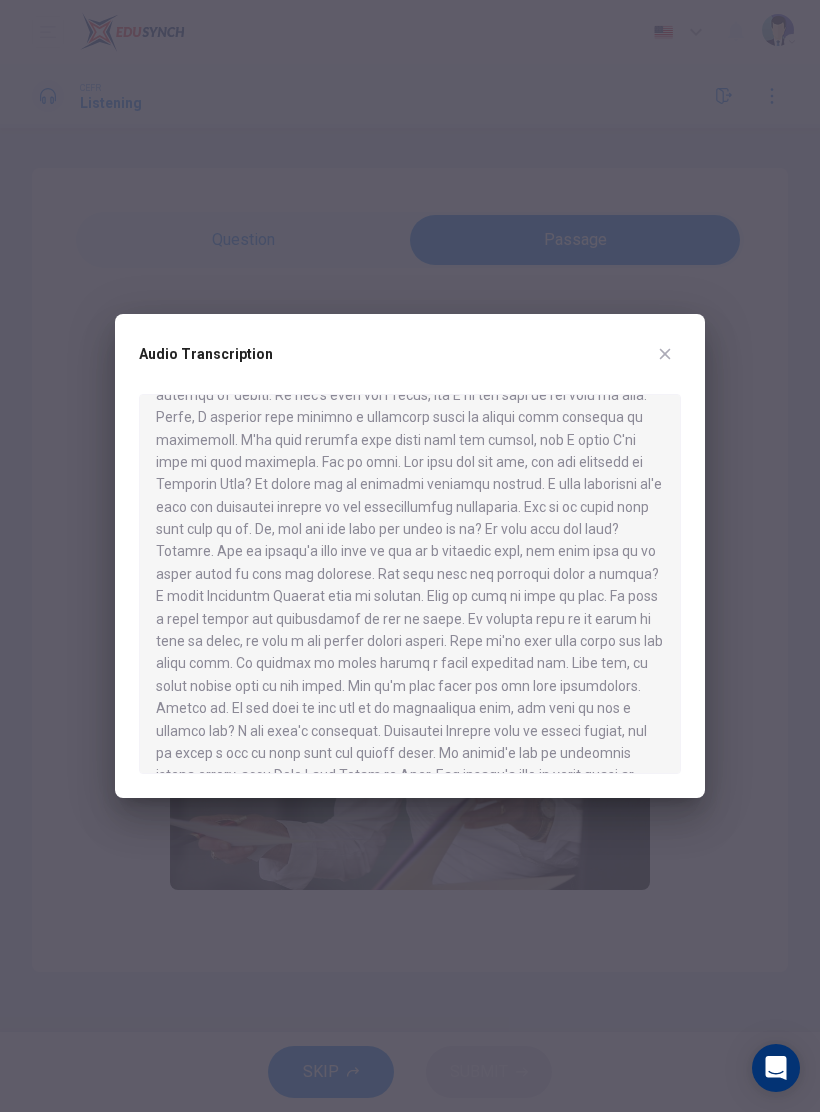 scroll, scrollTop: 189, scrollLeft: 0, axis: vertical 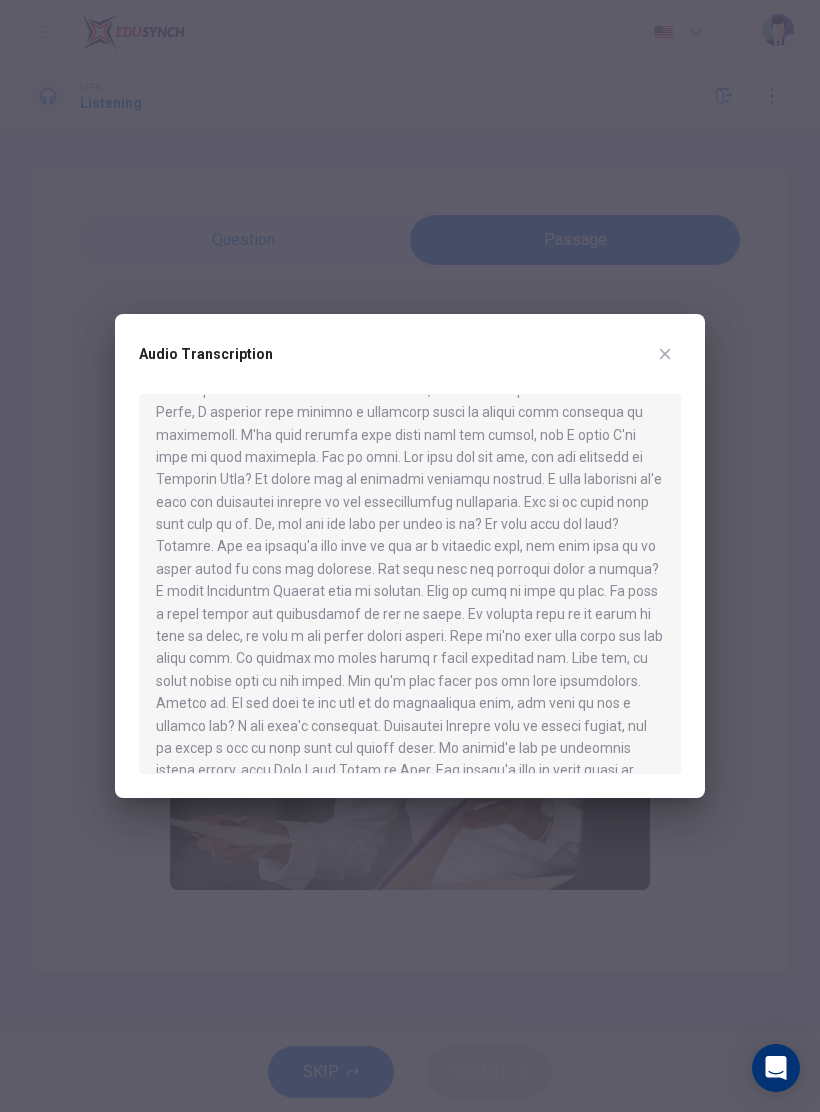 click 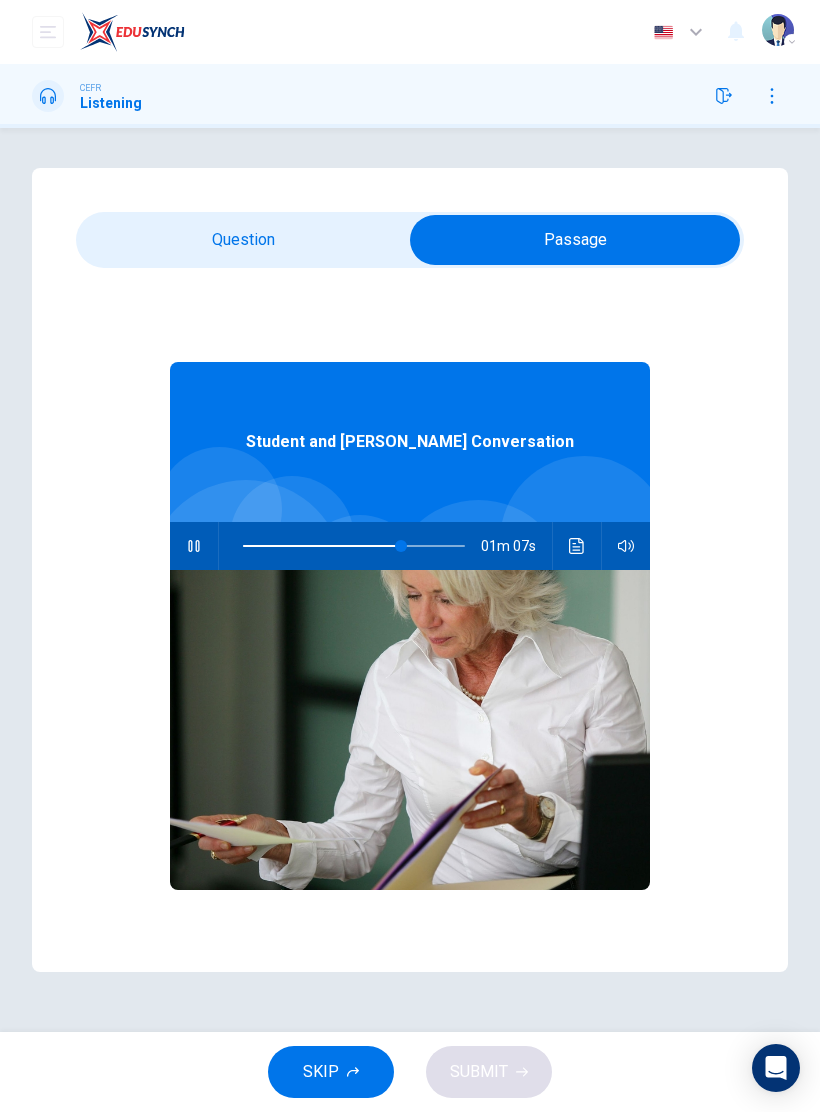 click at bounding box center [575, 240] 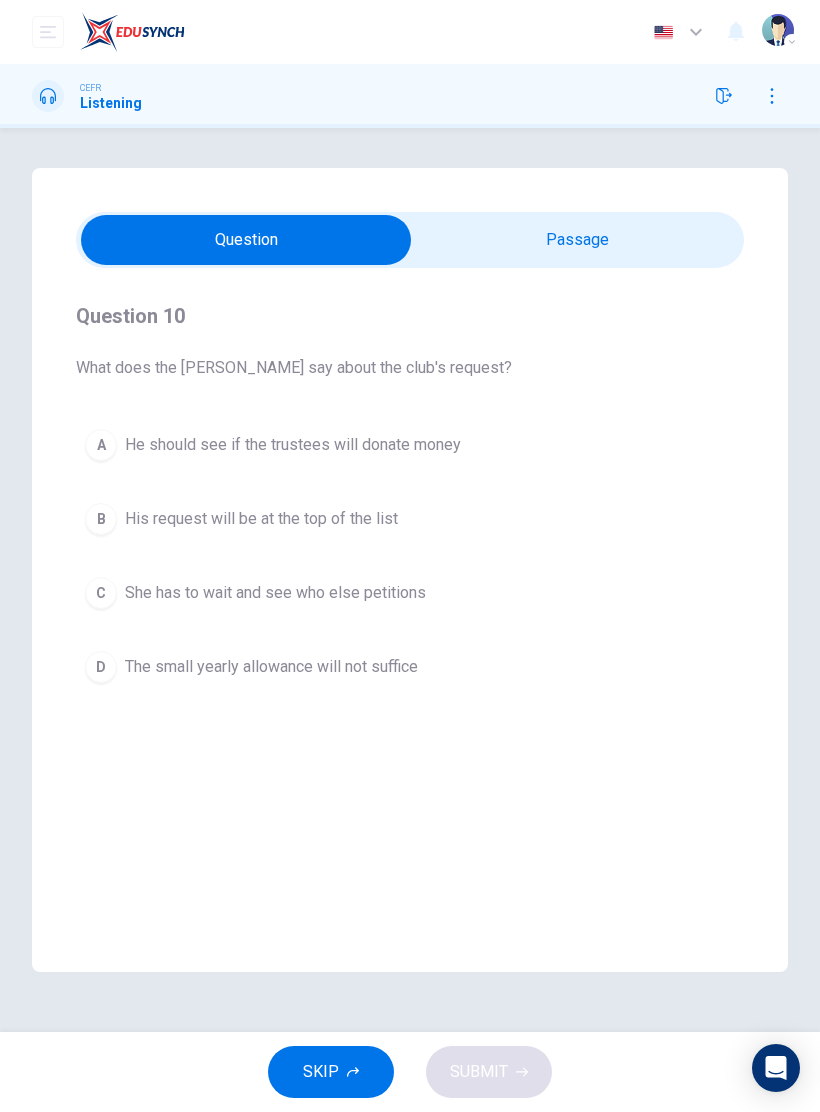click on "B His request will be at the top of the list" at bounding box center [410, 519] 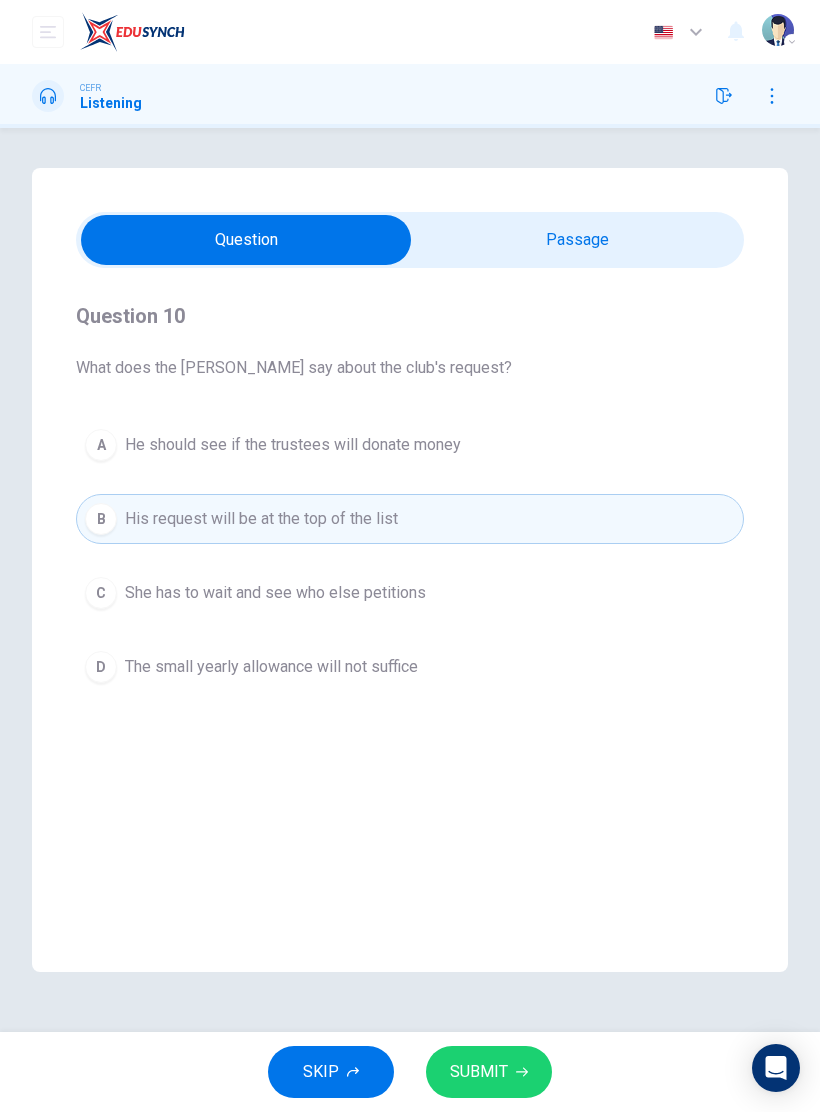 click on "SUBMIT" at bounding box center [489, 1072] 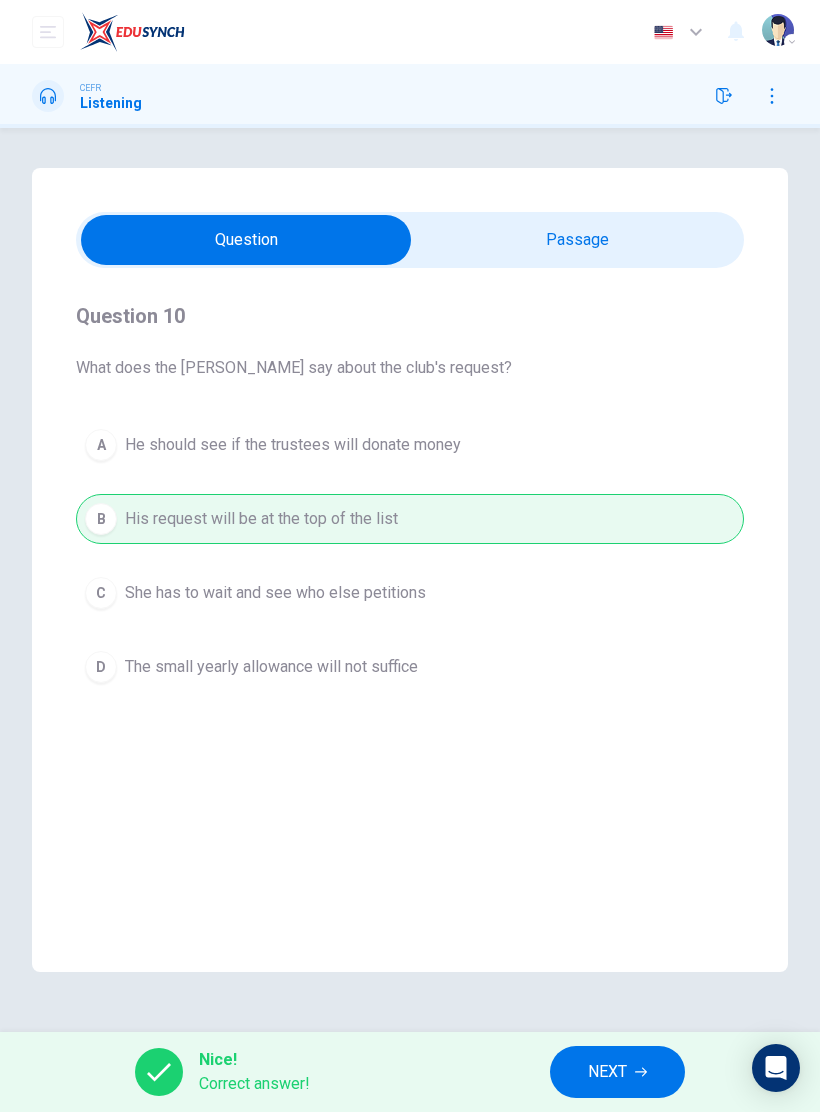 click on "NEXT" at bounding box center (607, 1072) 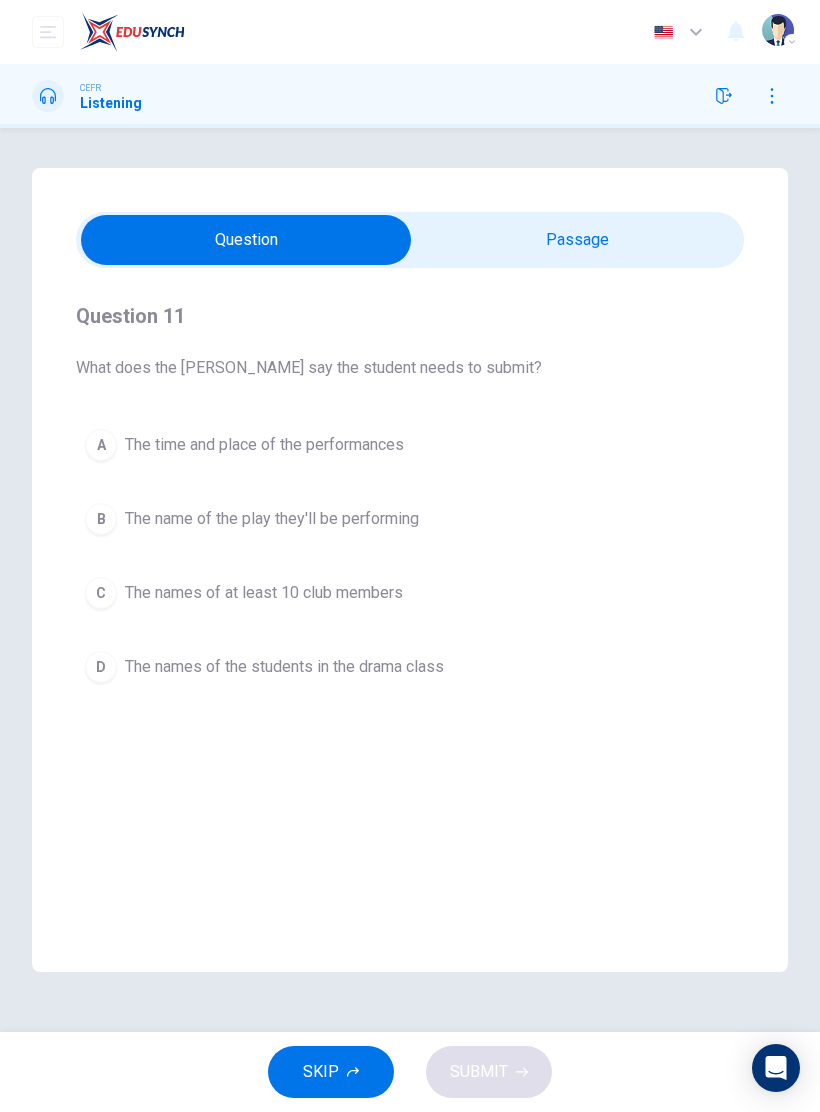 click on "C" at bounding box center [101, 593] 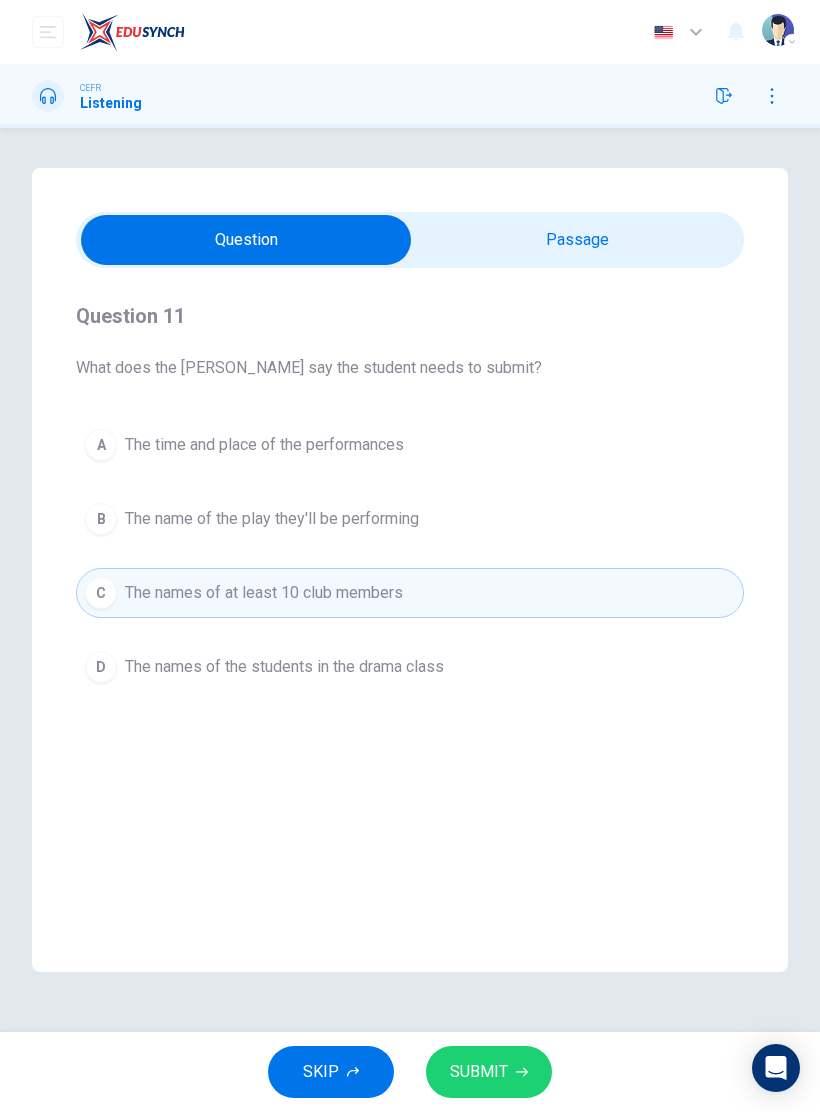 click on "SUBMIT" at bounding box center (489, 1072) 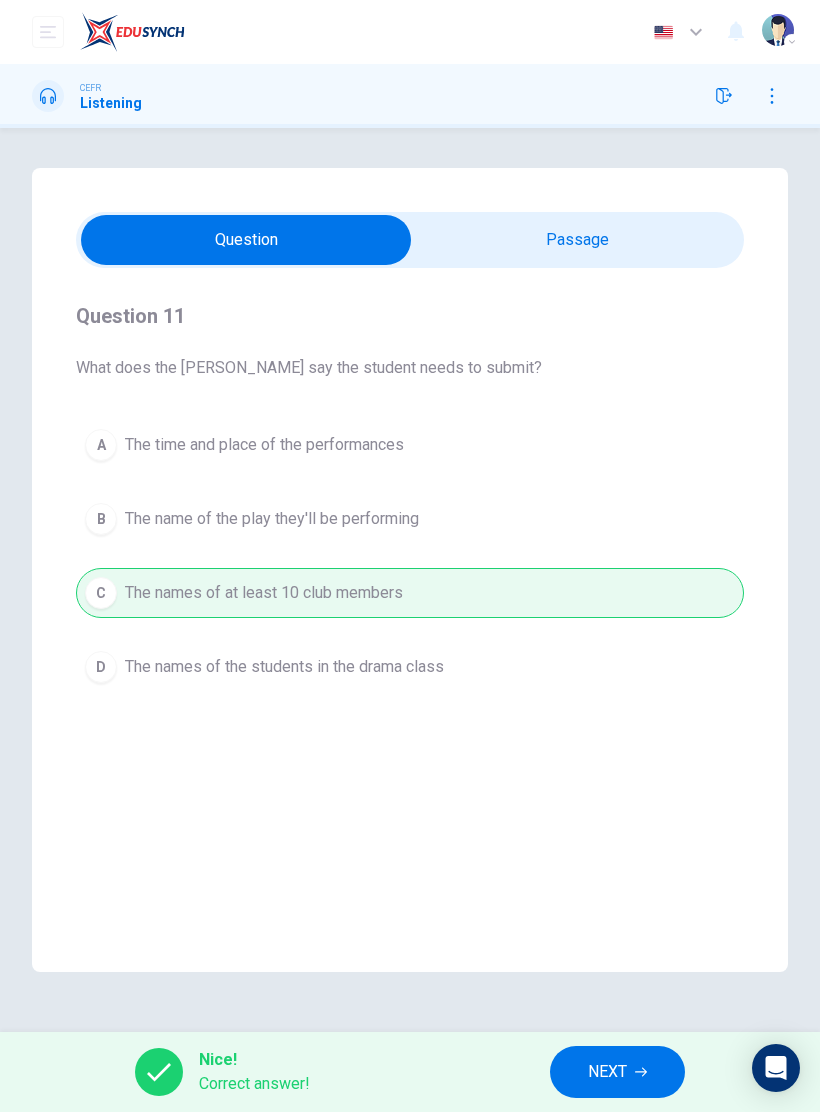 click on "NEXT" at bounding box center (617, 1072) 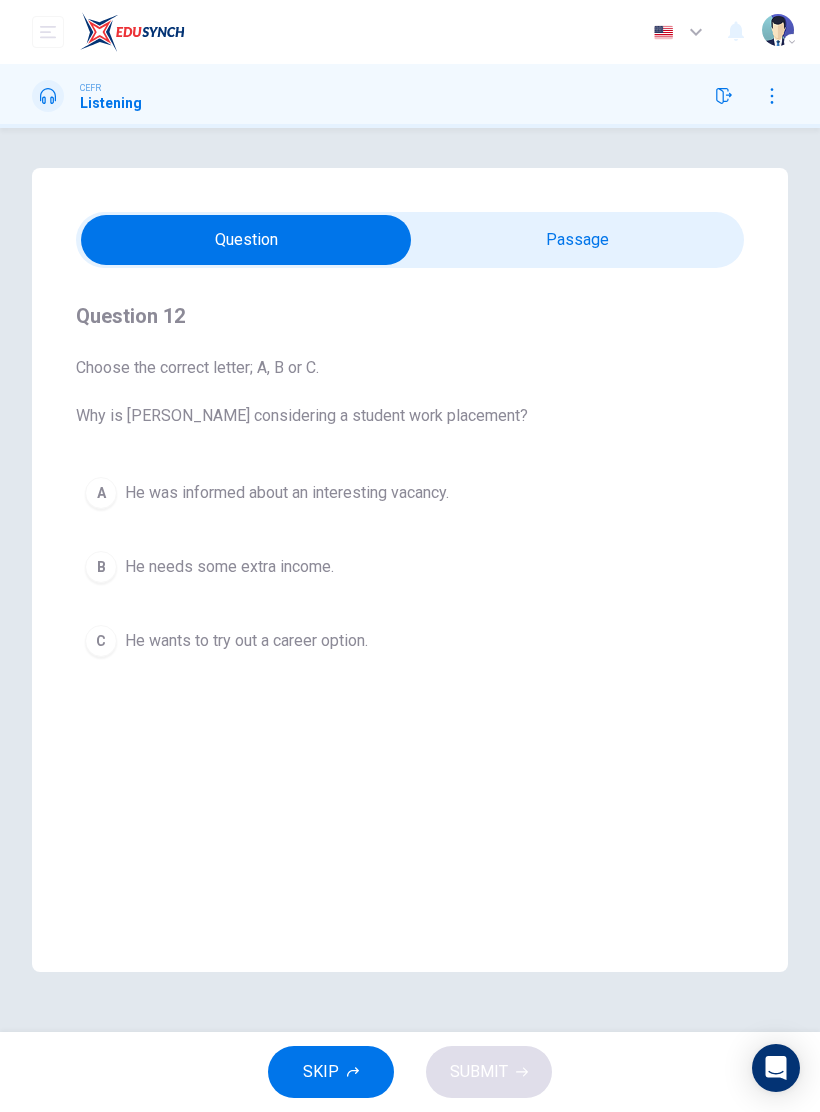 click at bounding box center (246, 240) 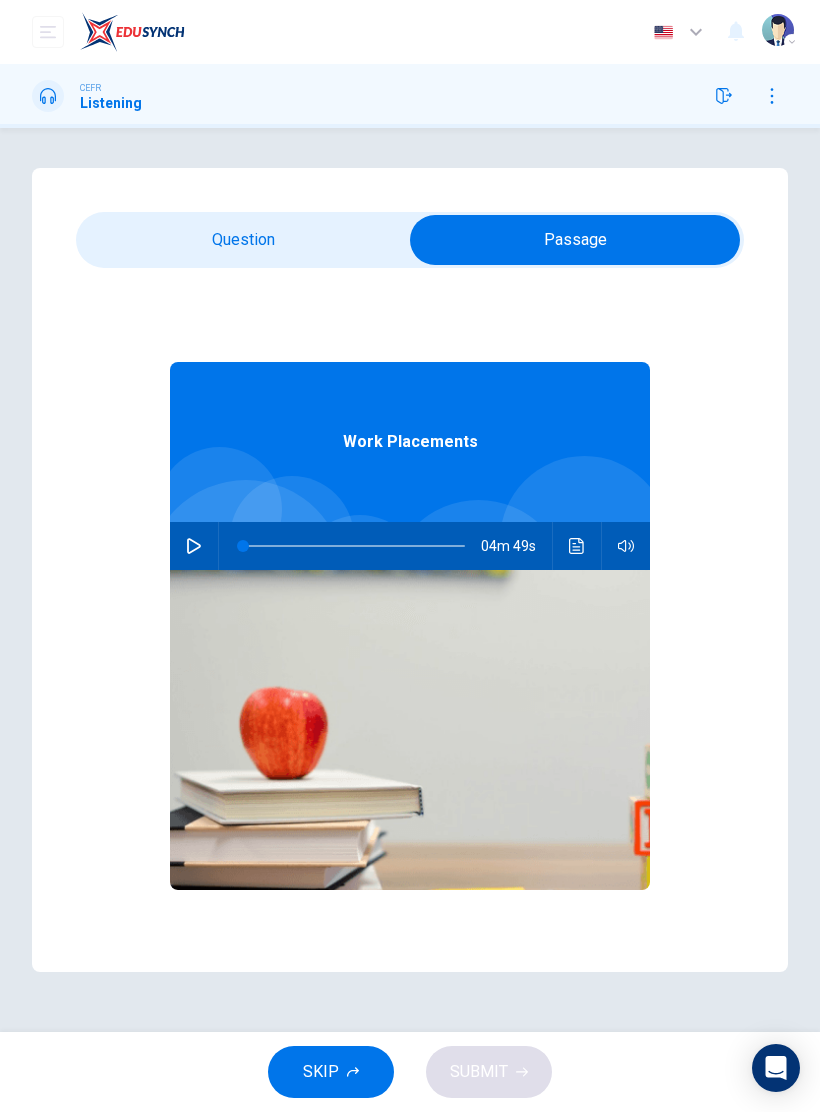 click 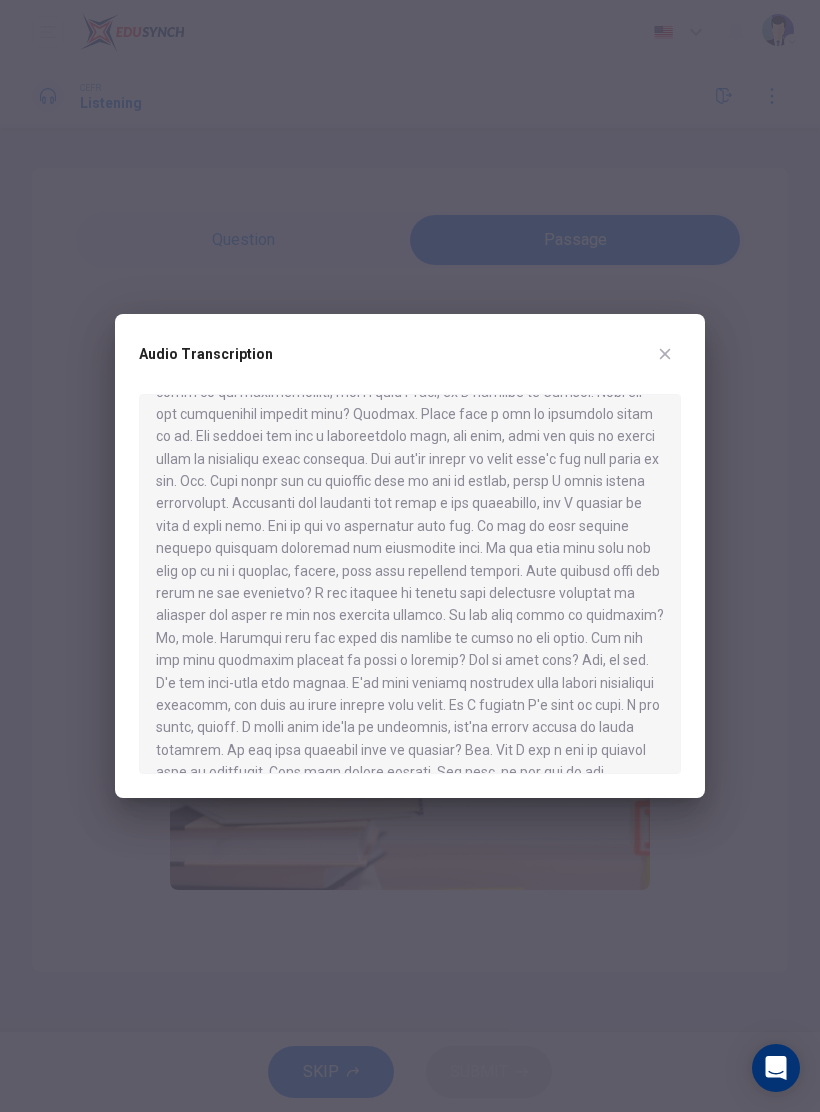 scroll, scrollTop: 235, scrollLeft: 0, axis: vertical 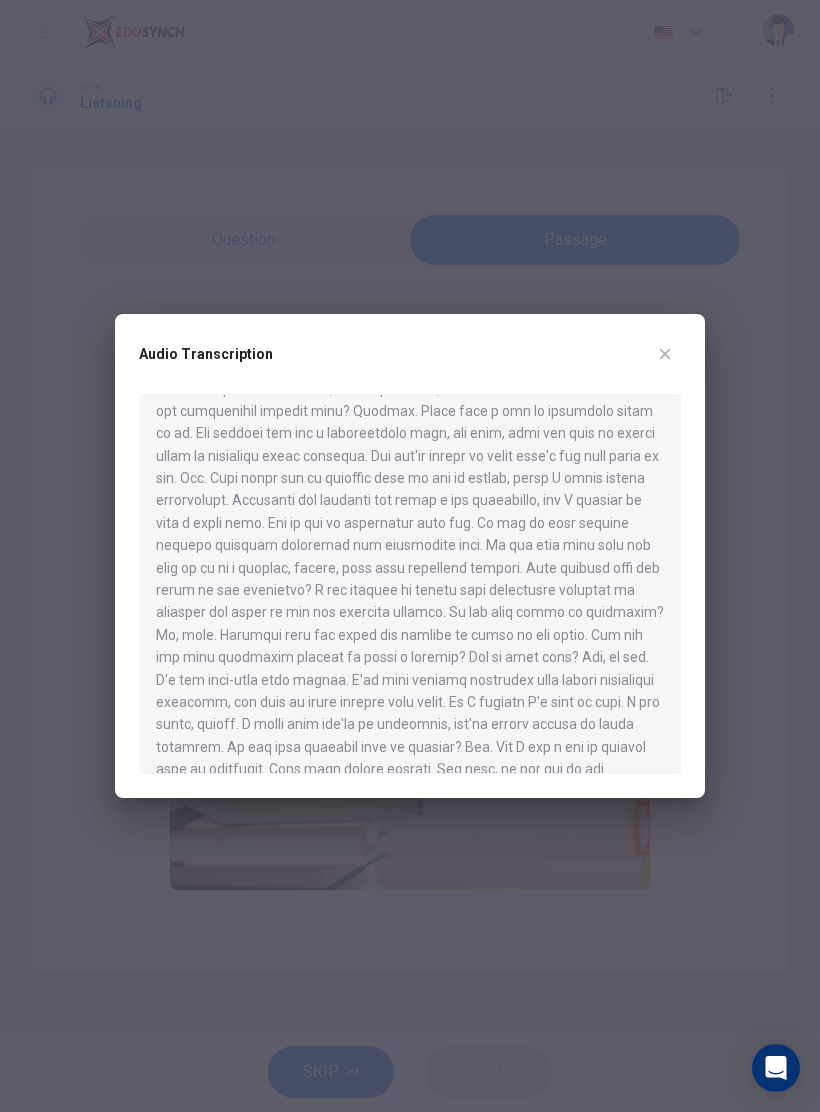 click at bounding box center [410, 556] 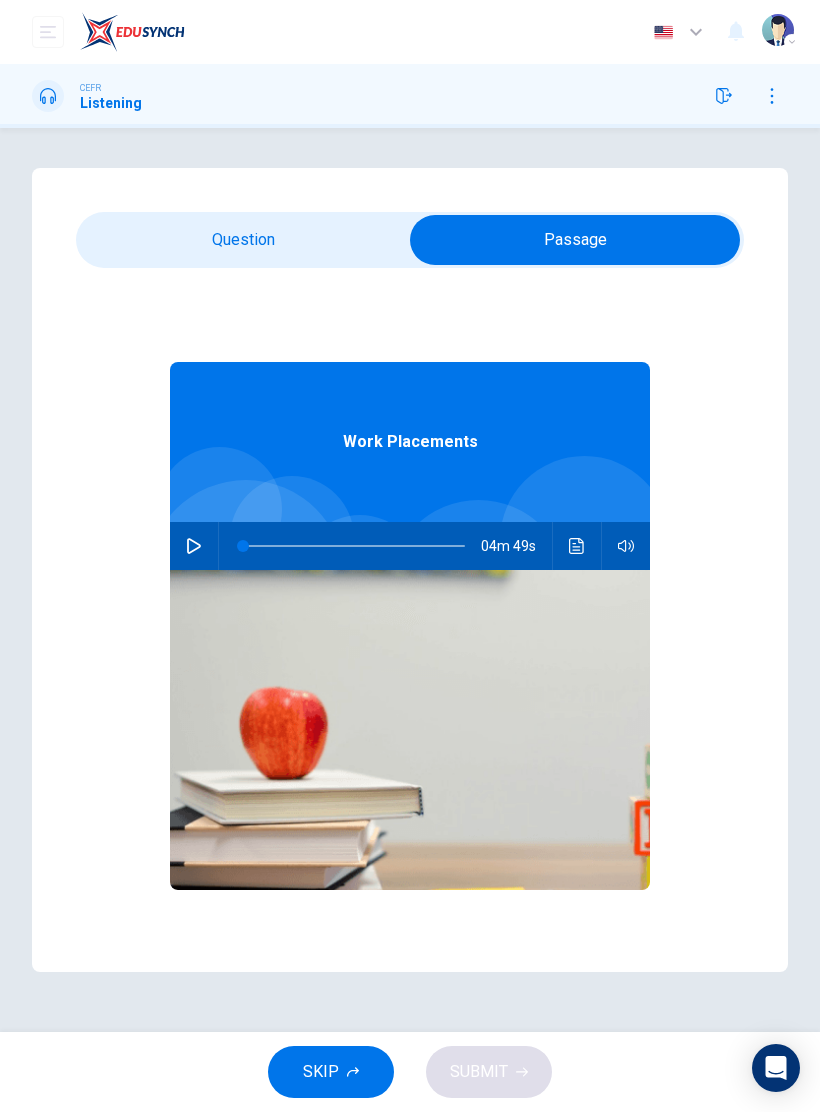 click on "Work Placements 04m 49s" at bounding box center [410, 654] 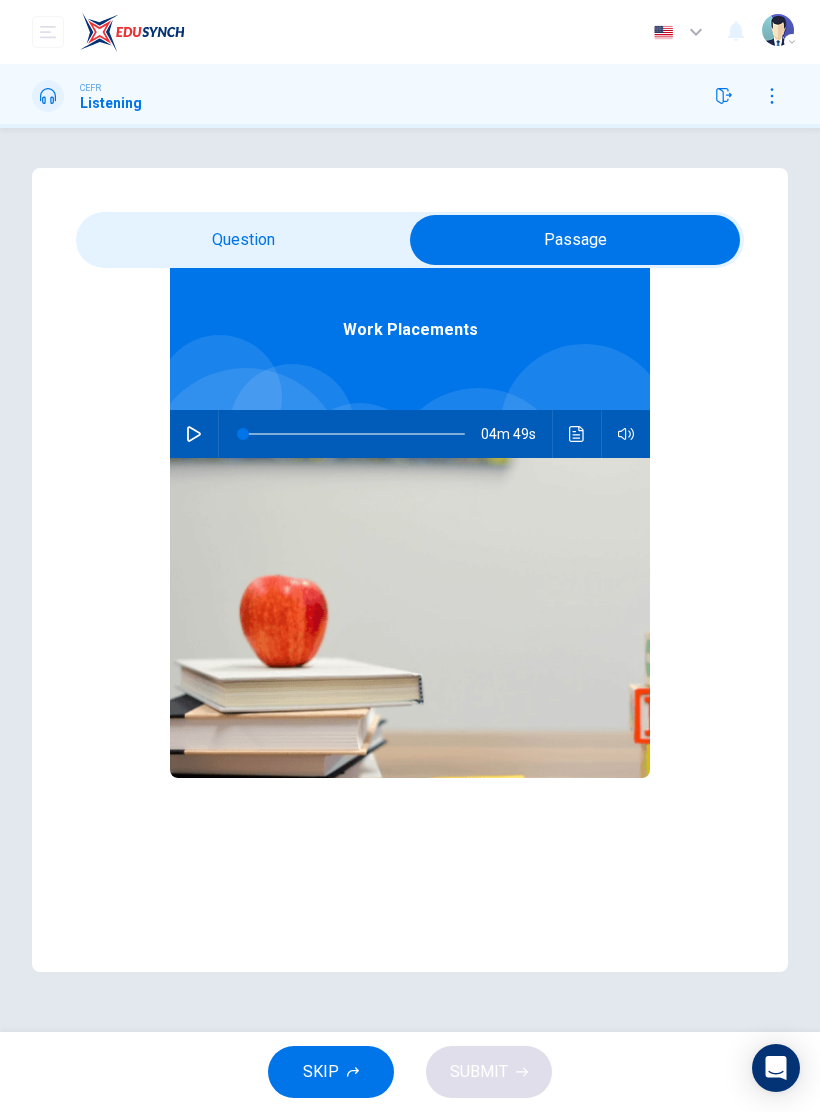 scroll, scrollTop: 112, scrollLeft: 0, axis: vertical 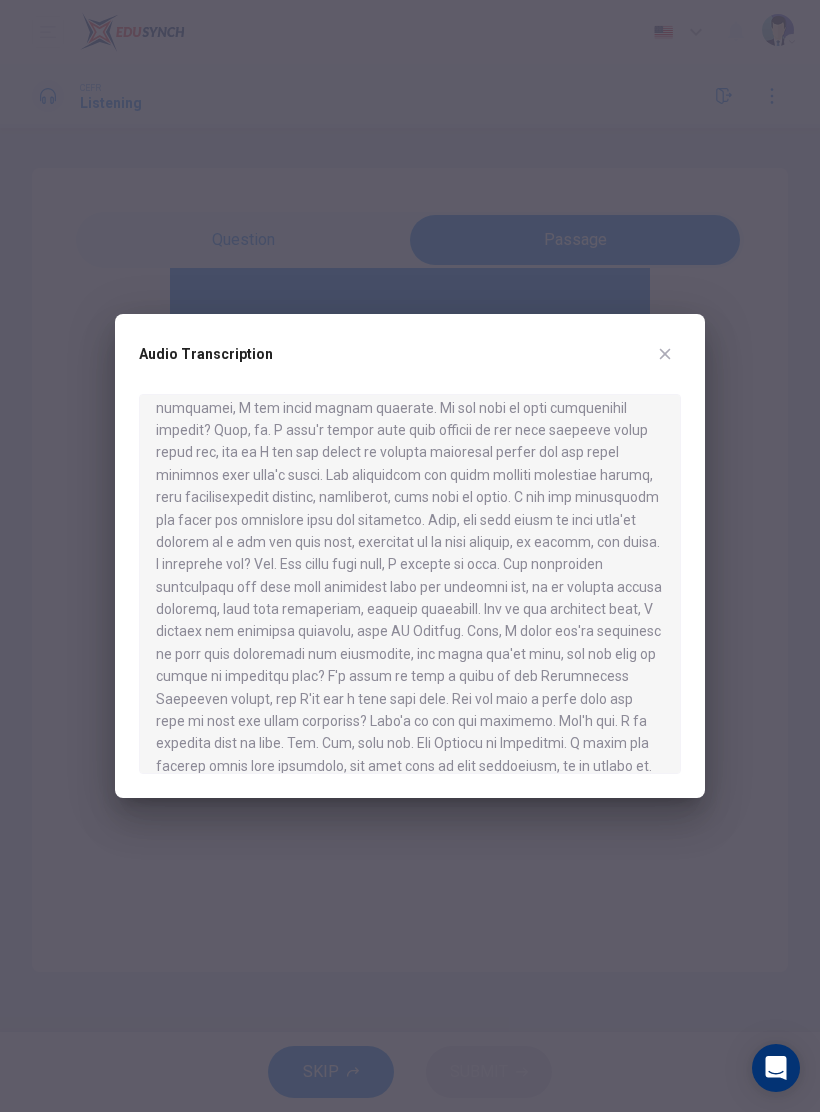 click on "Audio Transcription" at bounding box center (410, 556) 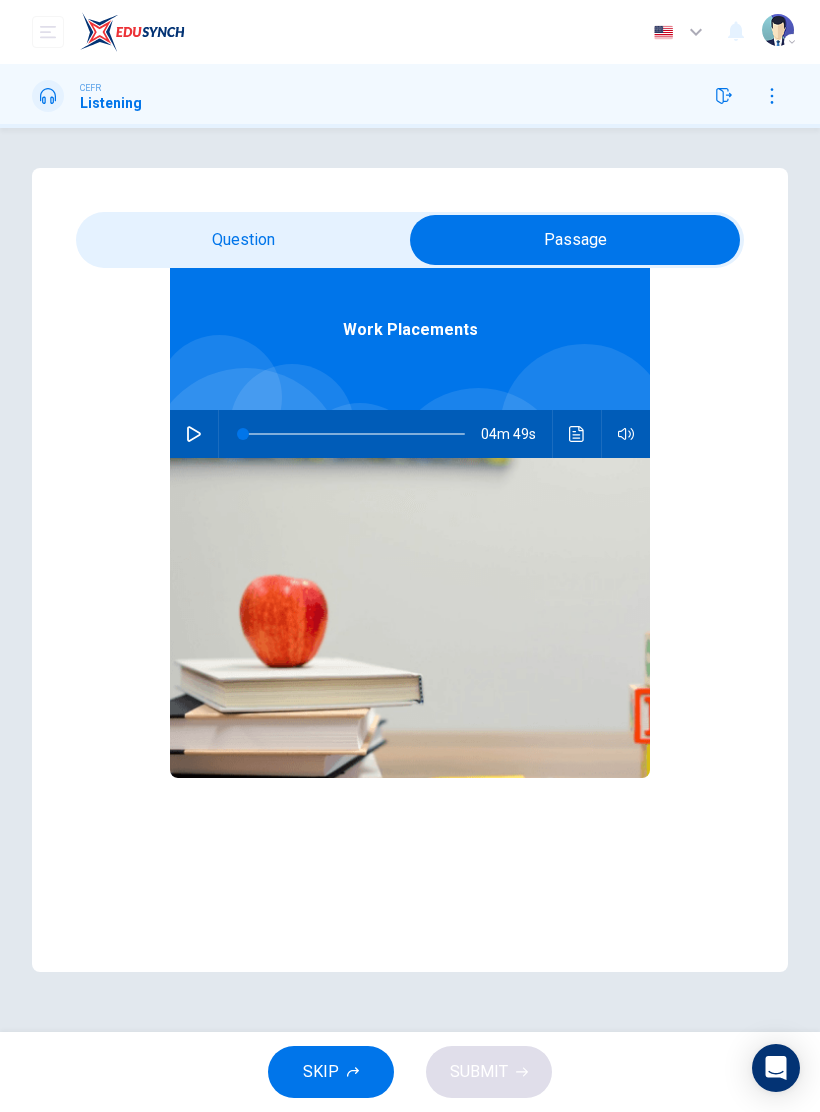click at bounding box center (575, 240) 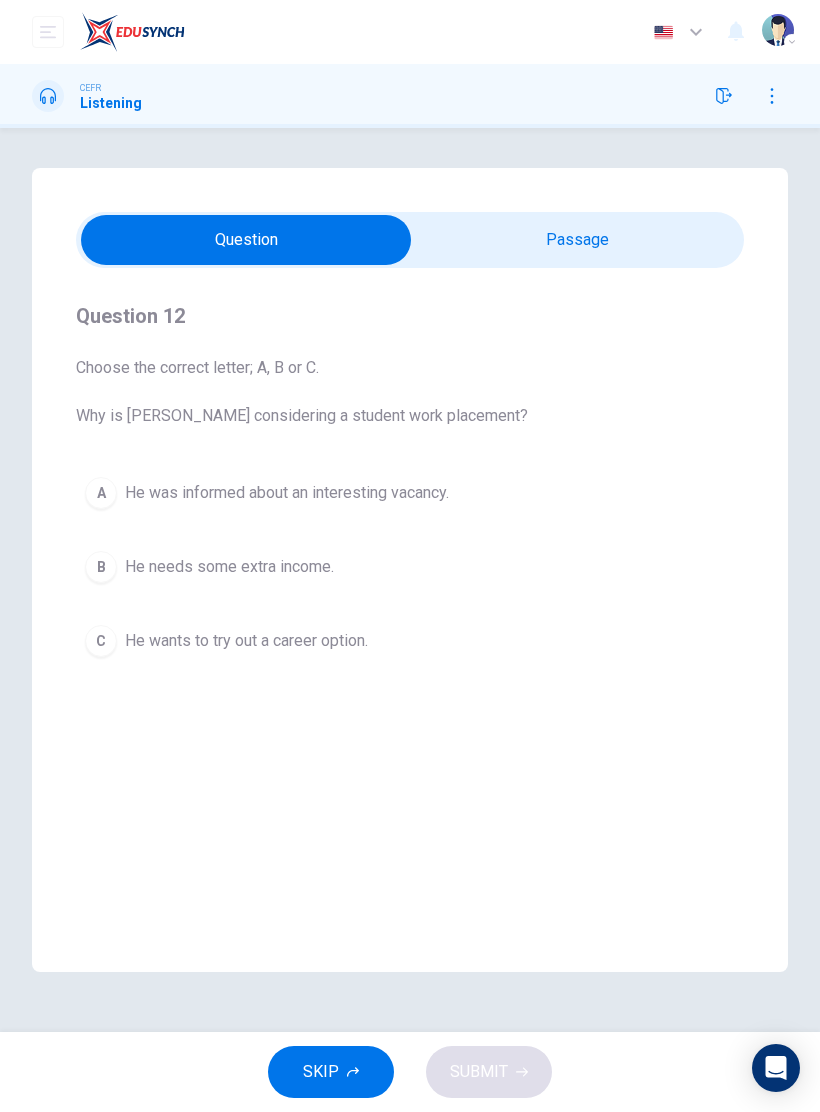 scroll, scrollTop: 0, scrollLeft: 0, axis: both 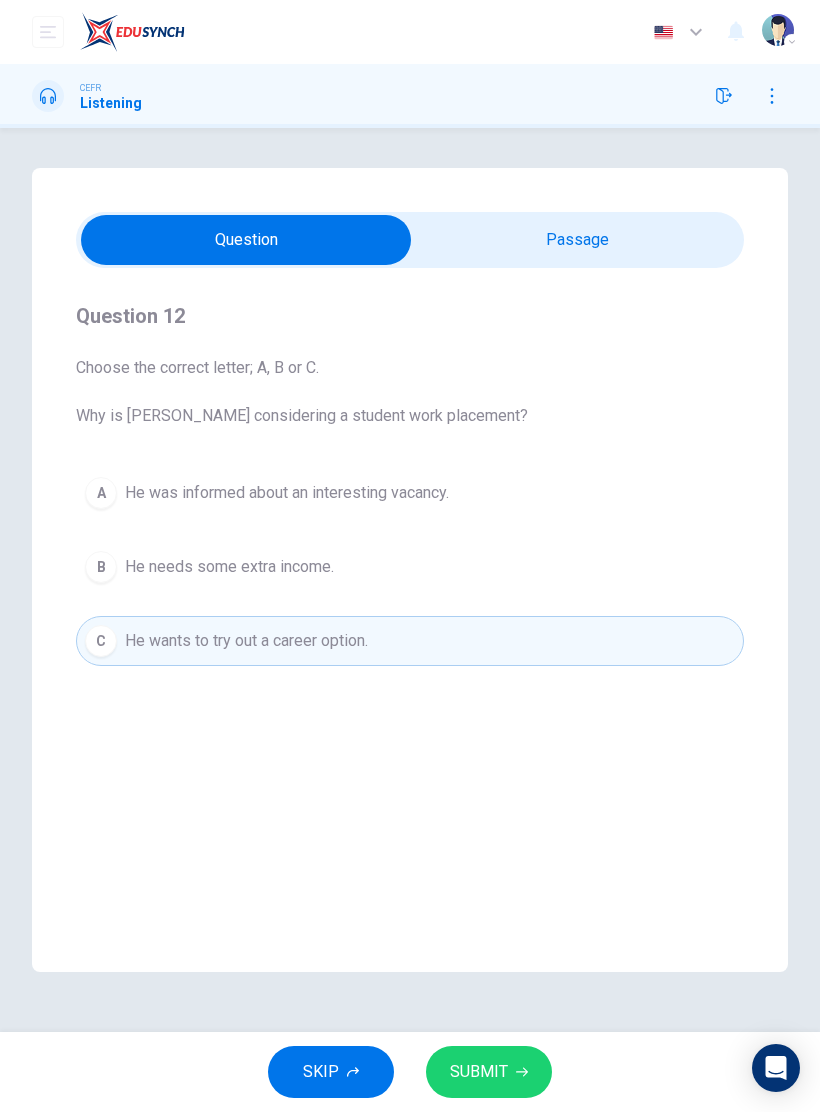 click on "SUBMIT" at bounding box center (479, 1072) 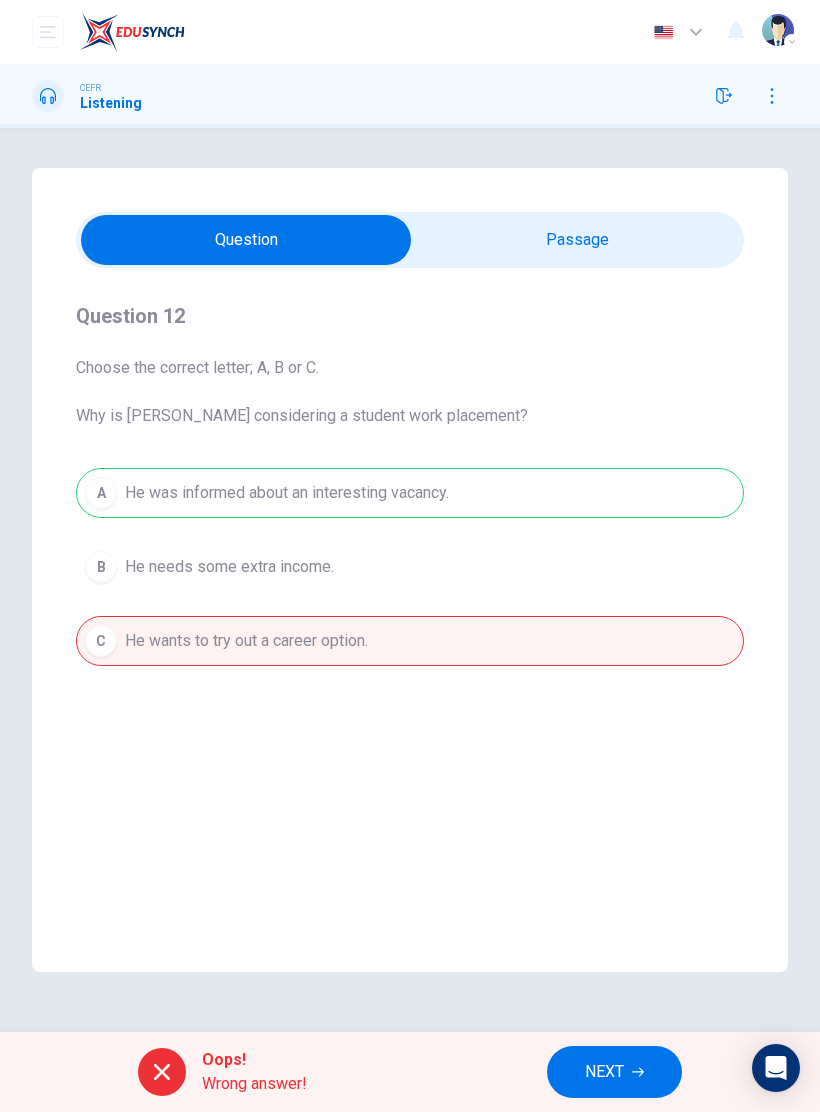 click on "NEXT" at bounding box center (614, 1072) 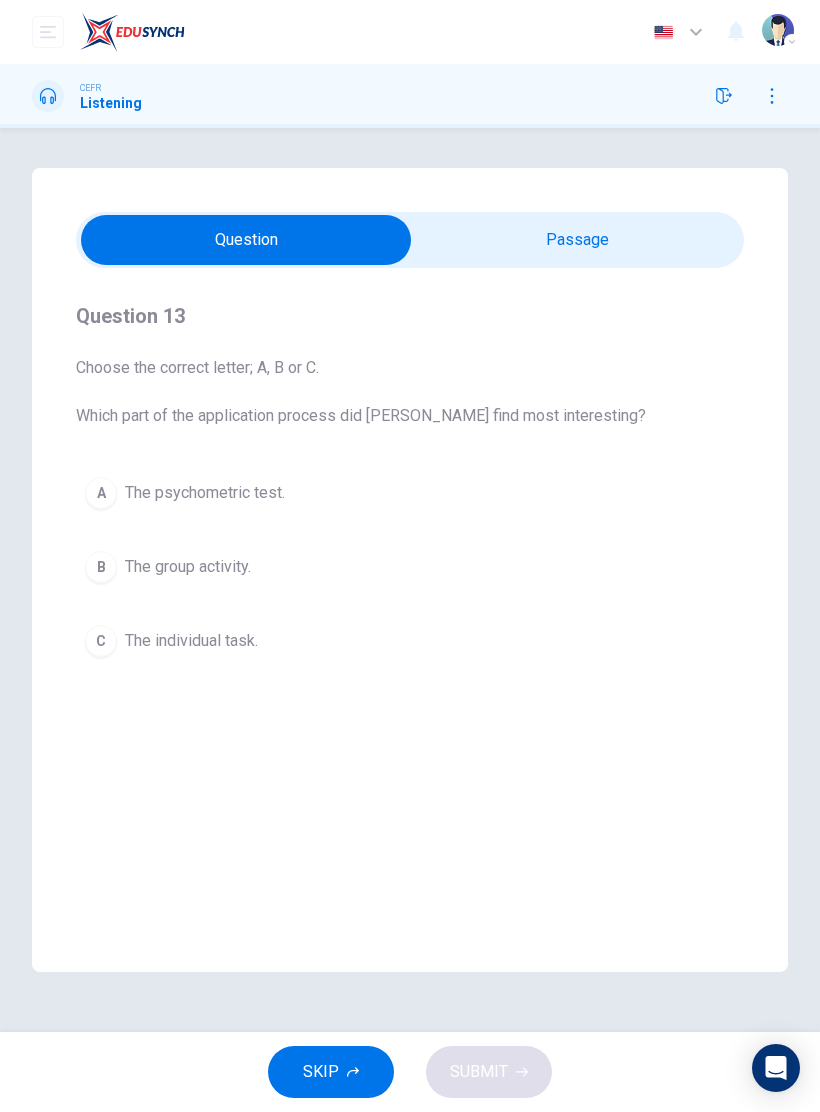click on "Question 13 Choose the correct letter; A, B or C. Which part of the application process did Linda find most interesting? A The psychometric test. B The group activity. C The individual task. Work Placements 04m 49s" at bounding box center [410, 570] 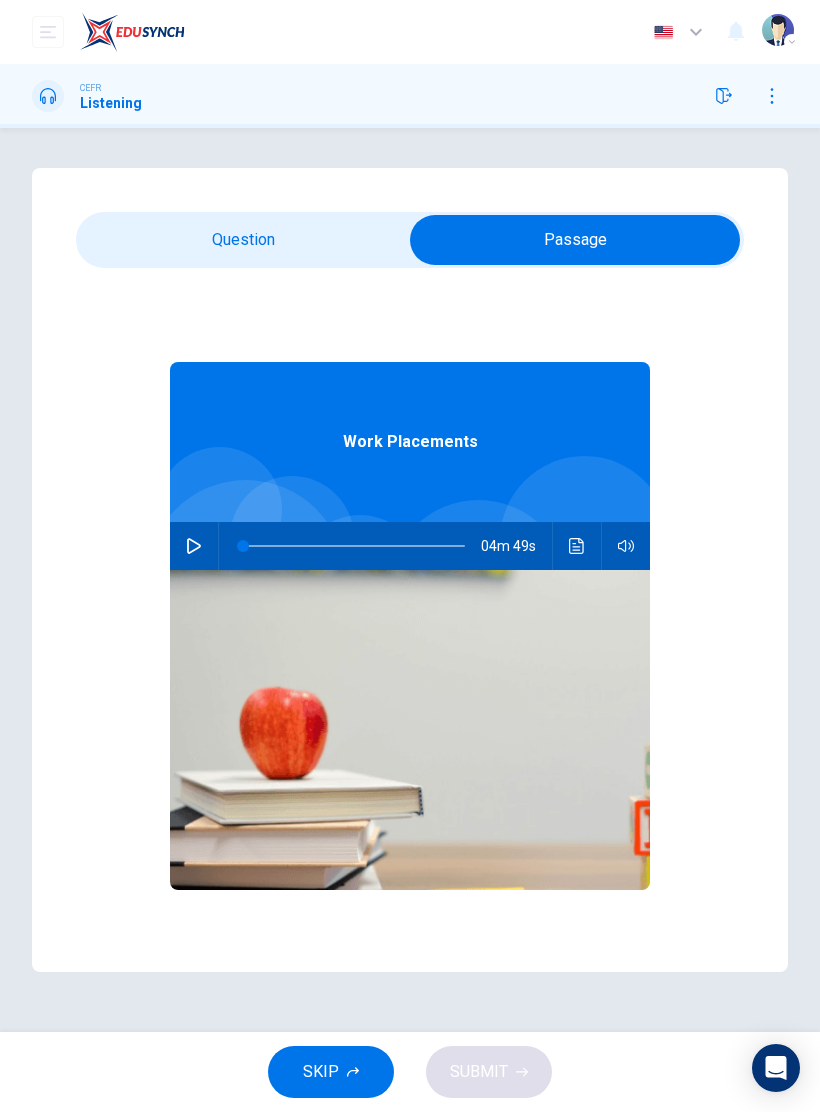 click at bounding box center (575, 240) 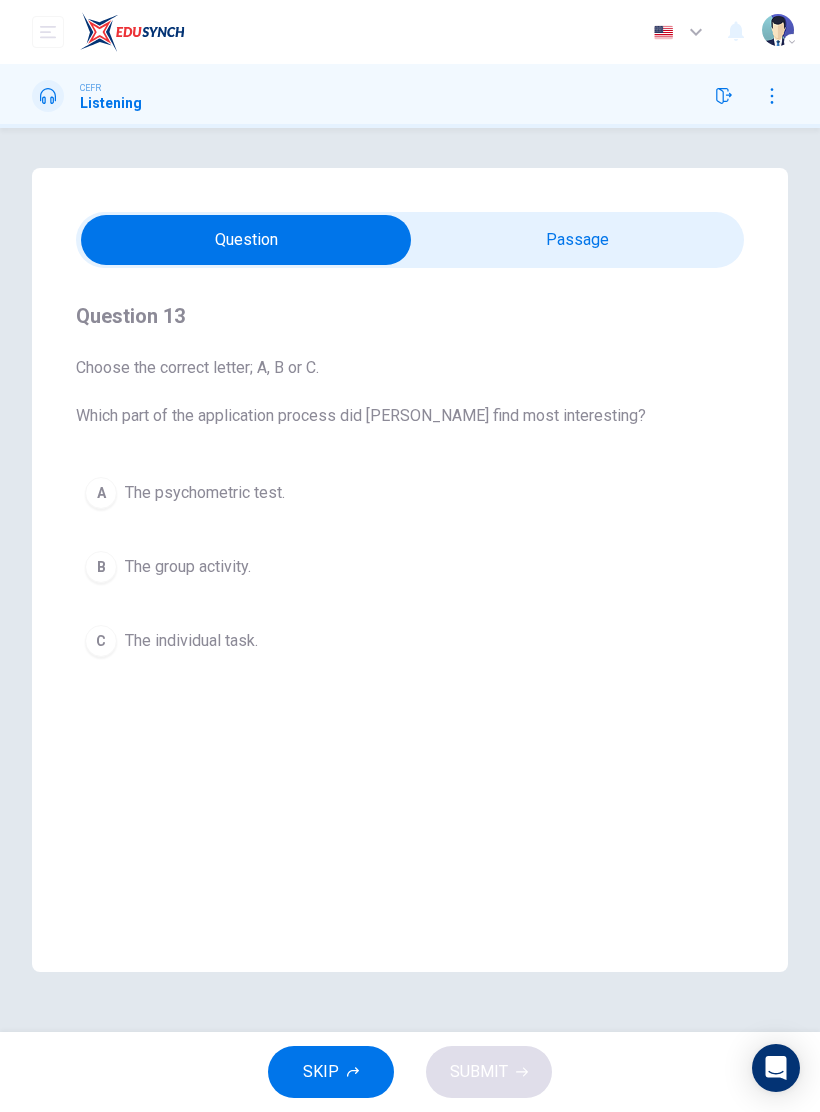click at bounding box center [246, 240] 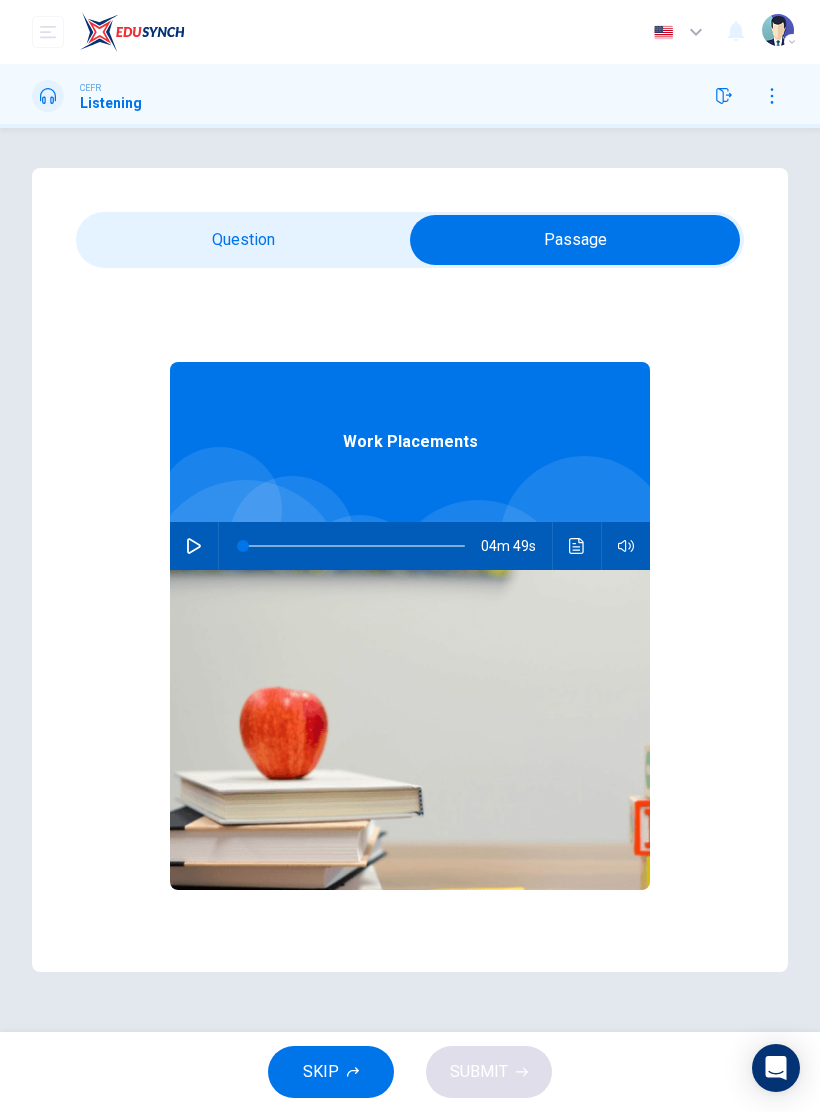 click at bounding box center (194, 546) 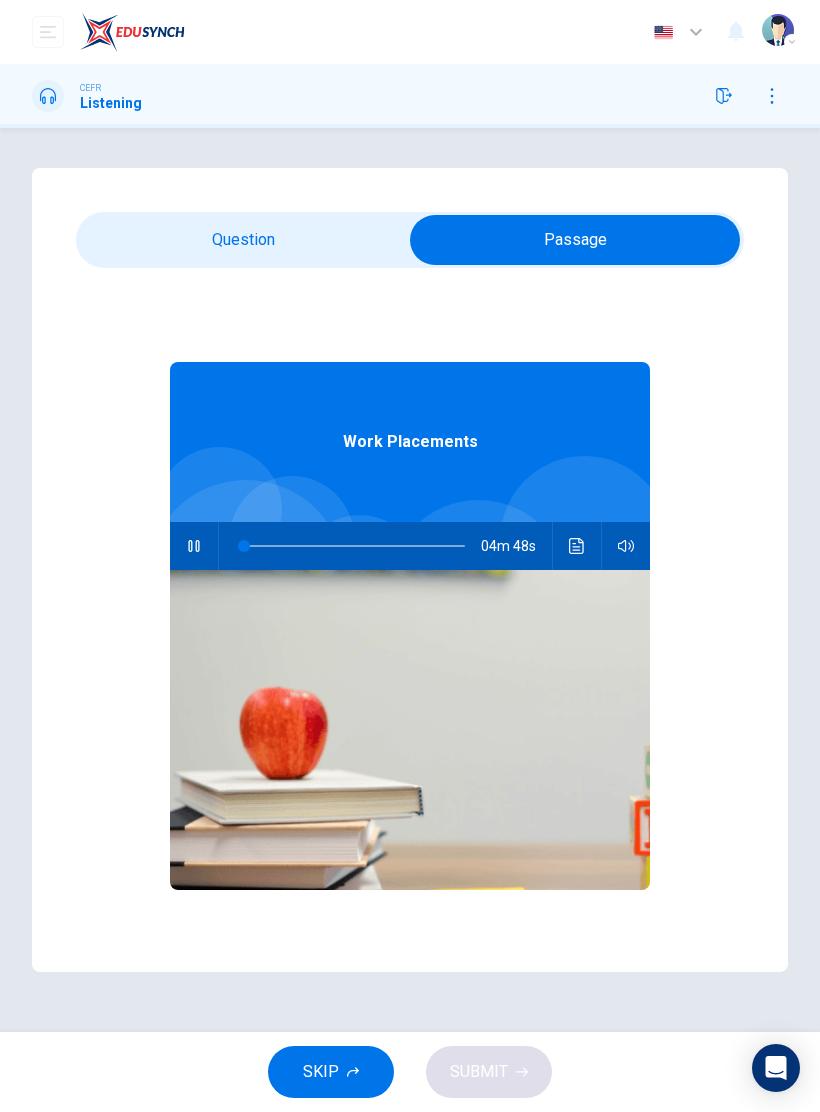click at bounding box center [577, 546] 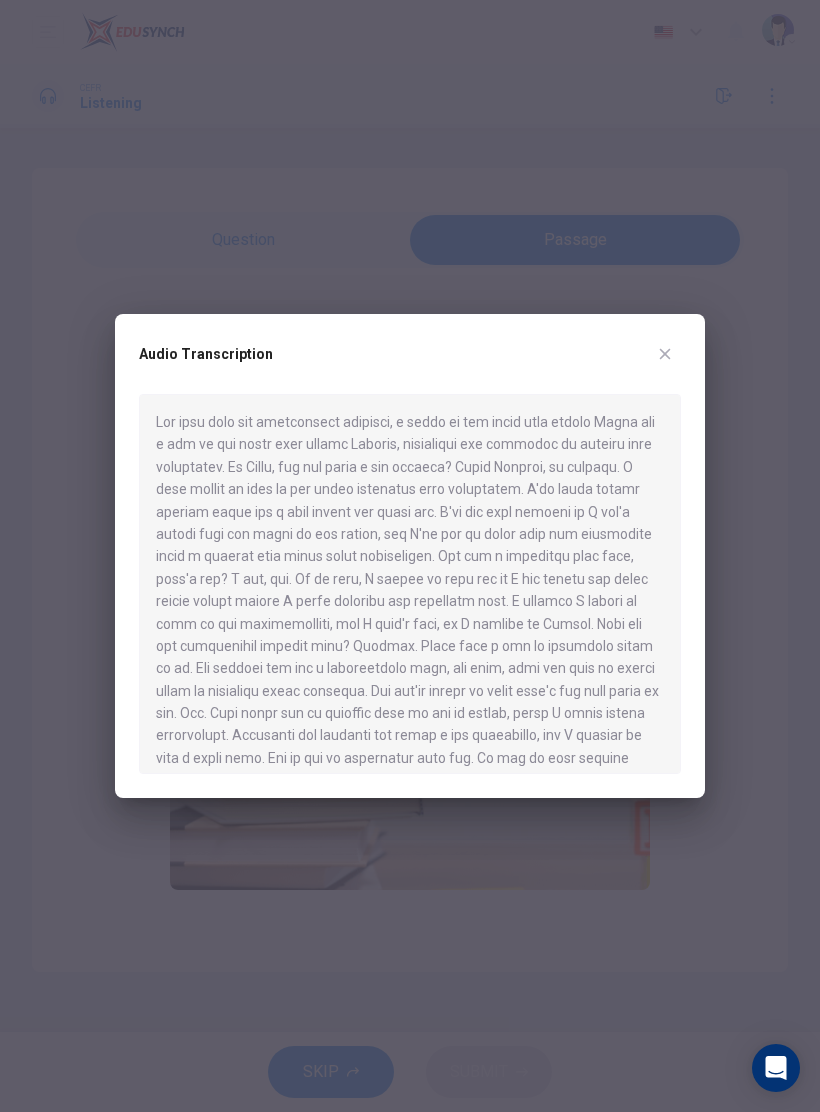 click on "Audio Transcription" at bounding box center [410, 556] 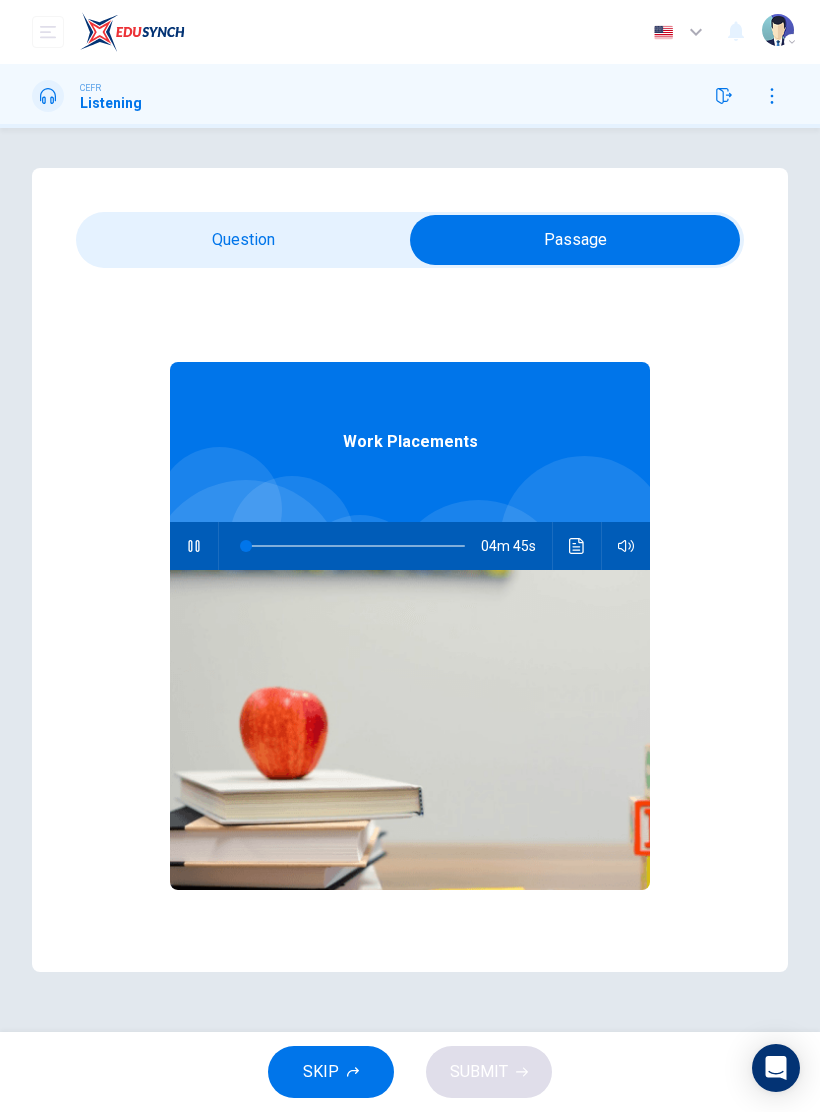 type on "2" 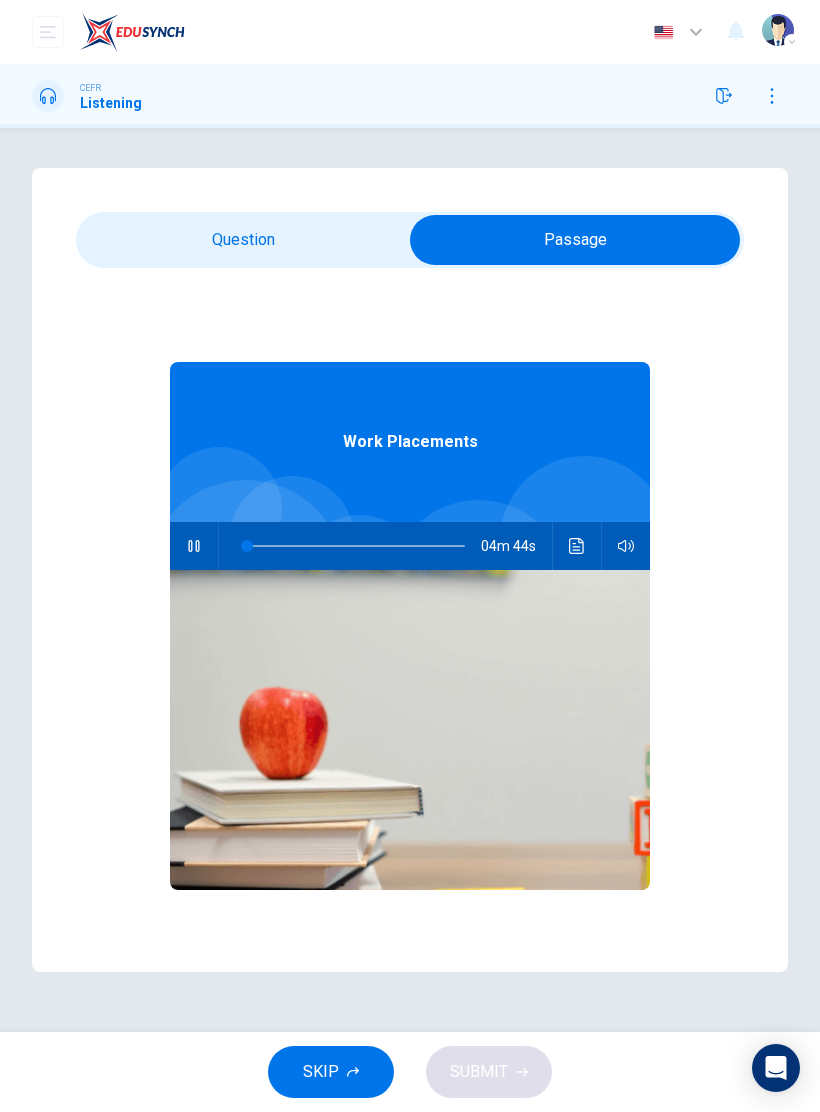 click at bounding box center (575, 240) 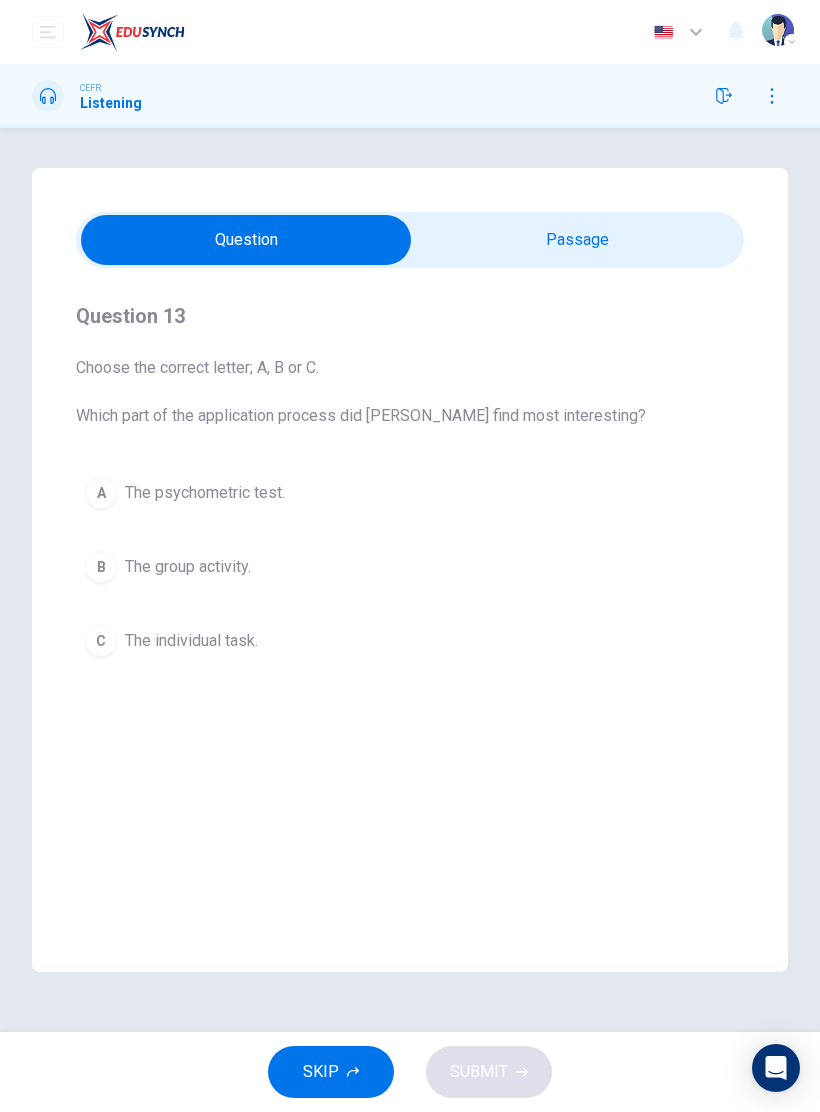 type on "35" 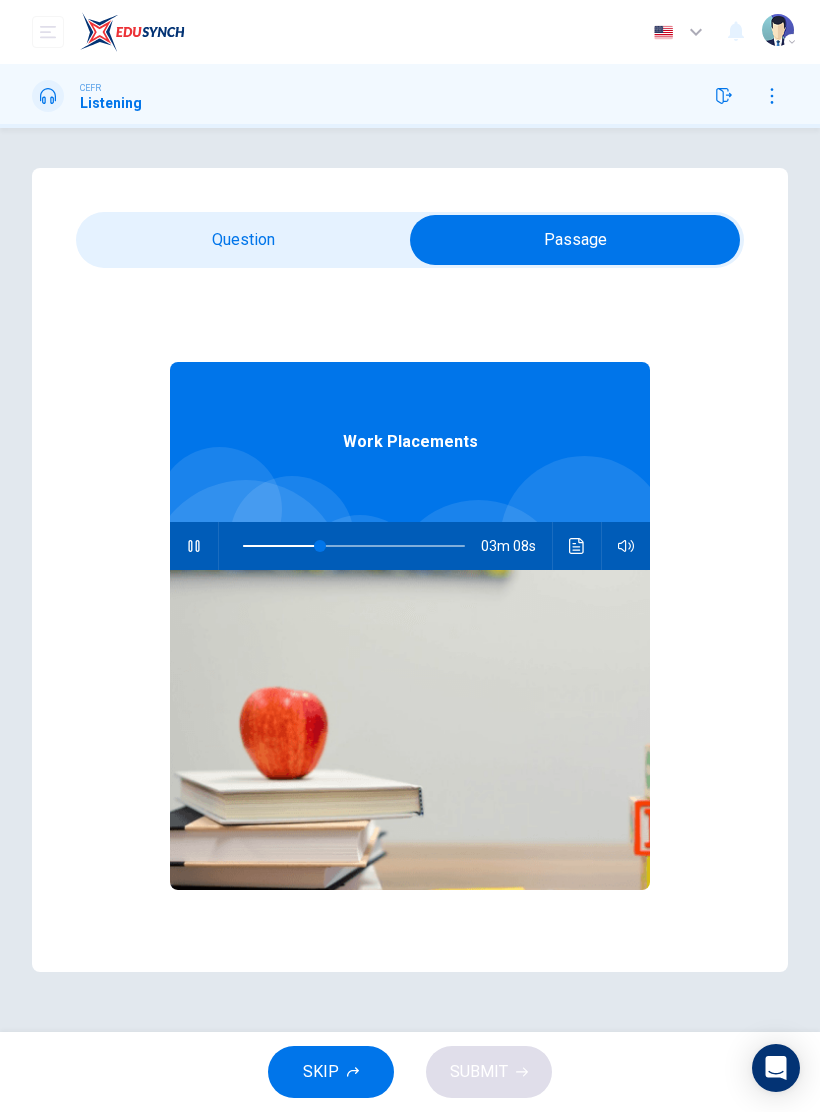 click 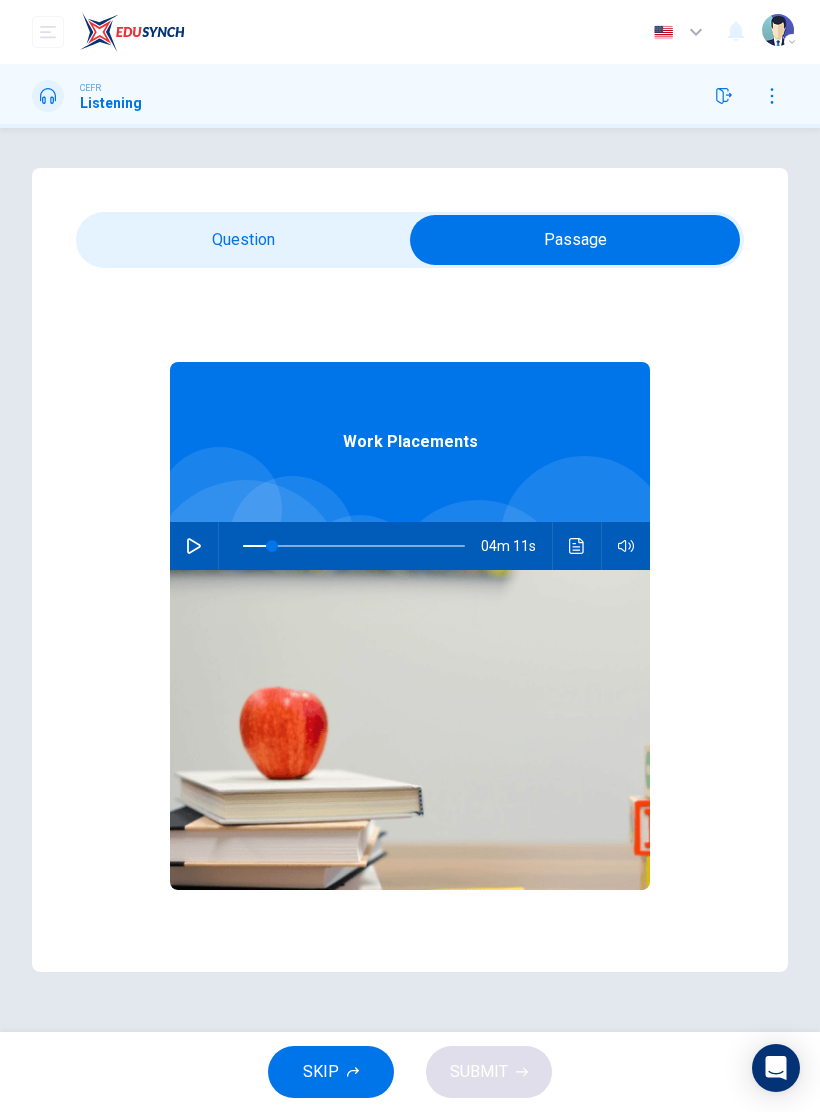 click 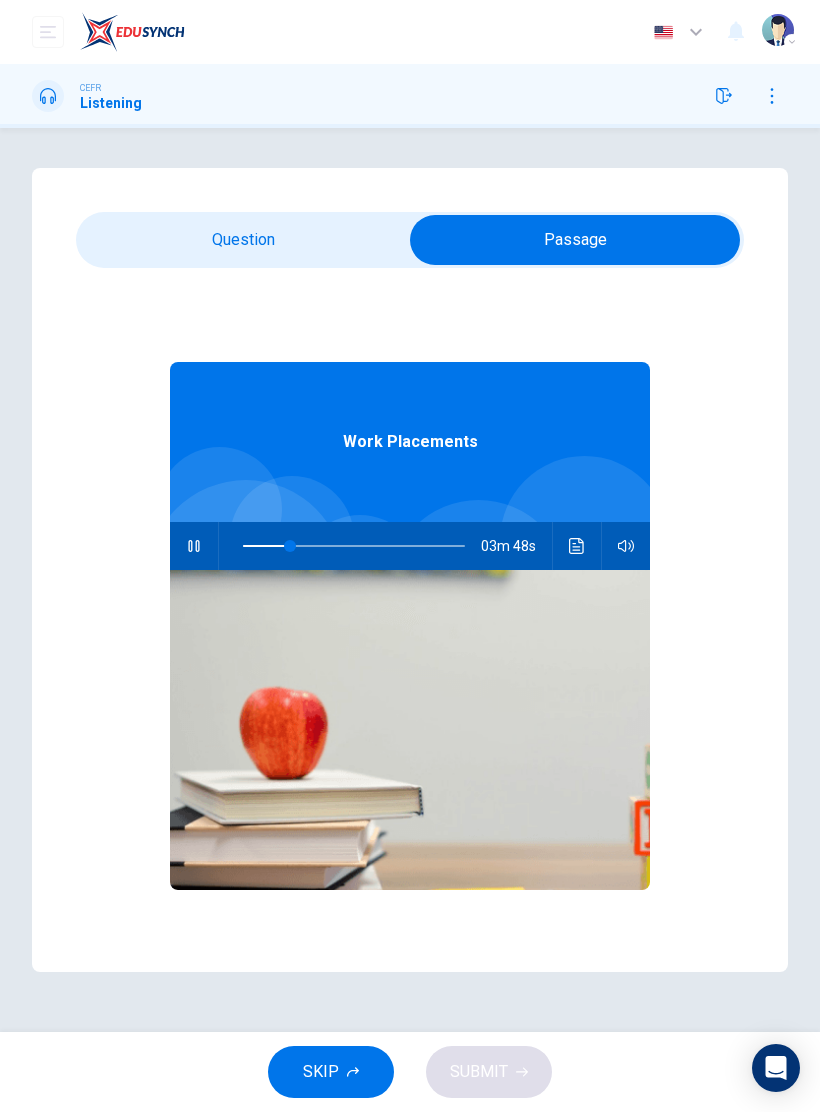 type on "21" 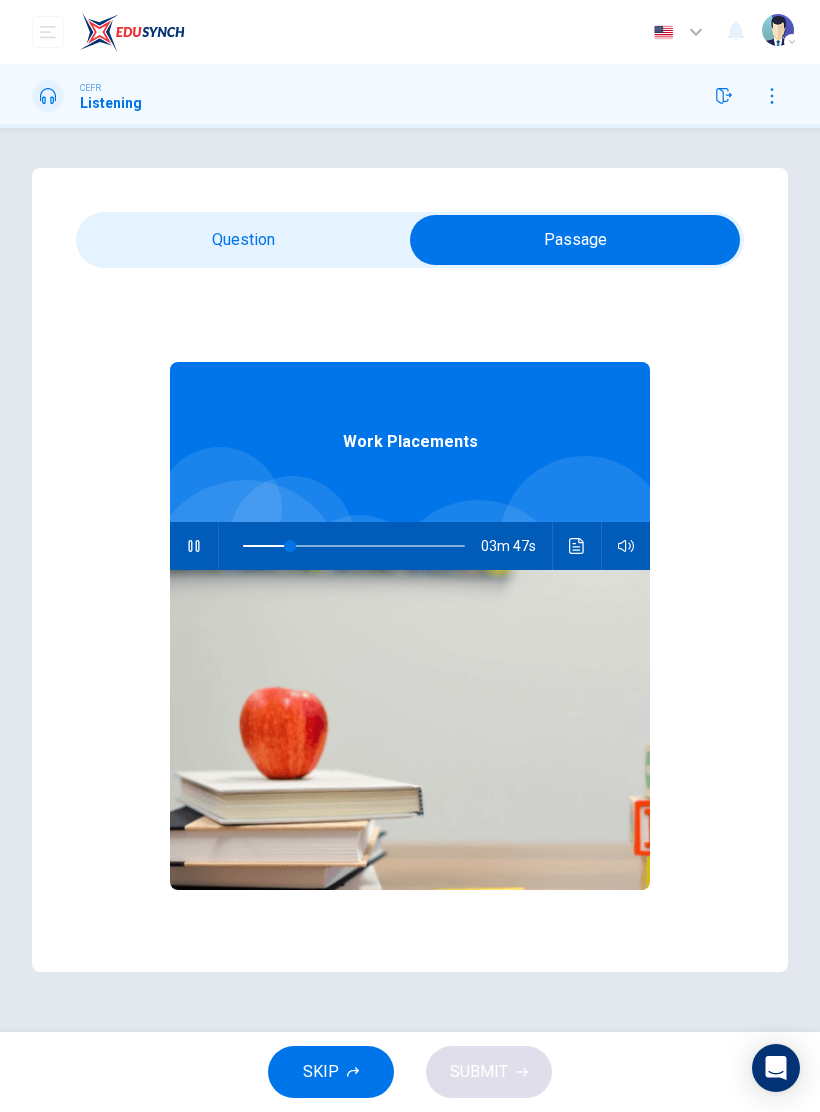 click at bounding box center [575, 240] 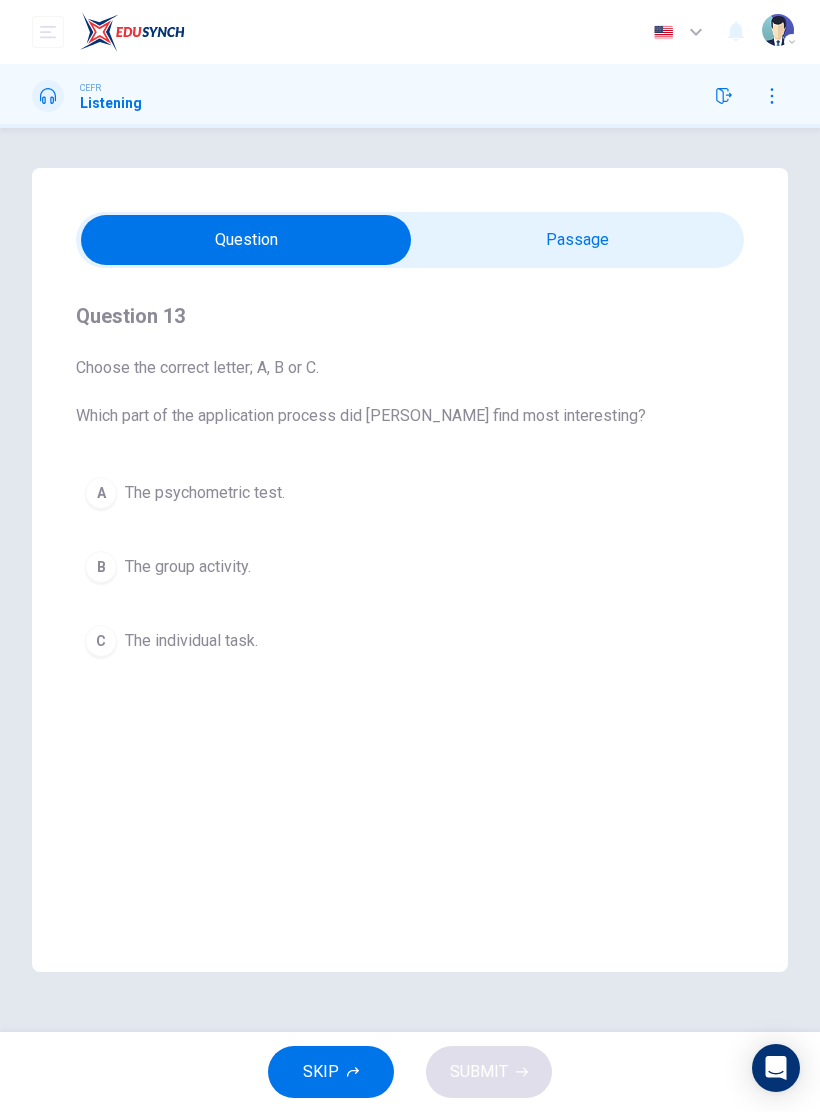 click on "A The psychometric test." at bounding box center (410, 493) 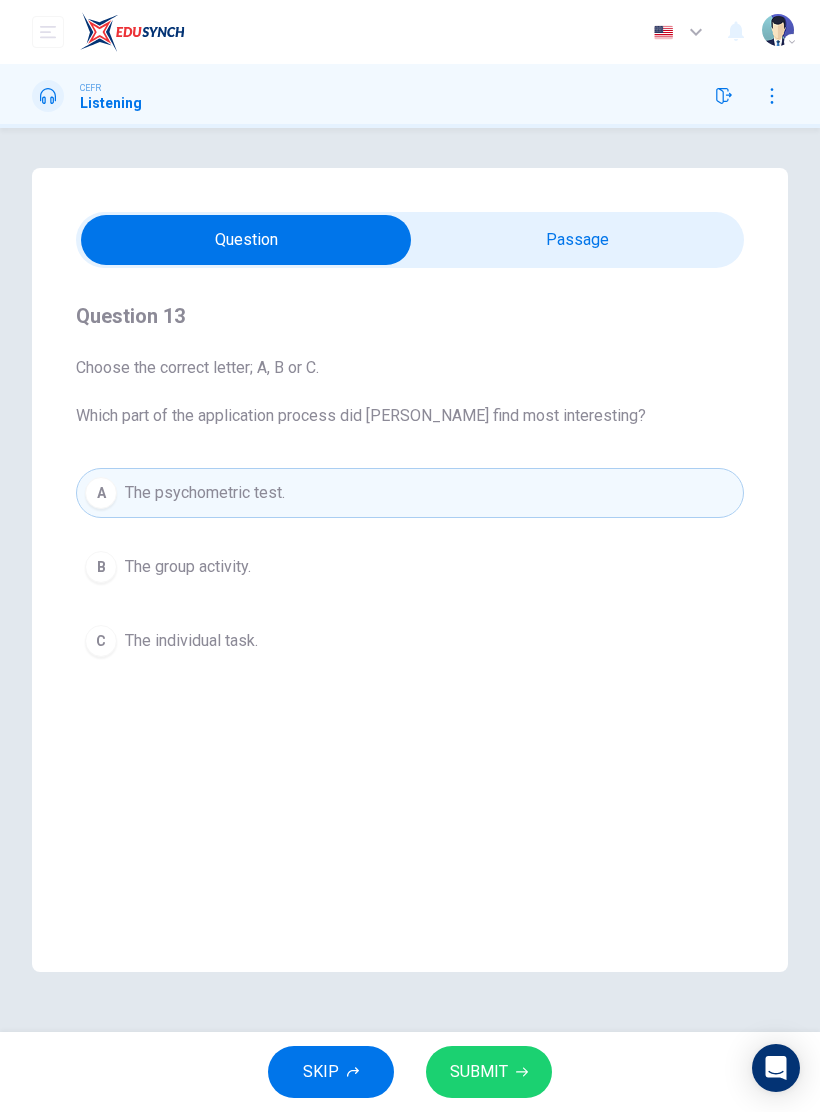click on "SUBMIT" at bounding box center [479, 1072] 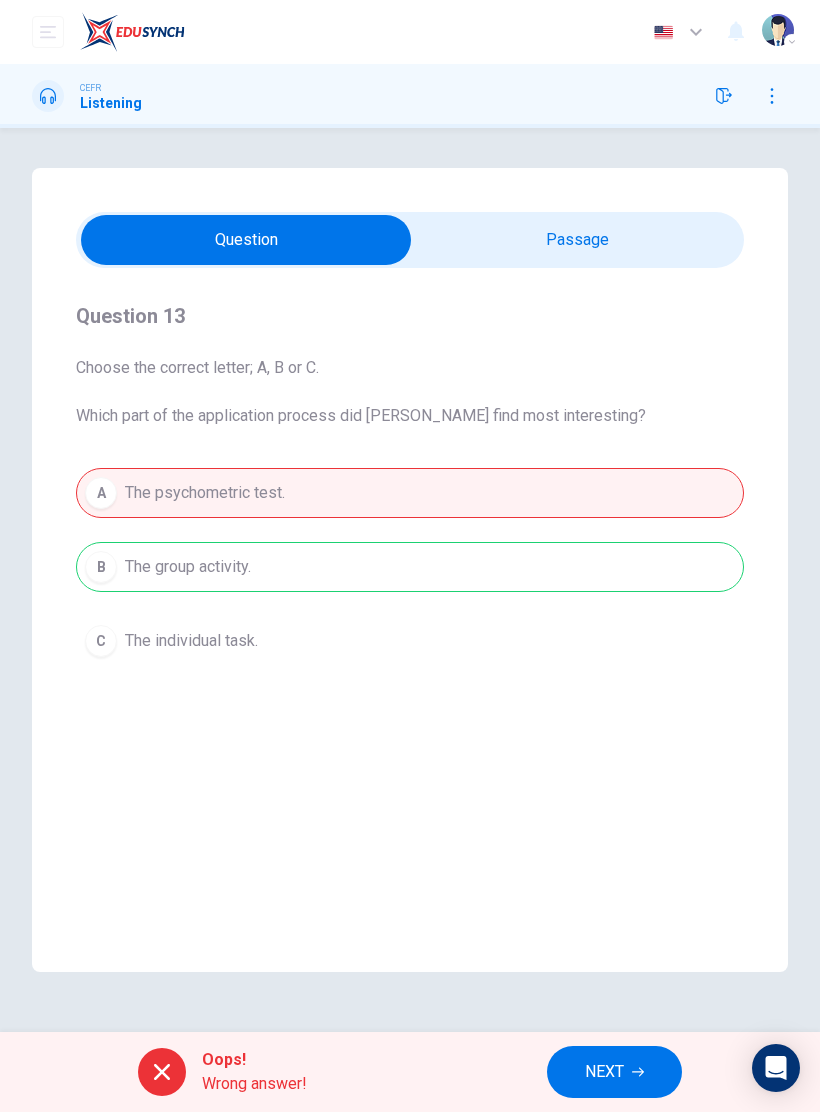 click on "NEXT" at bounding box center [614, 1072] 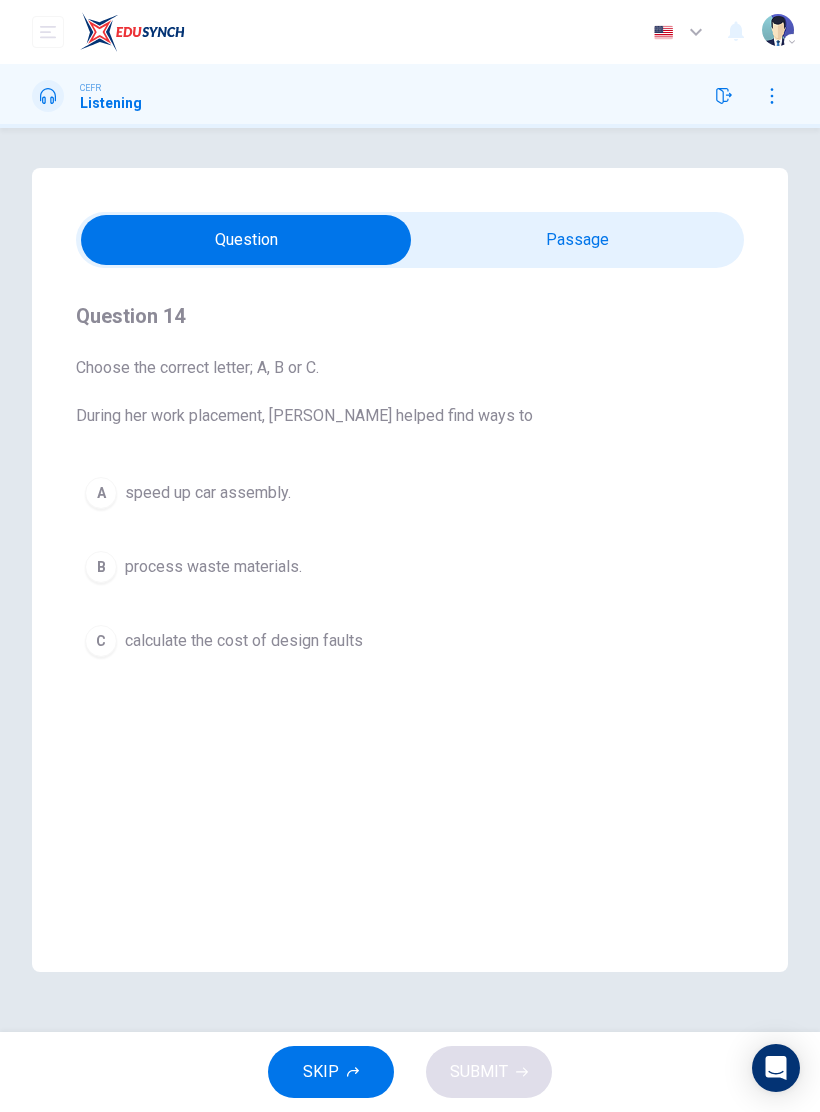 click on "C" at bounding box center [101, 641] 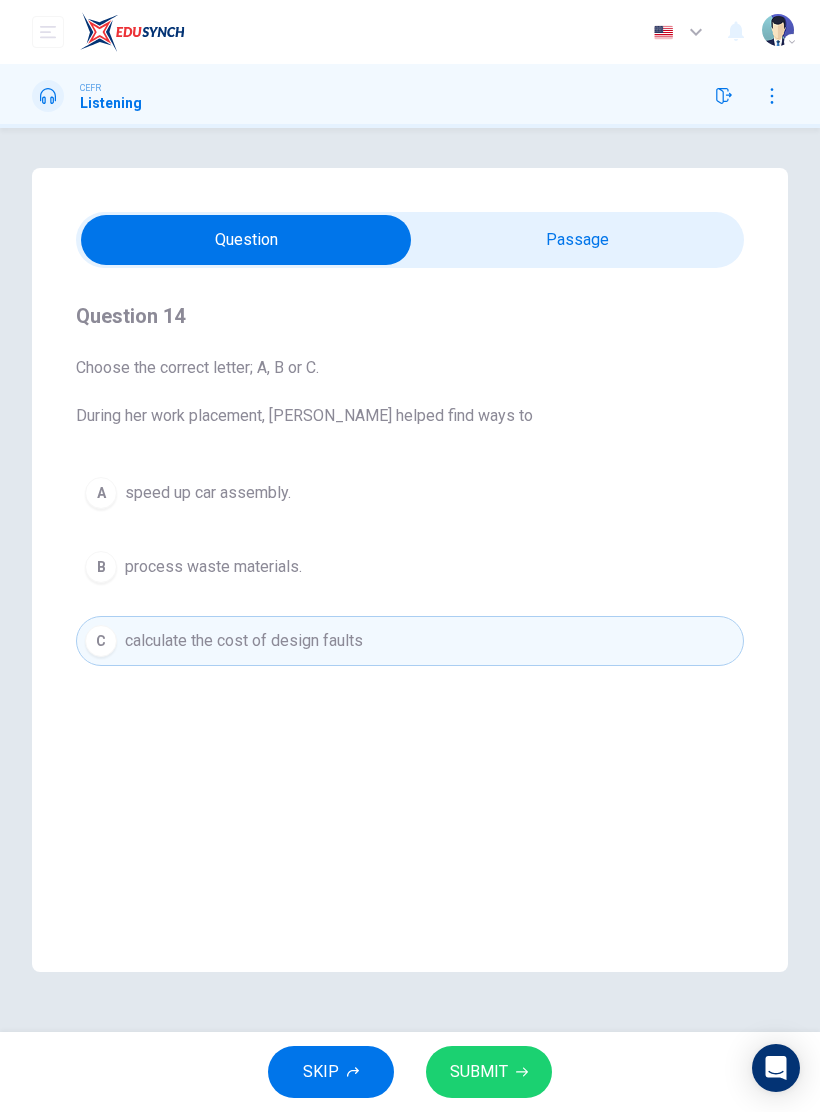 click on "SUBMIT" at bounding box center [489, 1072] 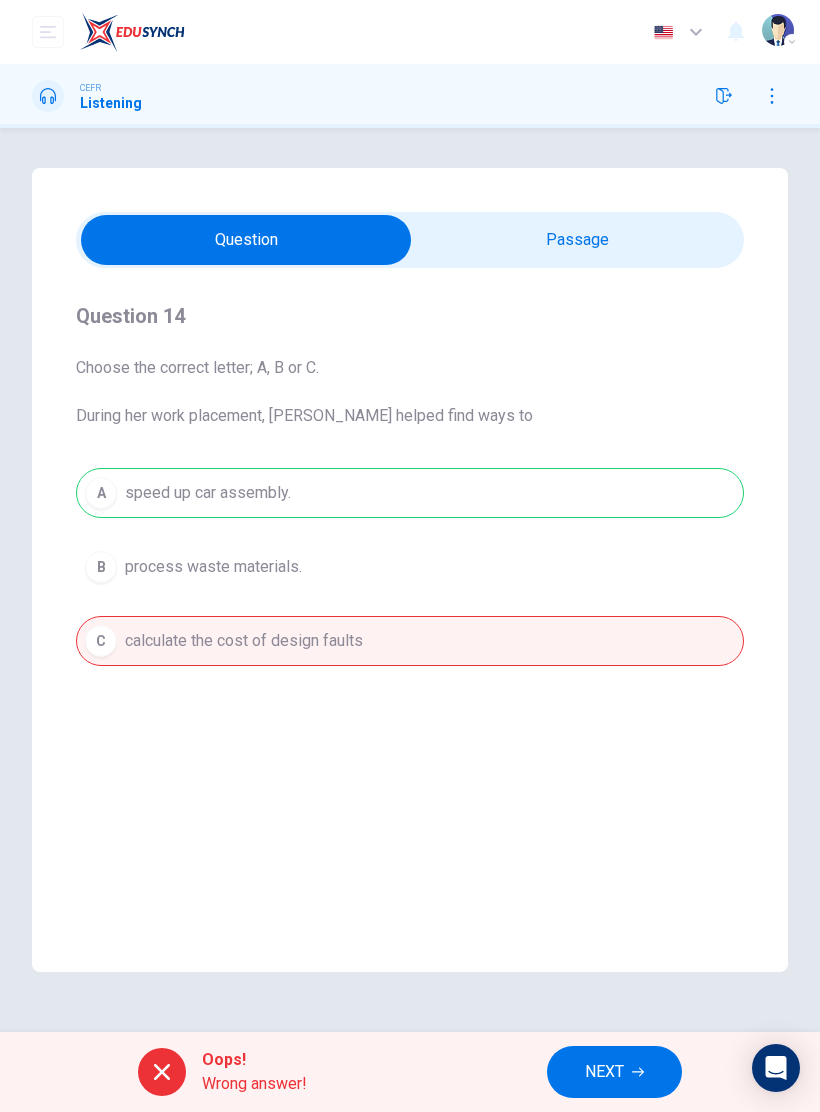 click on "NEXT" at bounding box center (614, 1072) 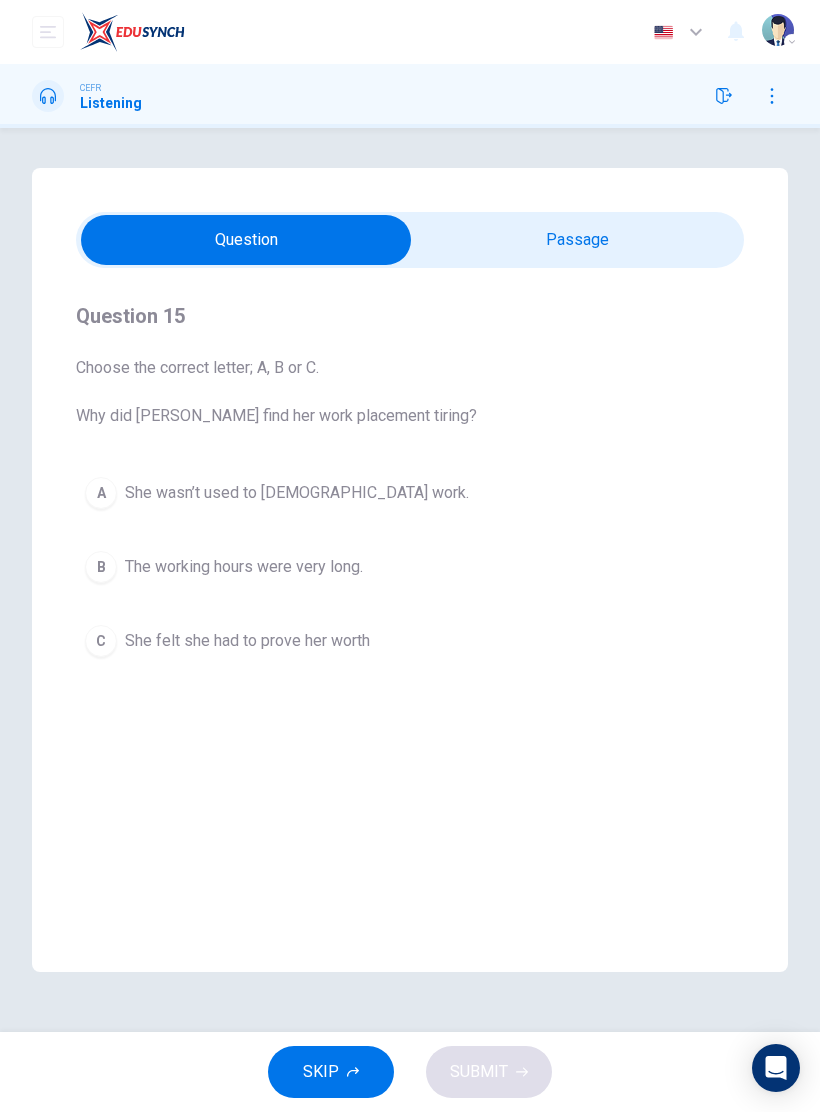 type on "57" 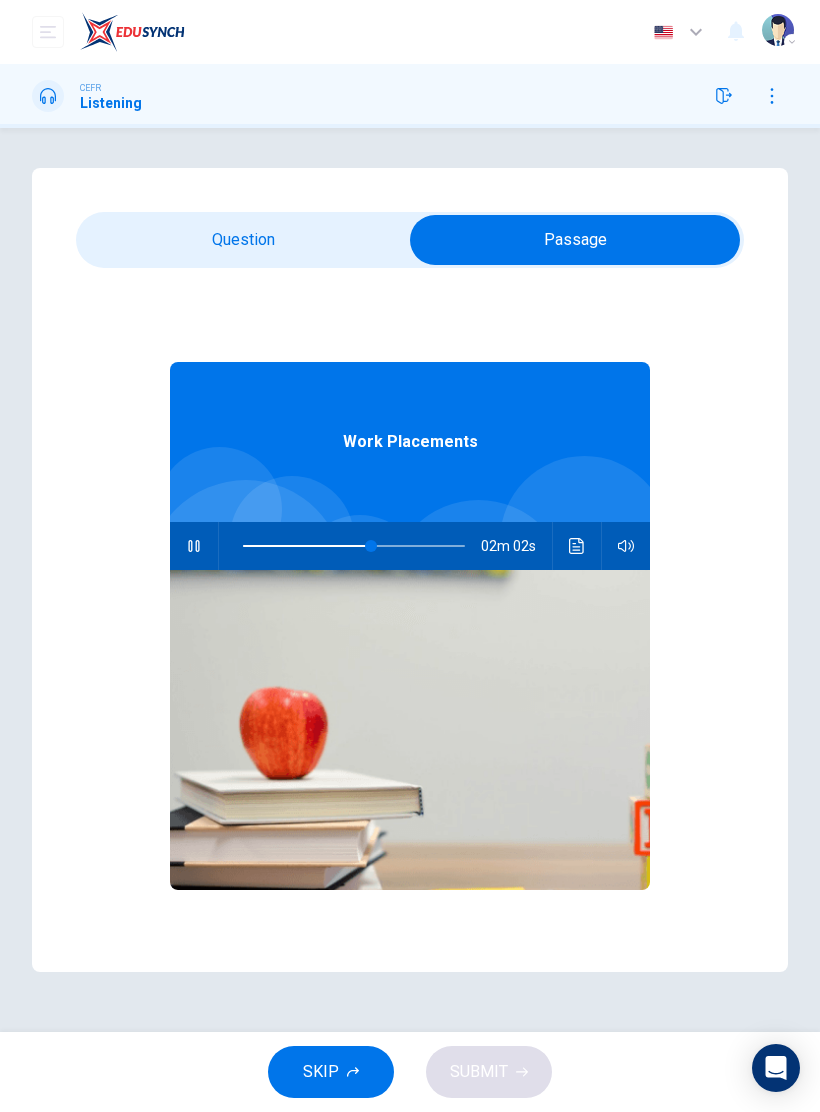 click at bounding box center [194, 546] 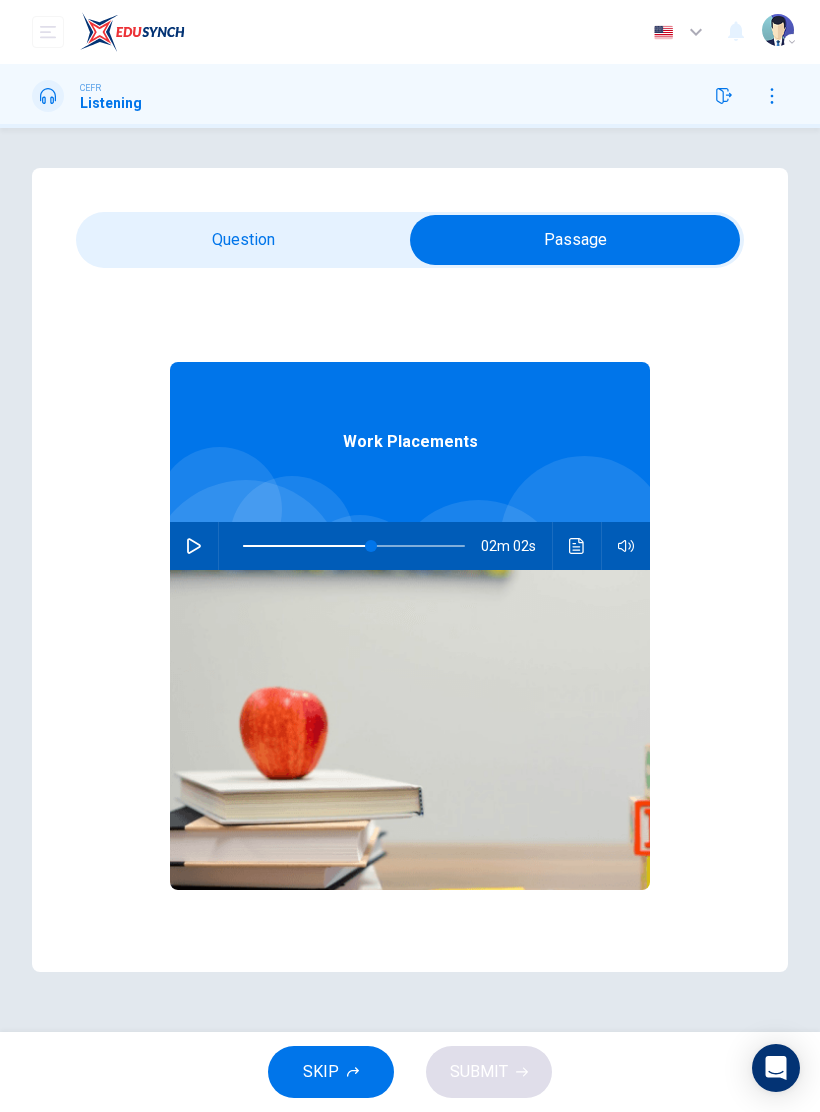 click 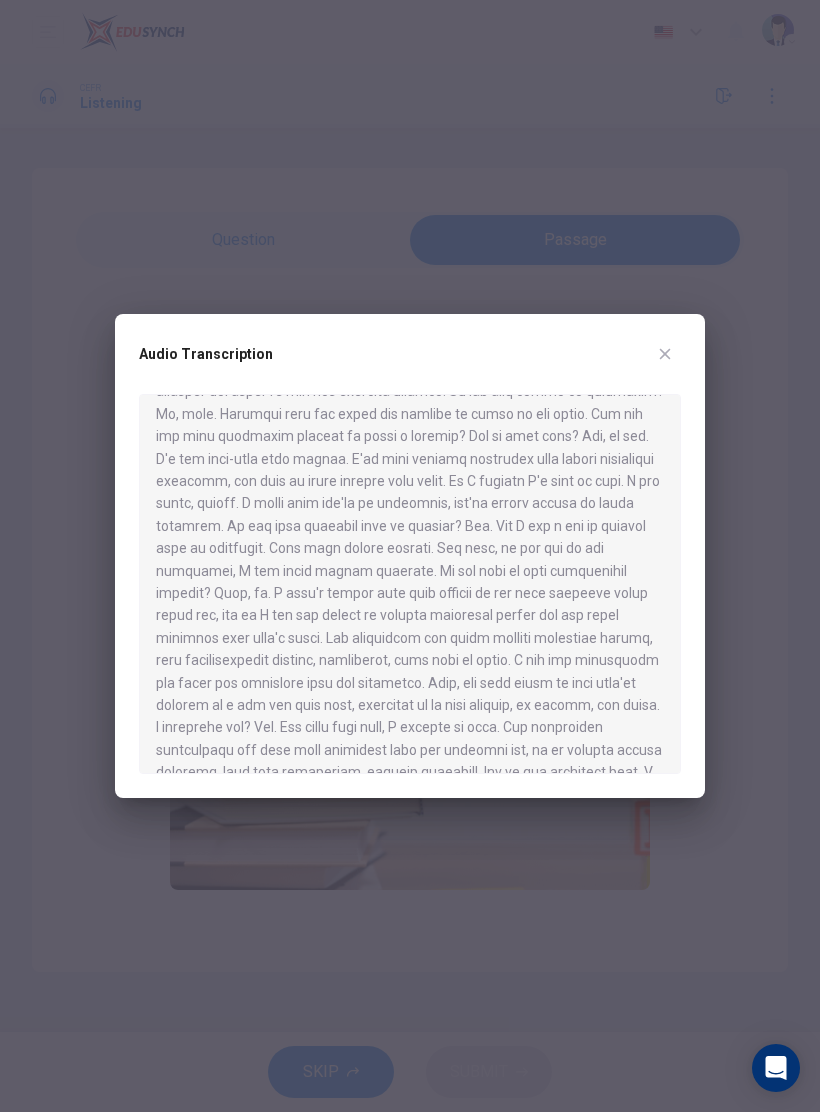 scroll, scrollTop: 458, scrollLeft: 0, axis: vertical 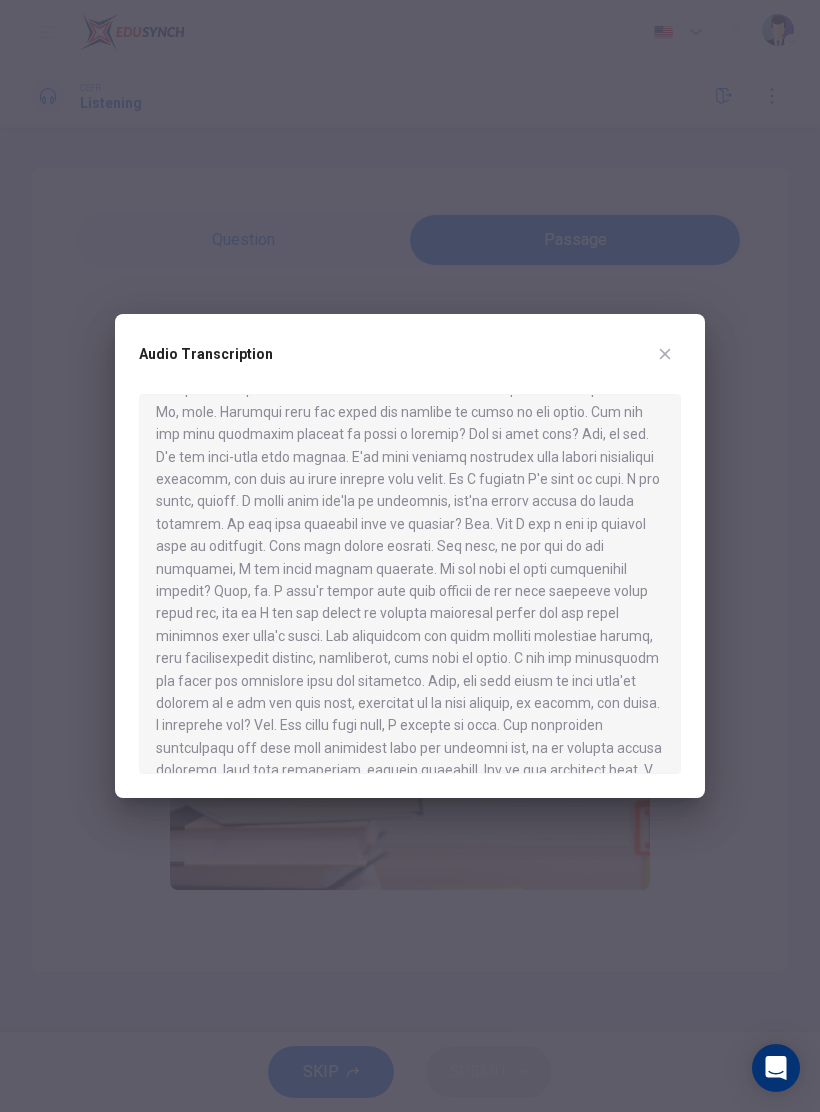 click at bounding box center [410, 556] 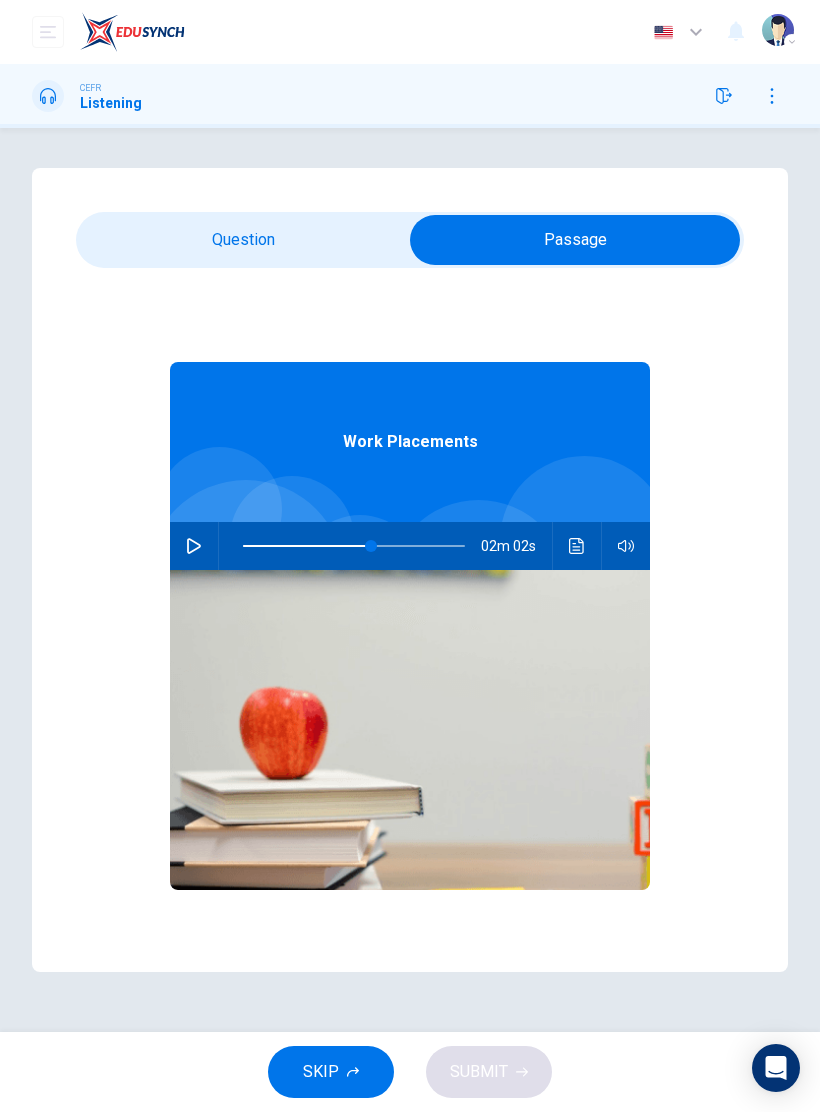 click 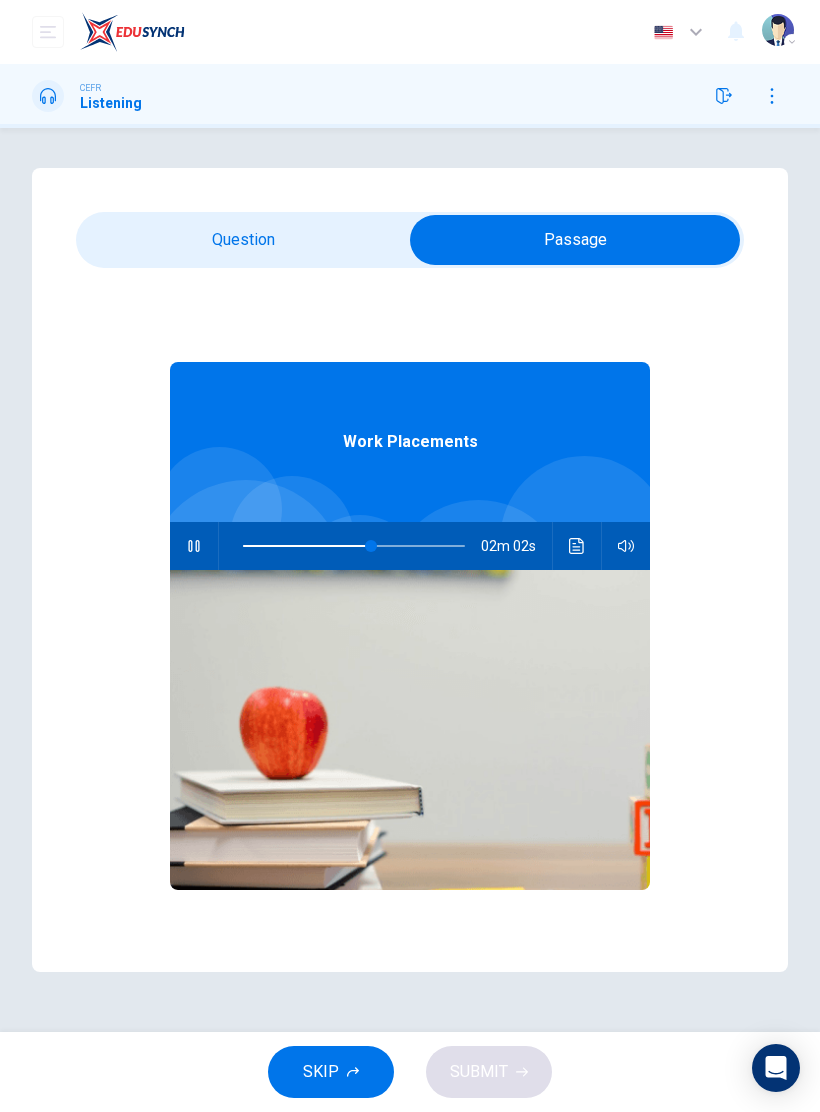 click at bounding box center (575, 240) 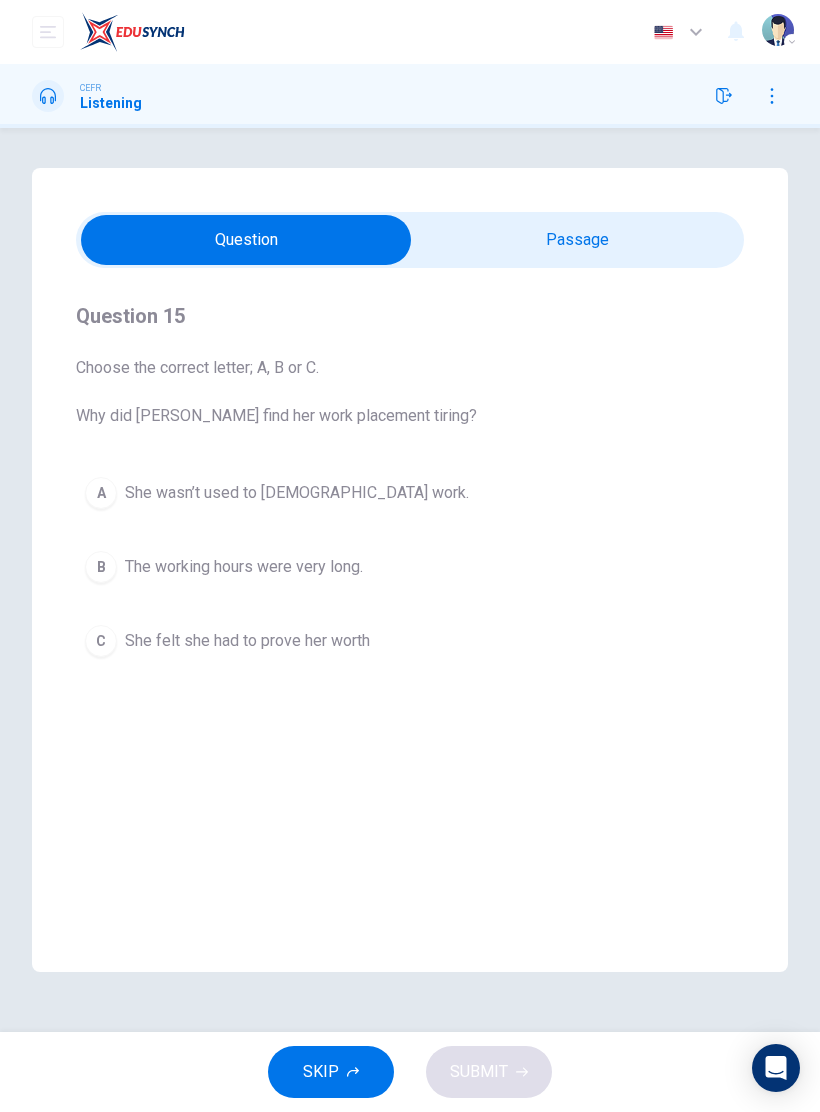 click on "A She wasn’t used to full-time work." at bounding box center (410, 493) 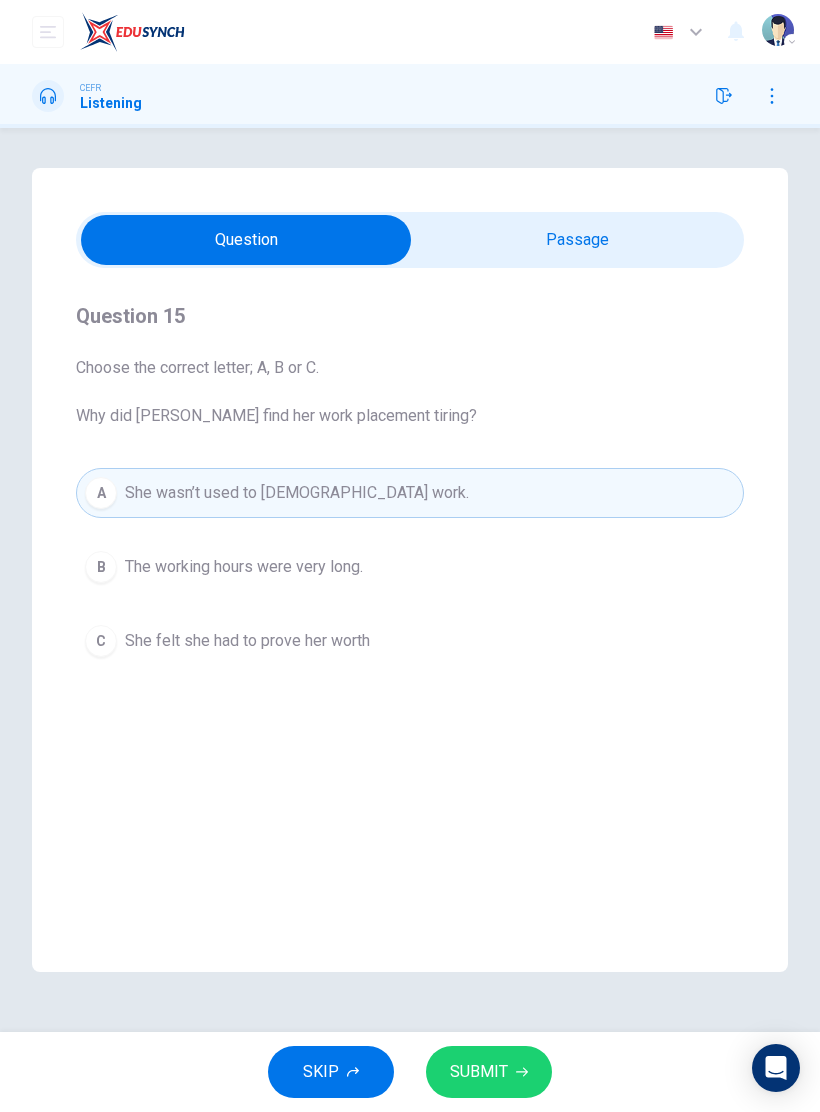 click on "SUBMIT" at bounding box center (489, 1072) 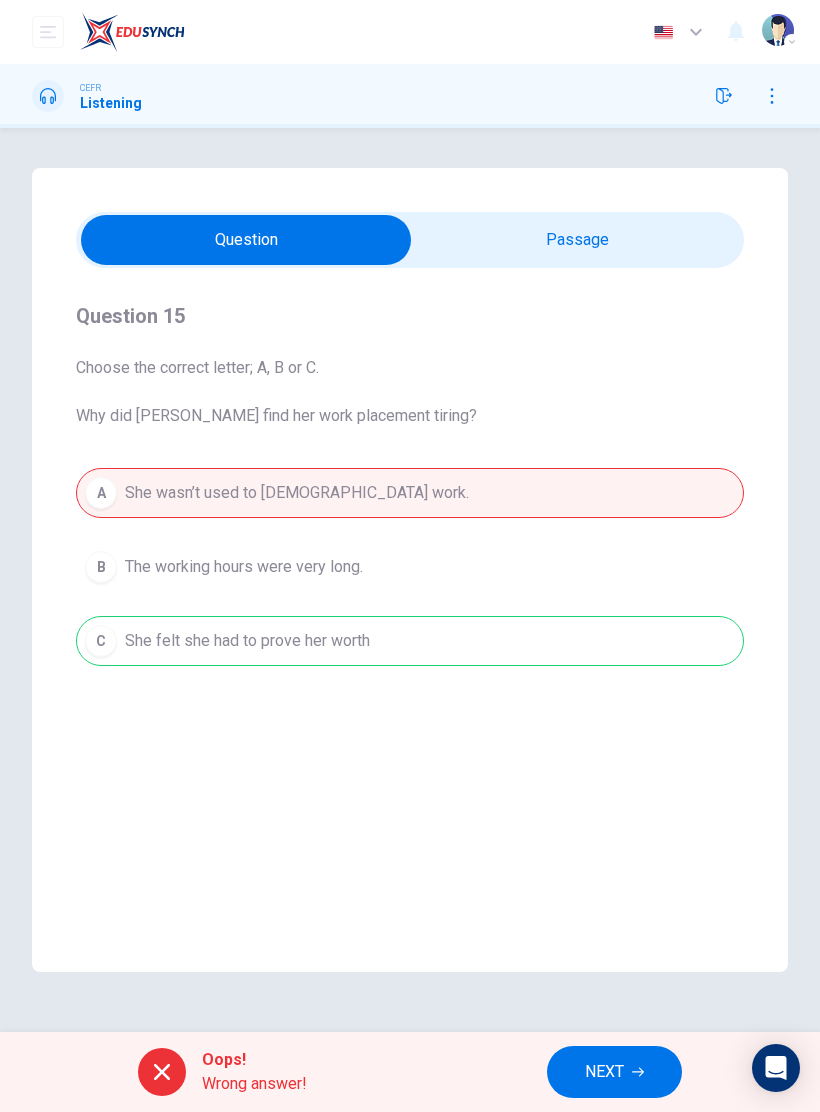 click on "NEXT" at bounding box center (614, 1072) 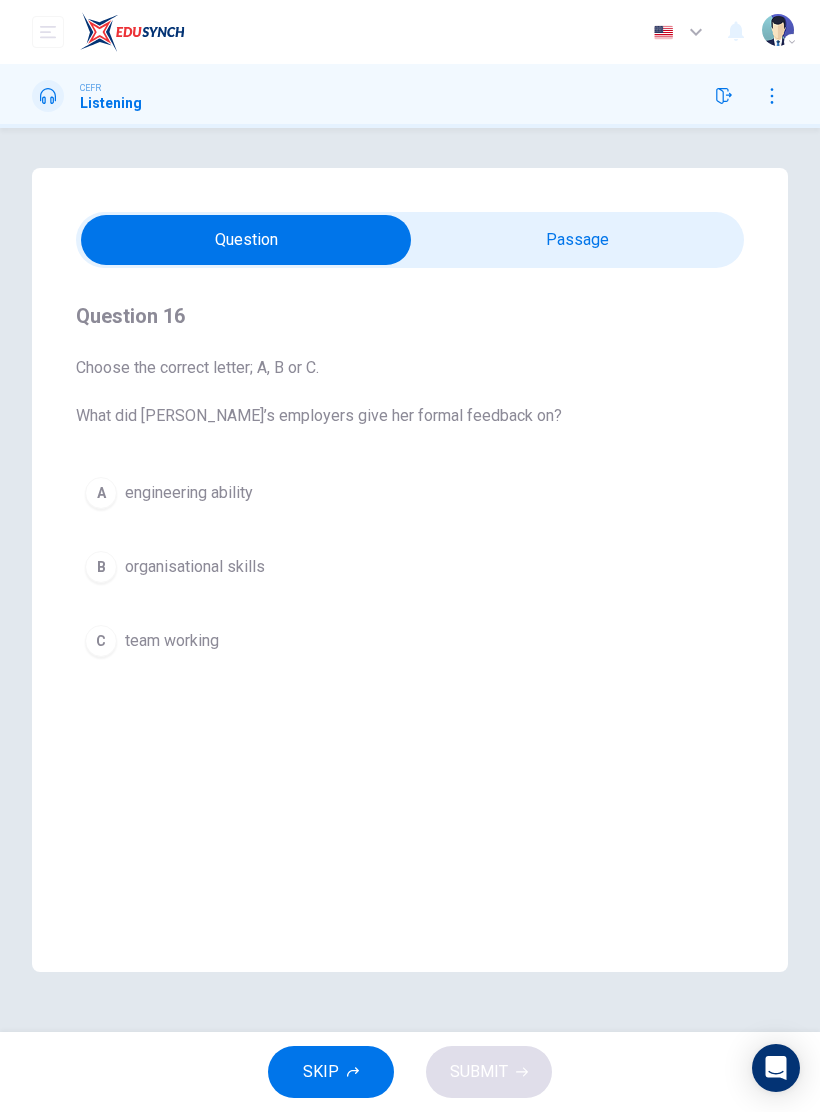 click on "B organisational skills" at bounding box center (410, 567) 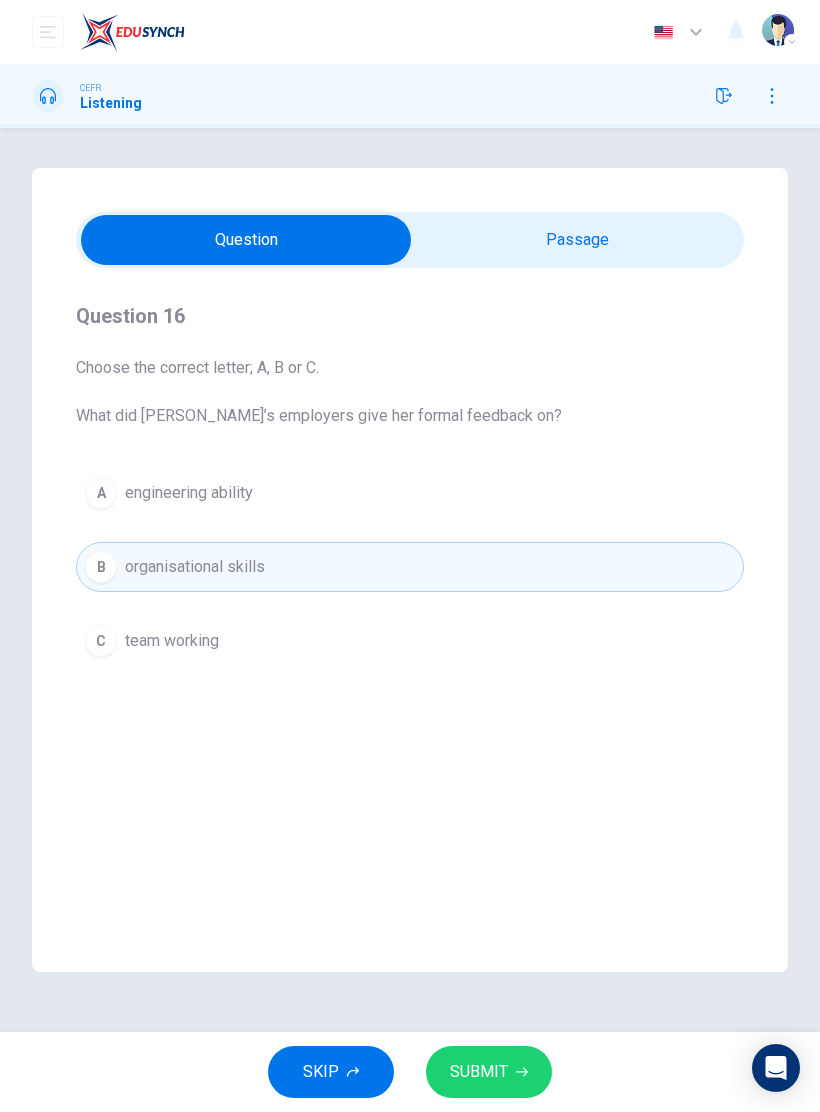 type on "80" 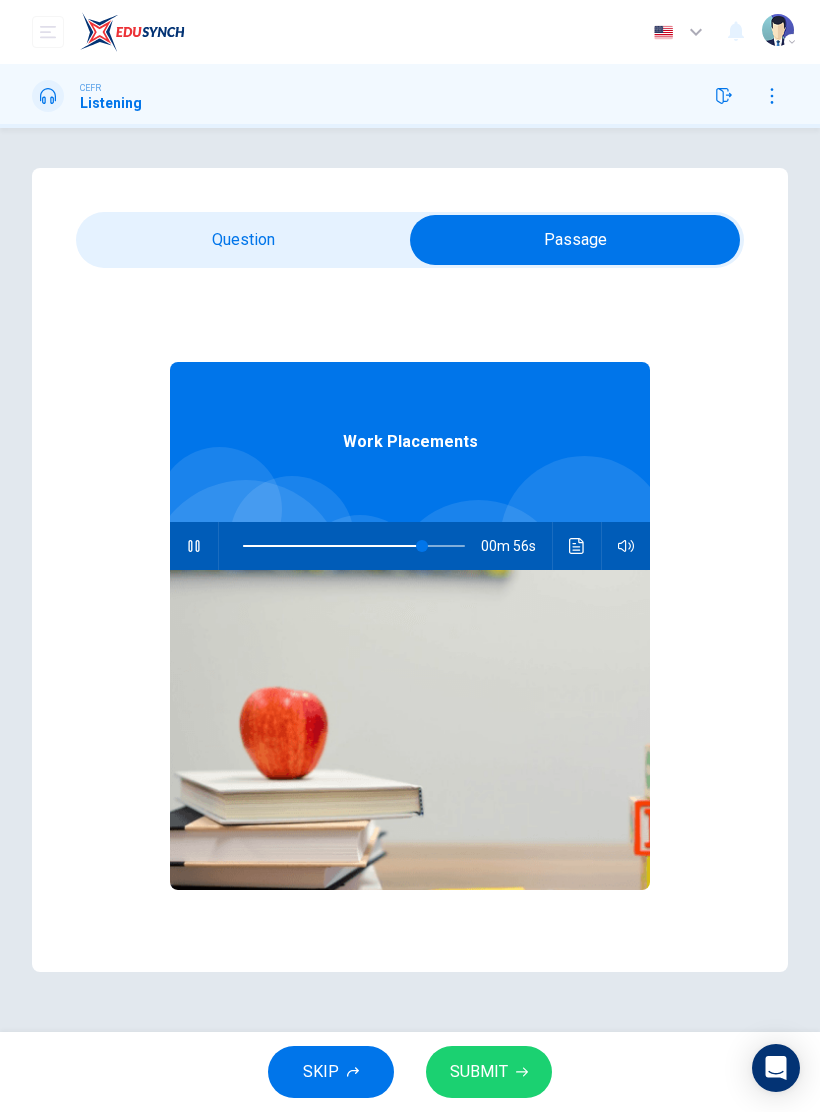 click at bounding box center [194, 546] 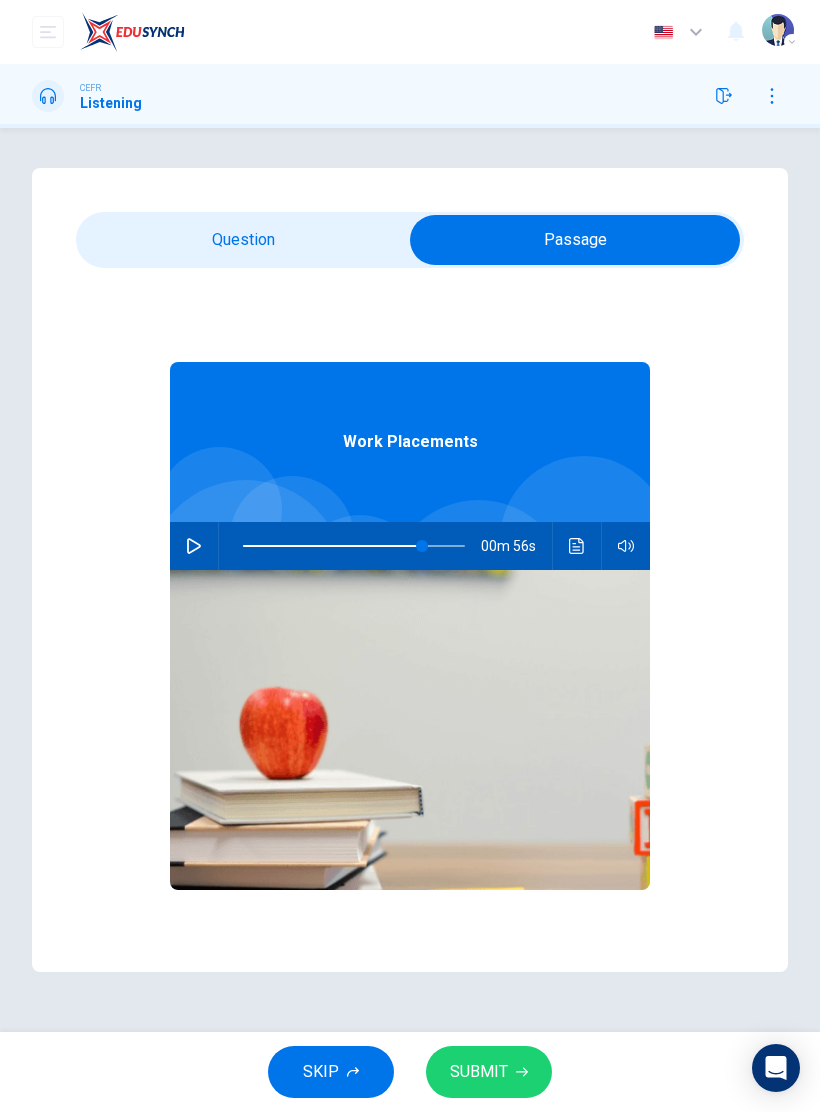 click at bounding box center (577, 546) 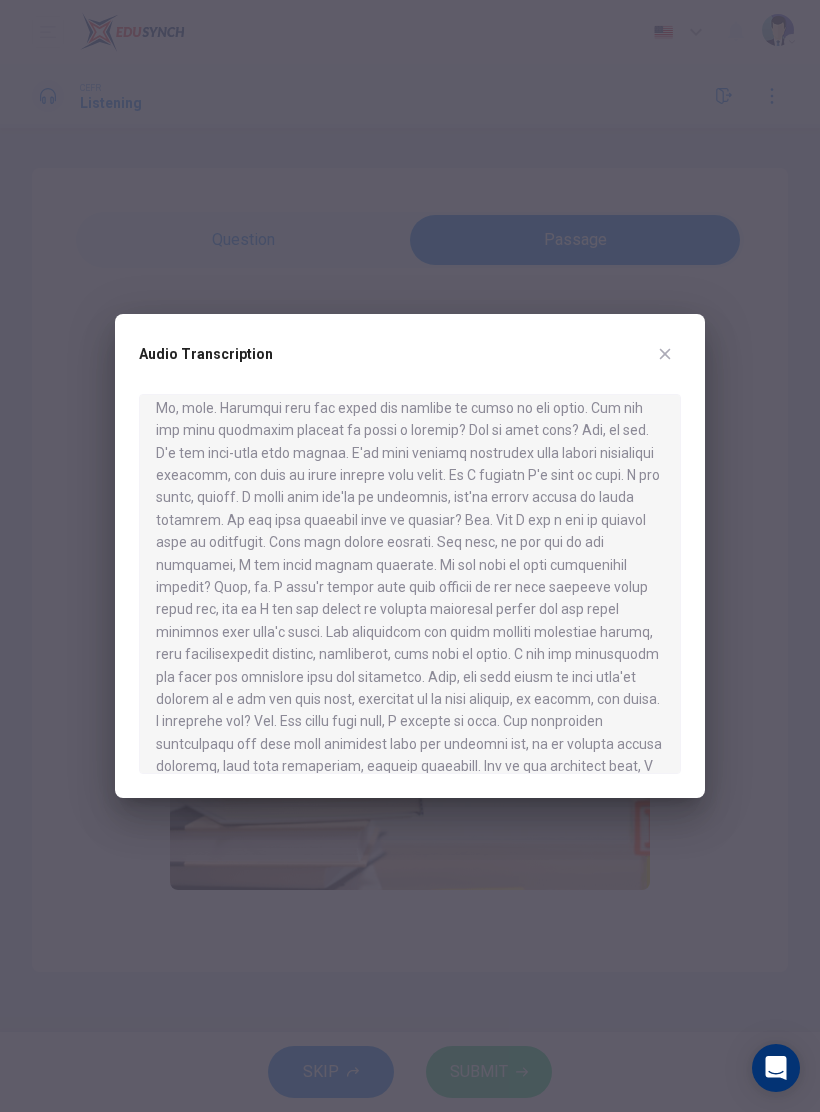 scroll, scrollTop: 463, scrollLeft: 0, axis: vertical 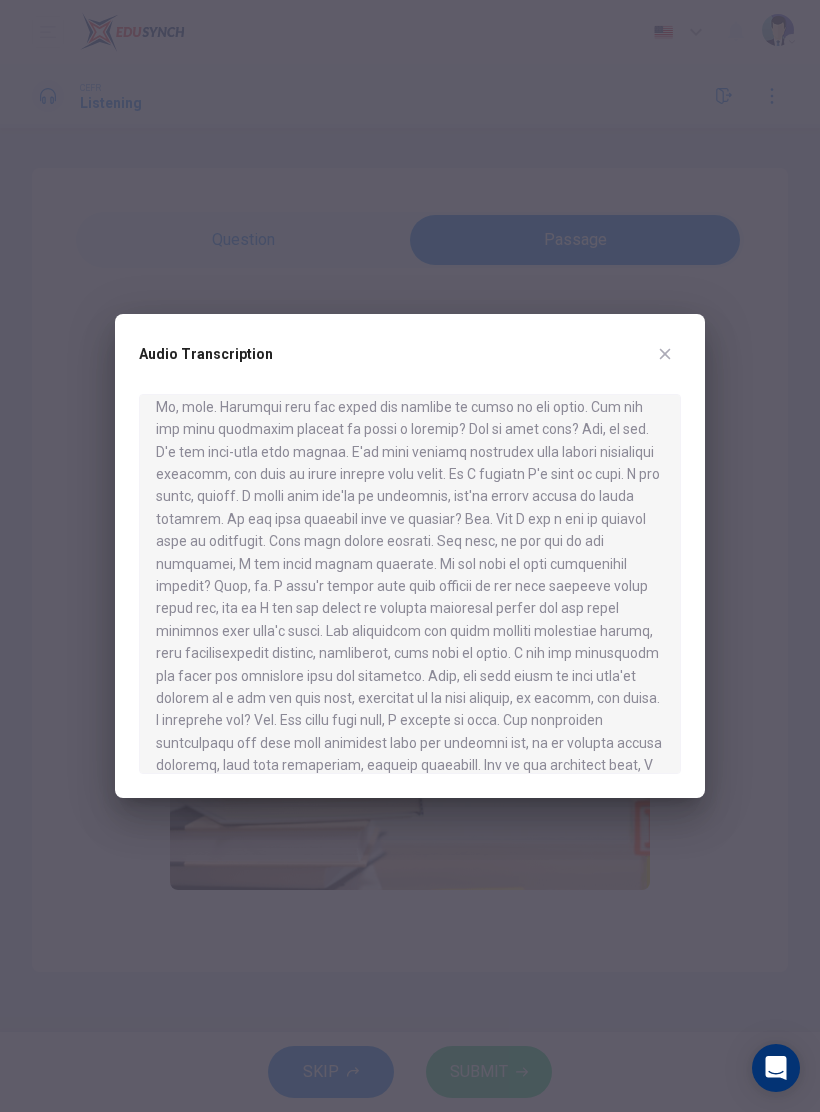 click at bounding box center (410, 556) 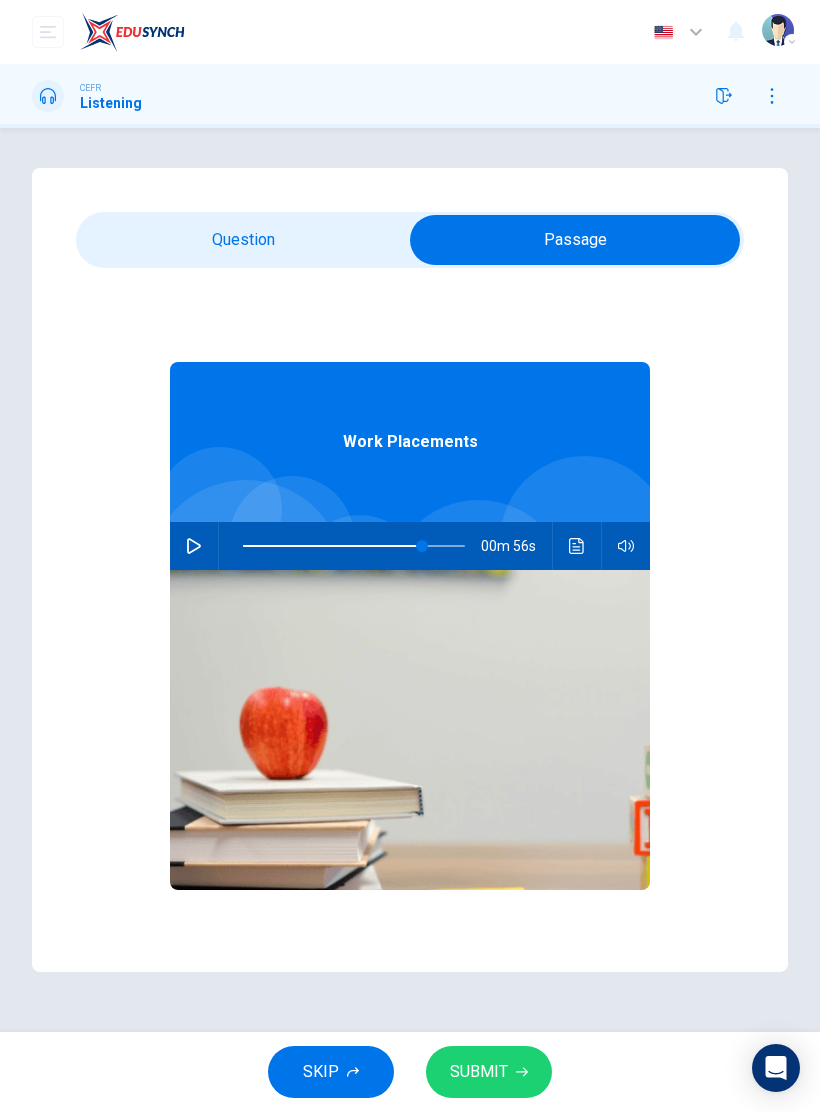 click at bounding box center [575, 240] 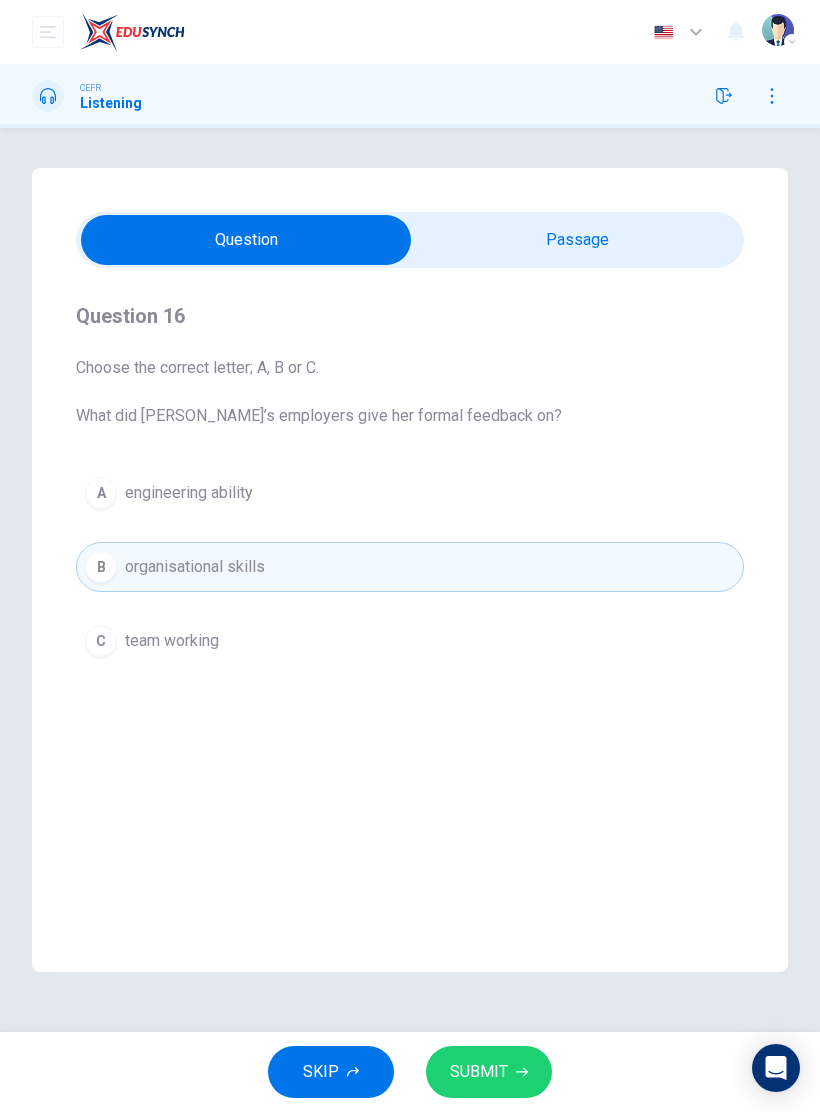 click at bounding box center (246, 240) 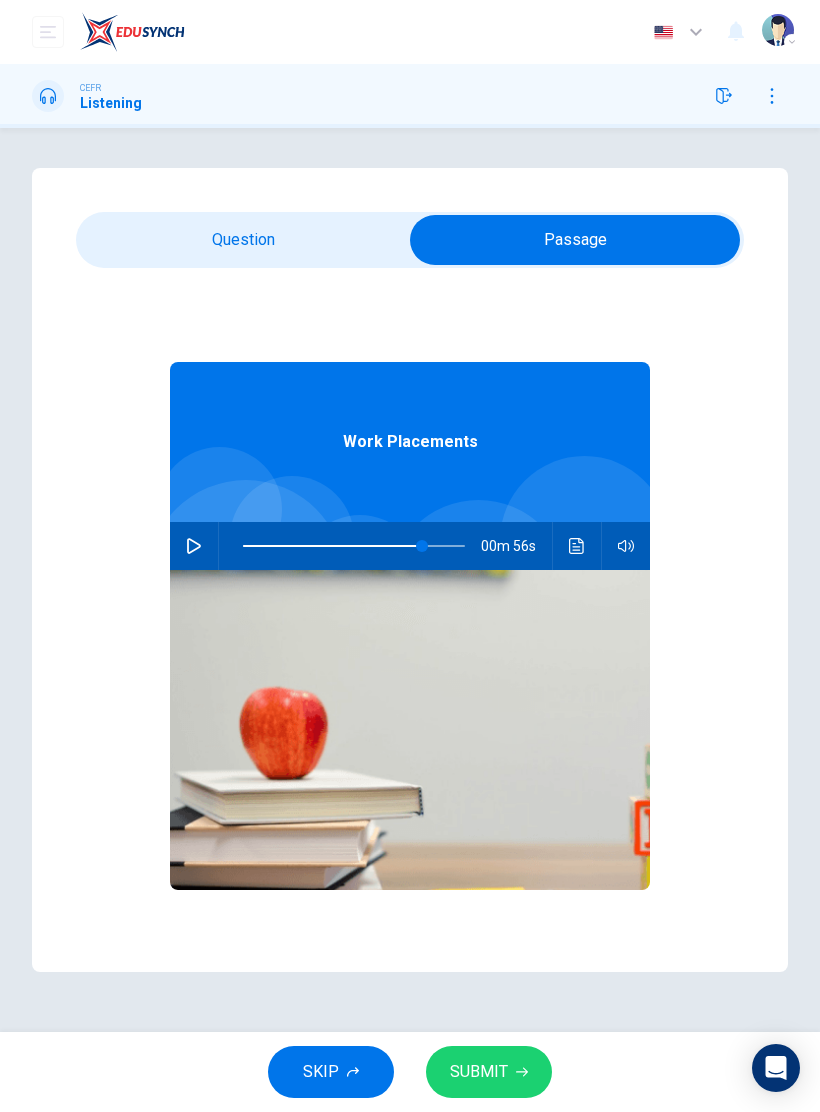 click 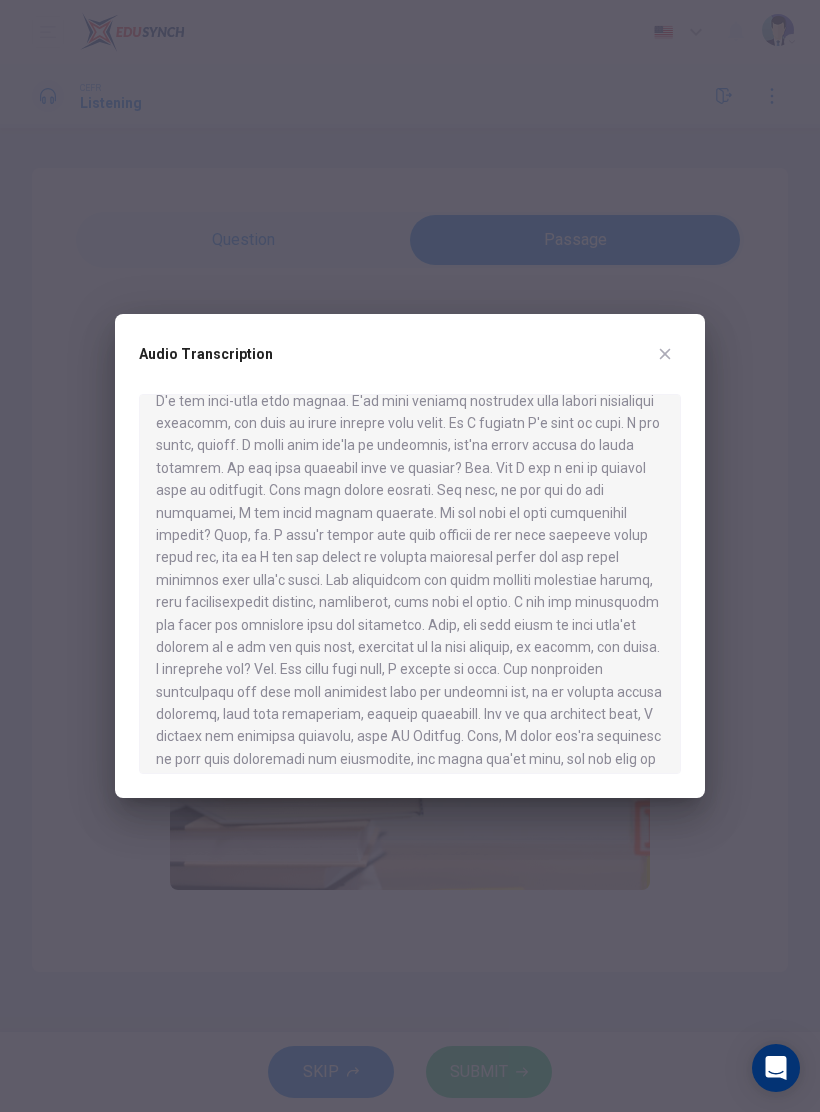 scroll, scrollTop: 516, scrollLeft: 0, axis: vertical 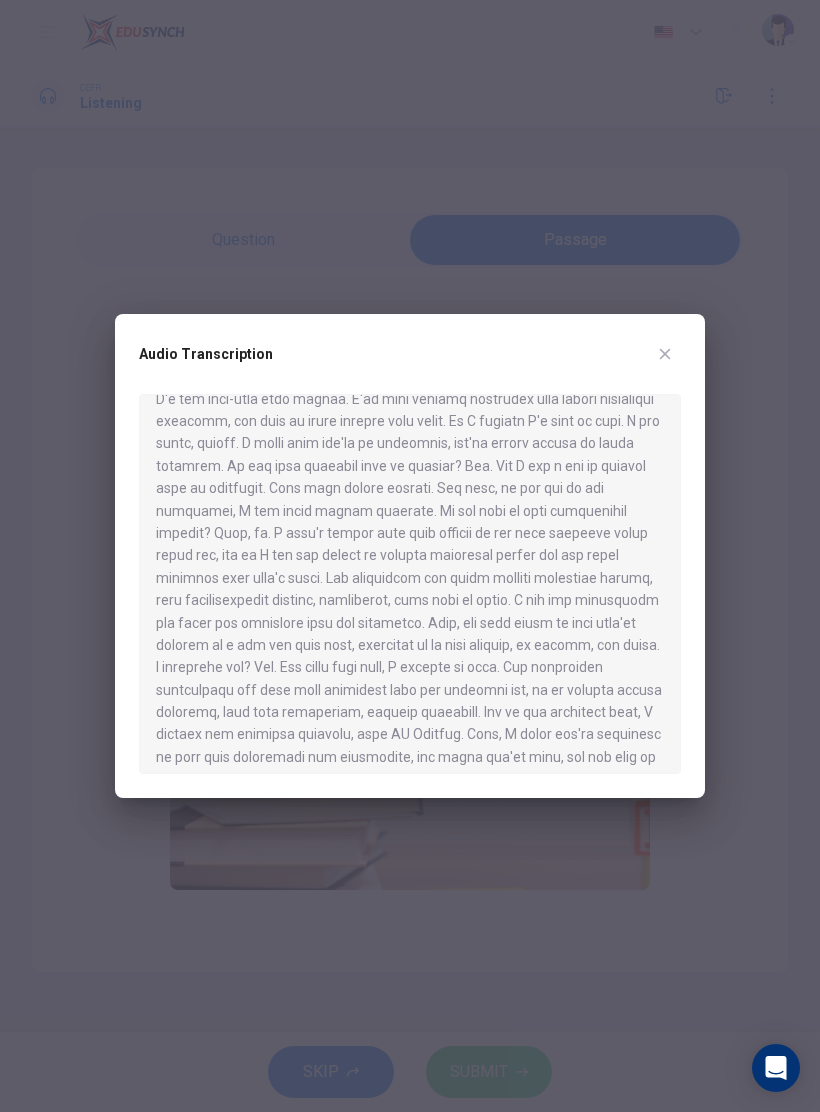 click at bounding box center (410, 556) 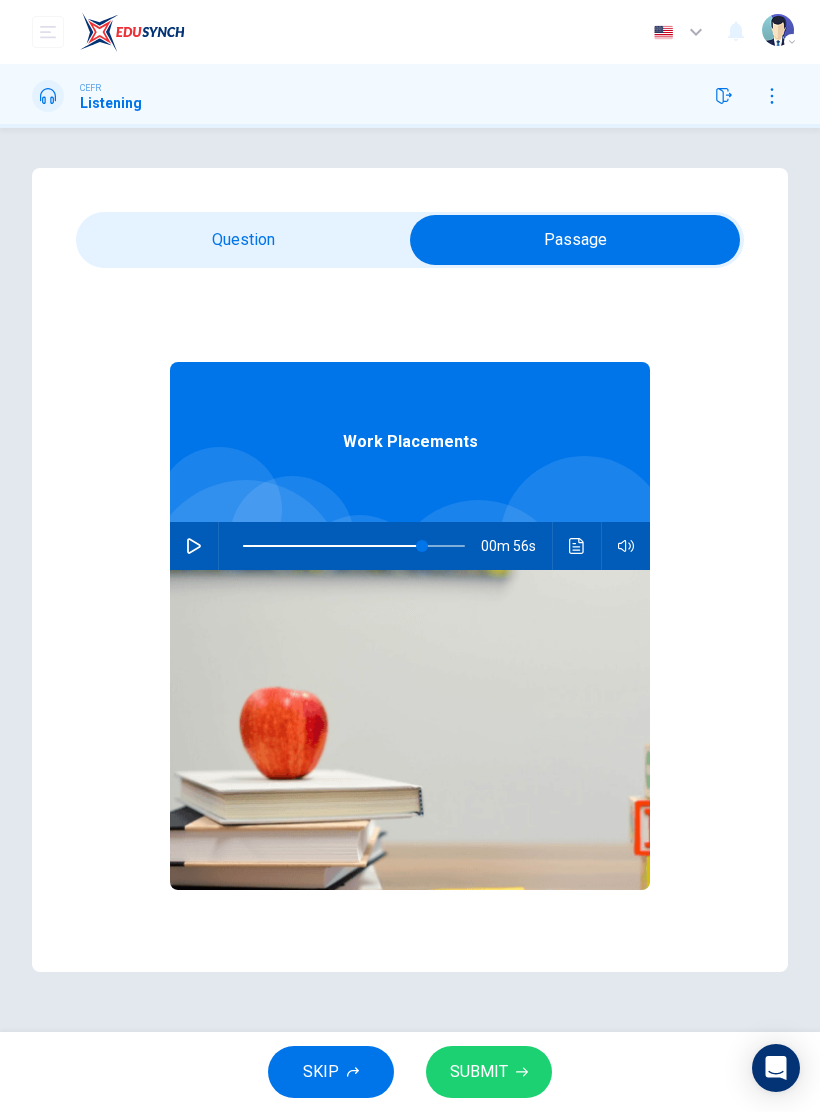 click at bounding box center [575, 240] 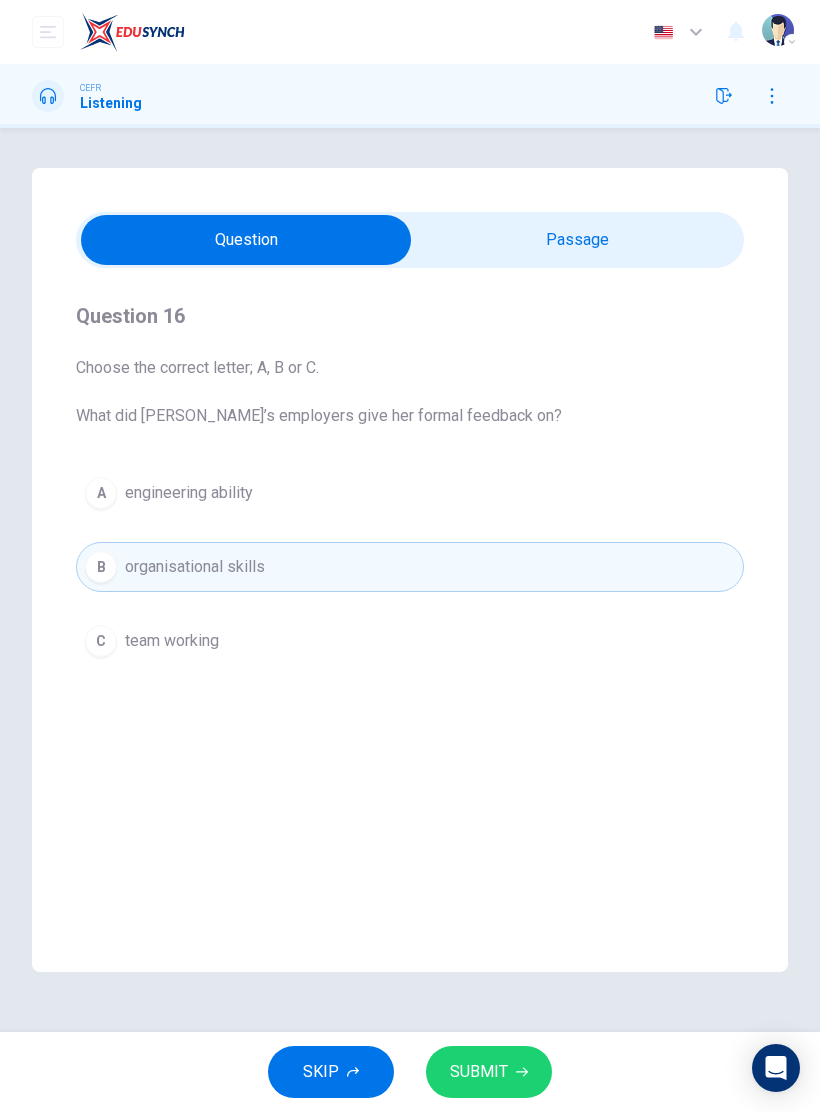 click on "SUBMIT" at bounding box center [489, 1072] 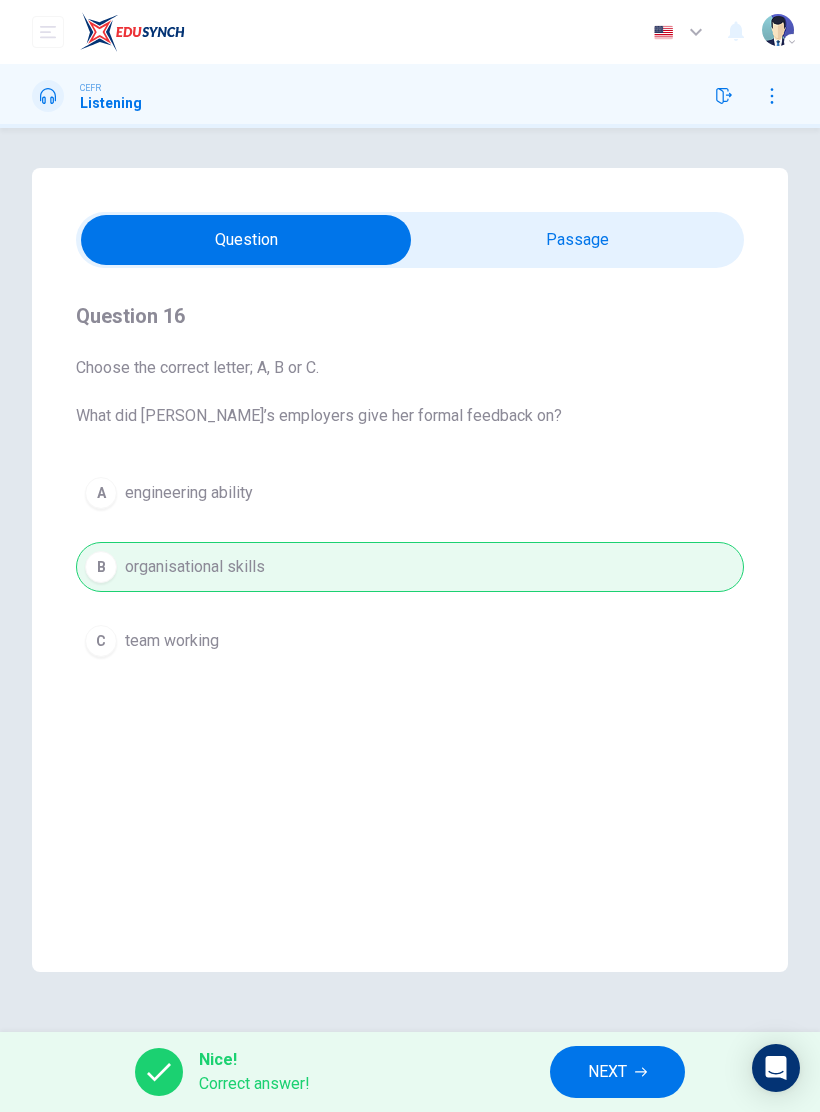 click on "NEXT" at bounding box center [607, 1072] 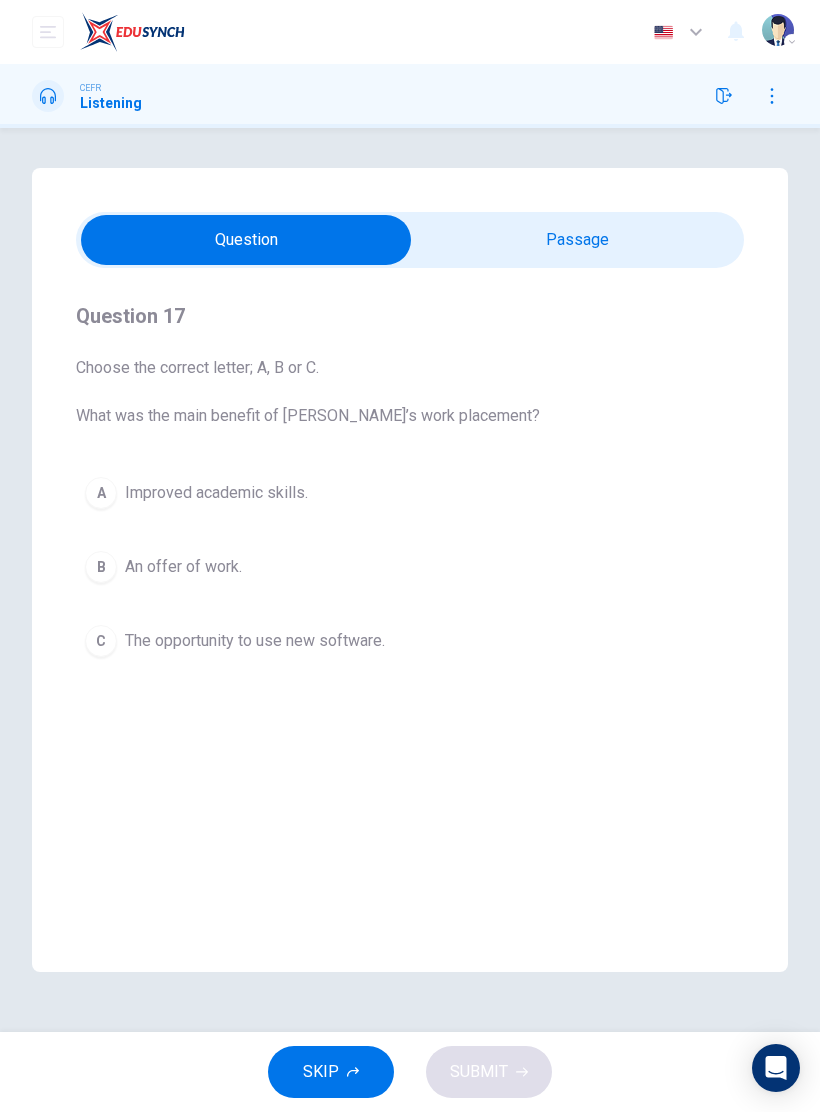 click on "B" at bounding box center (101, 567) 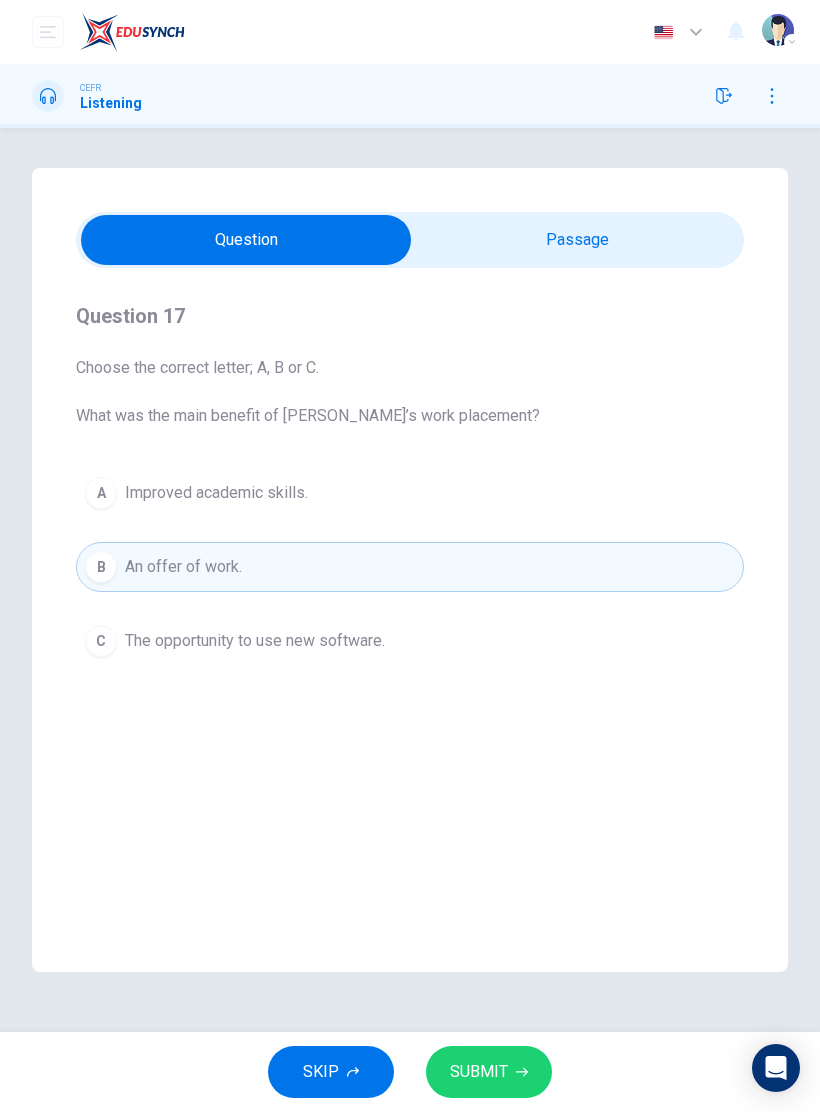 click on "SUBMIT" at bounding box center [489, 1072] 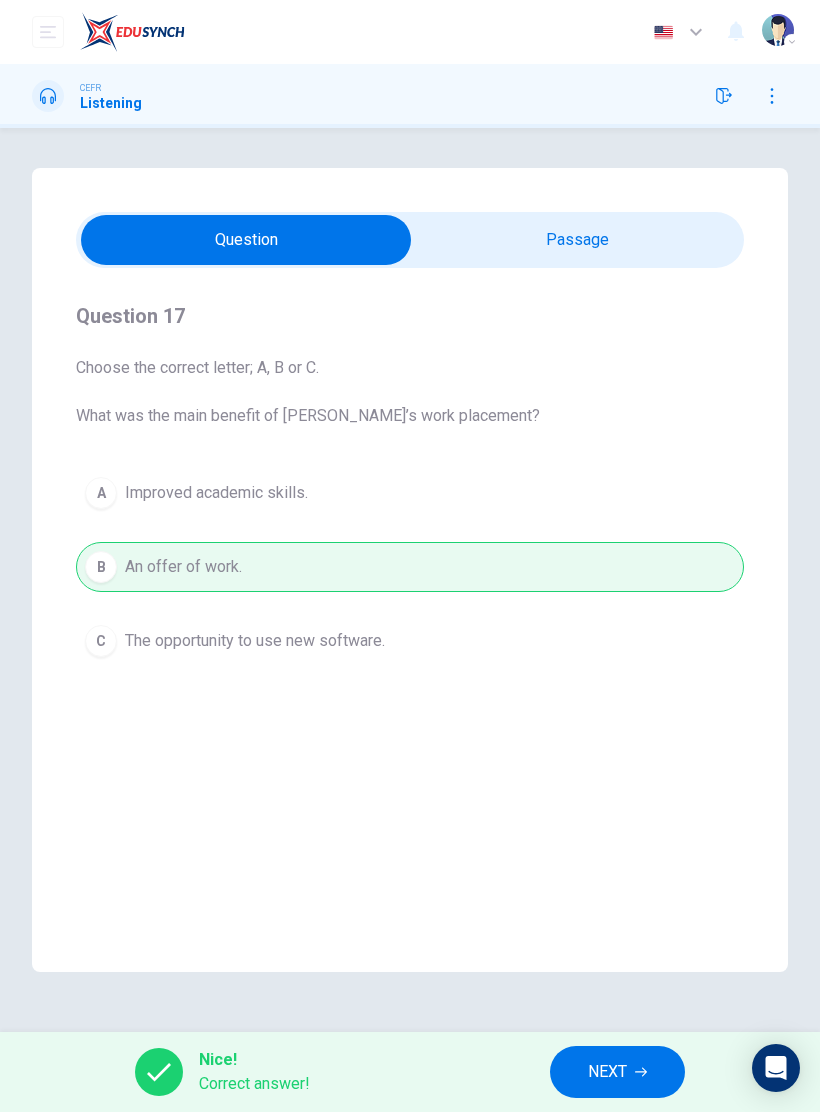 click on "NEXT" at bounding box center [607, 1072] 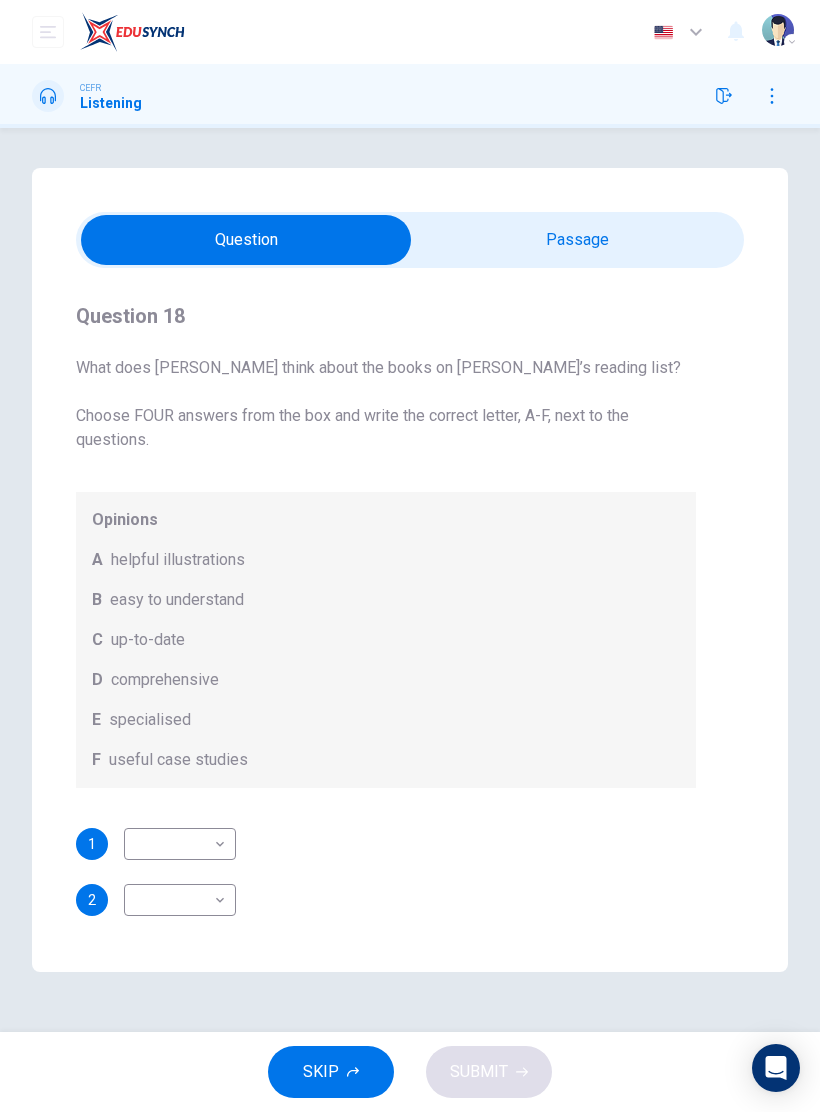 click at bounding box center [246, 240] 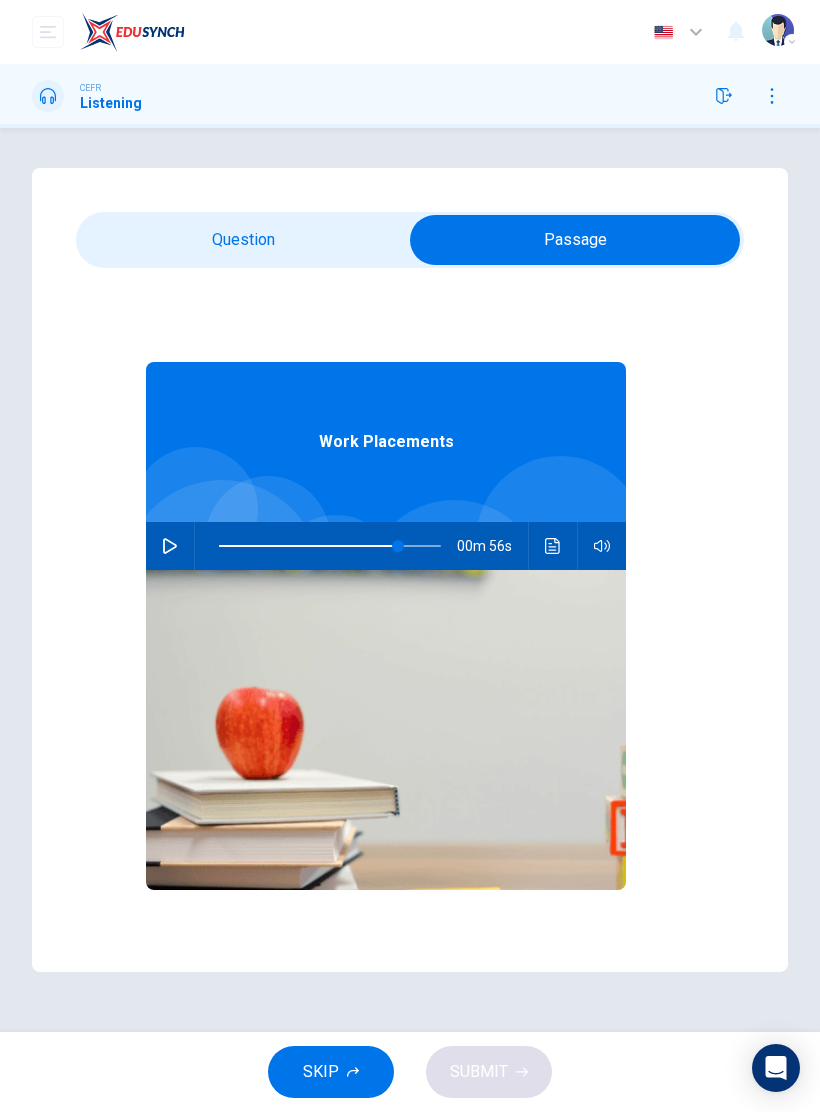 click at bounding box center [170, 546] 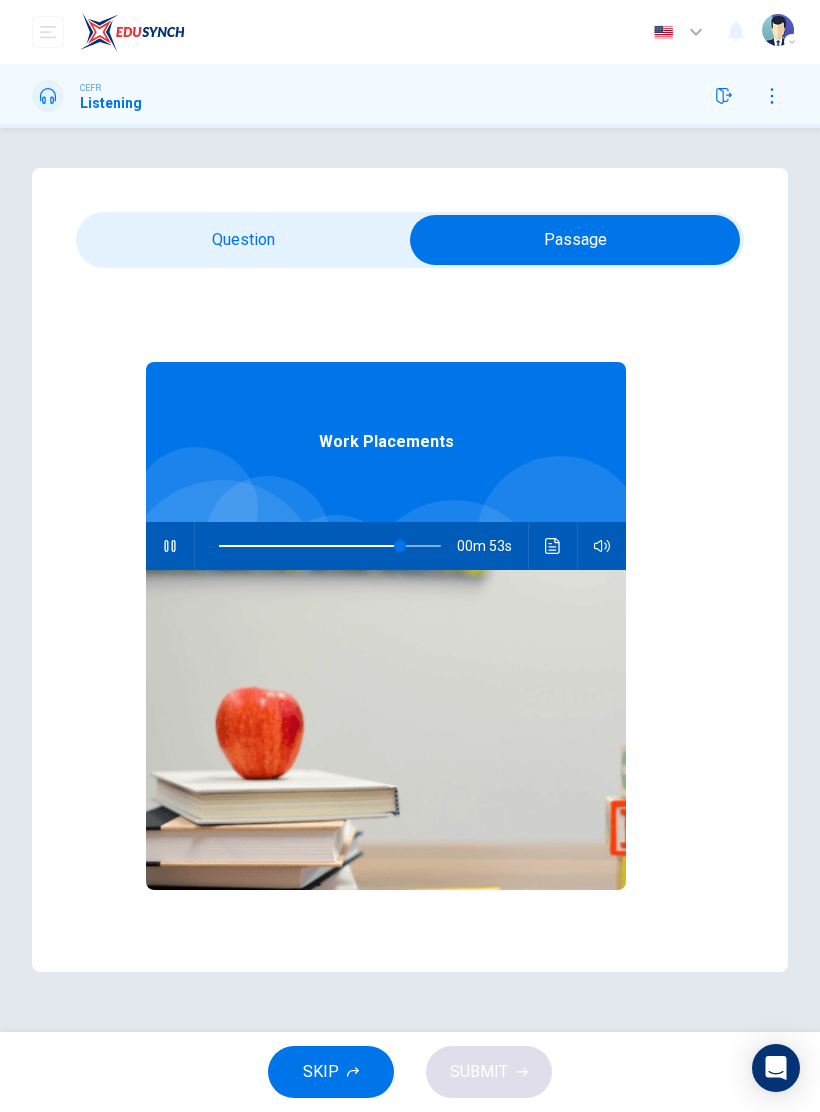type on "82" 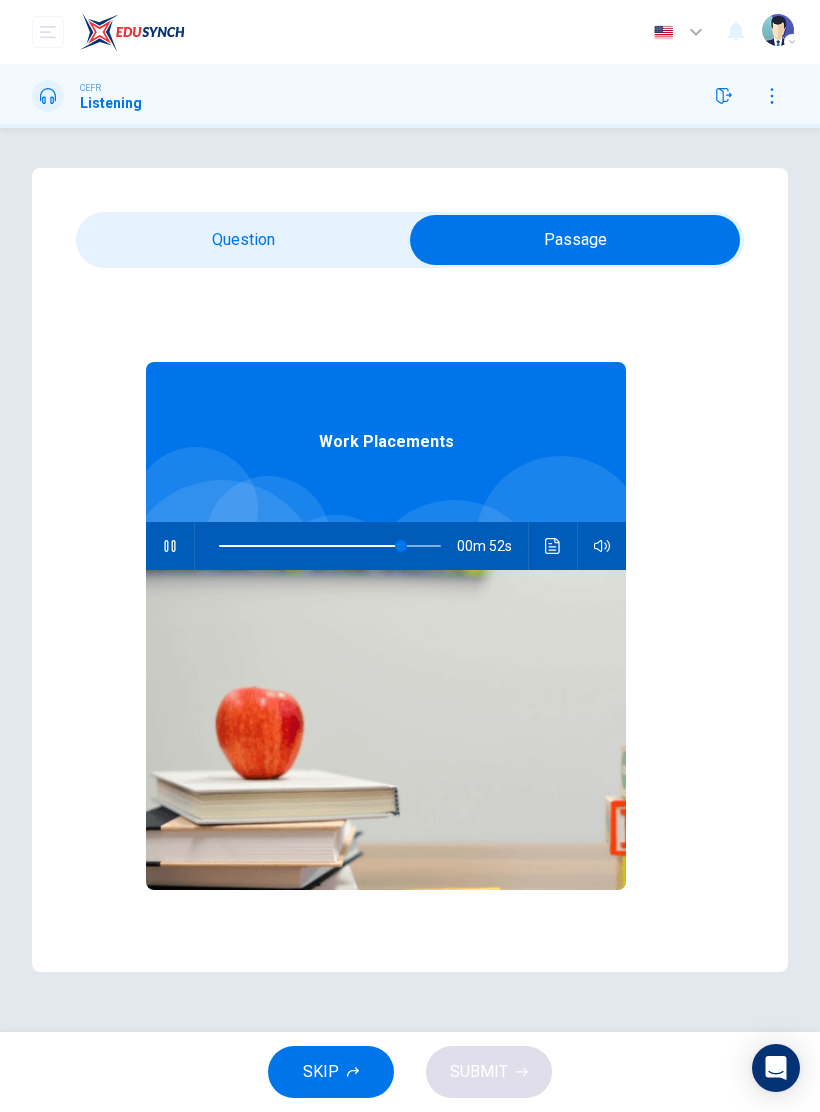 click at bounding box center (575, 240) 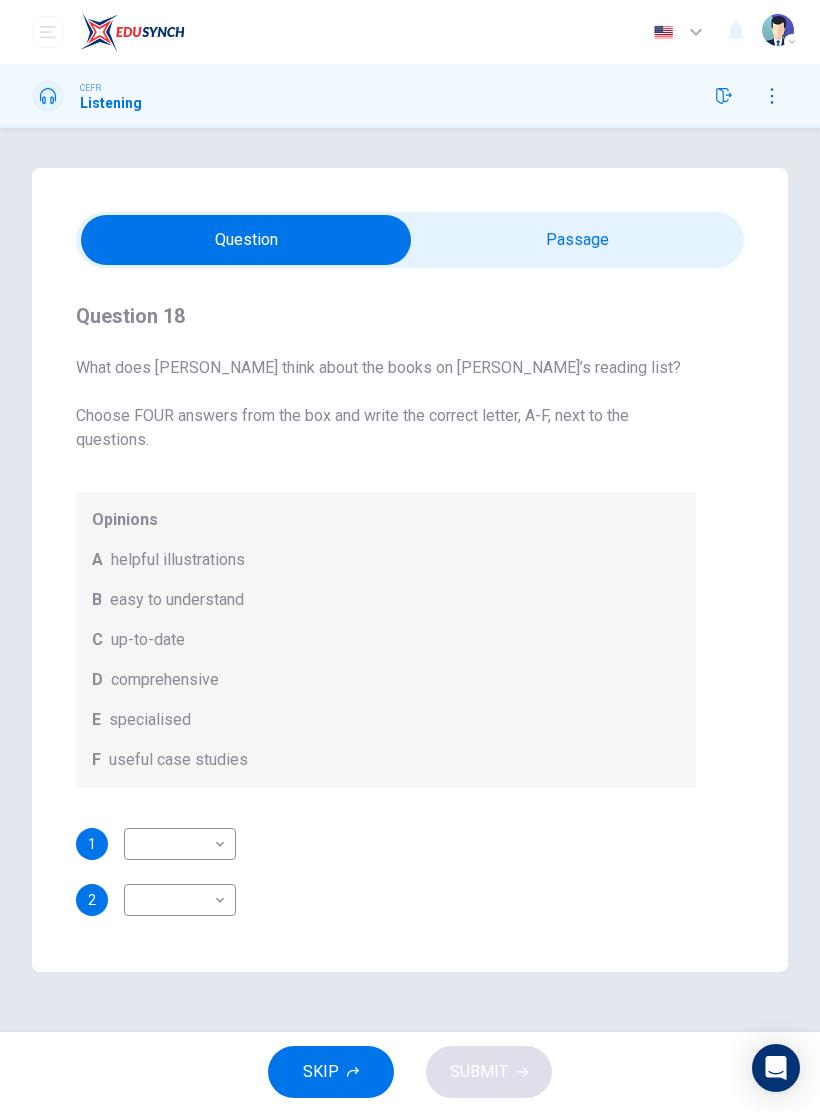 click on "Dashboard Practice Start a test Analysis English en ​ RAFIQ ADILA BINTI ISMAIL CEFR Listening Question 18 What does Linda think about the books on Matthew’s reading list? Choose FOUR answers from the box and write the correct letter, A-F, next to the questions.
Opinions A helpful illustrations B easy to understand C up-to-date D comprehensive E specialised F useful case studies 1 ​ ​ 2 ​ ​ 3 ​ ​ 4 ​ ​ Work Placements 00m 39s SKIP SUBMIT EduSynch - Online Language Proficiency Testing
Dashboard Practice Start a test Analysis Notifications © Copyright  2025 Audio Timer 00:16:08 END SESSION" at bounding box center (410, 556) 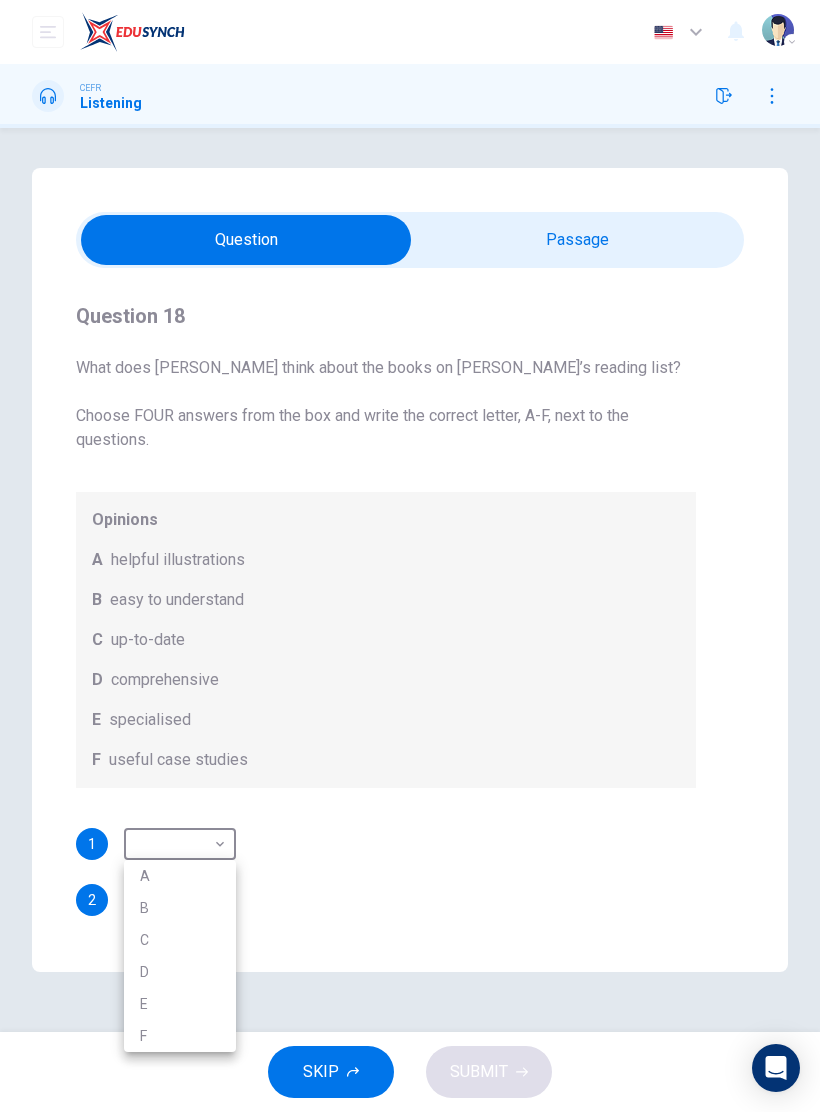click on "A" at bounding box center (180, 876) 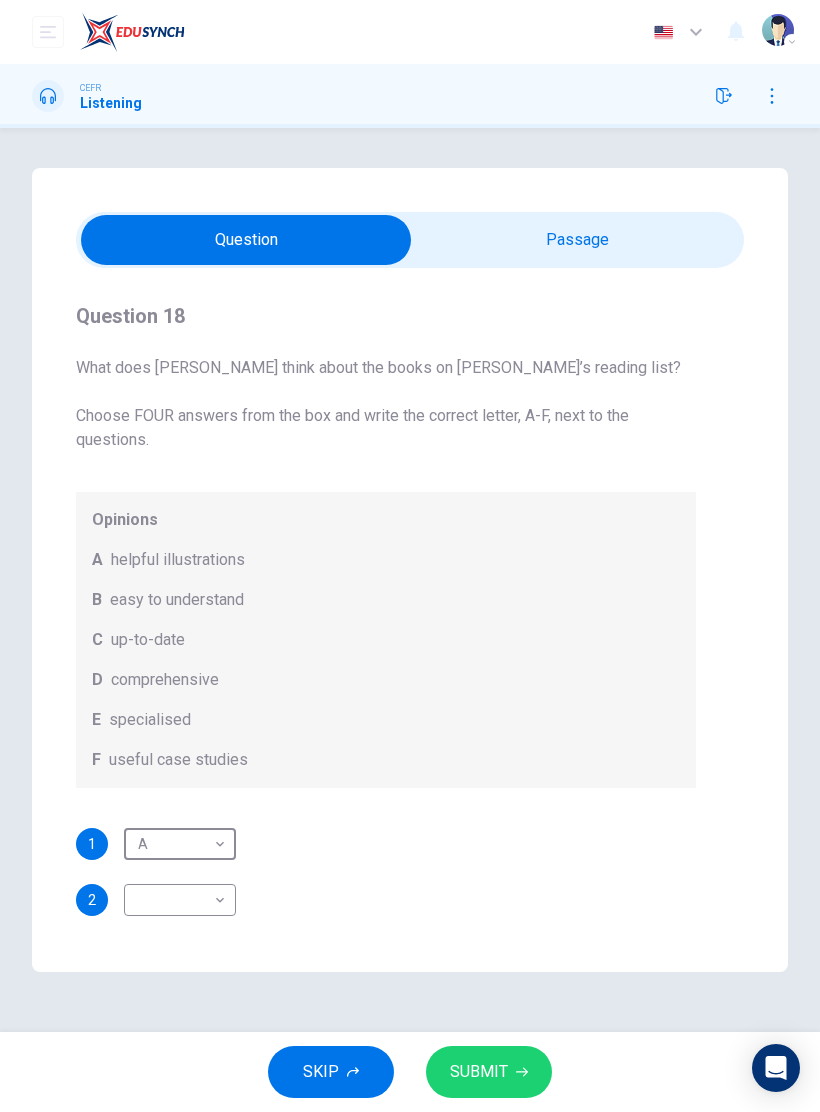 click at bounding box center [246, 240] 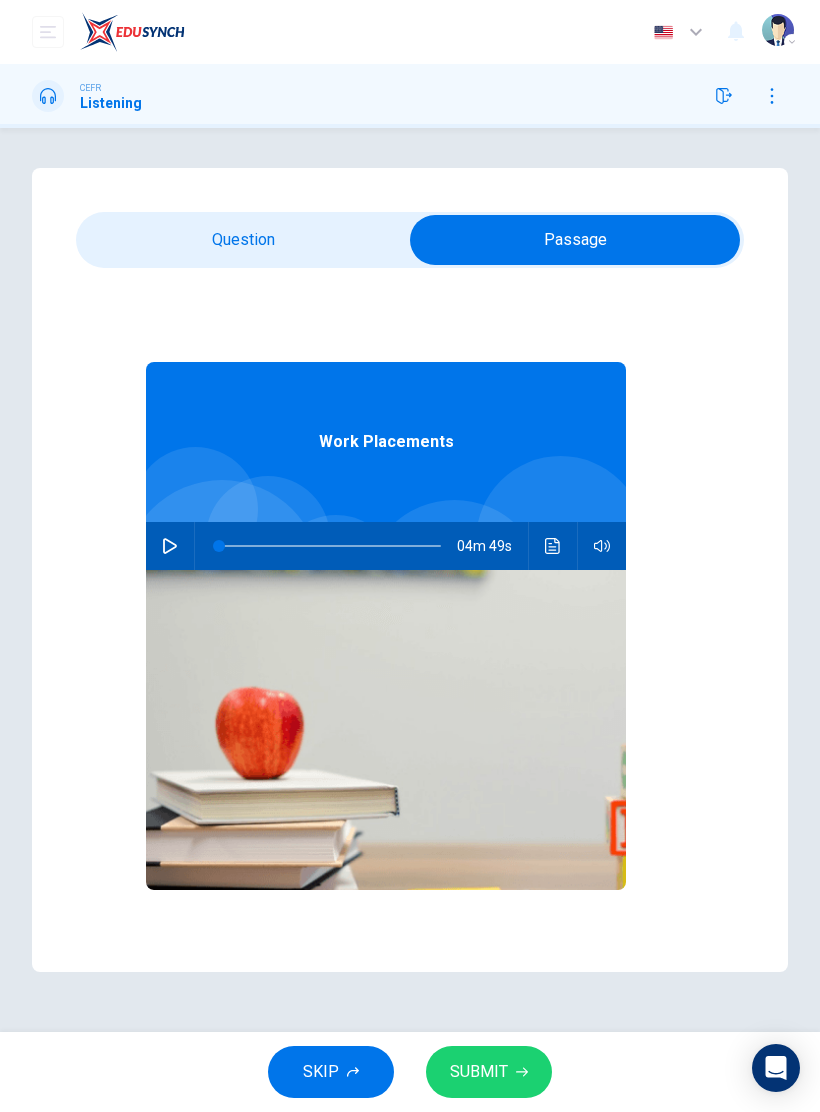 click 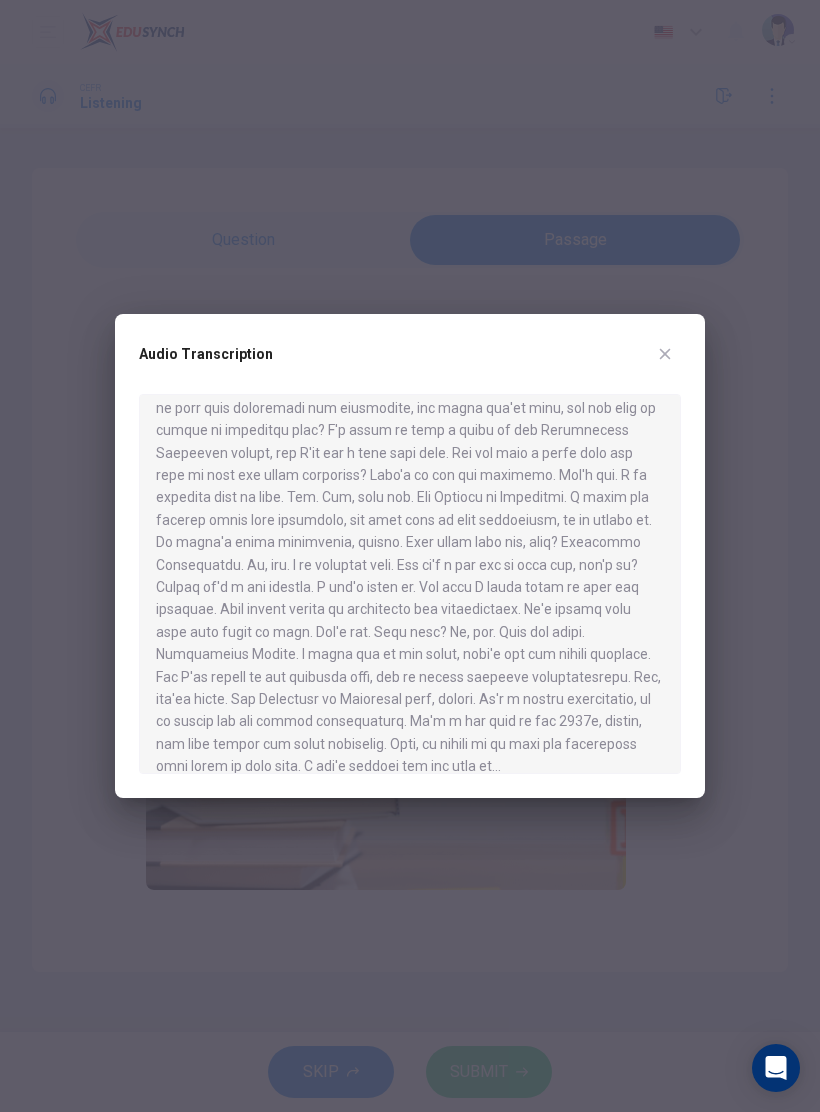 scroll, scrollTop: 864, scrollLeft: 0, axis: vertical 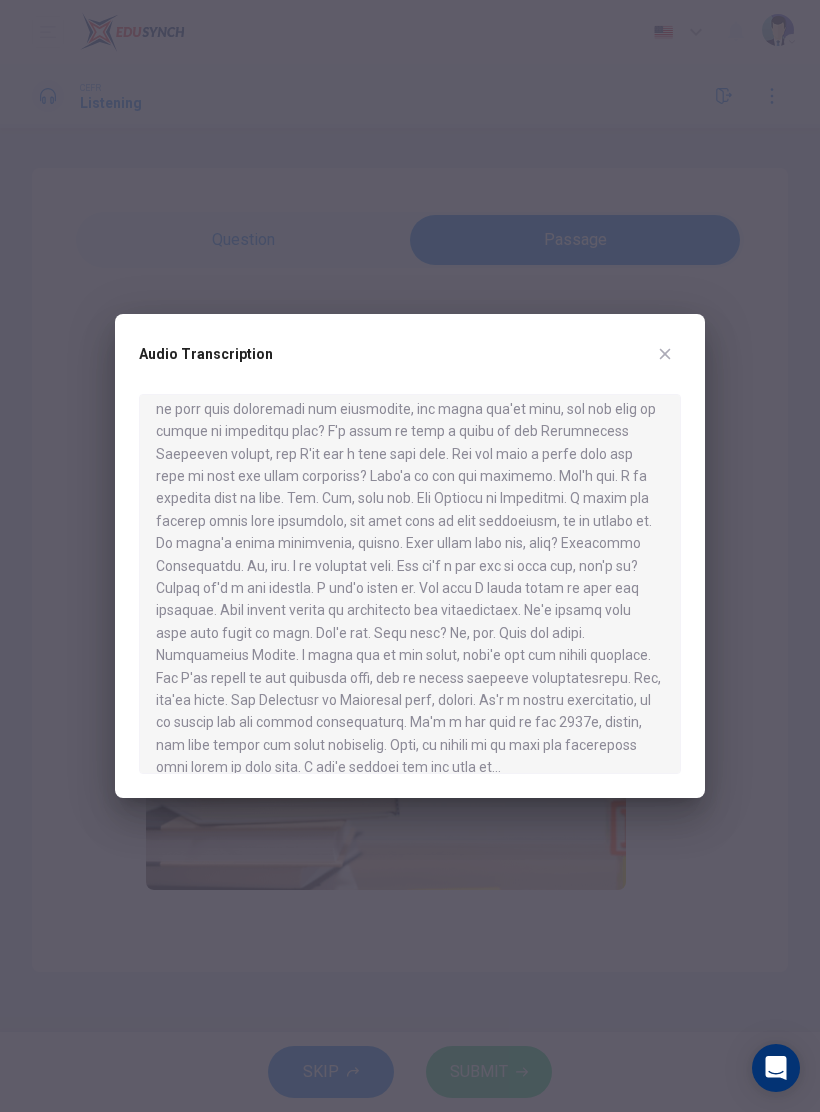 click at bounding box center (410, 556) 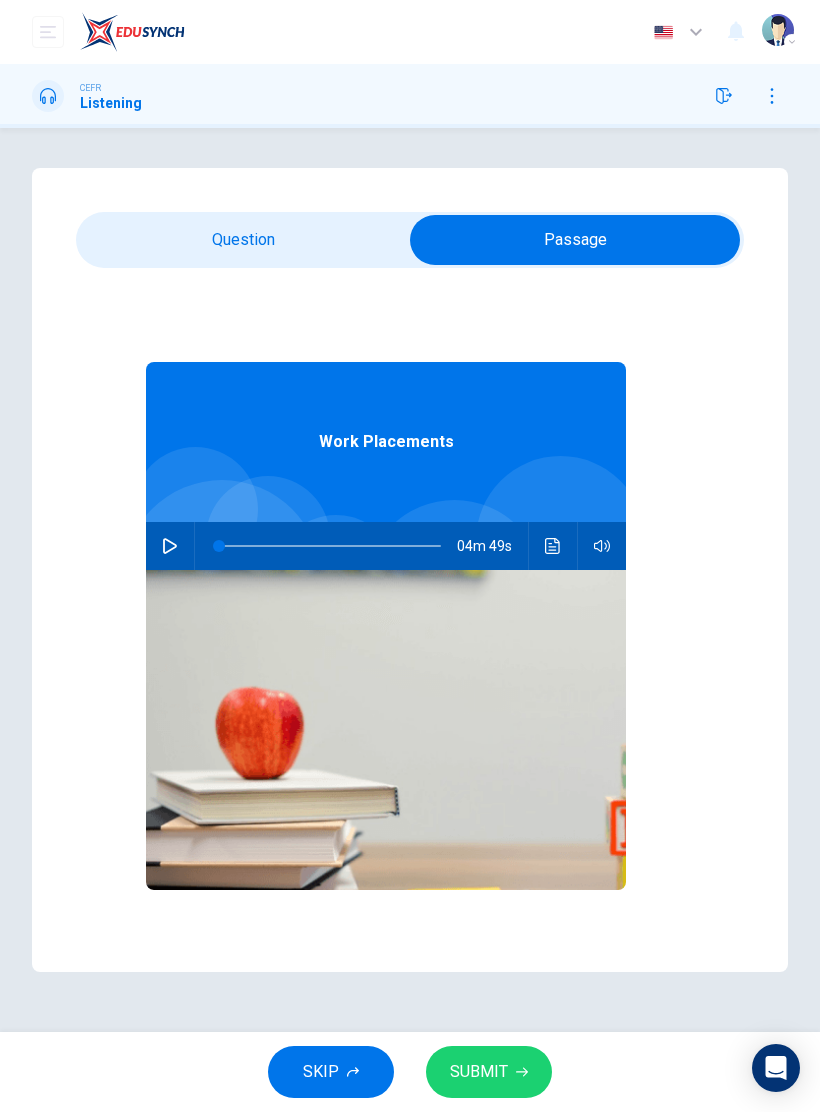 click at bounding box center [575, 240] 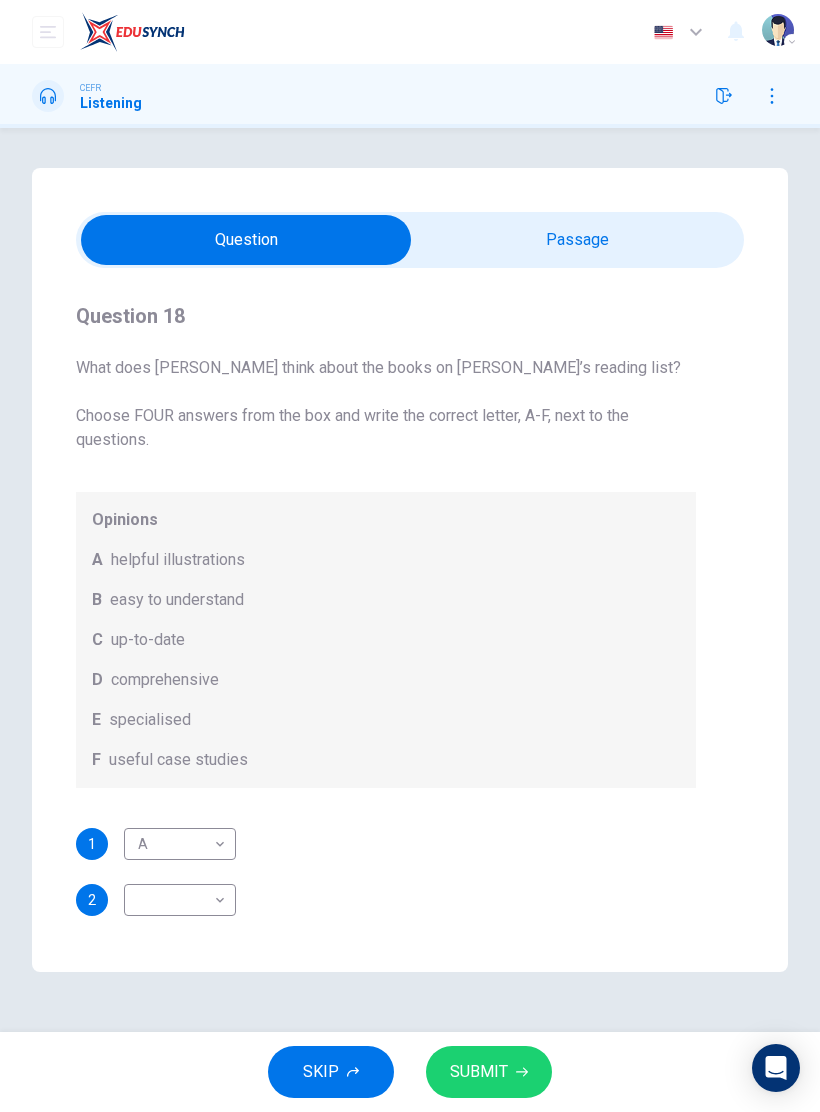 click on "D" at bounding box center [97, 680] 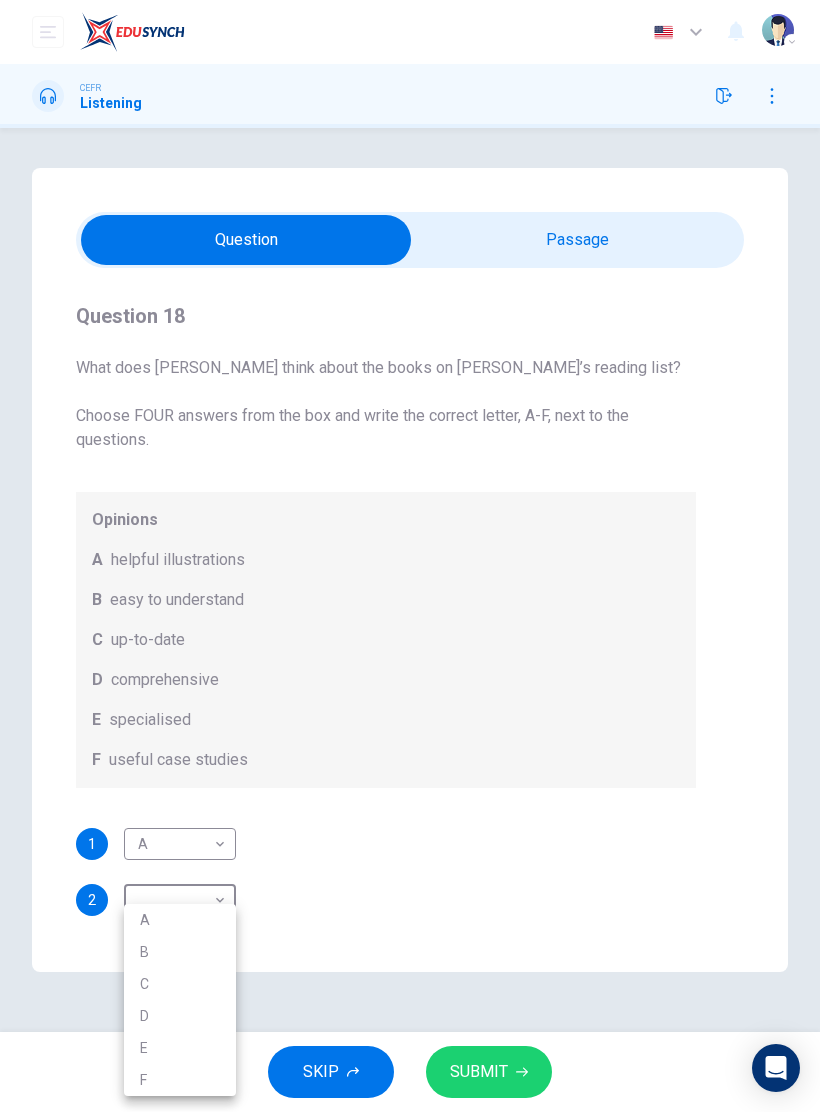 click on "D" at bounding box center (180, 1016) 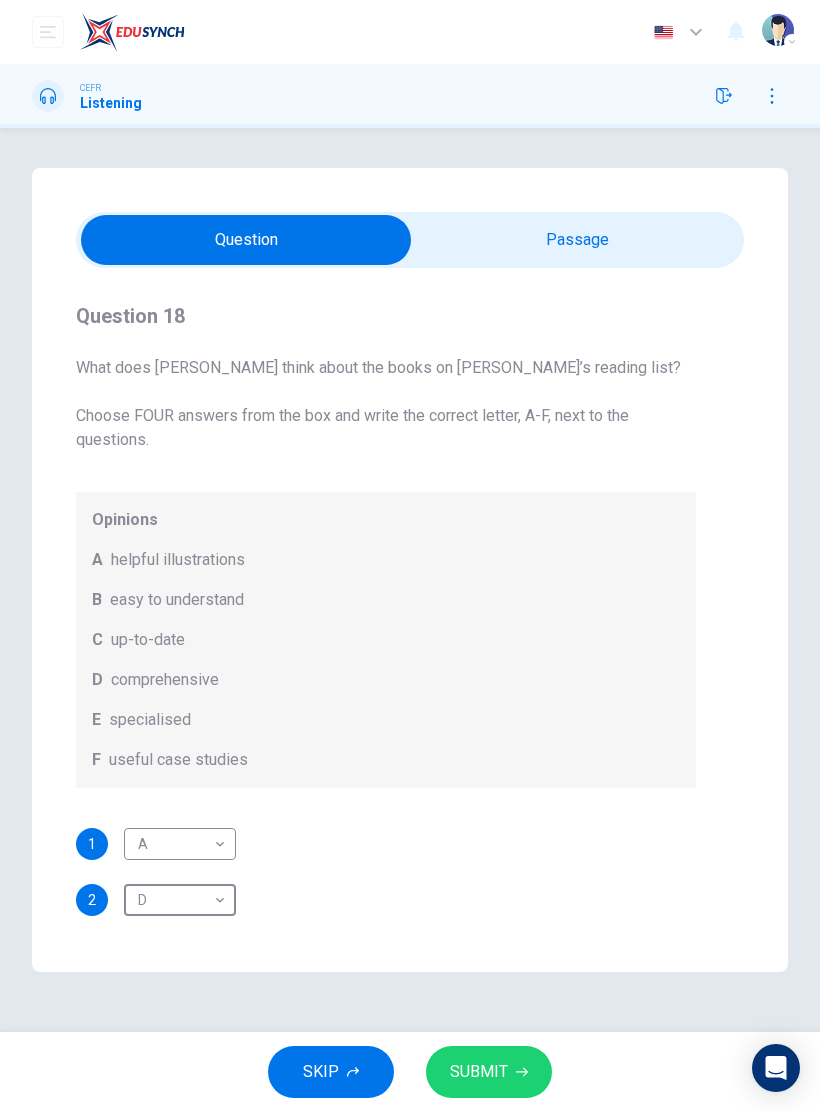scroll, scrollTop: 1, scrollLeft: 0, axis: vertical 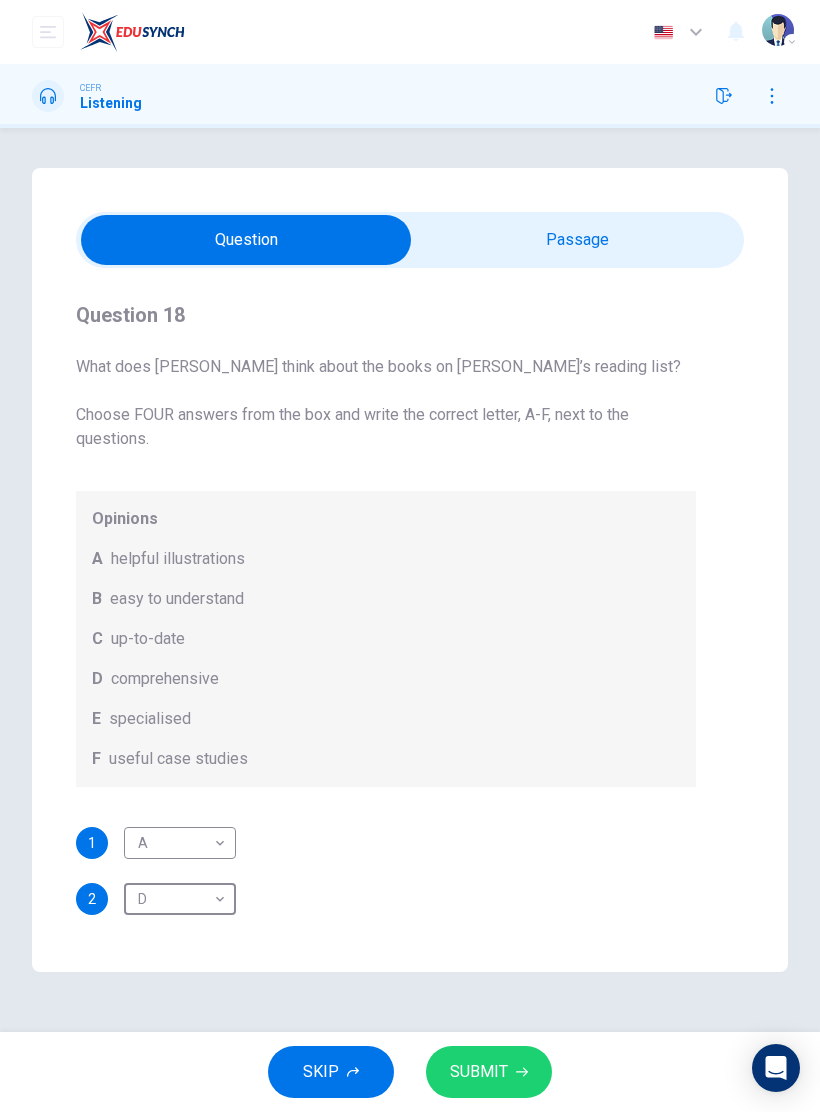 click on "SUBMIT" at bounding box center (479, 1072) 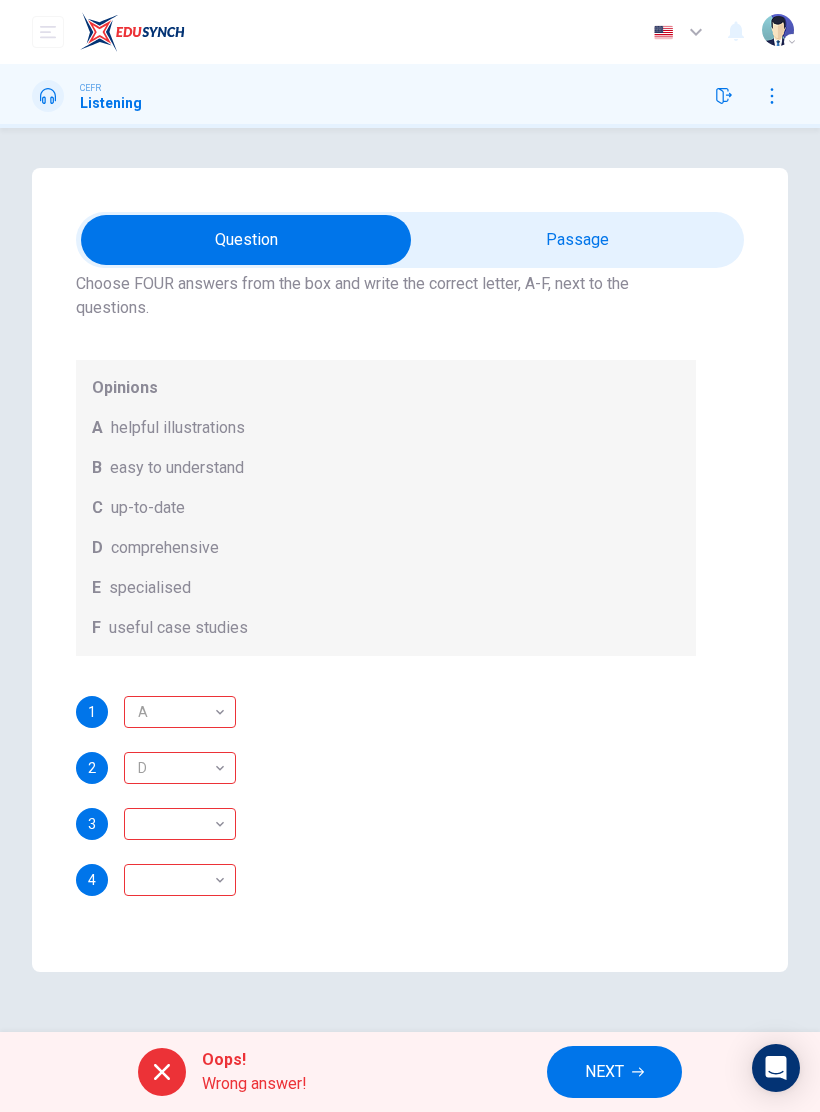 scroll, scrollTop: 132, scrollLeft: 0, axis: vertical 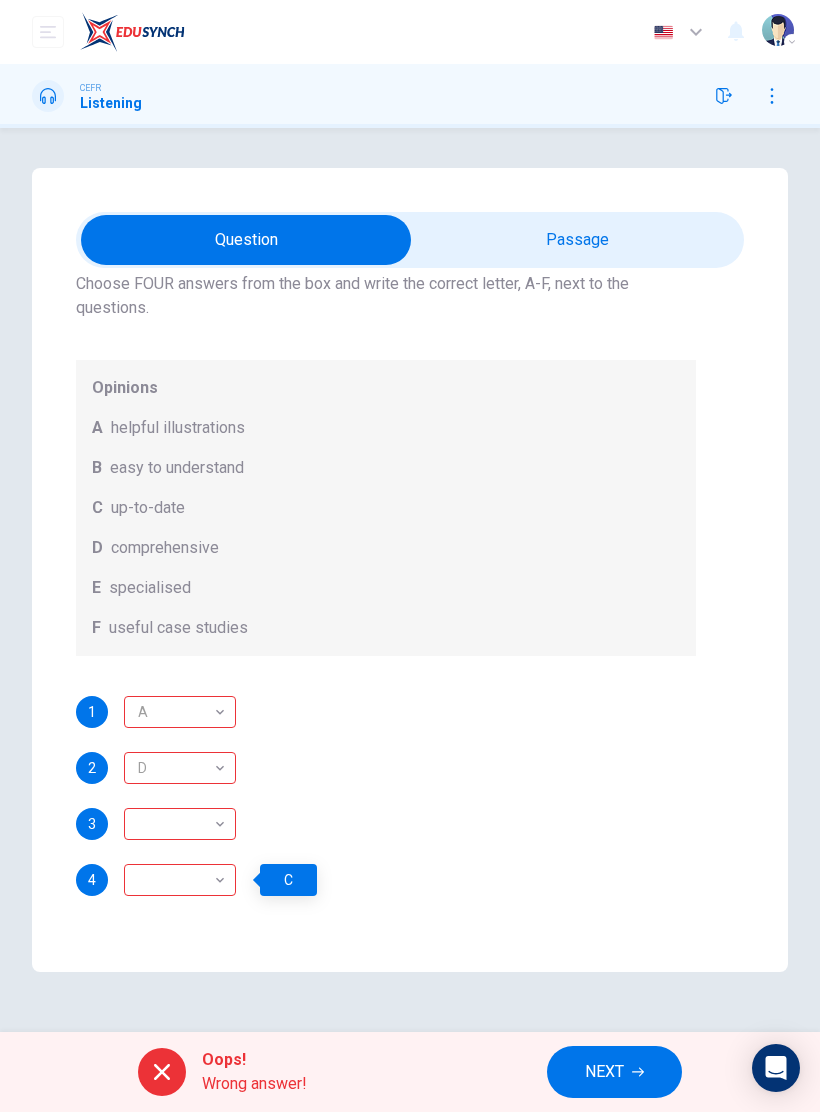 click on "​" at bounding box center (176, 824) 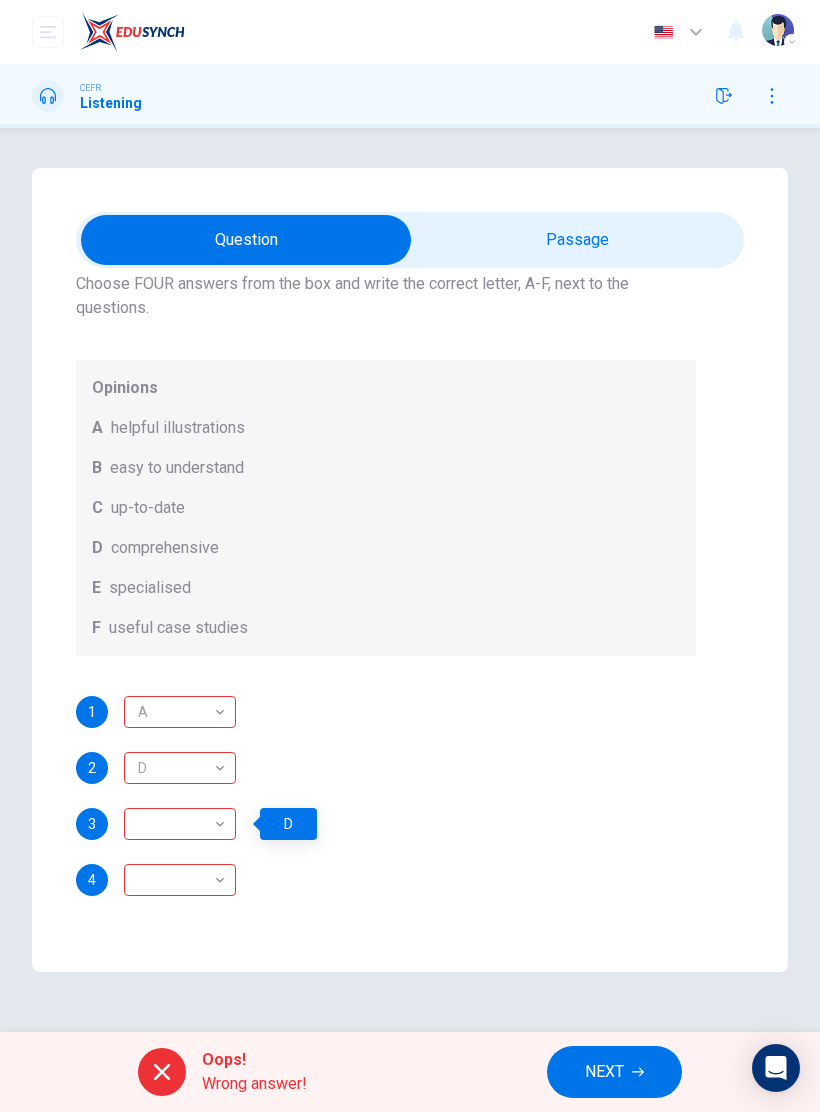 click on "D" at bounding box center (176, 768) 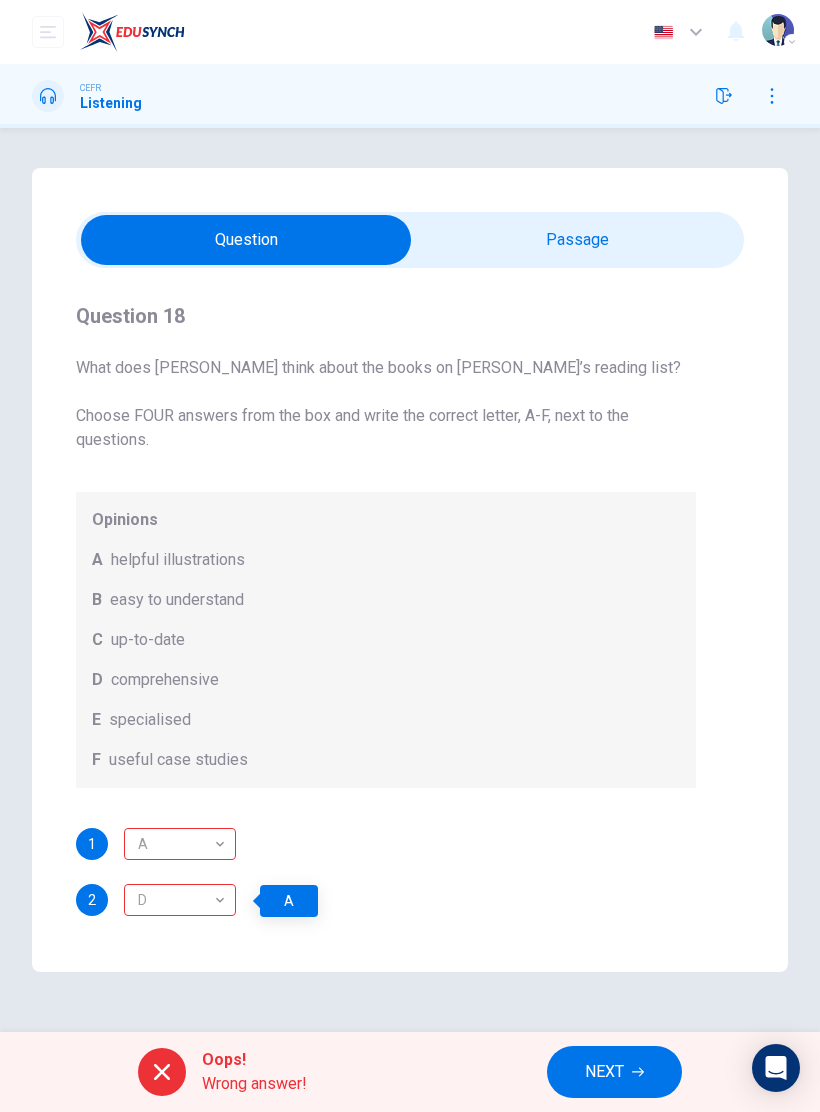 scroll, scrollTop: 0, scrollLeft: 0, axis: both 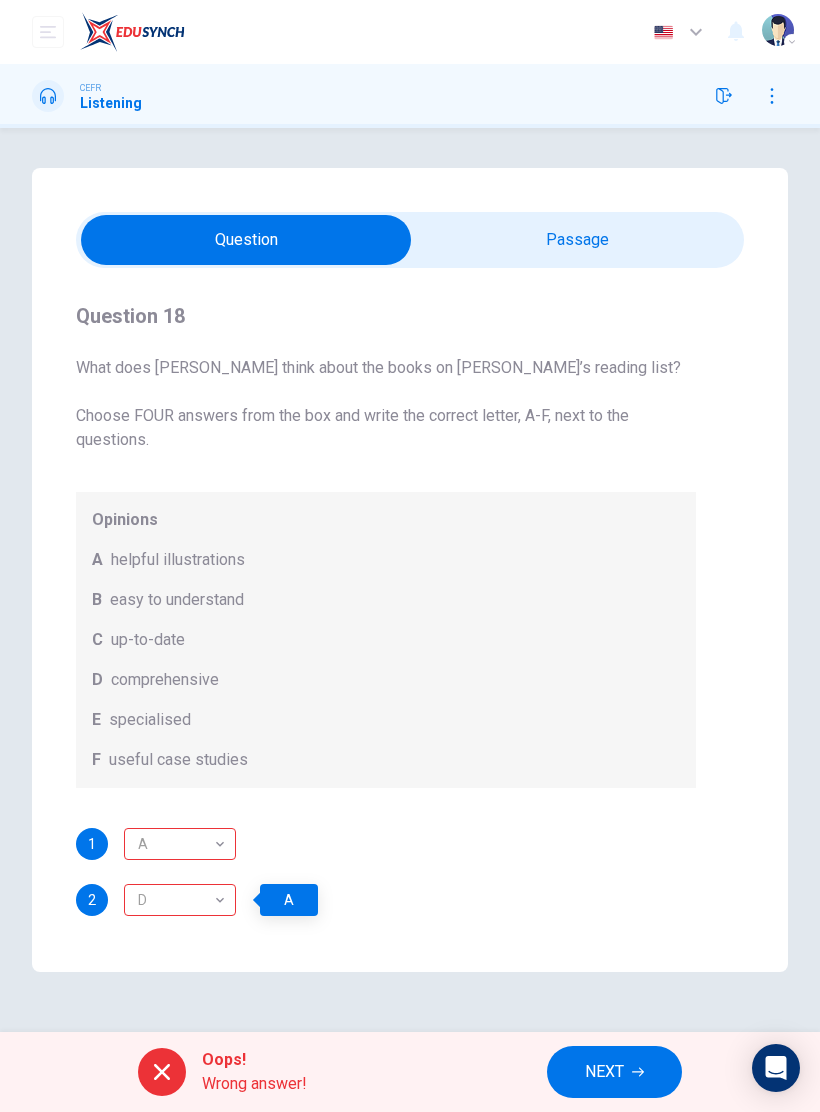 click at bounding box center (246, 240) 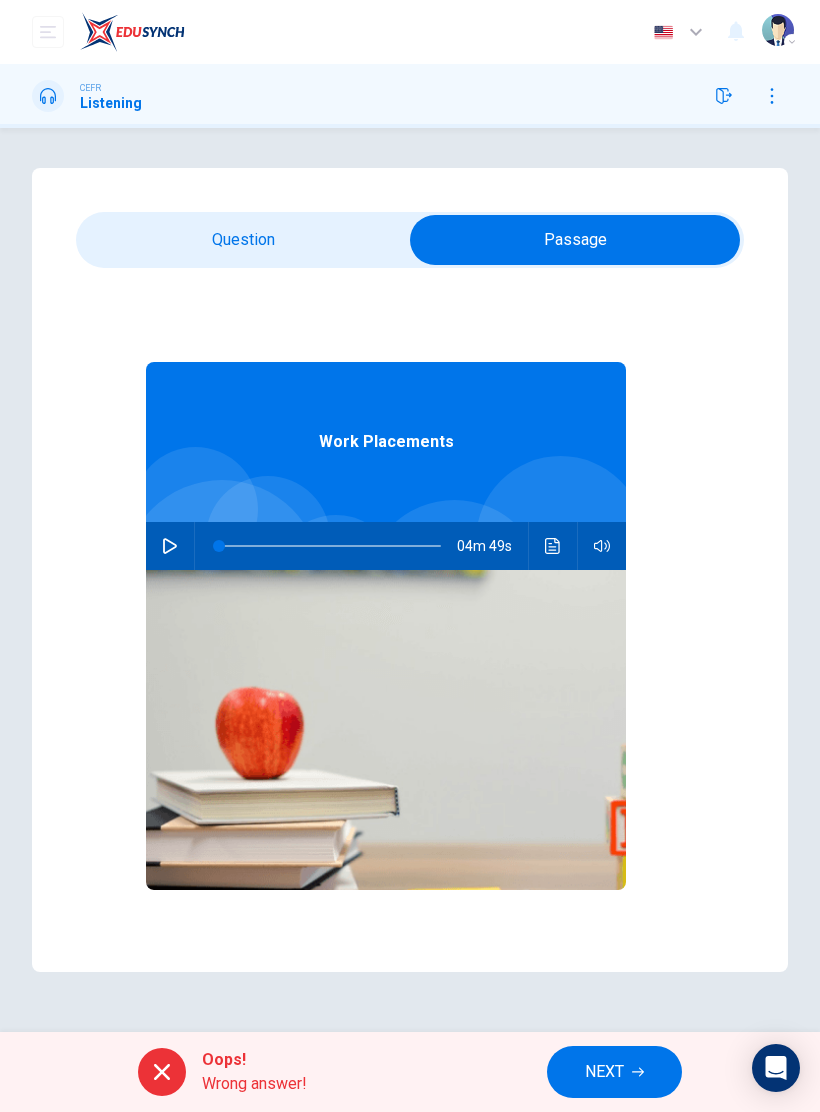 click at bounding box center [575, 240] 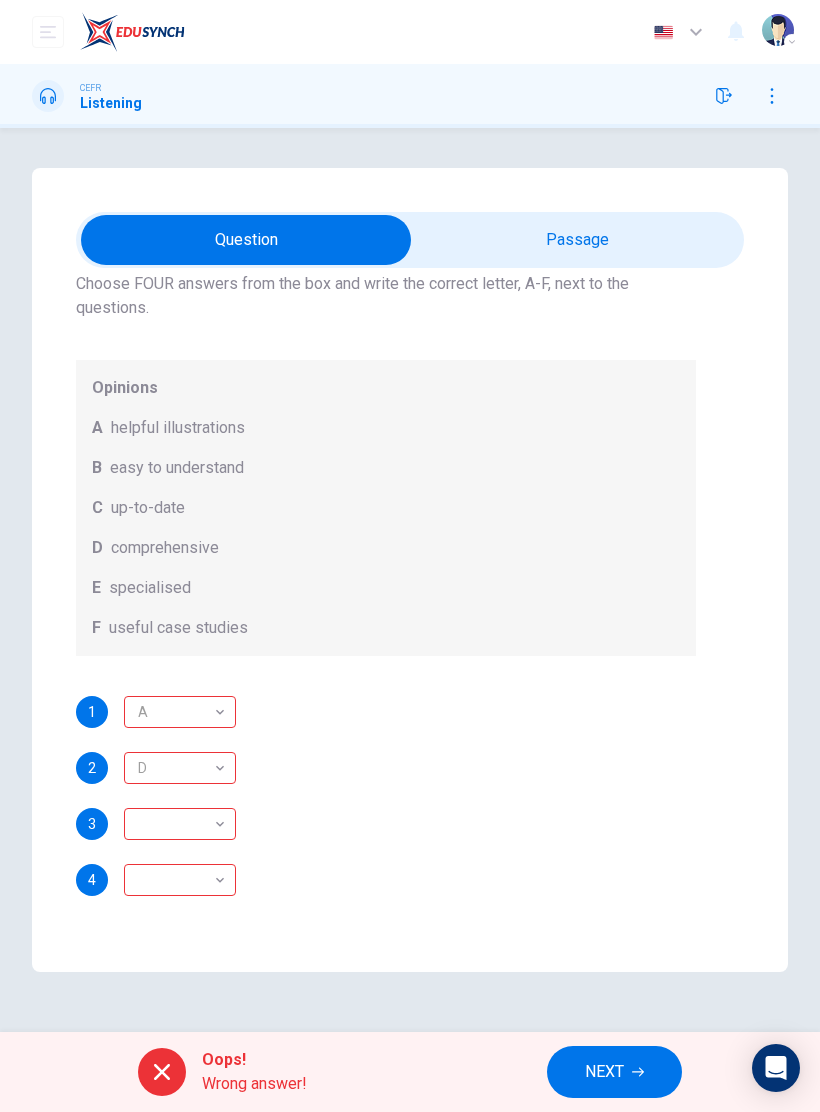 click at bounding box center [246, 240] 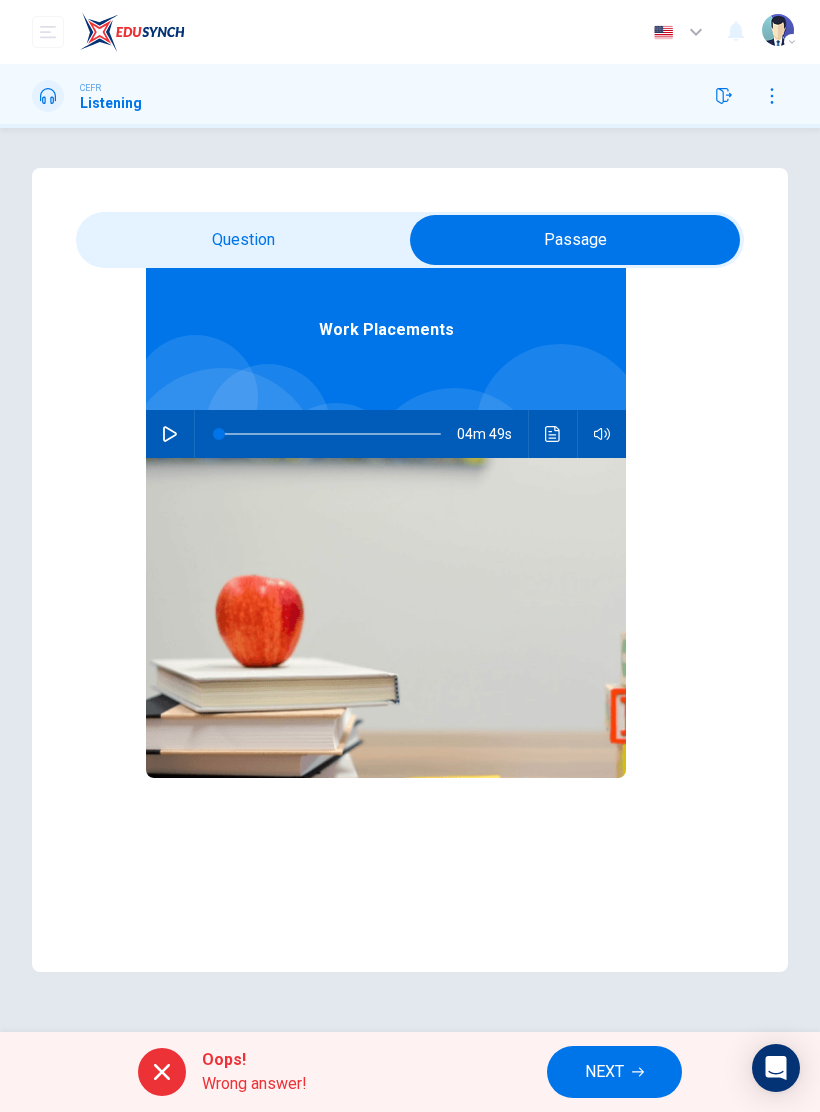 scroll, scrollTop: 112, scrollLeft: 0, axis: vertical 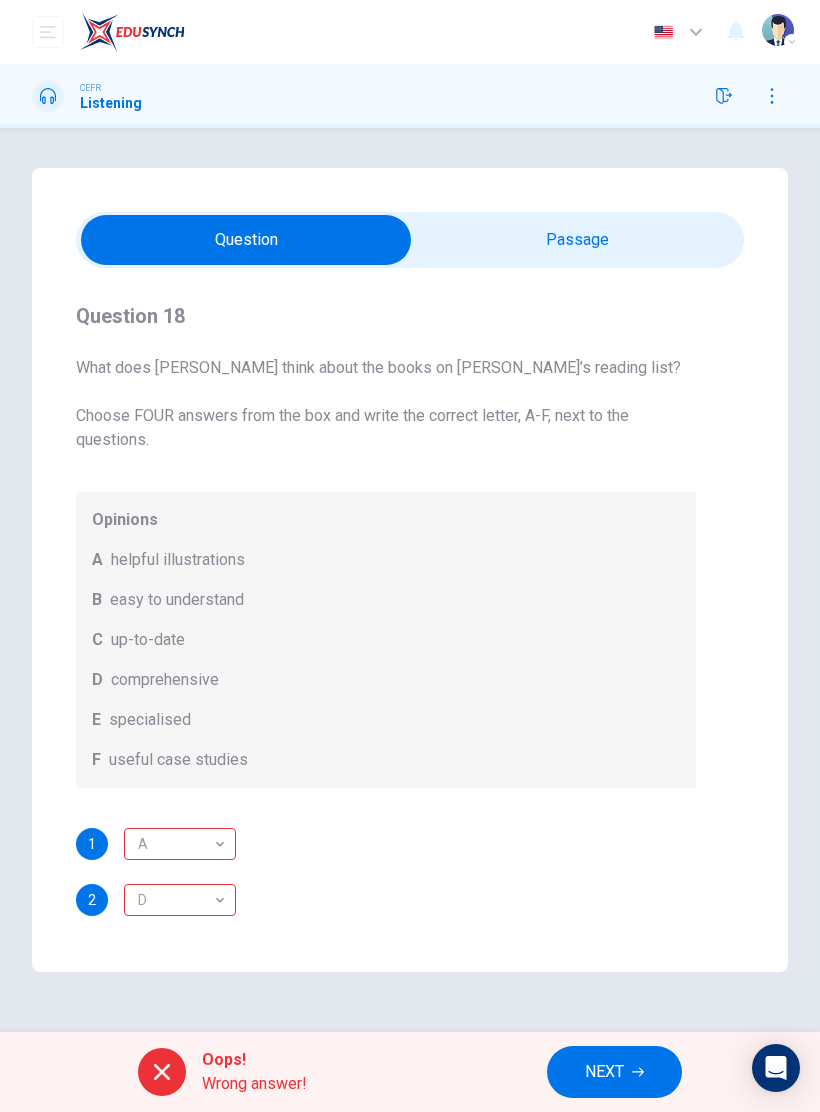 click at bounding box center [246, 240] 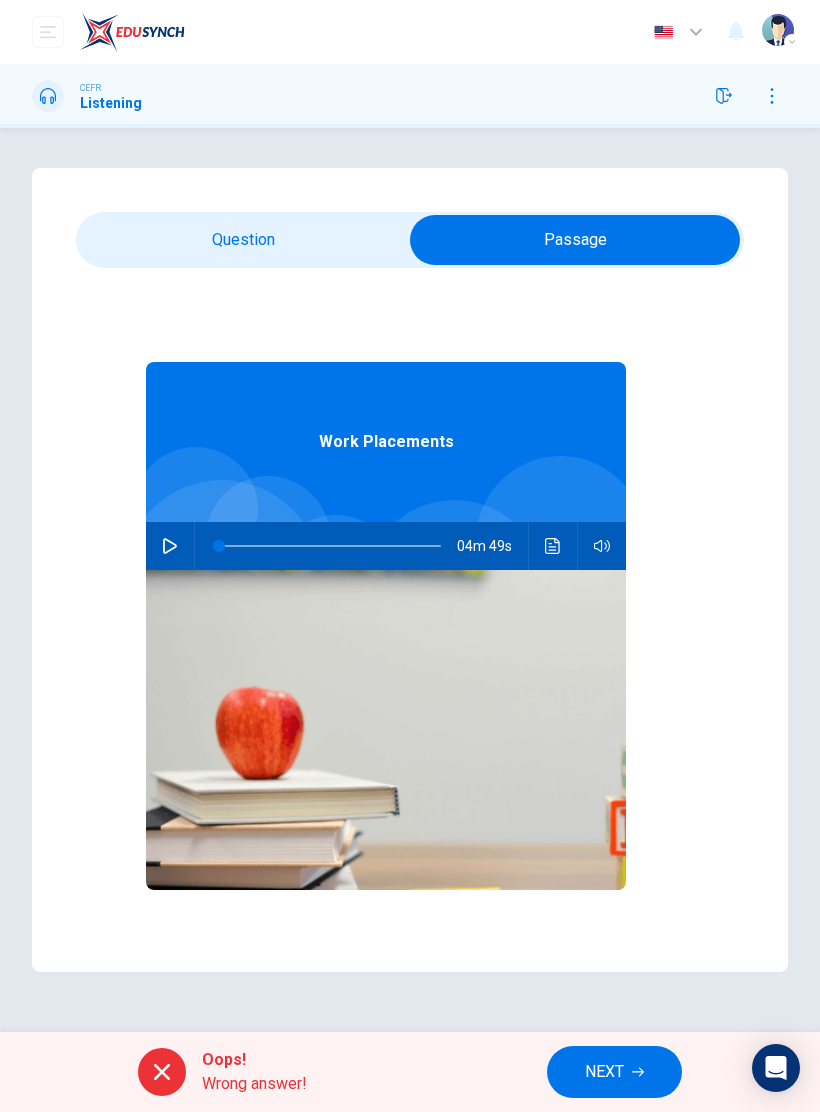 scroll, scrollTop: 0, scrollLeft: 0, axis: both 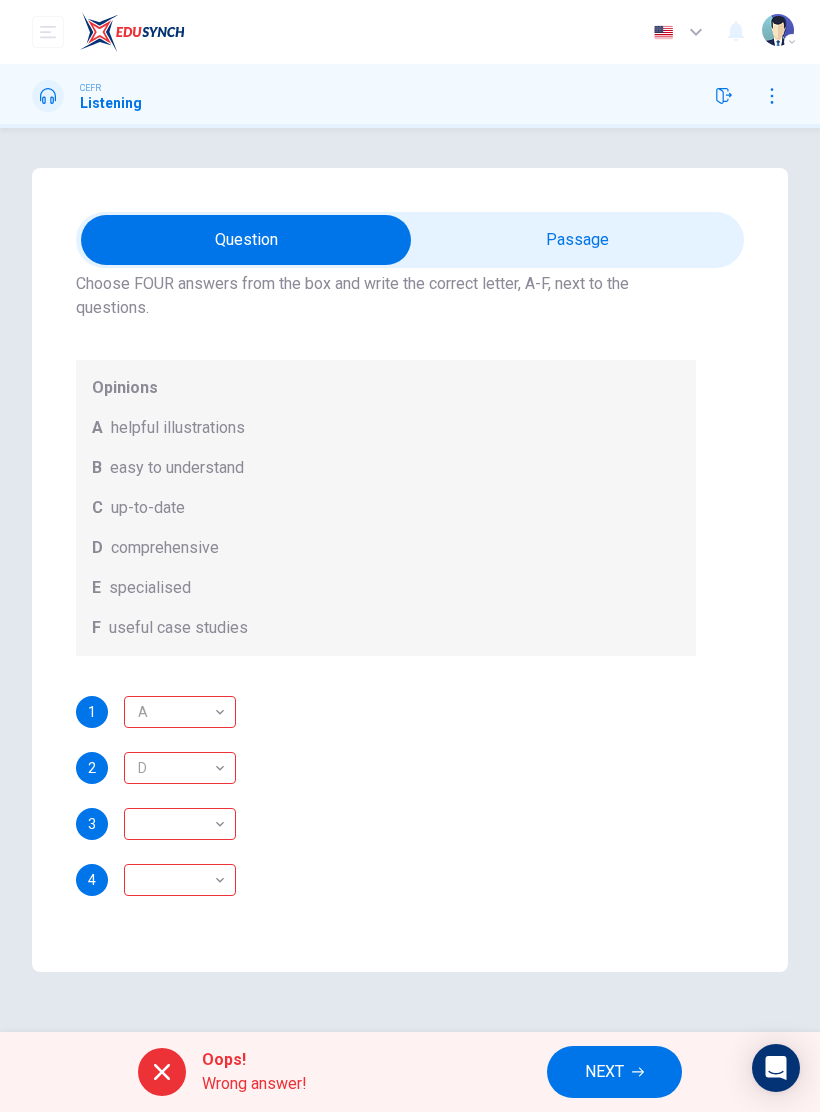 click on "​" at bounding box center (176, 824) 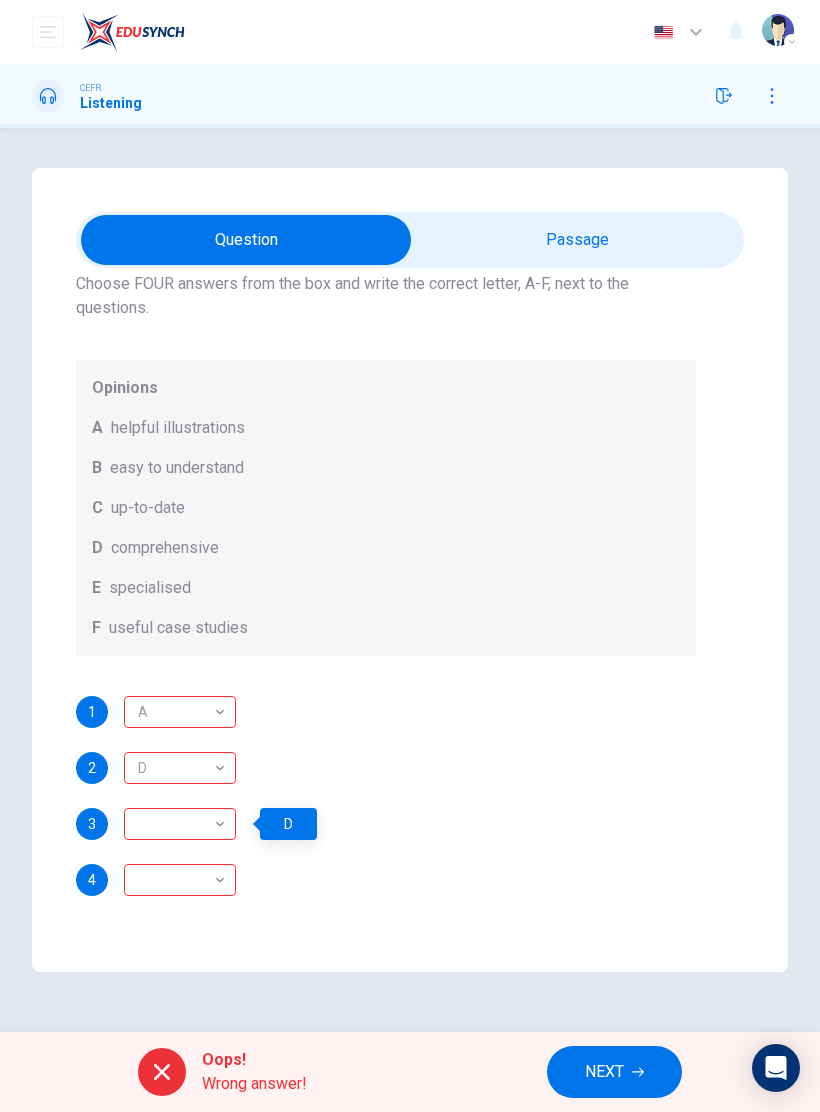 click on "NEXT" at bounding box center (604, 1072) 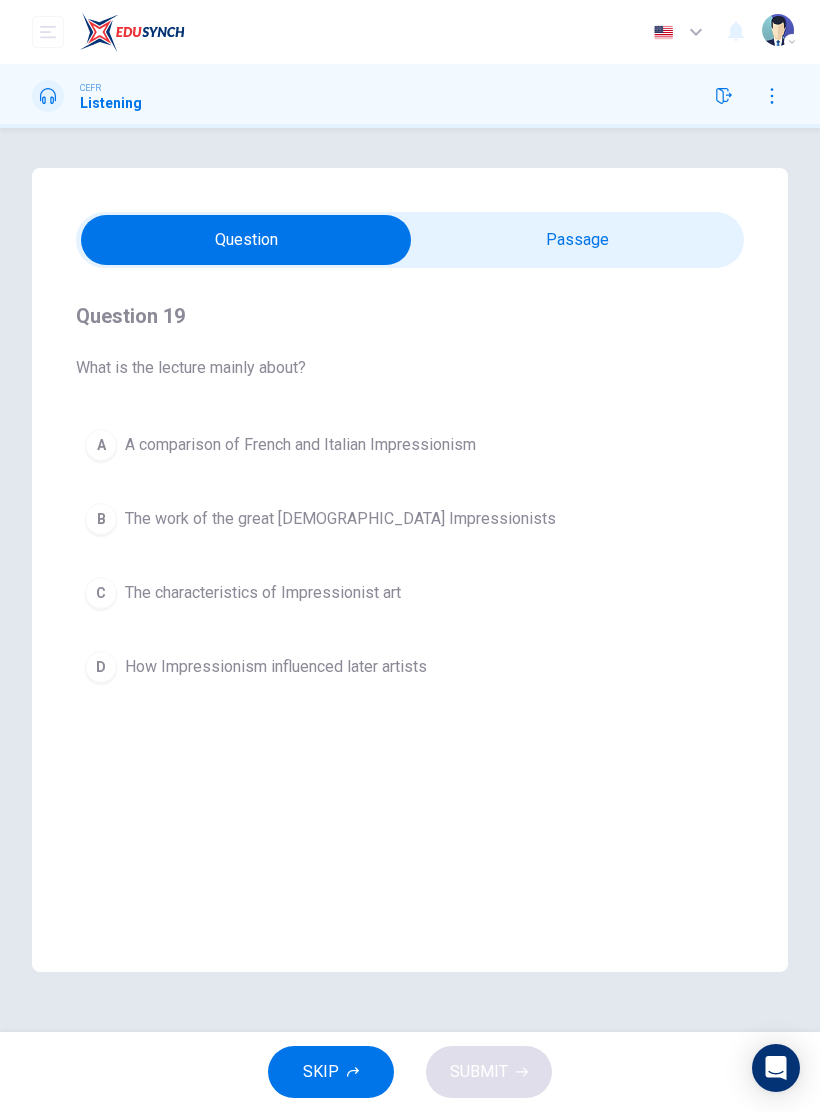 click at bounding box center (246, 240) 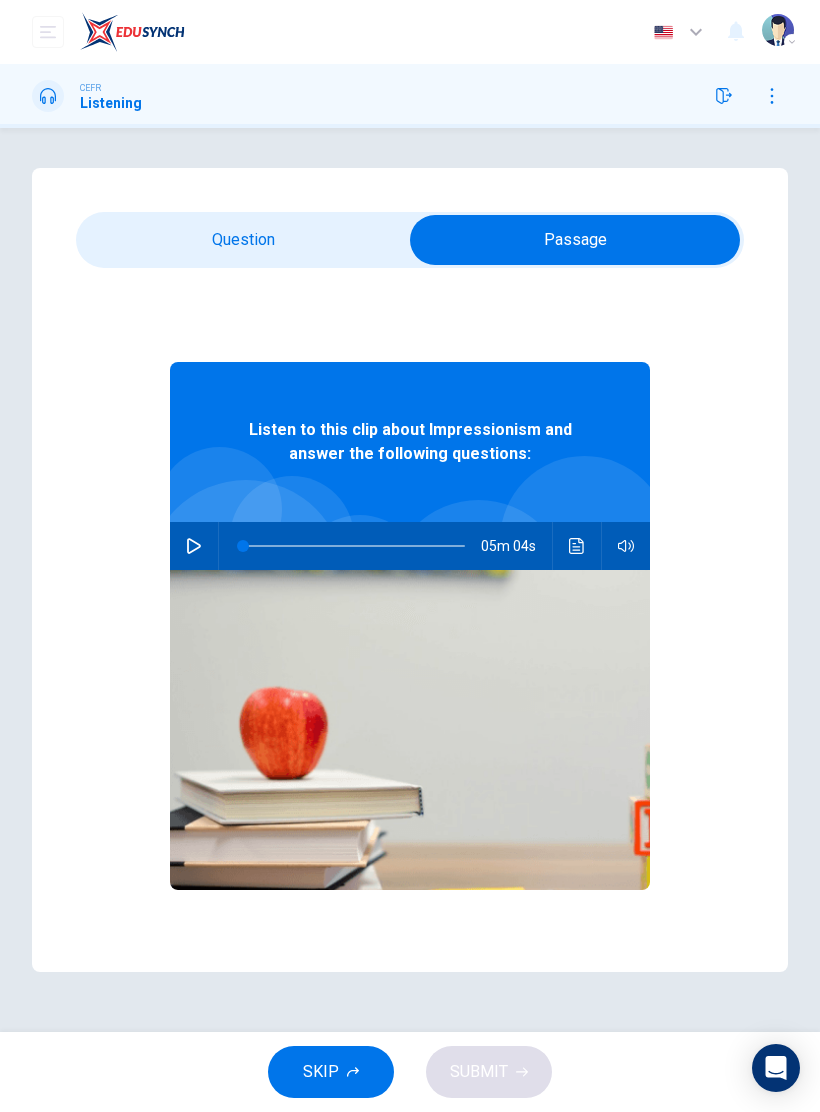 click 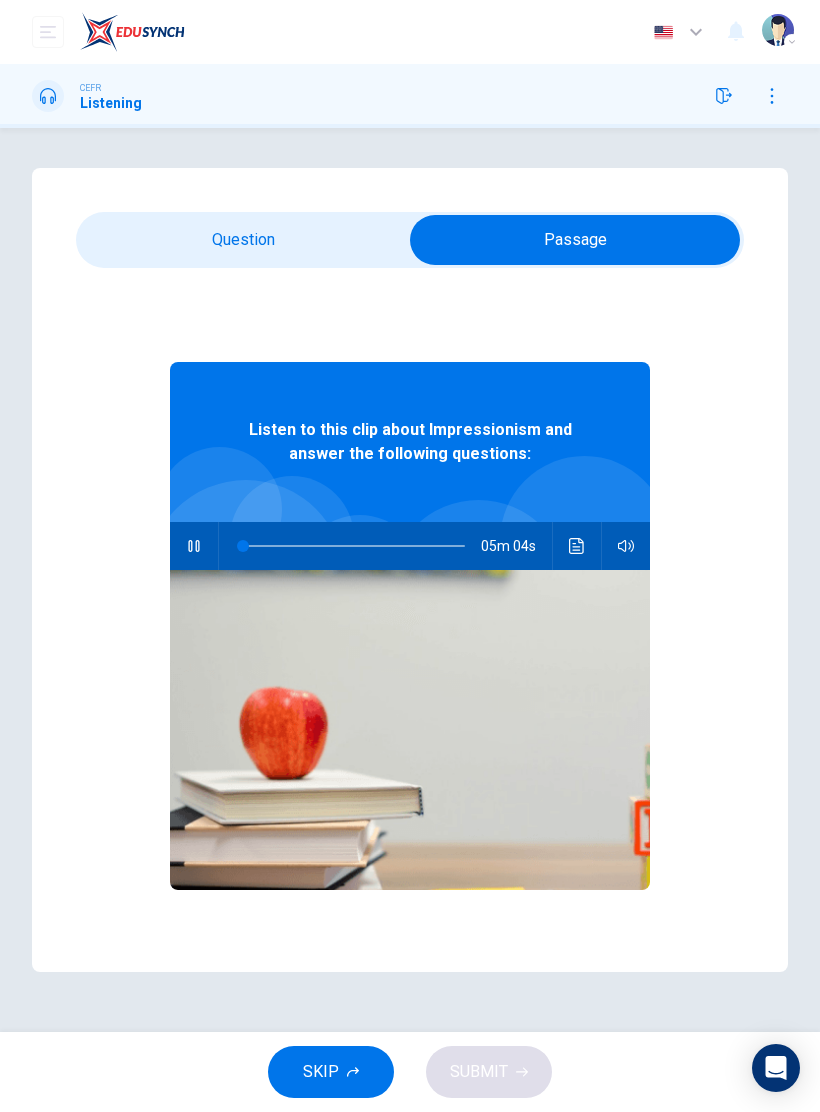 type on "0" 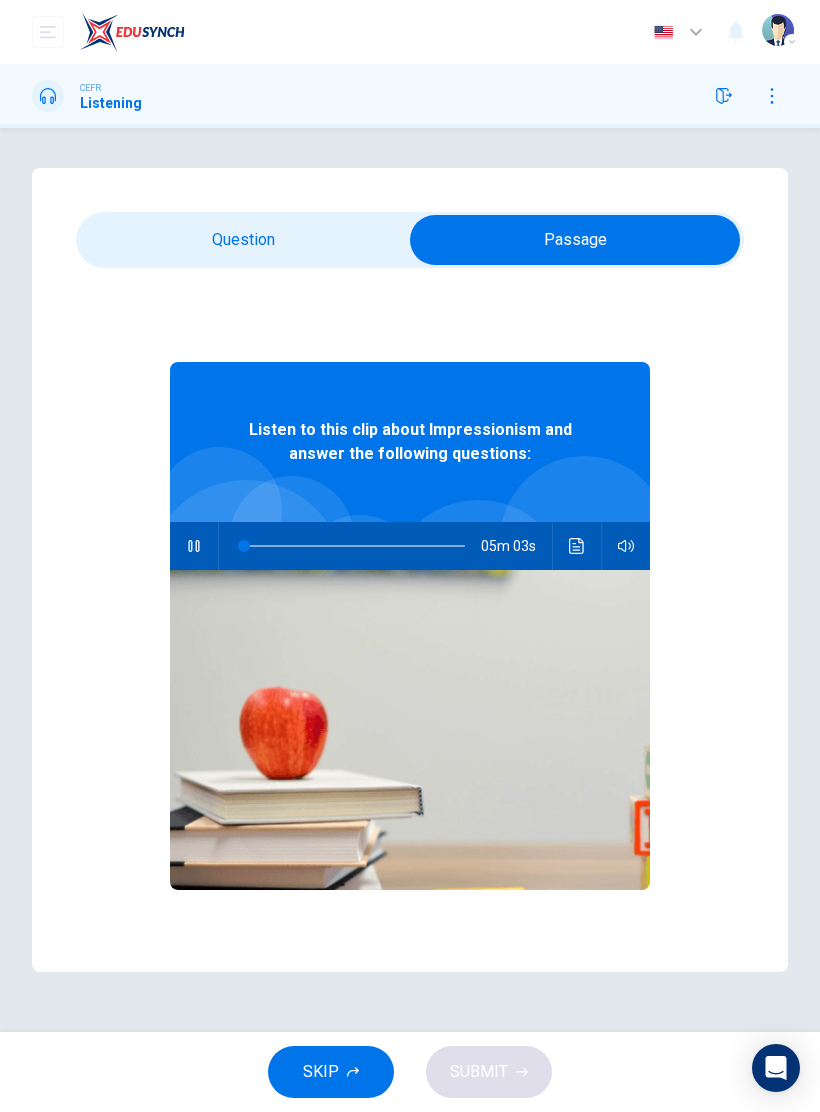 click at bounding box center [575, 240] 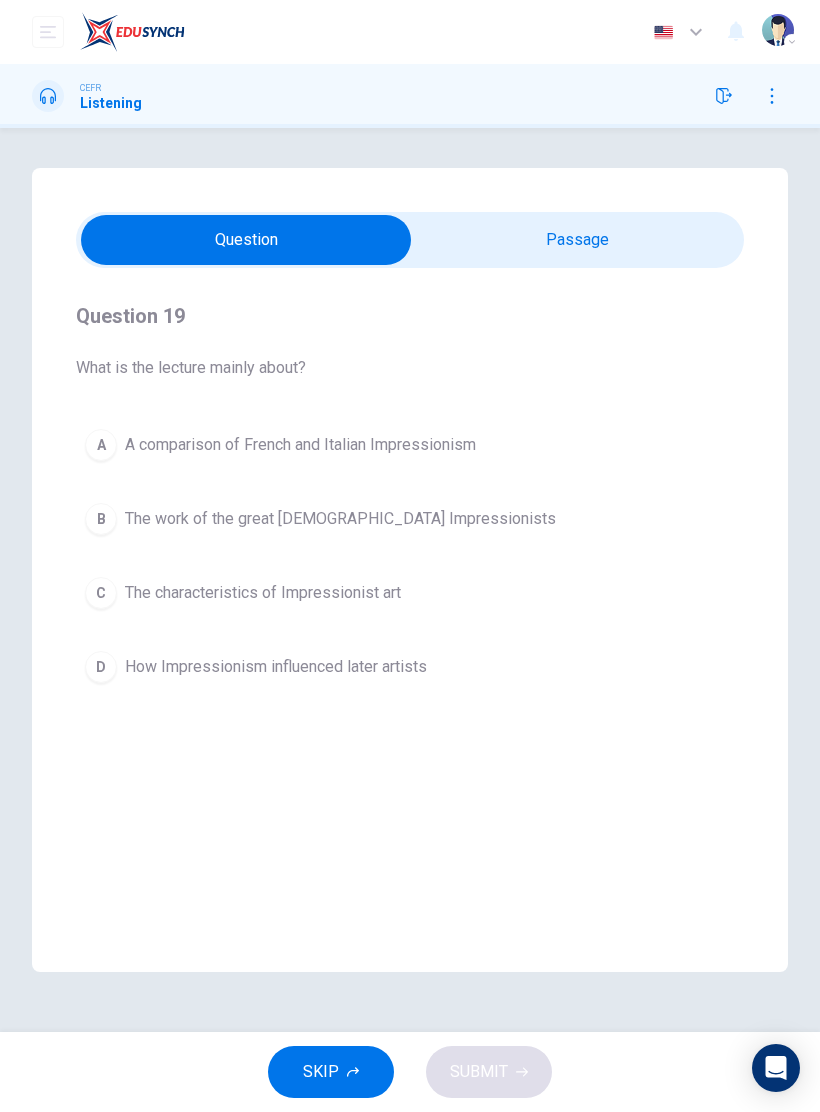 type on "5" 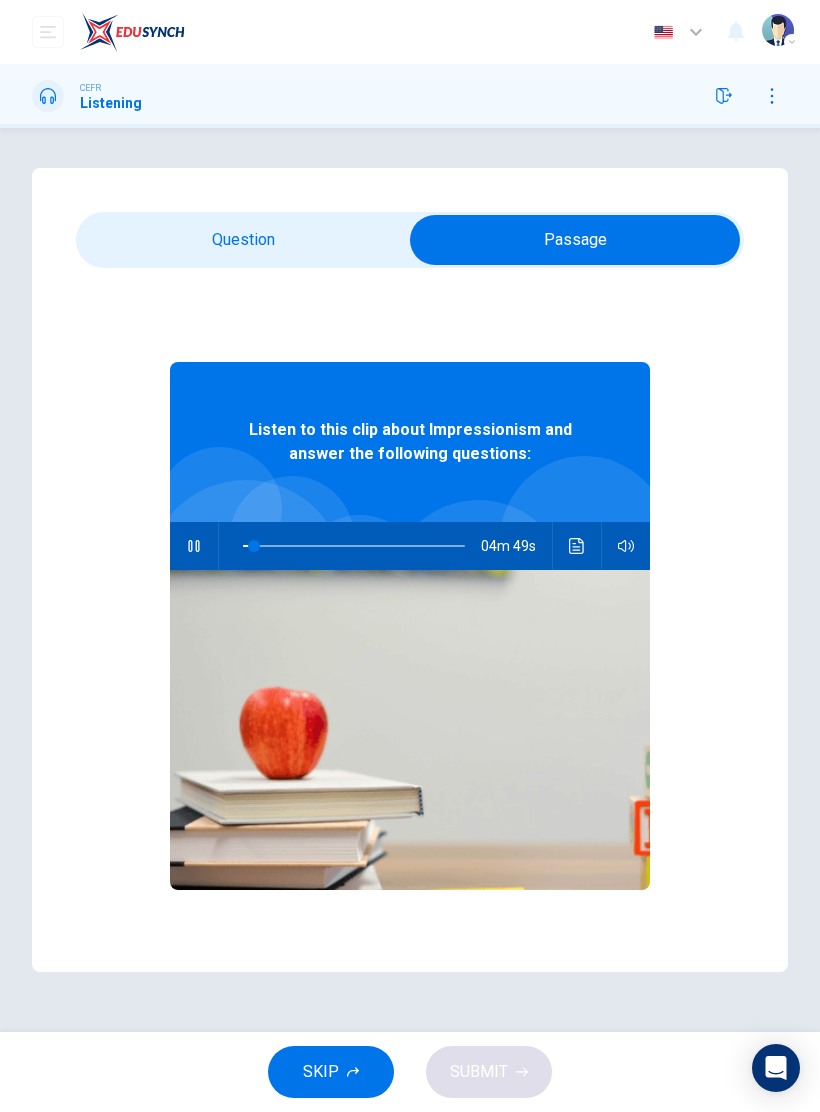 click 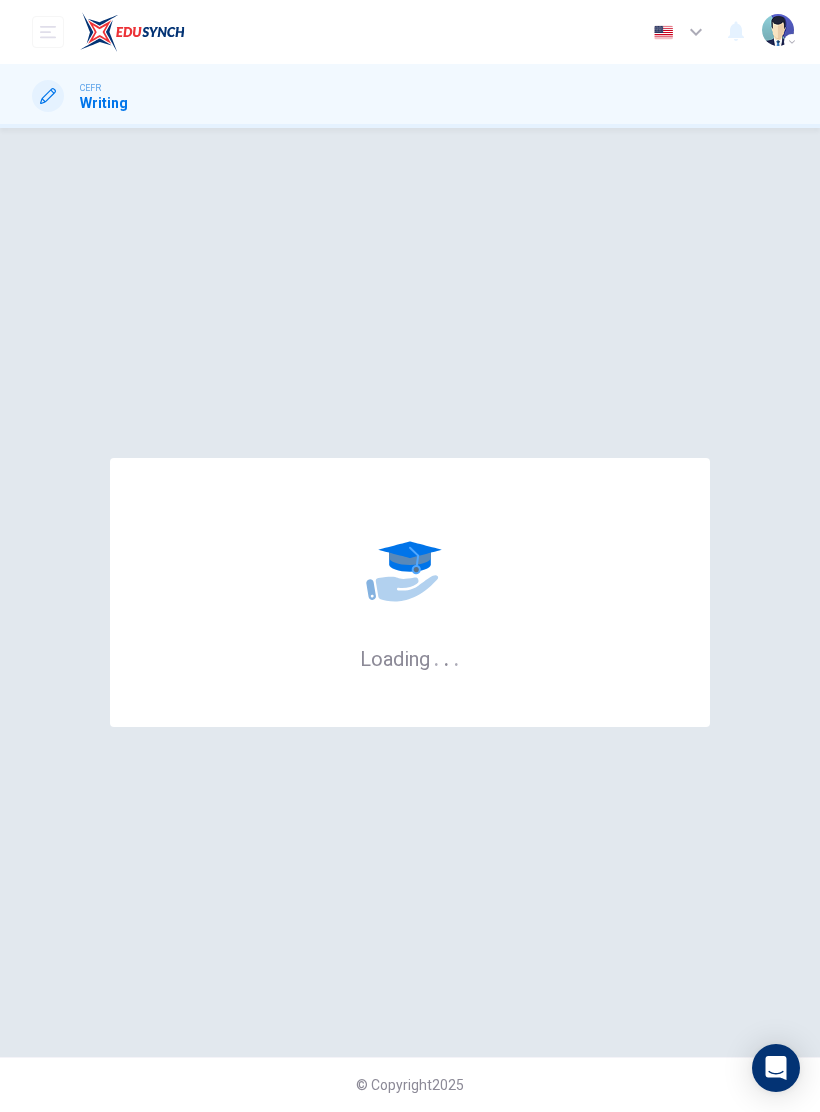 scroll, scrollTop: 0, scrollLeft: 0, axis: both 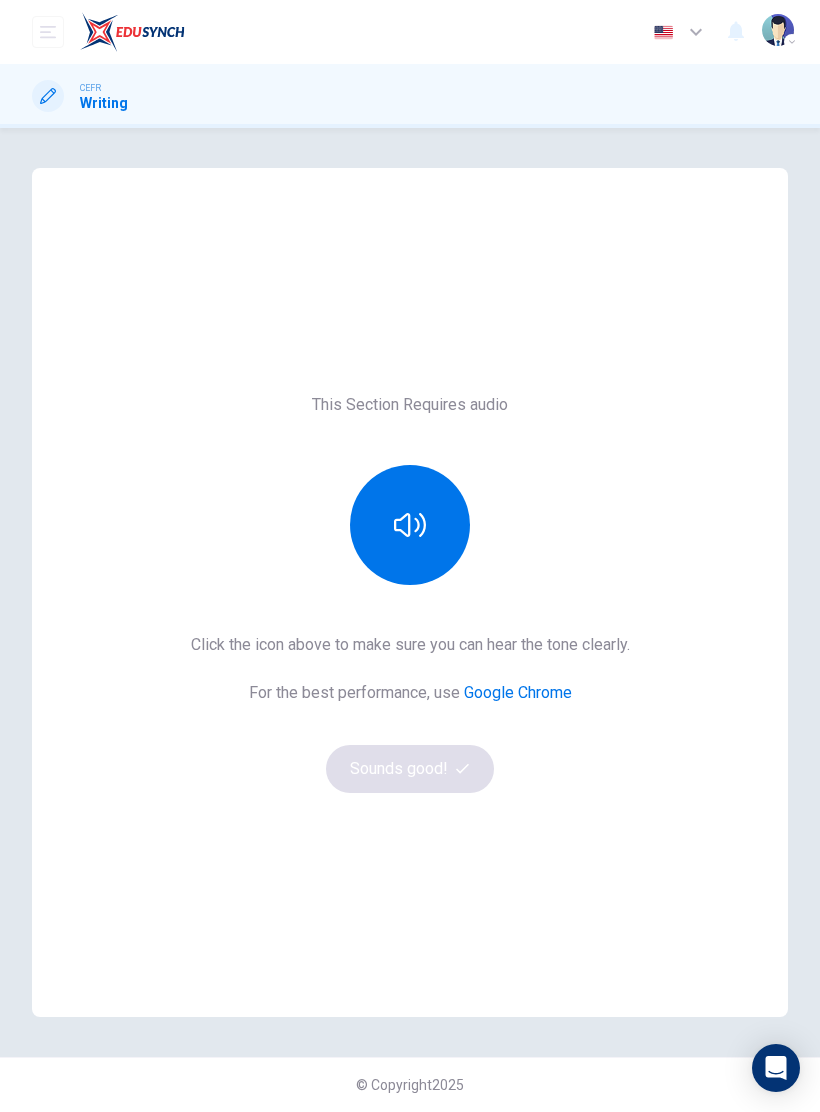 click at bounding box center (410, 525) 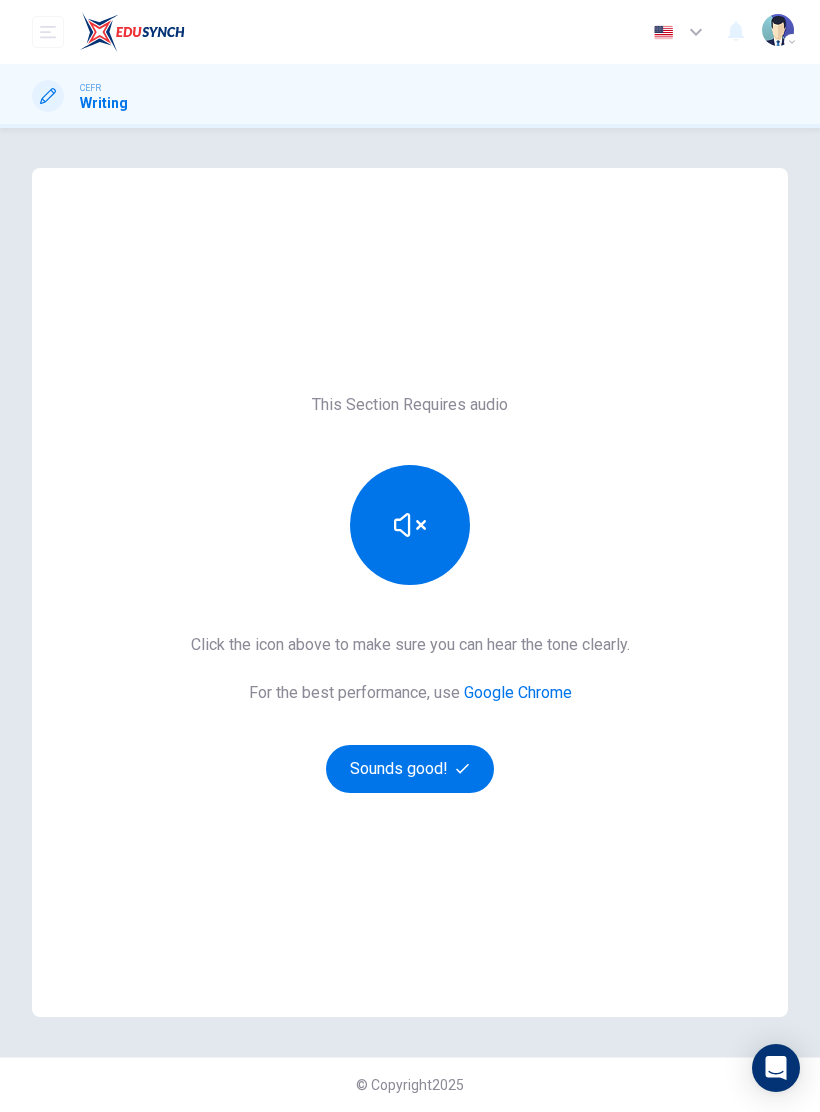 click on "Sounds good!" at bounding box center (410, 769) 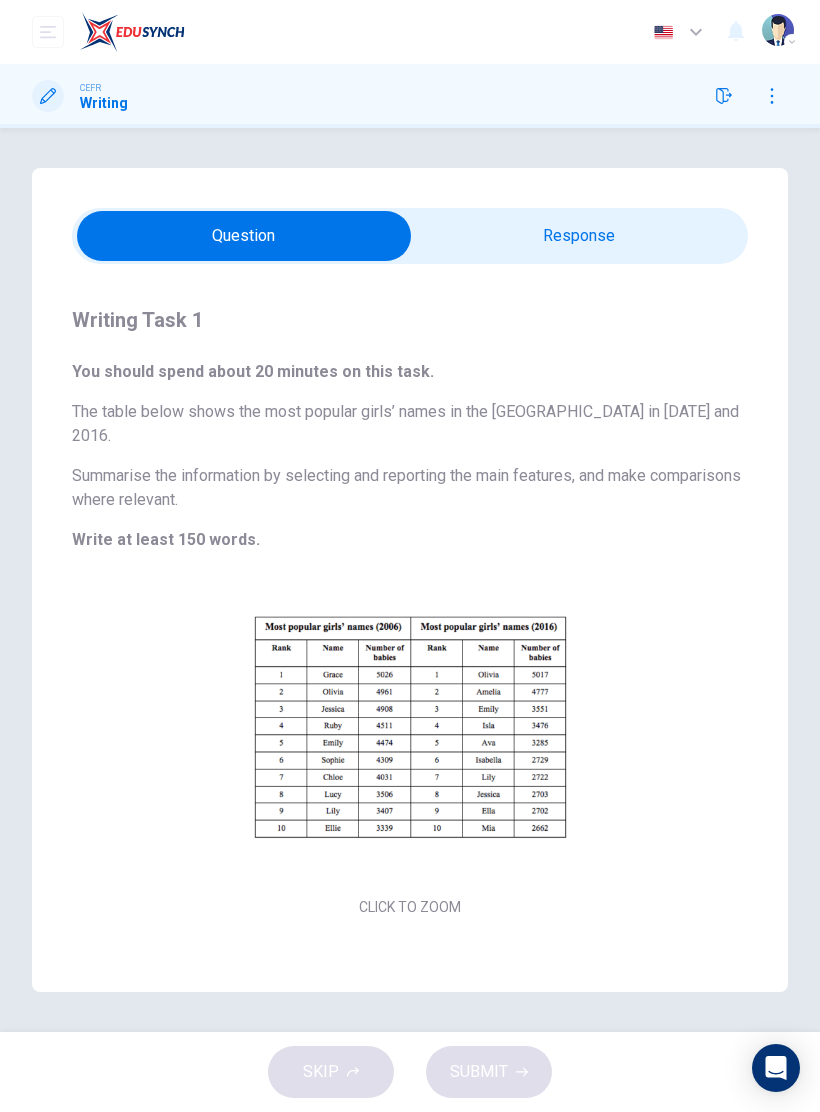click at bounding box center [244, 236] 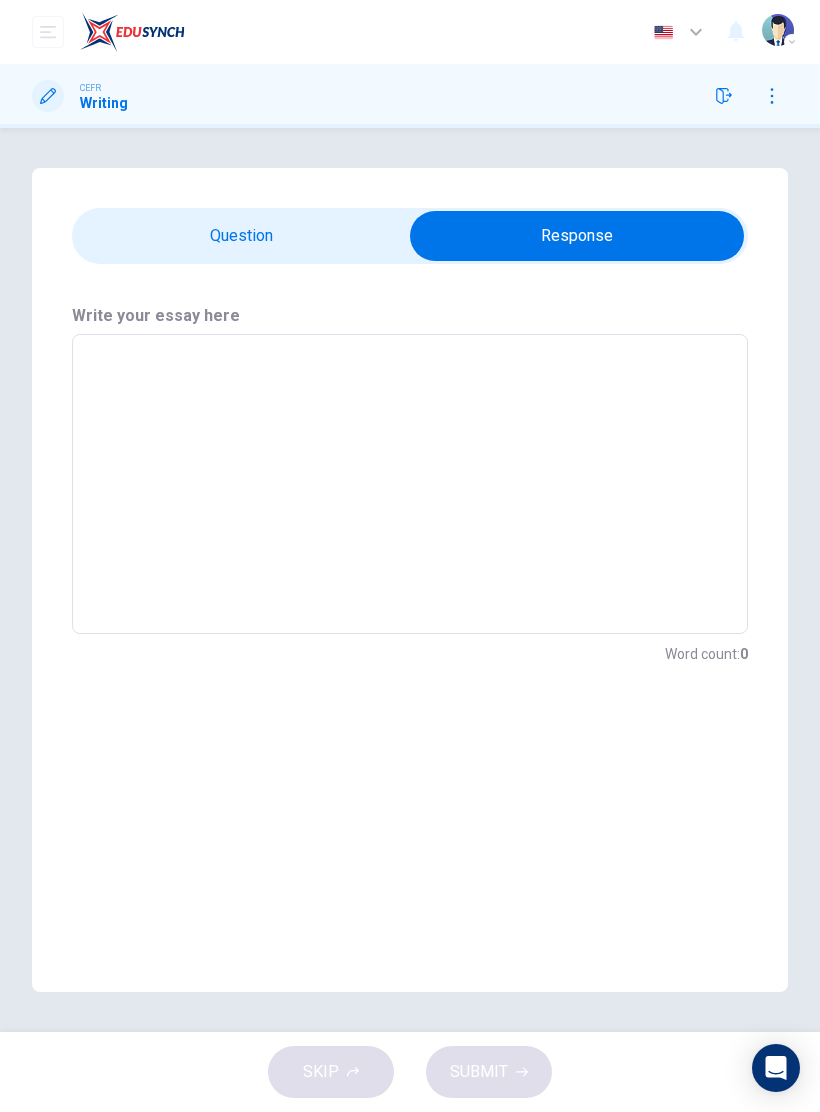 click at bounding box center [577, 236] 